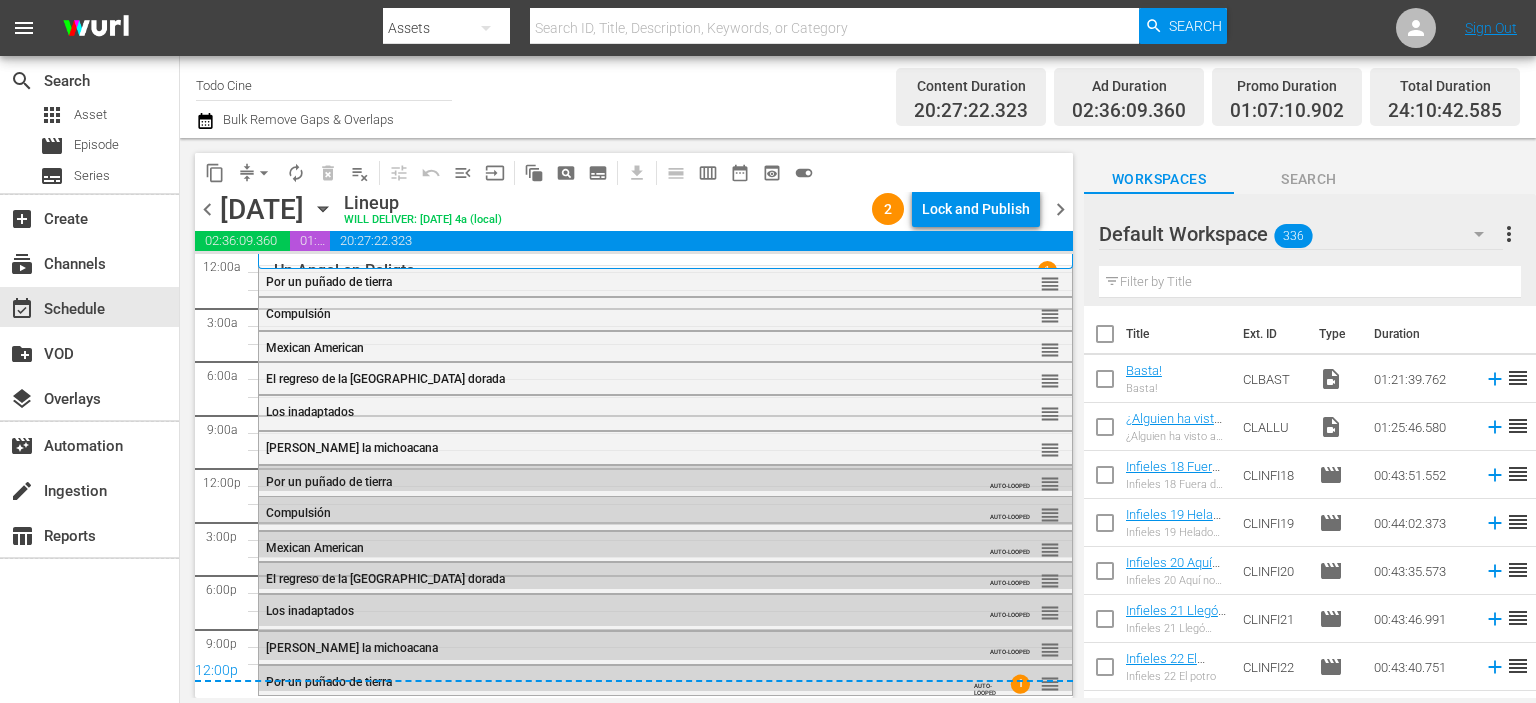 scroll, scrollTop: 0, scrollLeft: 0, axis: both 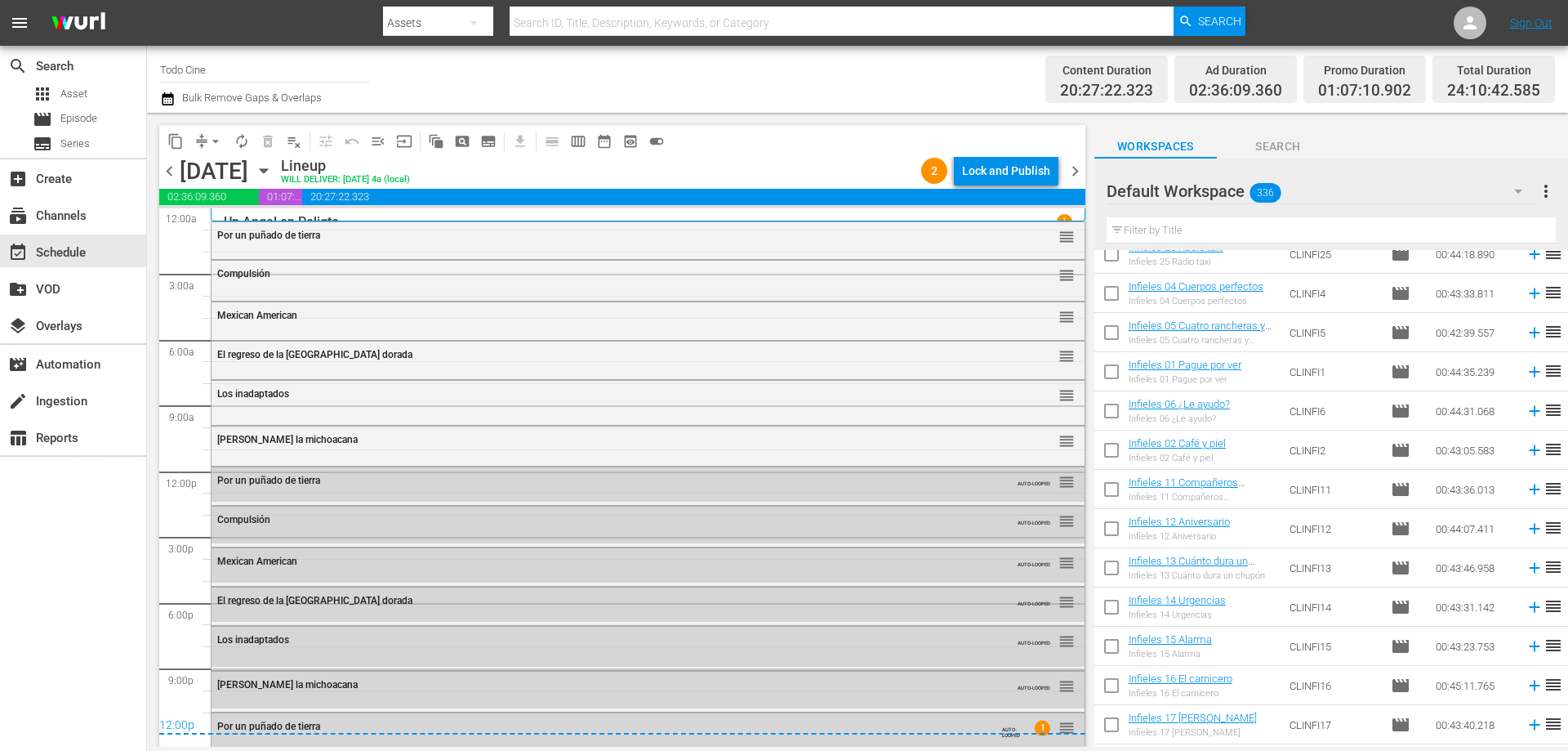 click on "chevron_right" at bounding box center [1075, 171] 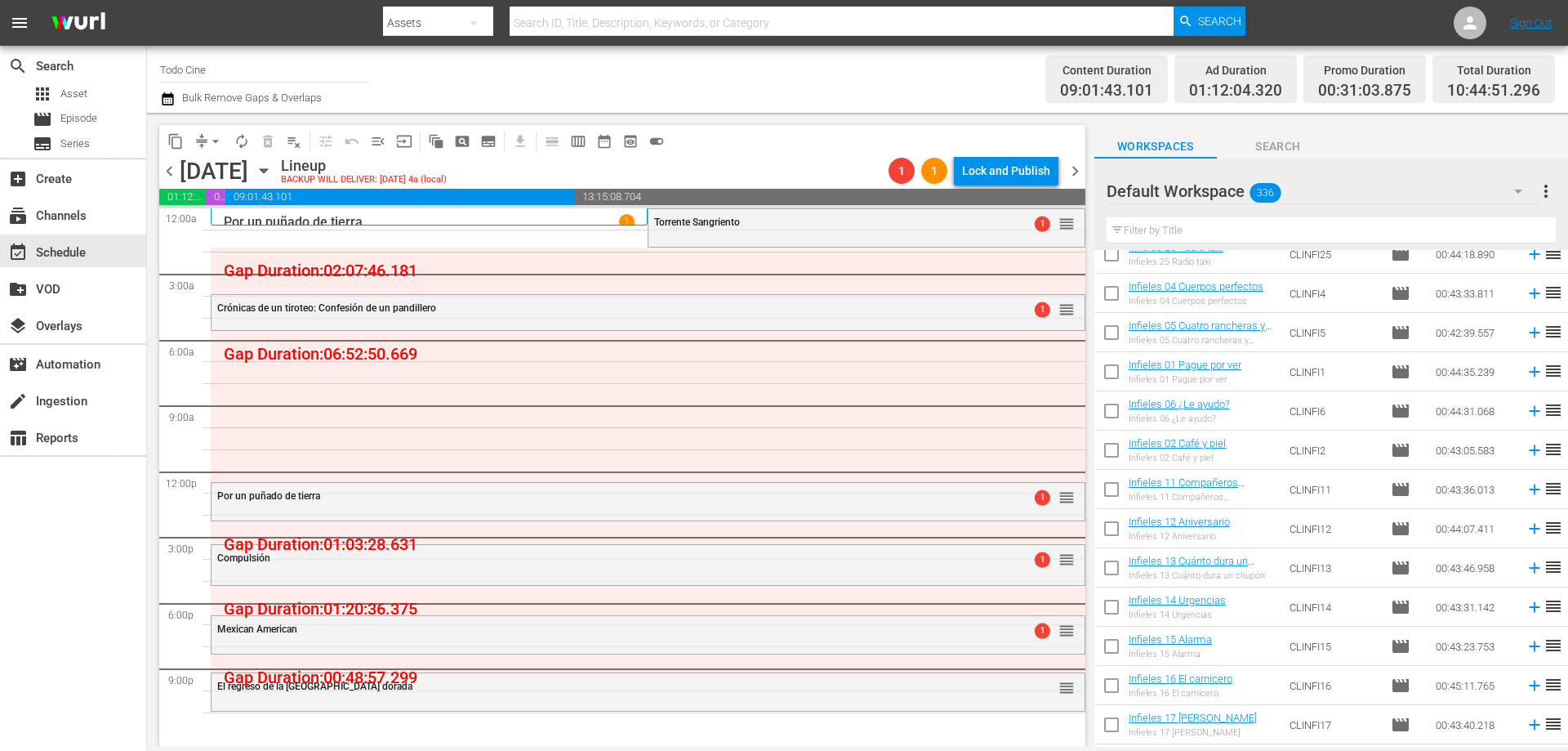 click on "chevron_left" at bounding box center [169, 171] 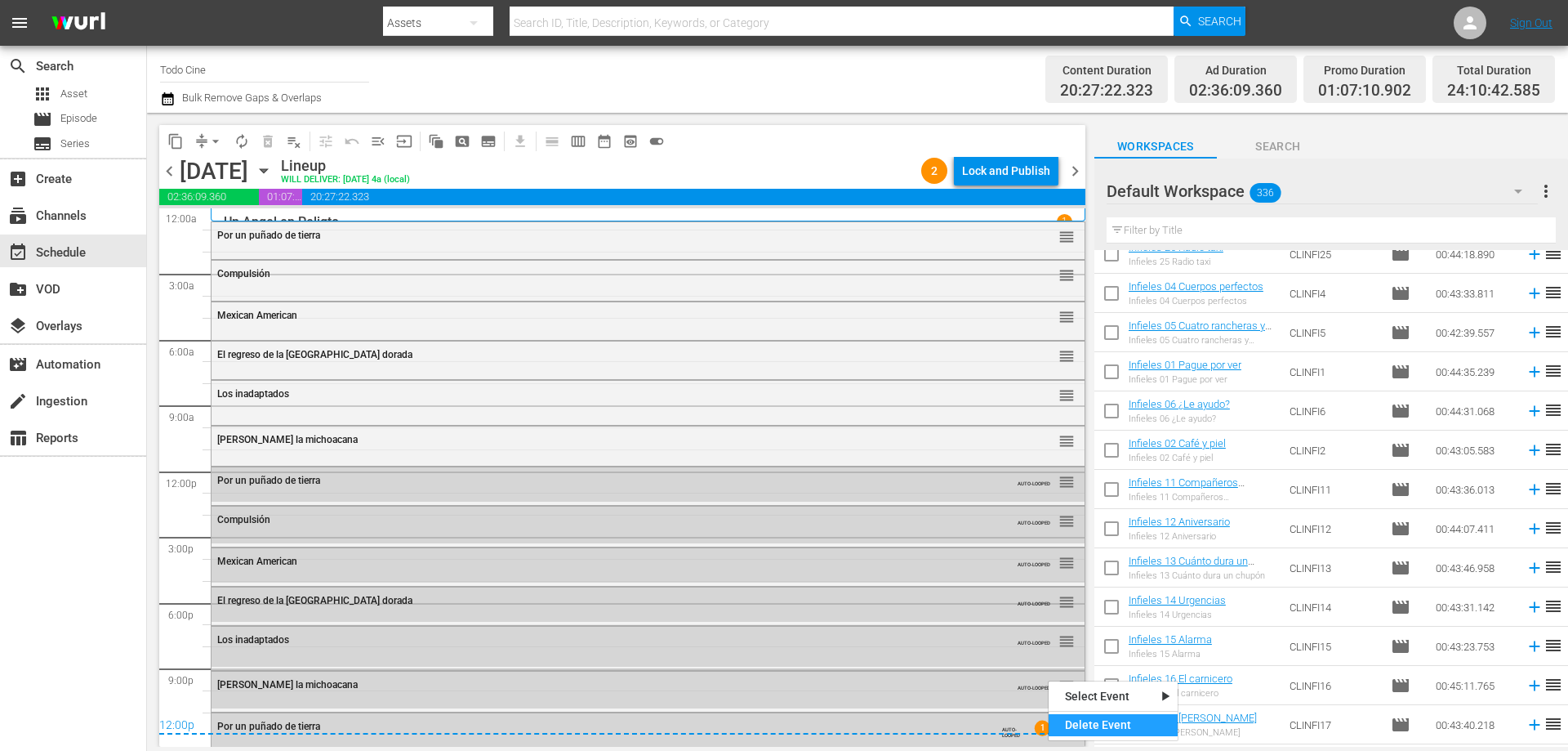 click on "Delete Event" at bounding box center [1113, 725] 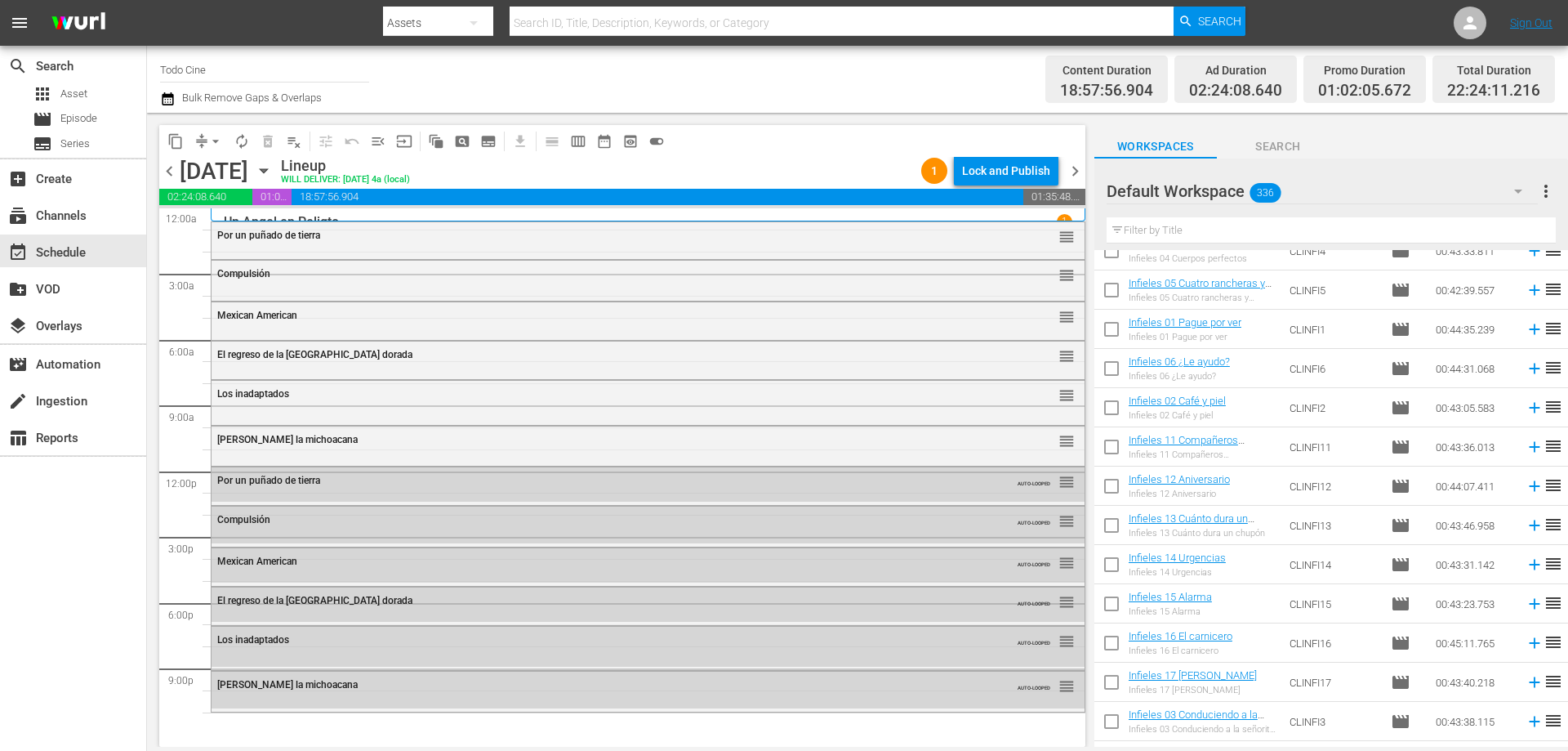 scroll, scrollTop: 409, scrollLeft: 0, axis: vertical 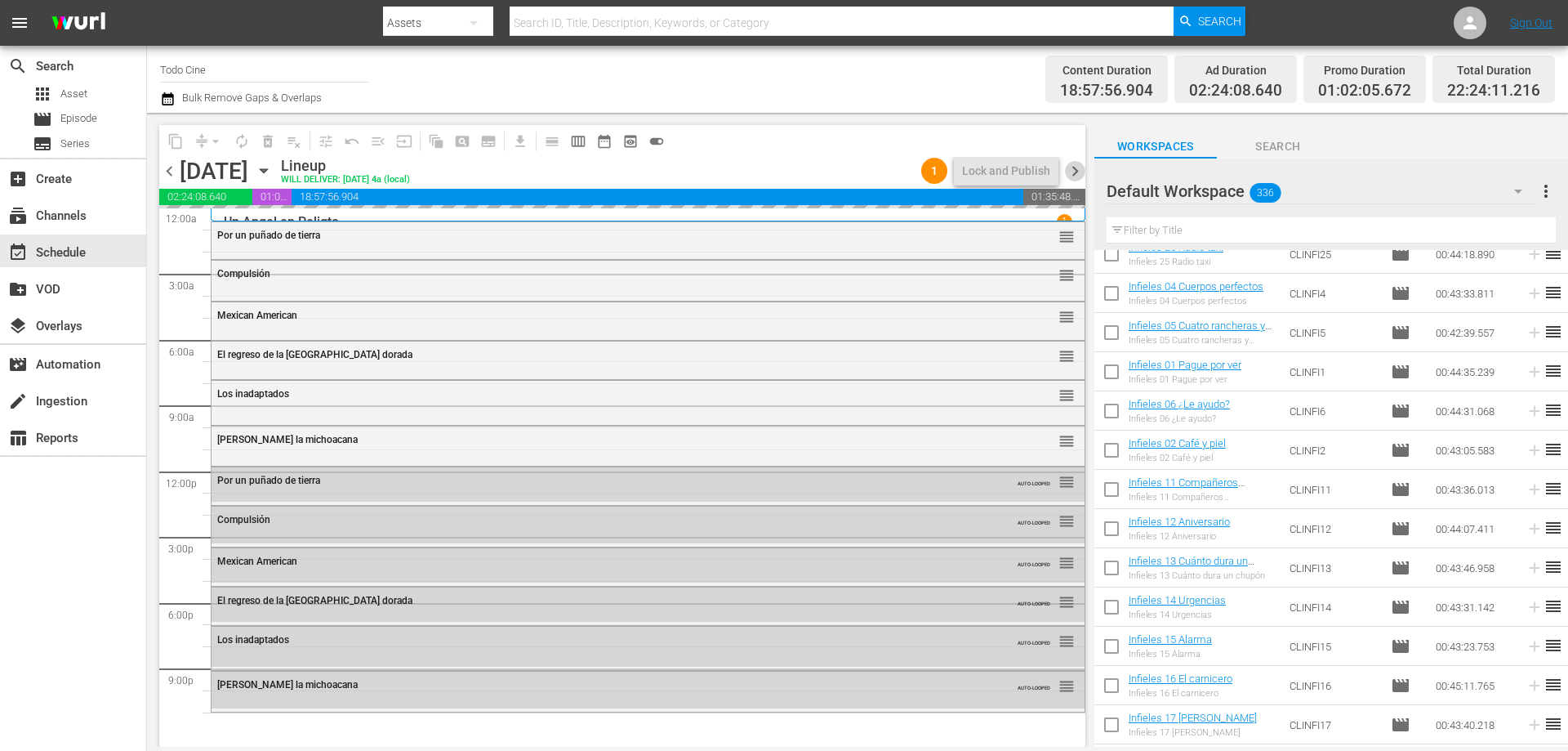 click on "chevron_right" at bounding box center (1075, 171) 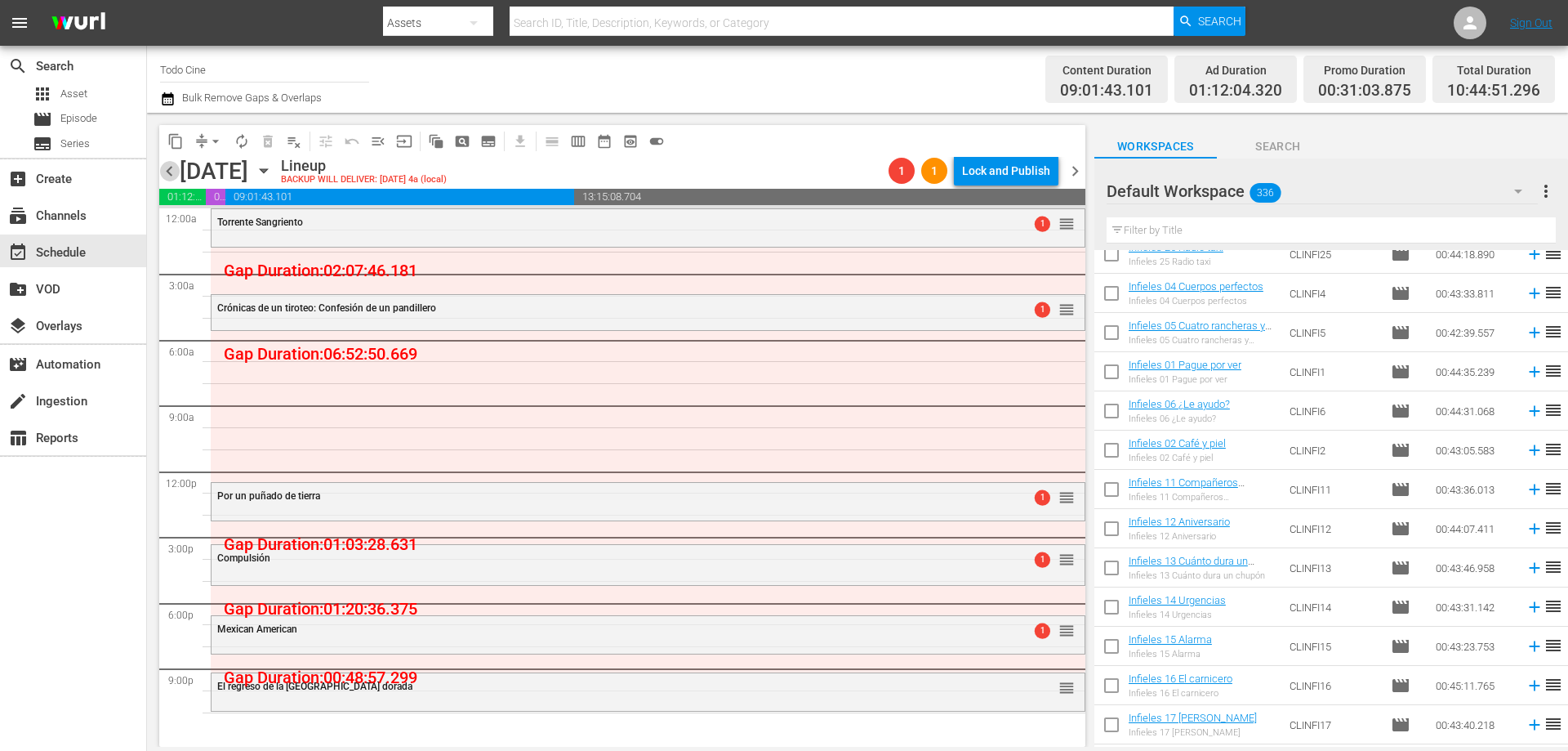 click on "chevron_left" at bounding box center (169, 171) 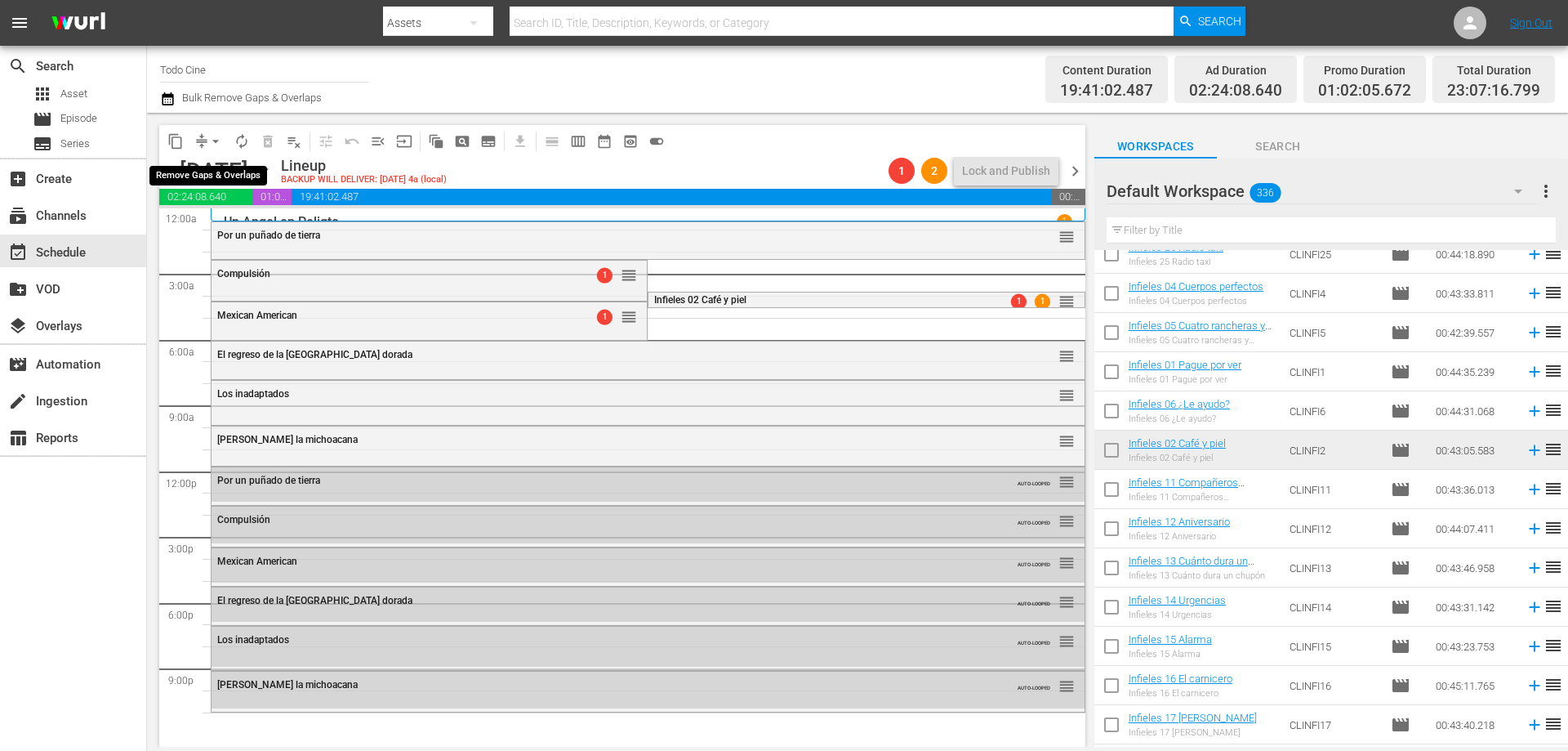 click on "arrow_drop_down" at bounding box center (216, 141) 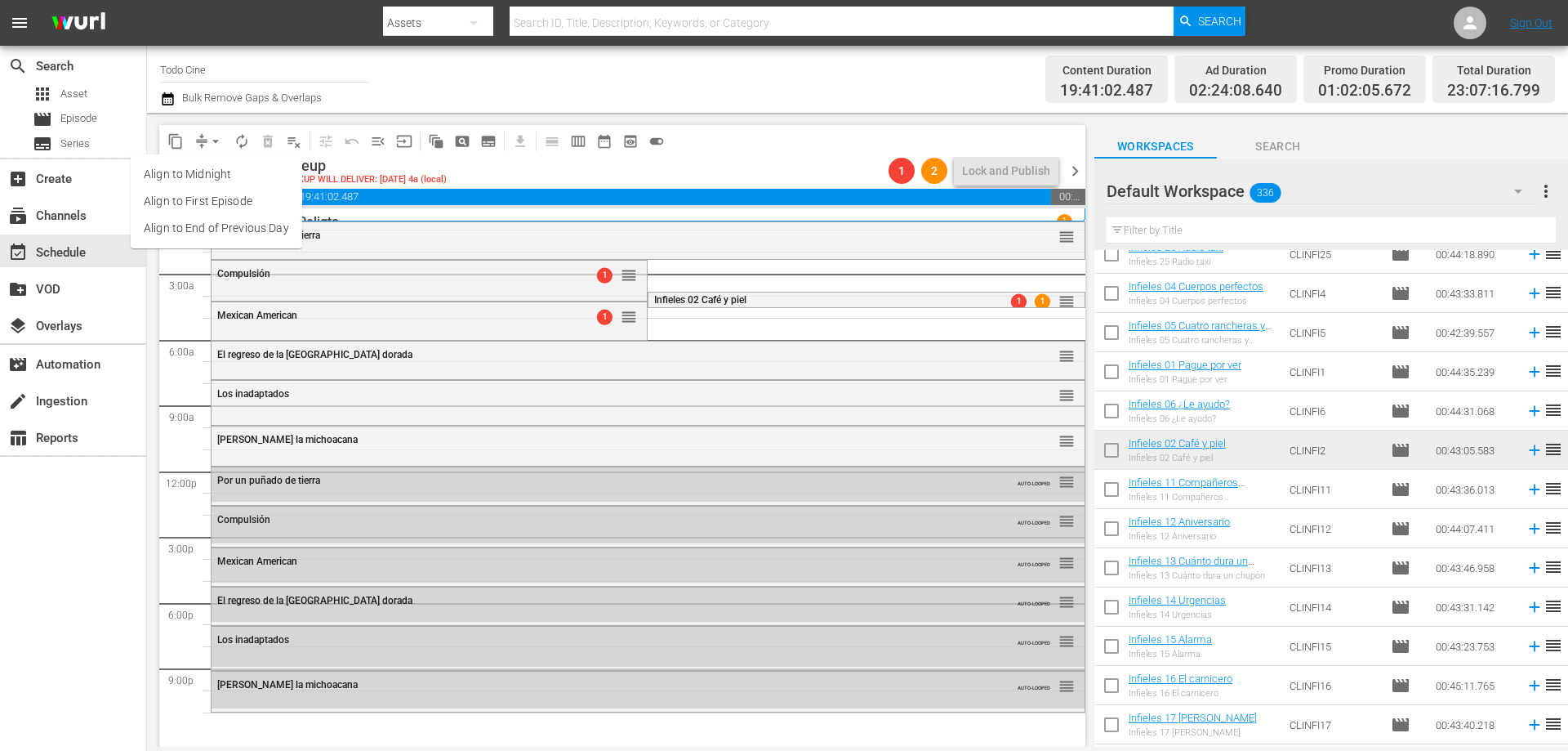 click on "Align to End of Previous Day" at bounding box center [216, 228] 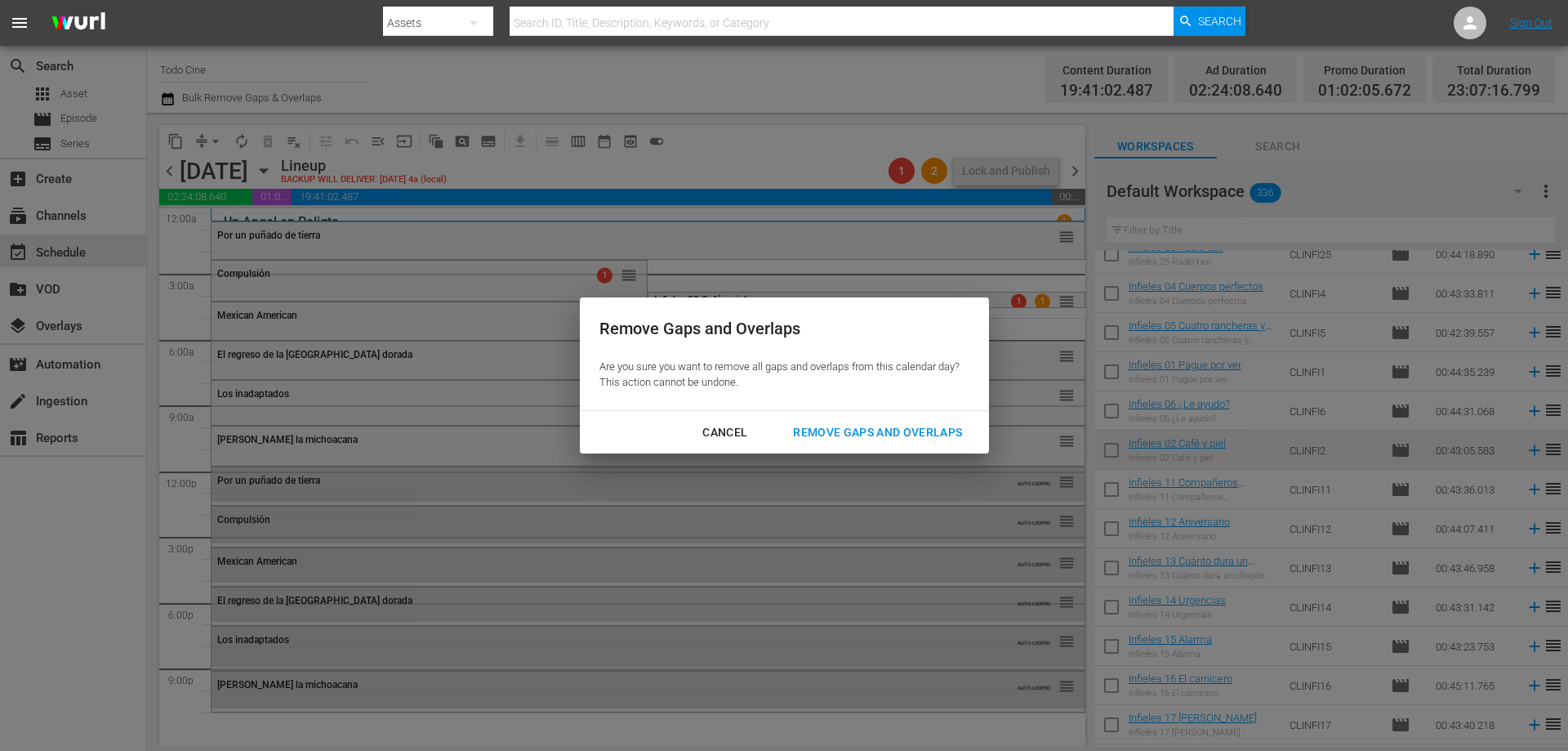 click on "Remove Gaps and Overlaps" at bounding box center (877, 432) 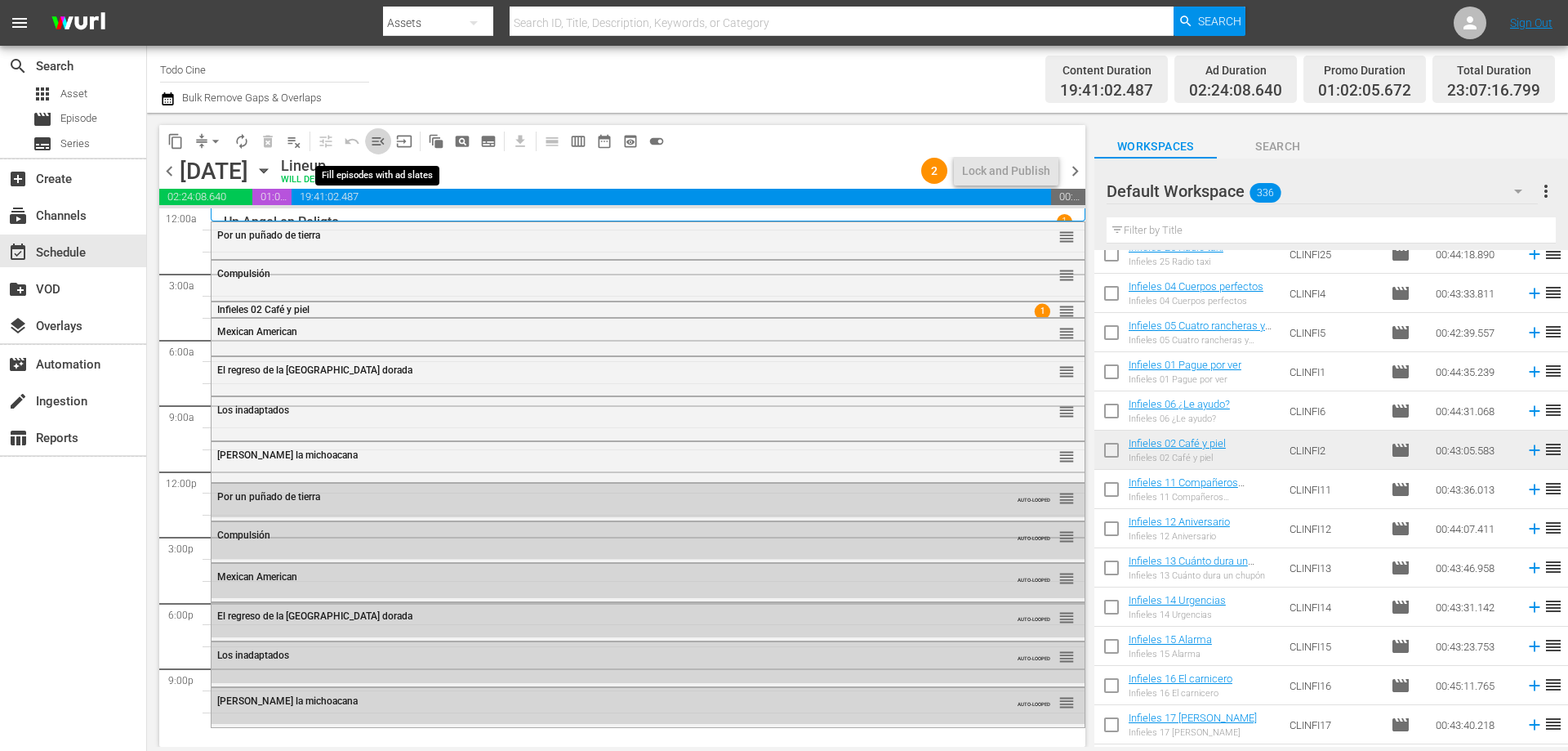 click on "menu_open" at bounding box center (378, 141) 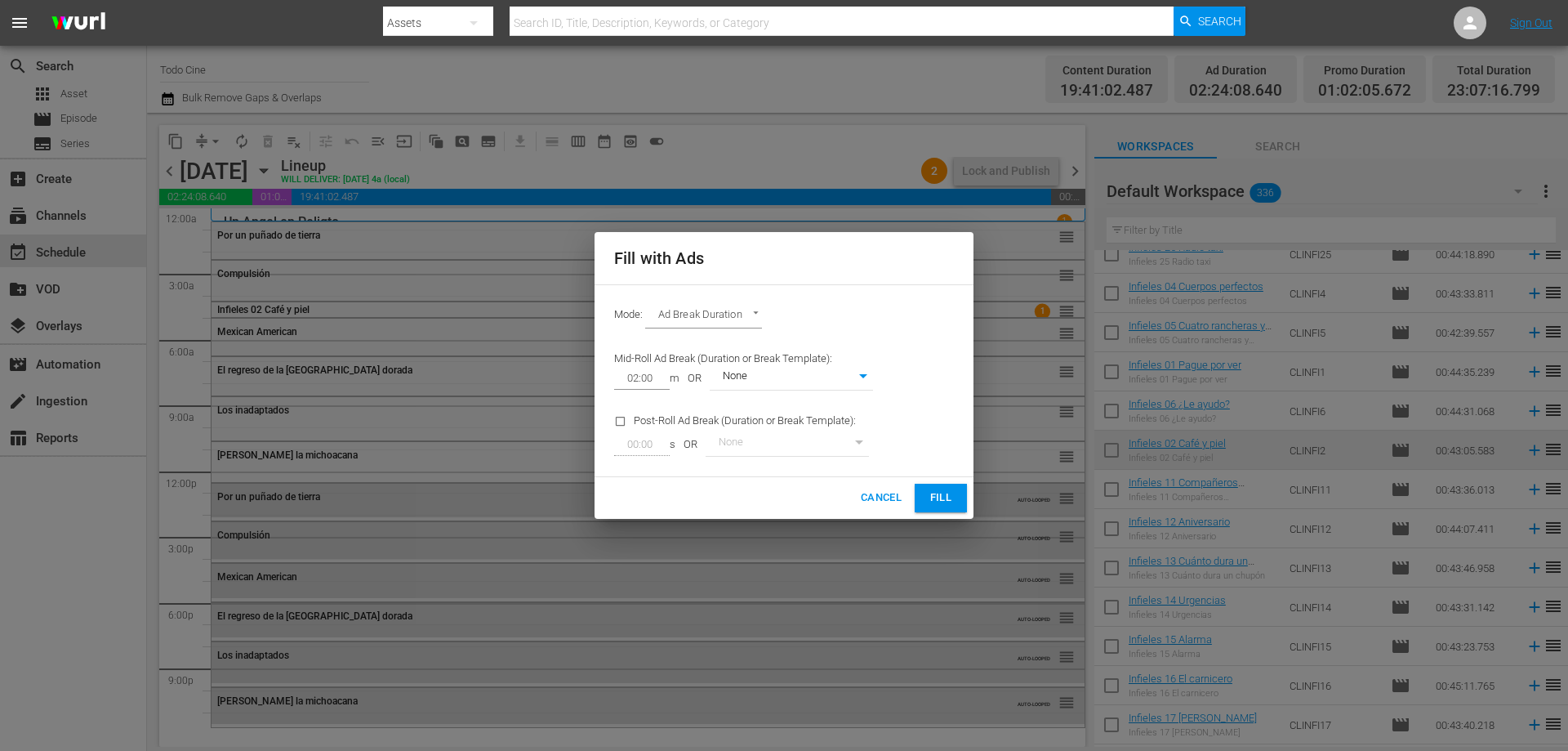 click on "Fill" at bounding box center (941, 498) 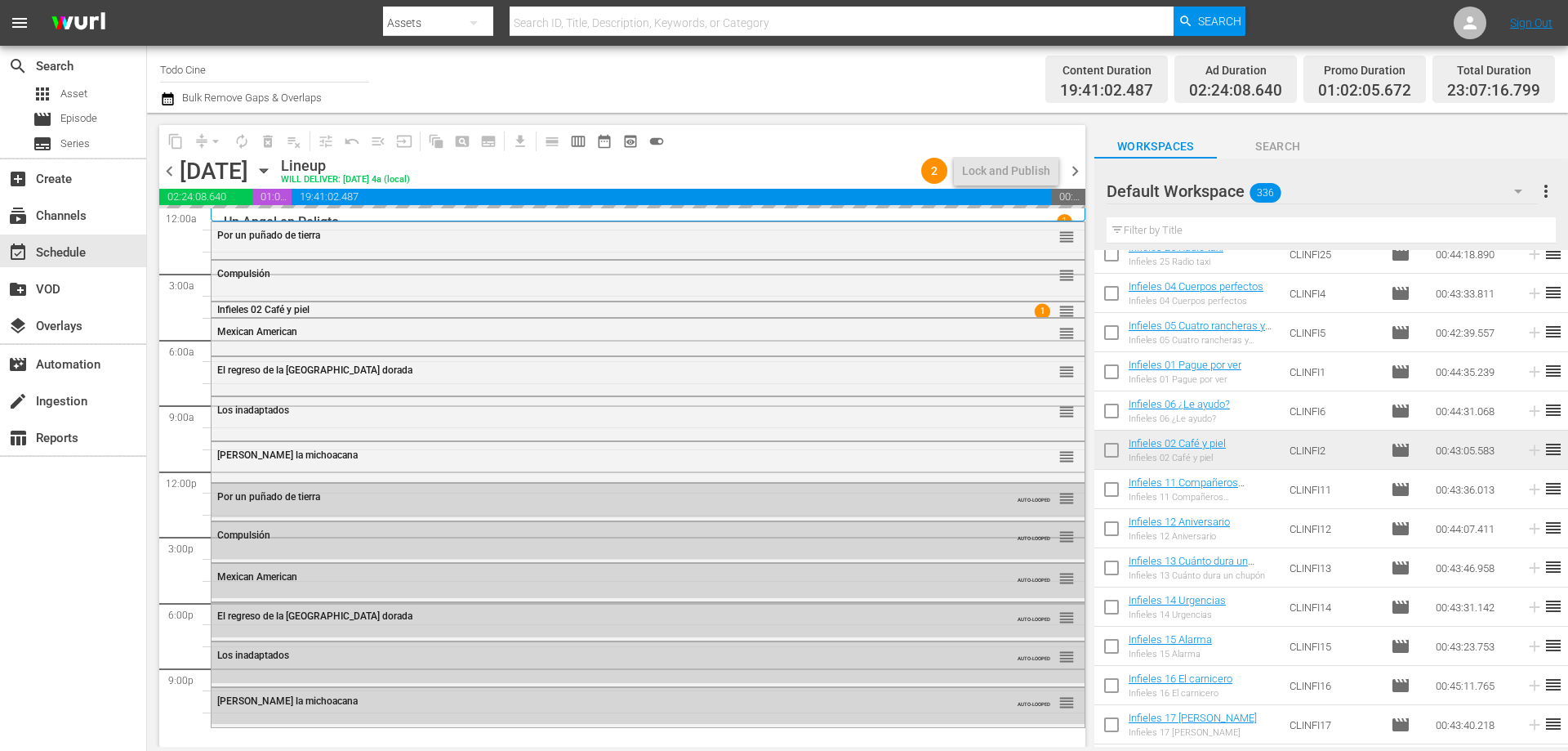 drag, startPoint x: 1080, startPoint y: 171, endPoint x: 3, endPoint y: 28, distance: 1086.452 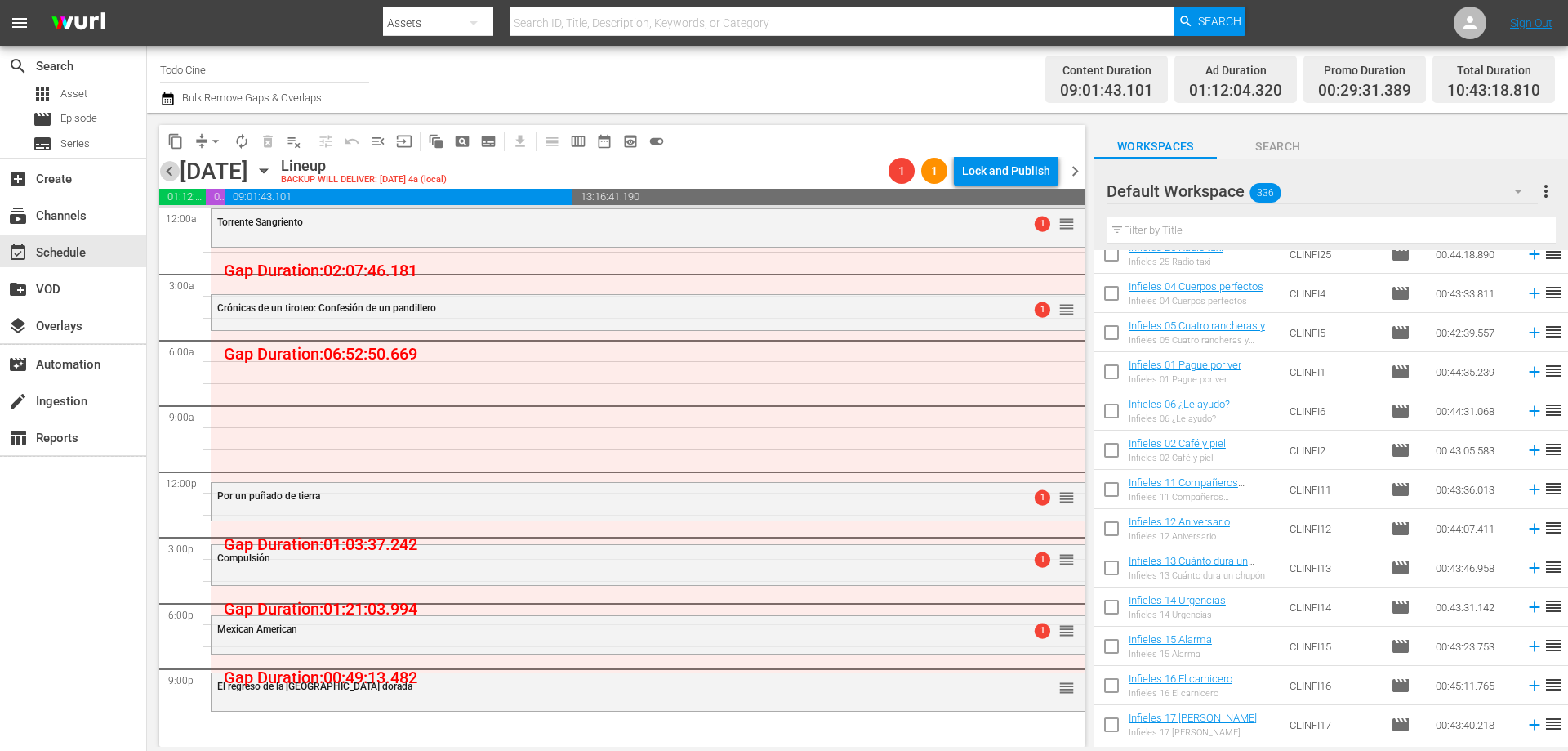click on "chevron_left" at bounding box center (169, 171) 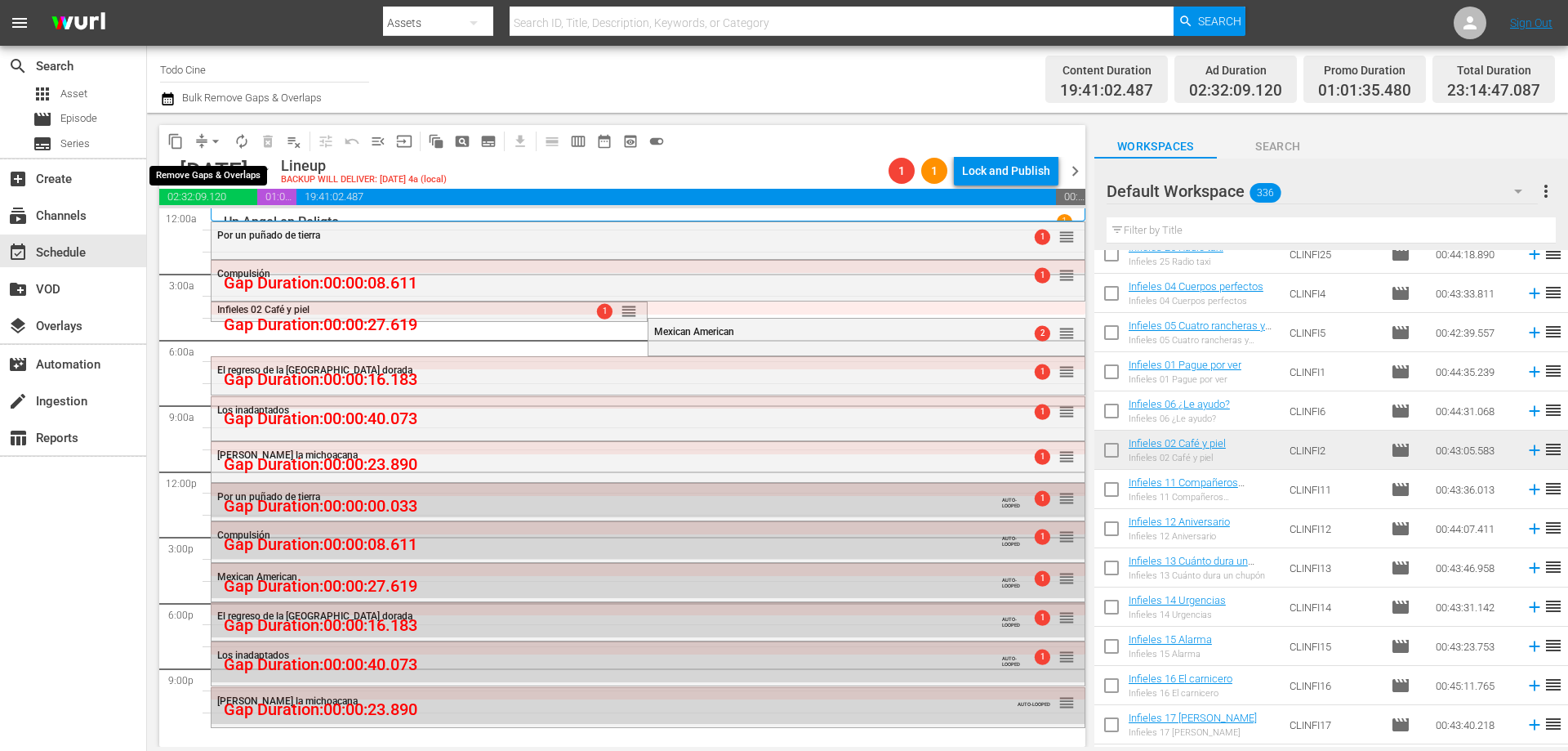click on "arrow_drop_down" at bounding box center [216, 141] 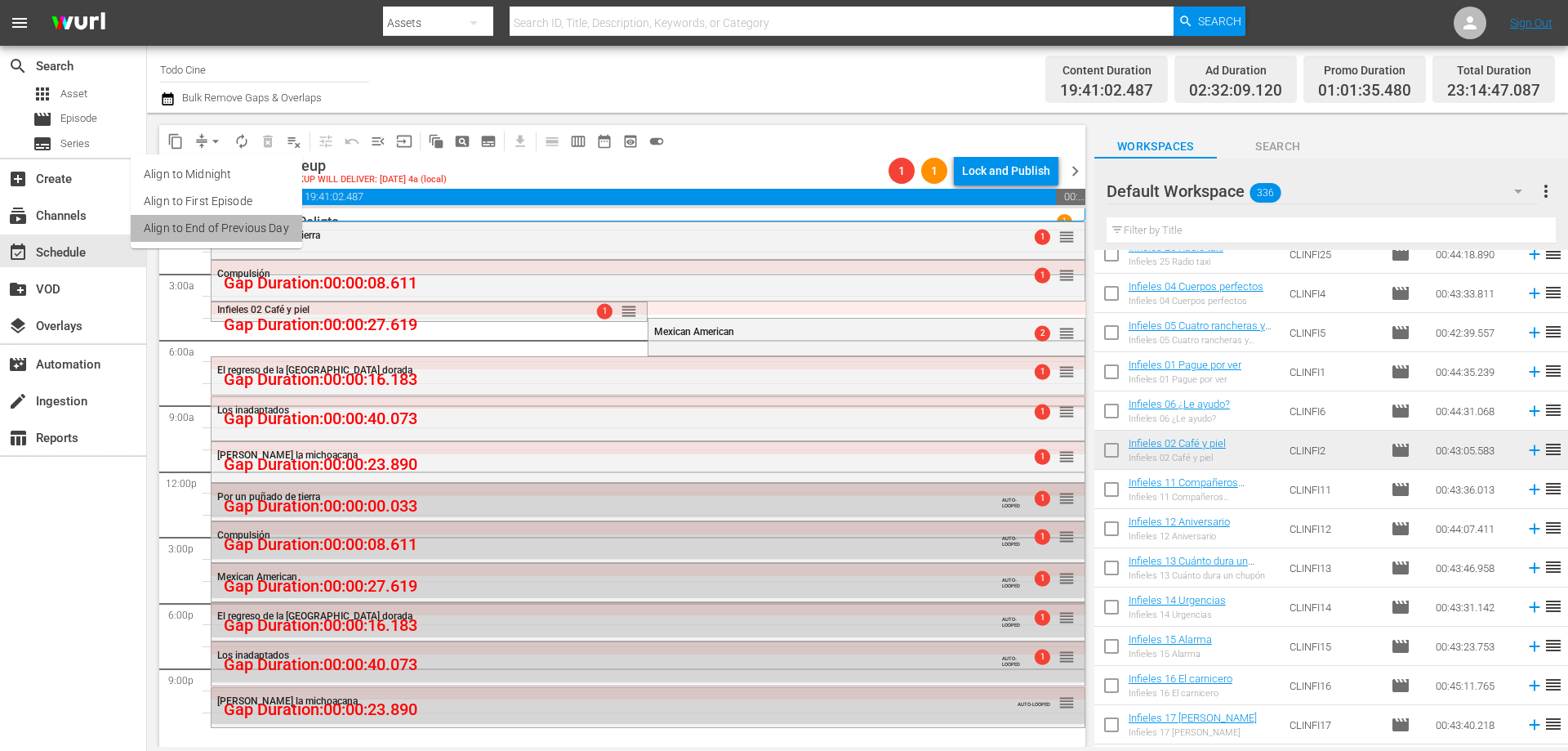 click on "Align to End of Previous Day" at bounding box center [216, 228] 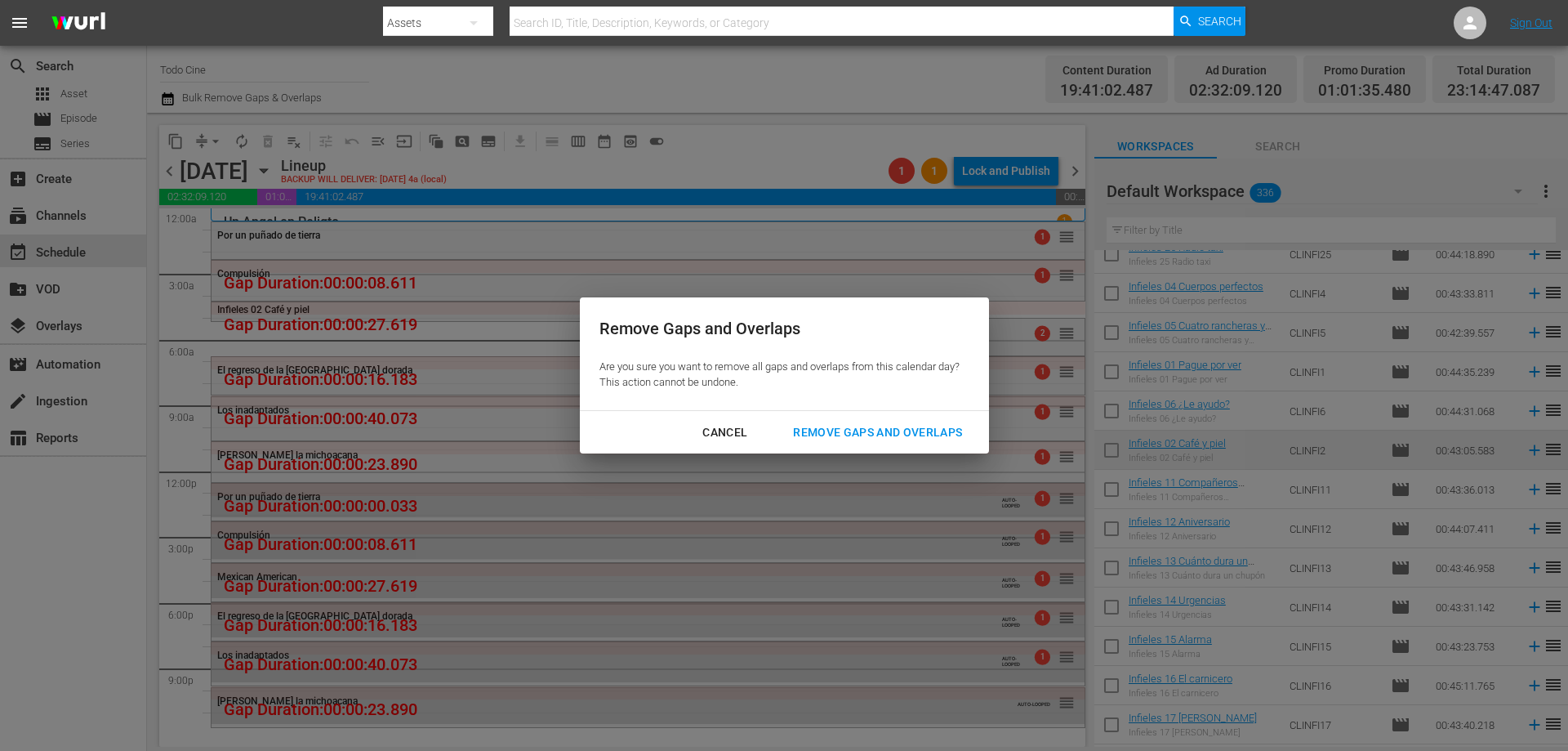 click on "Remove Gaps and Overlaps" at bounding box center [877, 432] 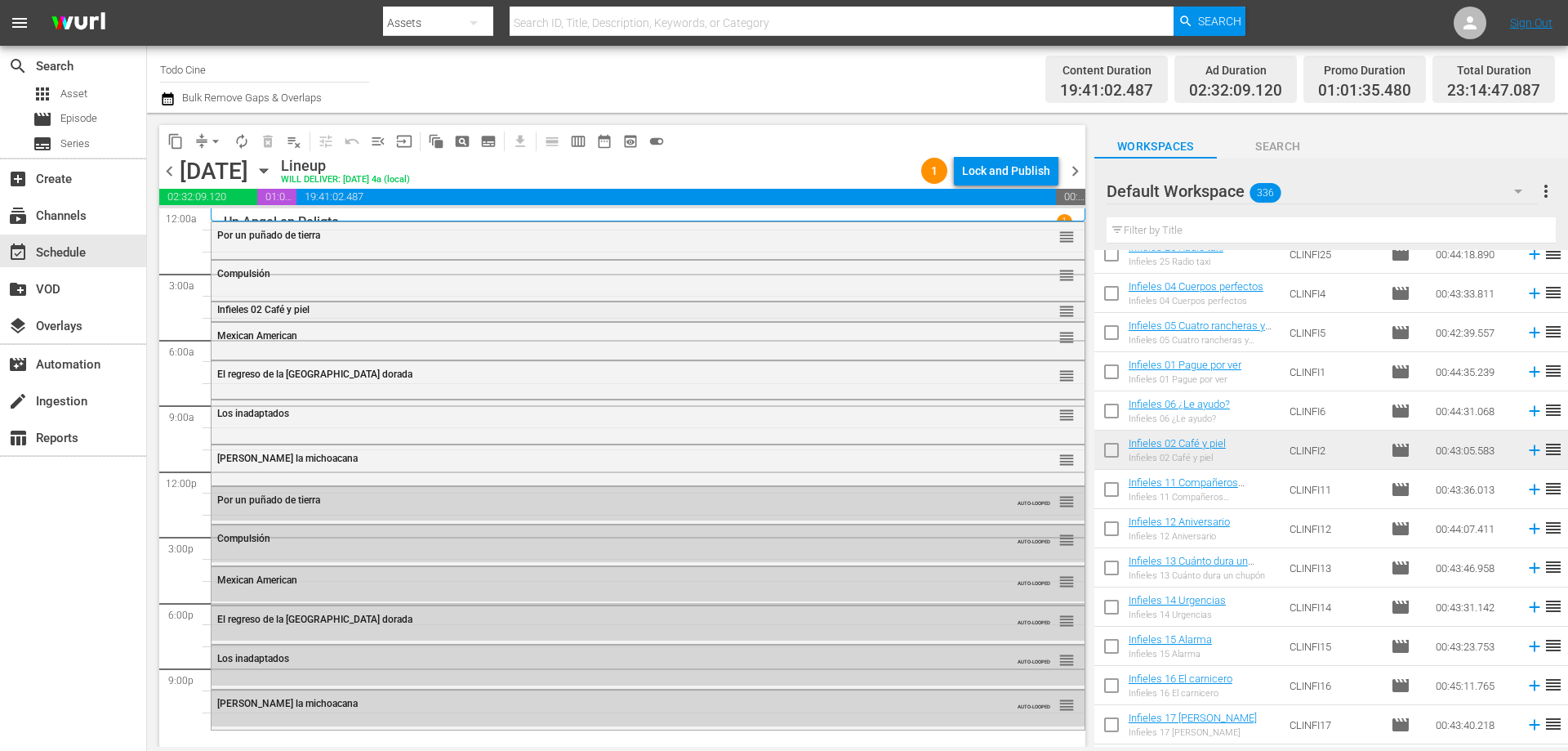 click on "Infieles 02 Café y piel" at bounding box center (263, 310) 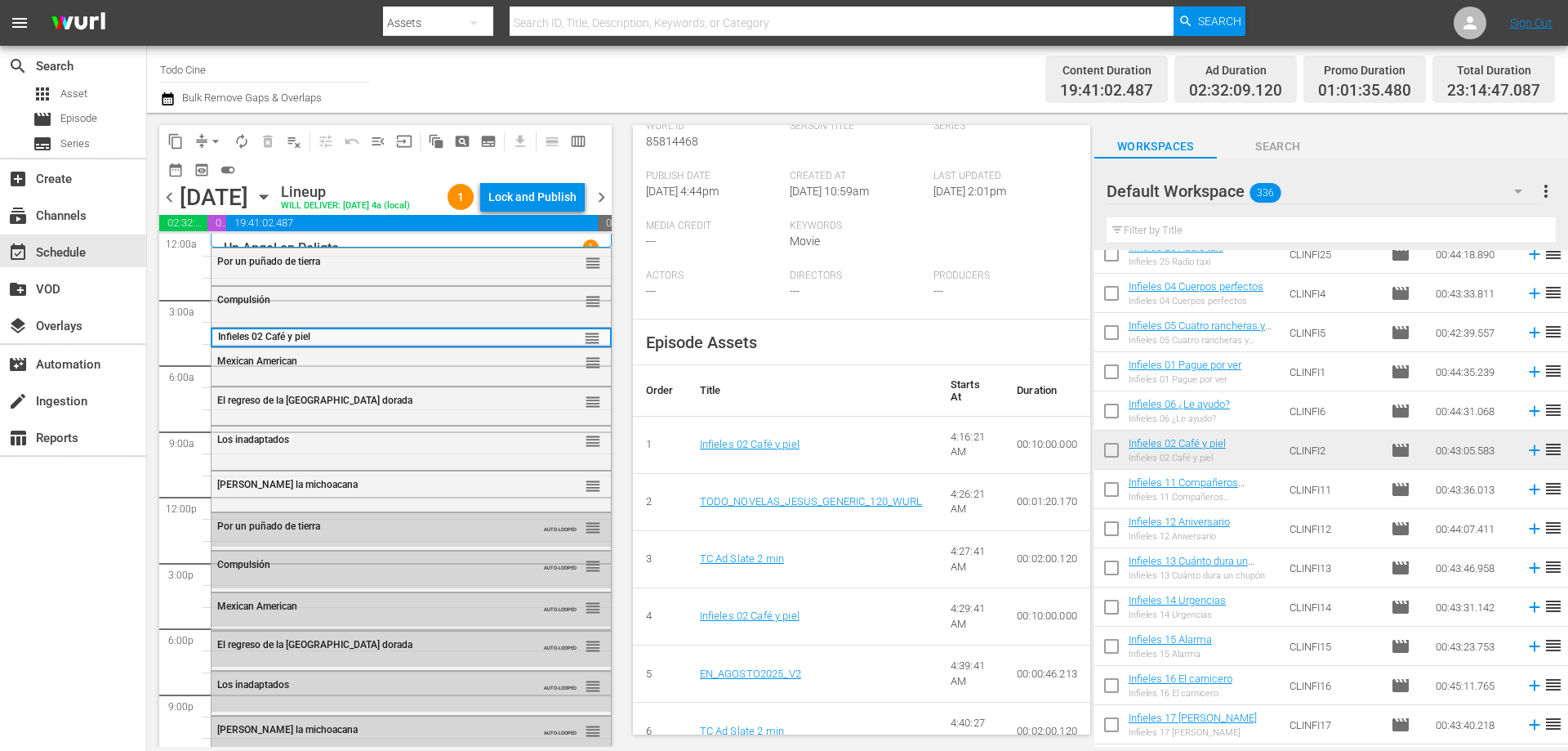 scroll, scrollTop: 409, scrollLeft: 0, axis: vertical 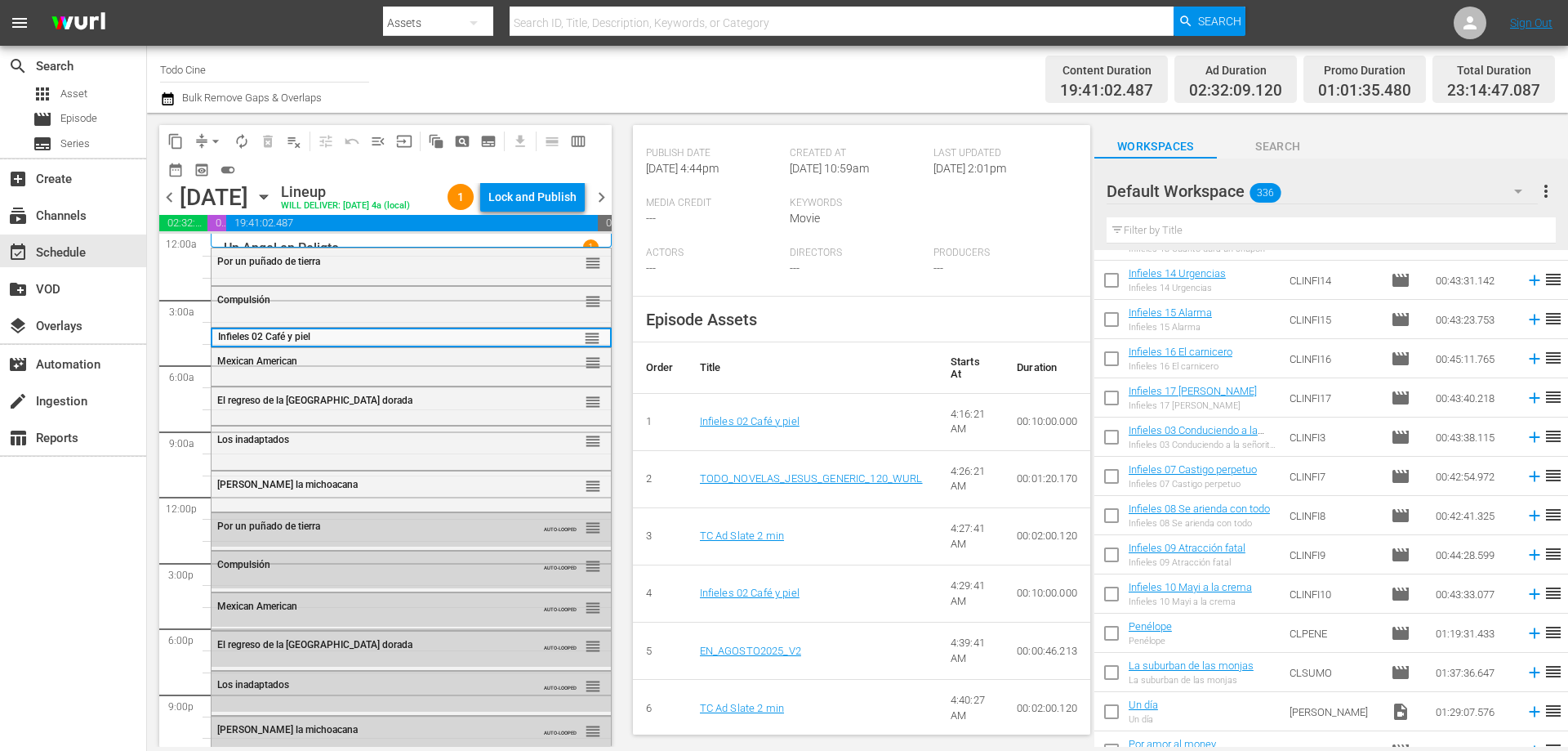 click on "Infieles 10 Mayi a la crema Infieles 10 Mayi a la crema" at bounding box center [1190, 594] 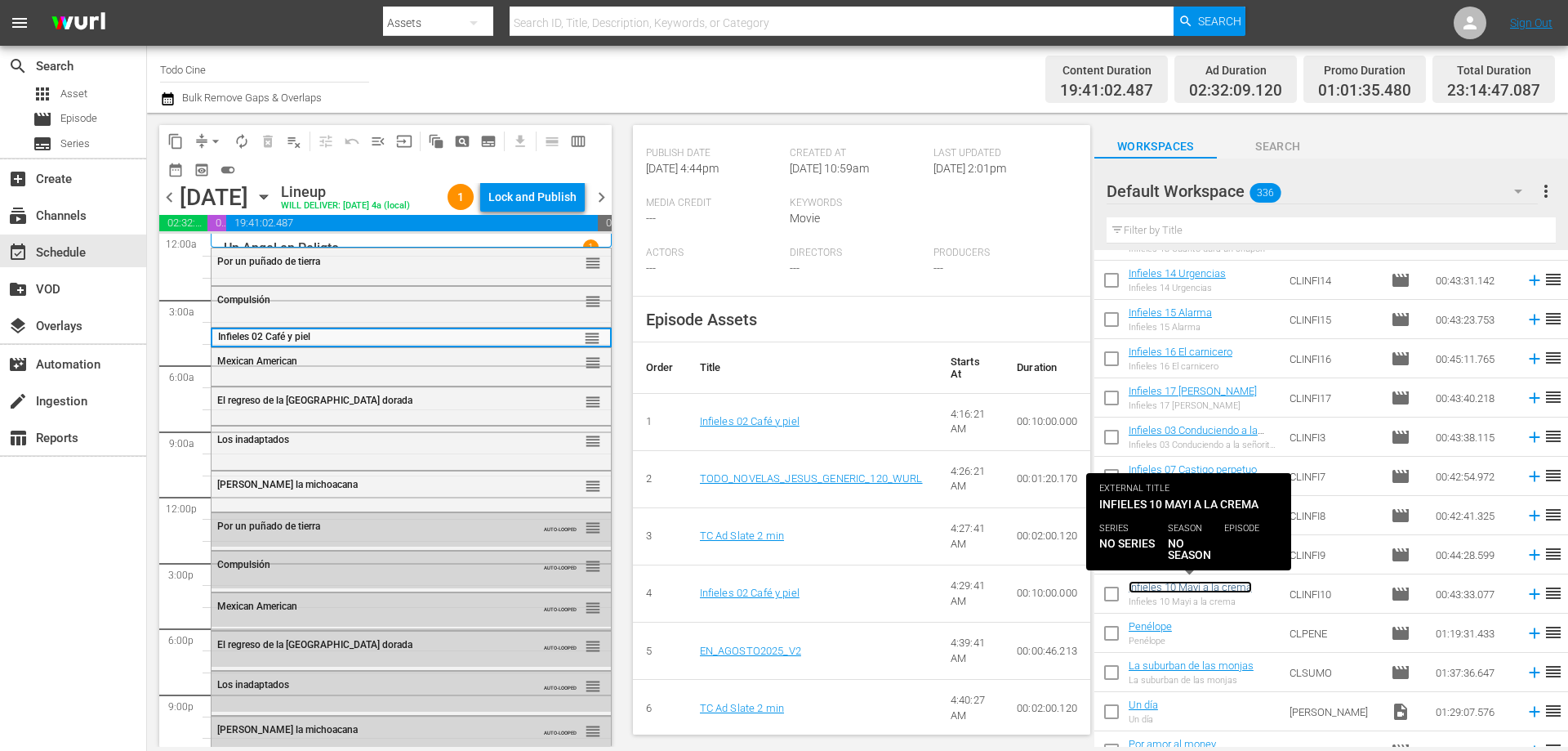 click on "Infieles 10 Mayi a la crema" at bounding box center (1190, 587) 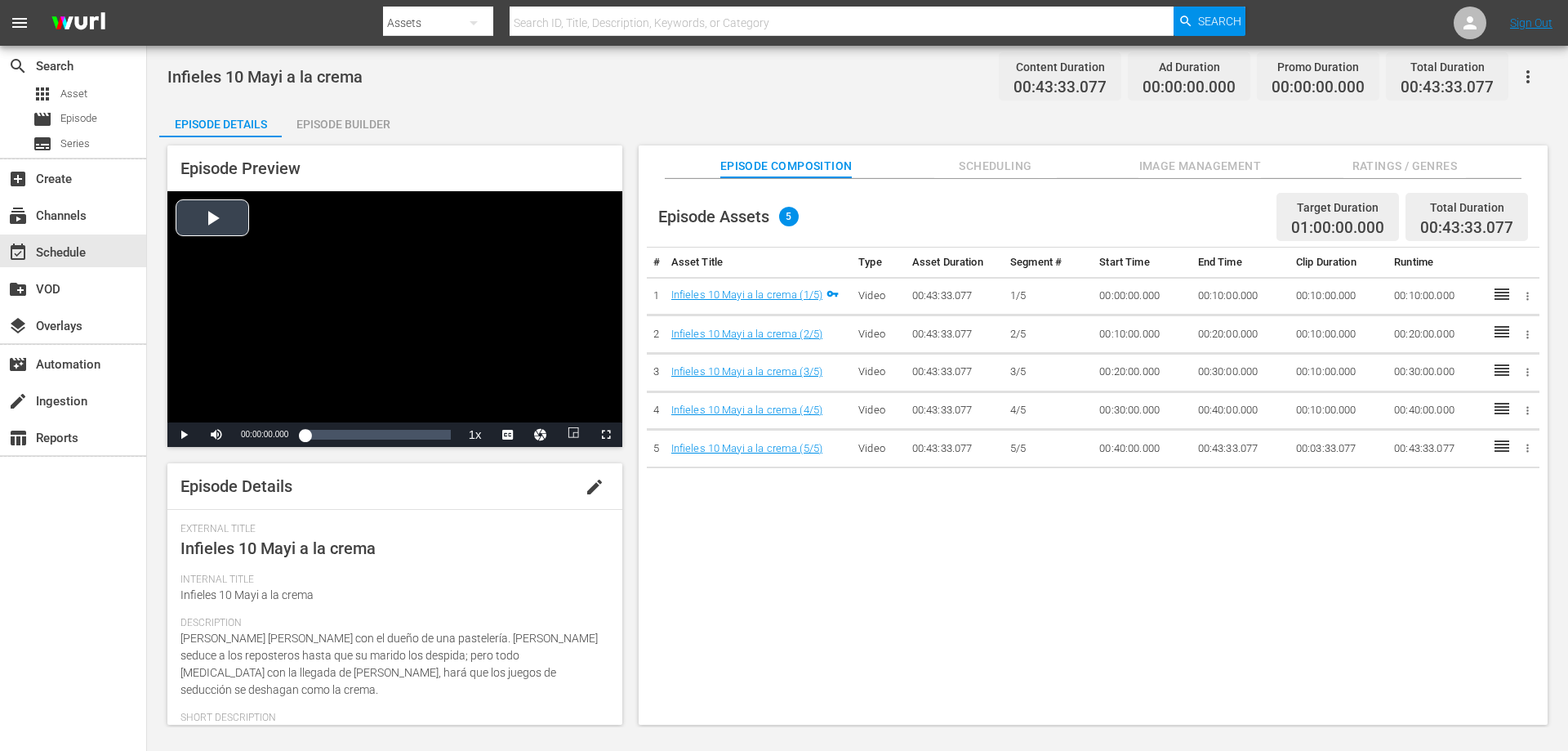 click at bounding box center (394, 306) 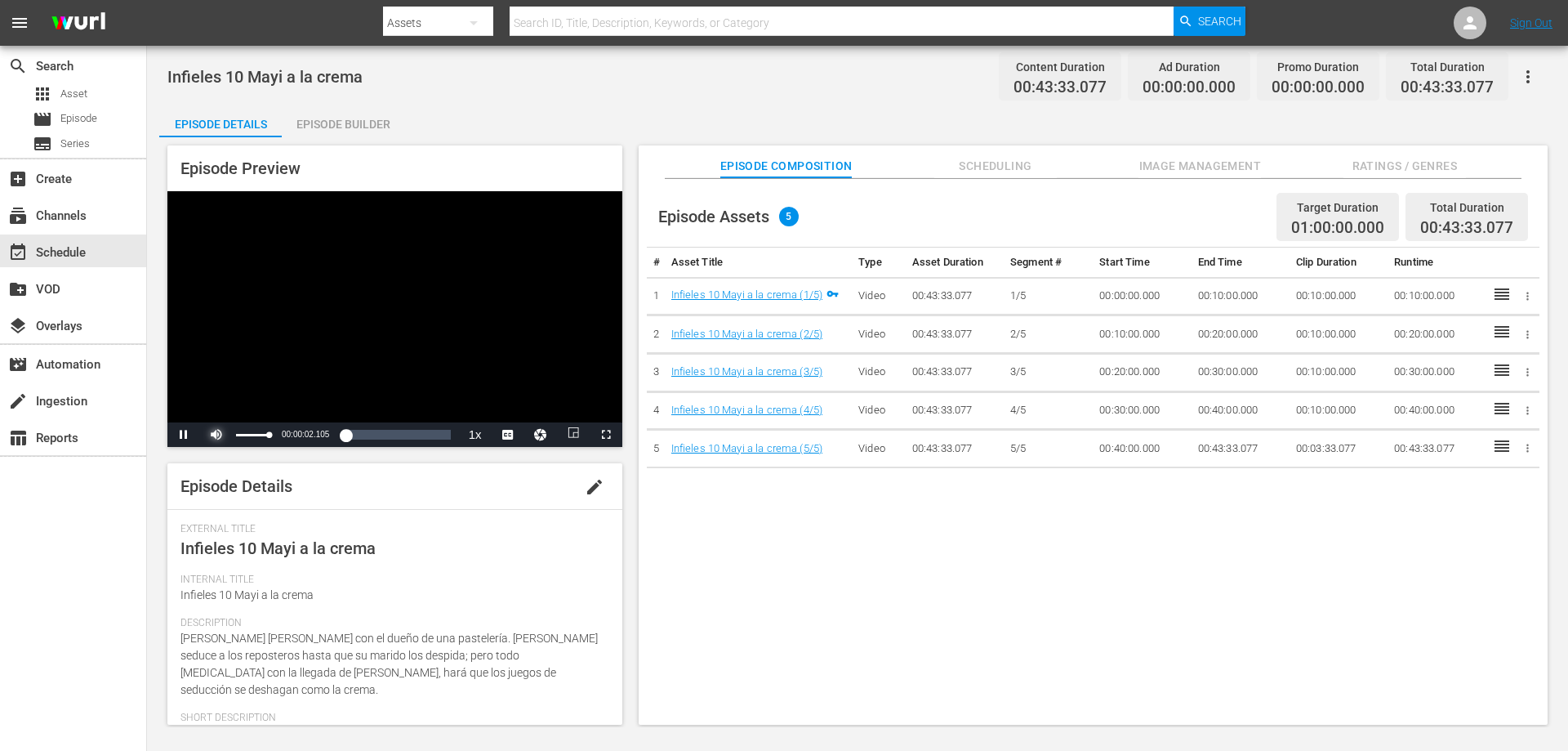 click at bounding box center [216, 435] 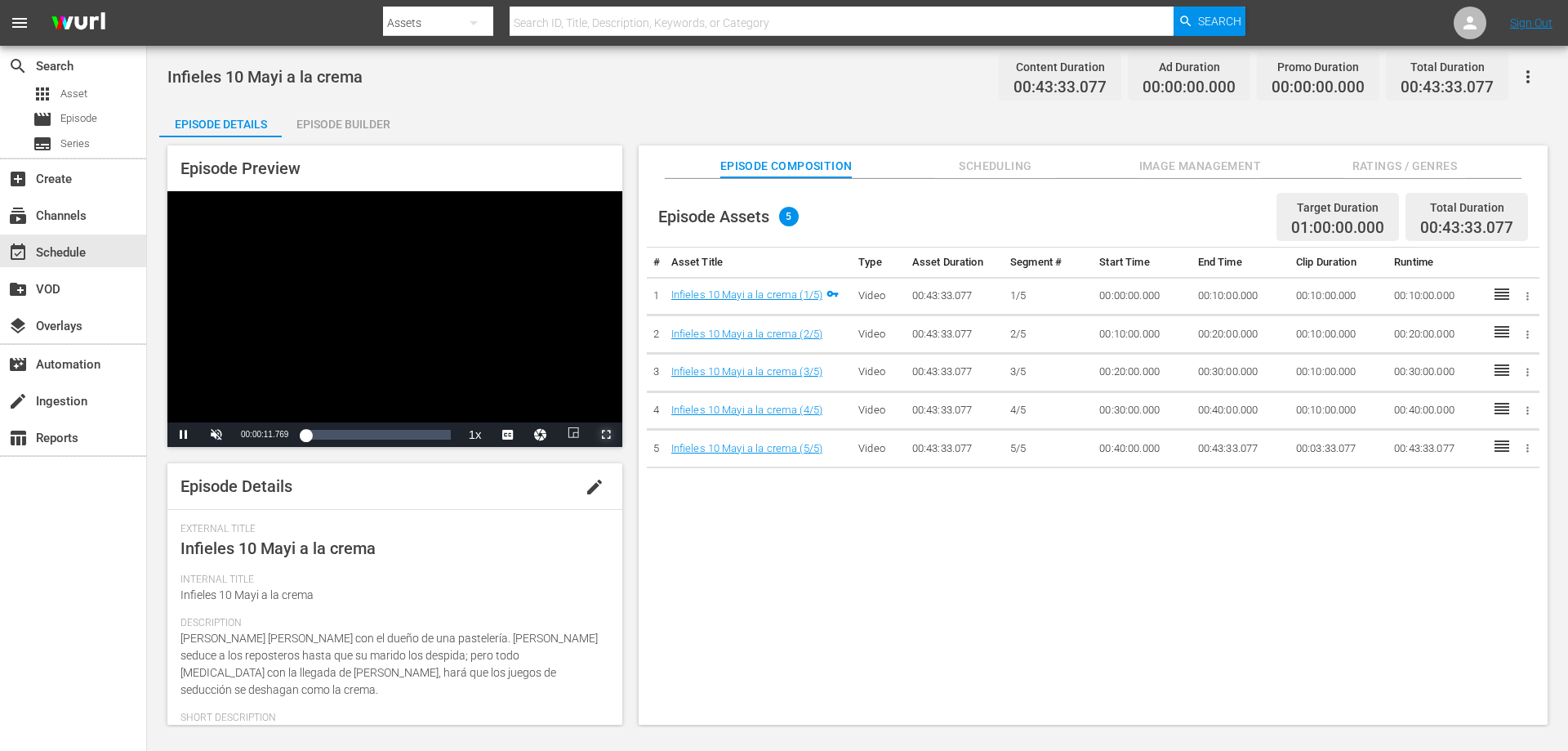 click at bounding box center (606, 435) 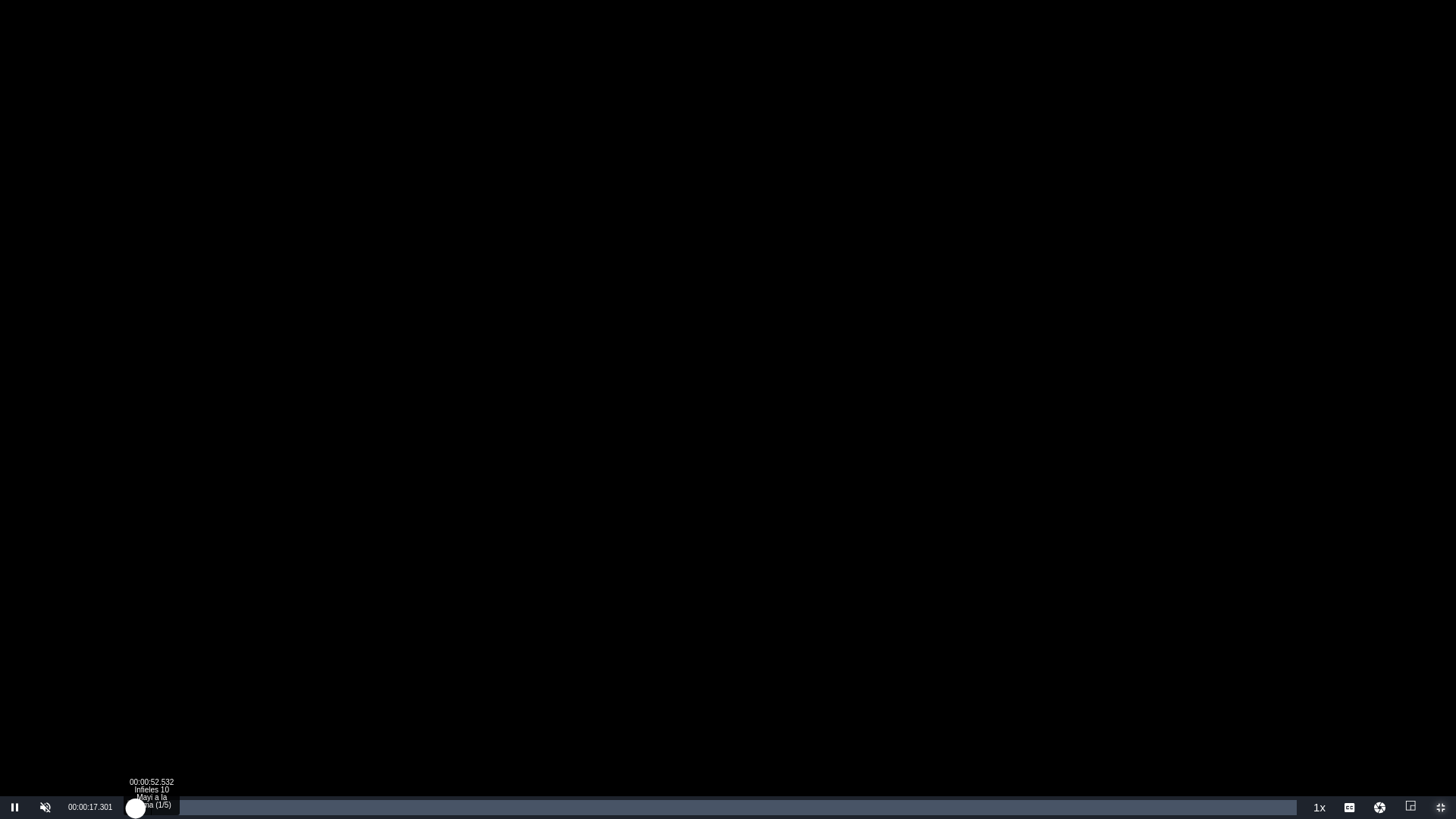 click on "Loaded :  1.15% 00:00:52.532
Infieles 10 Mayi a la crema (1/5) 00:00:17.401" at bounding box center [712, 808] 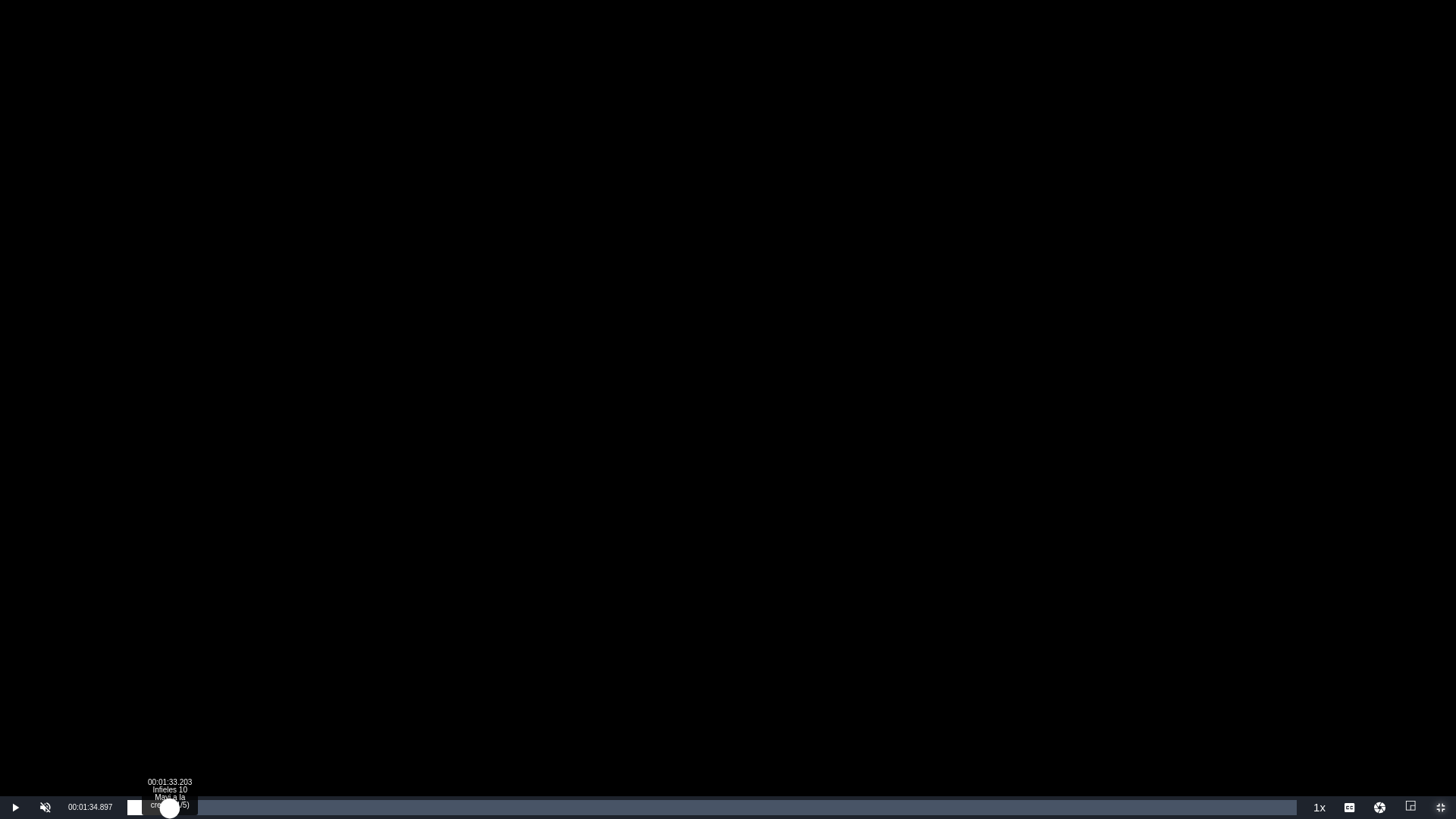 click on "Loaded :  2.76% 00:01:33.203
Infieles 10 Mayi a la crema (1/5) 00:00:58.676" at bounding box center [712, 808] 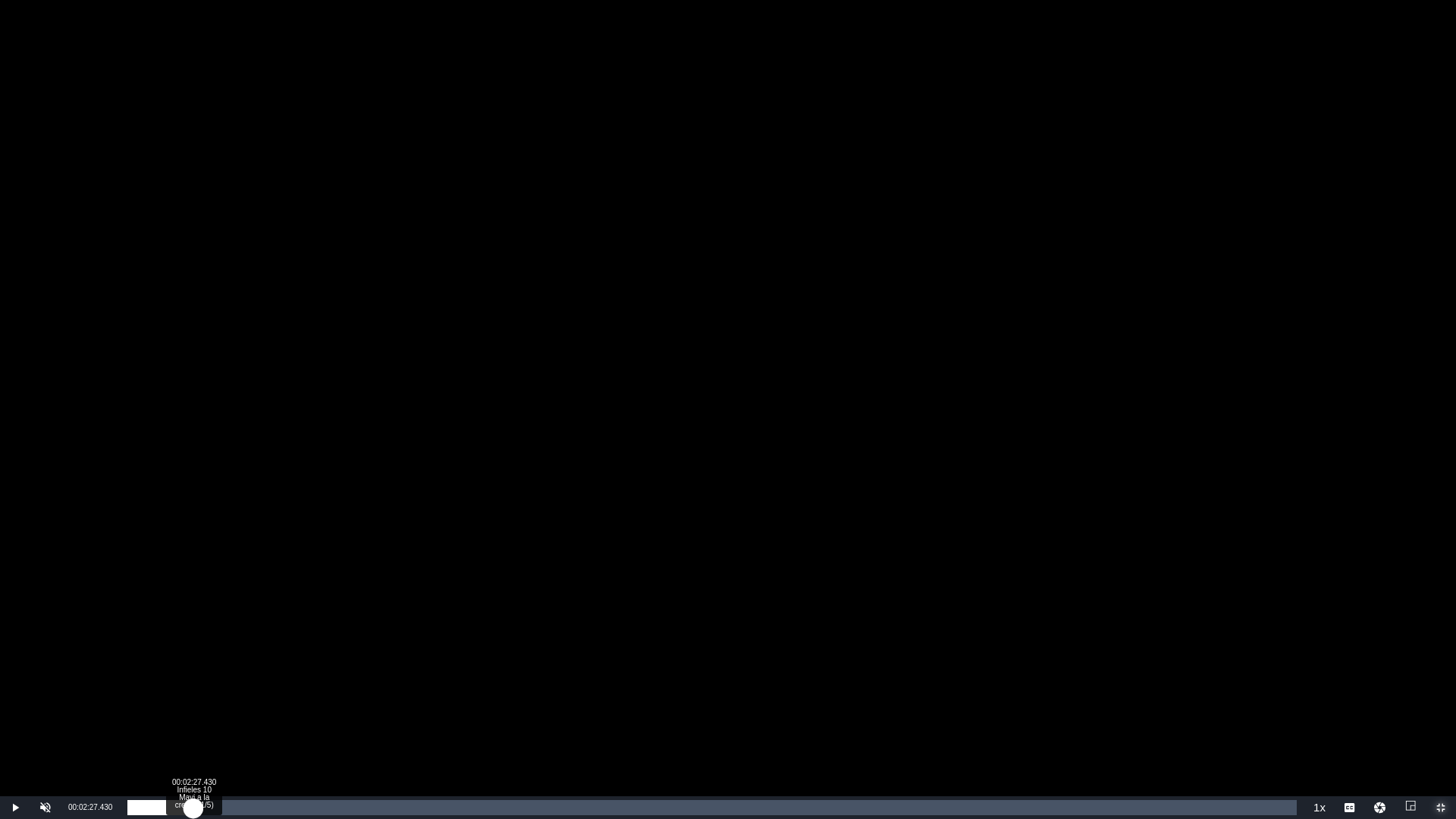 click on "Loaded :  4.20% 00:02:27.430
Infieles 10 Mayi a la crema (1/5) 00:01:40.794" at bounding box center [712, 808] 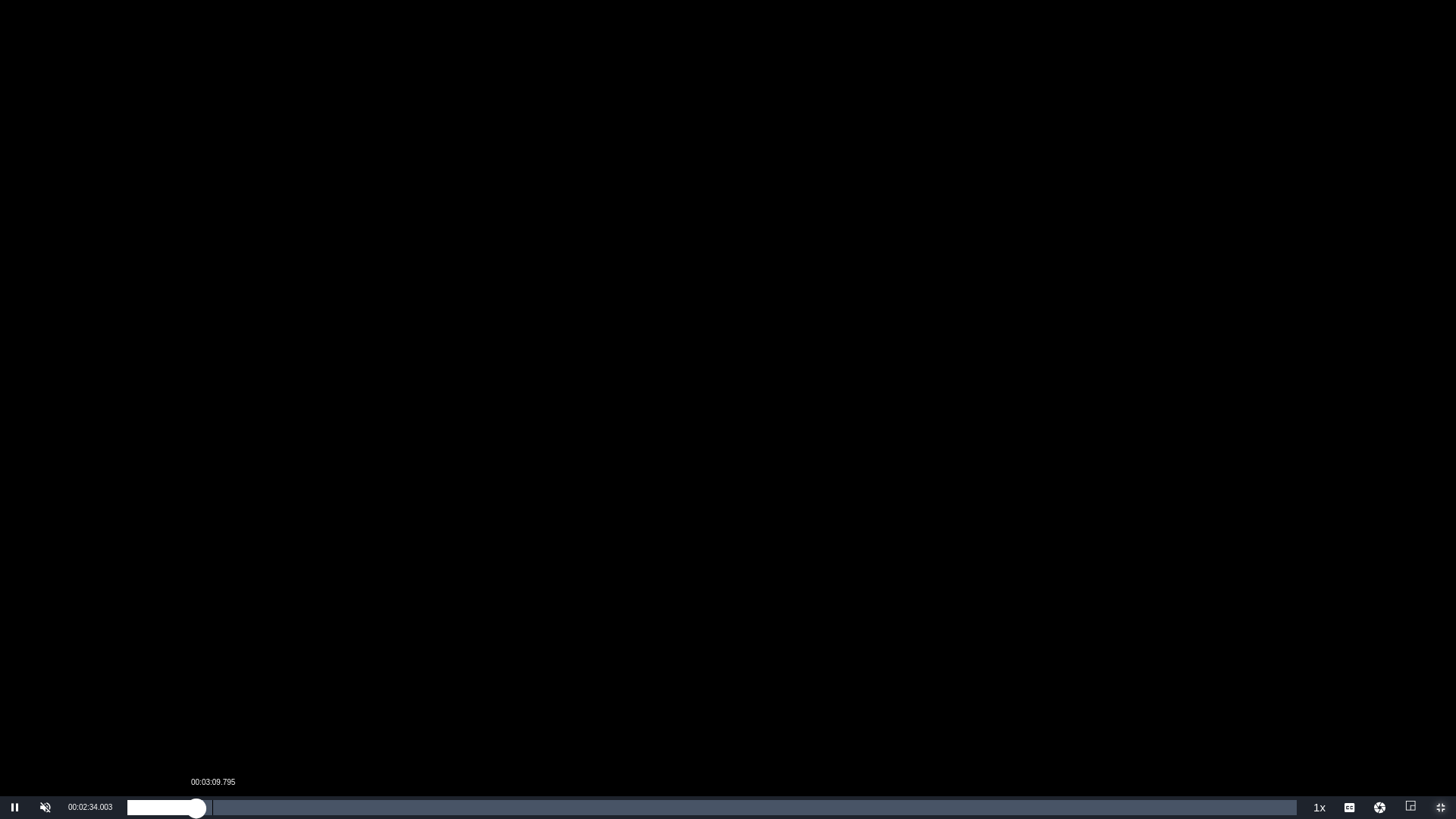 click on "00:03:09.795" at bounding box center (212, 808) 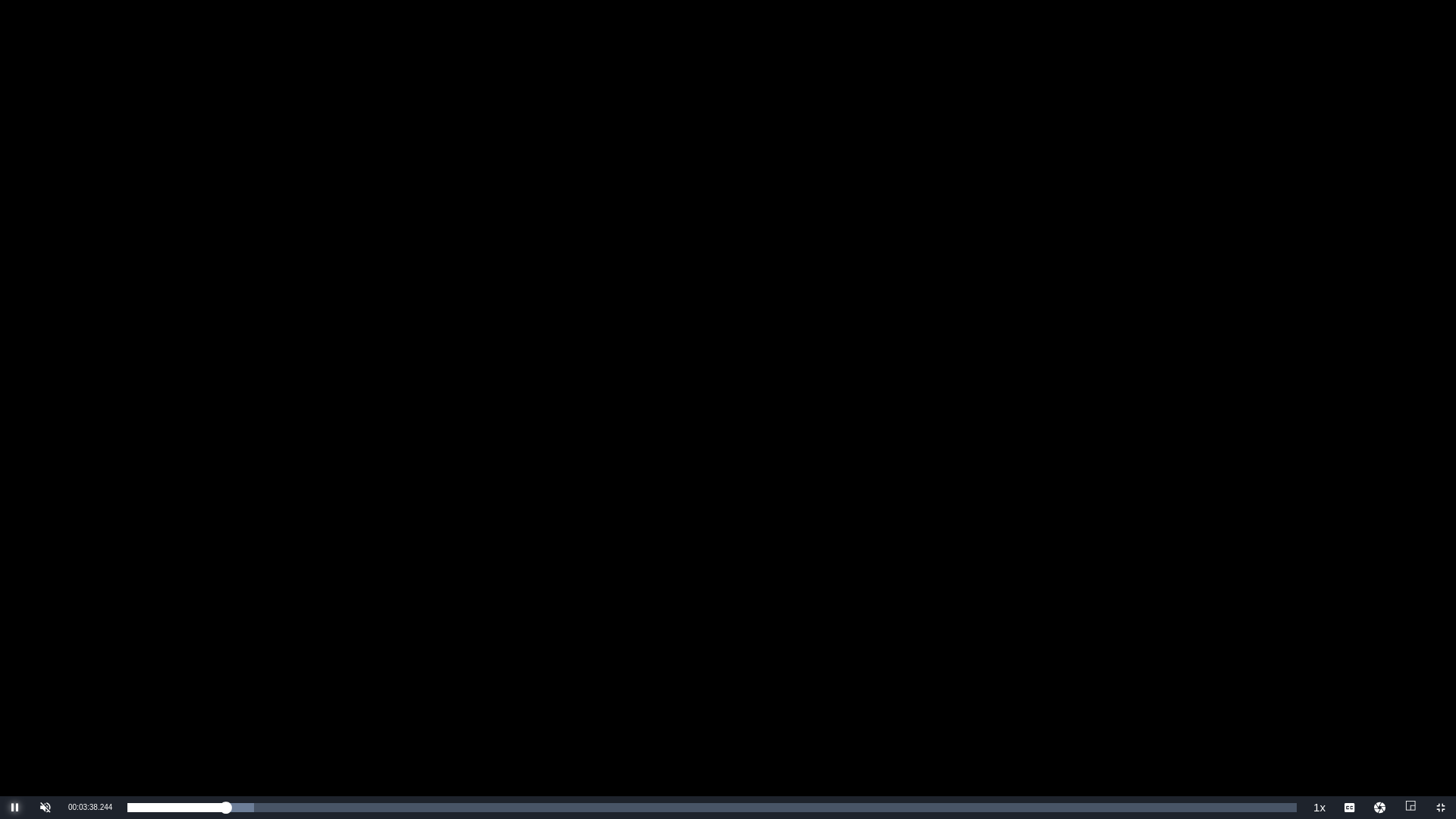 click at bounding box center (15, 808) 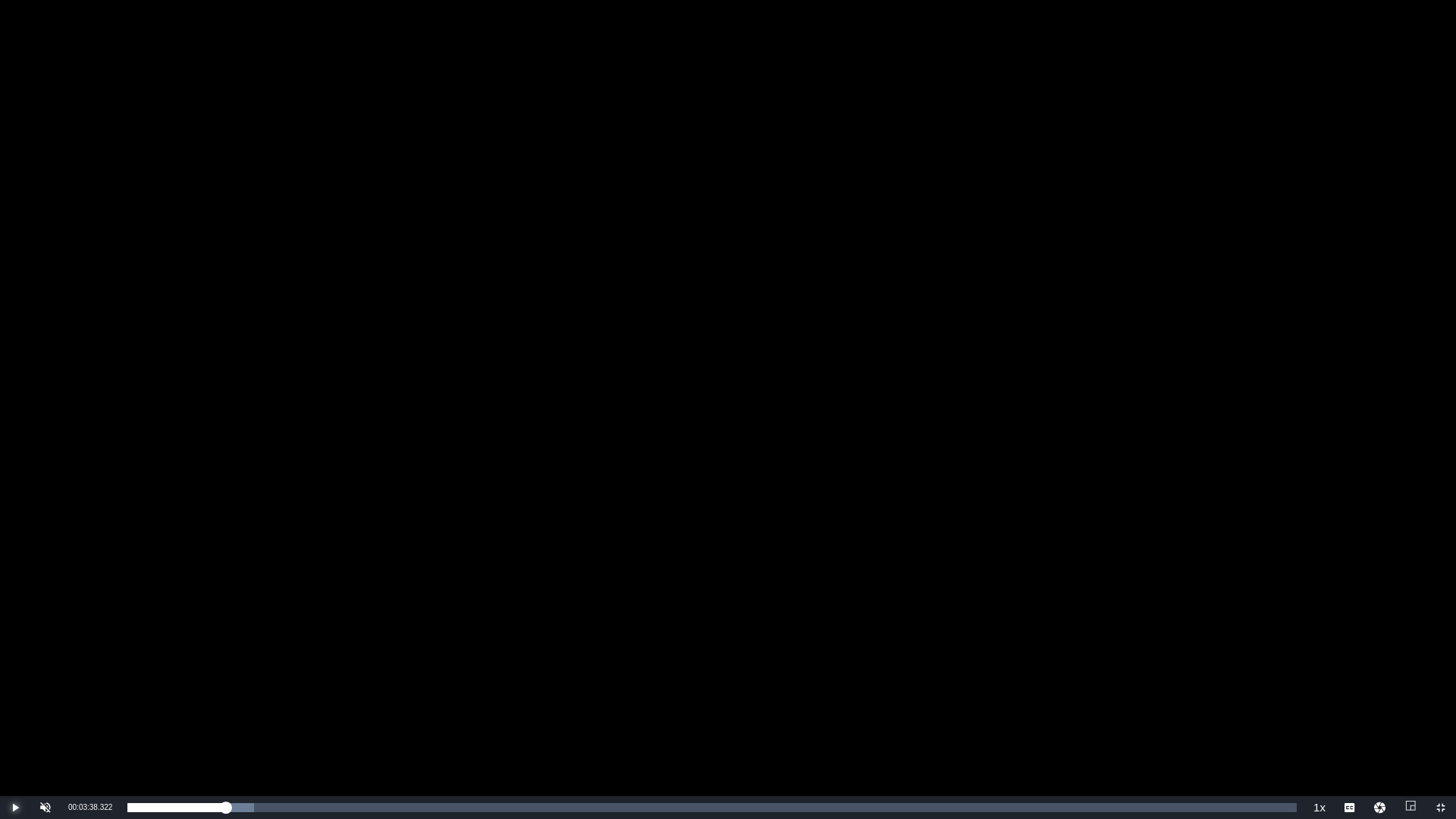 click at bounding box center [15, 808] 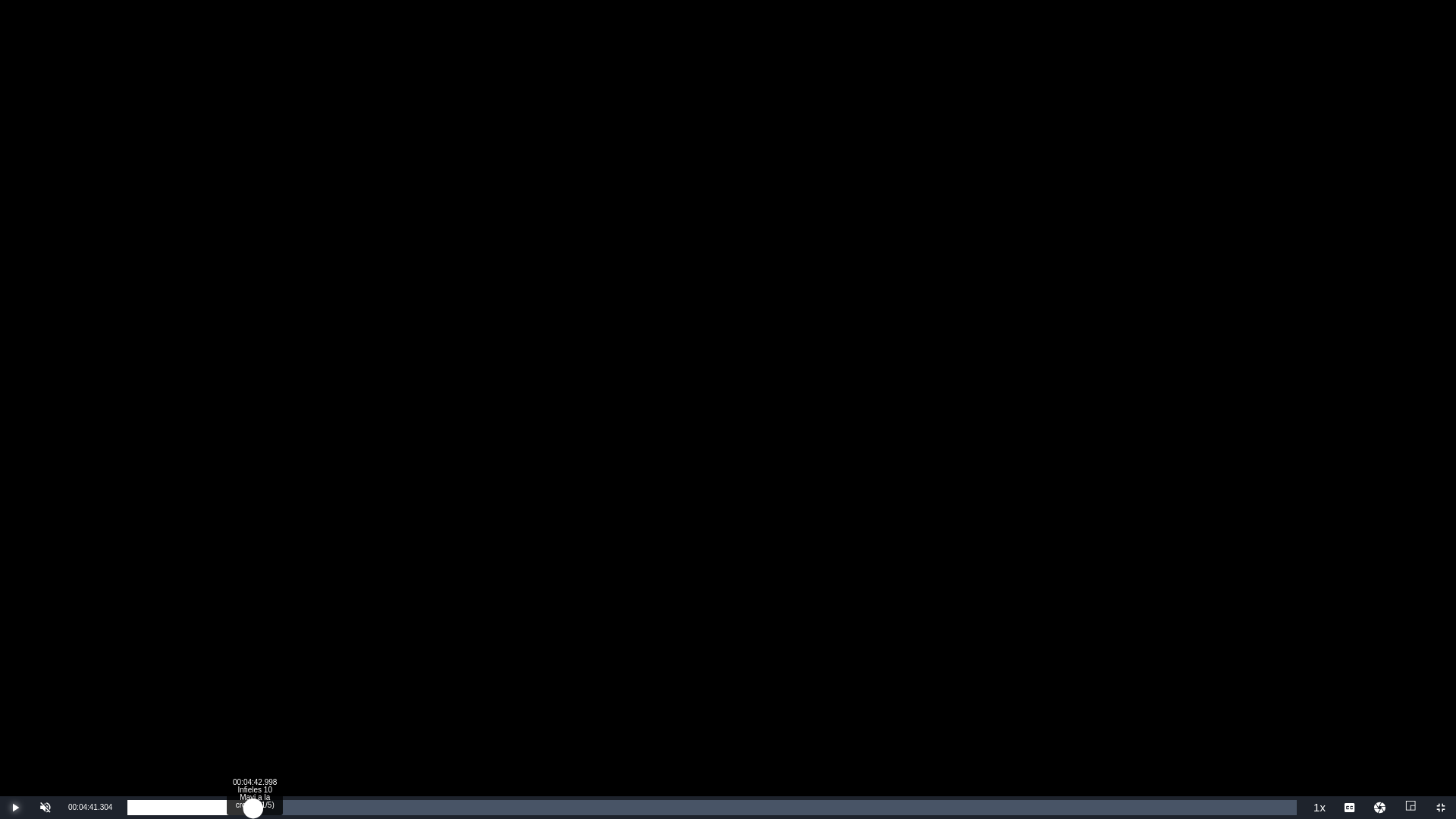 click on "Loaded :  11.49% 00:04:42.998
Infieles 10 Mayi a la crema (1/5) 00:03:56.586" at bounding box center (712, 808) 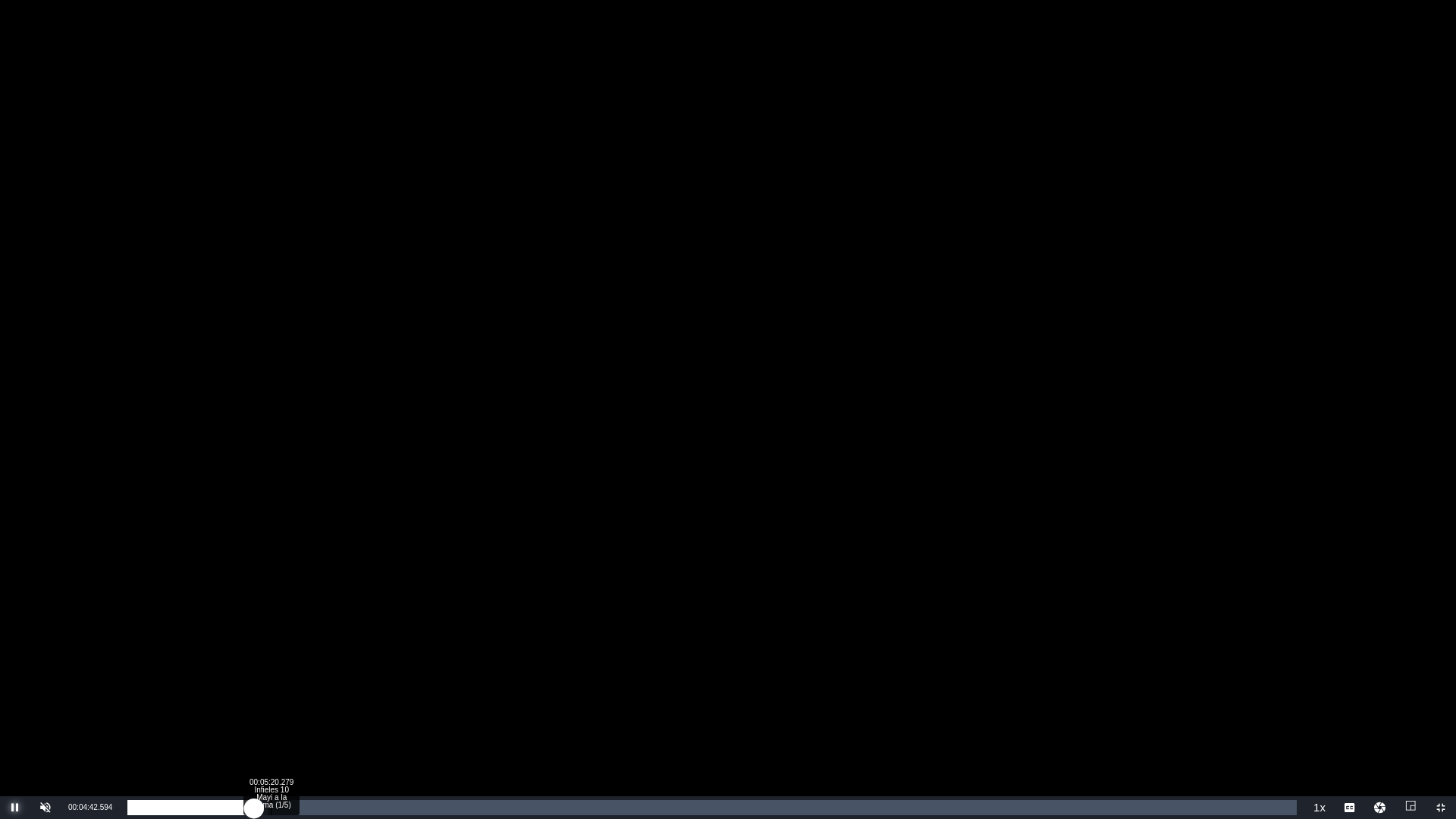 click on "Loaded :  11.95% 00:05:20.279
Infieles 10 Mayi a la crema (1/5) 00:04:42.599" at bounding box center [712, 808] 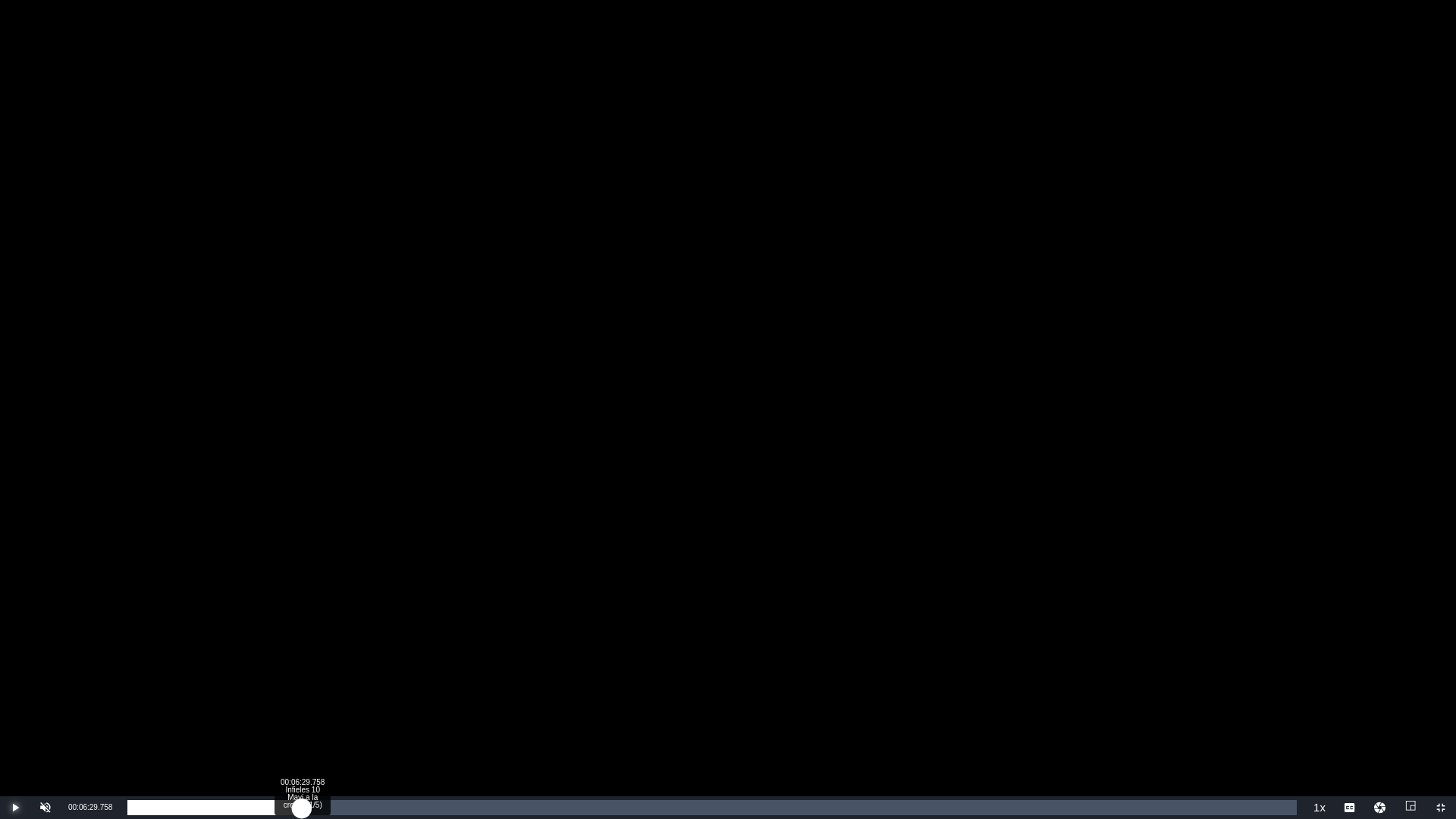 click on "Loaded :  12.64% 00:06:29.758
Infieles 10 Mayi a la crema (1/5) 00:05:24.367" at bounding box center (712, 808) 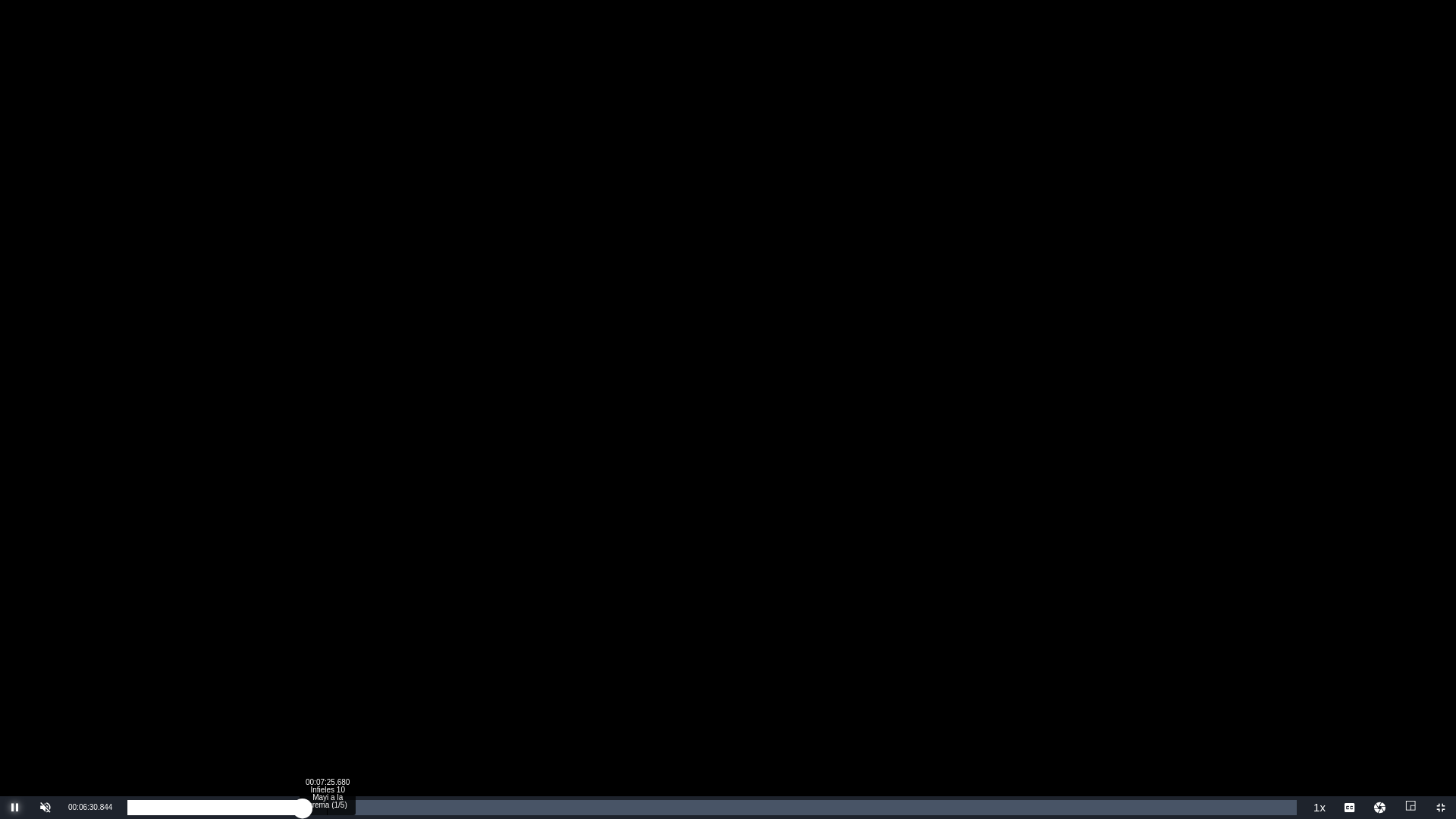 click on "00:07:25.680
Infieles 10 Mayi a la crema (1/5)" at bounding box center (327, 808) 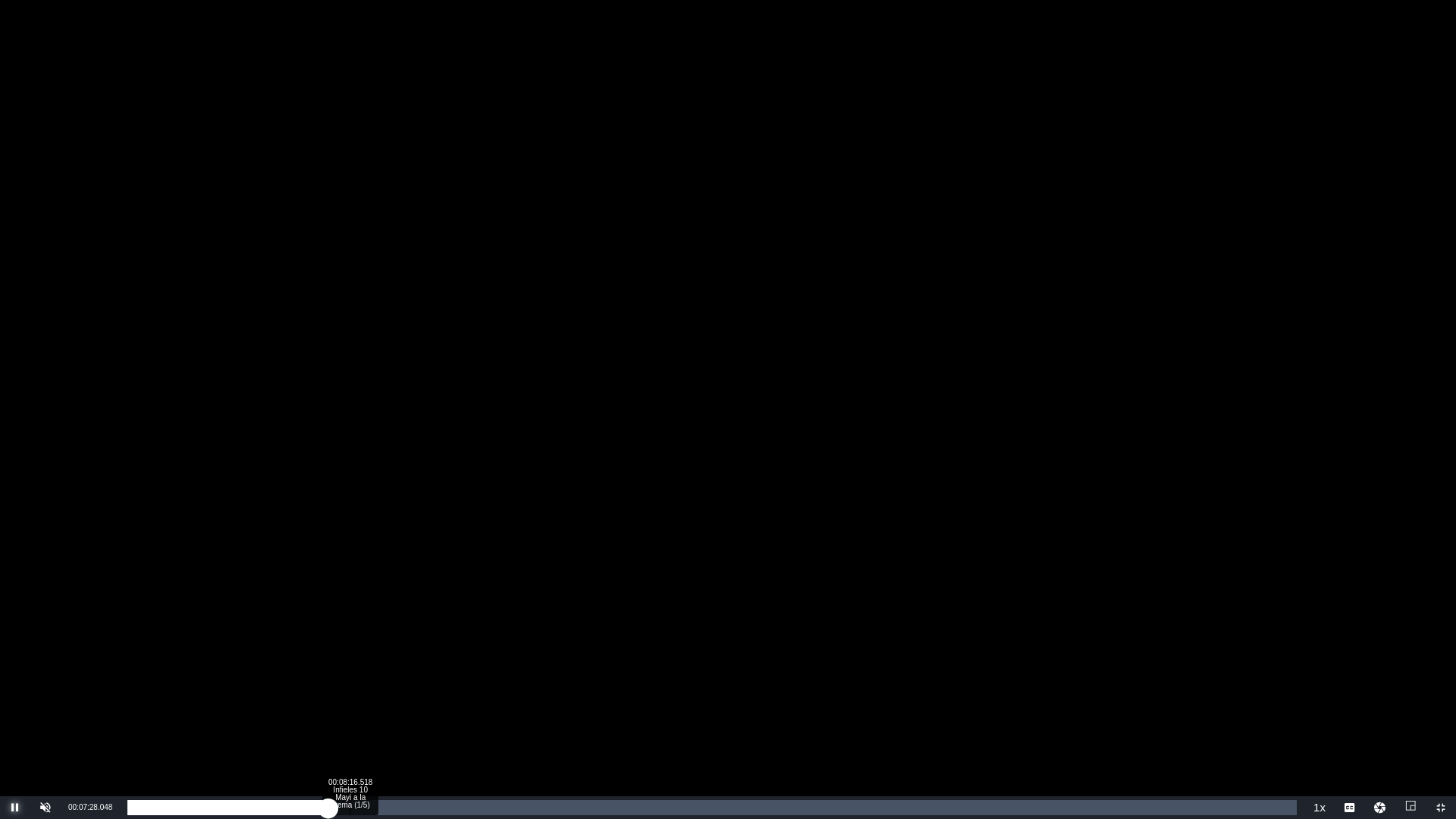 click on "Loaded :  17.70% 00:08:16.518
Infieles 10 Mayi a la crema (1/5) 00:07:28.147" at bounding box center [712, 808] 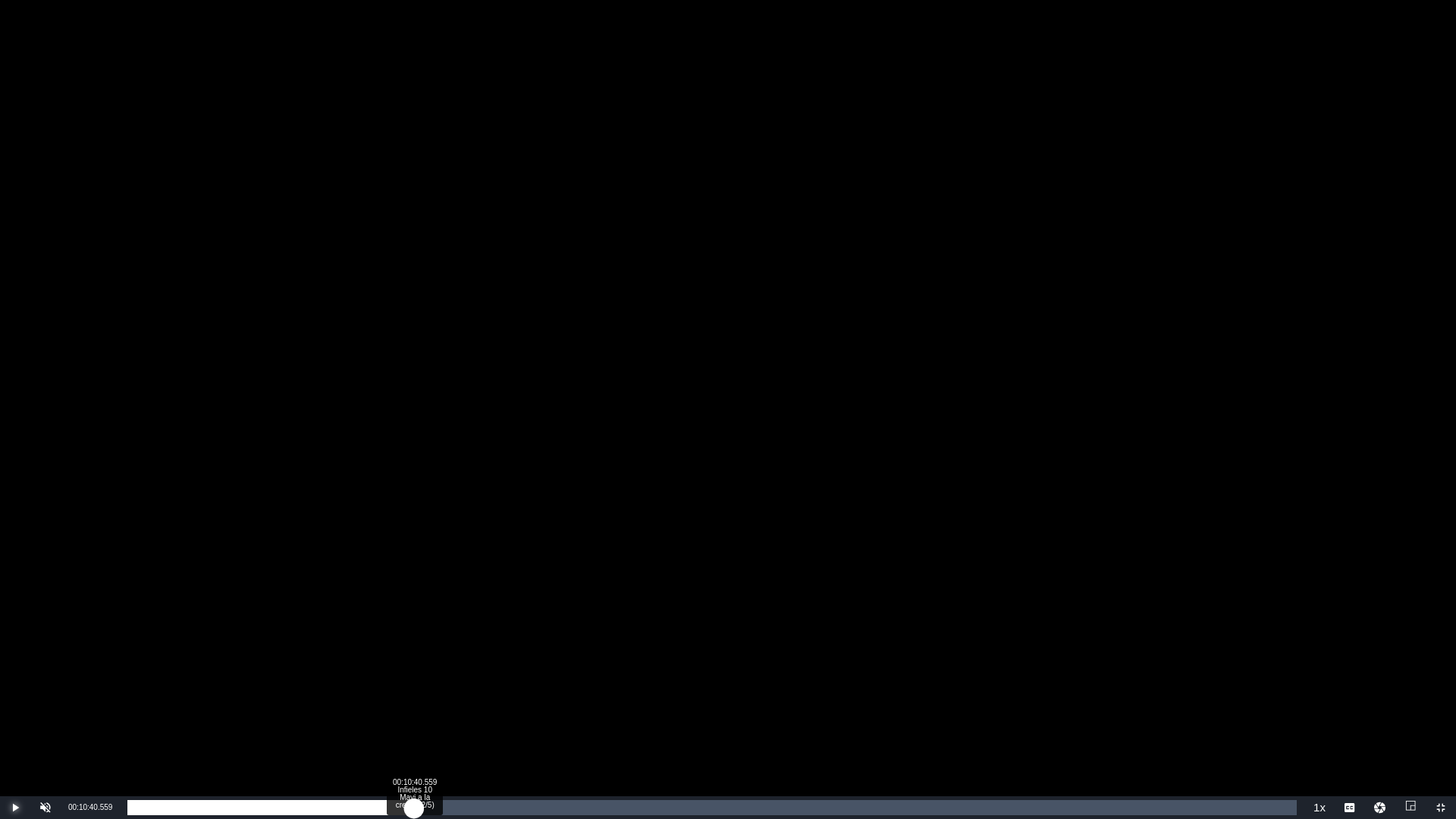 click on "Loaded :  19.08% 00:10:40.559
Infieles 10 Mayi a la crema (2/5) 00:08:17.513" at bounding box center (712, 808) 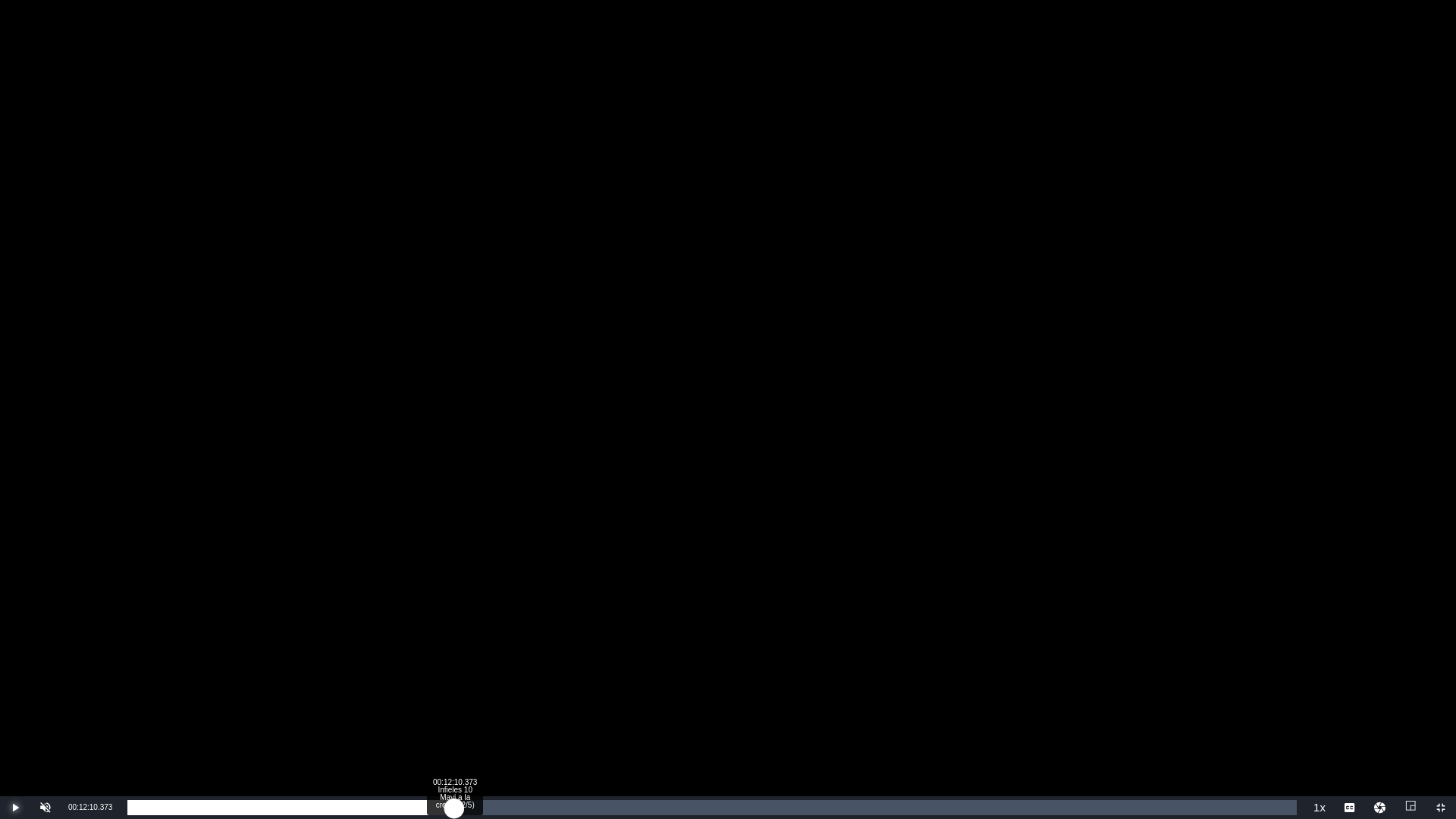 click on "Loaded :  25.97% 00:12:10.373
Infieles 10 Mayi a la crema (2/5) 00:10:43.111" at bounding box center [712, 808] 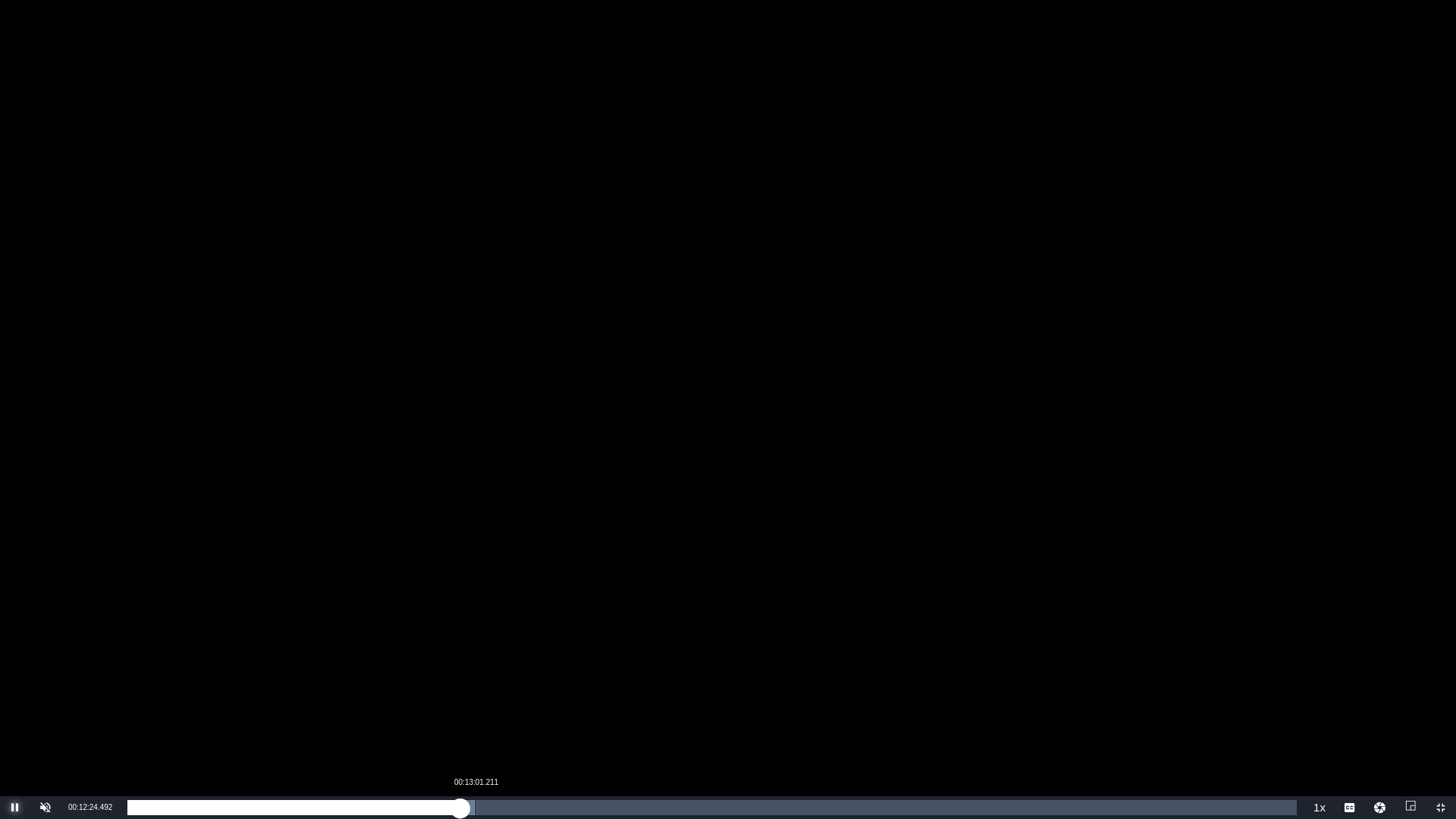 click on "00:13:01.211" at bounding box center [475, 808] 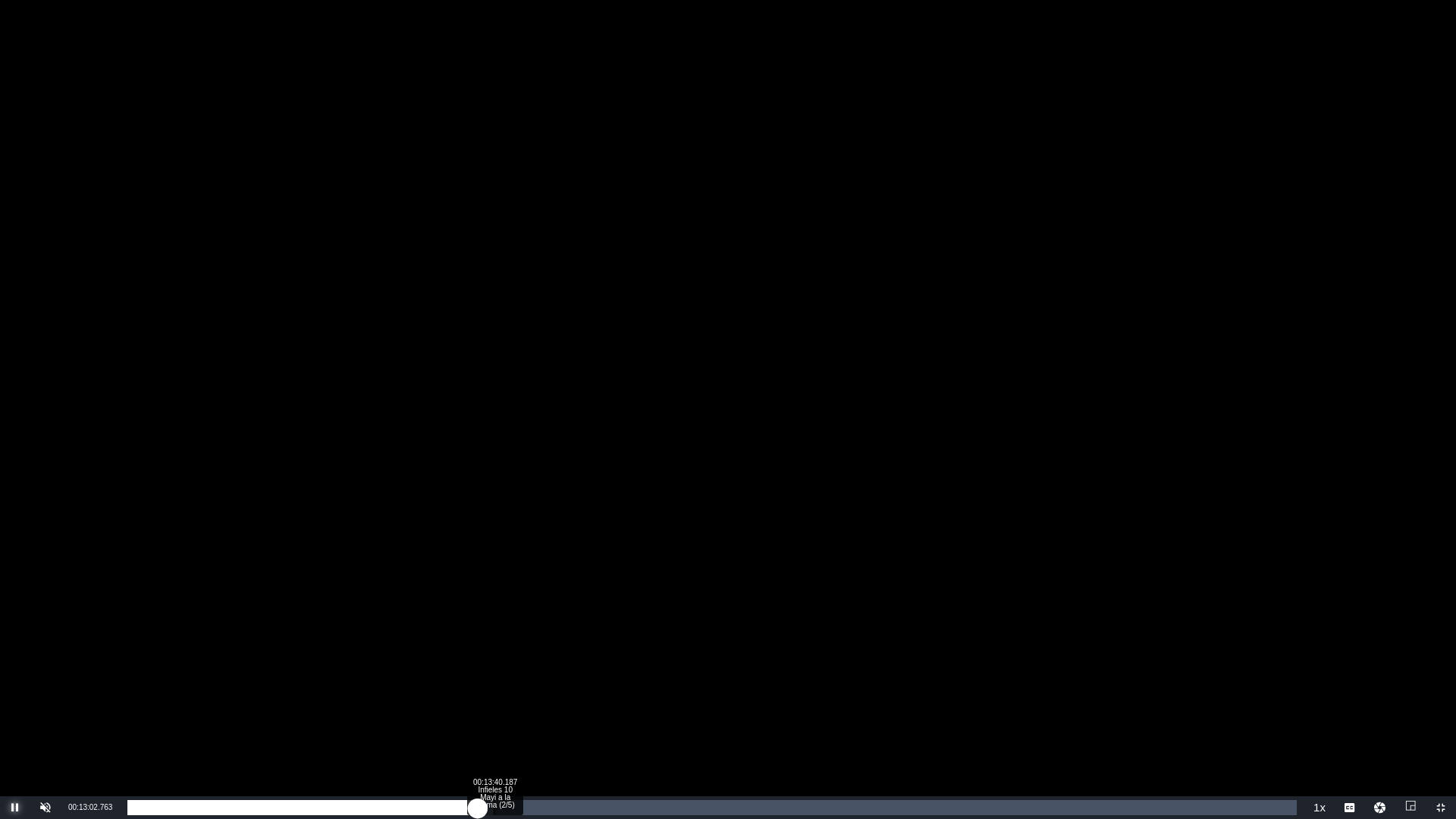 click on "Loaded :  31.25% 00:13:40.187
Infieles 10 Mayi a la crema (2/5) 00:13:02.781" at bounding box center [712, 808] 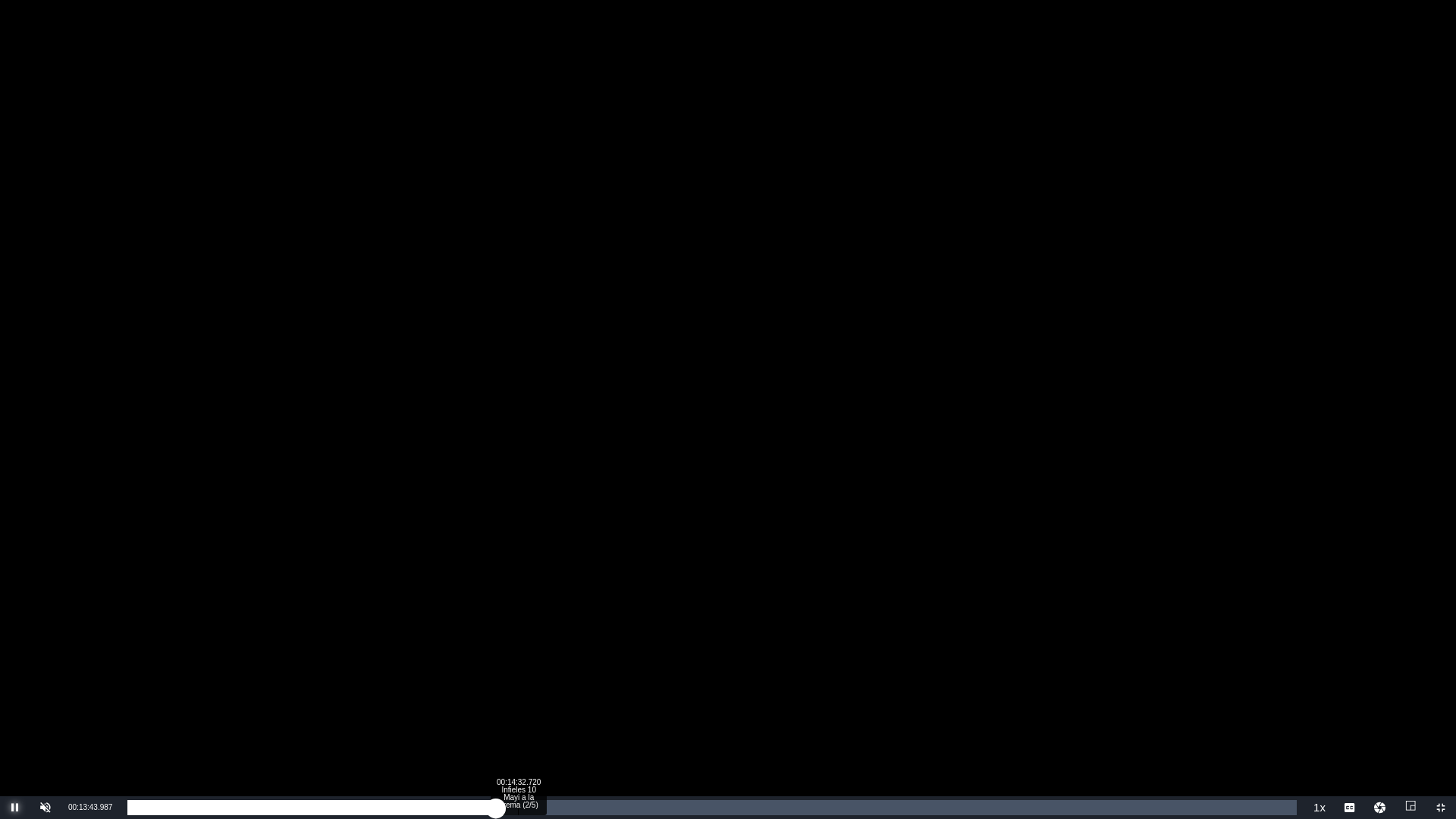 click on "00:14:32.720
Infieles 10 Mayi a la crema (2/5)" at bounding box center (518, 808) 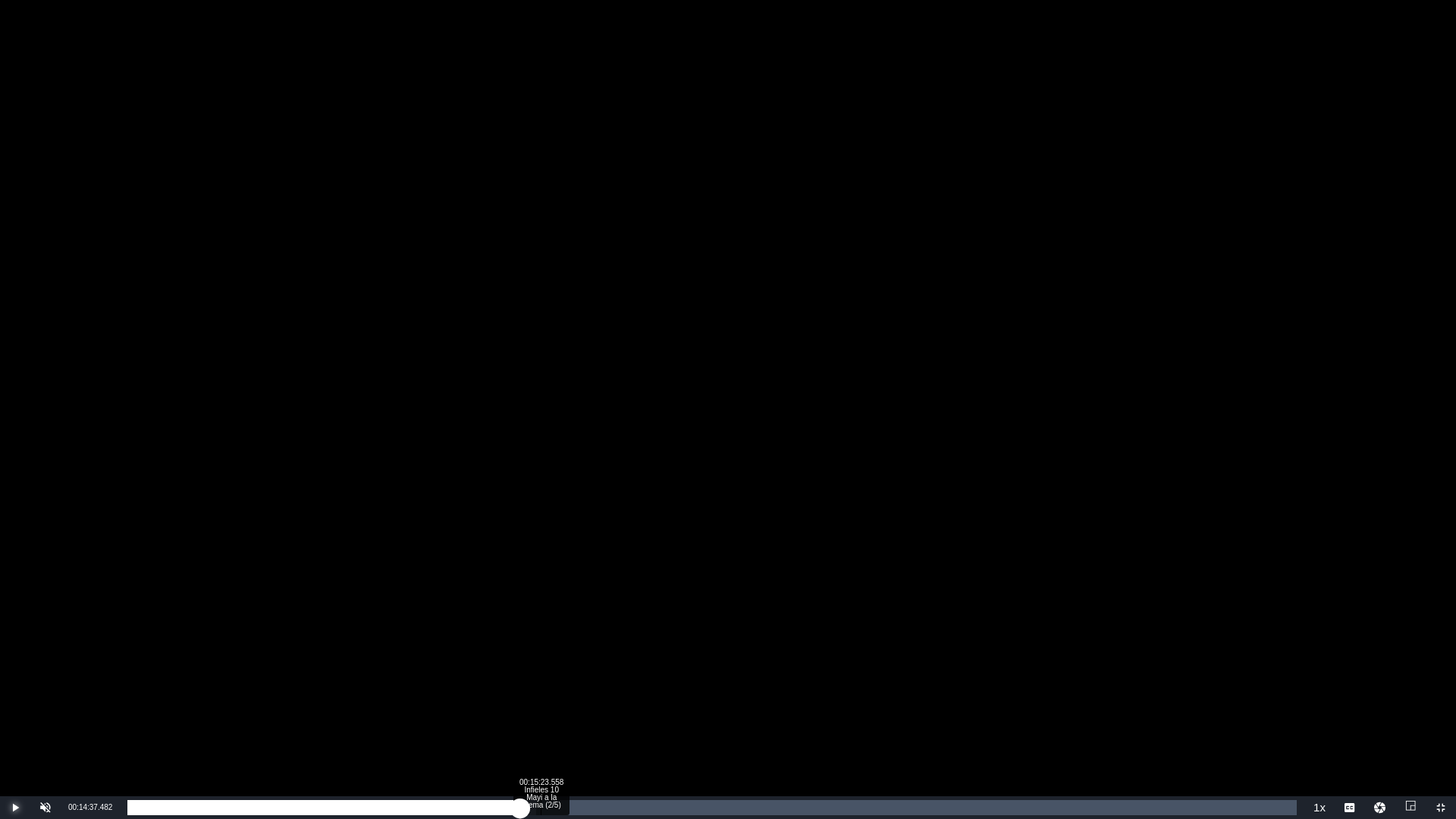 click on "Loaded :  34.93% 00:15:23.558
Infieles 10 Mayi a la crema (2/5) 00:14:37.701" at bounding box center [712, 808] 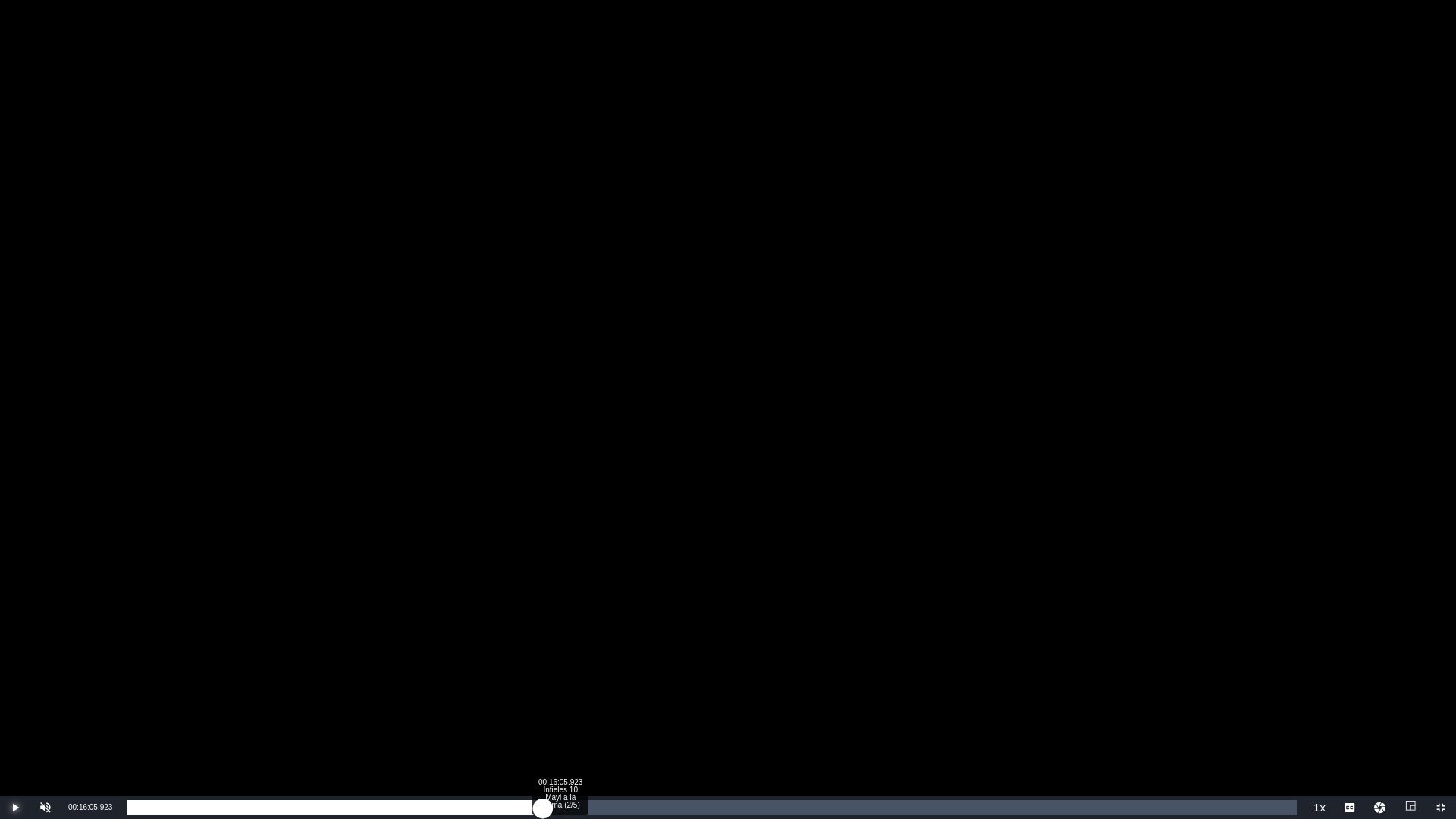click on "00:16:05.923
Infieles 10 Mayi a la crema (2/5)" at bounding box center [560, 808] 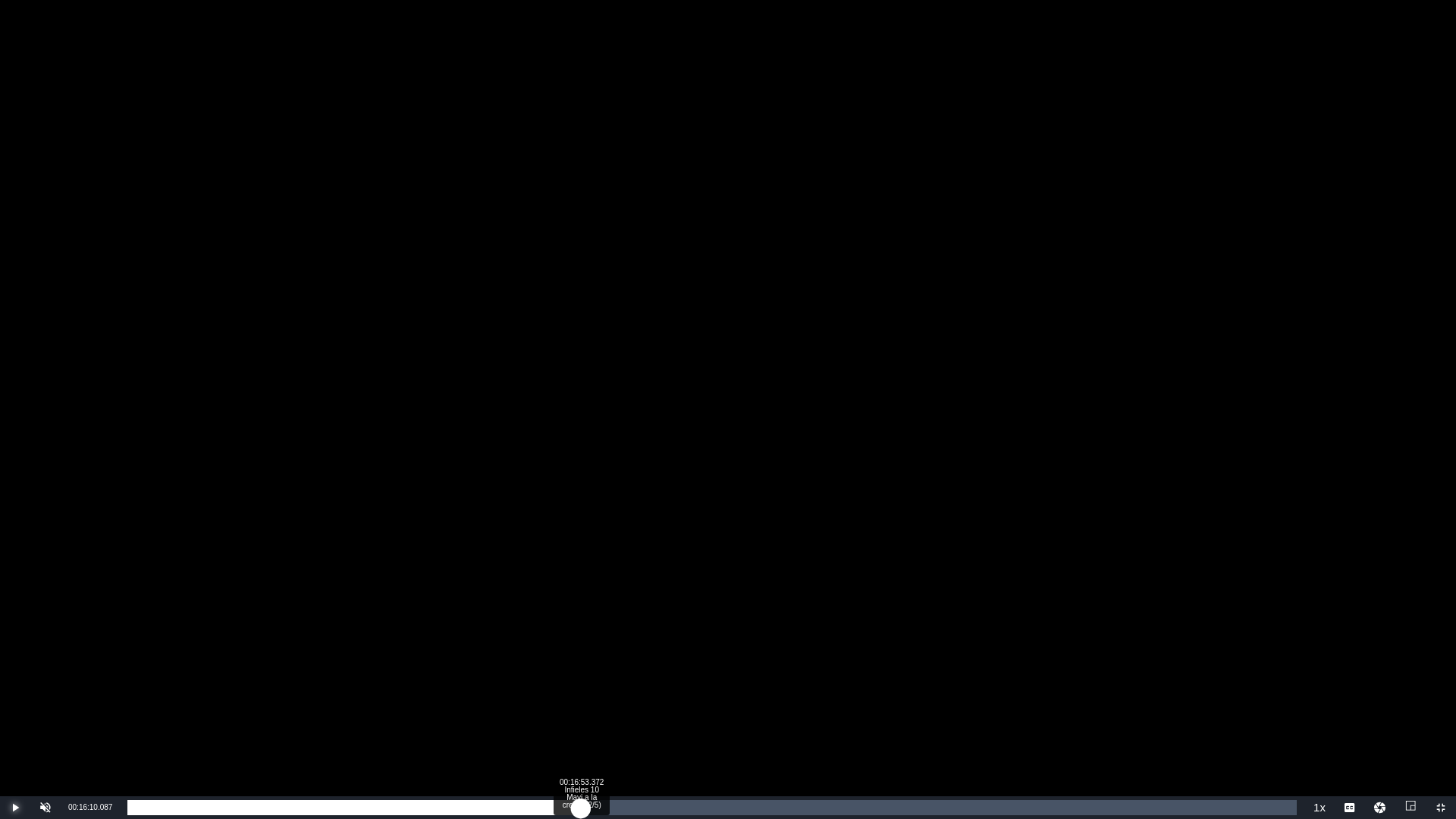 click on "Loaded :  38.38% 00:16:53.372
Infieles 10 Mayi a la crema (2/5) 00:16:10.242" at bounding box center [712, 808] 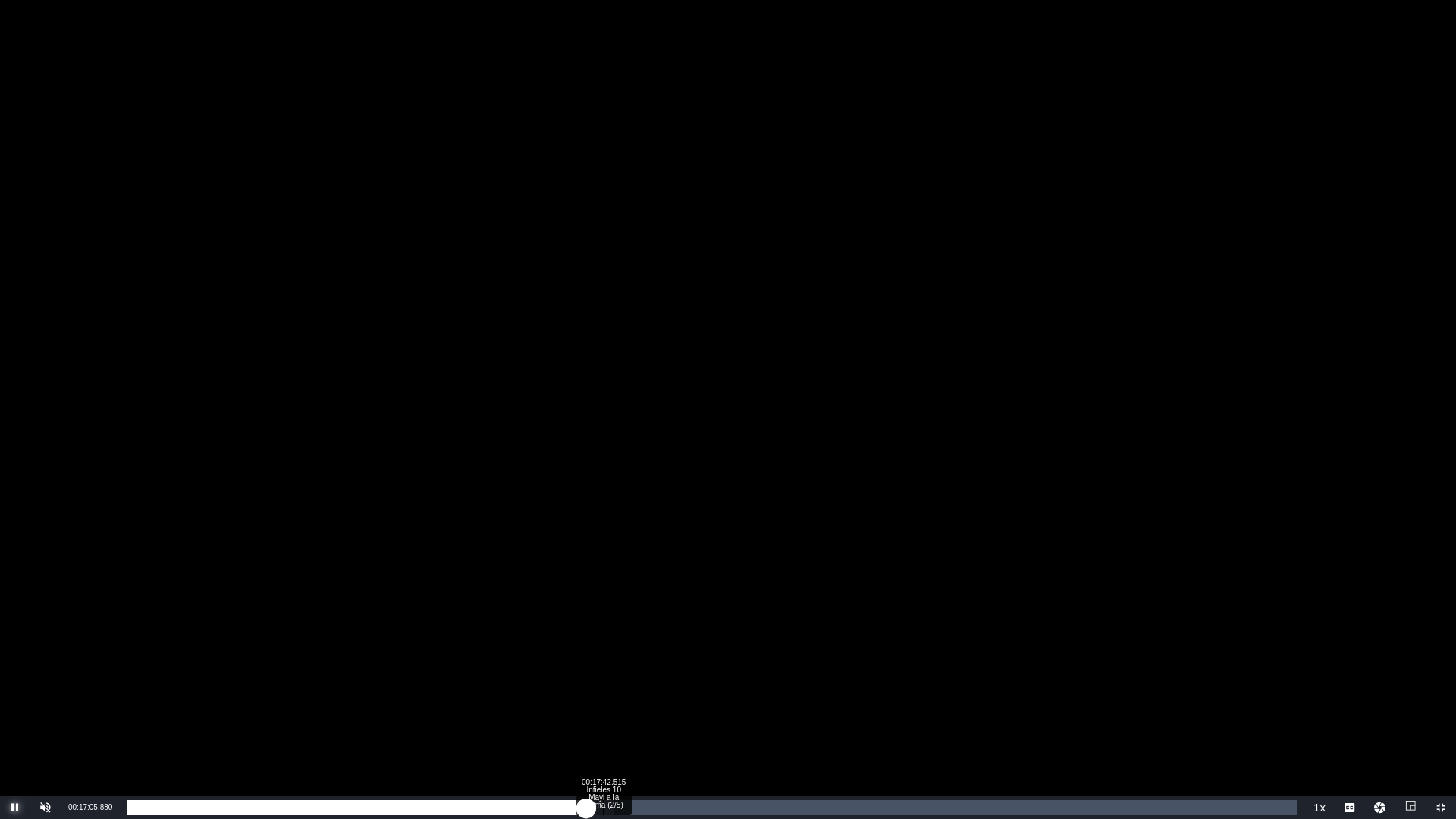 click on "Loaded :  41.60% 00:17:42.515
Infieles 10 Mayi a la crema (2/5) 00:17:05.951" at bounding box center (712, 808) 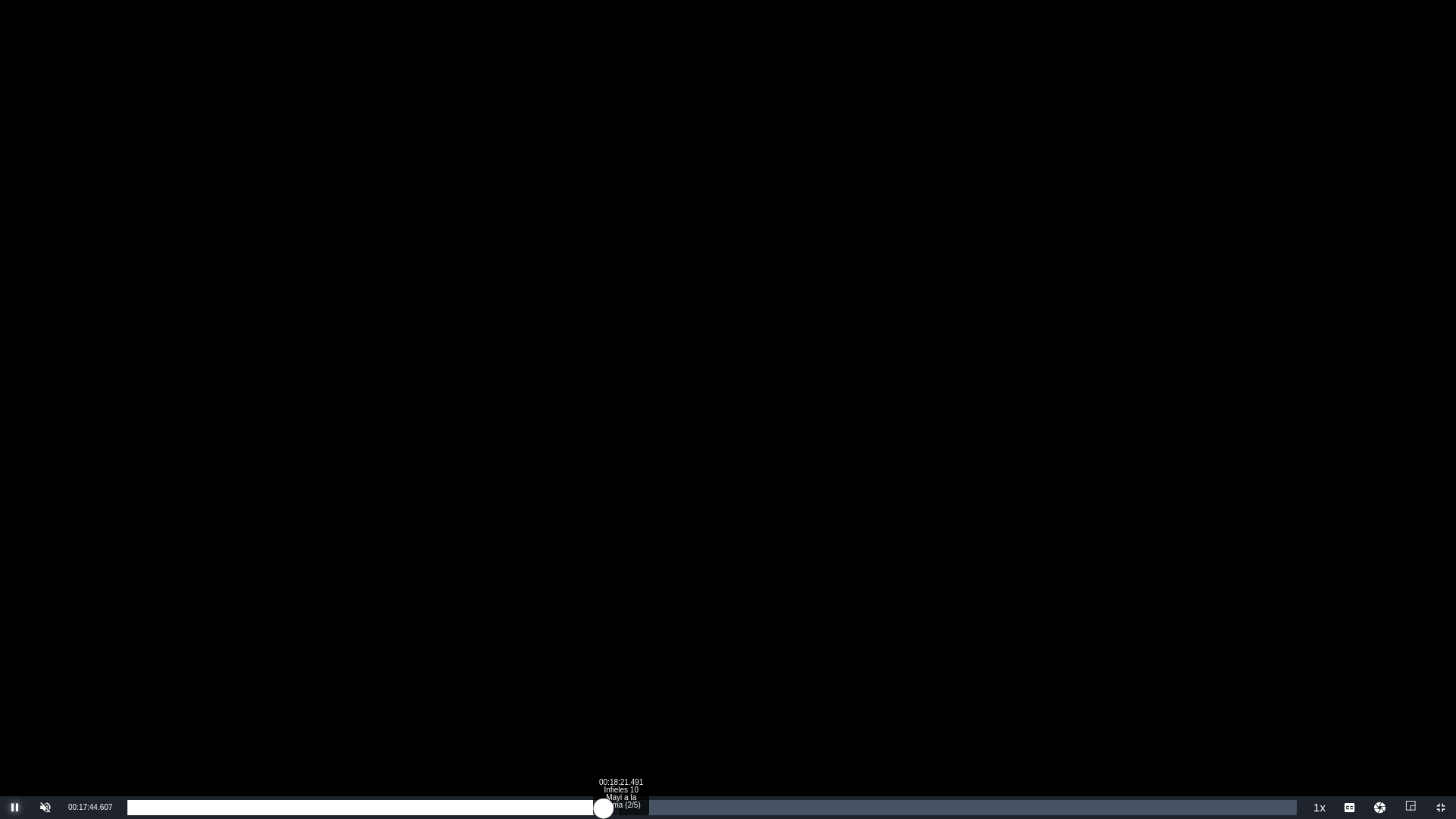 click on "Loaded :  42.06% 00:18:21.491
Infieles 10 Mayi a la crema (2/5) 00:17:44.830" at bounding box center (712, 808) 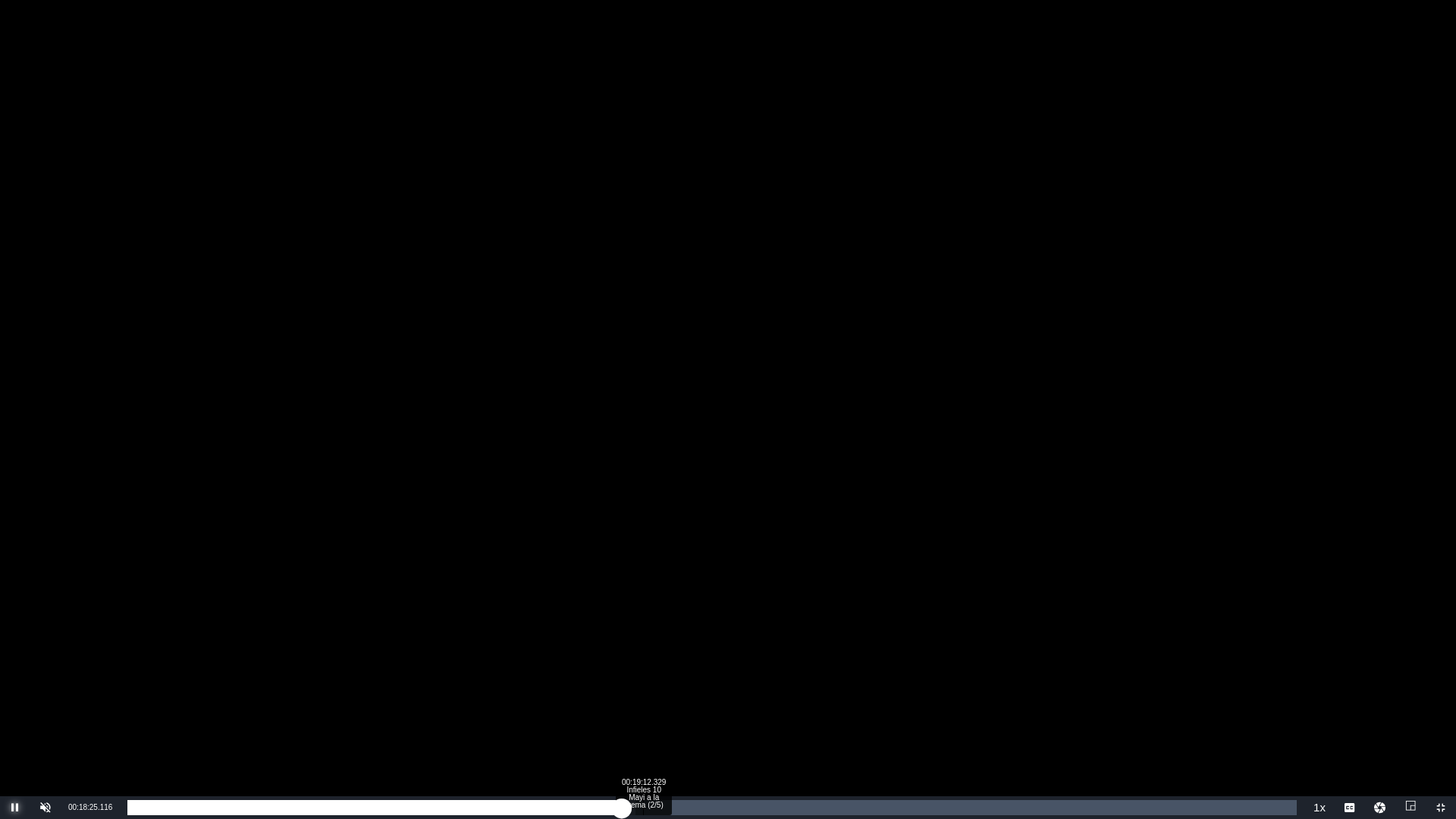 click on "Loaded :  43.44% 00:19:12.329
Infieles 10 Mayi a la crema (2/5) 00:18:25.363" at bounding box center (712, 808) 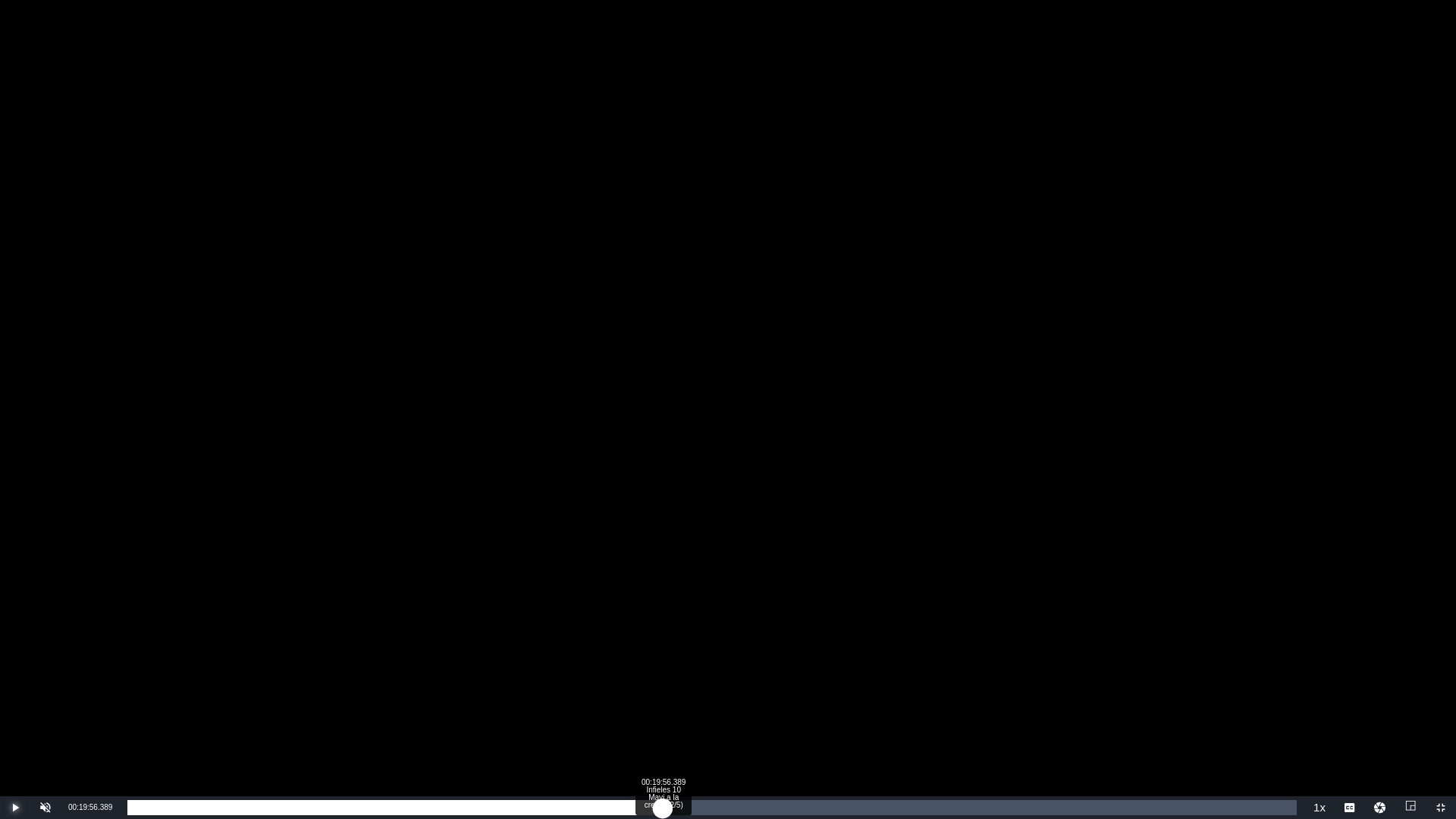 click on "Loaded :  44.82% 00:19:56.389
Infieles 10 Mayi a la crema (2/5) 00:19:15.116" at bounding box center (712, 808) 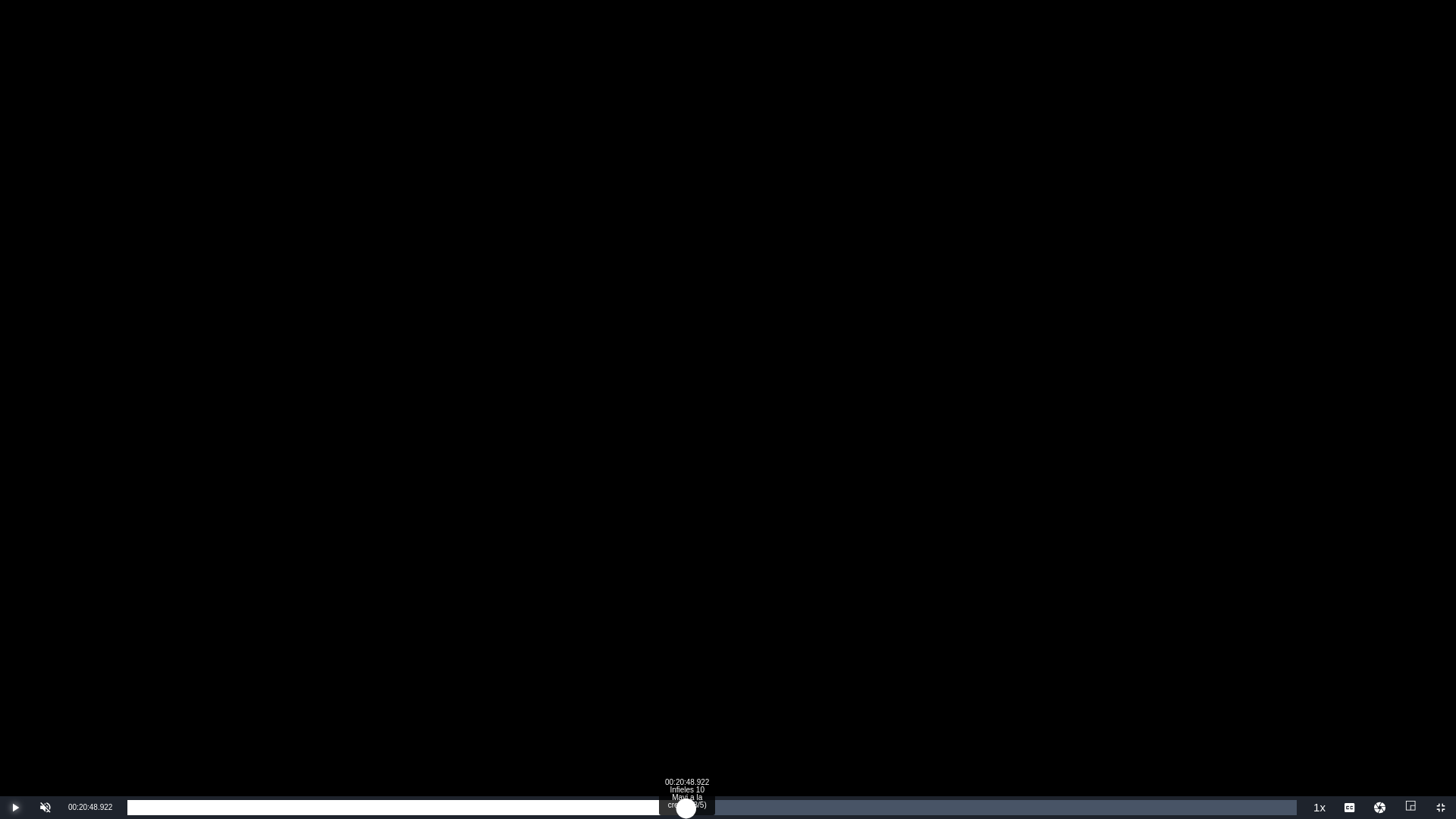 click on "Loaded :  47.12% 00:20:48.922
Infieles 10 Mayi a la crema (3/5) 00:19:59.625" at bounding box center (712, 808) 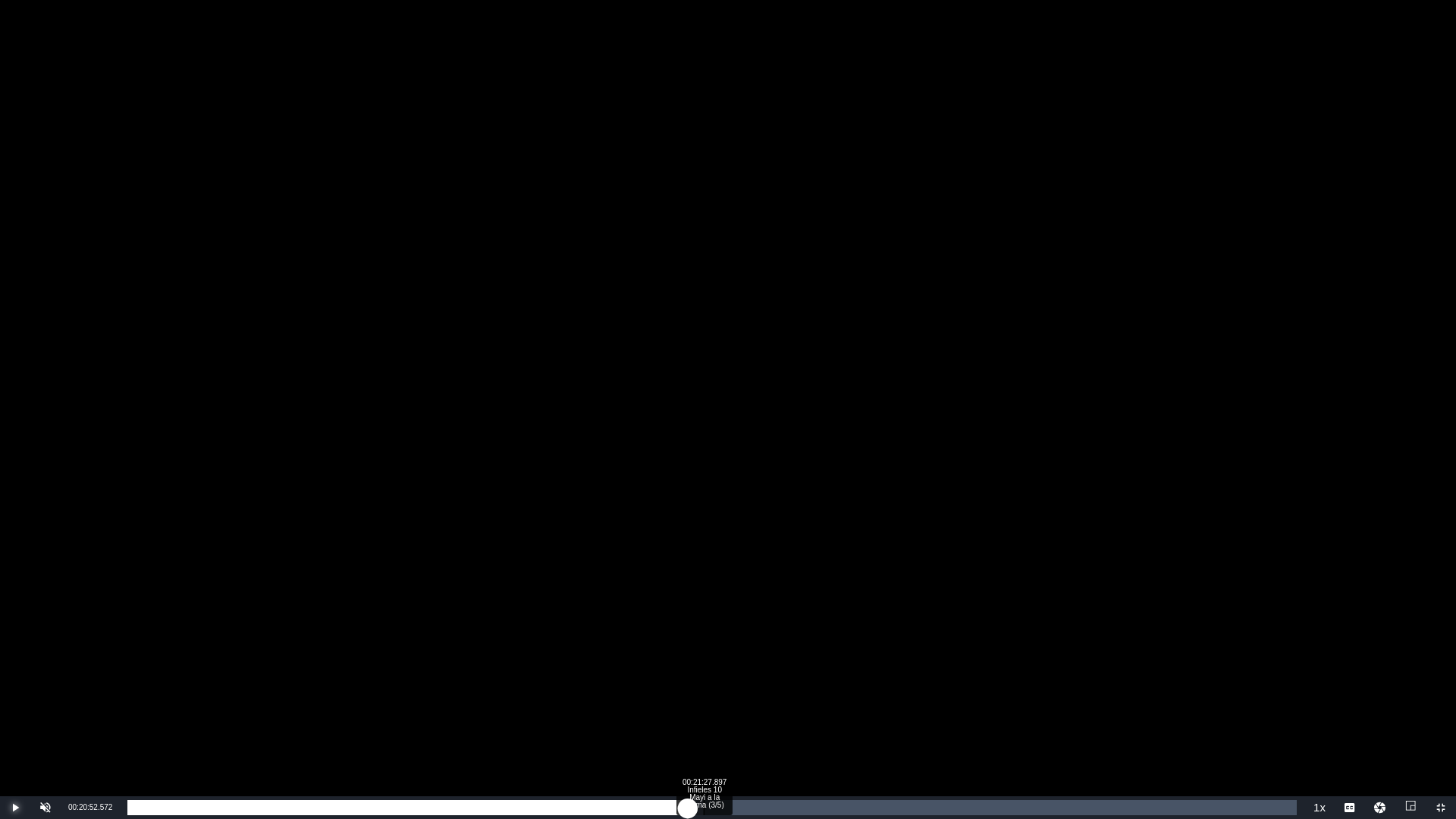 click on "00:21:27.897
Infieles 10 Mayi a la crema (3/5)" at bounding box center [704, 808] 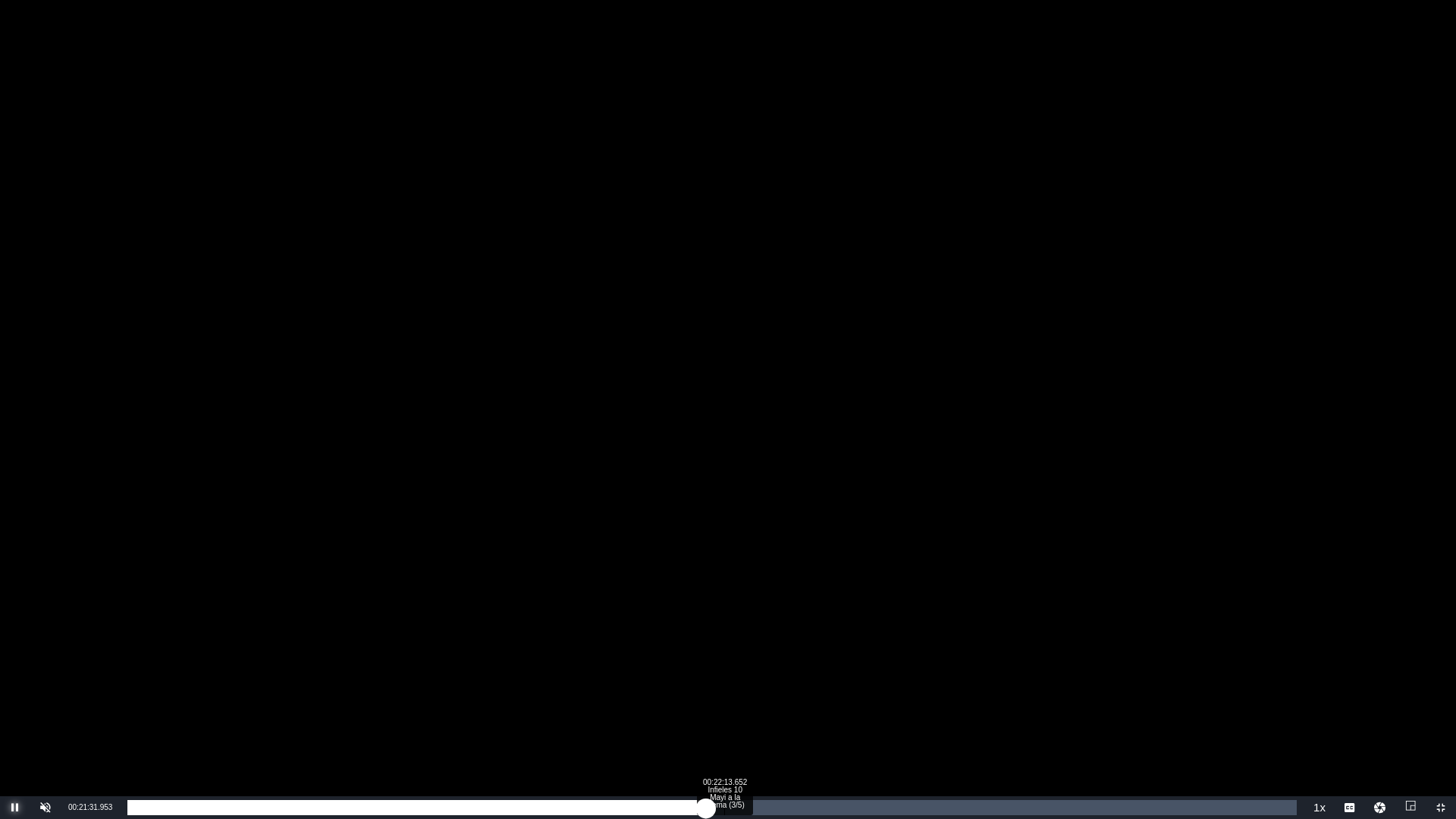 click on "00:22:13.652
Infieles 10 Mayi a la crema (3/5)" at bounding box center (724, 808) 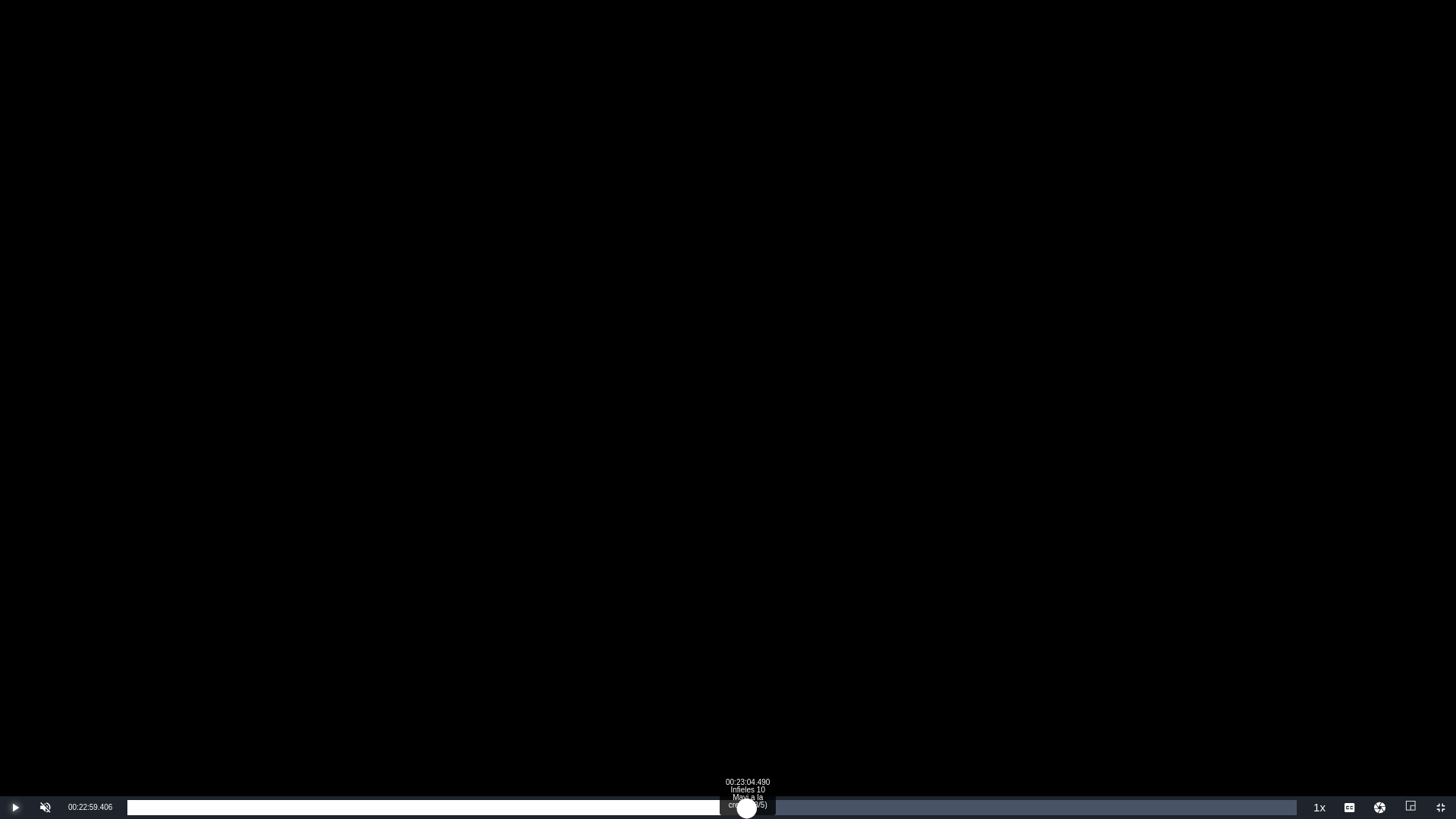 click on "Loaded :  51.48% 00:23:04.490
Infieles 10 Mayi a la crema (3/5) 00:22:17.336" at bounding box center [712, 808] 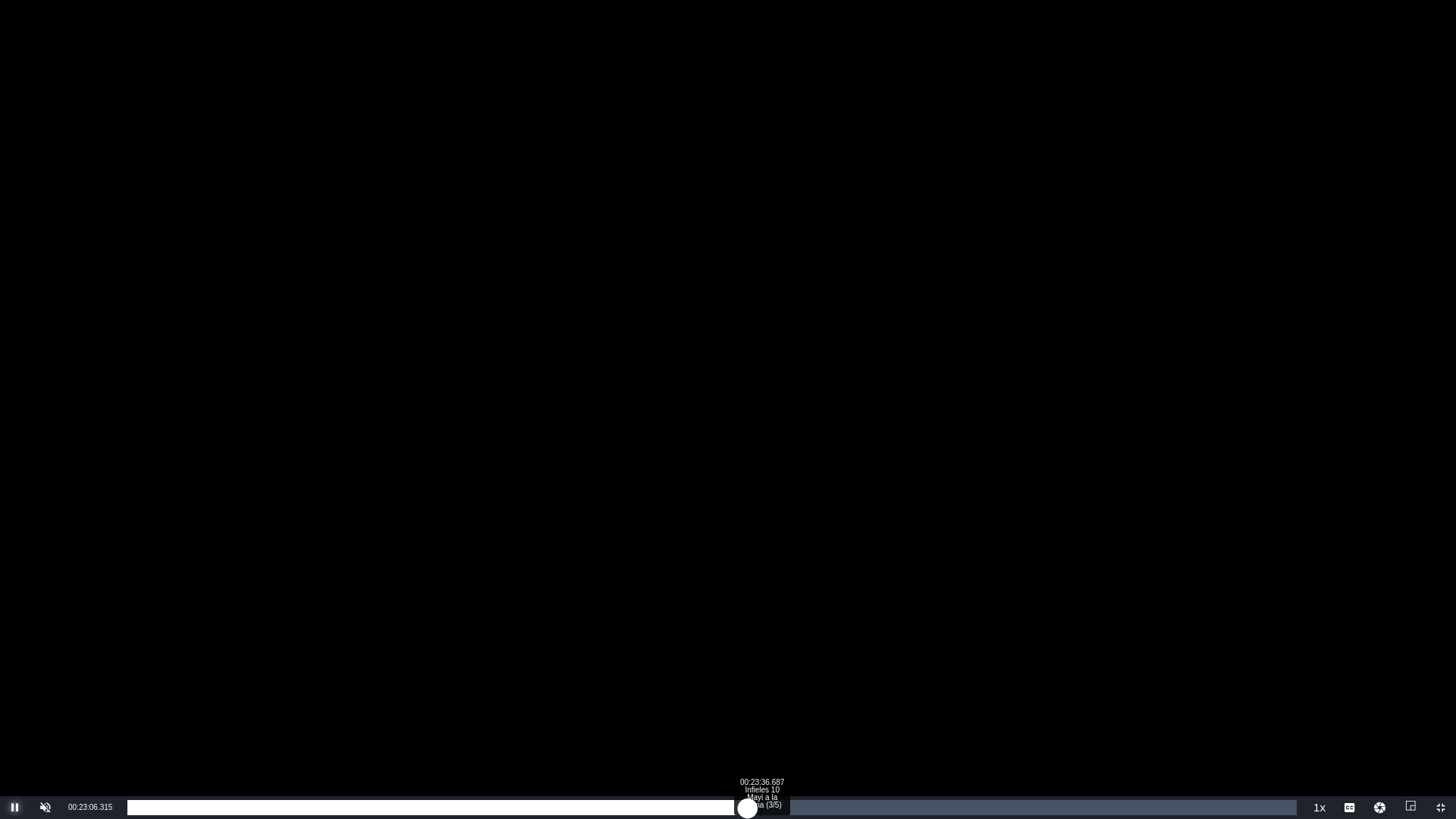 click on "Loaded :  53.32% 00:23:36.687
Infieles 10 Mayi a la crema (3/5) 00:23:06.566" at bounding box center (712, 808) 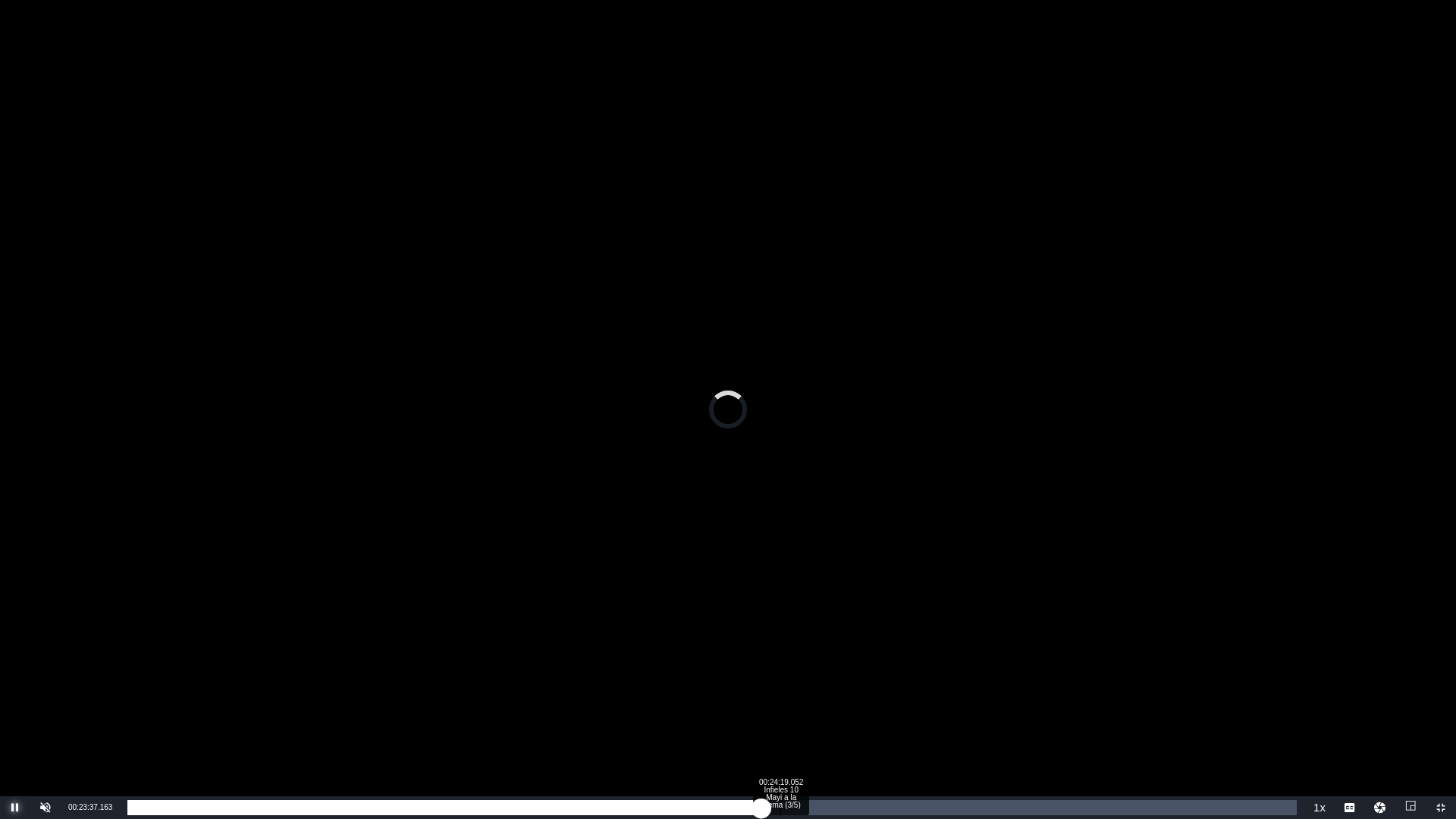 click on "Loaded :  54.24% 00:24:19.052
Infieles 10 Mayi a la crema (3/5) 00:23:37.290" at bounding box center (712, 808) 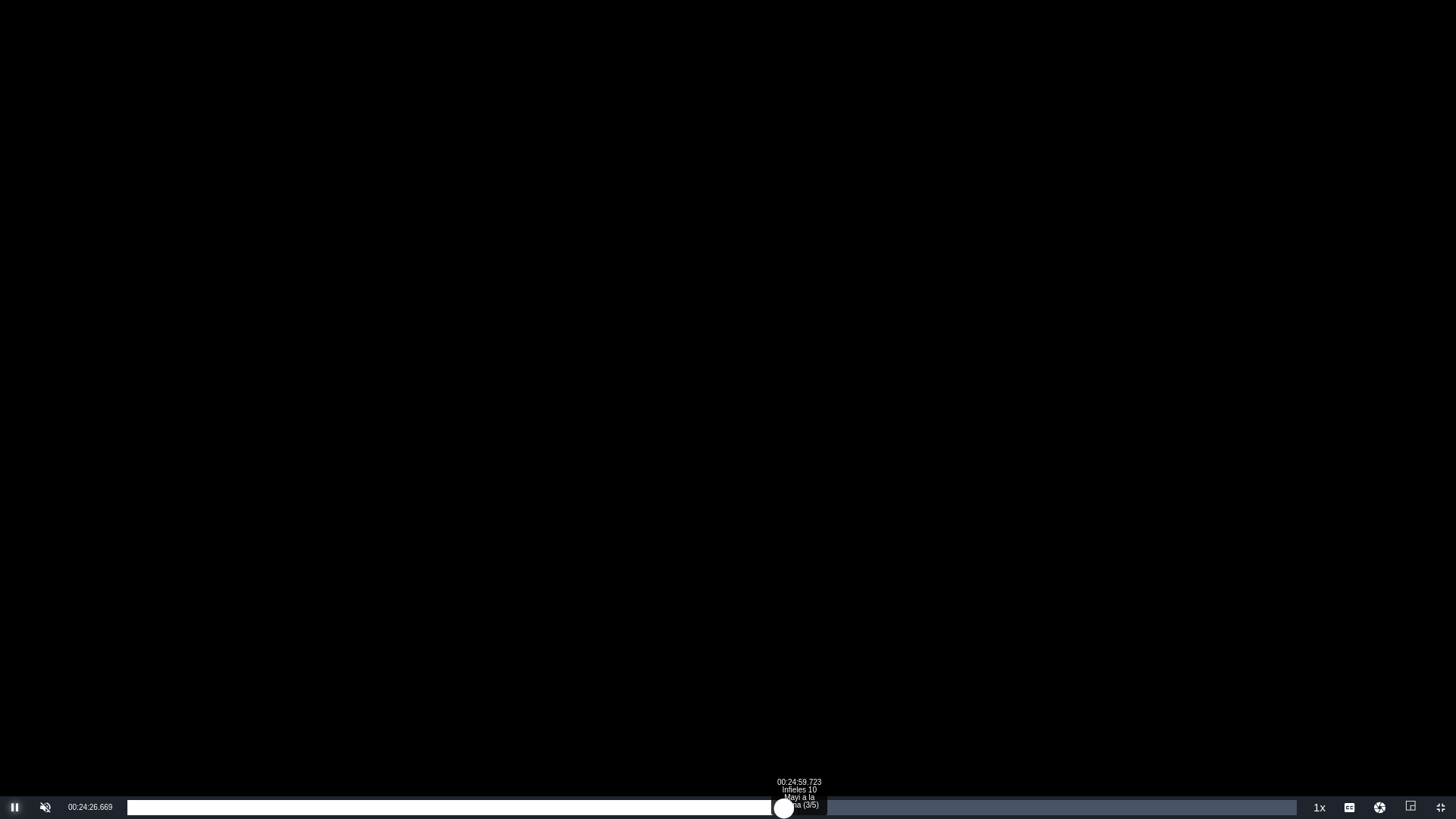 click on "00:24:59.723
Infieles 10 Mayi a la crema (3/5)" at bounding box center [799, 808] 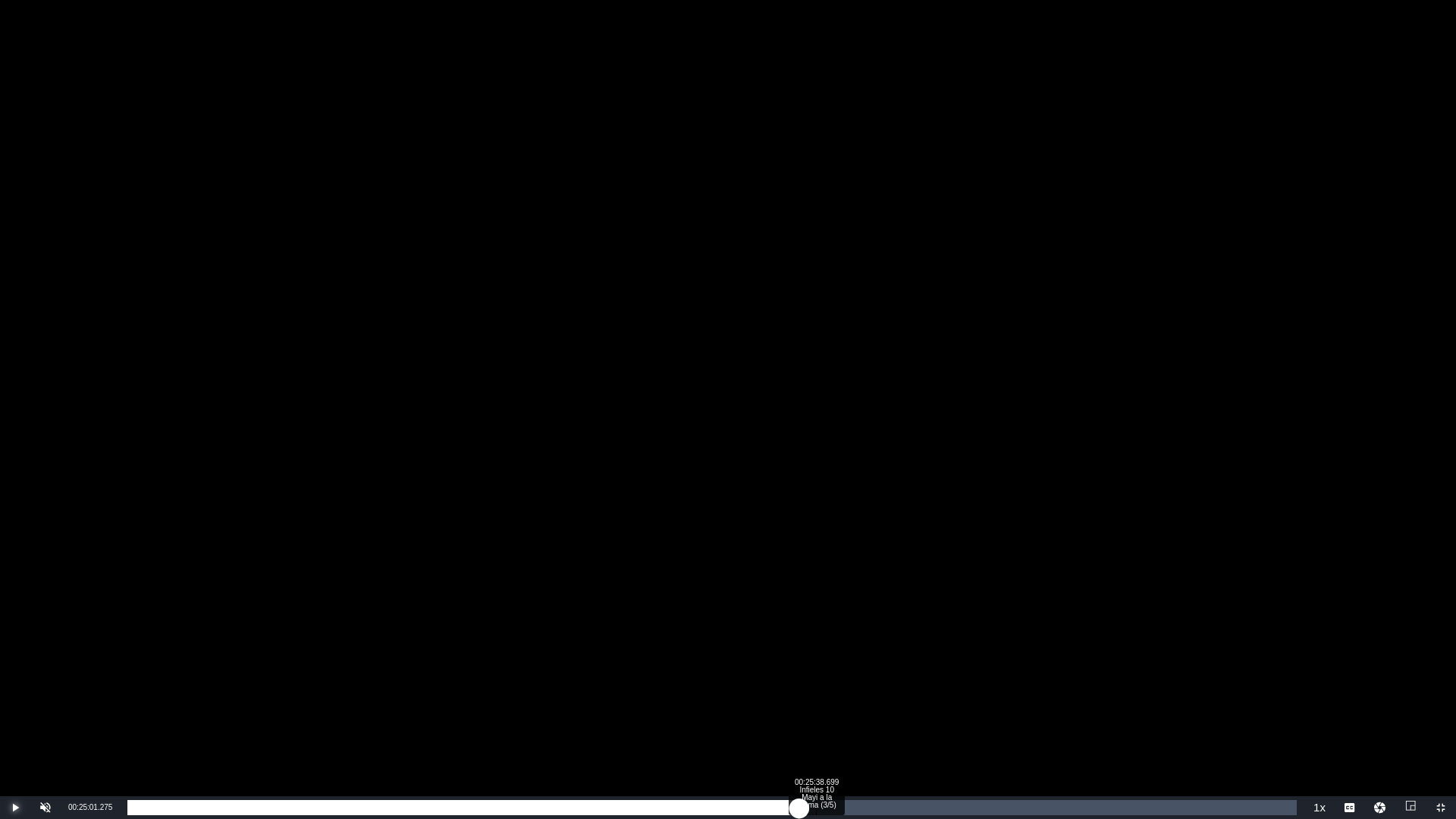 click on "00:25:38.699
Infieles 10 Mayi a la crema (3/5)" at bounding box center [816, 808] 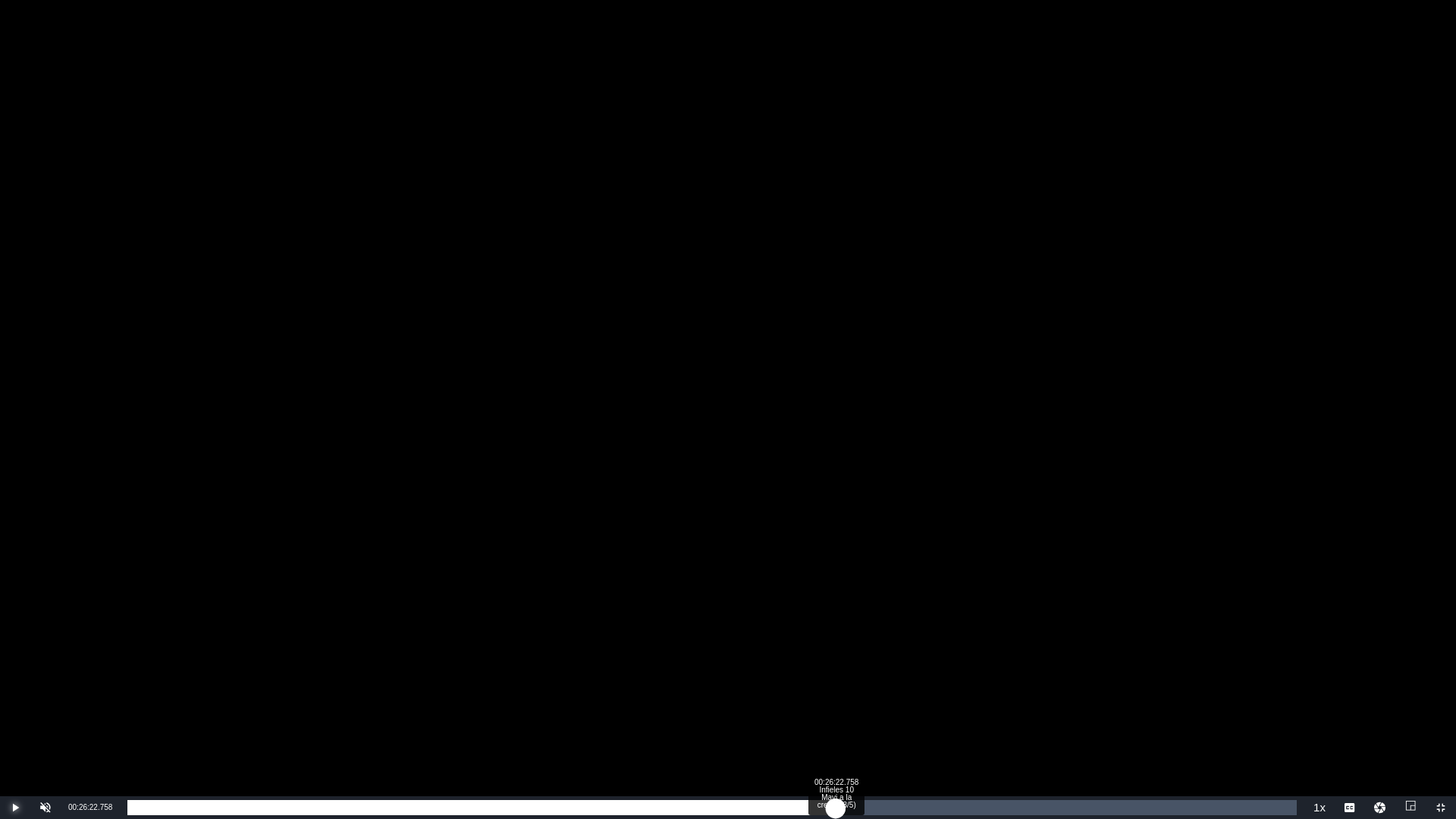 click on "Loaded :  59.53% 00:26:22.758
Infieles 10 Mayi a la crema (3/5) 00:25:41.022" at bounding box center [712, 808] 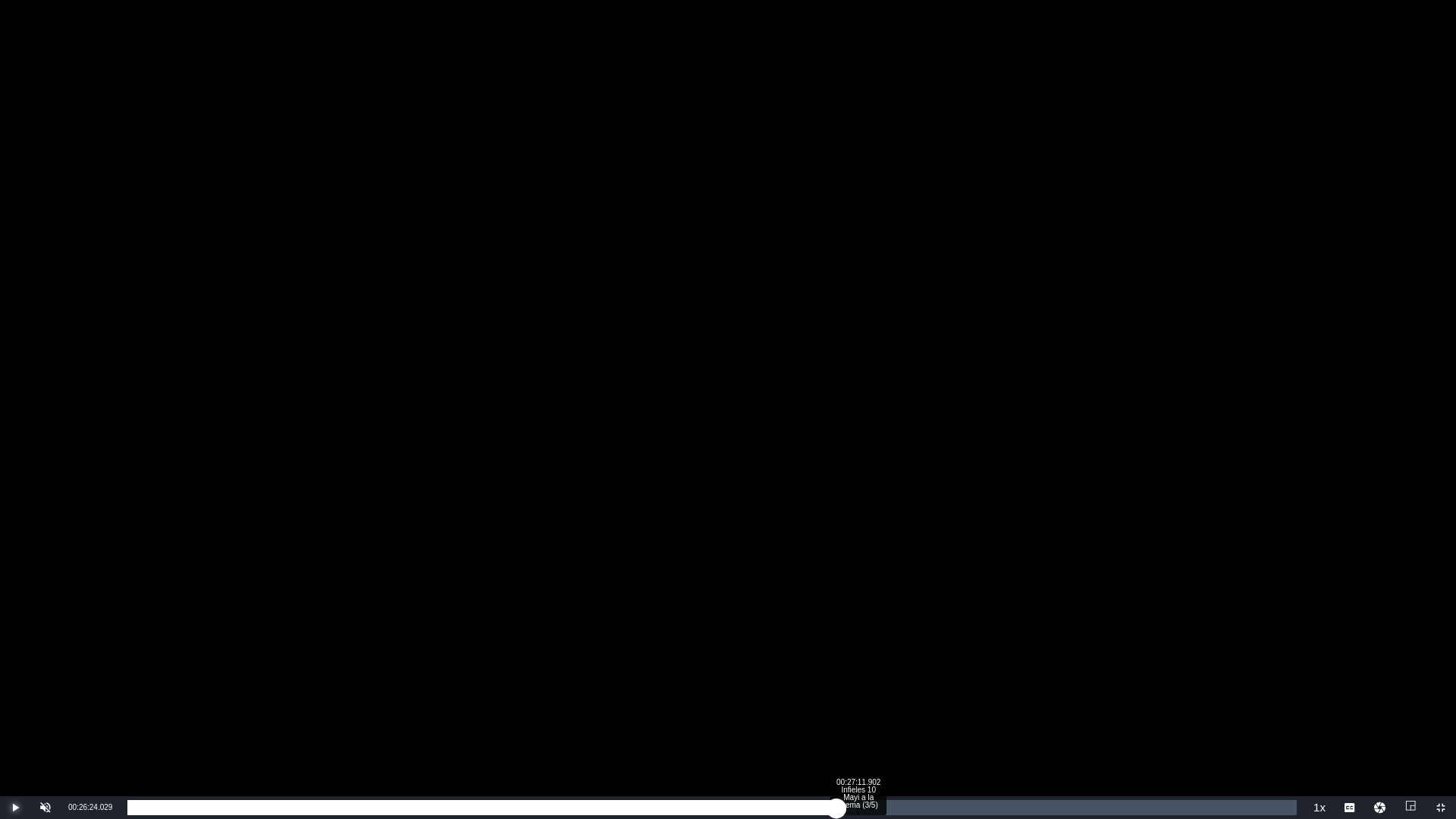 click on "Loaded :  60.91% 00:27:11.902
Infieles 10 Mayi a la crema (3/5) 00:26:24.033" at bounding box center (712, 808) 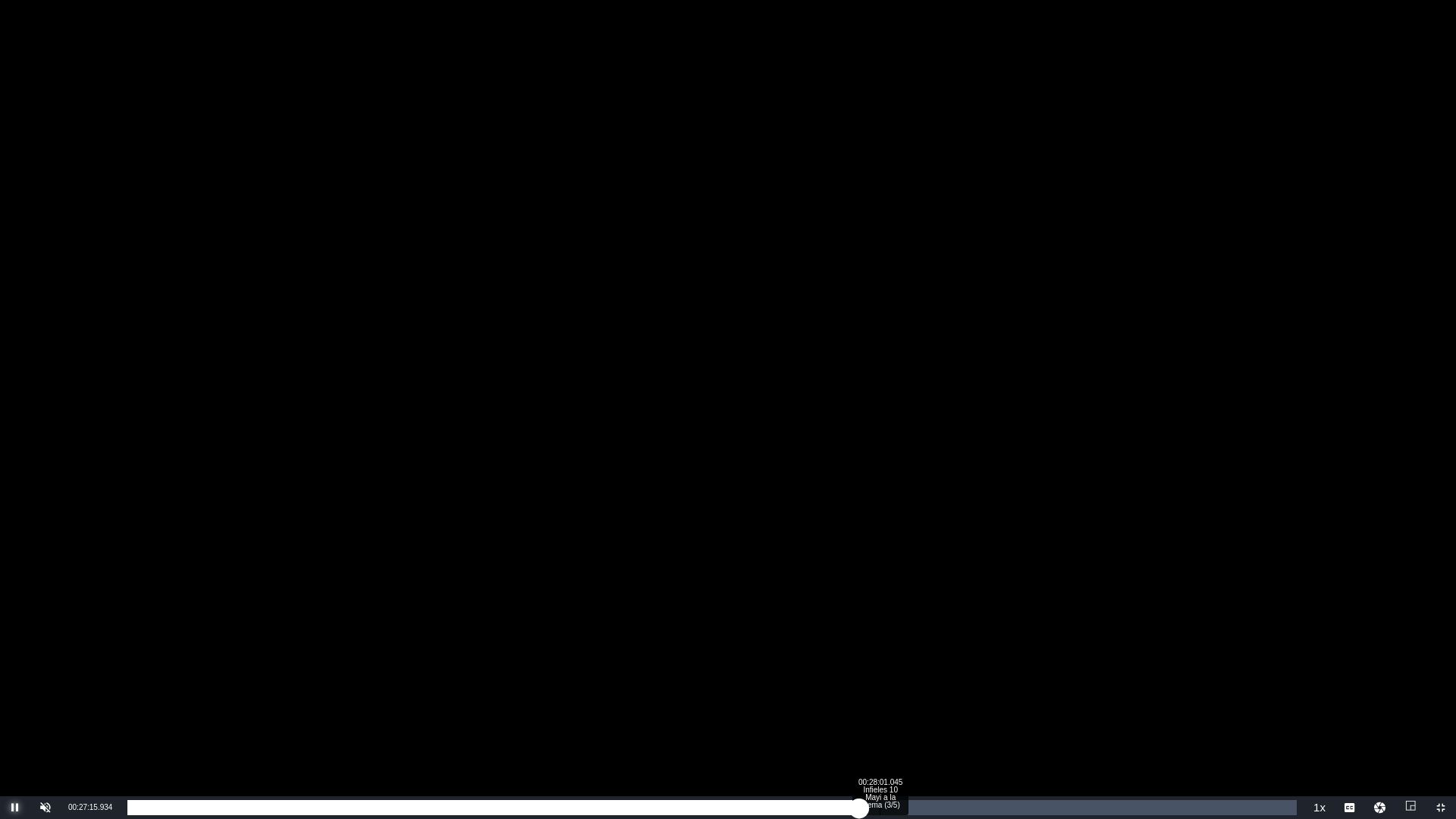 click on "00:28:01.045
Infieles 10 Mayi a la crema (3/5)" at bounding box center [880, 808] 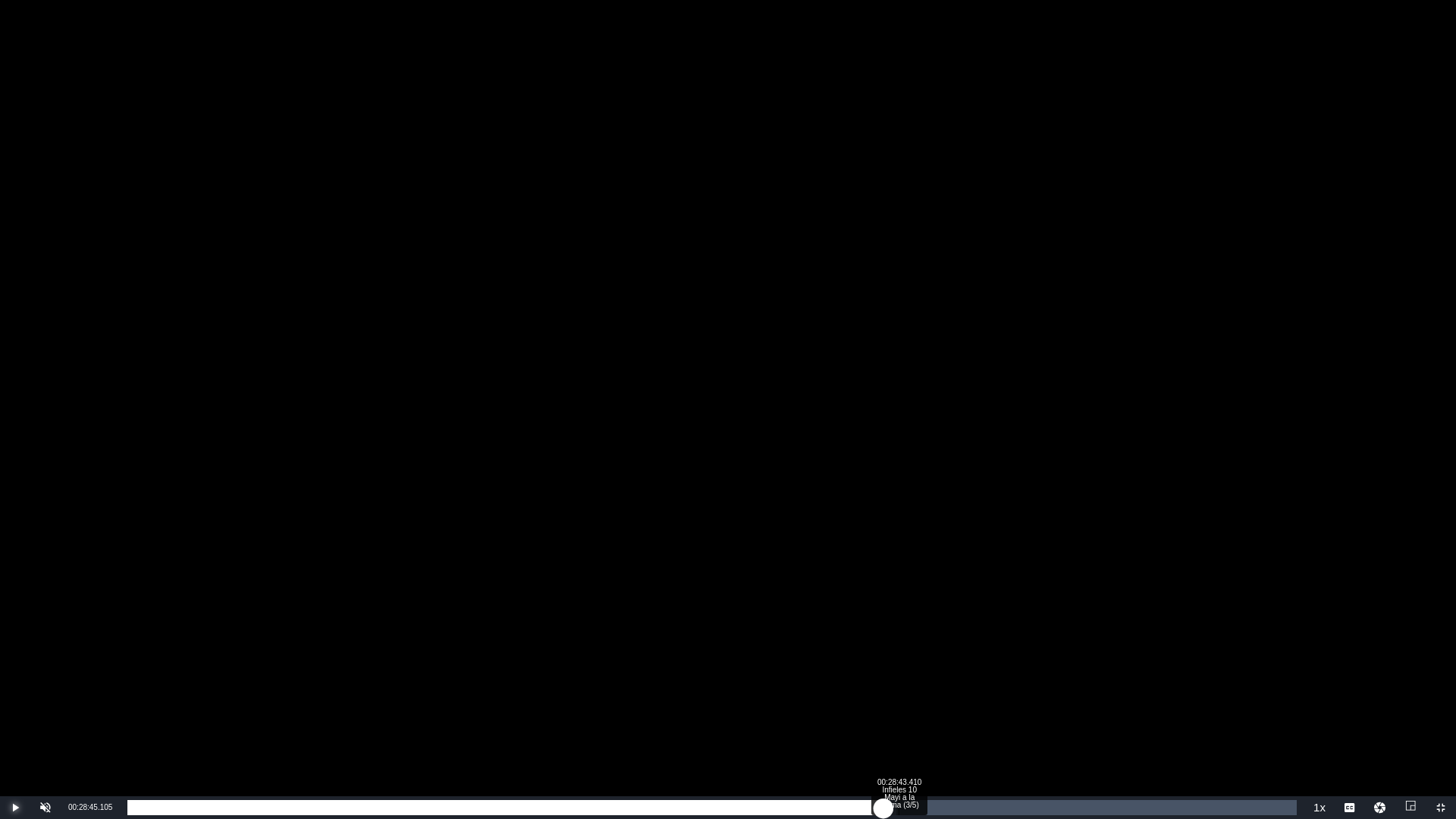 click on "00:28:43.410
Infieles 10 Mayi a la crema (3/5)" at bounding box center (899, 808) 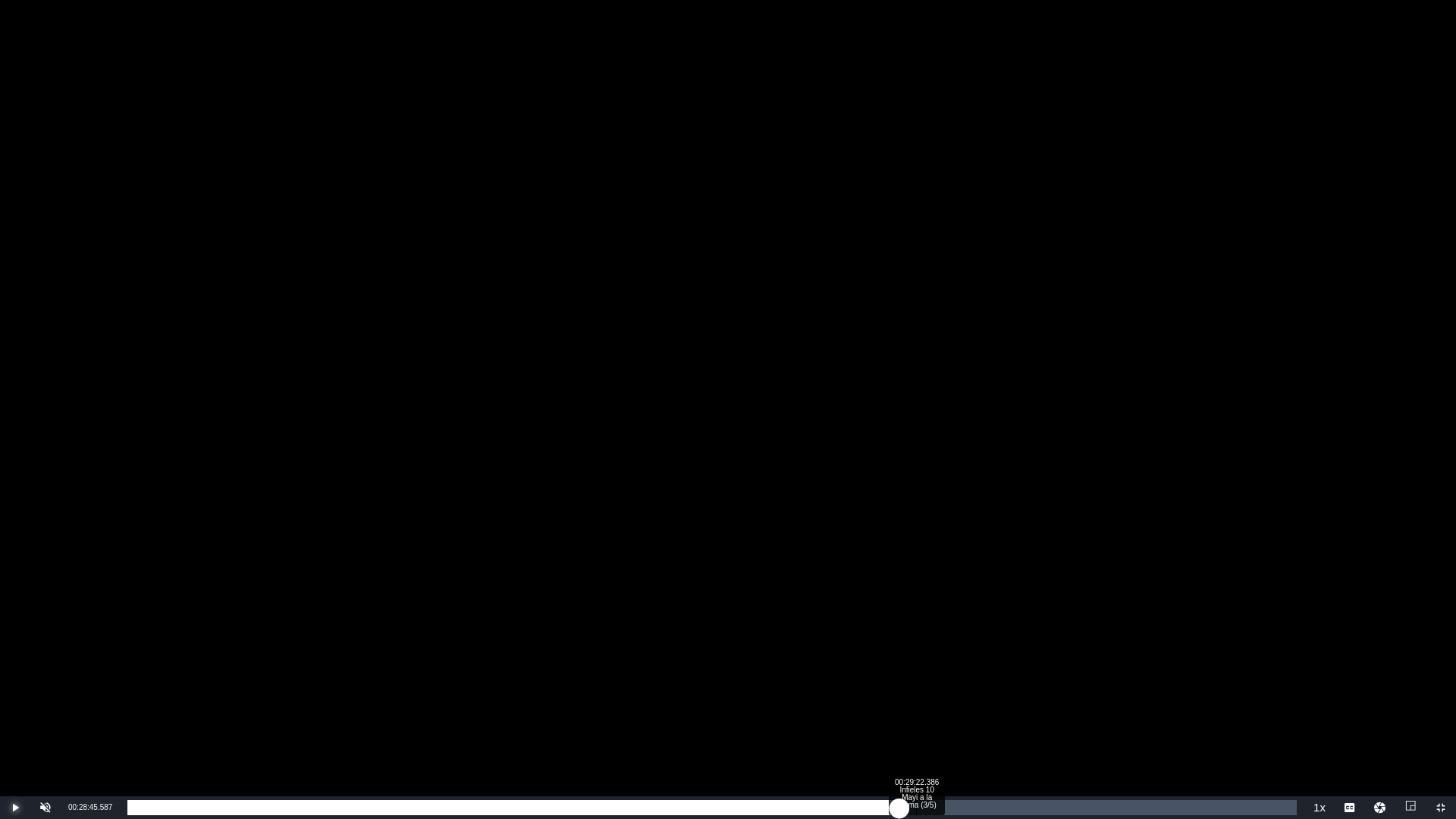 click on "Loaded :  66.19% 00:29:22.386
Infieles 10 Mayi a la crema (3/5) 00:28:45.781" at bounding box center (712, 808) 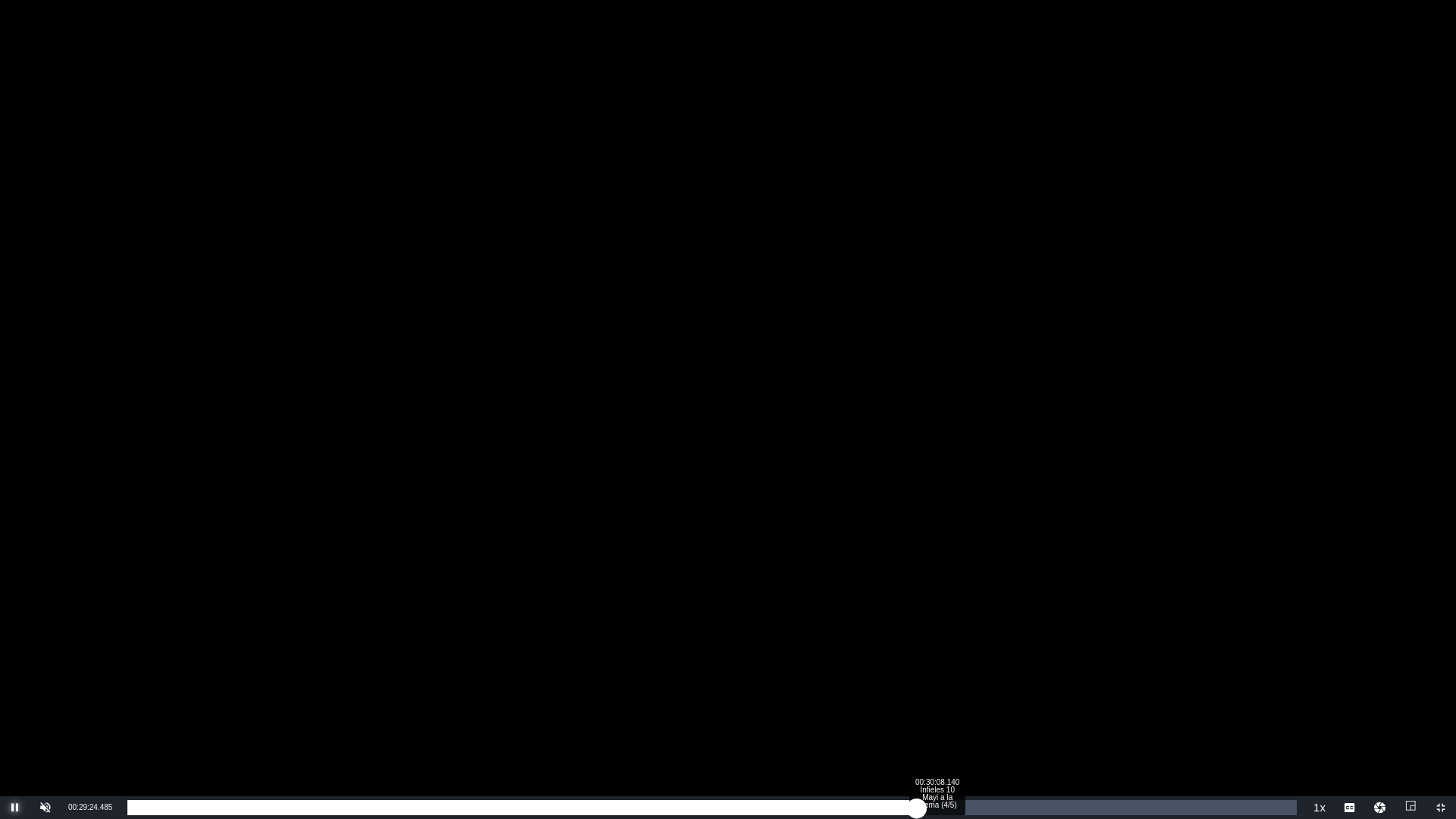 click on "Loaded :  67.80% 00:30:08.140
Infieles 10 Mayi a la crema (4/5) 00:29:24.551" at bounding box center (712, 808) 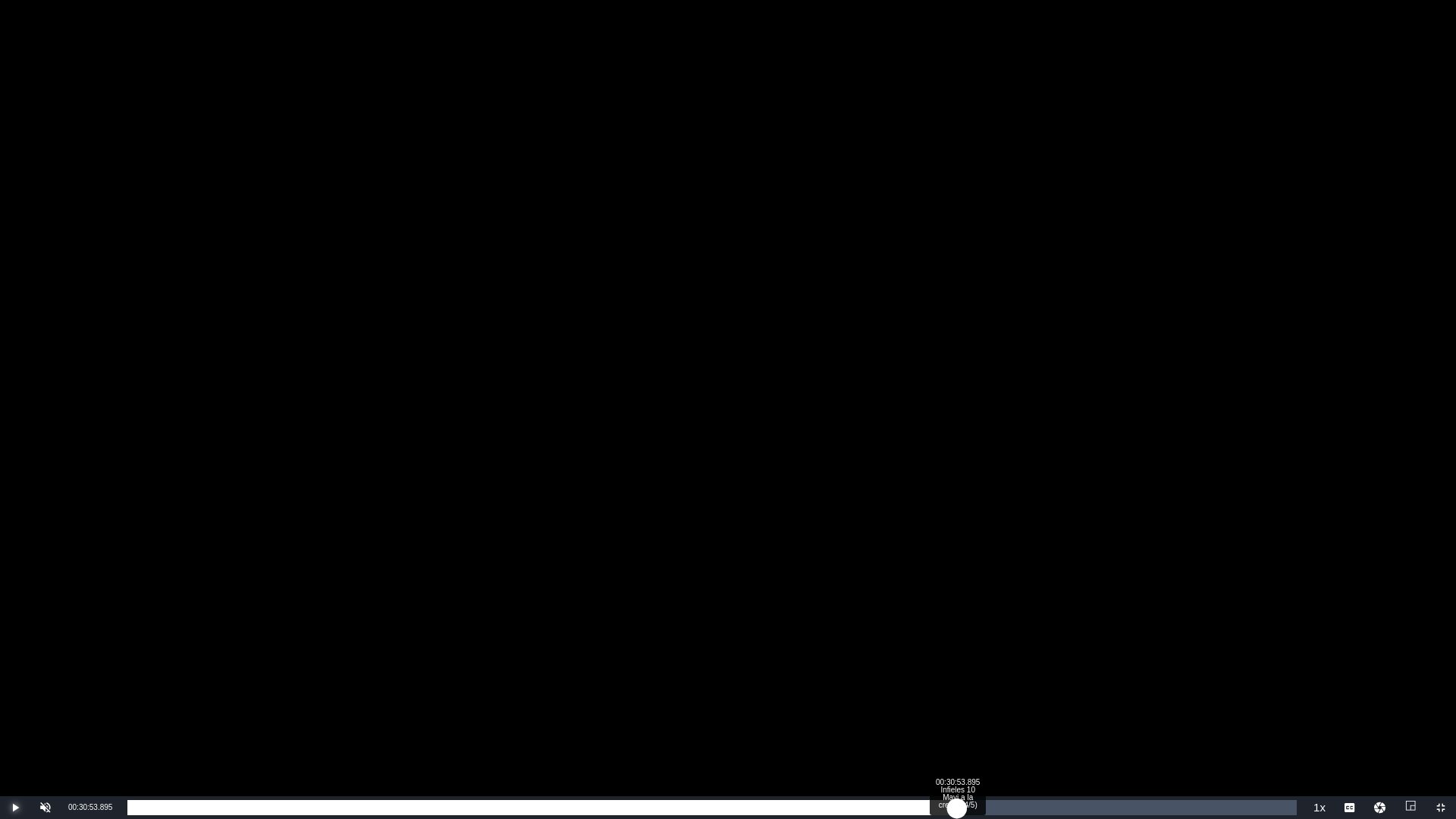 click on "Loaded :  70.56% 00:30:53.895
Infieles 10 Mayi a la crema (4/5) 00:30:10.944" at bounding box center (712, 808) 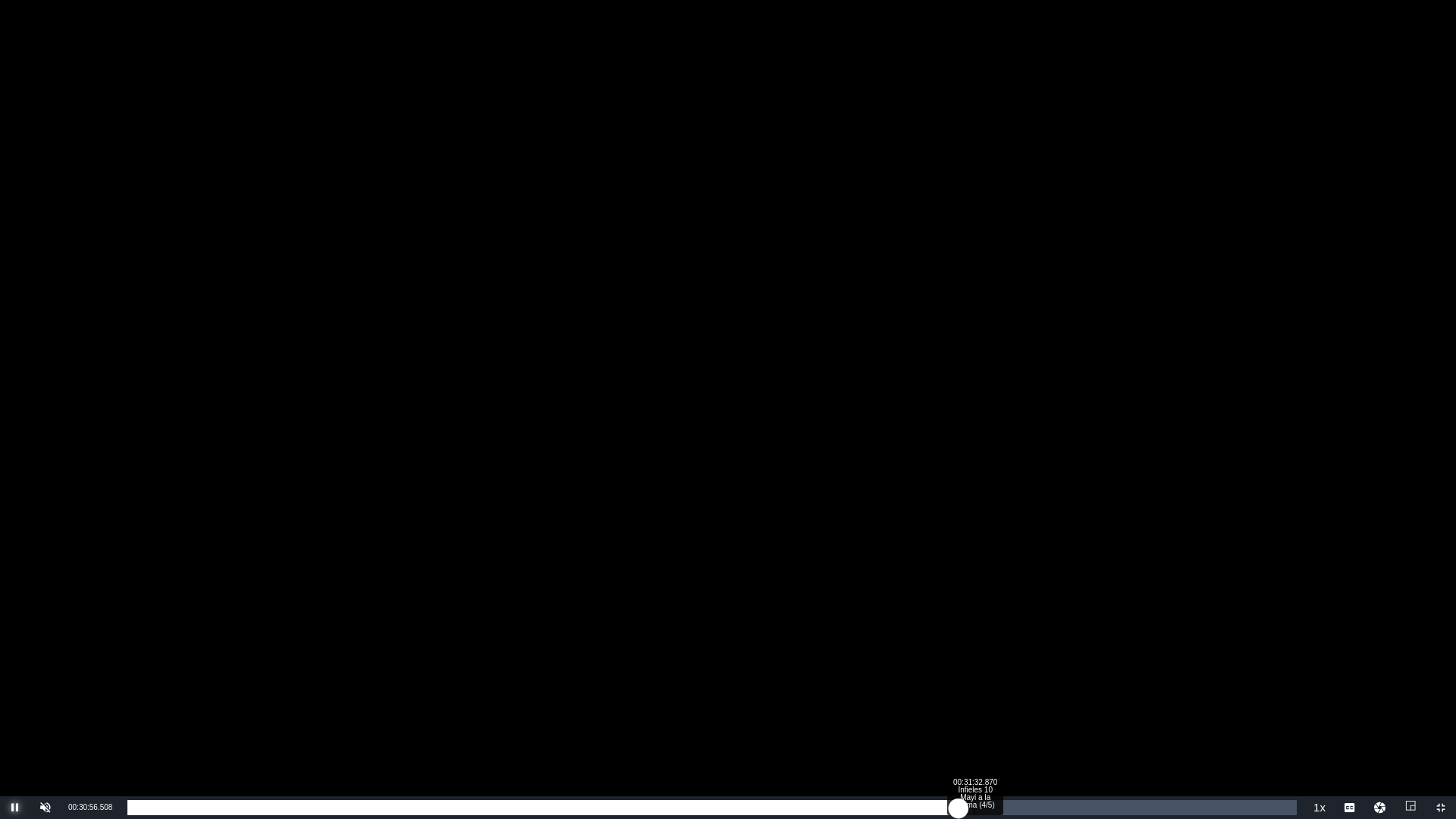 click on "Loaded :  71.48% 00:31:32.870
Infieles 10 Mayi a la crema (4/5) 00:30:56.756" at bounding box center (712, 808) 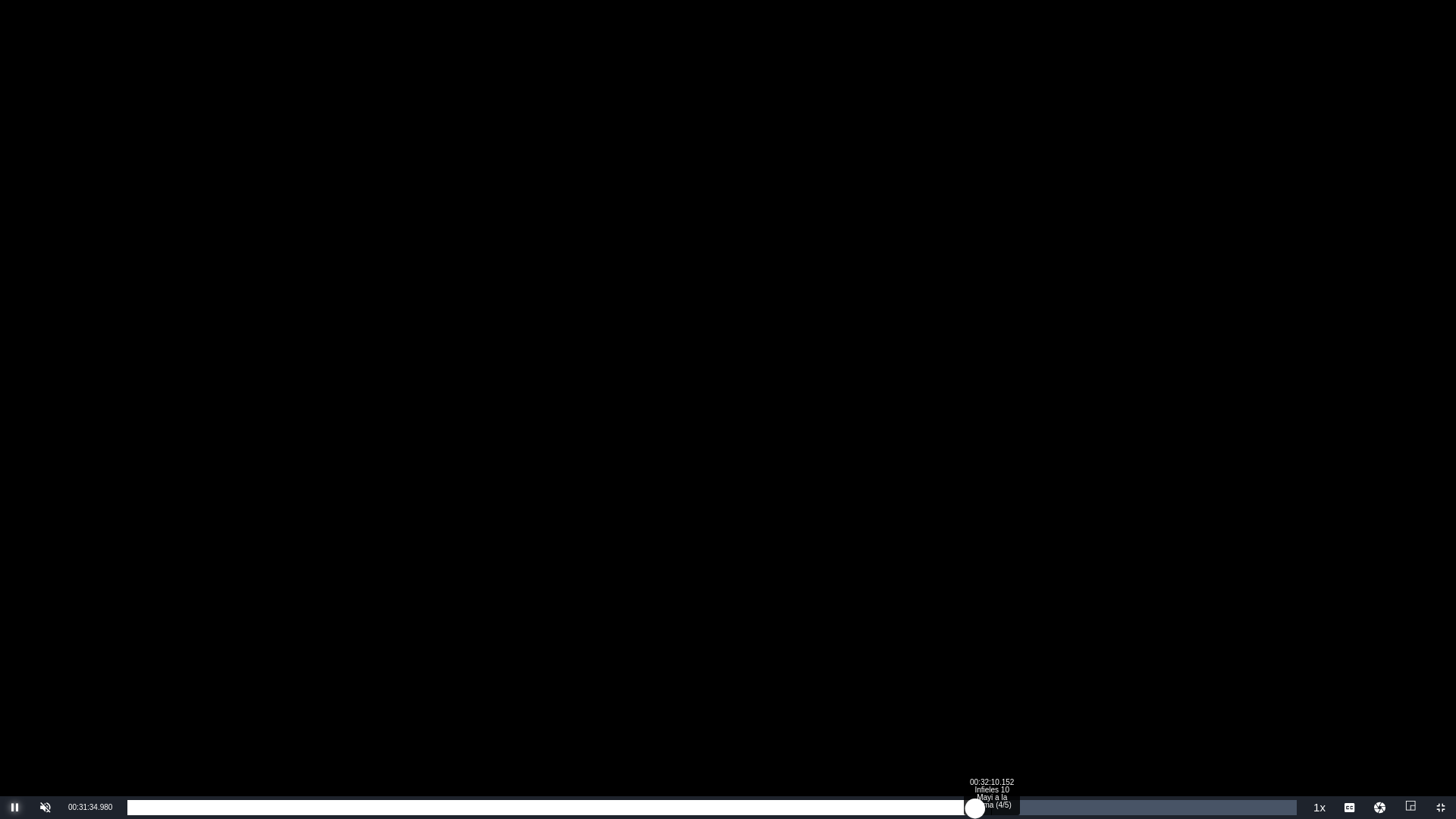 click on "00:32:10.152
Infieles 10 Mayi a la crema (4/5)" at bounding box center (991, 808) 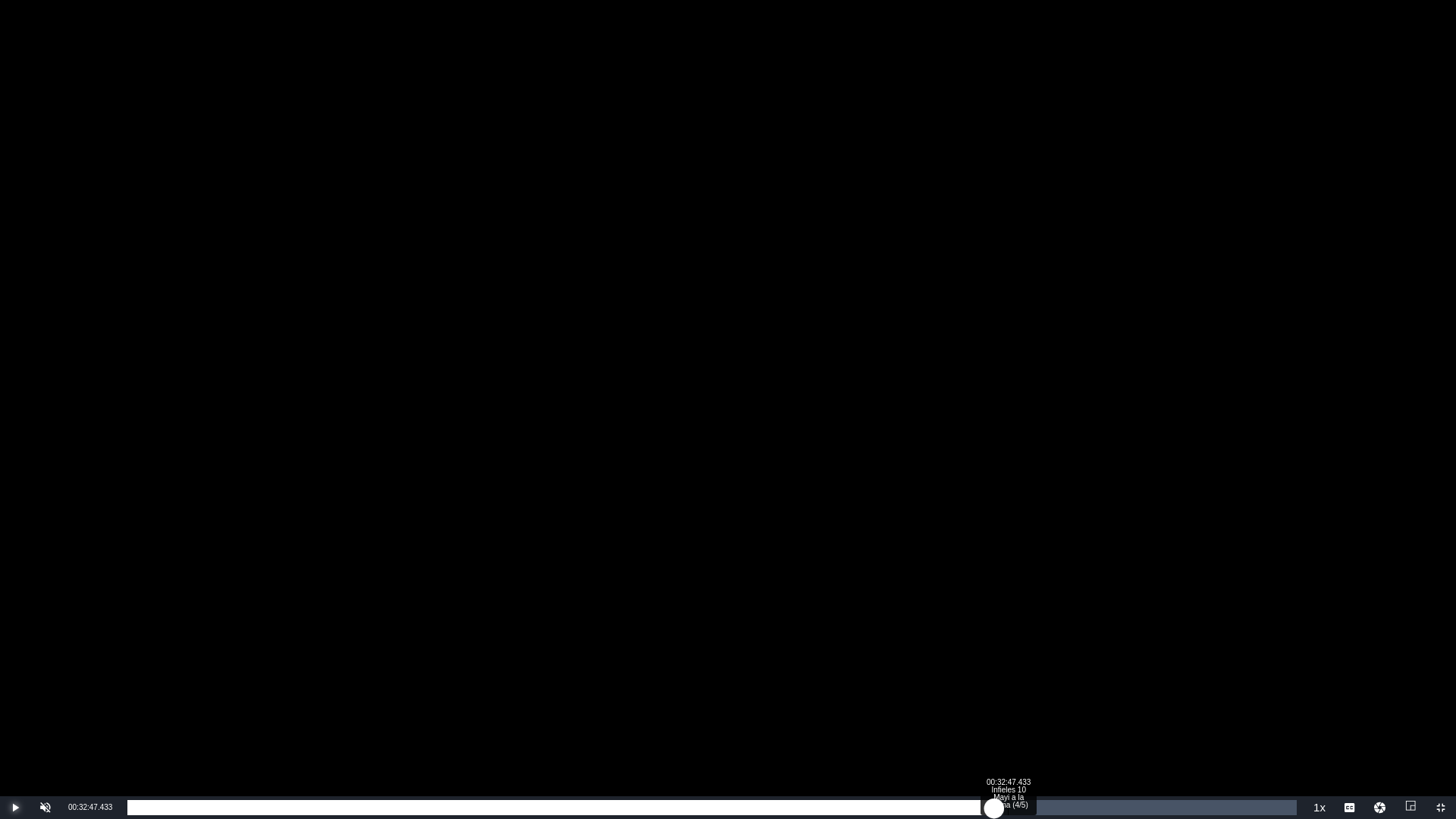 click on "00:32:47.433
Infieles 10 Mayi a la crema (4/5)" at bounding box center (1008, 808) 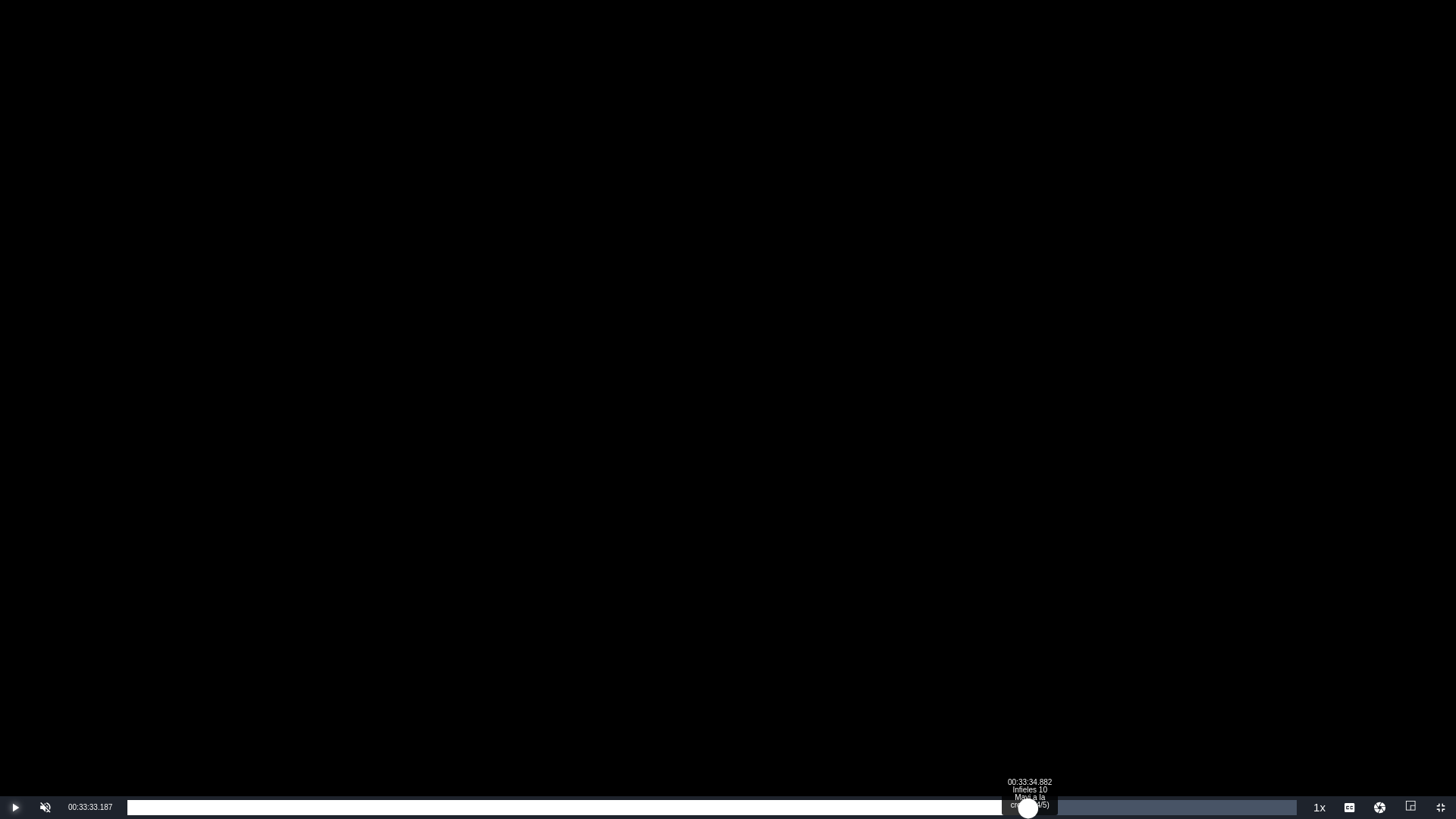 click on "Loaded :  75.62% 00:33:34.882
Infieles 10 Mayi a la crema (4/5) 00:32:49.786" at bounding box center [712, 808] 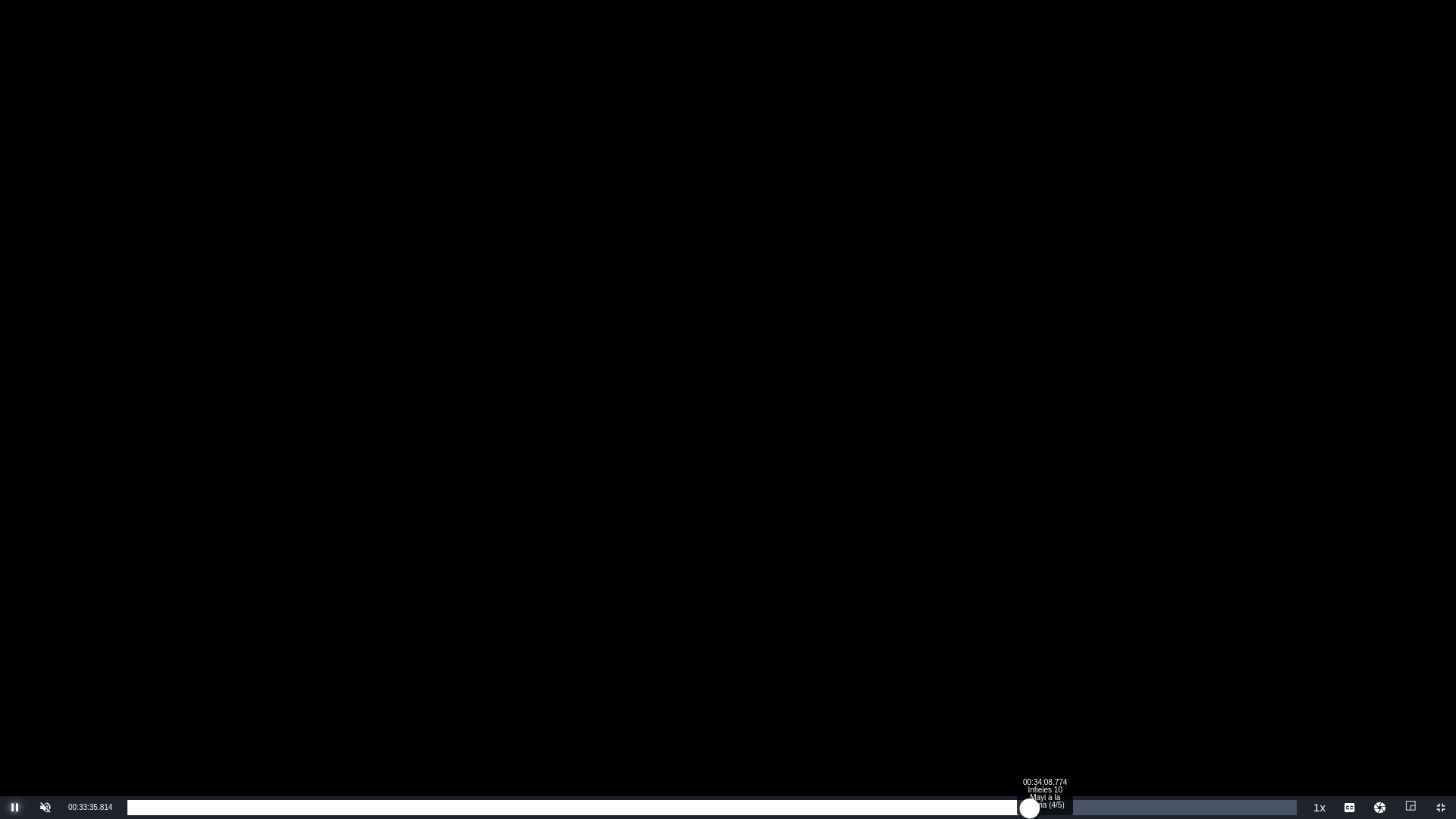 click on "00:34:08.774
Infieles 10 Mayi a la crema (4/5)" at bounding box center [1044, 808] 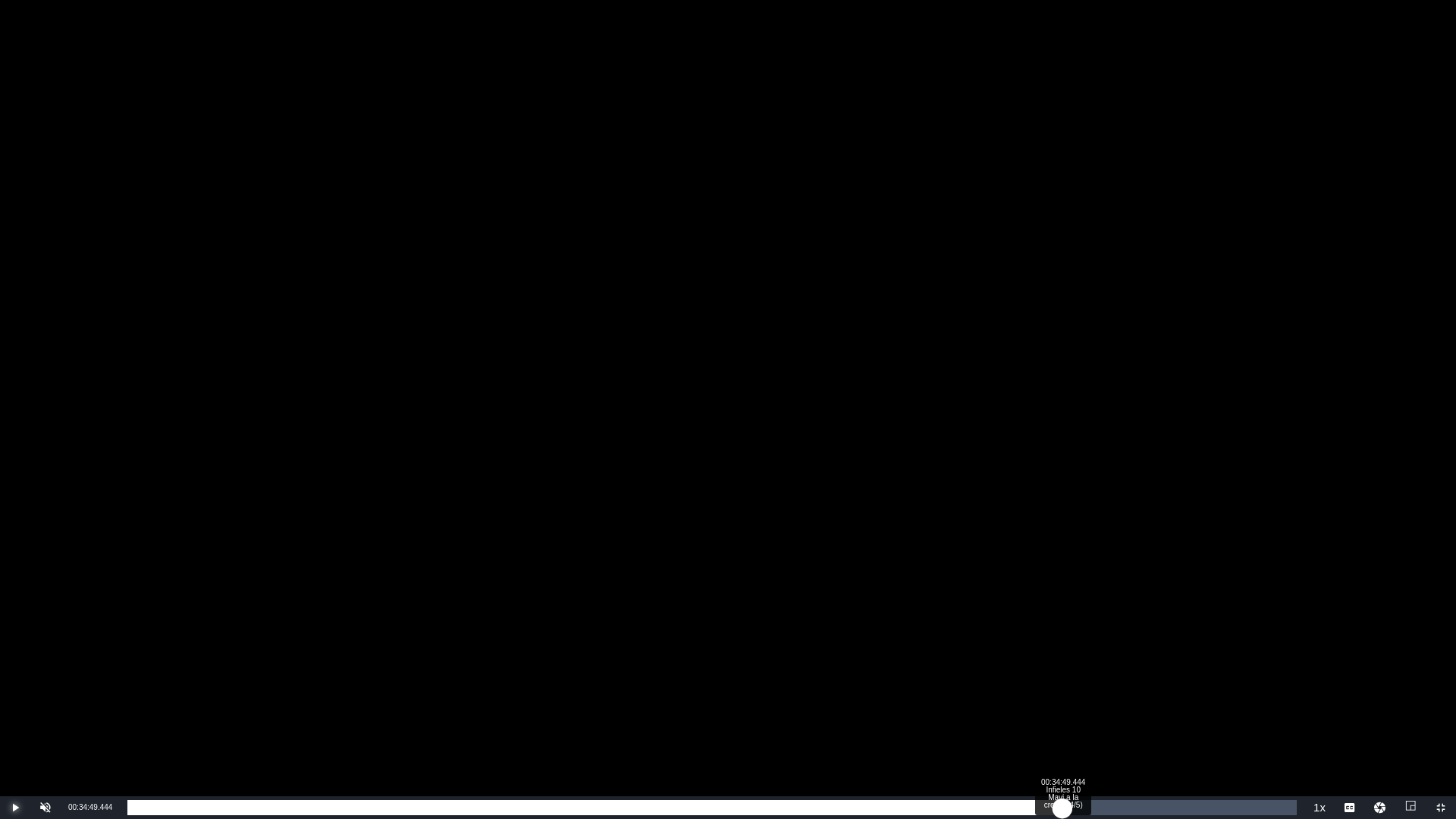 click on "Loaded :  78.83% 00:34:49.444
Infieles 10 Mayi a la crema (4/5) 00:34:12.406" at bounding box center (712, 808) 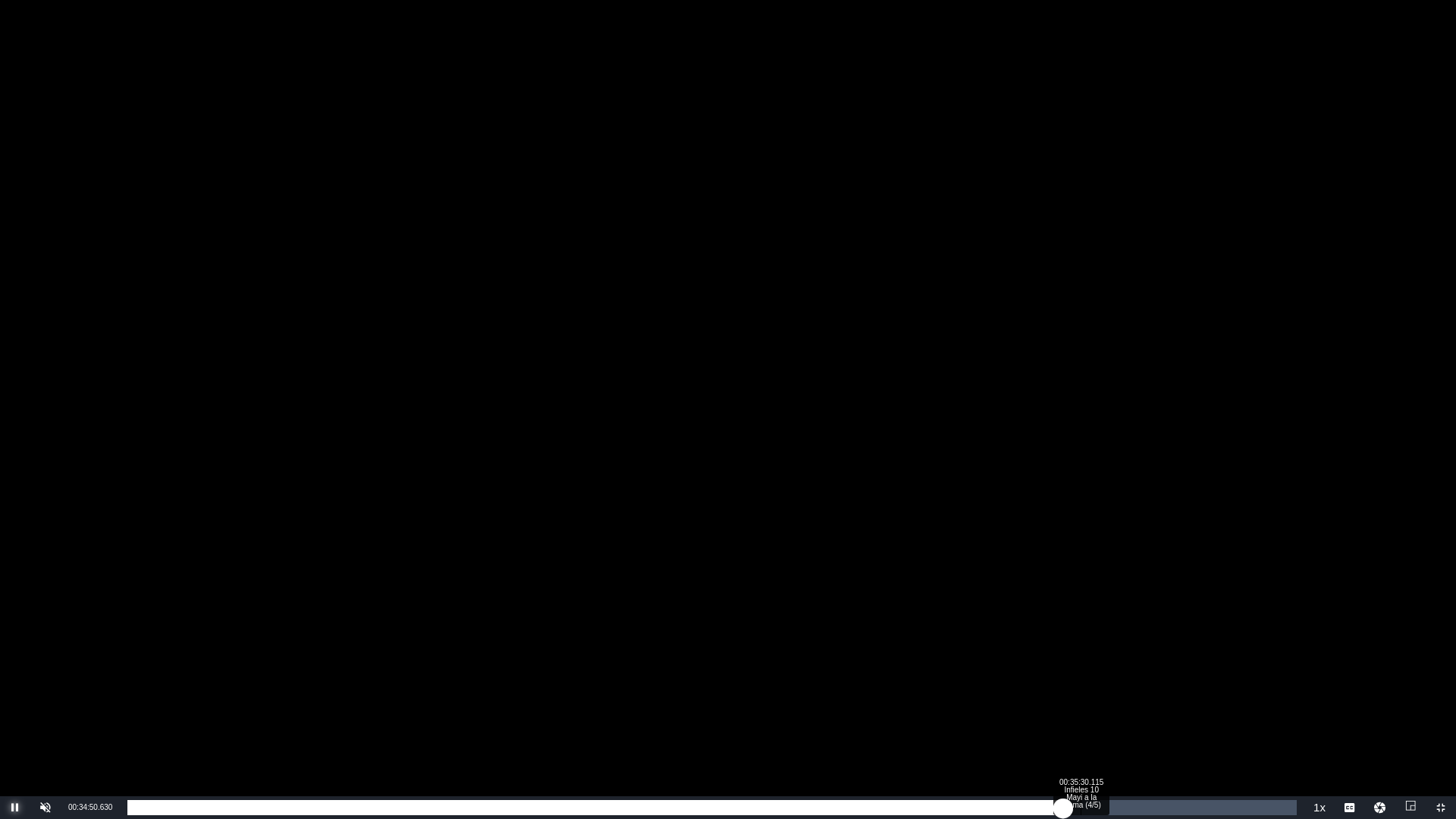 click on "Loaded :  80.21% 00:35:30.115
Infieles 10 Mayi a la crema (4/5) 00:34:50.641" at bounding box center (712, 808) 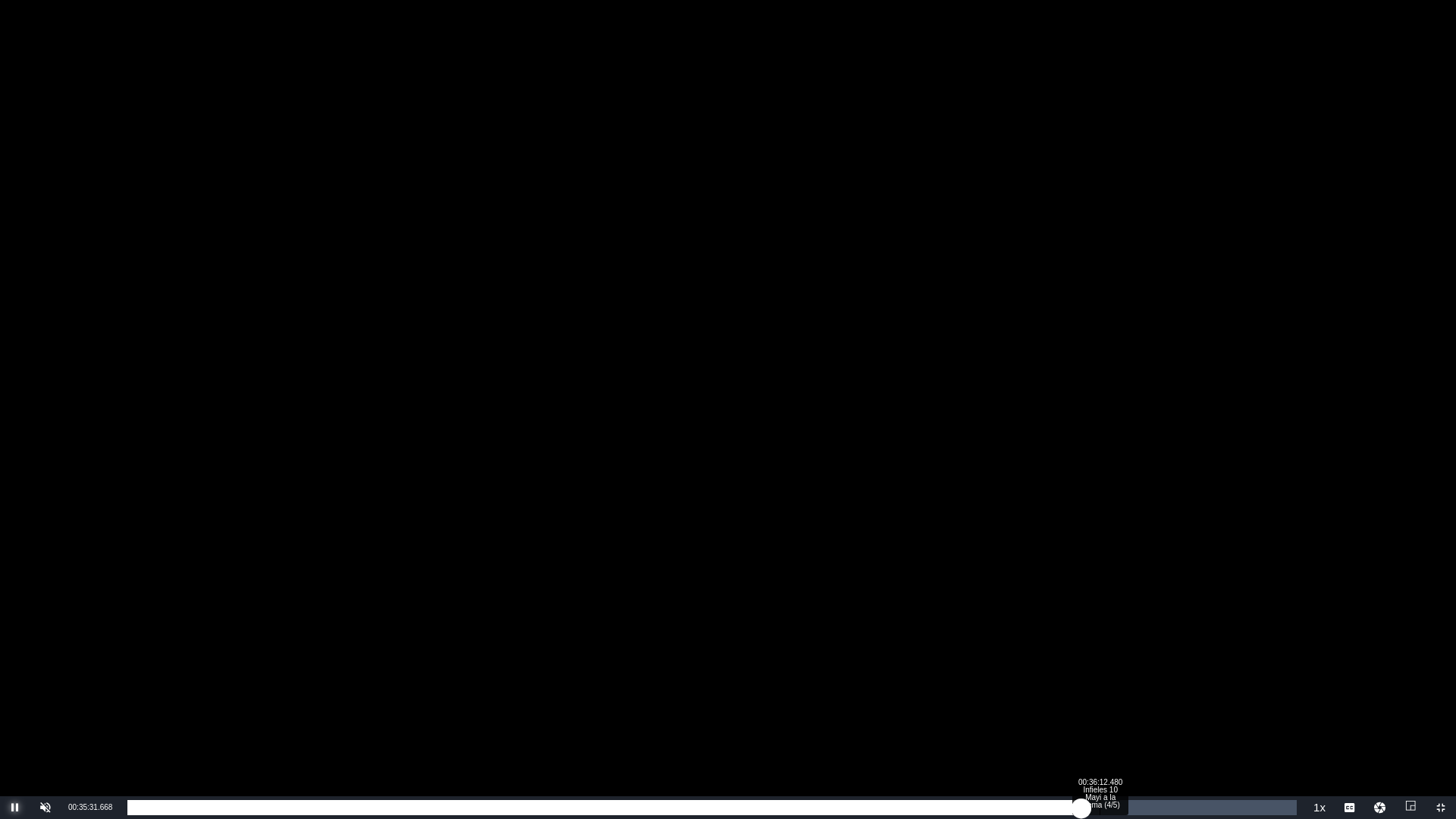 click on "Loaded :  81.82% 00:36:12.480
Infieles 10 Mayi a la crema (4/5) 00:35:31.679" at bounding box center [712, 808] 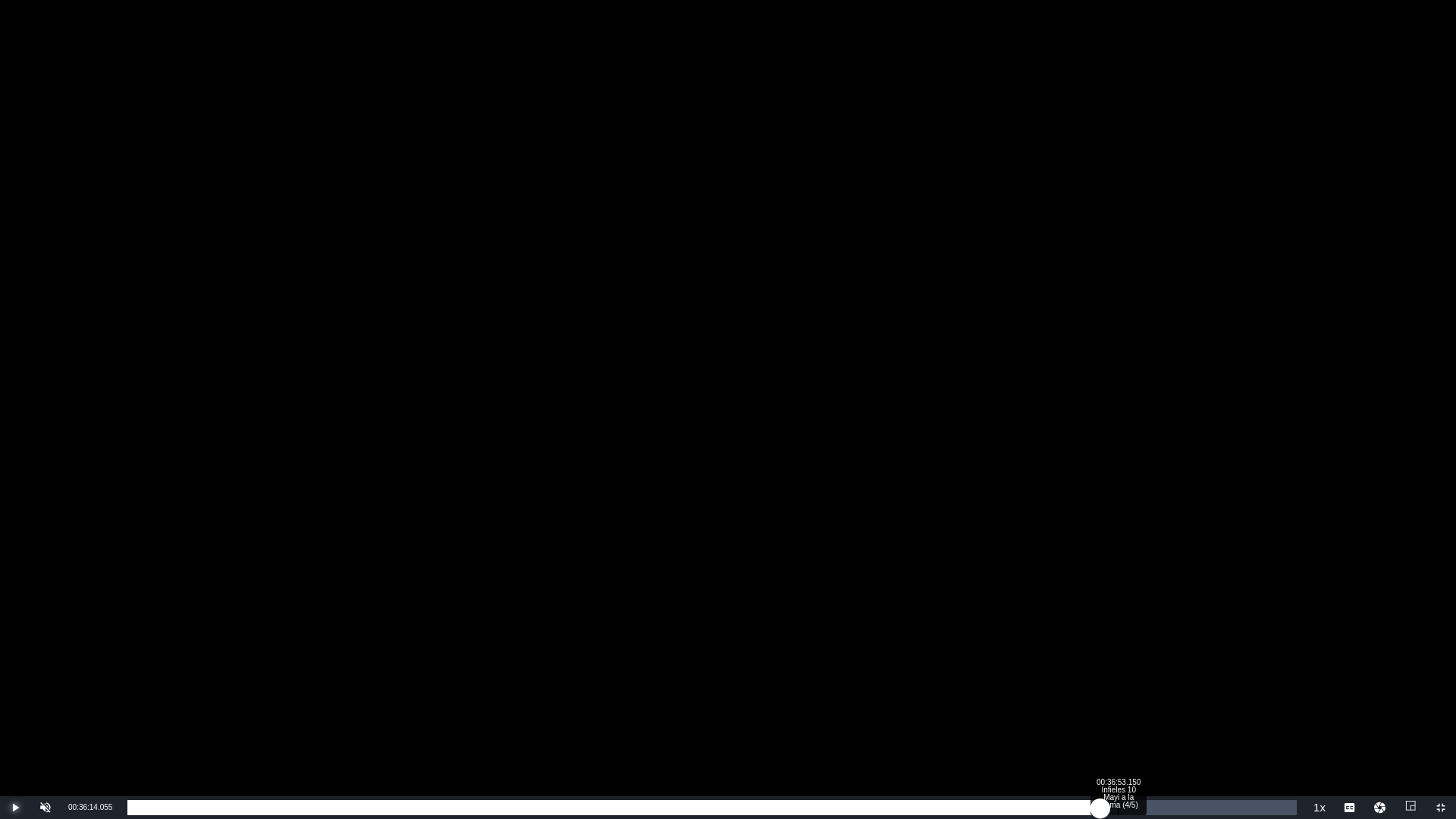 click on "00:36:53.150
Infieles 10 Mayi a la crema (4/5)" at bounding box center [1118, 808] 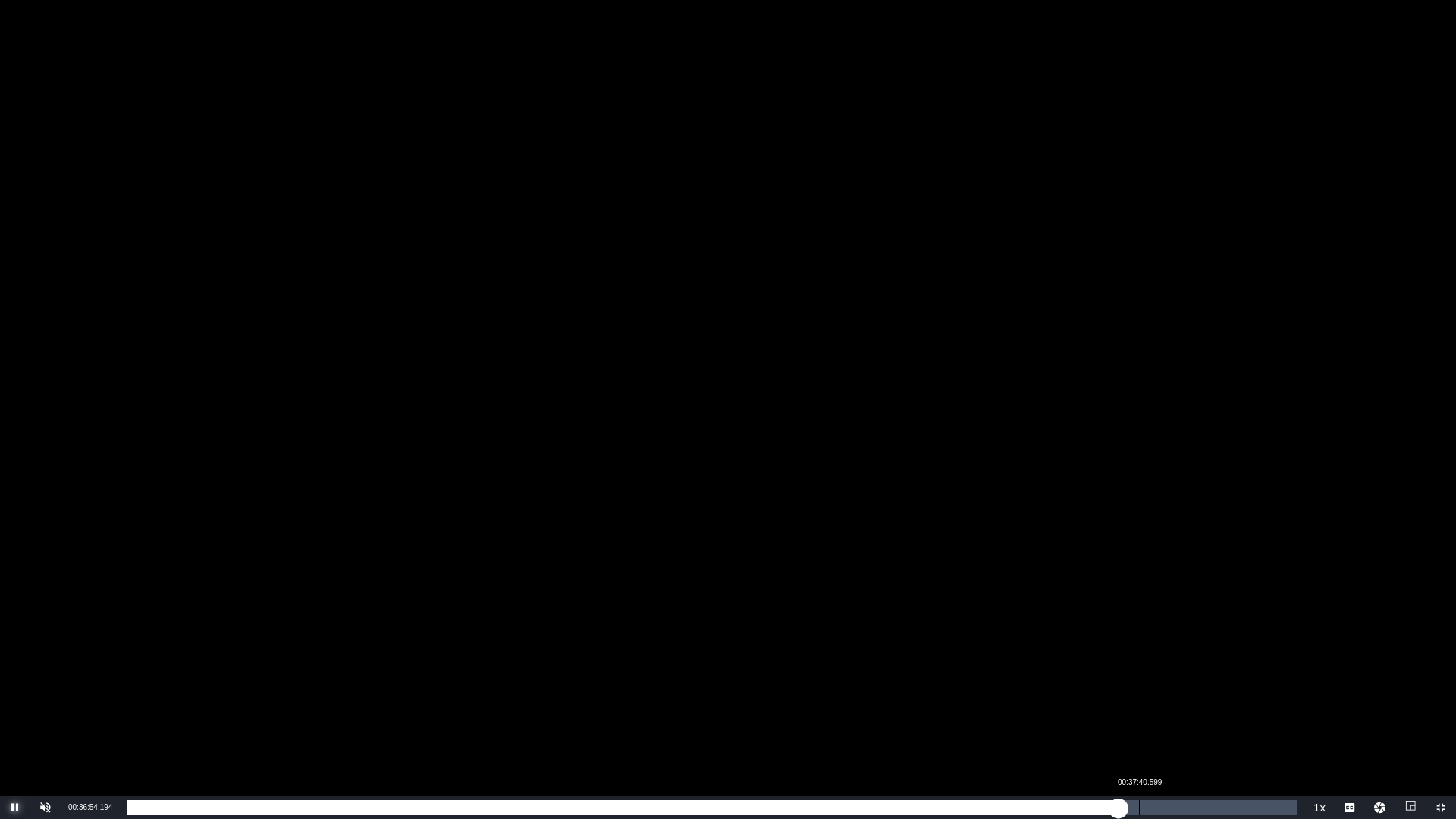 click on "00:37:40.599" at bounding box center (1139, 808) 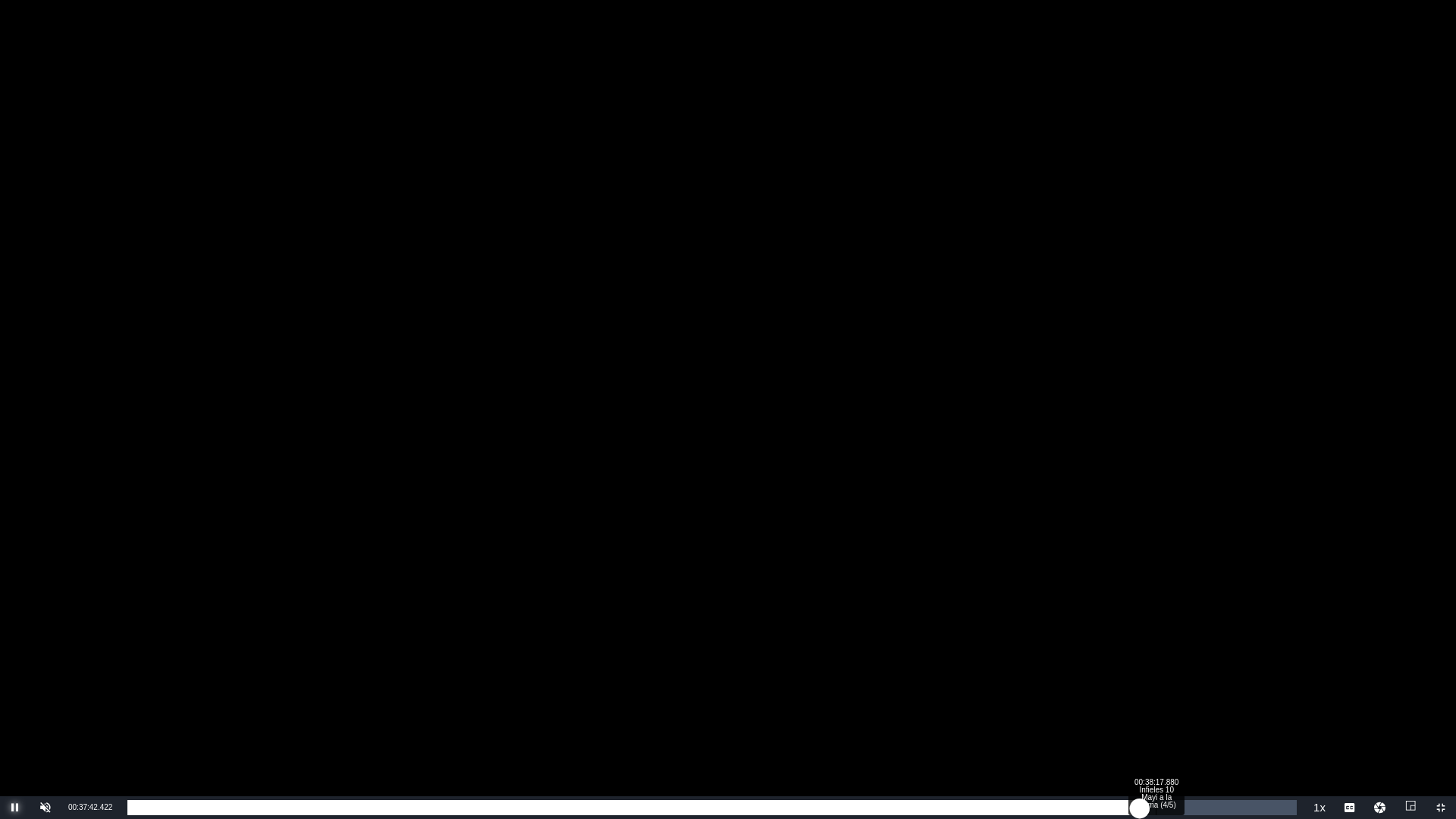 click on "Loaded :  86.65% 00:38:17.880
Infieles 10 Mayi a la crema (4/5) 00:37:42.529" at bounding box center (712, 808) 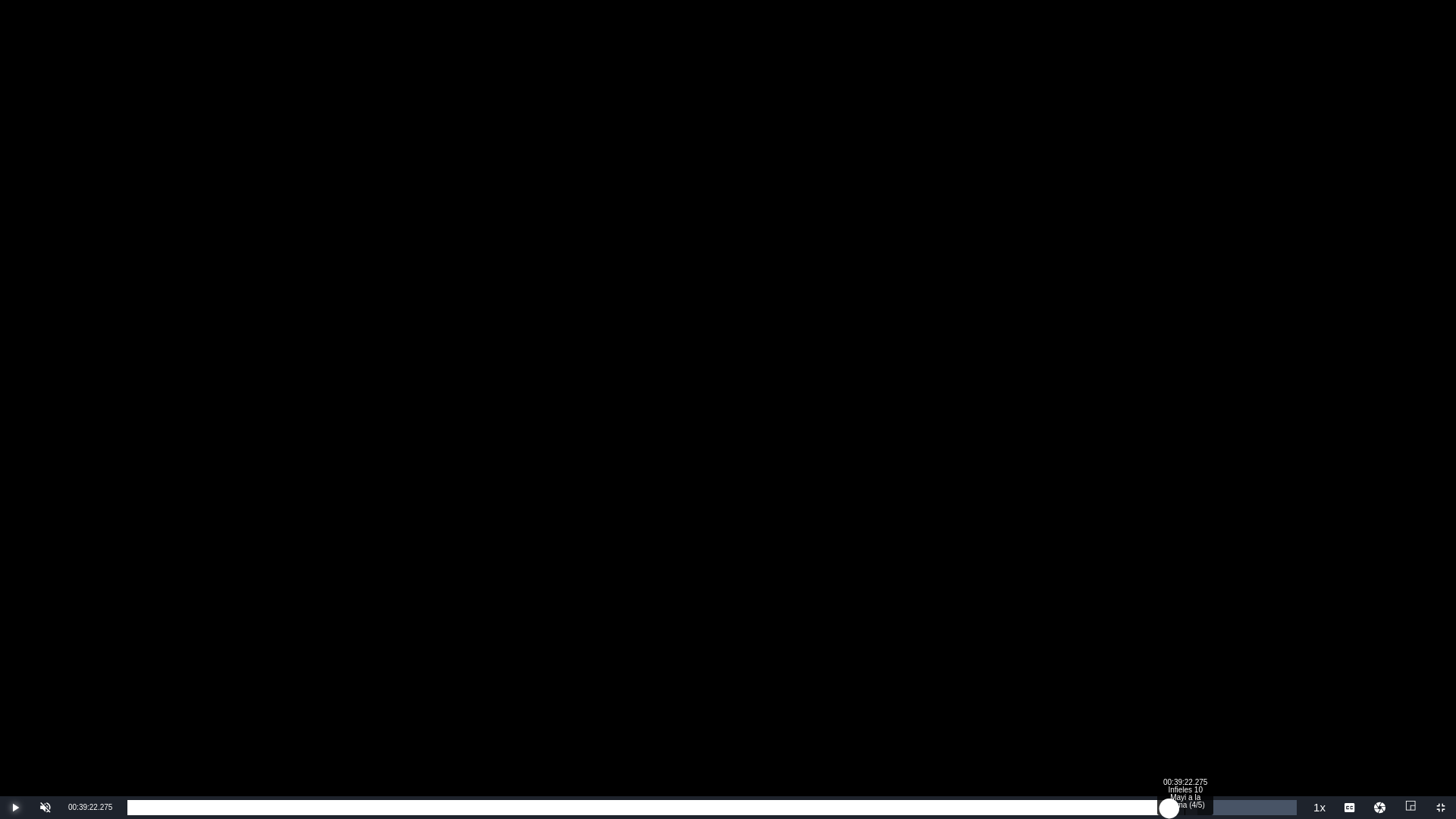 click on "00:39:22.275
Infieles 10 Mayi a la crema (4/5)" at bounding box center [1185, 808] 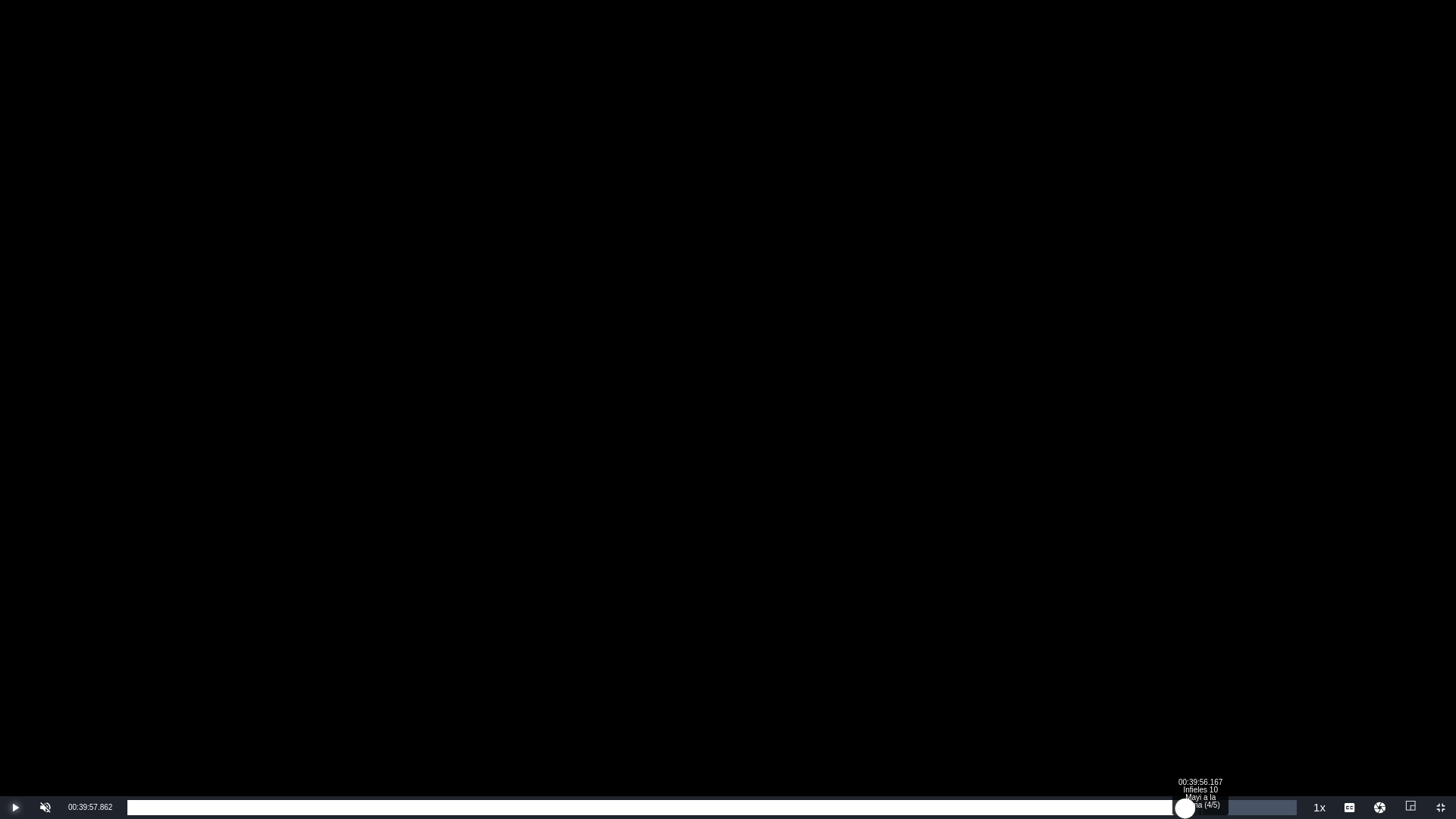 click on "00:39:56.167
Infieles 10 Mayi a la crema (4/5)" at bounding box center (1200, 808) 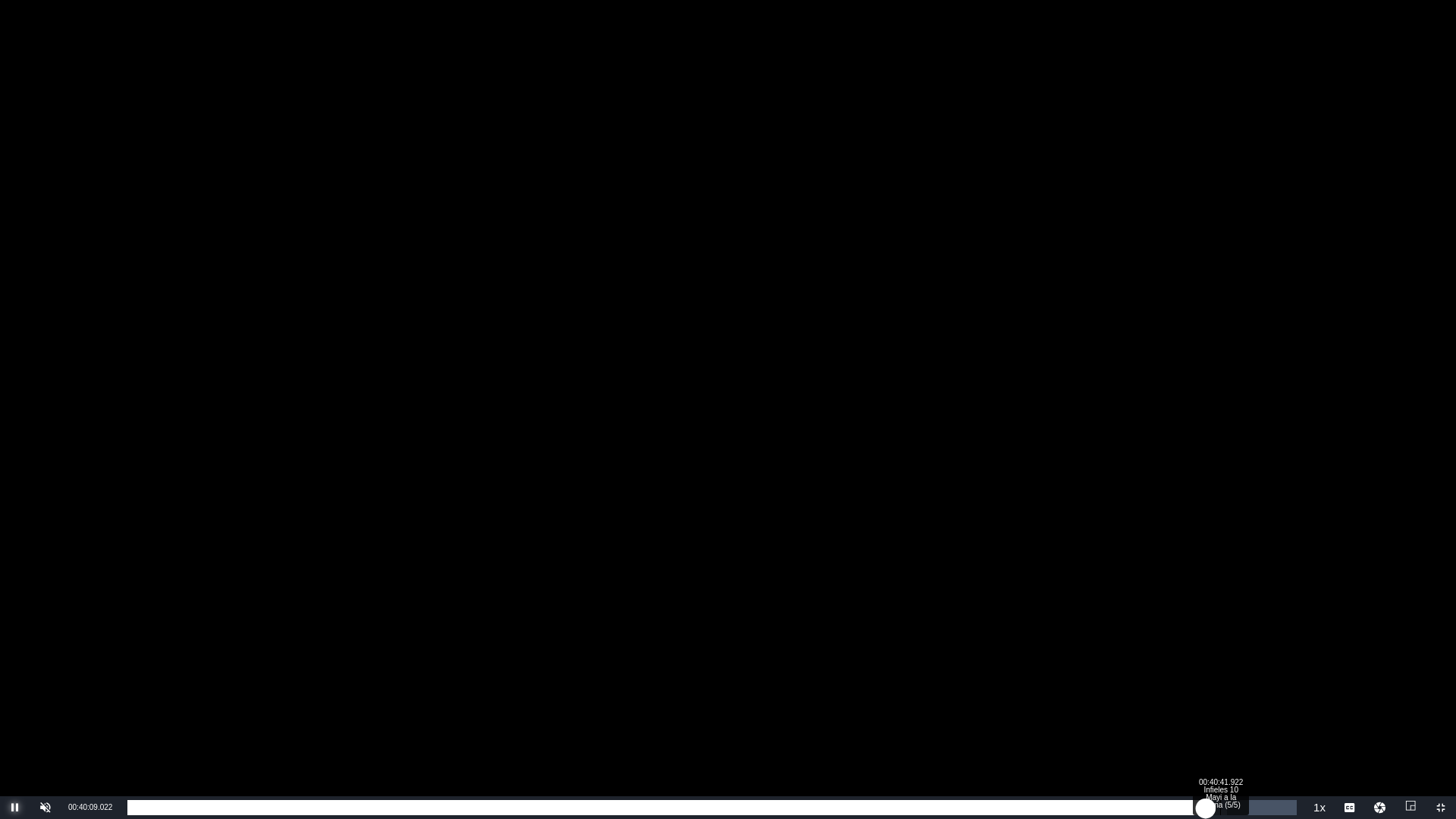 click on "00:40:41.922
Infieles 10 Mayi a la crema (5/5)" at bounding box center (1220, 808) 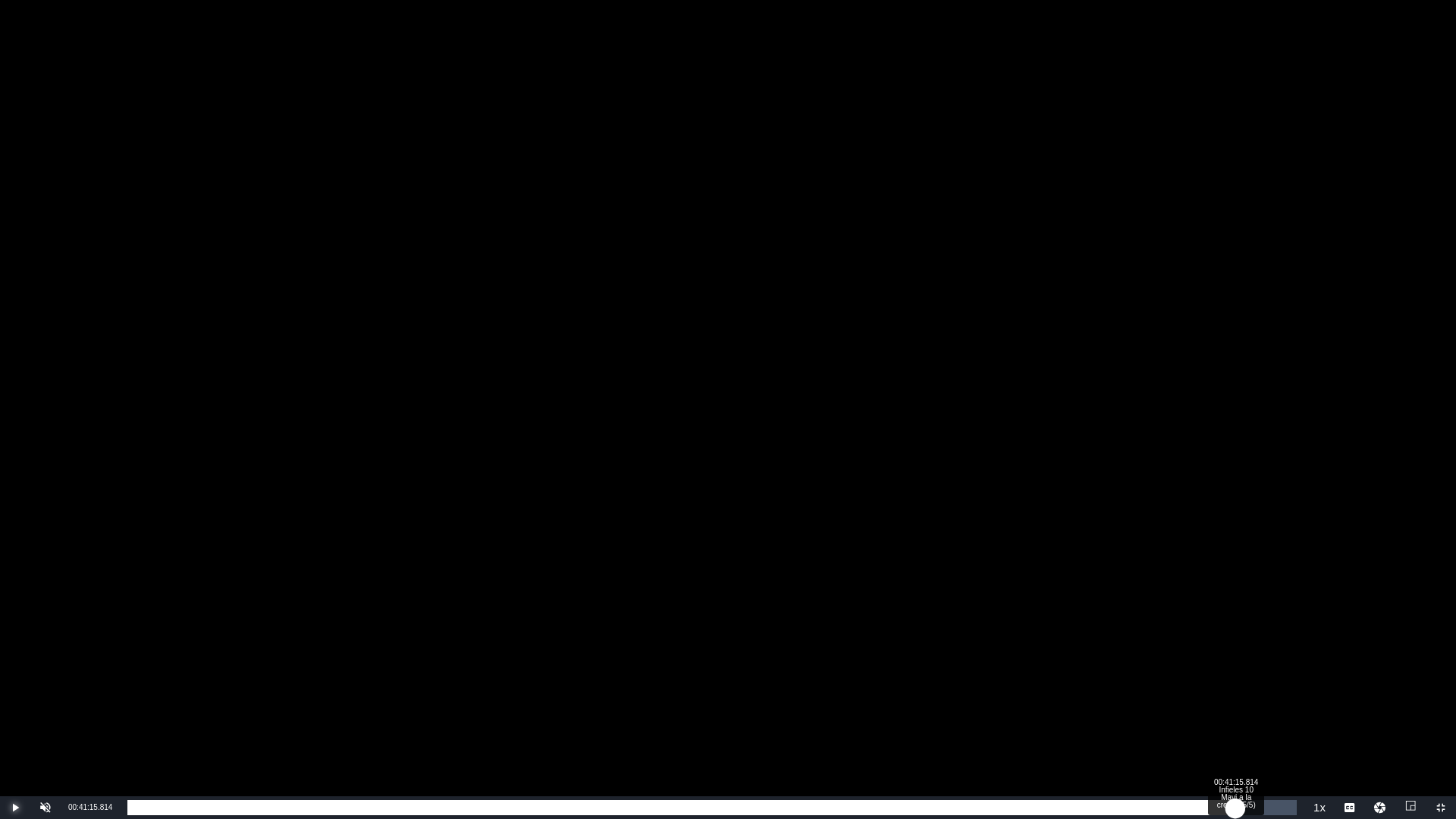 click on "Loaded :  94.23% 00:41:15.814
Infieles 10 Mayi a la crema (5/5) 00:40:44.250" at bounding box center [712, 808] 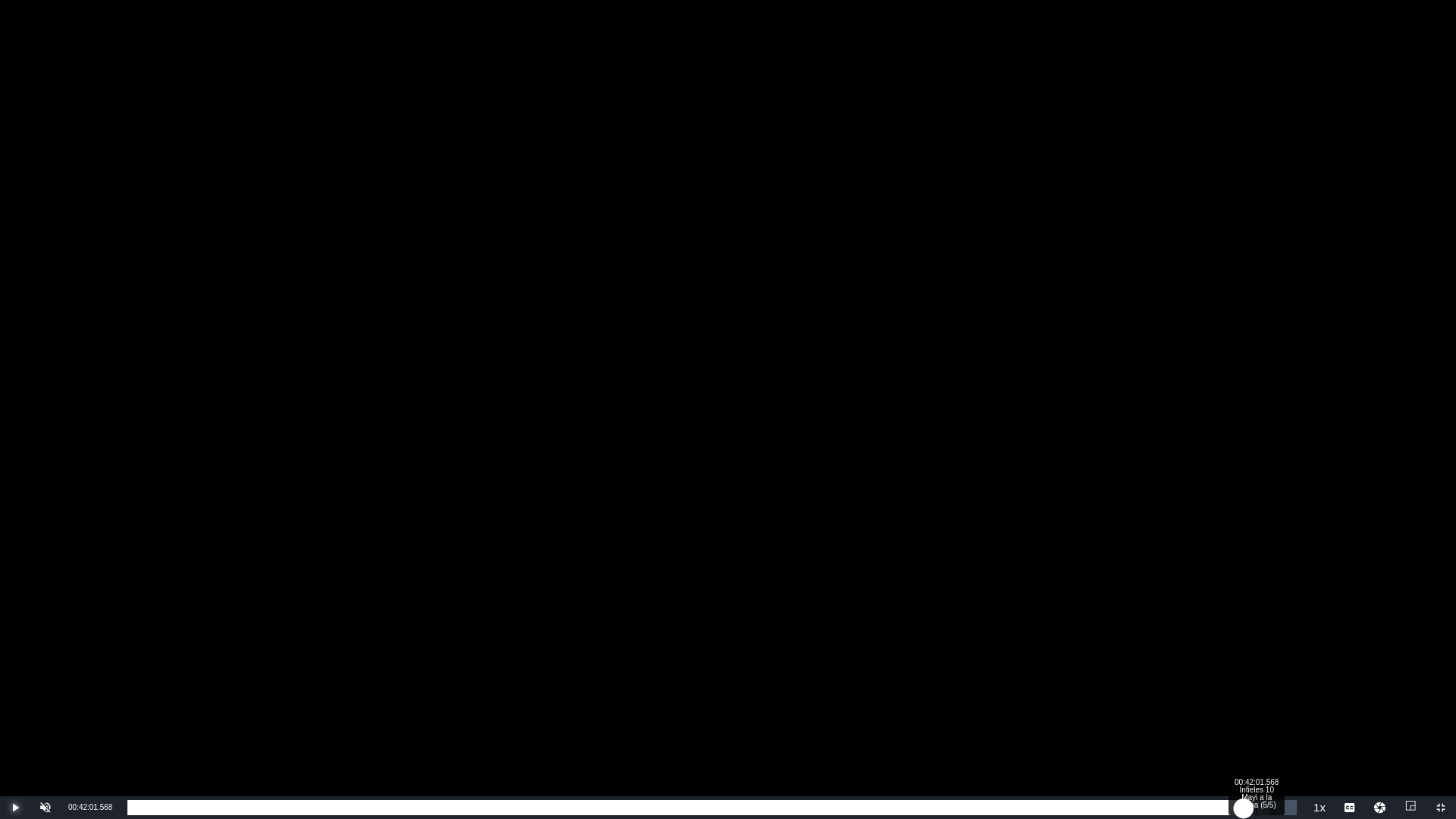 click on "00:42:01.568
Infieles 10 Mayi a la crema (5/5)" at bounding box center [1256, 808] 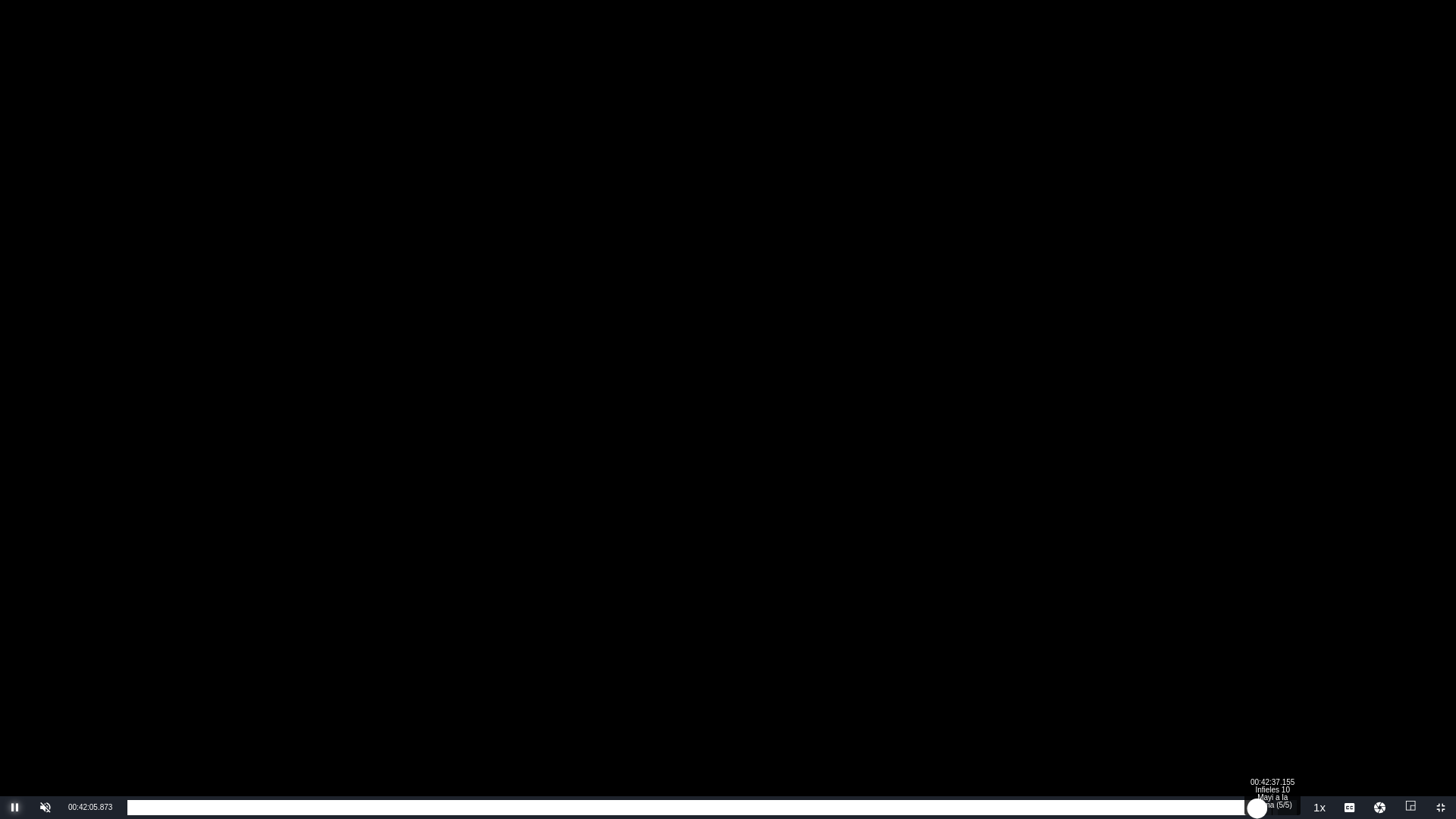 click on "Loaded :  98.37% 00:42:37.155
Infieles 10 Mayi a la crema (5/5) 00:42:06.120" at bounding box center [712, 808] 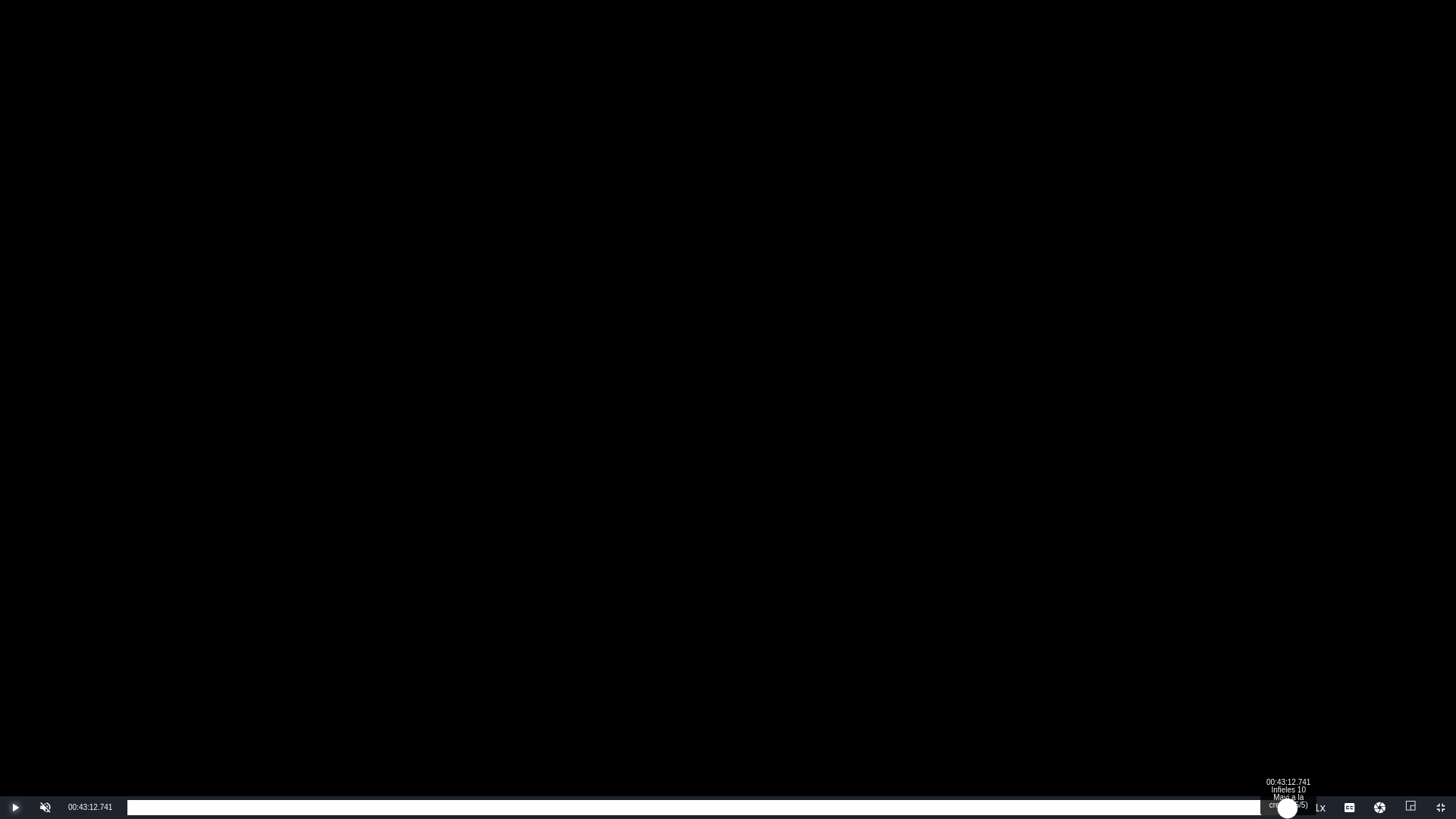 click on "Loaded :  98.60% 00:43:12.741
Infieles 10 Mayi a la crema (5/5) 00:42:44.351" at bounding box center [712, 808] 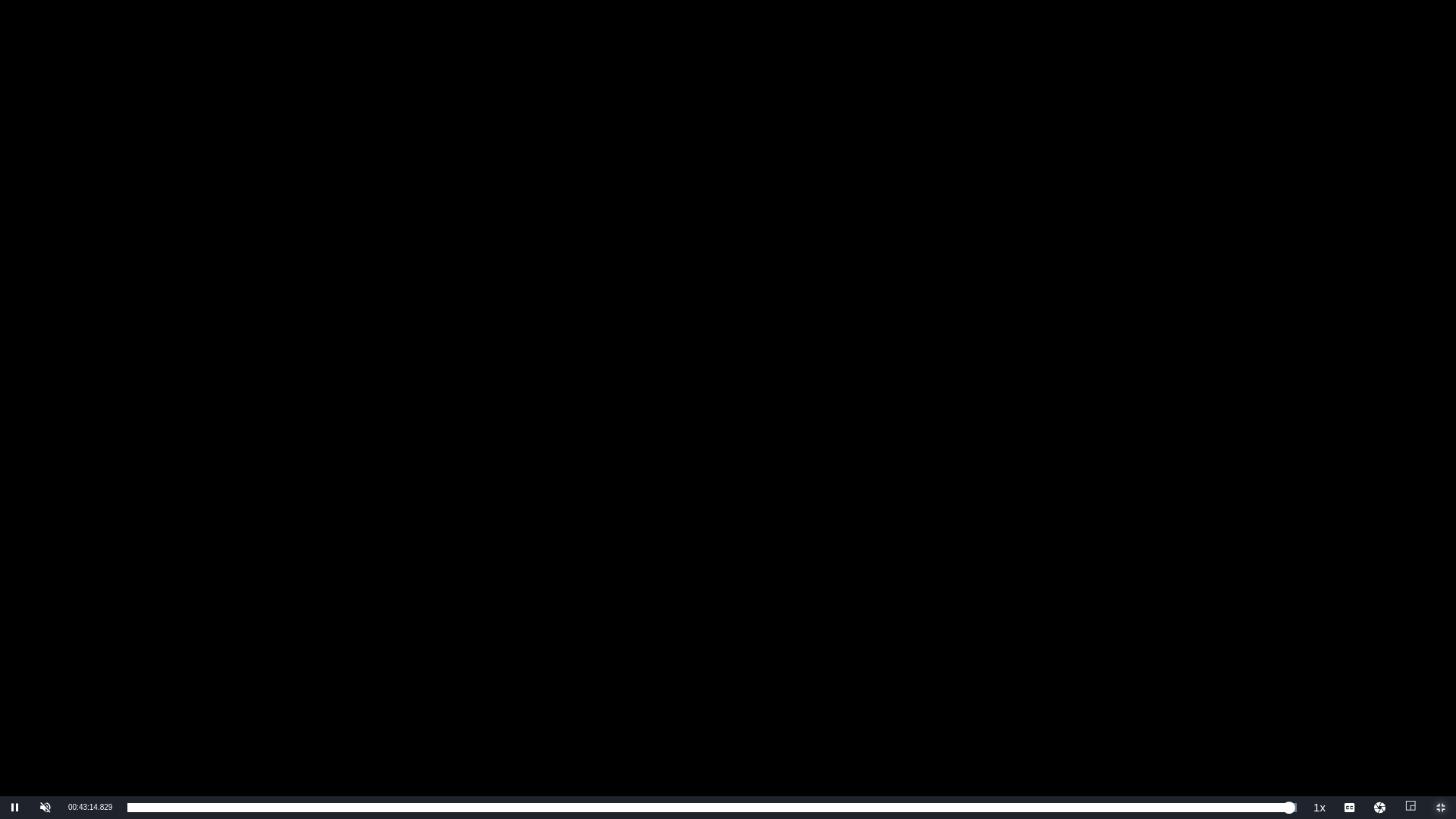 click at bounding box center (1441, 808) 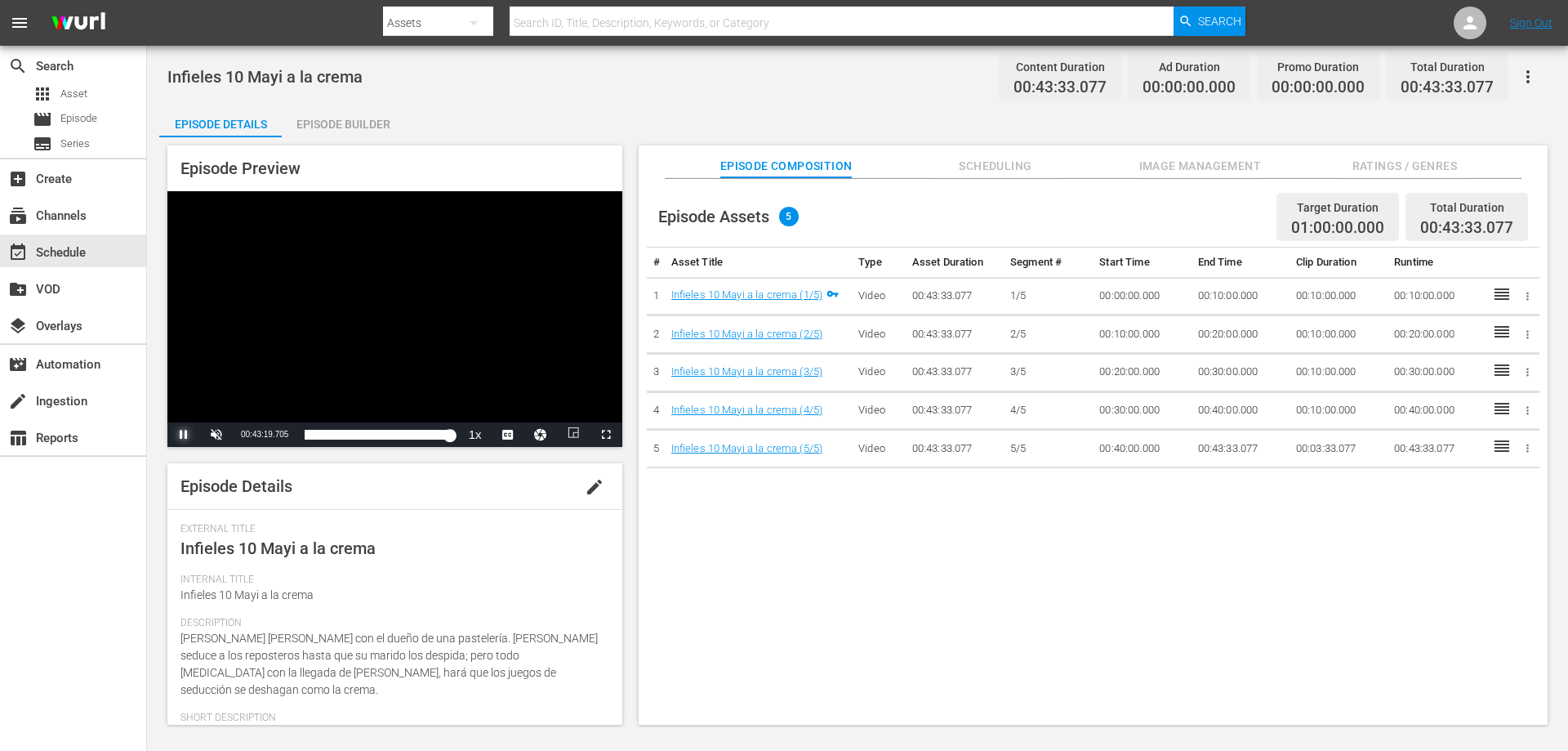 click at bounding box center [184, 435] 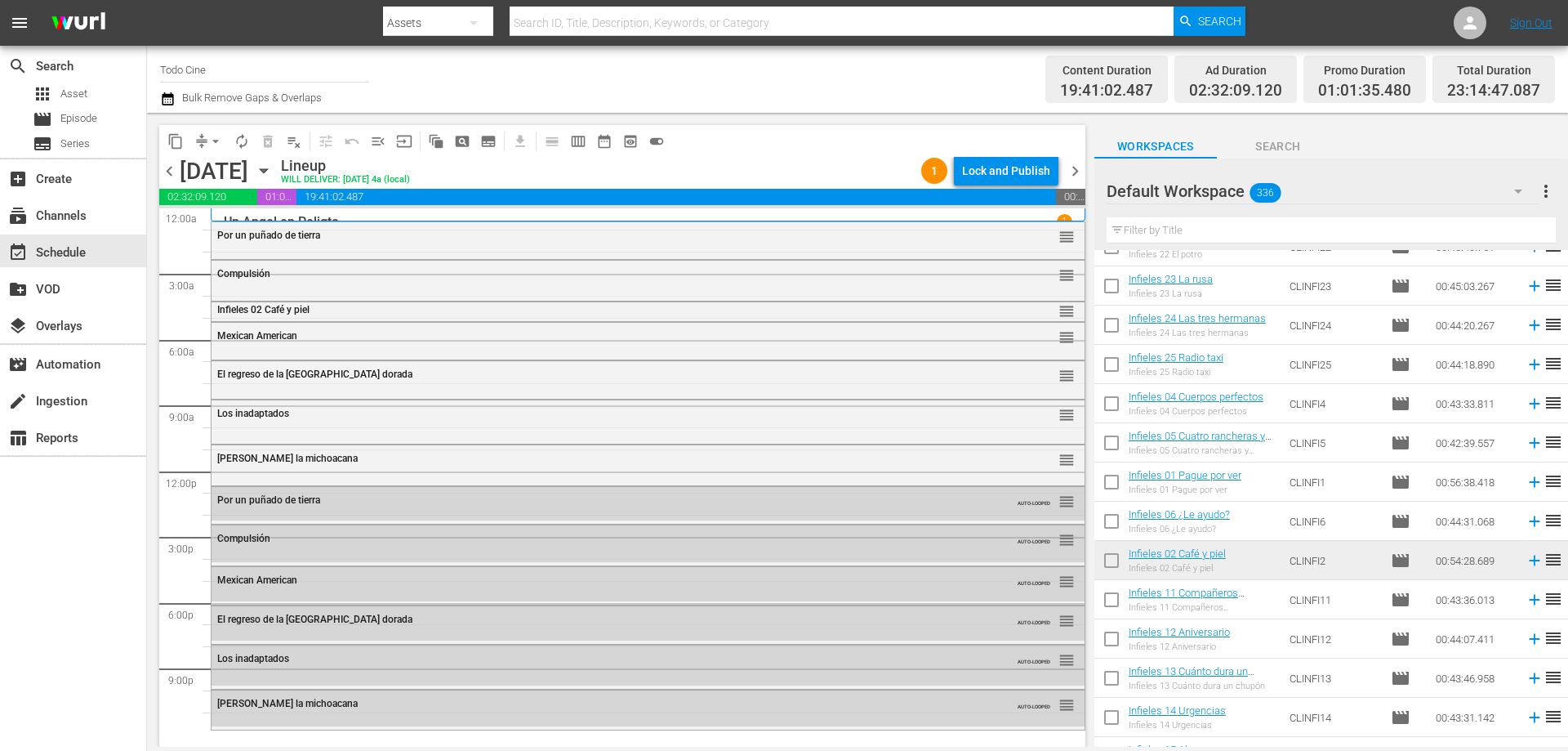 scroll, scrollTop: 327, scrollLeft: 0, axis: vertical 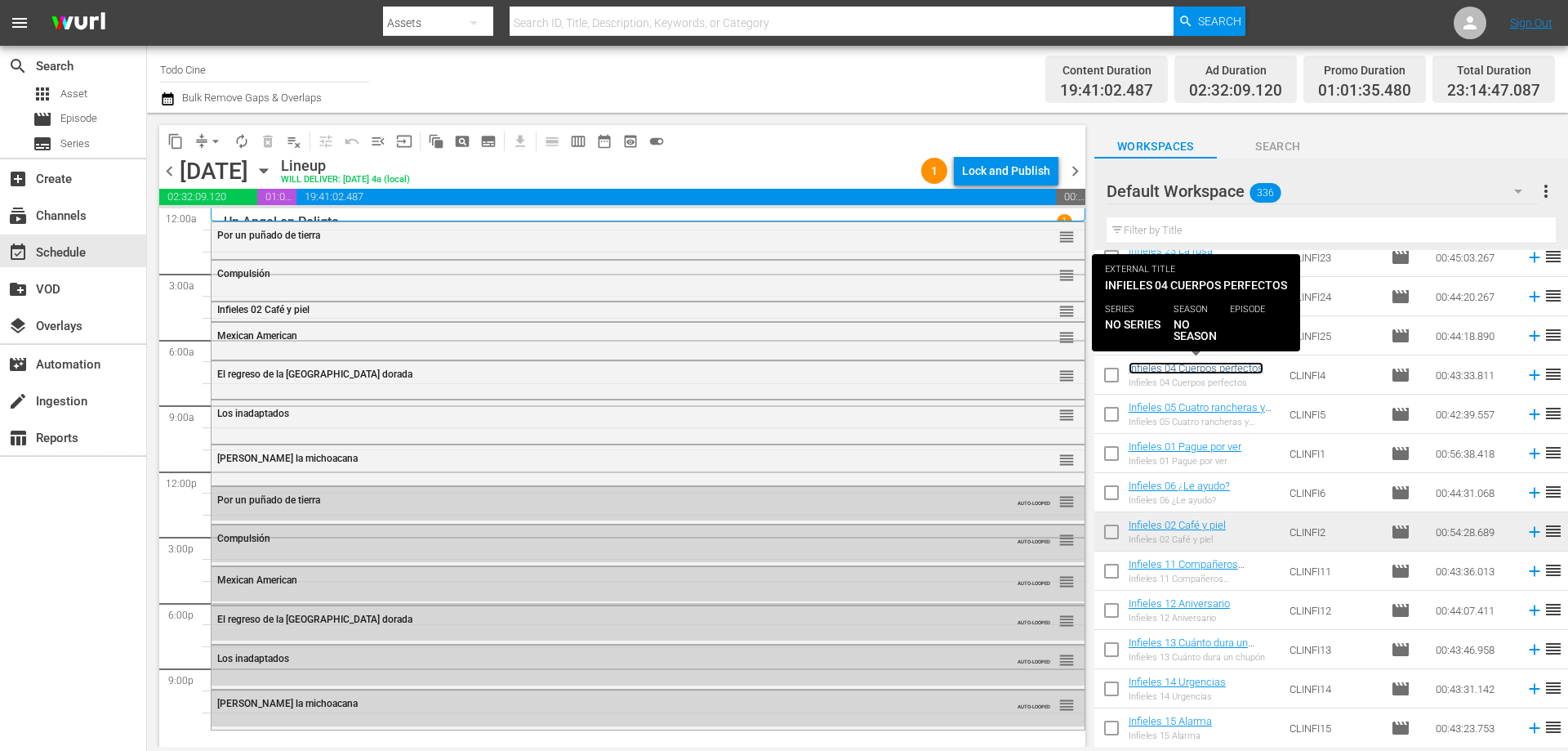 click on "Infieles 04 Cuerpos perfectos" at bounding box center (1196, 368) 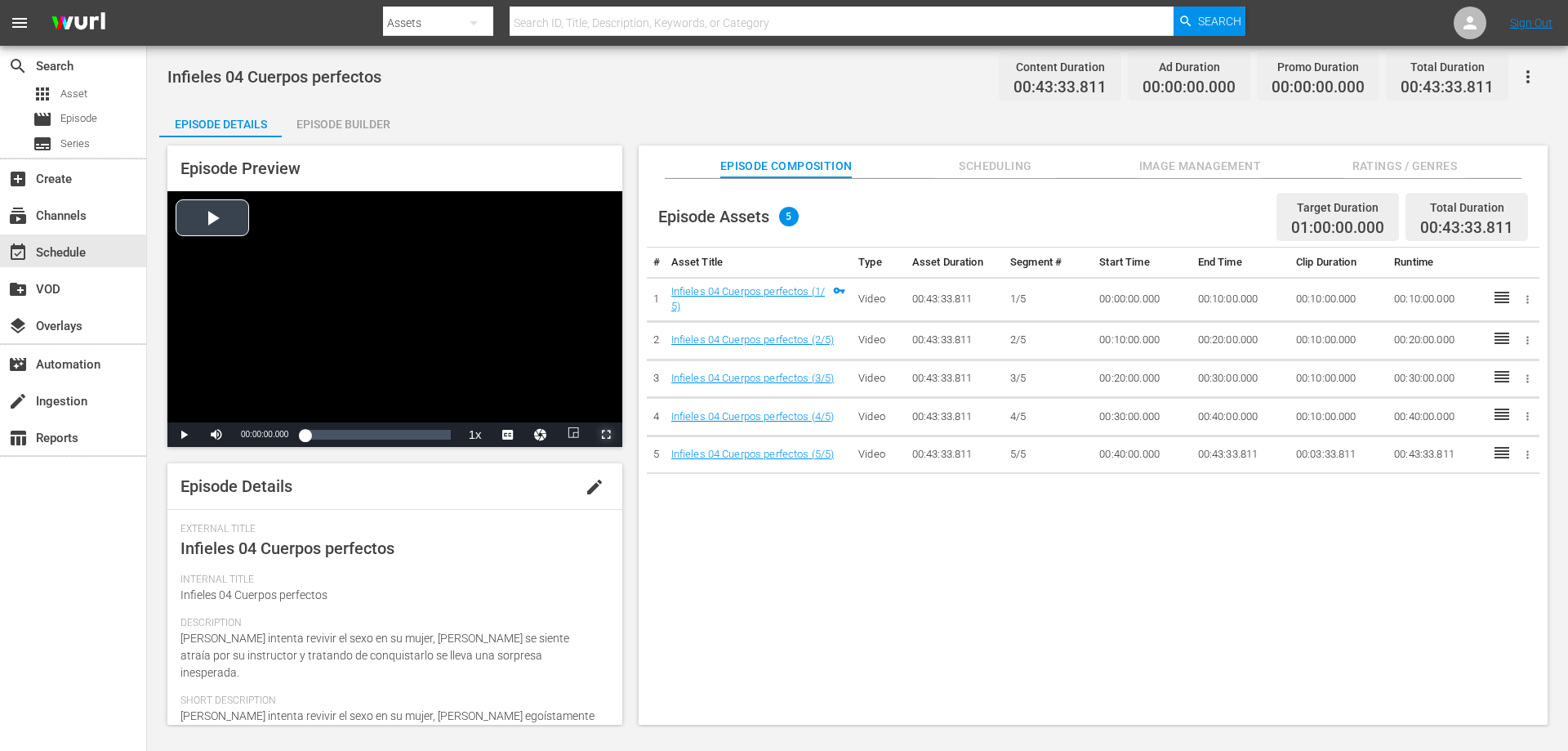 click at bounding box center (606, 435) 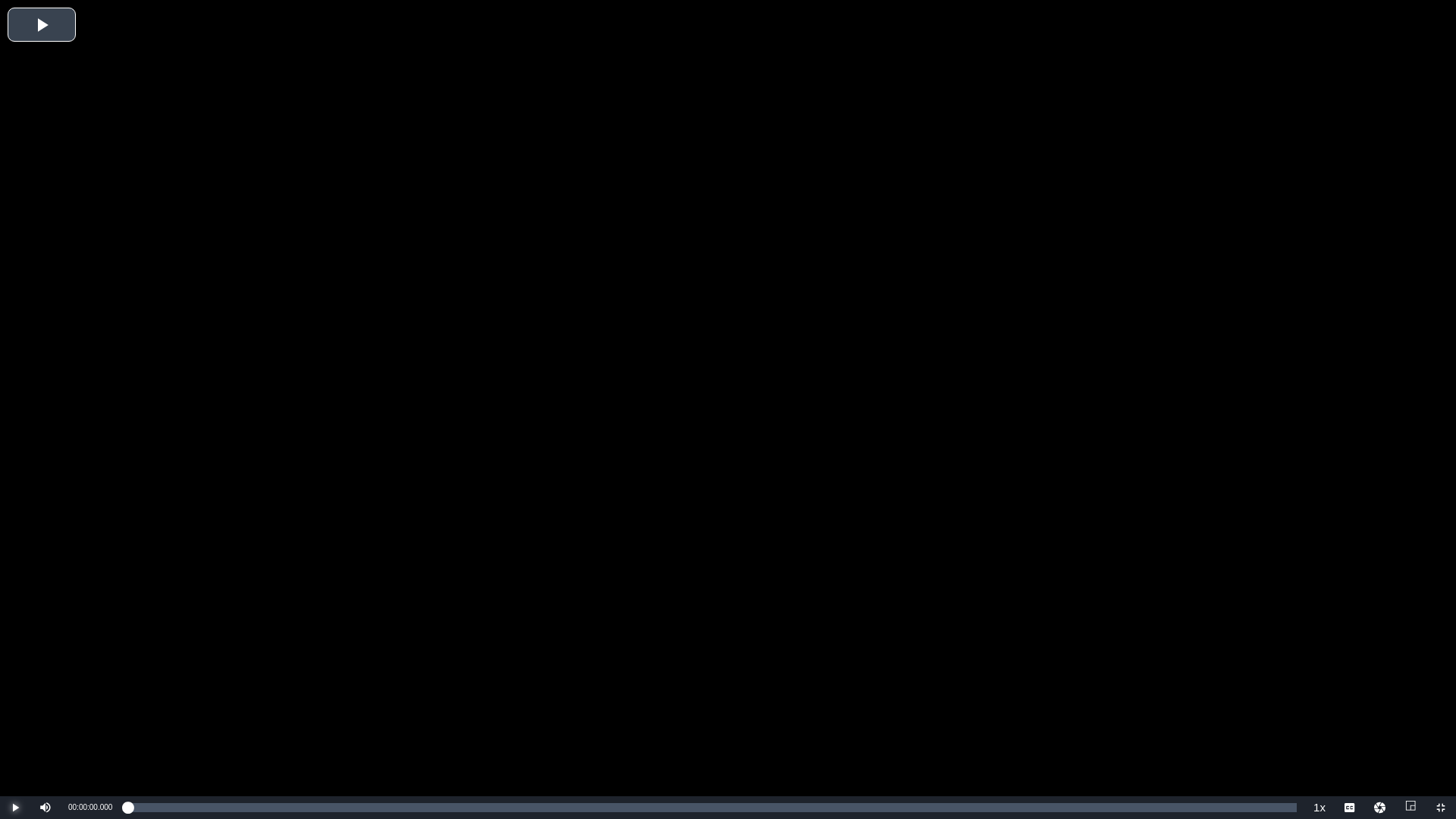 click at bounding box center (15, 808) 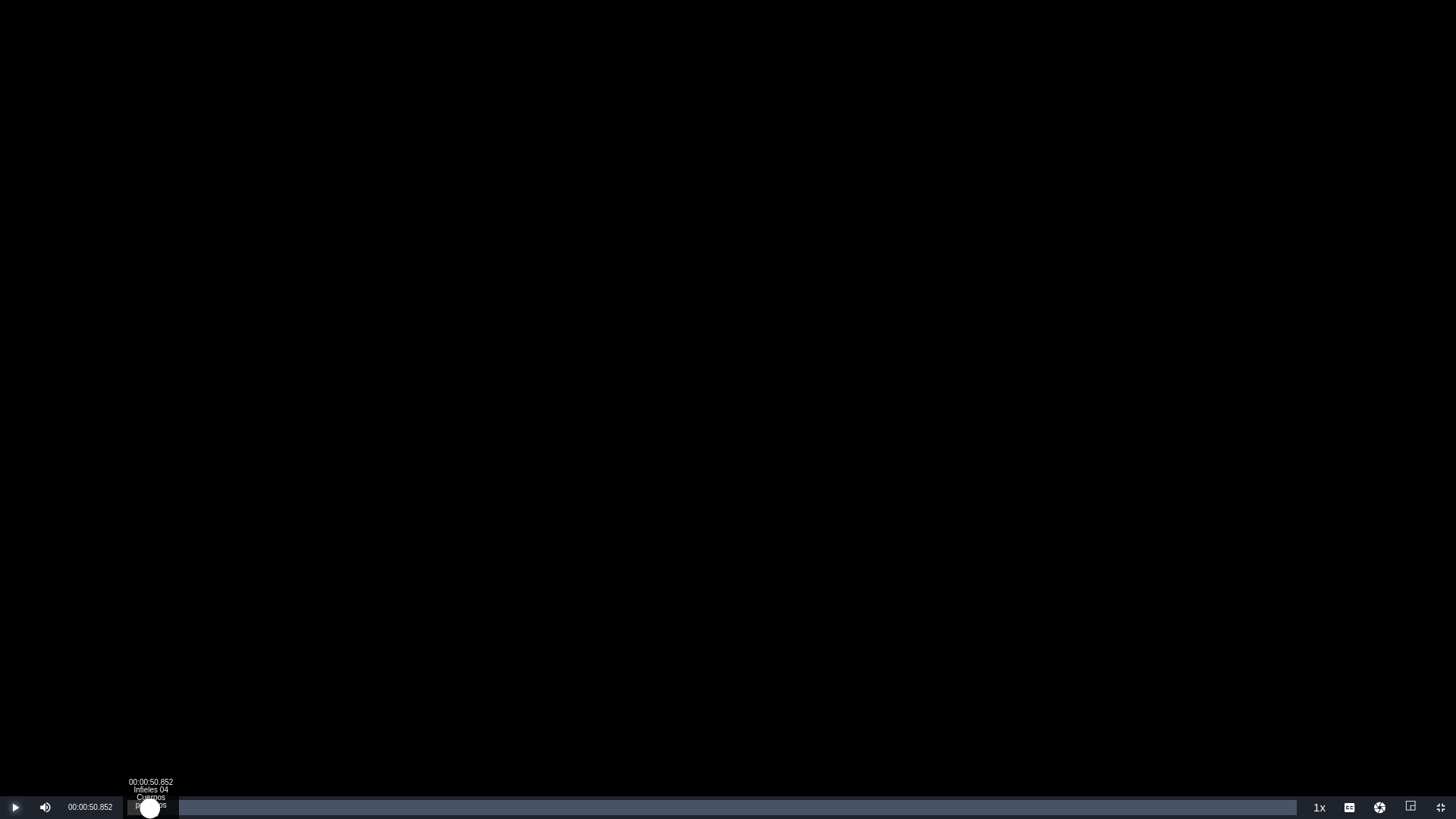 click on "Loaded :  0.68% 00:00:50.852
Infieles 04 Cuerpos perfectos (1/5) 00:00:03.684" at bounding box center [712, 808] 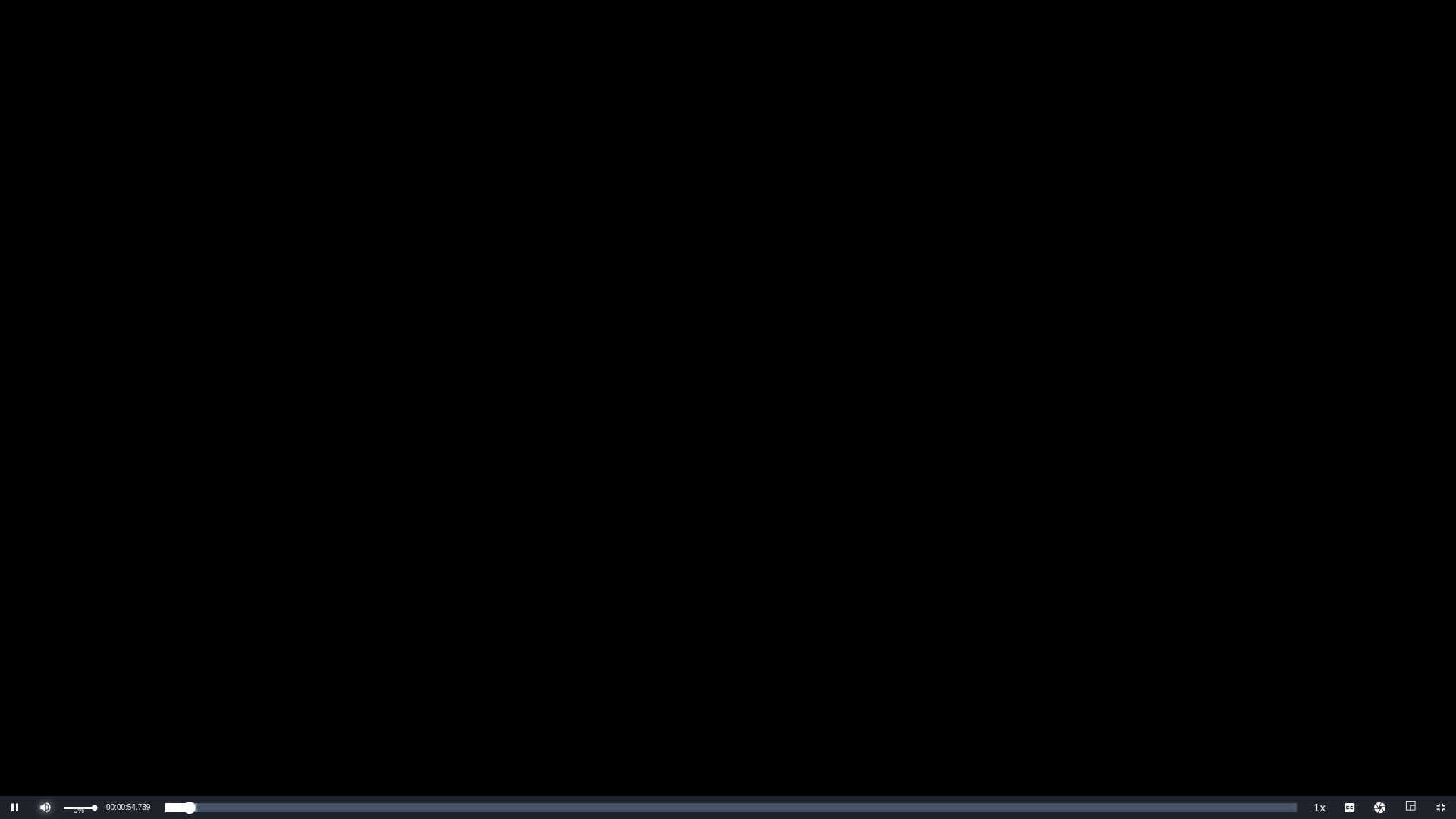 click at bounding box center (46, 808) 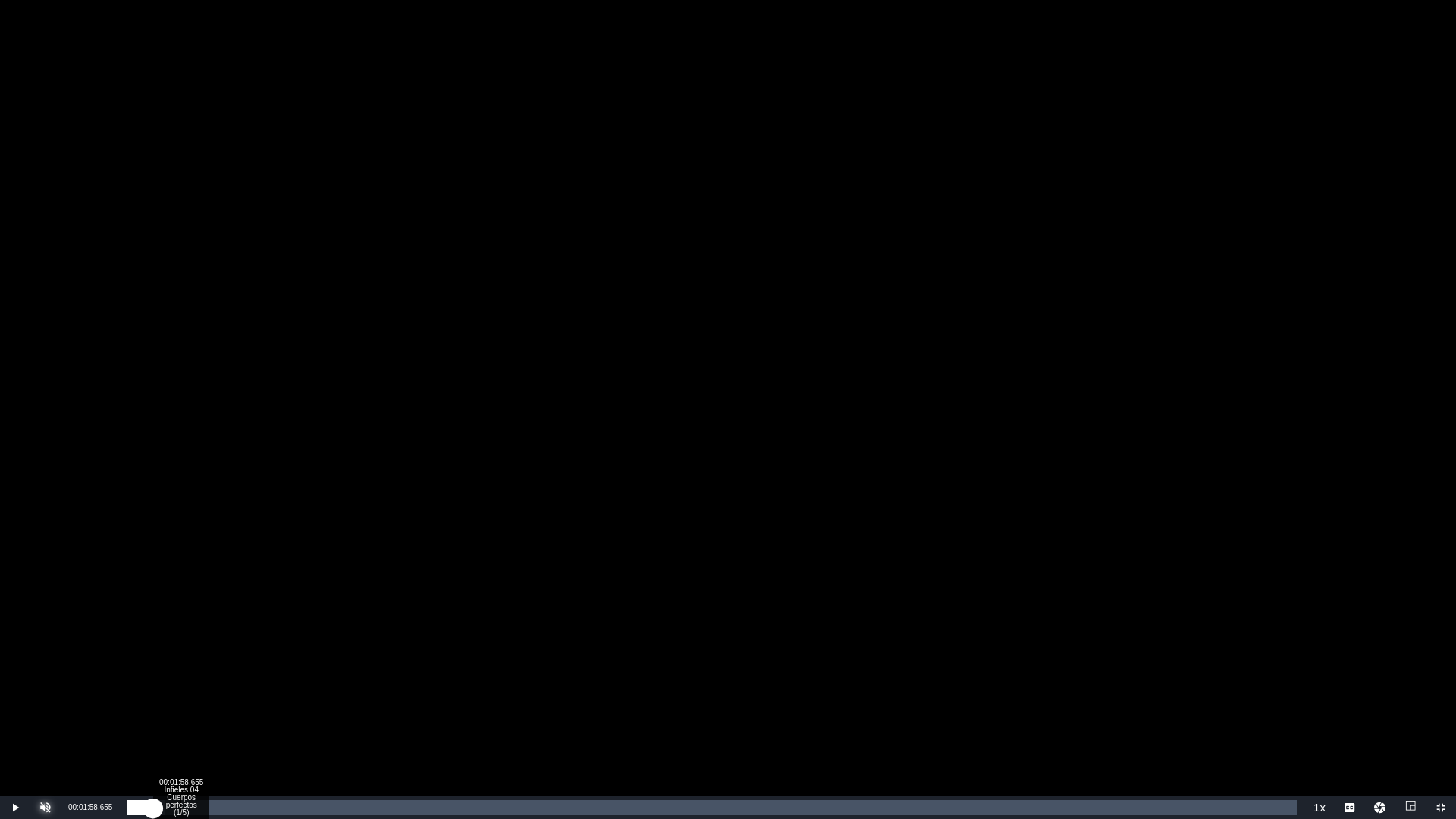 click on "Loaded :  3.22% 00:01:58.655
Infieles 04 Cuerpos perfectos (1/5) 00:00:57.521" at bounding box center (712, 808) 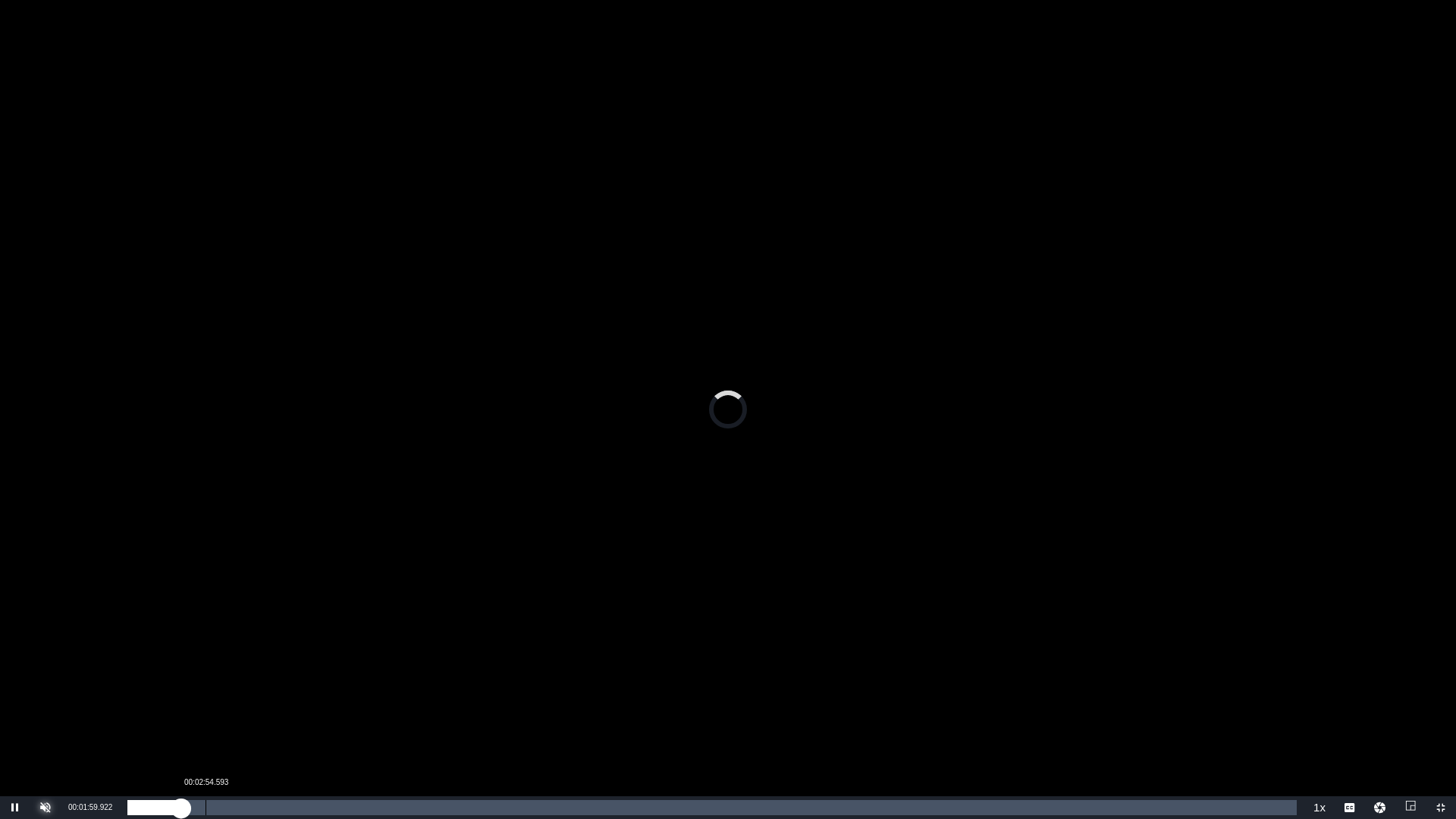 click on "Loaded :  4.60% 00:02:54.593 00:02:00.019" at bounding box center [712, 808] 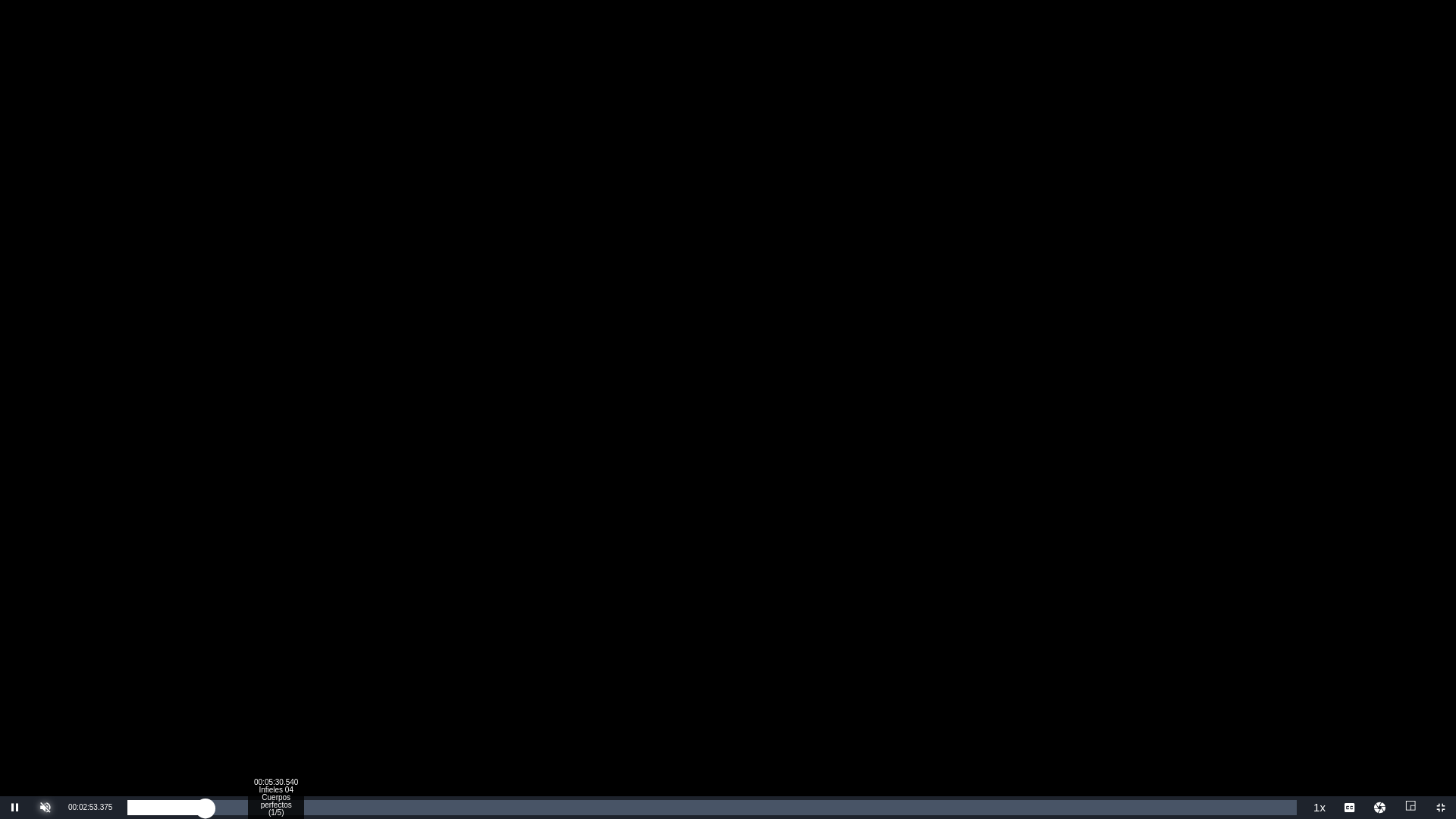 click on "00:05:30.540
Infieles 04 Cuerpos perfectos (1/5)" at bounding box center (275, 808) 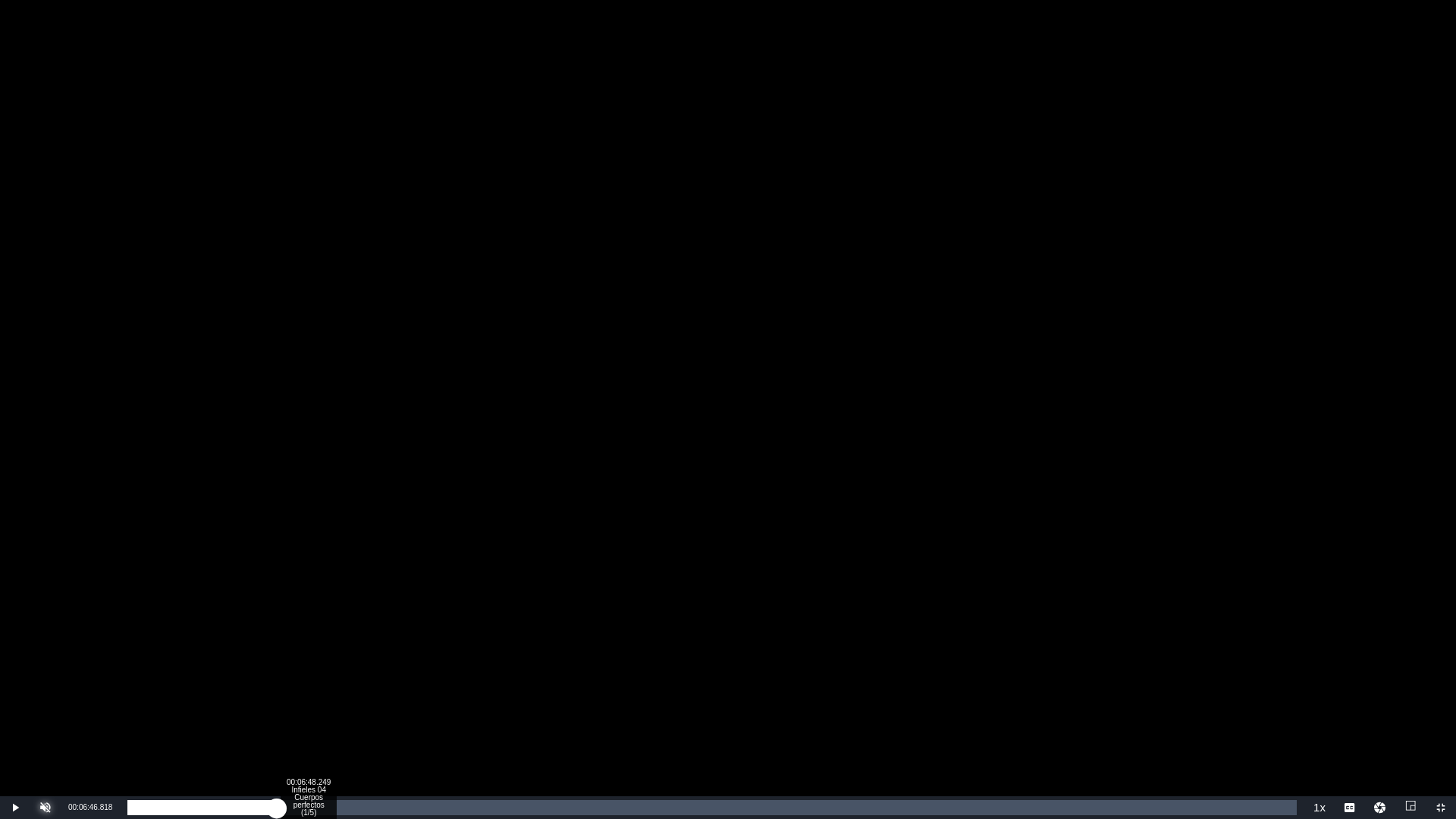 click on "Loaded :  13.10% 00:06:48.249
Infieles 04 Cuerpos perfectos (1/5) 00:05:32.887" at bounding box center [712, 808] 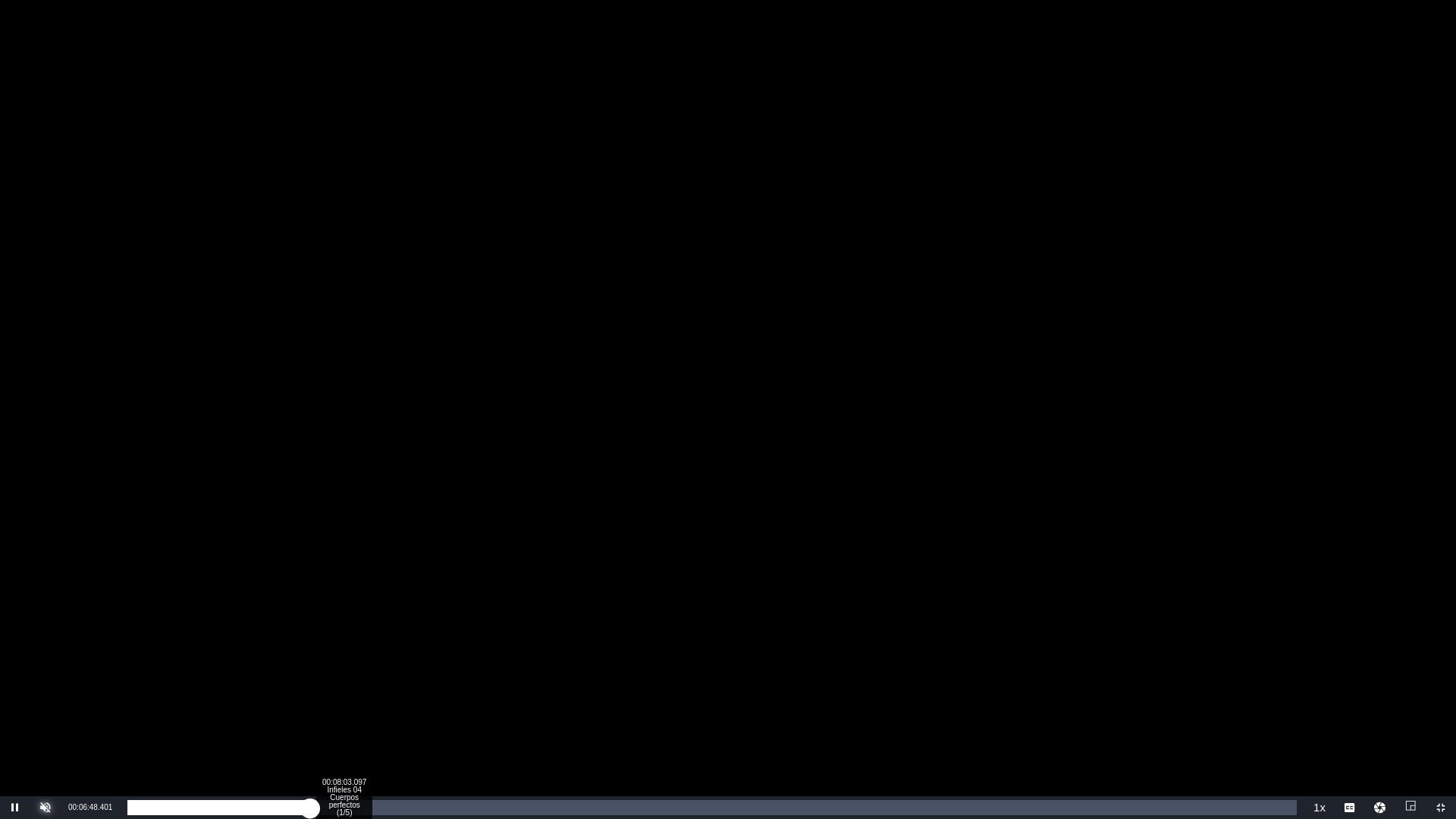 click on "Loaded :  15.85% 00:08:03.097
Infieles 04 Cuerpos perfectos (1/5) 00:06:48.468" at bounding box center (712, 808) 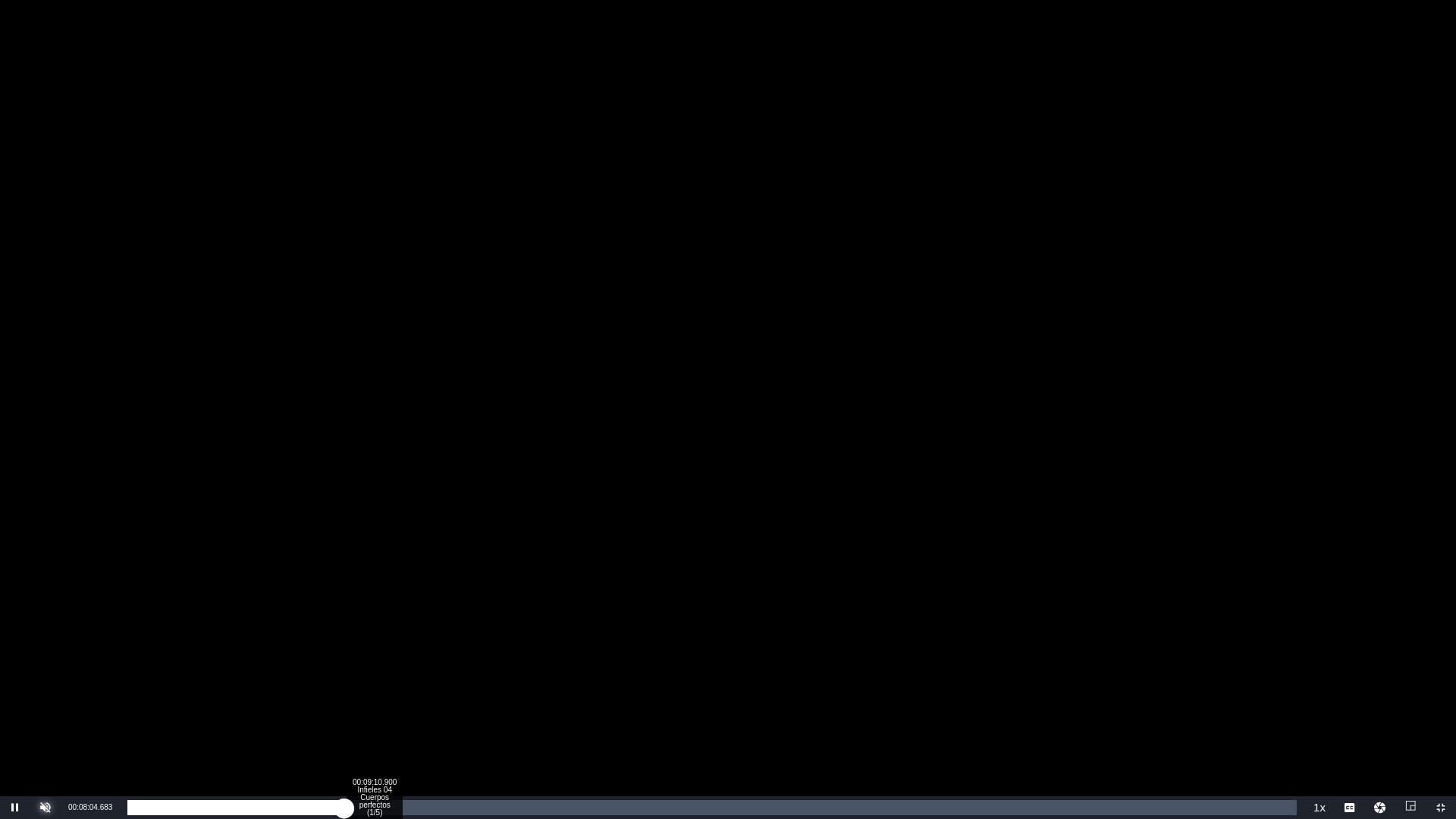 click on "Loaded :  18.84% 00:09:10.900
Infieles 04 Cuerpos perfectos (1/5) 00:08:04.878" at bounding box center (712, 808) 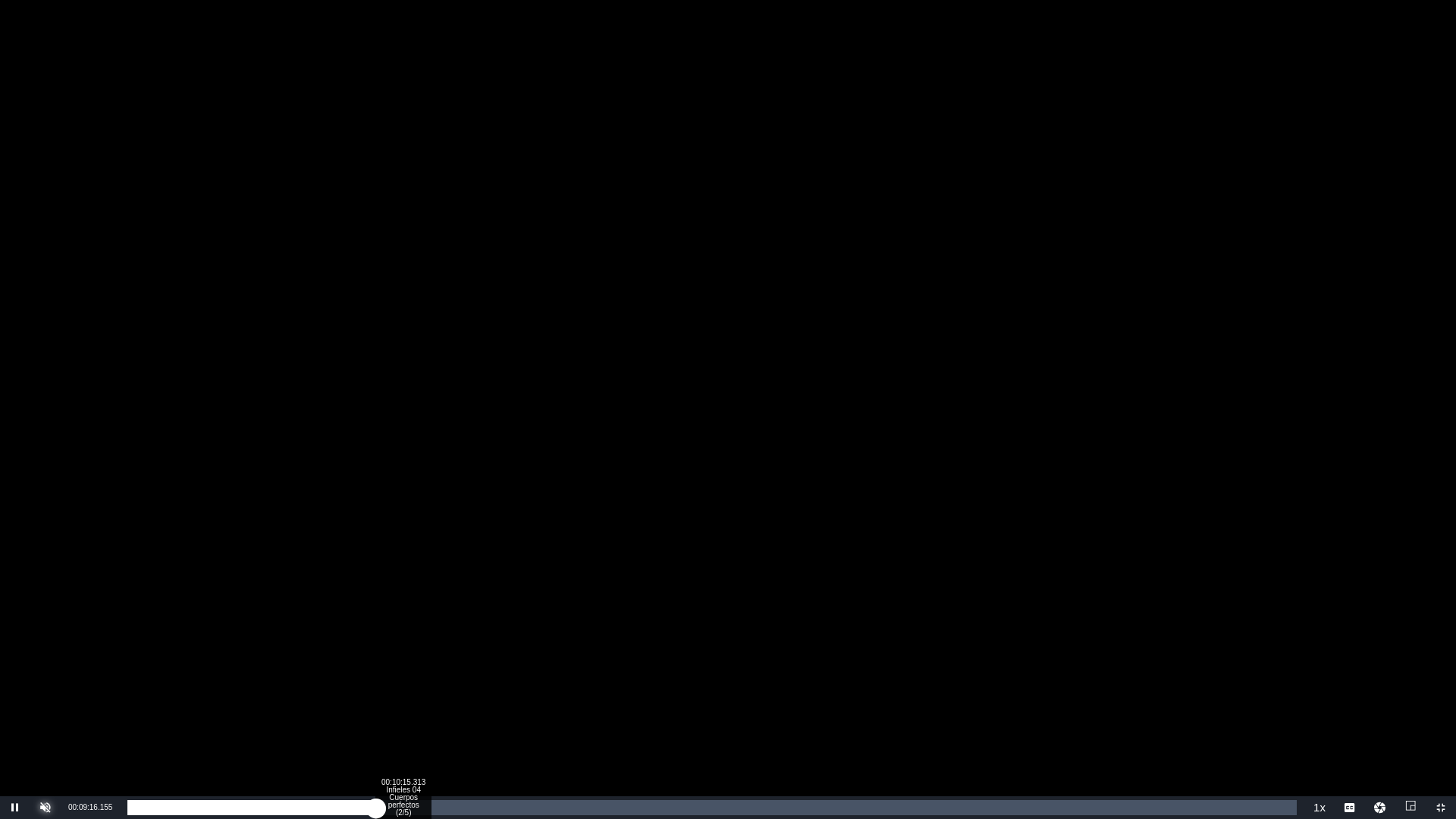 click on "Loaded :  21.83% 00:10:15.313
Infieles 04 Cuerpos perfectos (2/5) 00:09:16.159" at bounding box center (712, 808) 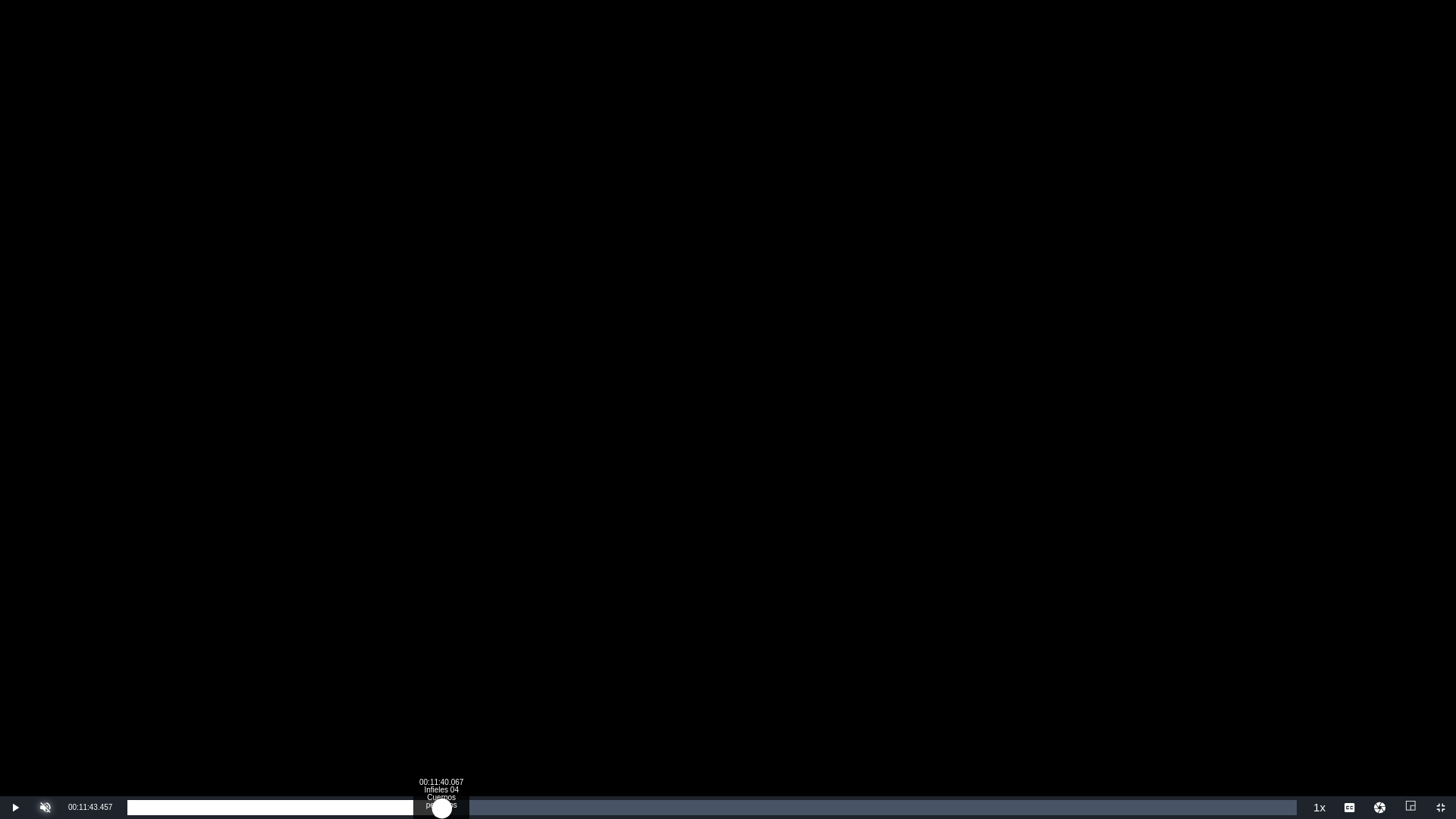 click on "Loaded :  24.58% 00:11:40.067
Infieles 04 Cuerpos perfectos (2/5) 00:10:16.404" at bounding box center (712, 808) 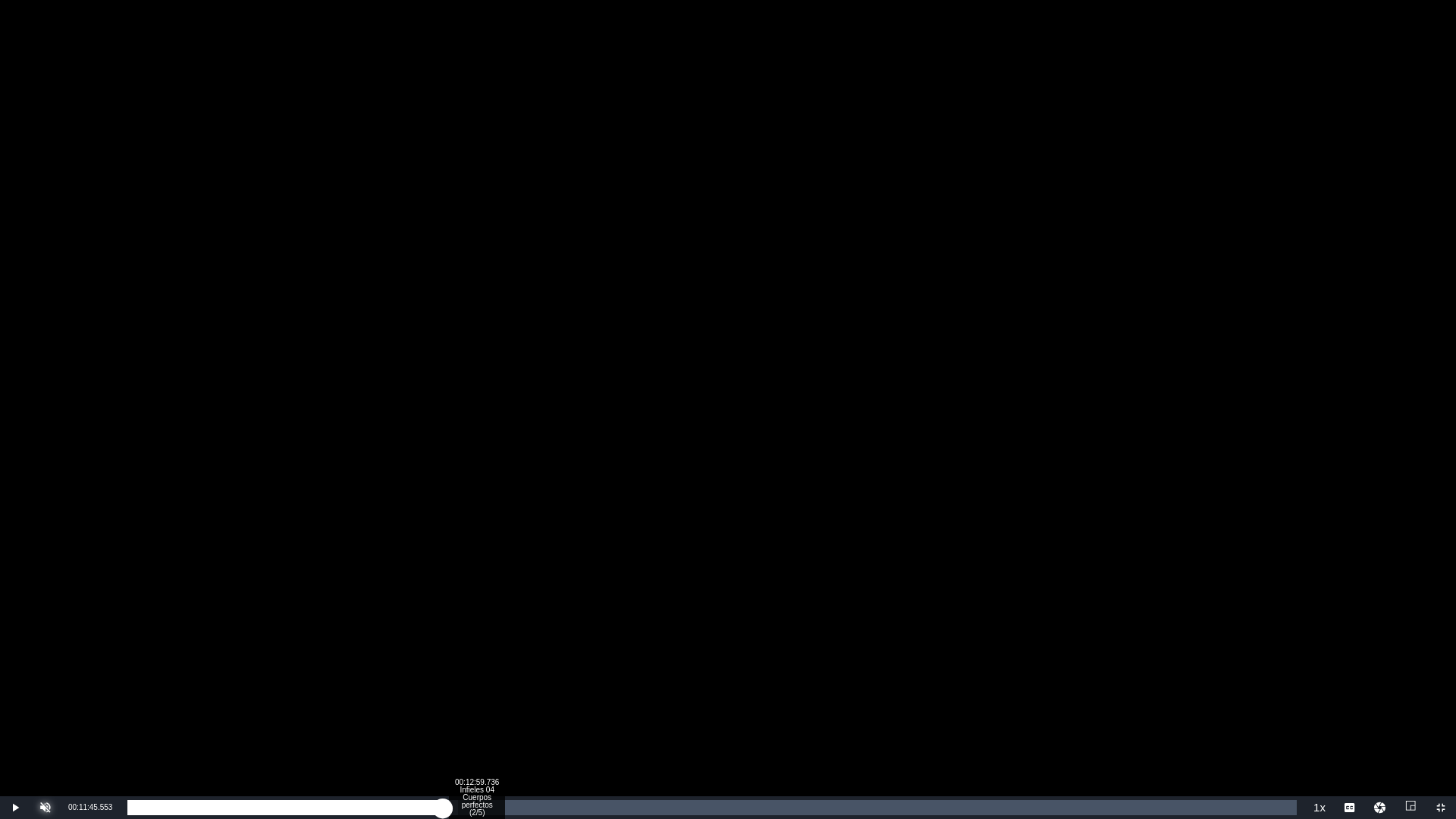 click on "00:12:59.736
Infieles 04 Cuerpos perfectos (2/5)" at bounding box center [476, 808] 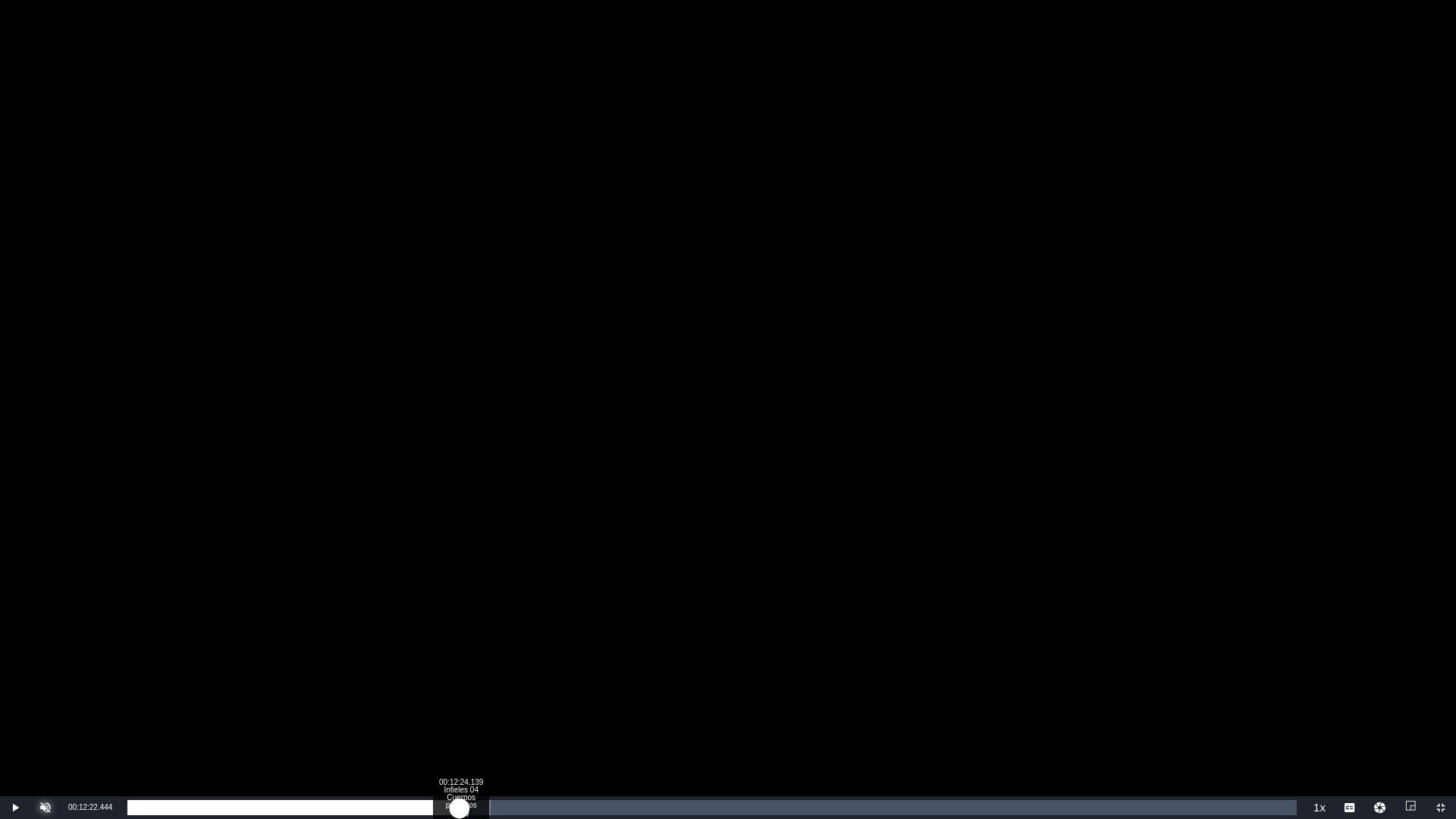click on "00:13:03.203" at bounding box center (293, 808) 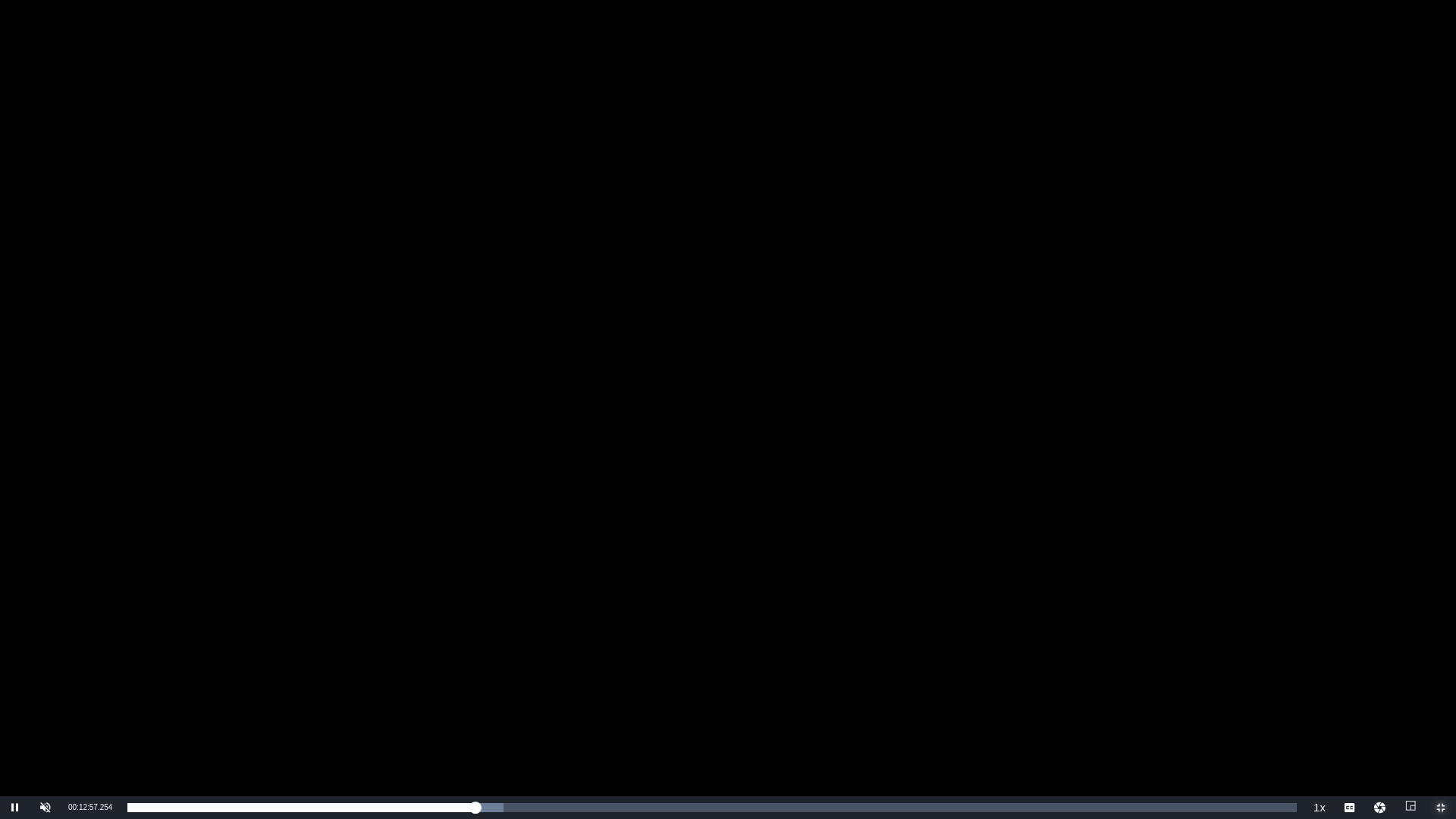 click at bounding box center [1441, 808] 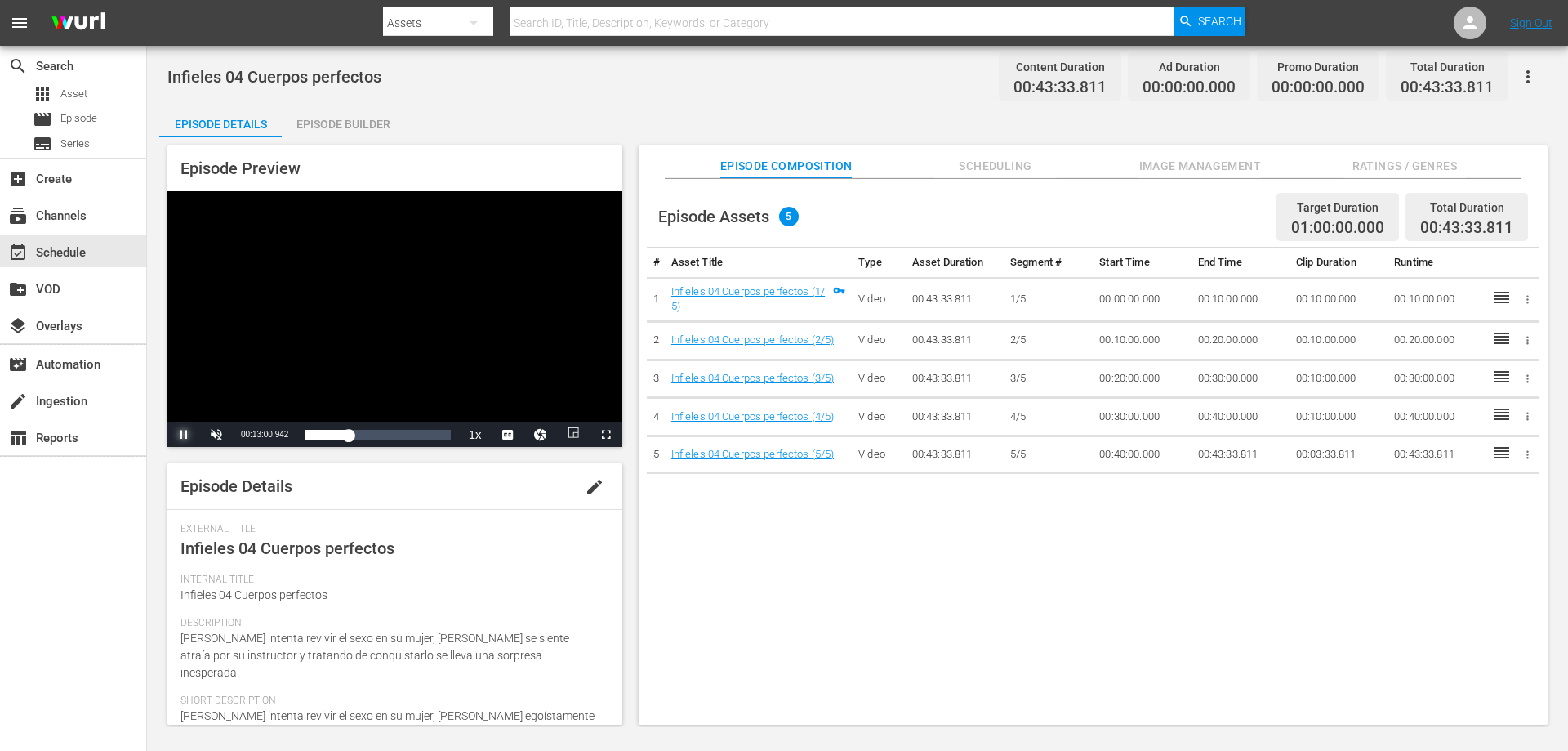 click at bounding box center (184, 435) 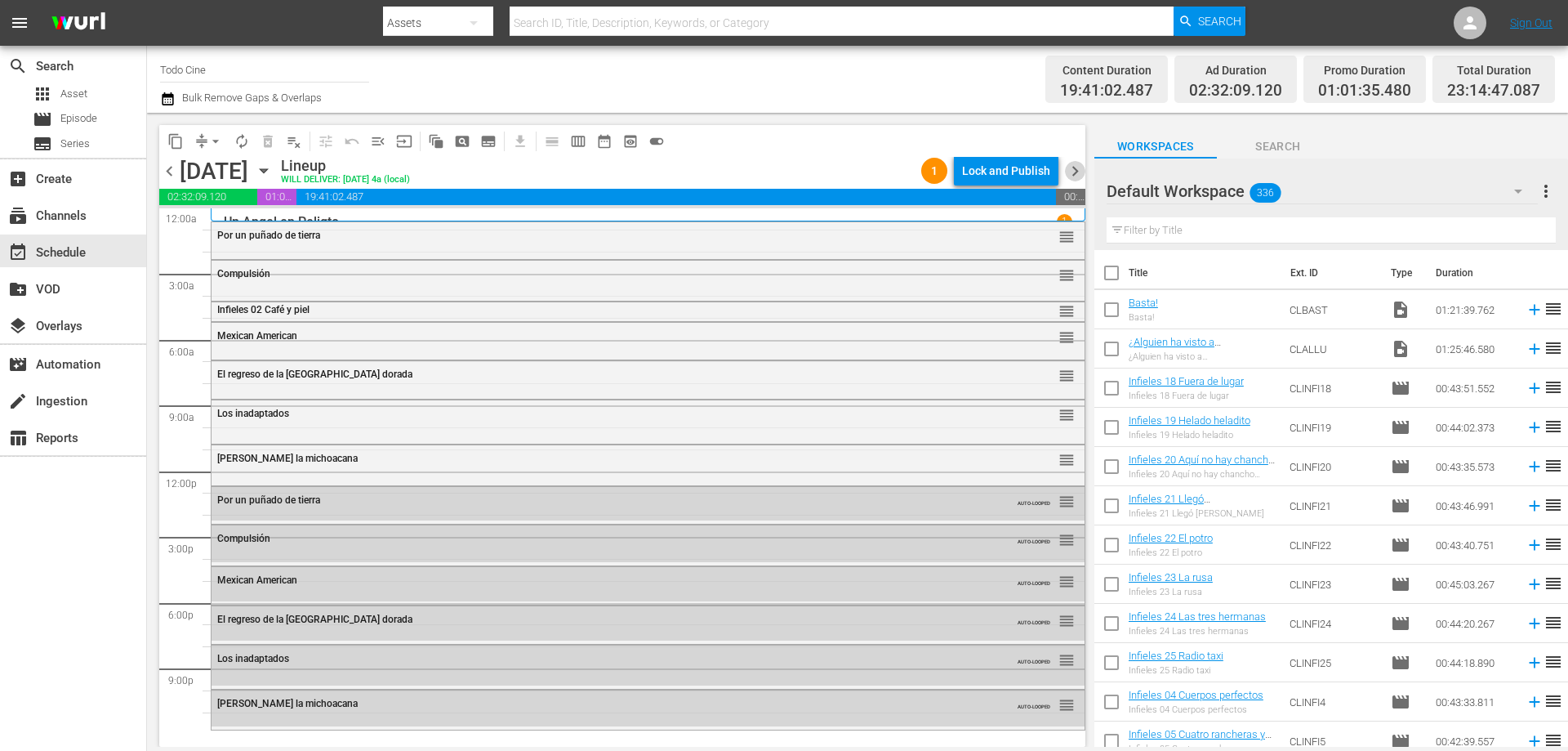 click on "chevron_right" at bounding box center [1075, 171] 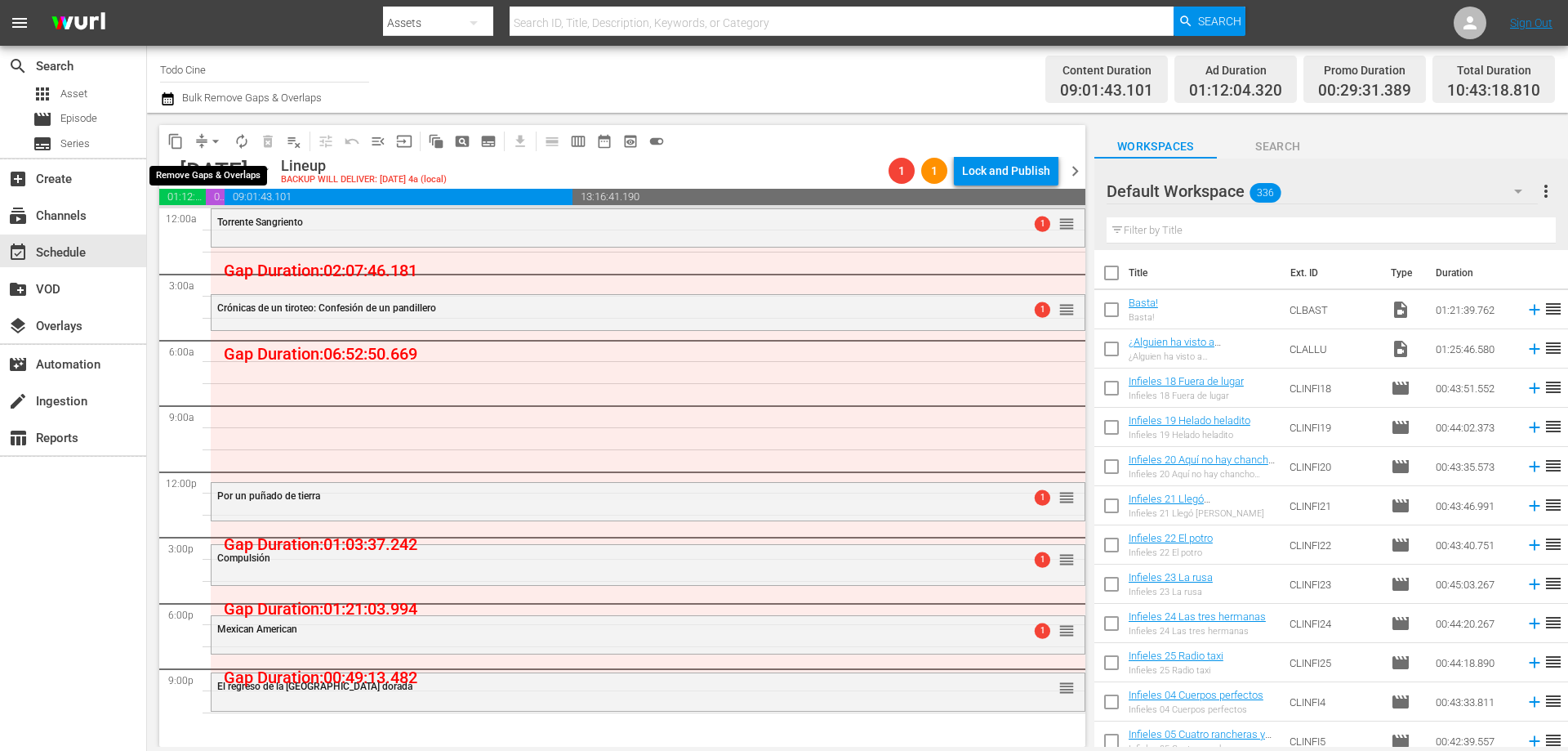 click on "arrow_drop_down" at bounding box center (216, 141) 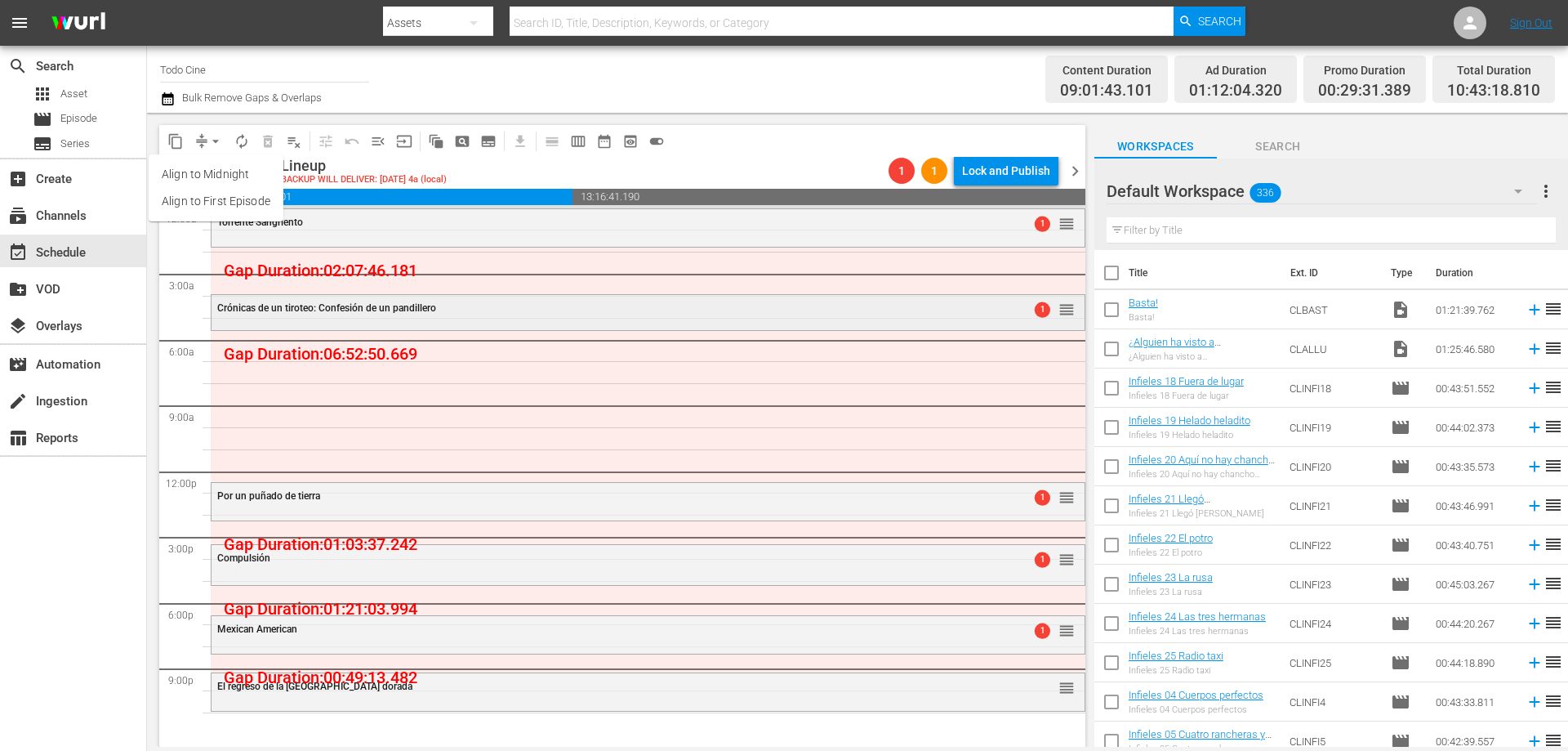 click on "Crónicas de un tiroteo: Confesión de un pandillero" at bounding box center (604, 308) 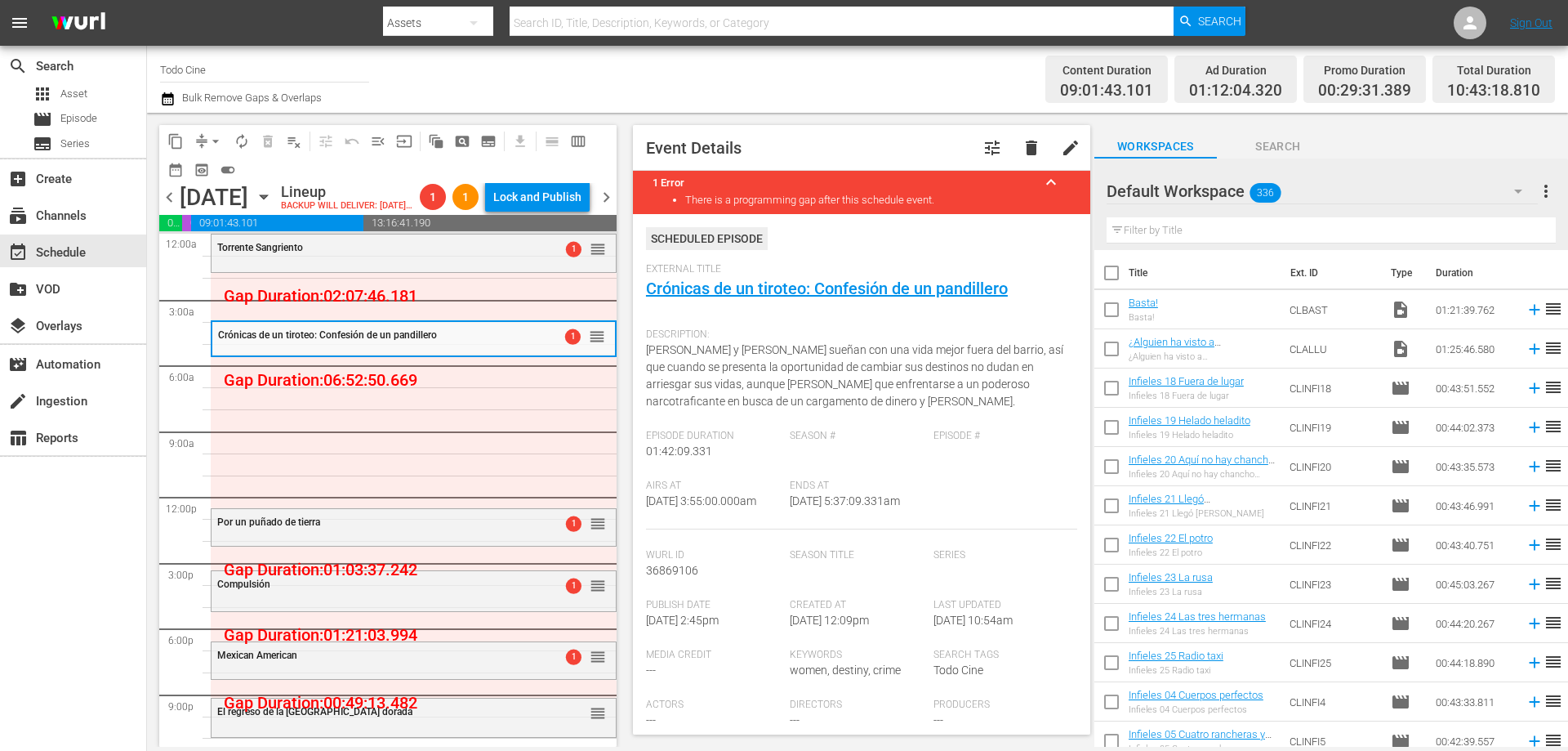scroll, scrollTop: 490, scrollLeft: 0, axis: vertical 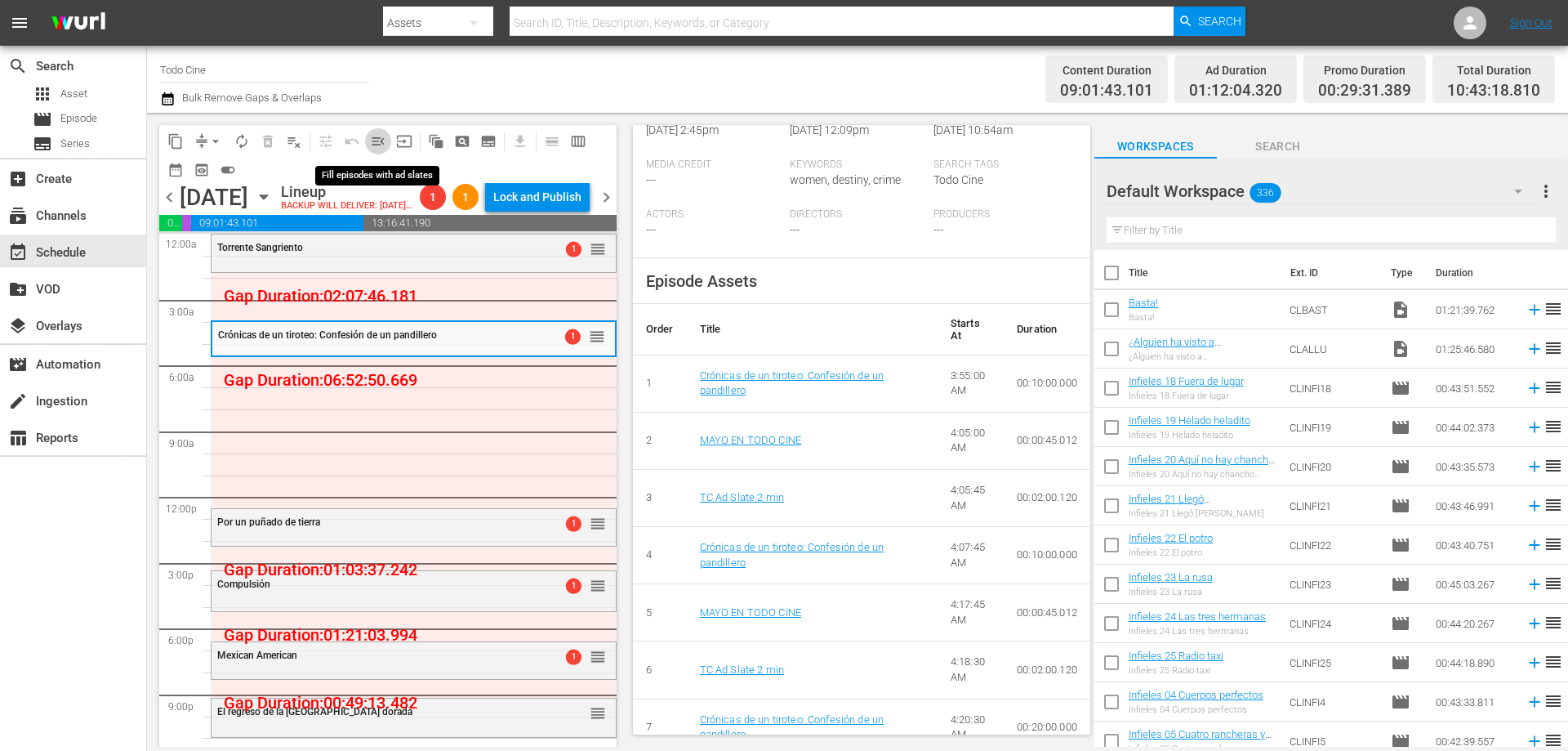click on "menu_open" at bounding box center [378, 141] 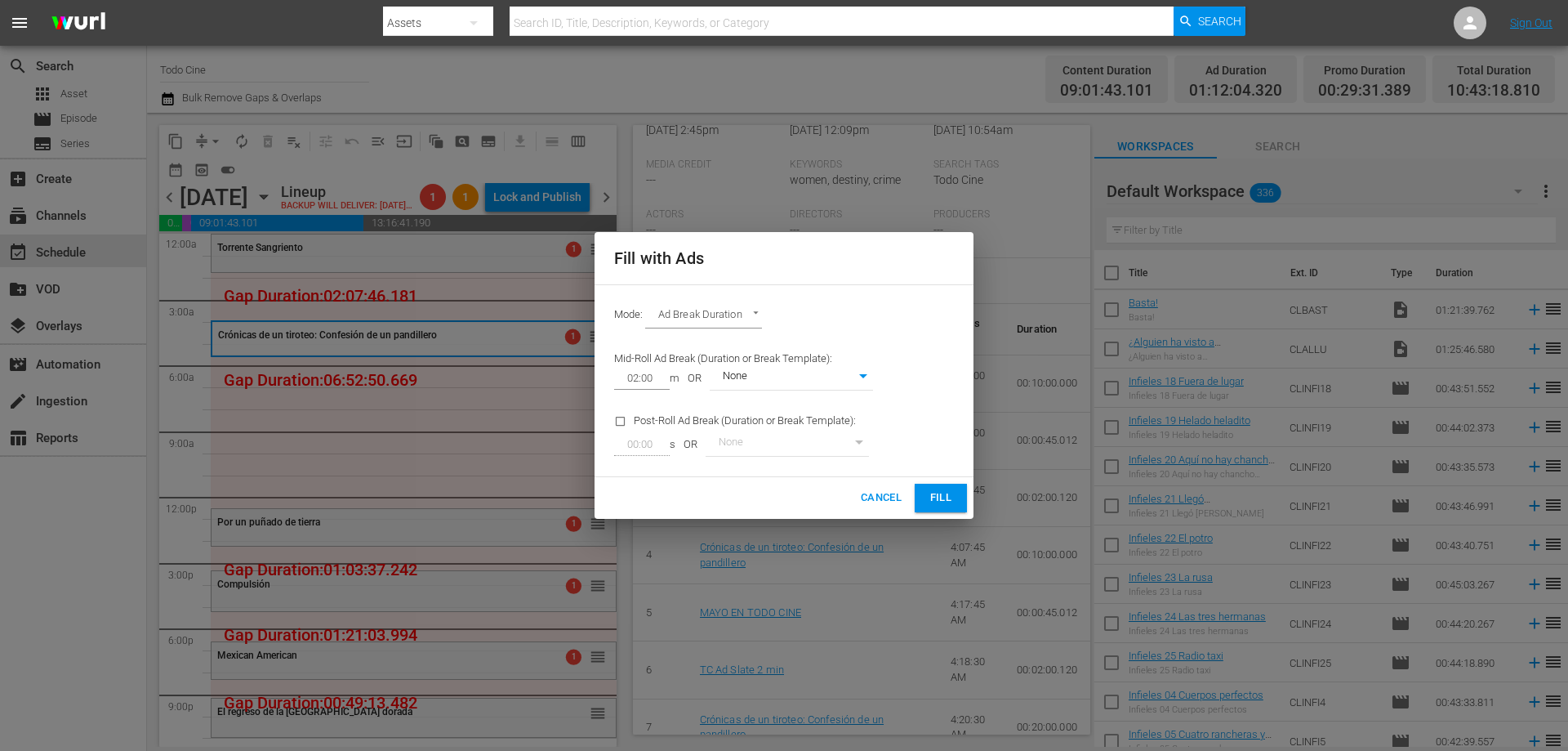click on "Fill" at bounding box center (941, 498) 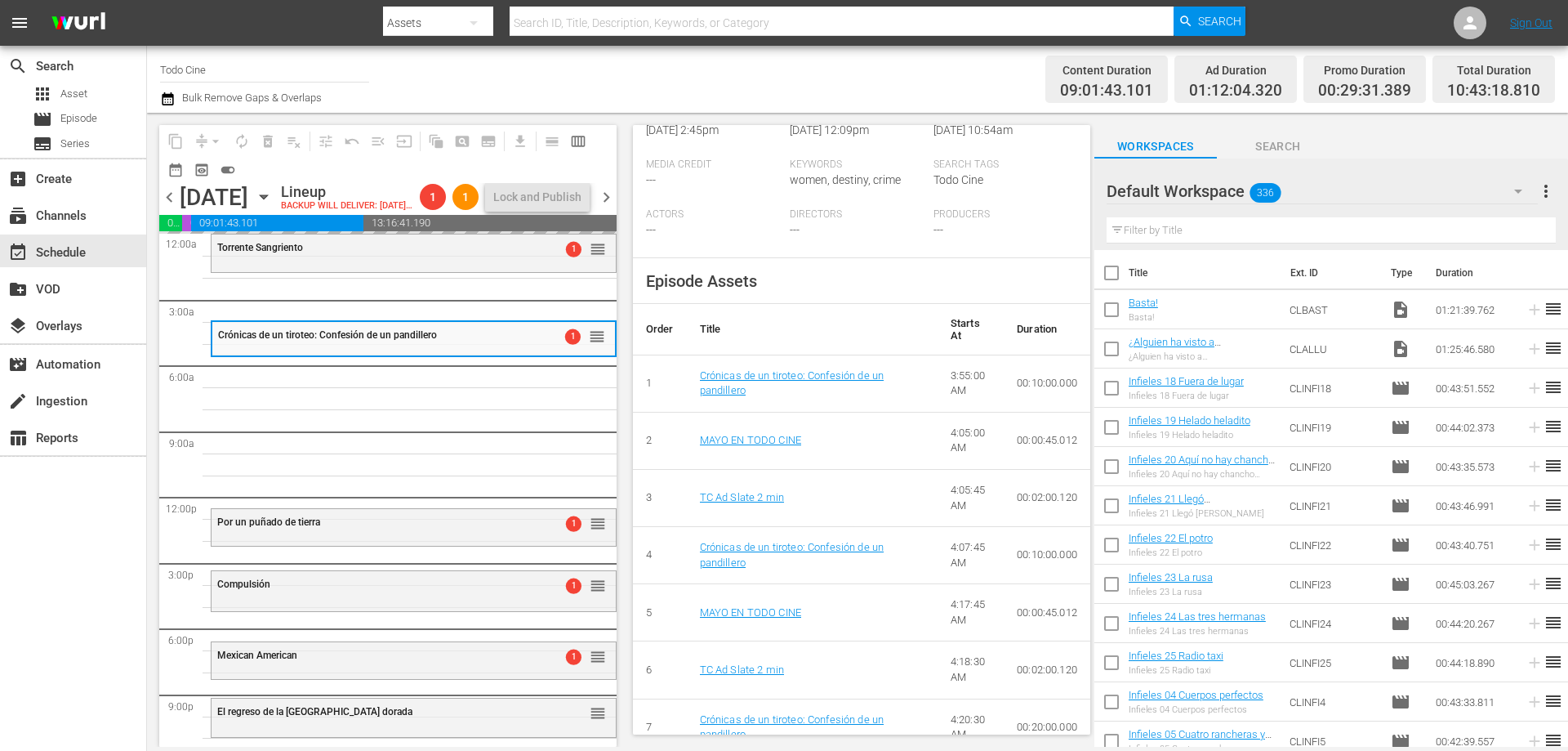 drag, startPoint x: 605, startPoint y: 209, endPoint x: 132, endPoint y: 234, distance: 473.6602 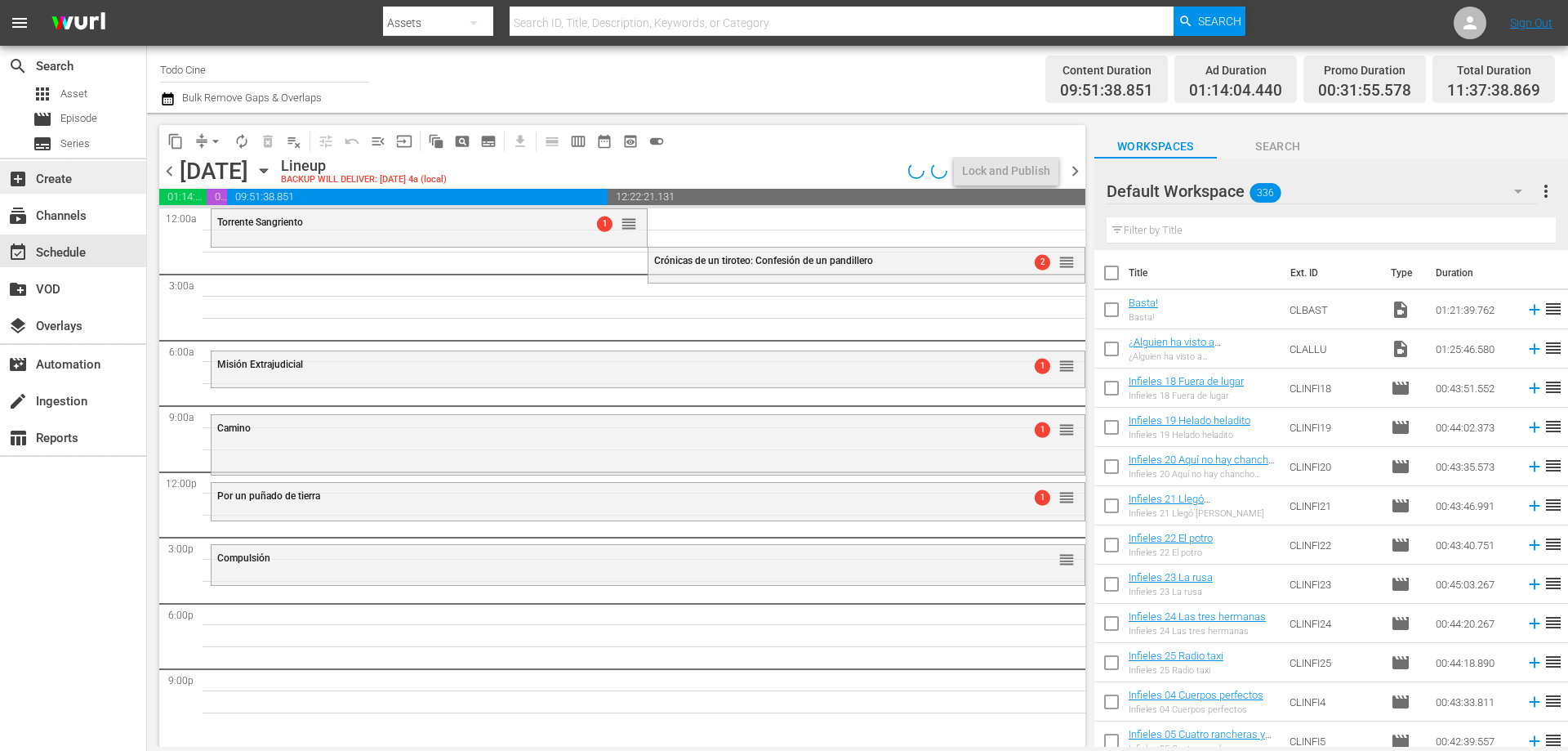 click on "chevron_left" at bounding box center [169, 171] 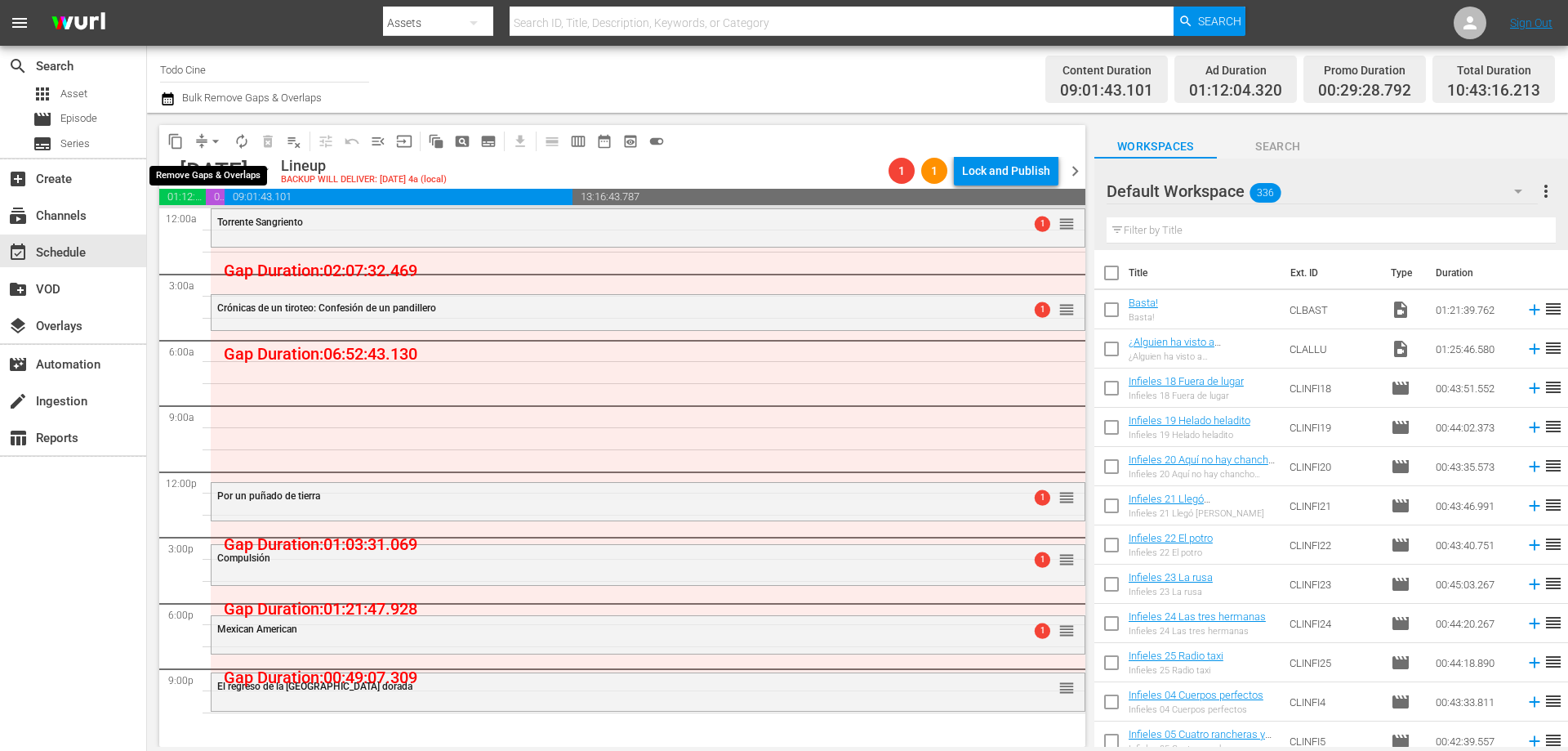 click on "arrow_drop_down" at bounding box center (216, 141) 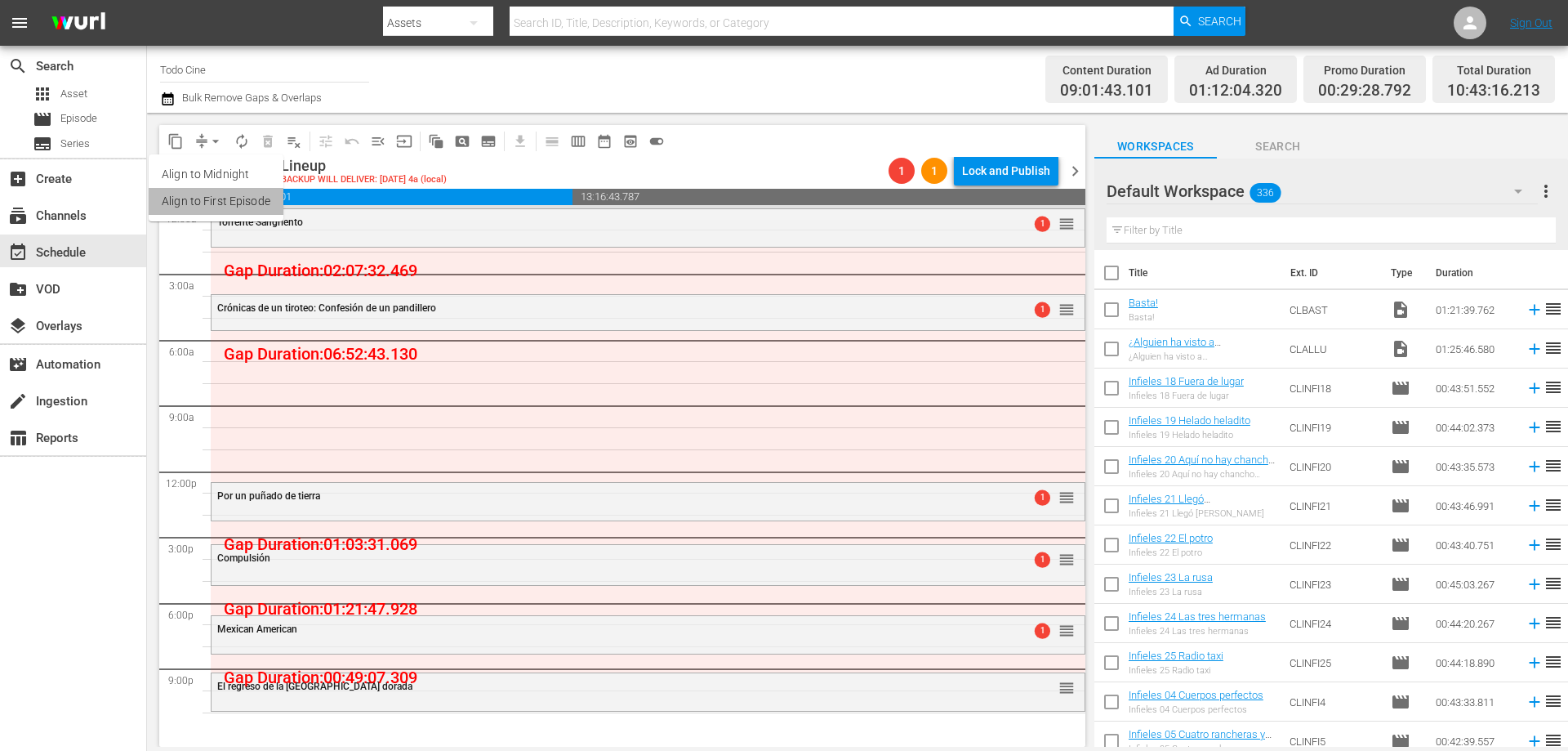 click on "Align to First Episode" at bounding box center [216, 201] 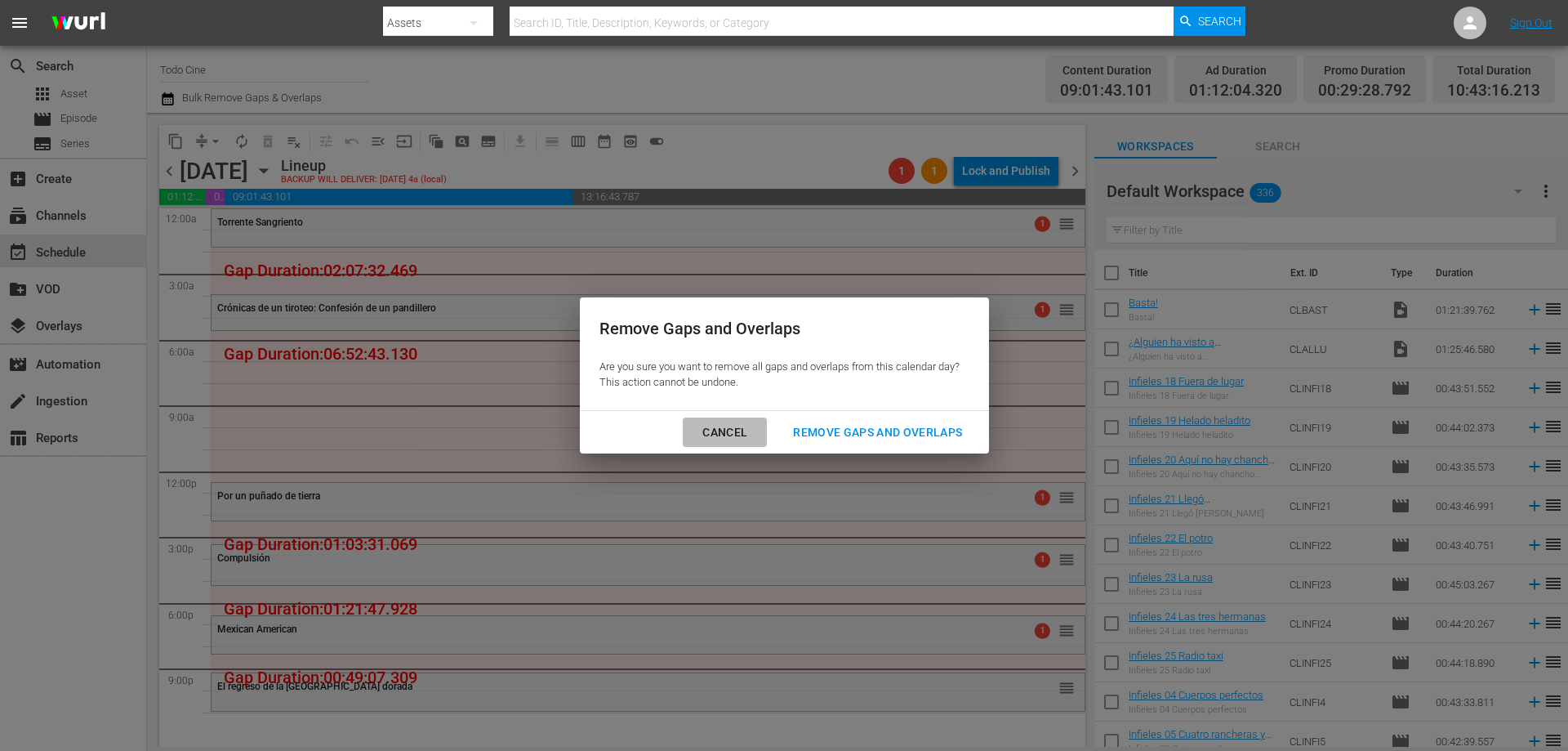 click on "Cancel" at bounding box center [724, 432] 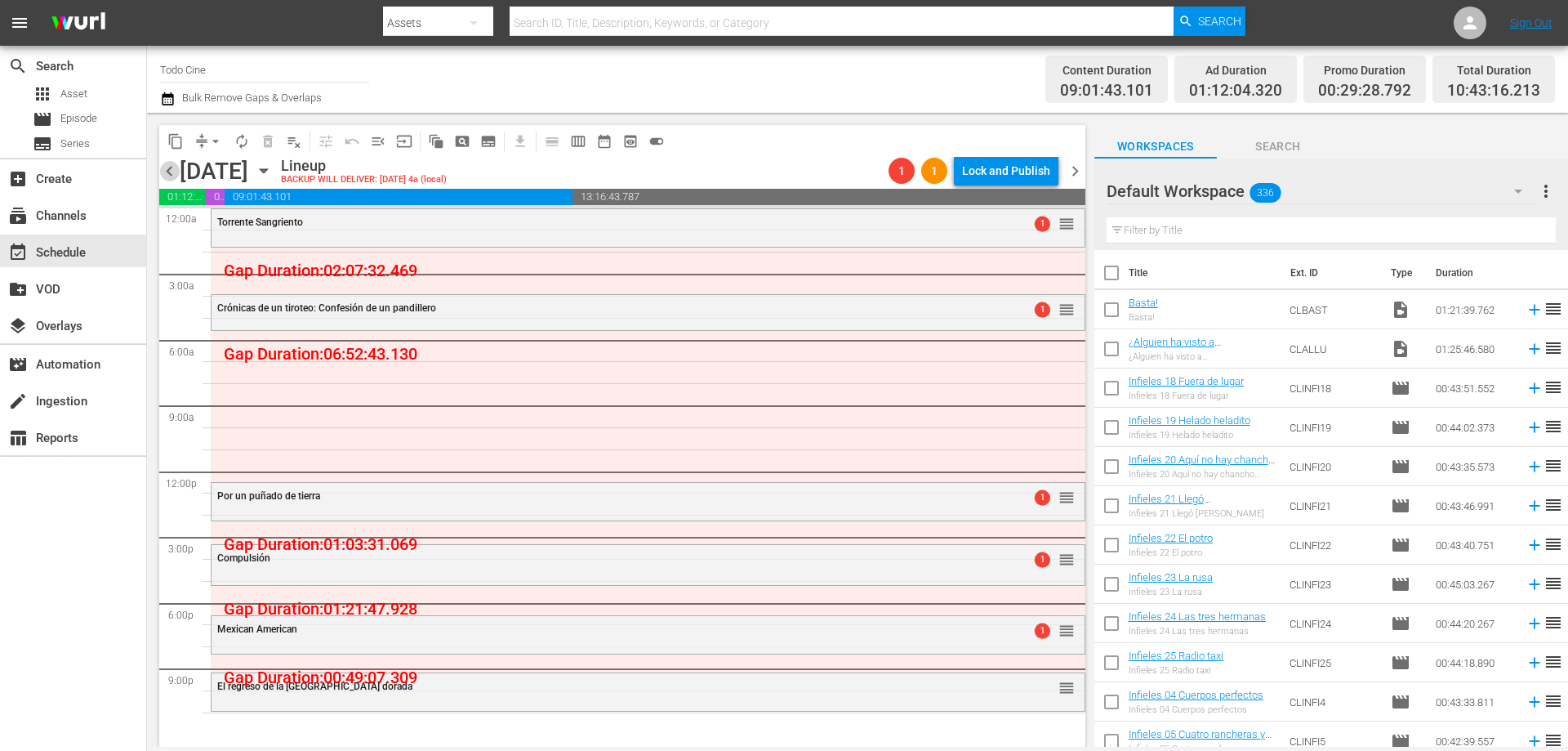 click on "chevron_left" at bounding box center [169, 171] 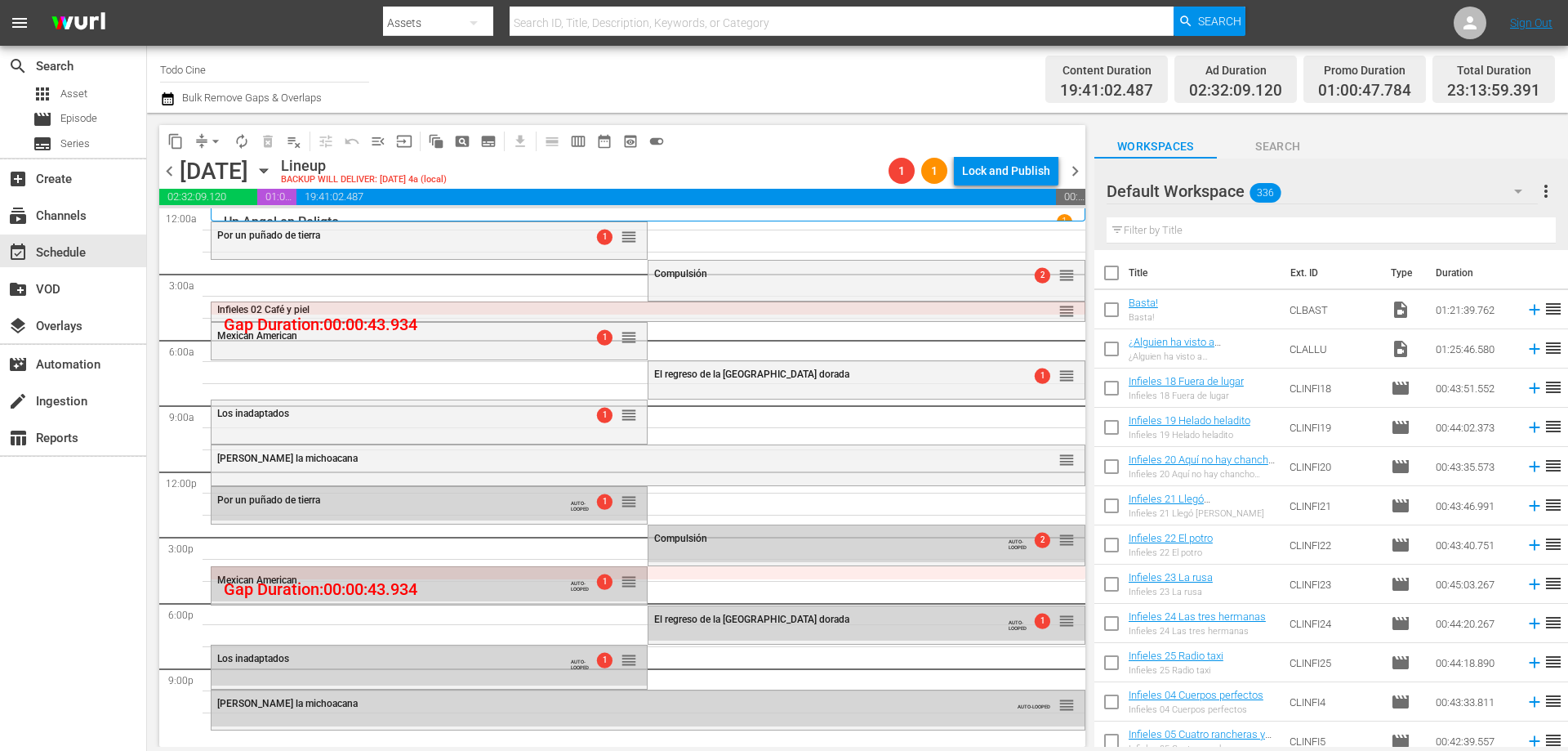 click on "chevron_left" at bounding box center [169, 171] 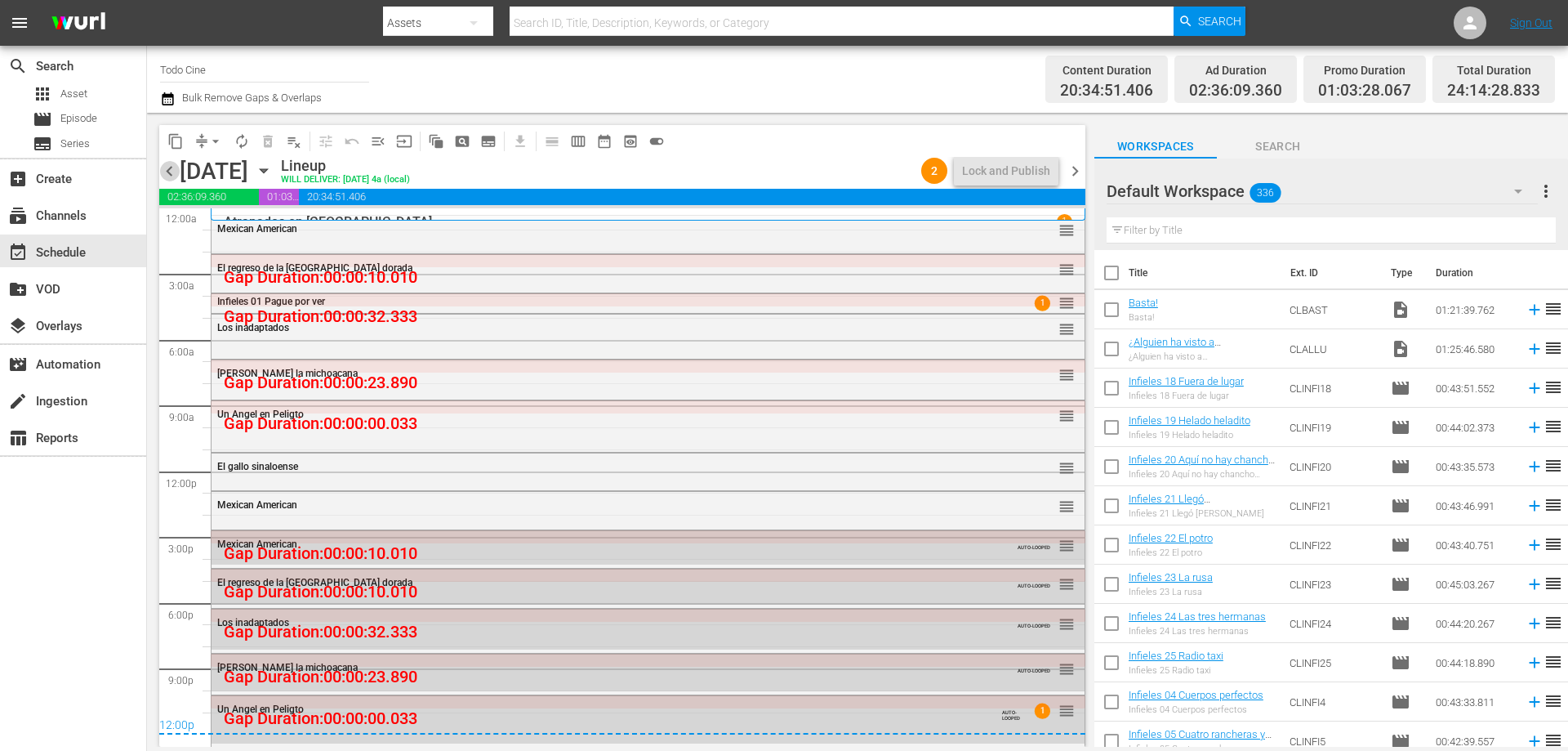 click on "chevron_left" at bounding box center [169, 171] 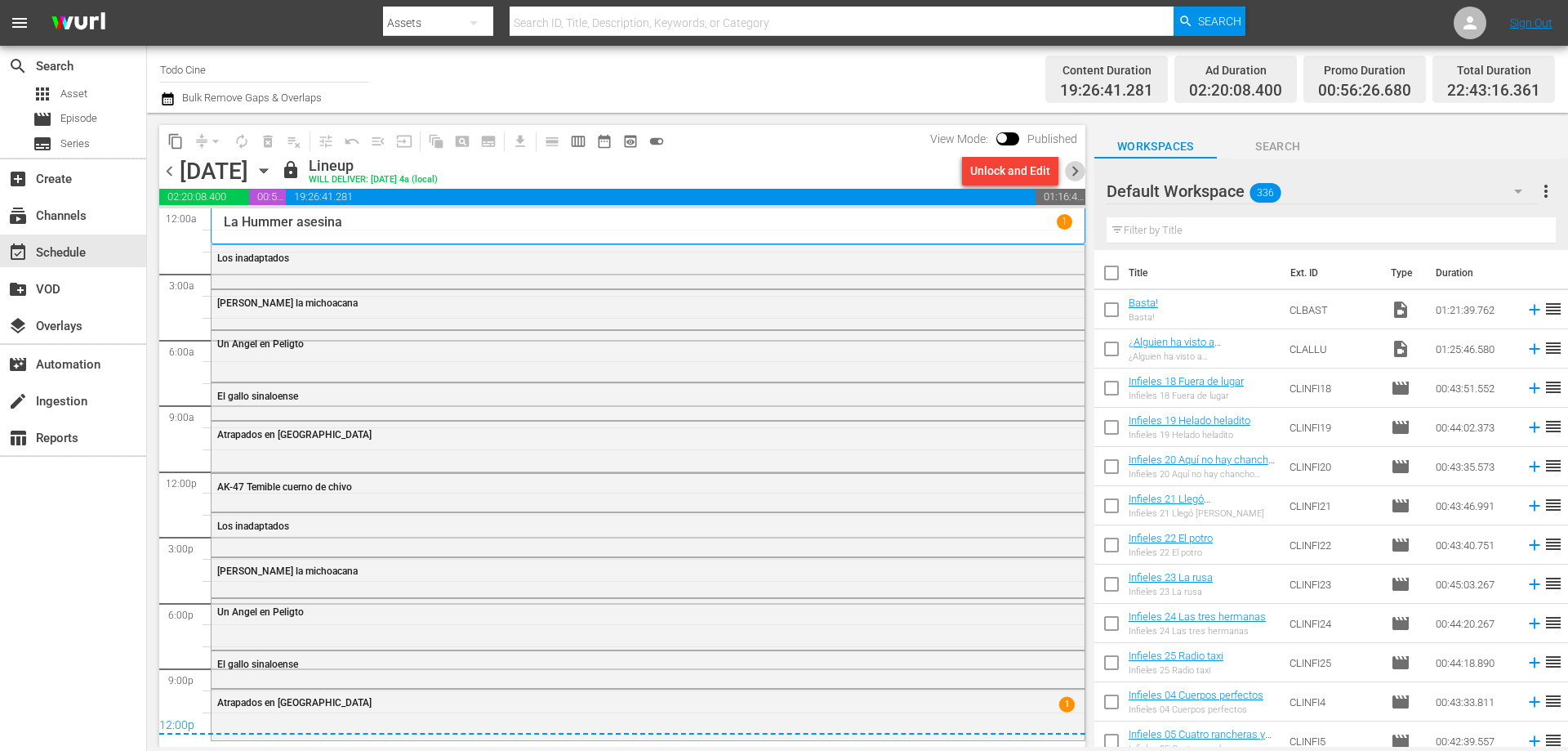 click on "chevron_right" at bounding box center (1075, 171) 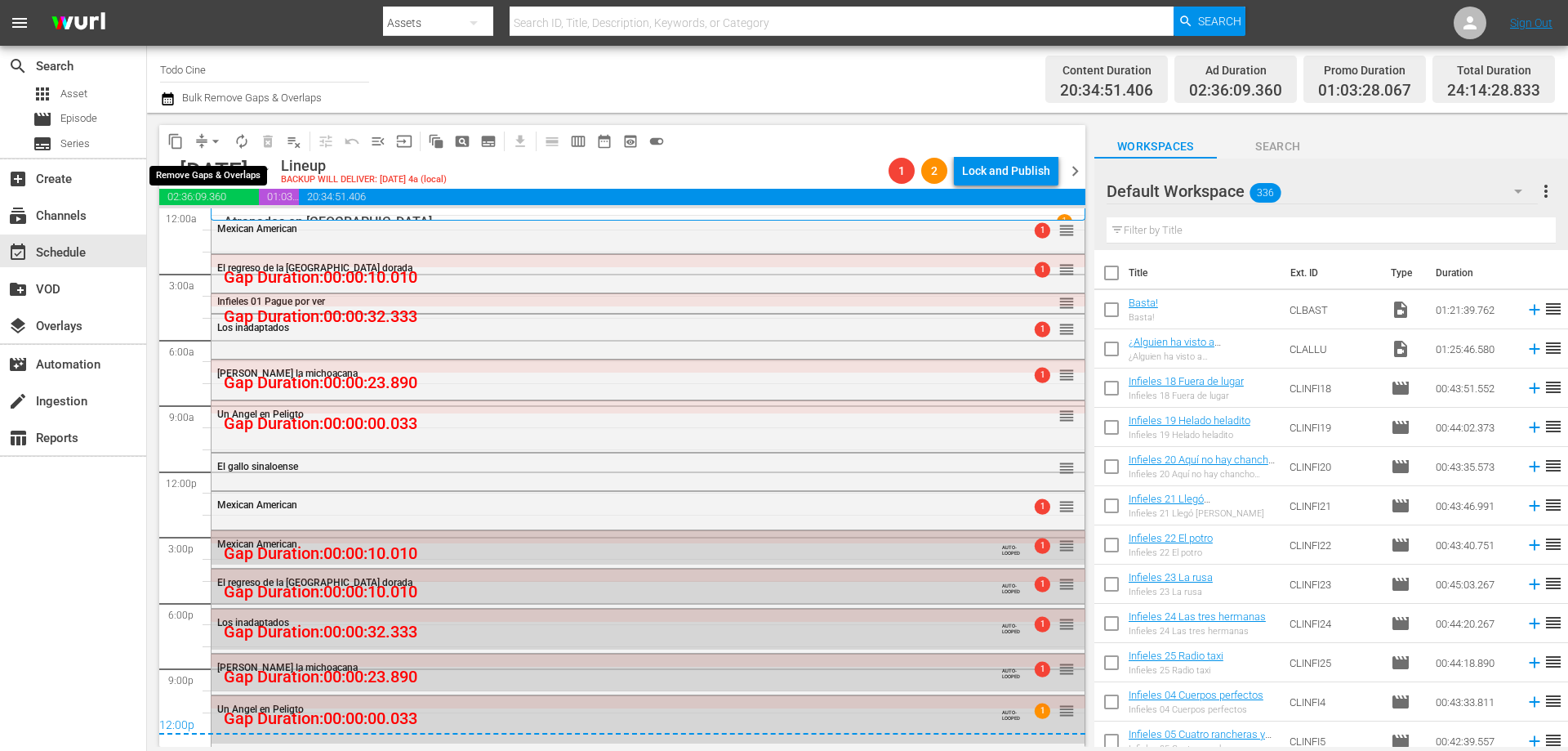 click on "arrow_drop_down" at bounding box center [216, 141] 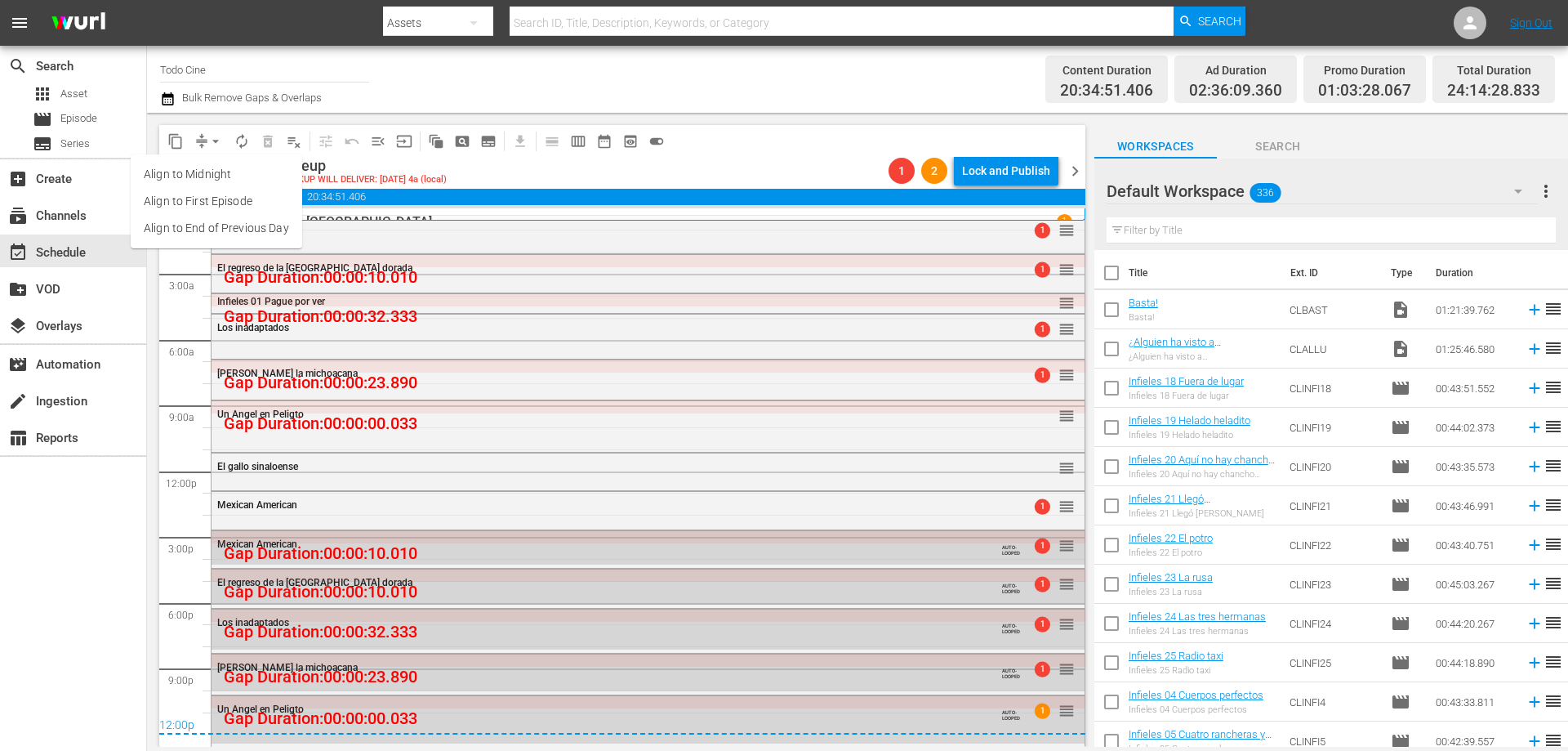 click on "Align to End of Previous Day" at bounding box center [216, 228] 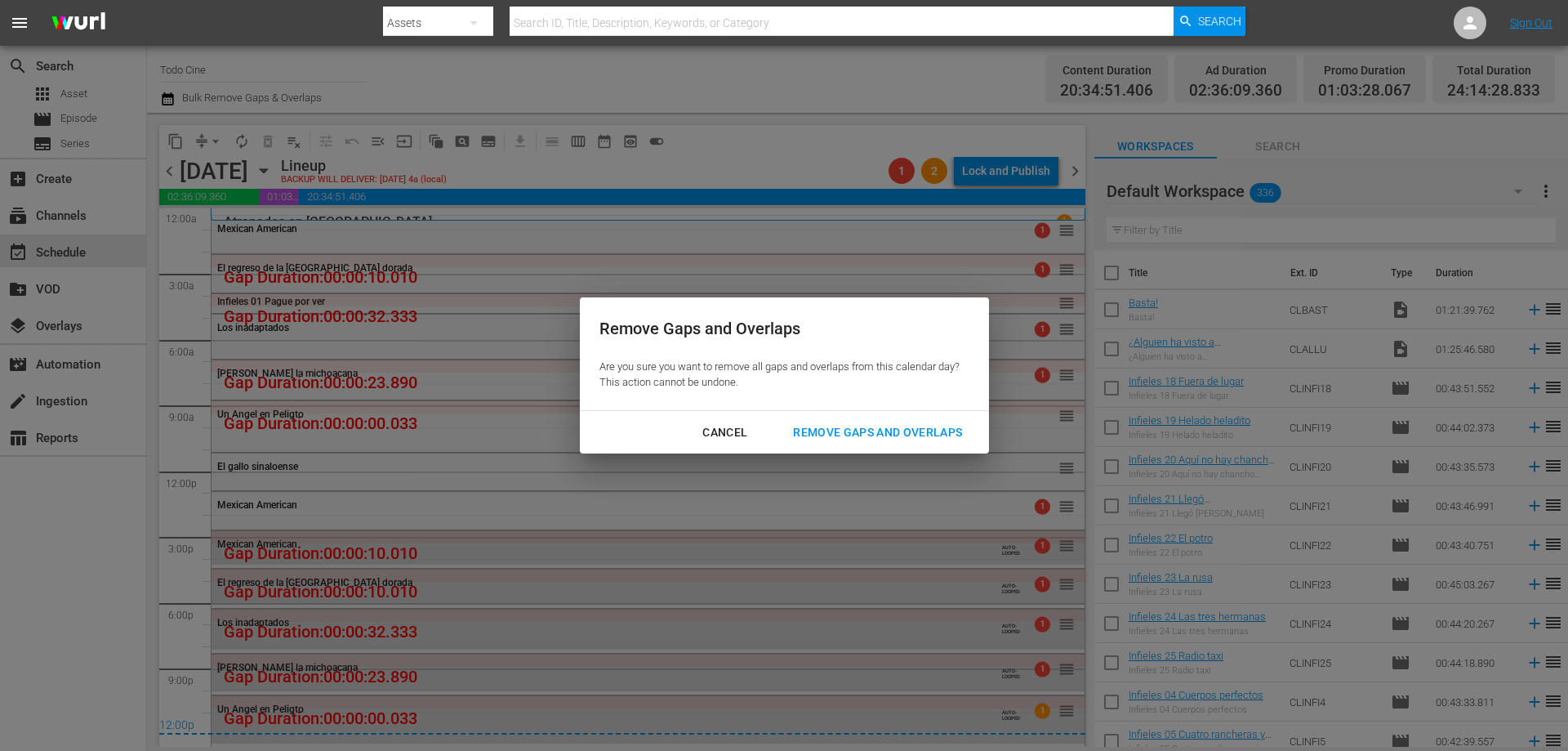 click on "Remove Gaps and Overlaps" at bounding box center [877, 432] 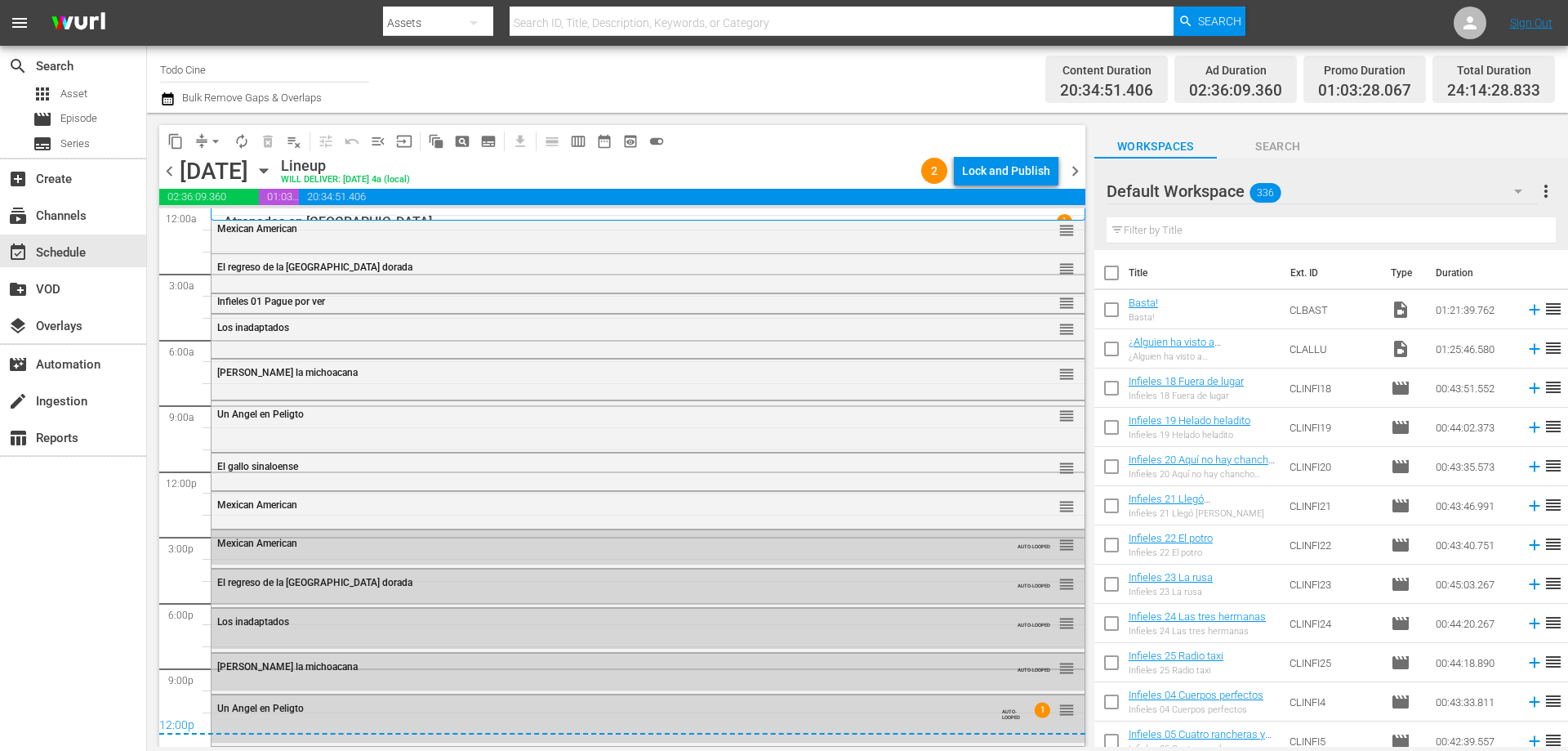 click on "chevron_right" at bounding box center (1075, 171) 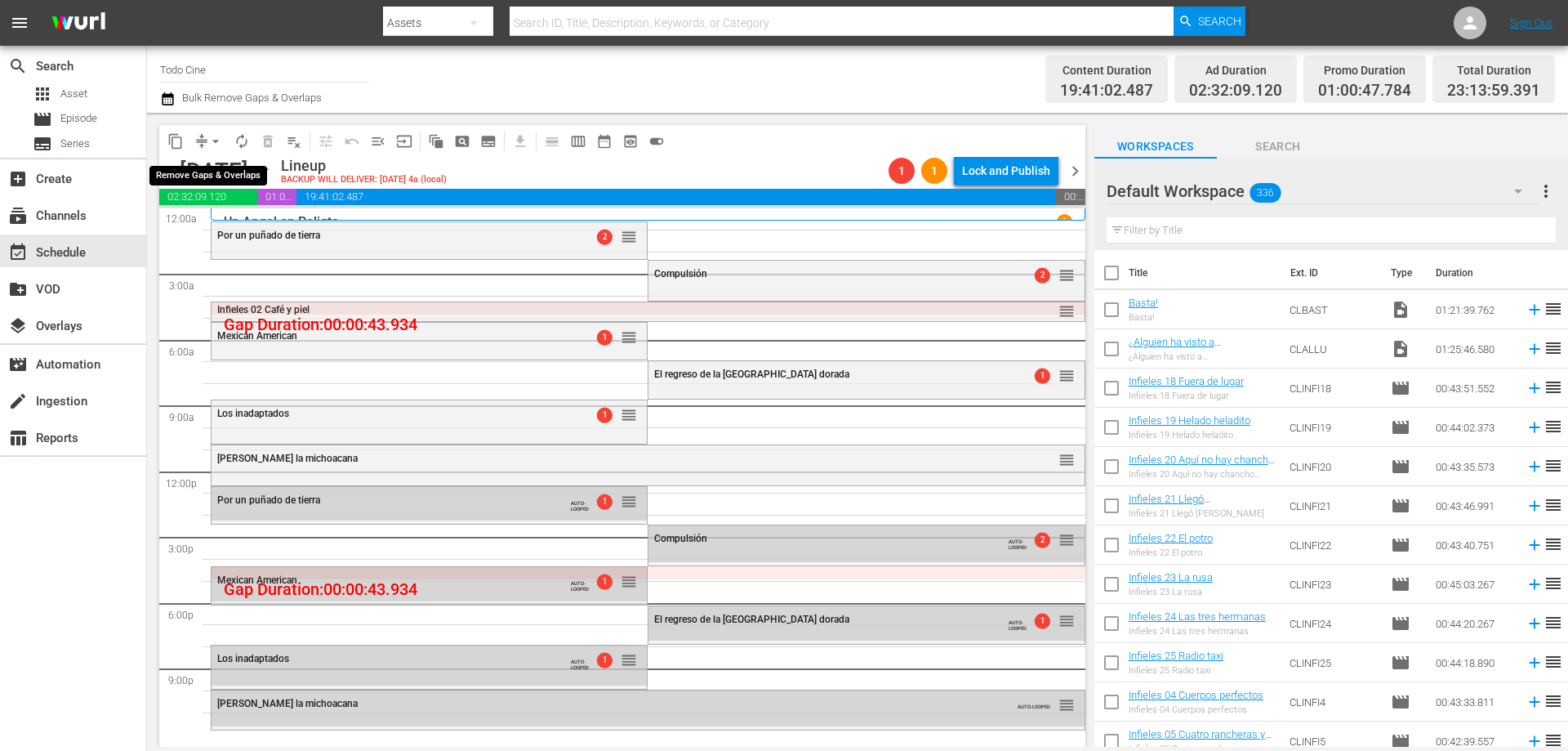 click on "arrow_drop_down" at bounding box center (216, 141) 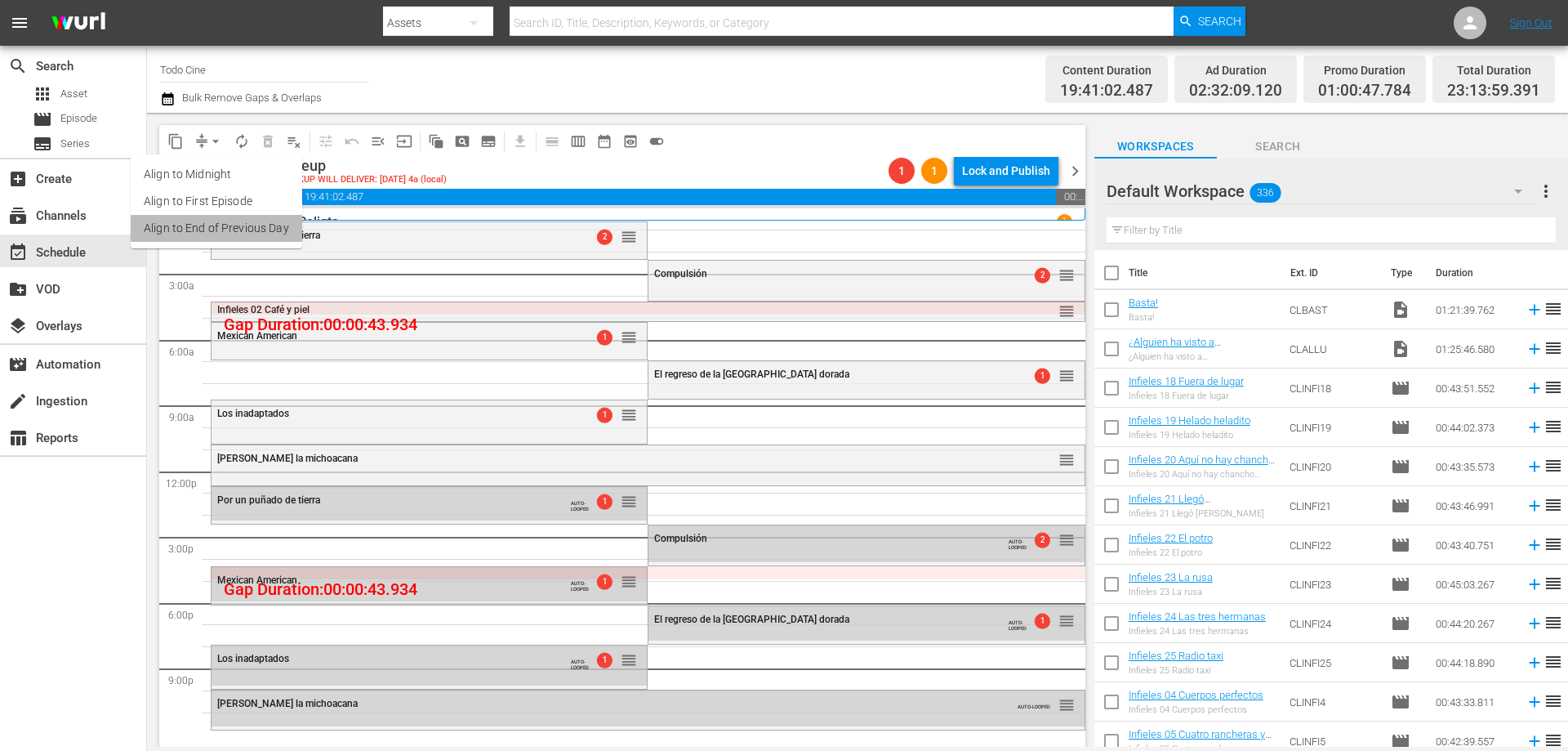 click on "Align to End of Previous Day" at bounding box center (216, 228) 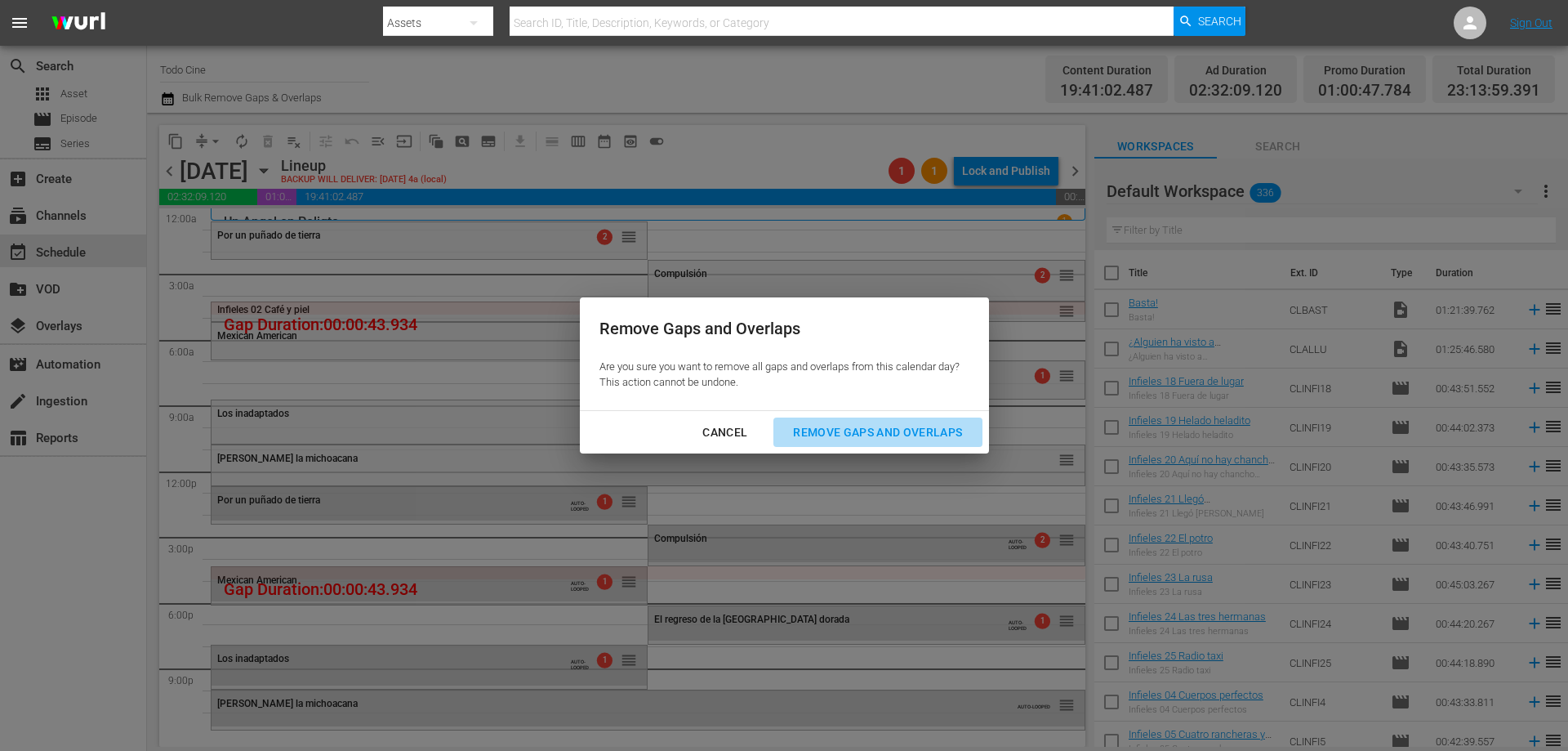click on "Remove Gaps and Overlaps" at bounding box center (877, 432) 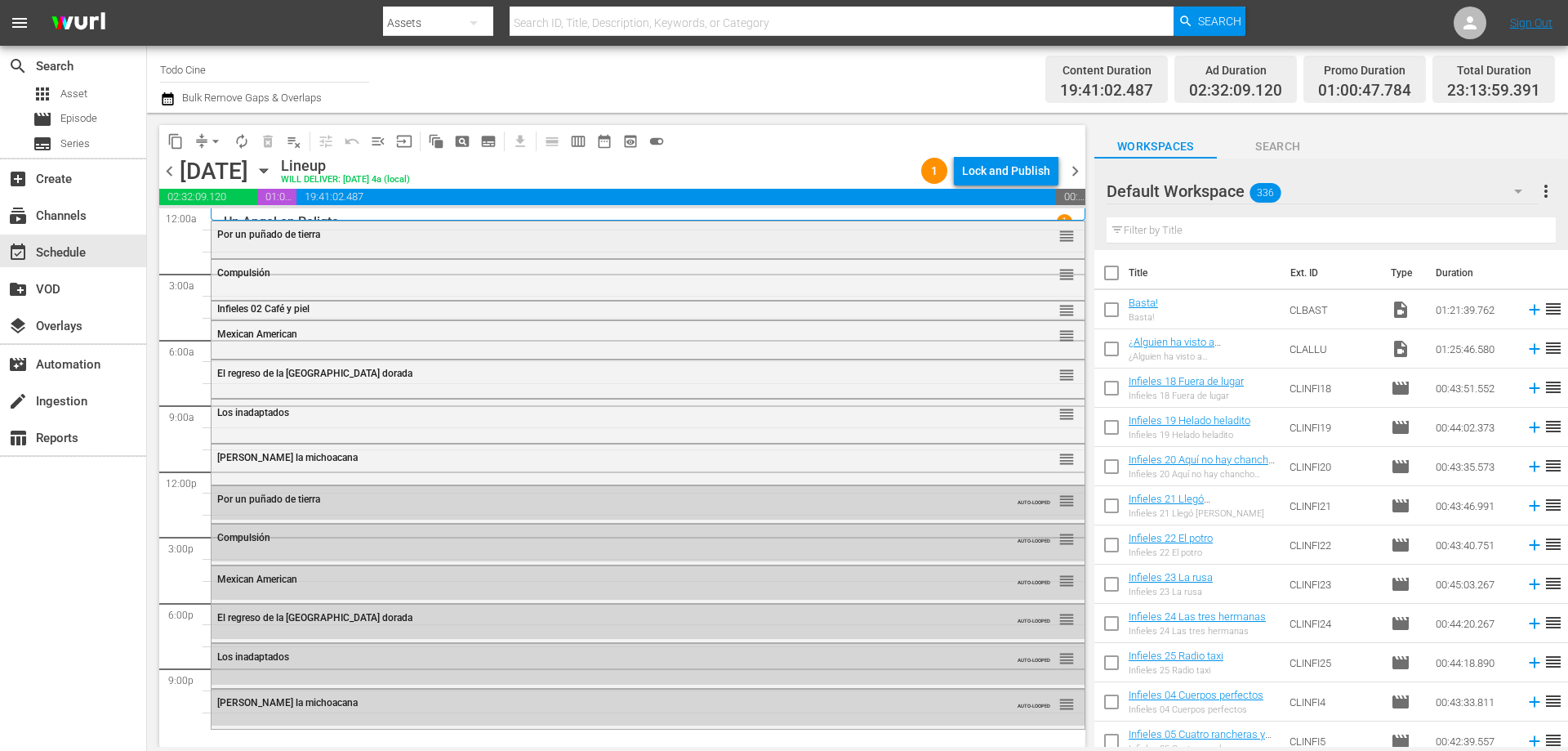 click on "Por un puñado de tierra reorder" at bounding box center (648, 235) 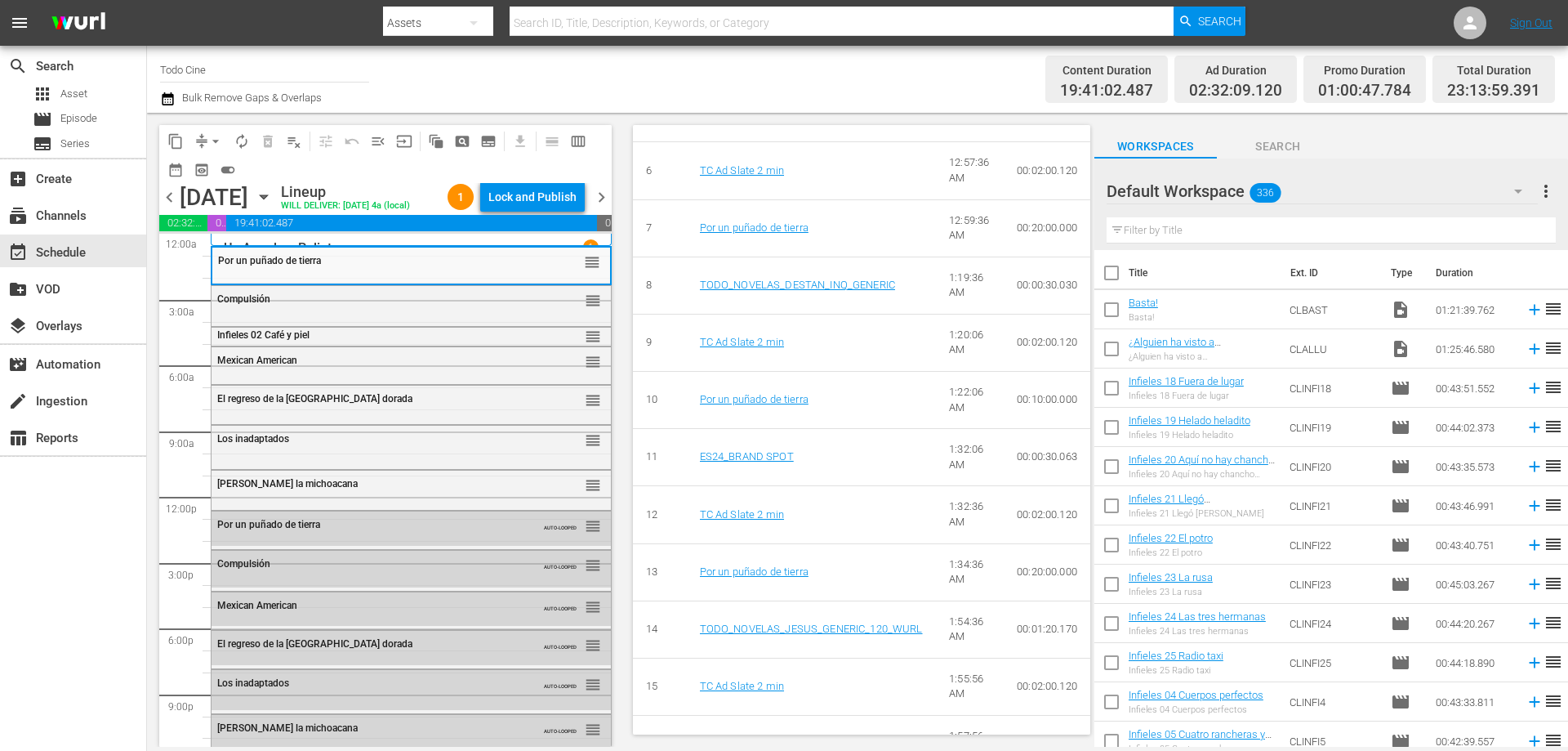 scroll, scrollTop: 1062, scrollLeft: 0, axis: vertical 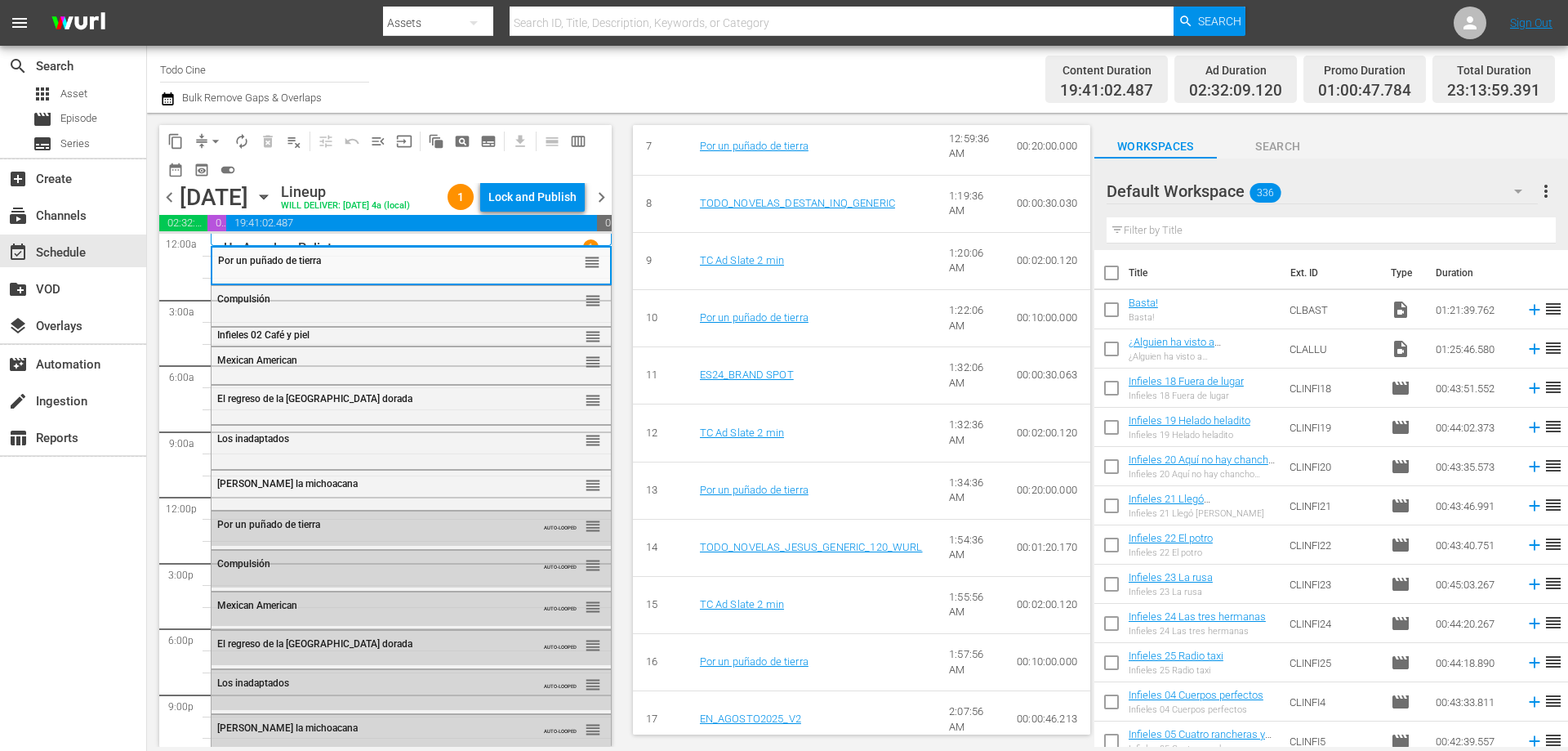 click on "chevron_right" at bounding box center [601, 197] 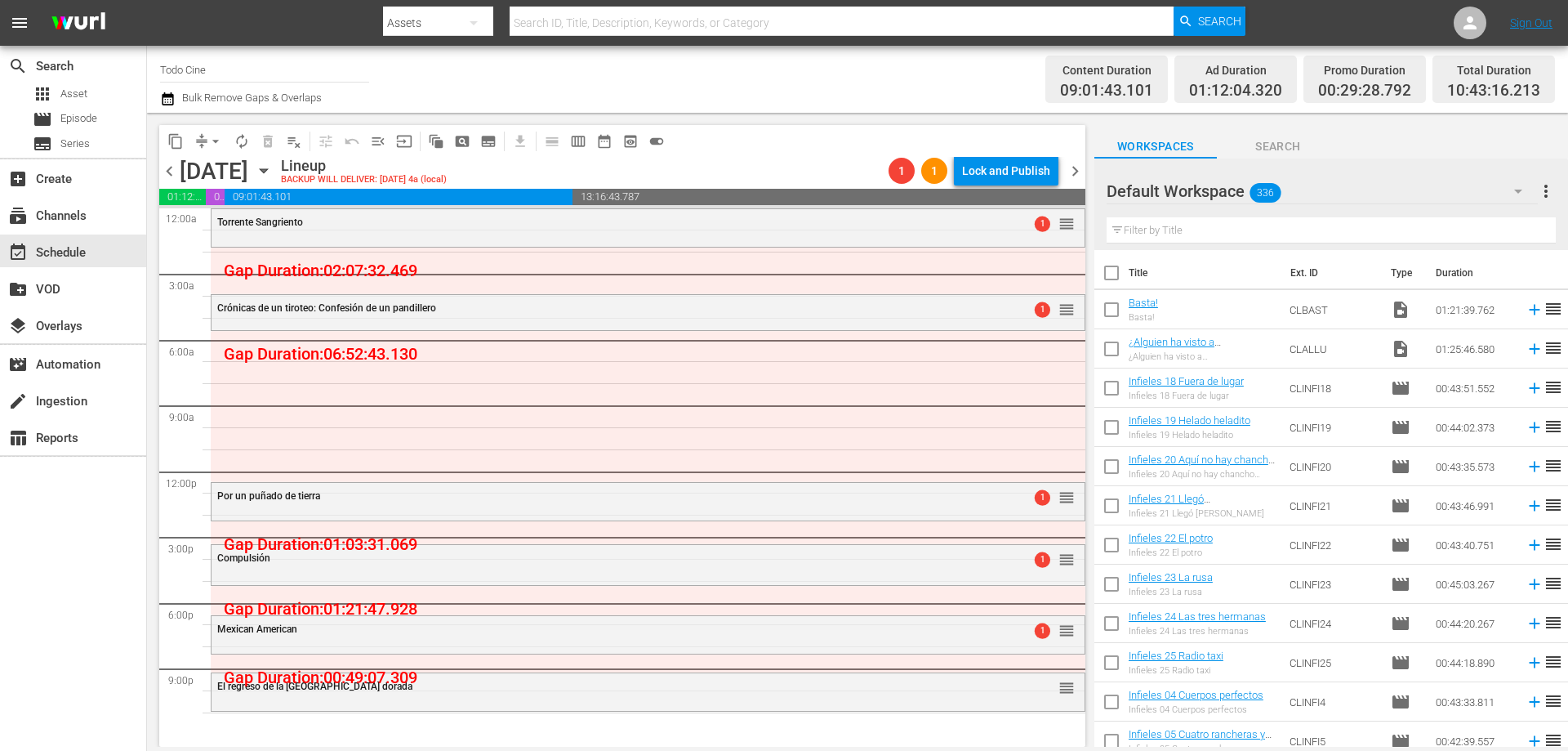 click on "chevron_left" at bounding box center (169, 171) 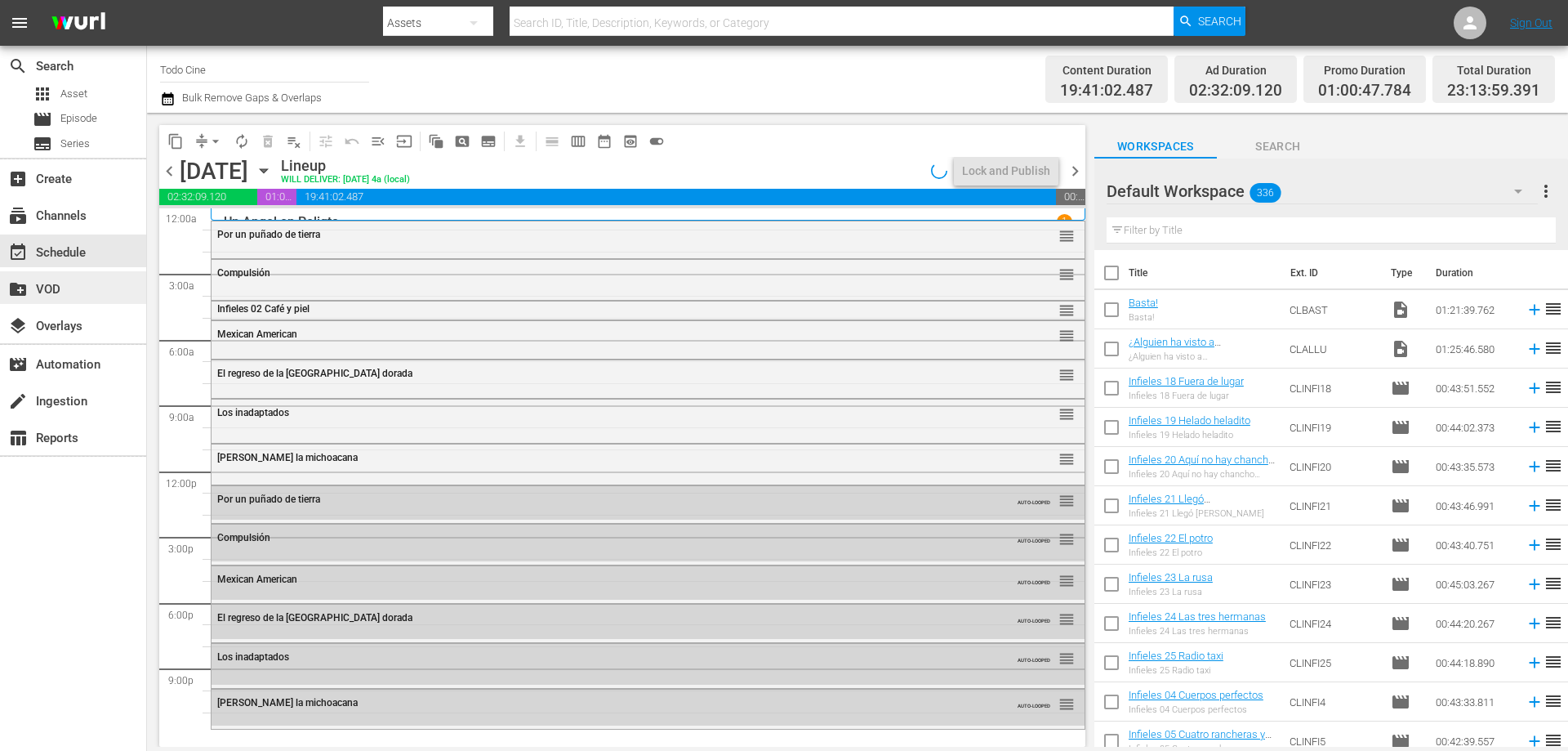 type 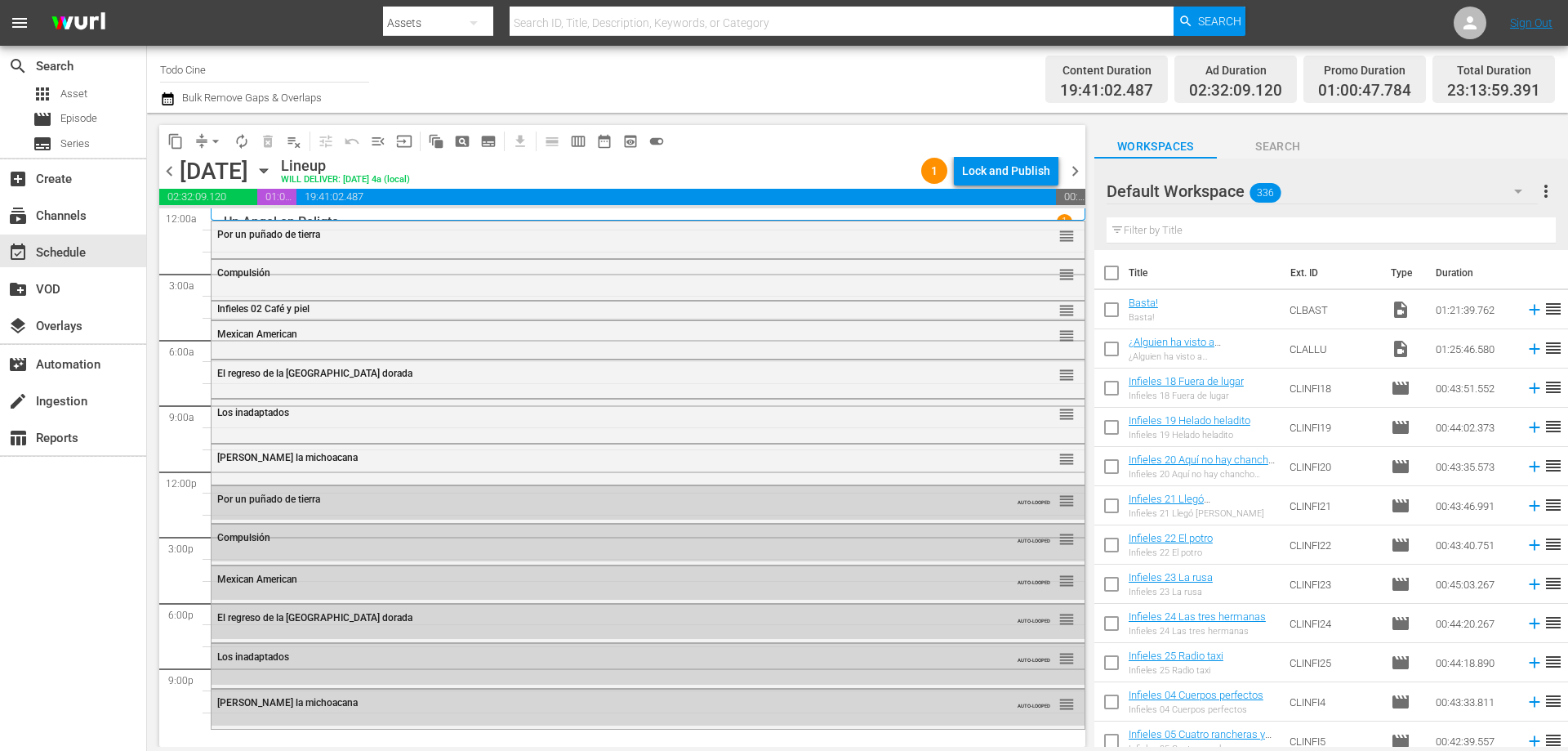 click on "chevron_right" at bounding box center [1075, 171] 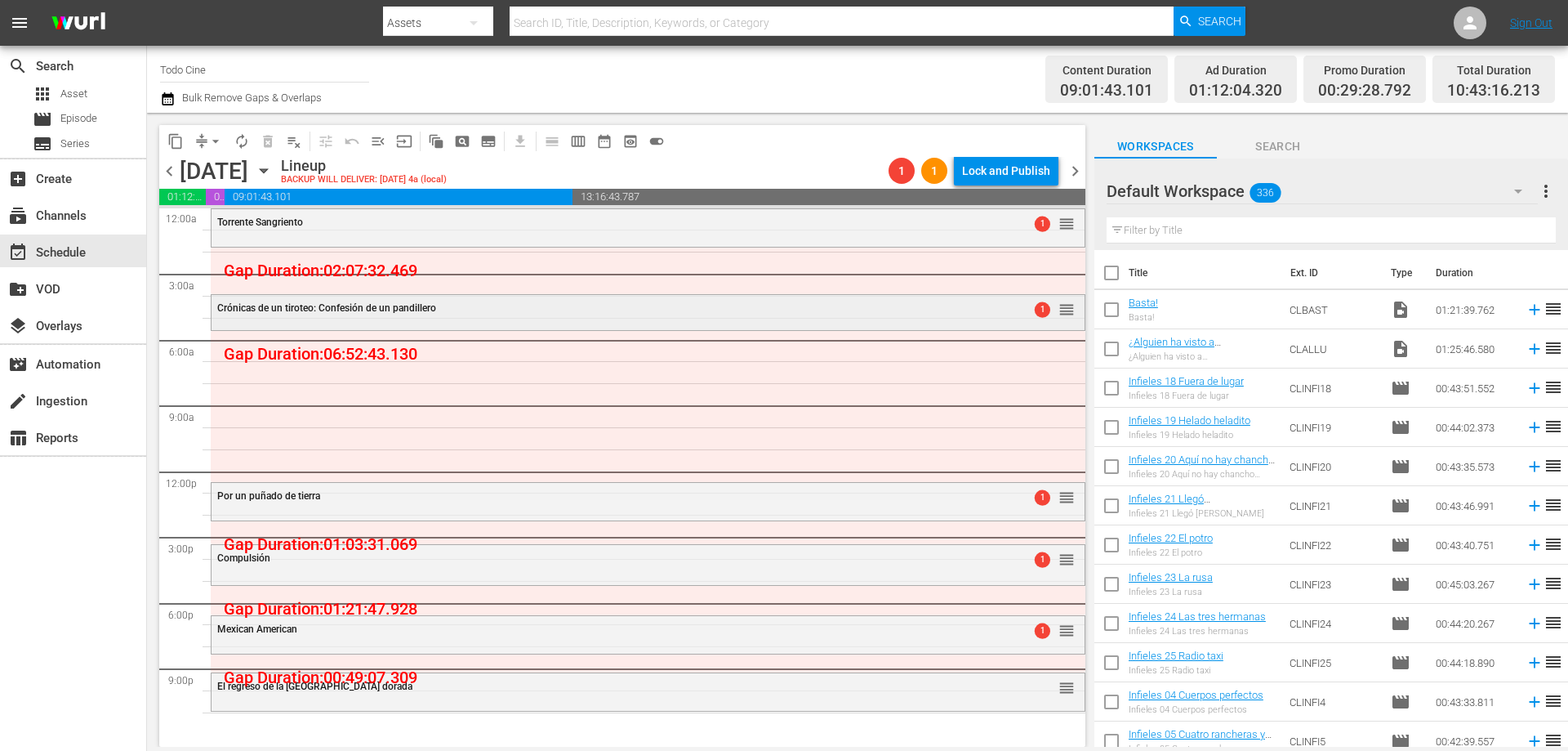 click on "Crónicas de un tiroteo: Confesión de un pandillero" at bounding box center [604, 308] 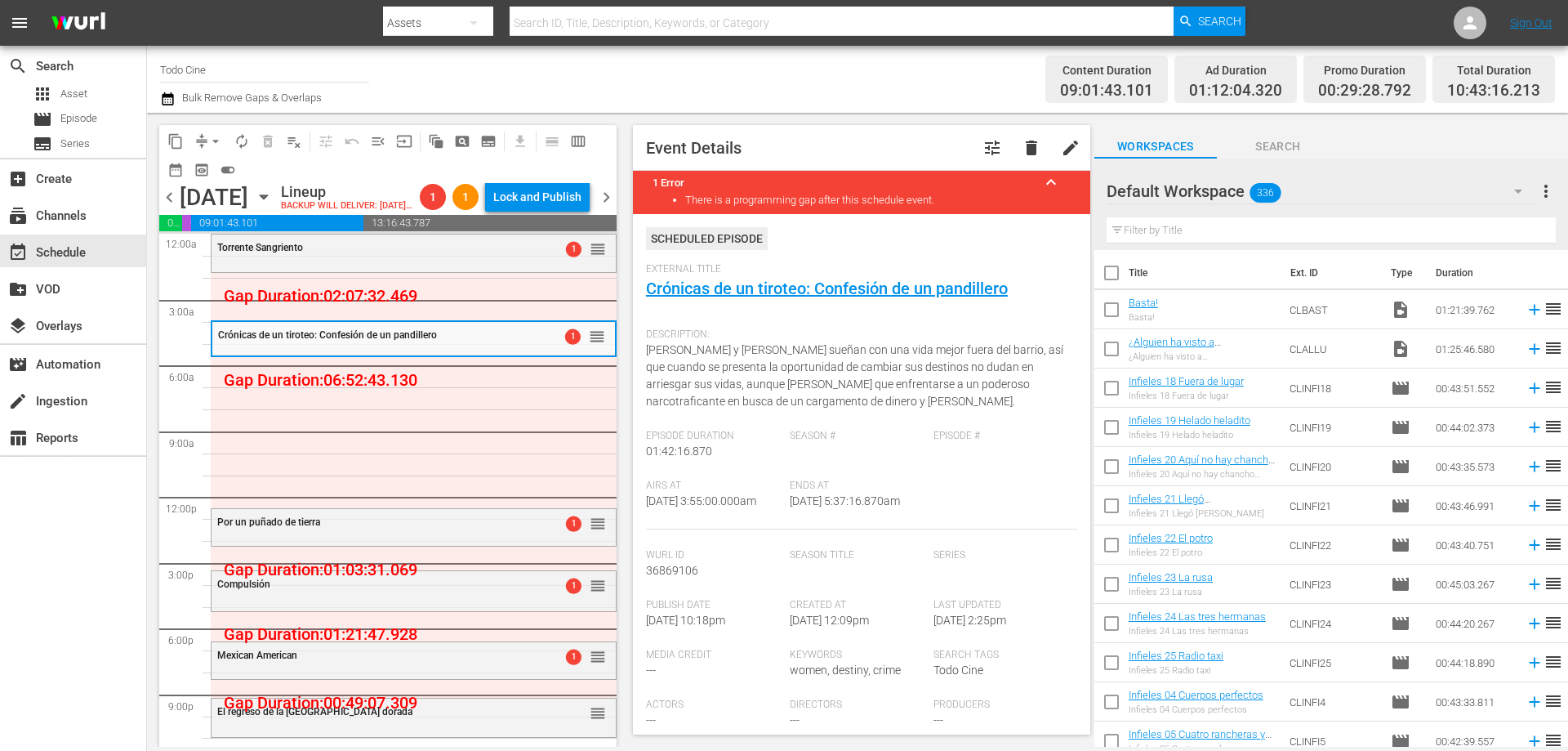 scroll, scrollTop: 409, scrollLeft: 0, axis: vertical 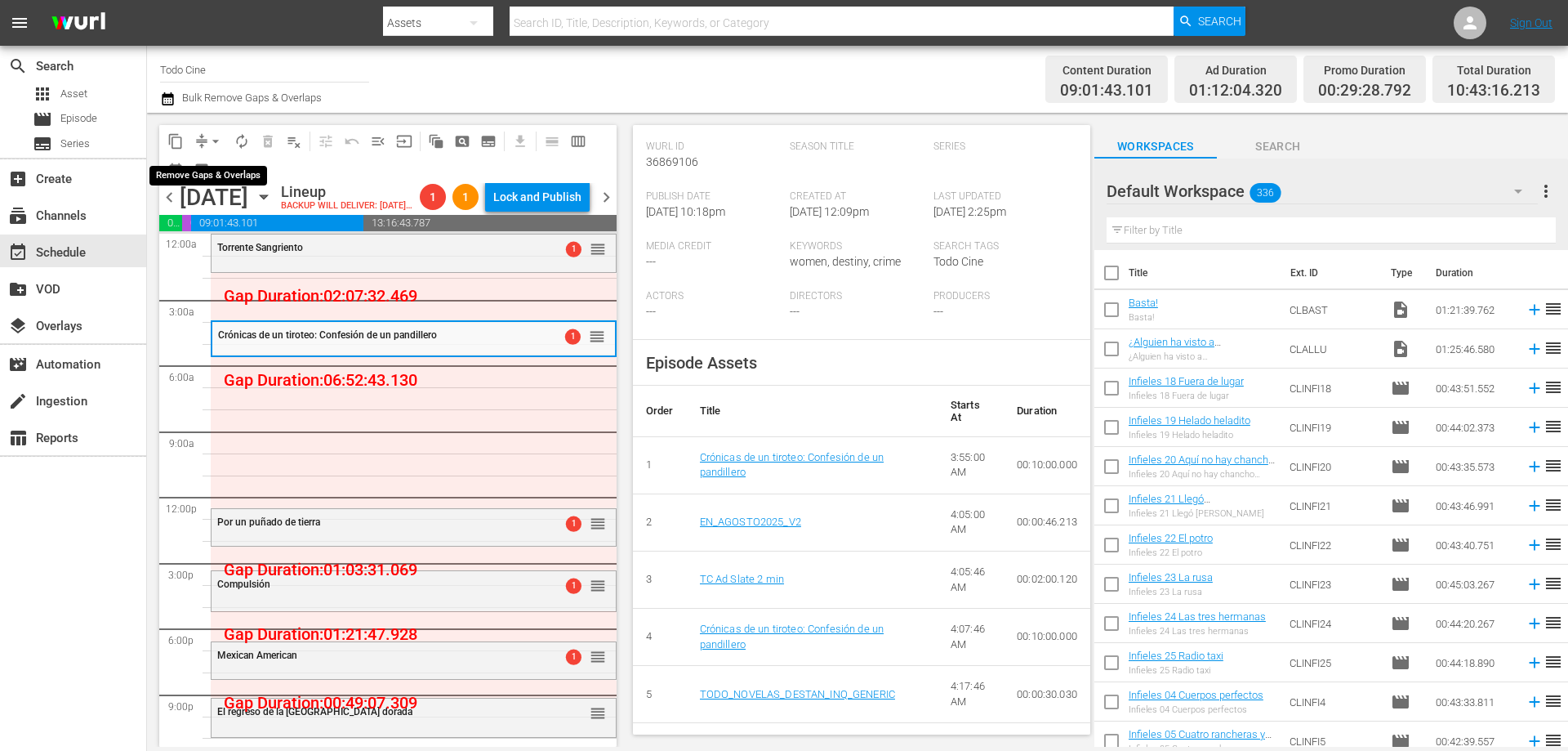 click on "arrow_drop_down" at bounding box center (216, 141) 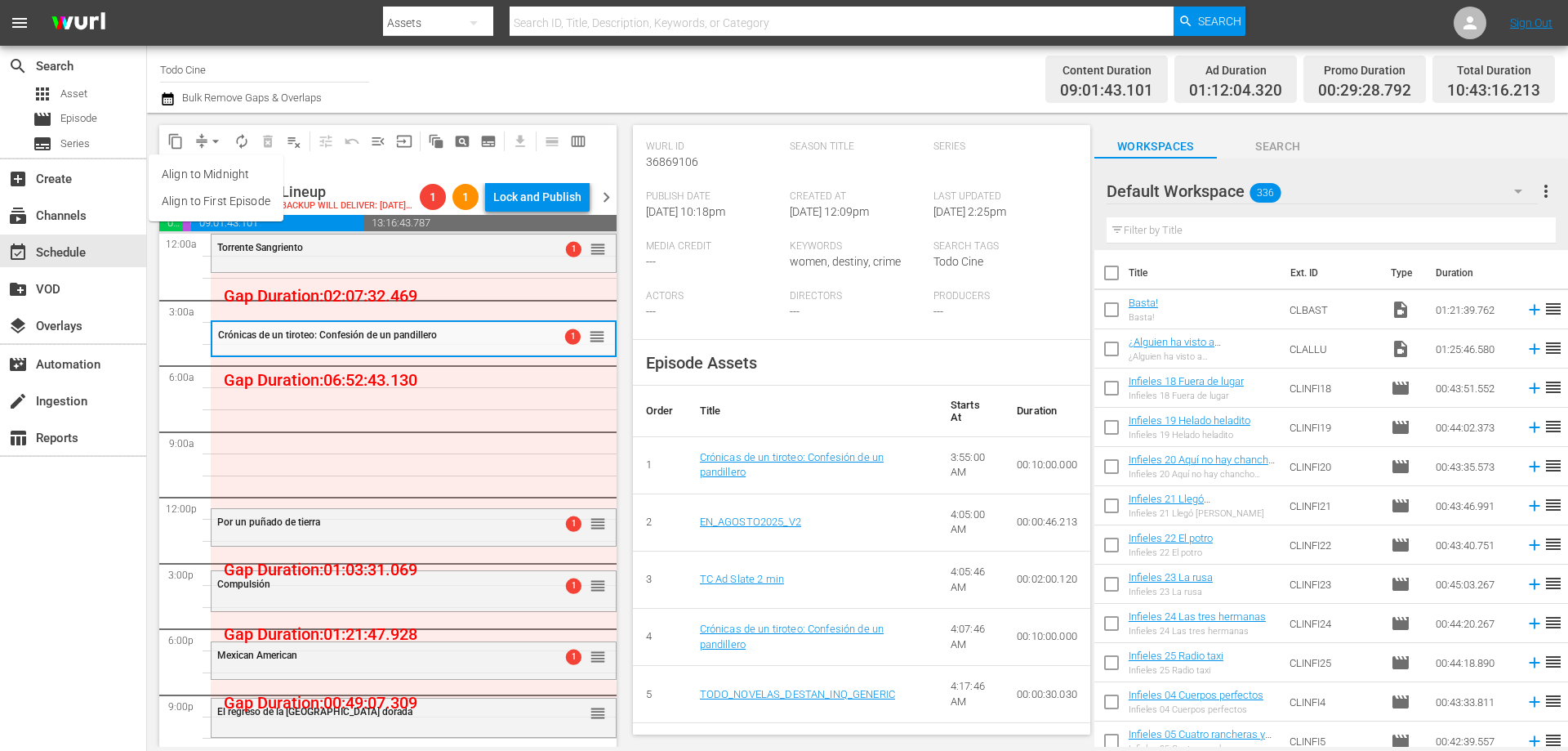 click on "Channel Title Todo Cine Bulk Remove Gaps & Overlaps" at bounding box center (541, 79) 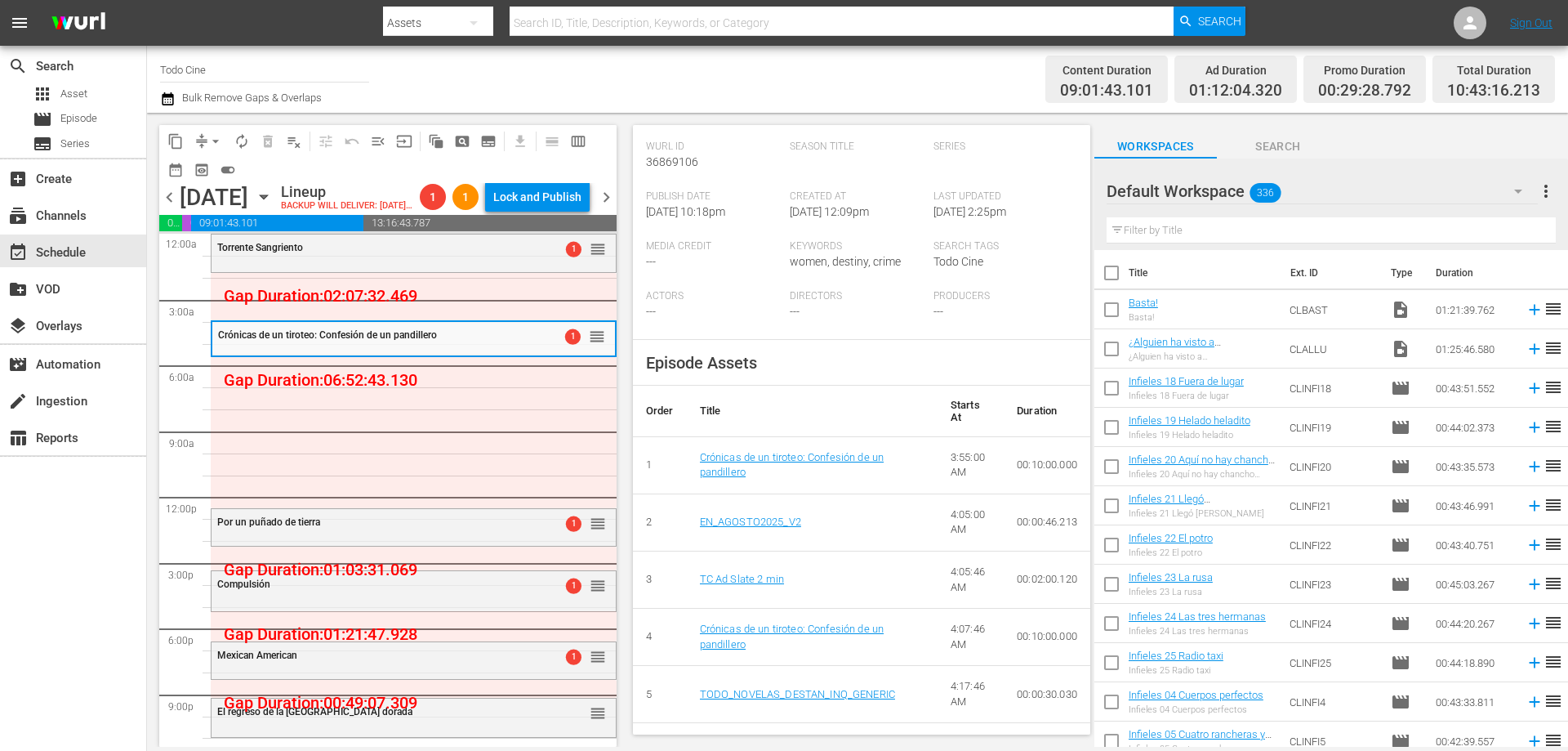 click on "chevron_left" at bounding box center [169, 197] 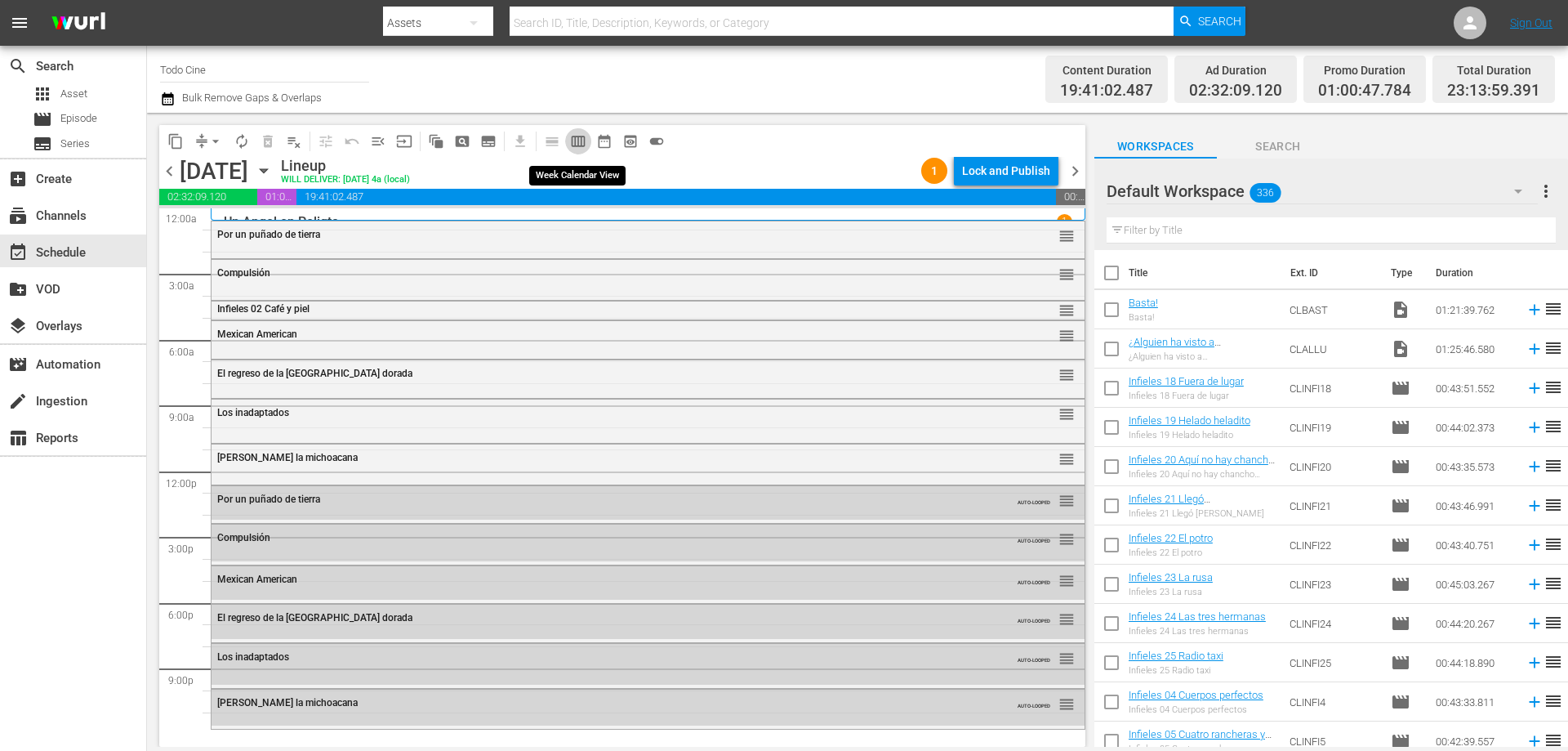 click on "calendar_view_week_outlined" at bounding box center [578, 141] 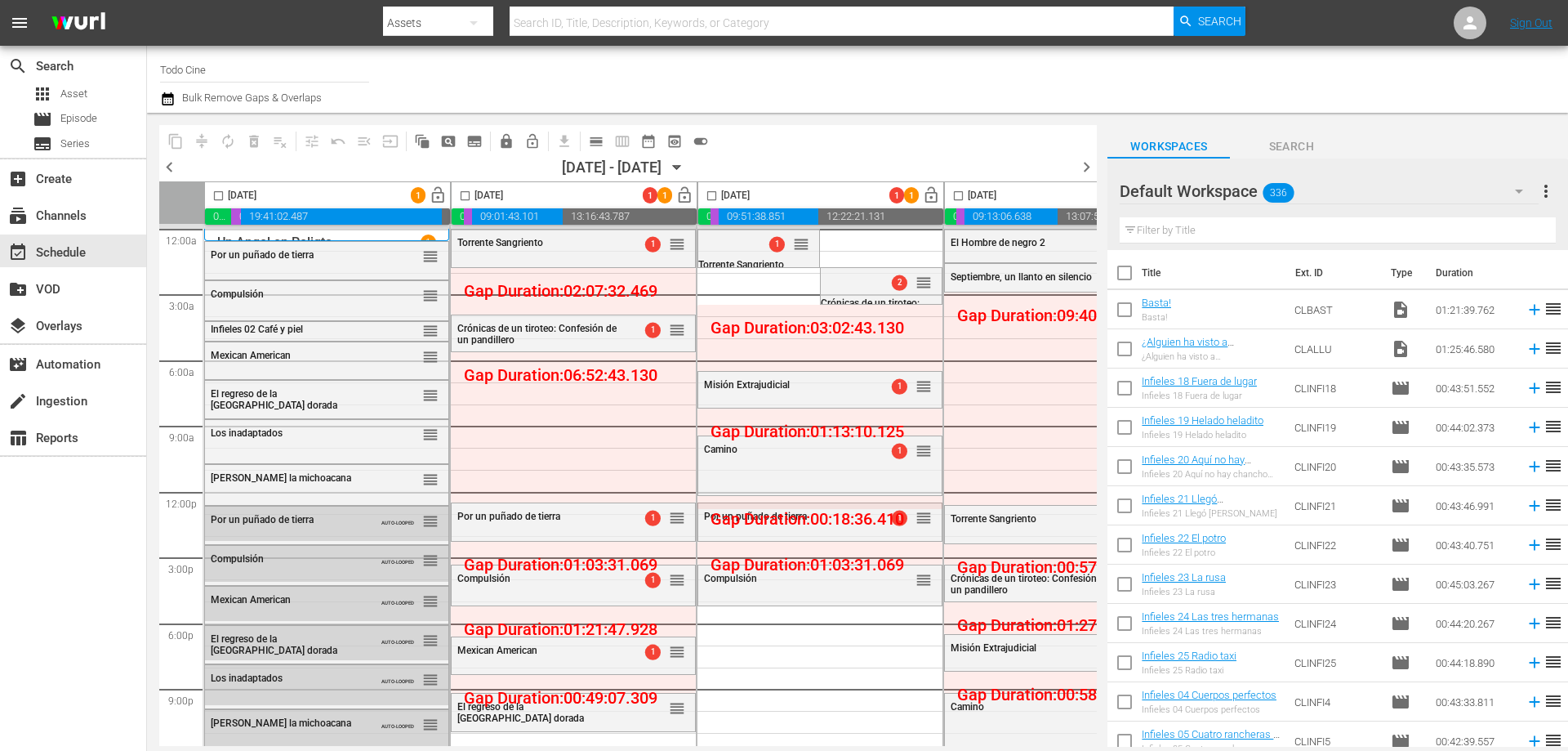 scroll, scrollTop: 16, scrollLeft: 0, axis: vertical 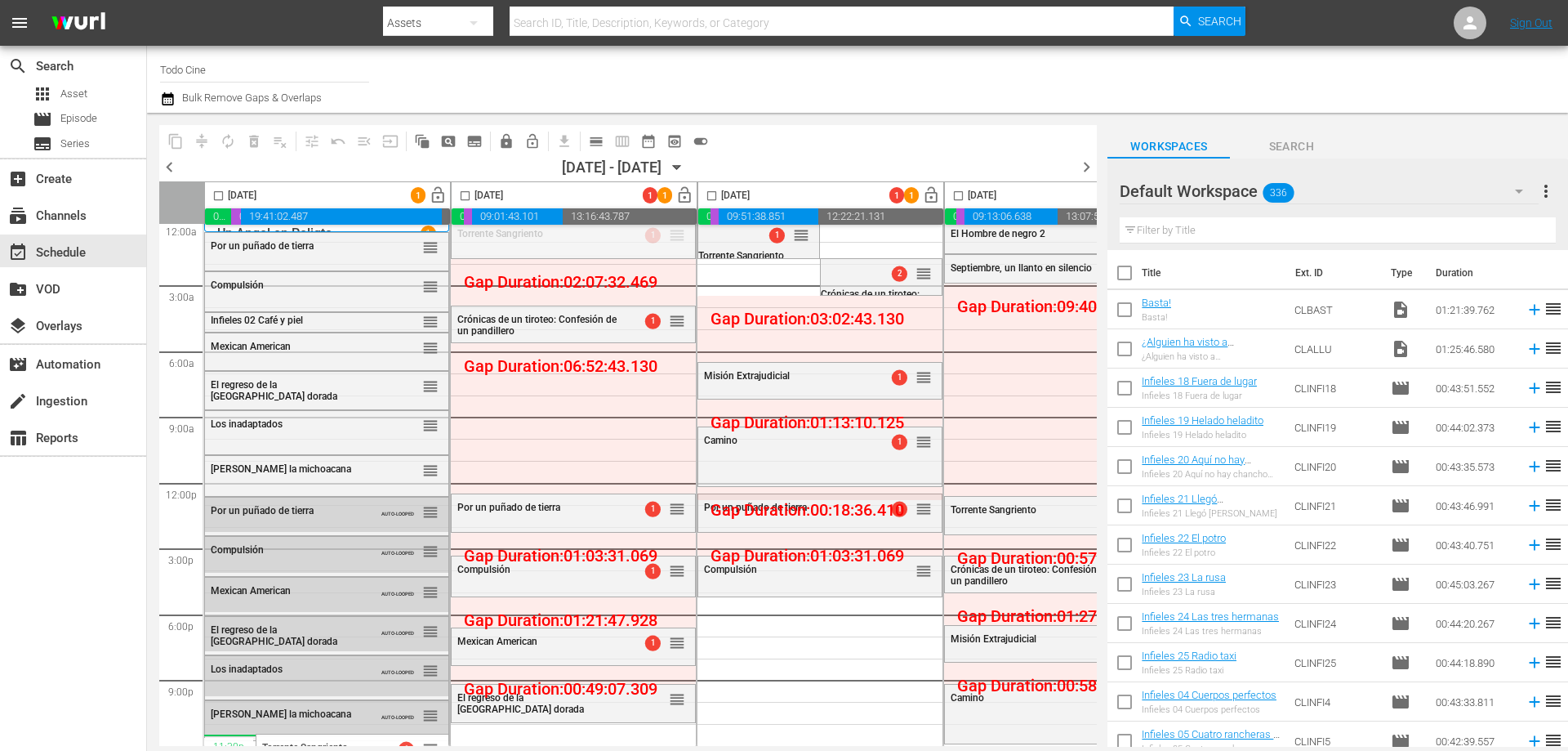drag, startPoint x: 676, startPoint y: 229, endPoint x: 368, endPoint y: 726, distance: 584.69907 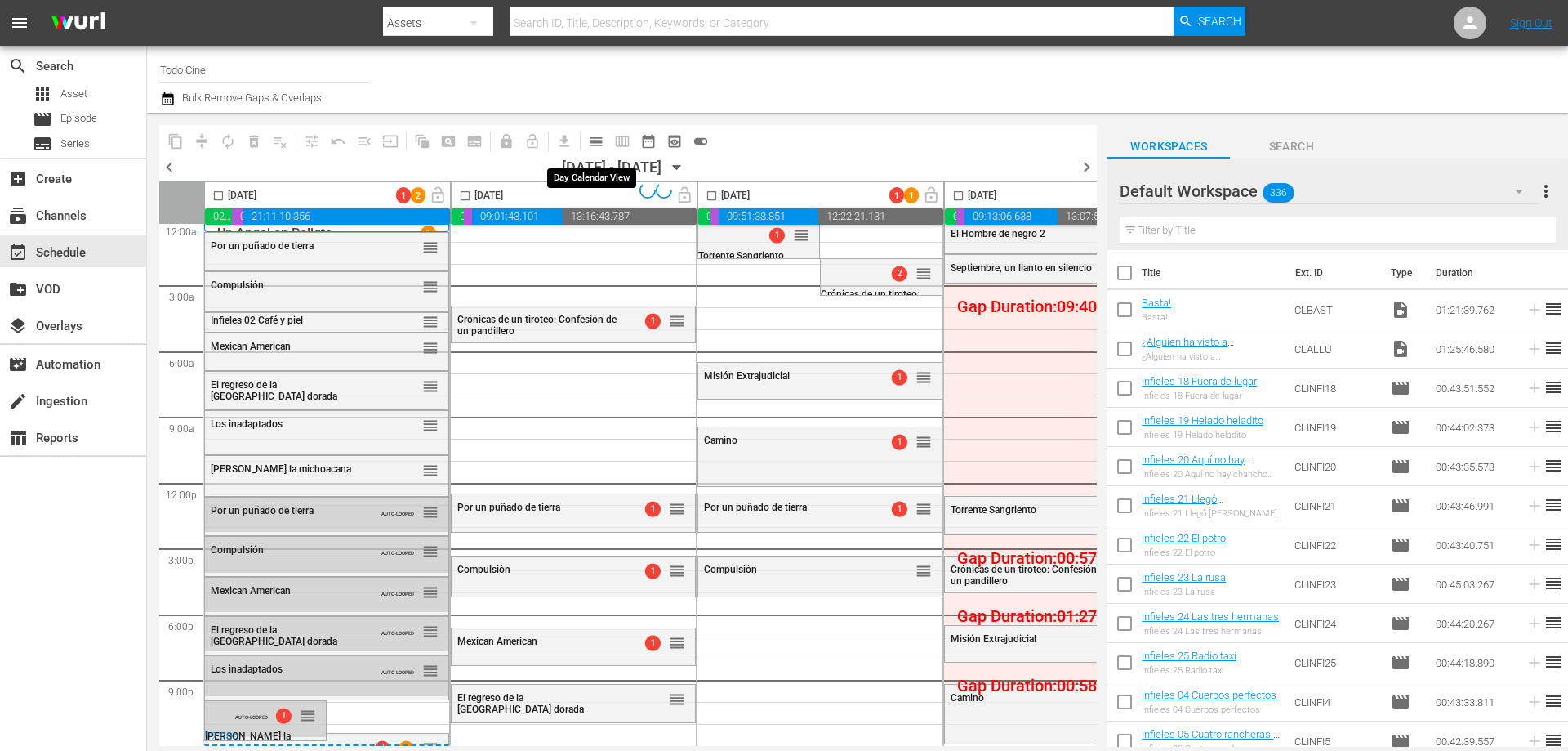 click on "calendar_view_day_outlined" at bounding box center [596, 141] 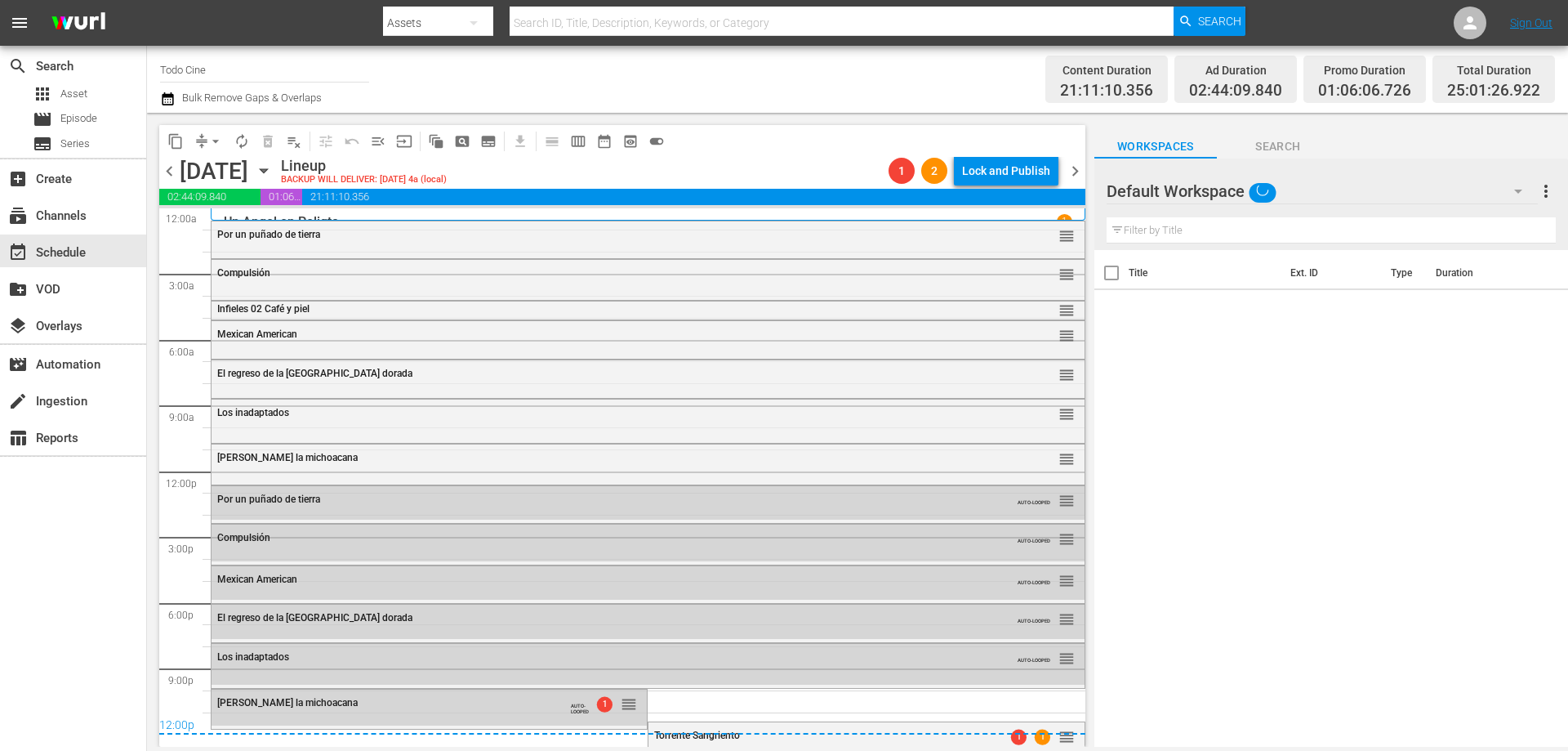 scroll, scrollTop: 14, scrollLeft: 0, axis: vertical 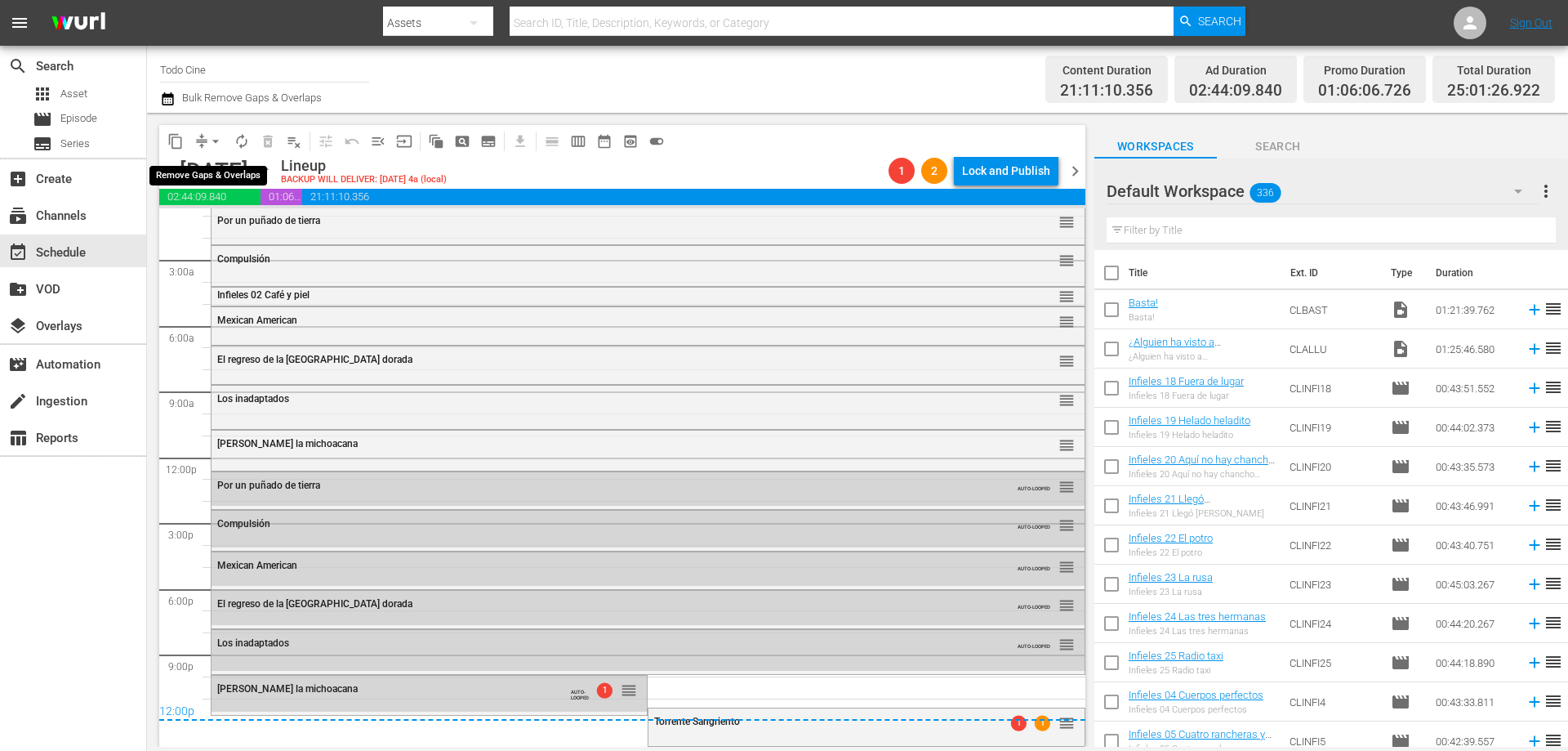 click on "arrow_drop_down" at bounding box center [216, 141] 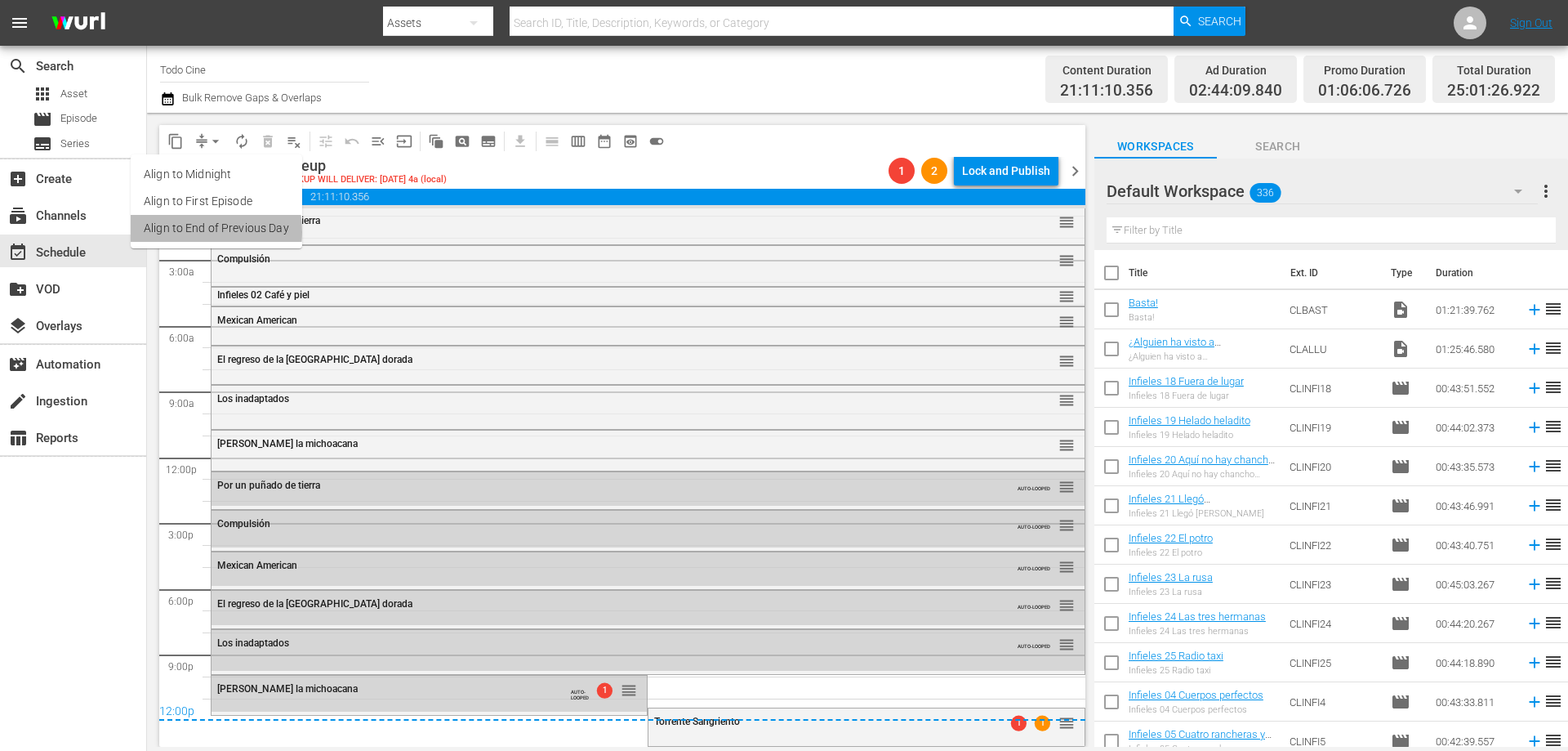 click on "Align to End of Previous Day" at bounding box center [216, 228] 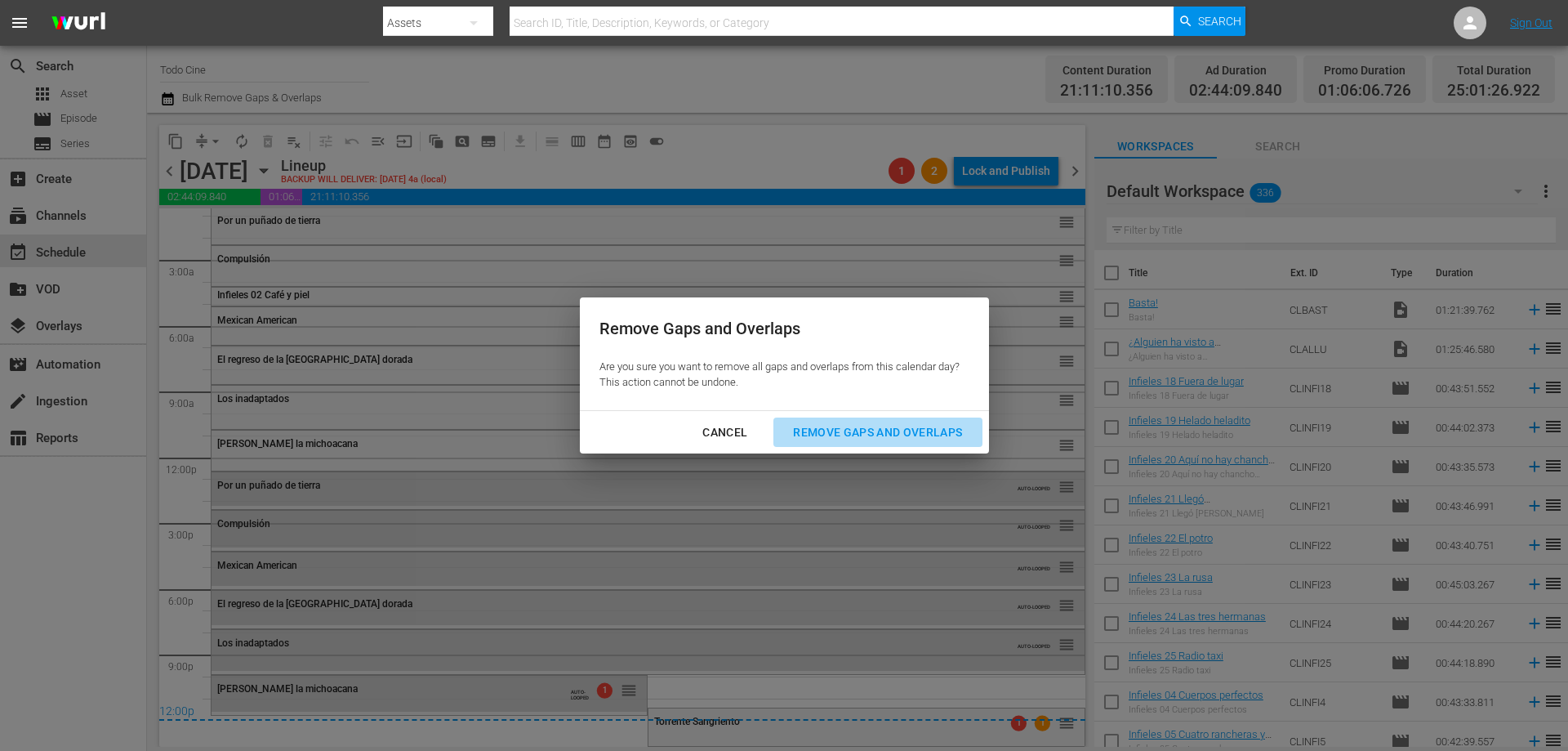 click on "Remove Gaps and Overlaps" at bounding box center (877, 432) 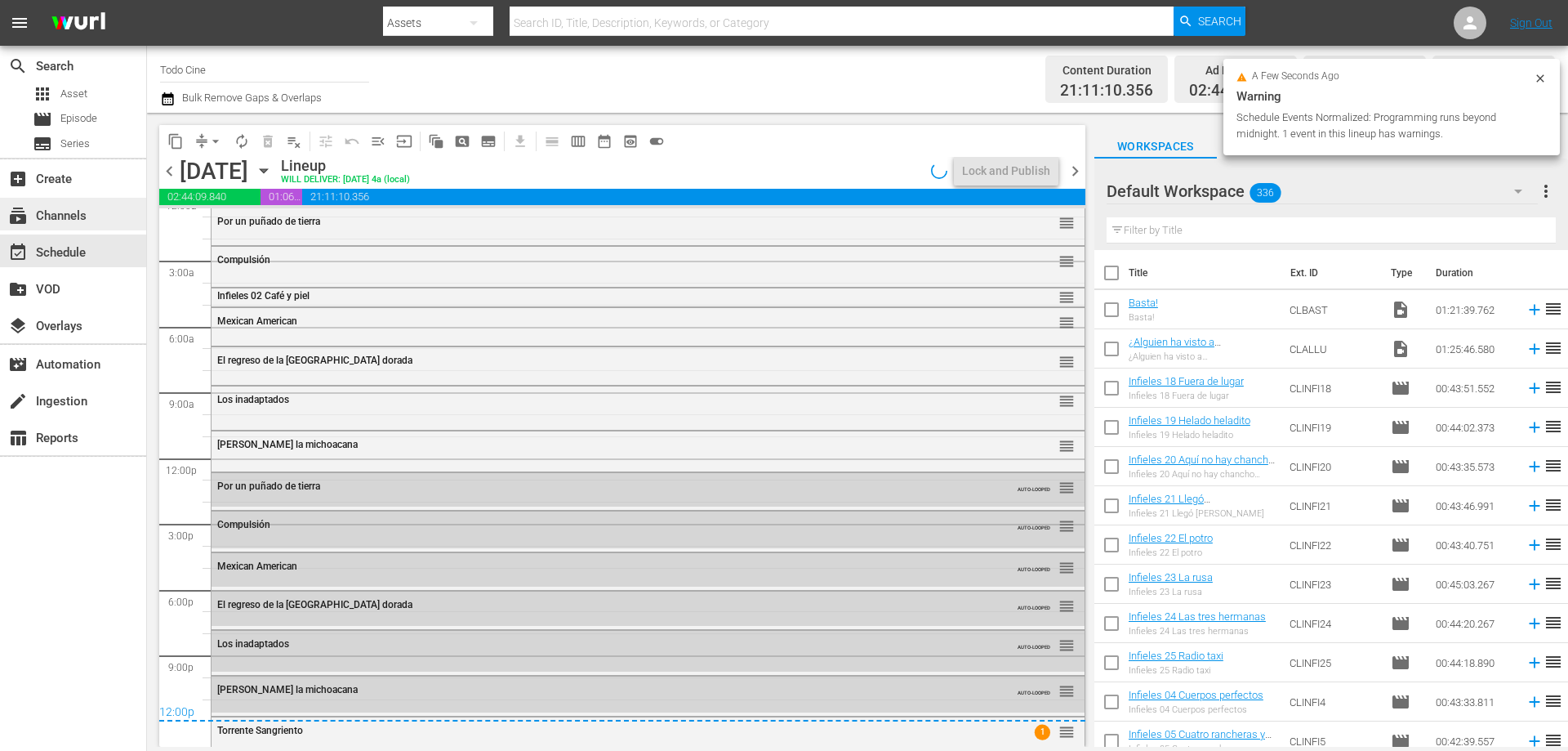 scroll, scrollTop: 14, scrollLeft: 0, axis: vertical 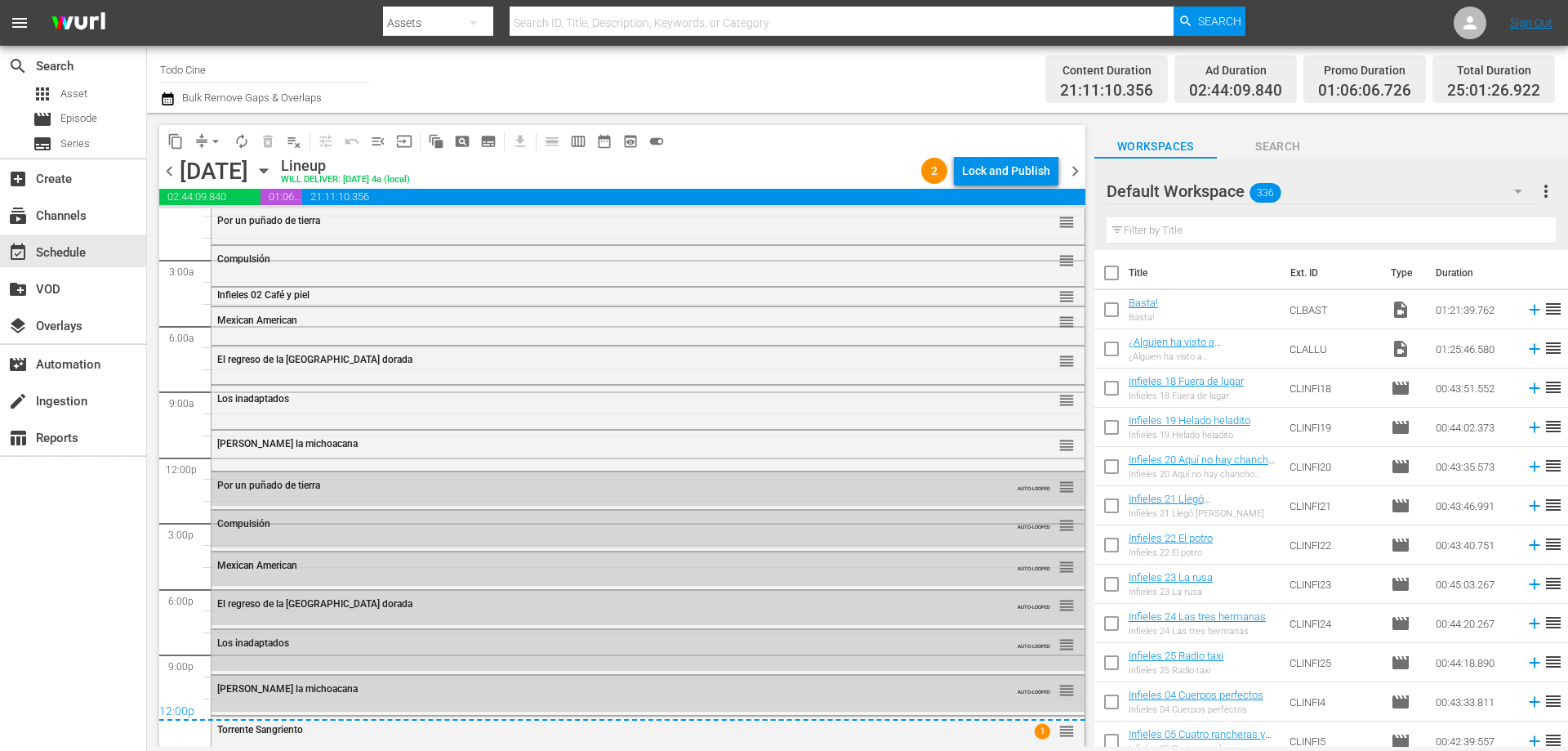 click on "chevron_right" at bounding box center (1075, 171) 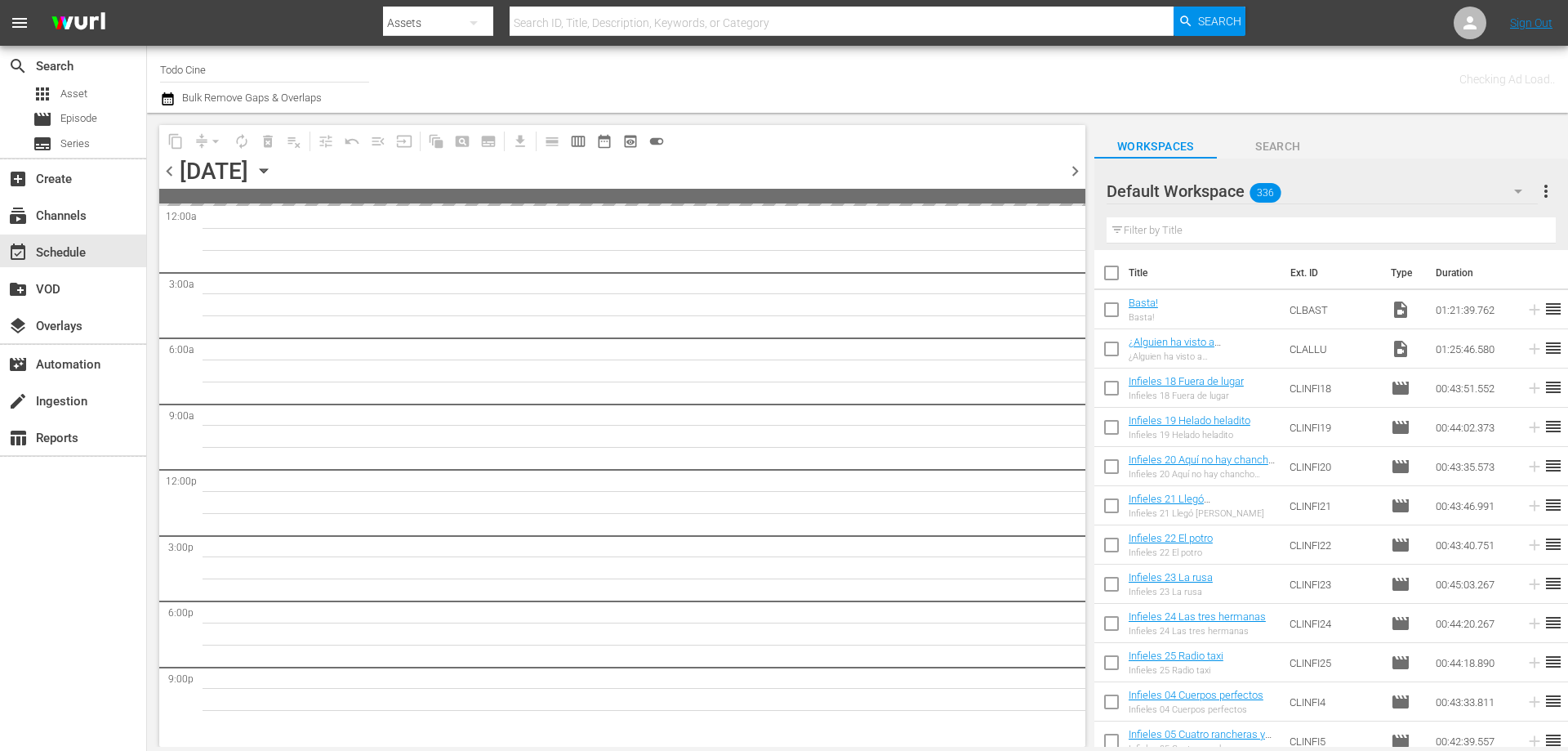 scroll, scrollTop: 0, scrollLeft: 0, axis: both 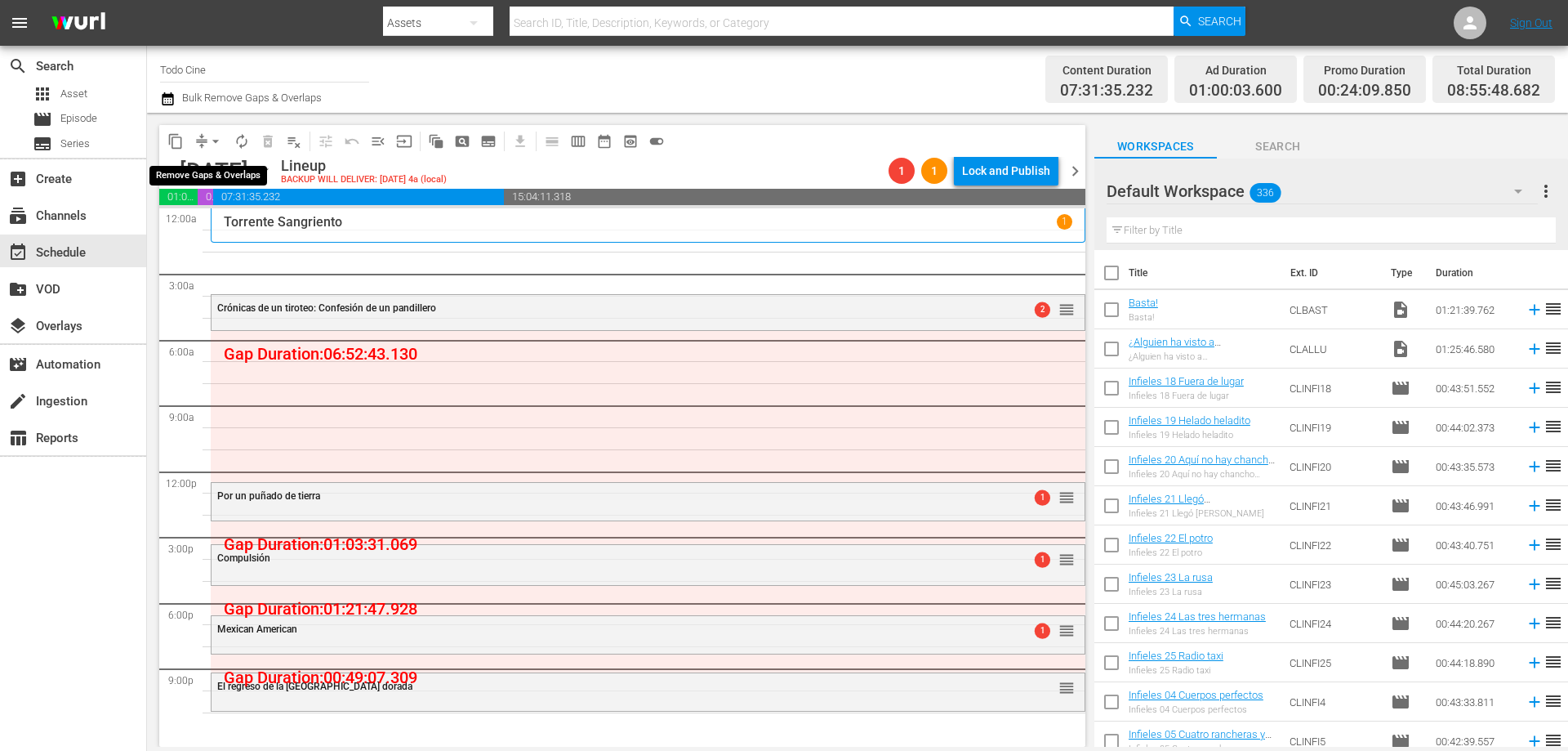 click on "arrow_drop_down" at bounding box center [216, 141] 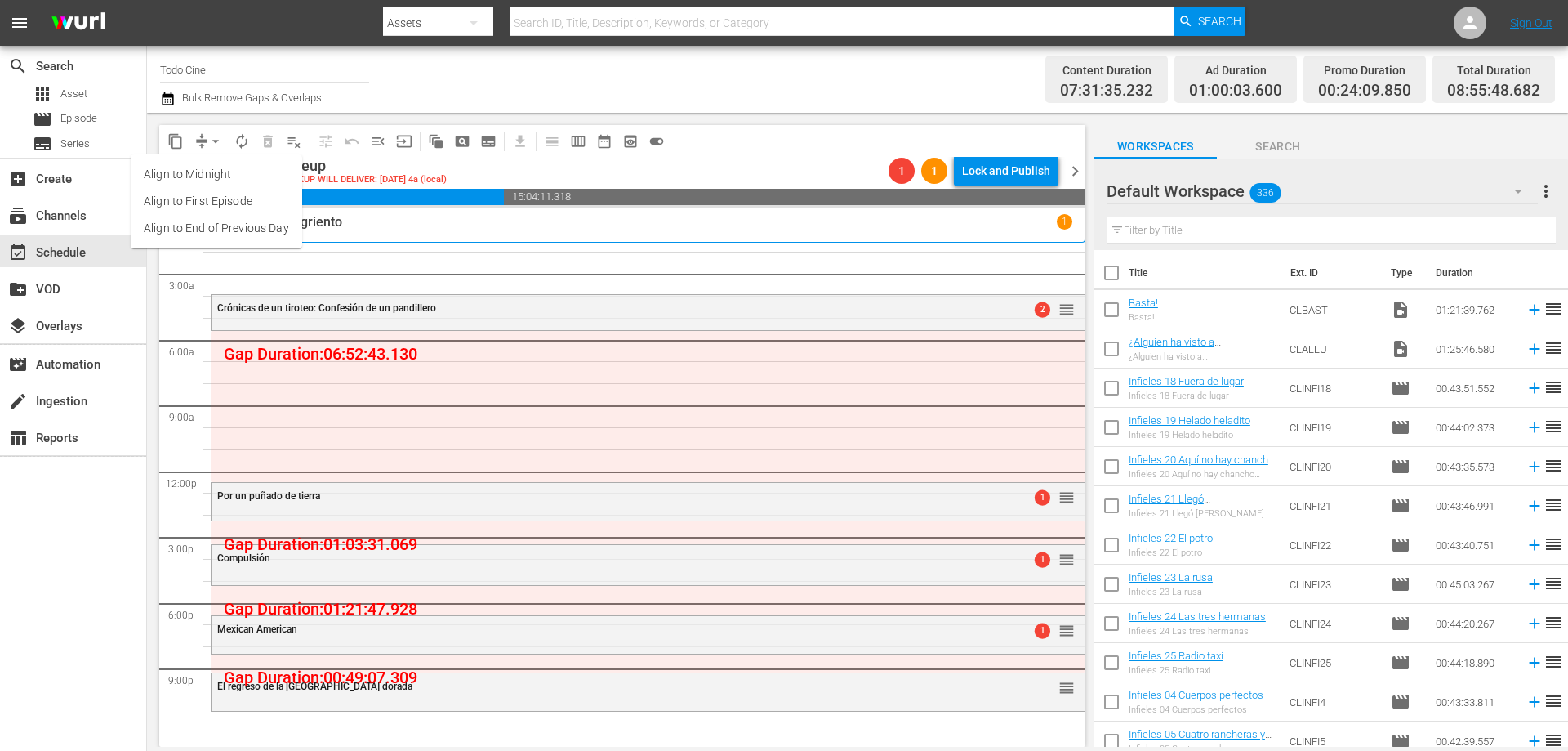 click on "Align to End of Previous Day" at bounding box center (216, 228) 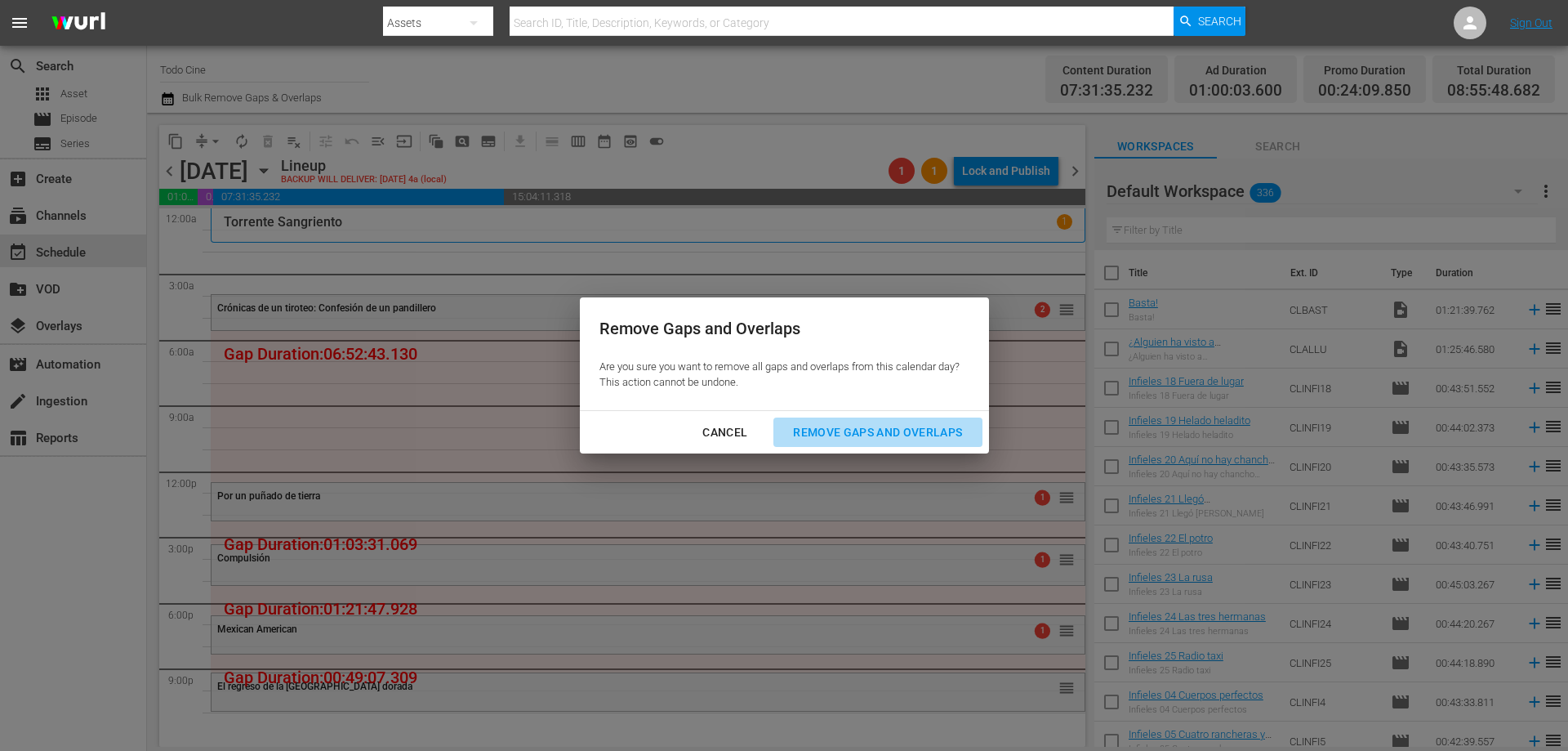 click on "Remove Gaps and Overlaps" at bounding box center (877, 432) 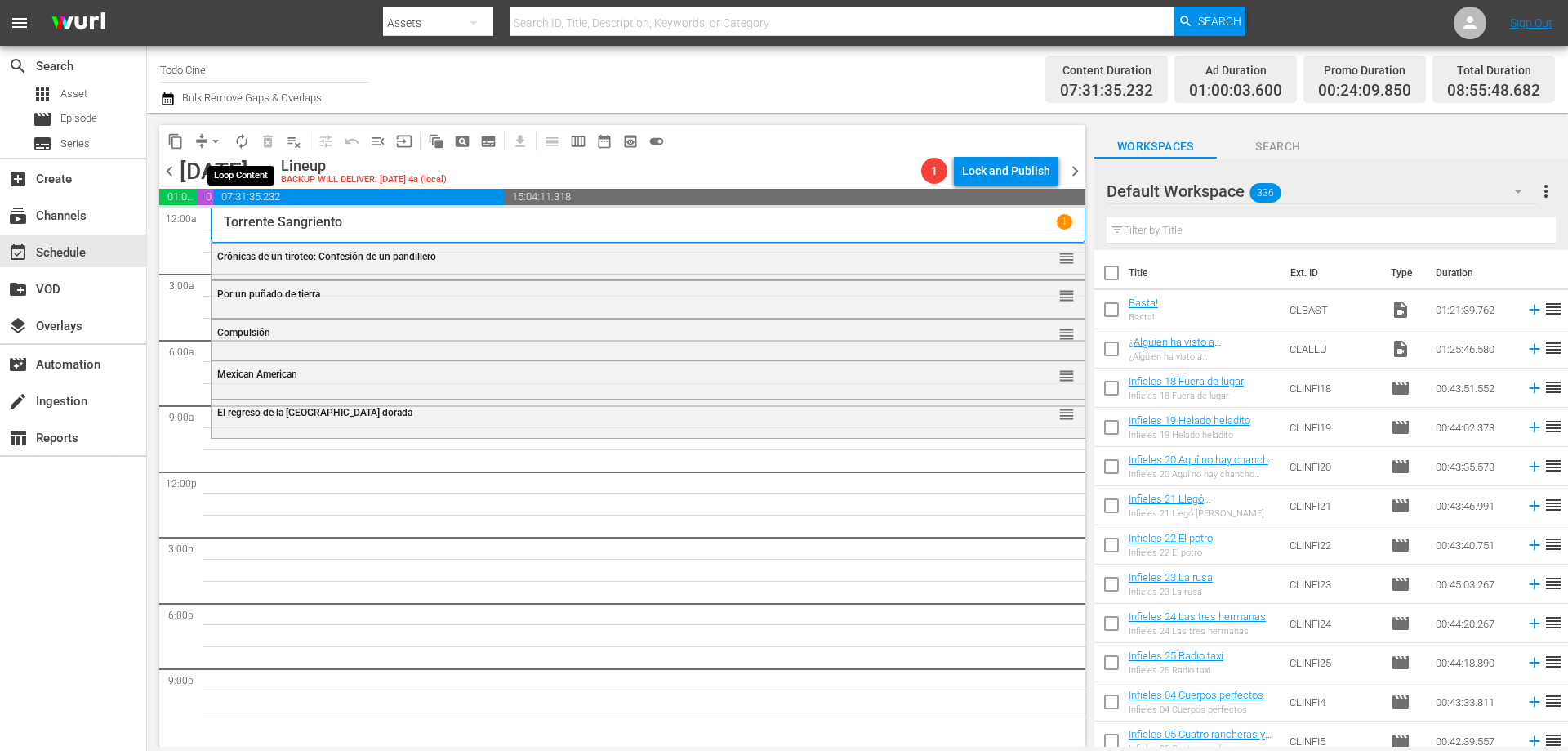 click on "autorenew_outlined" at bounding box center [242, 141] 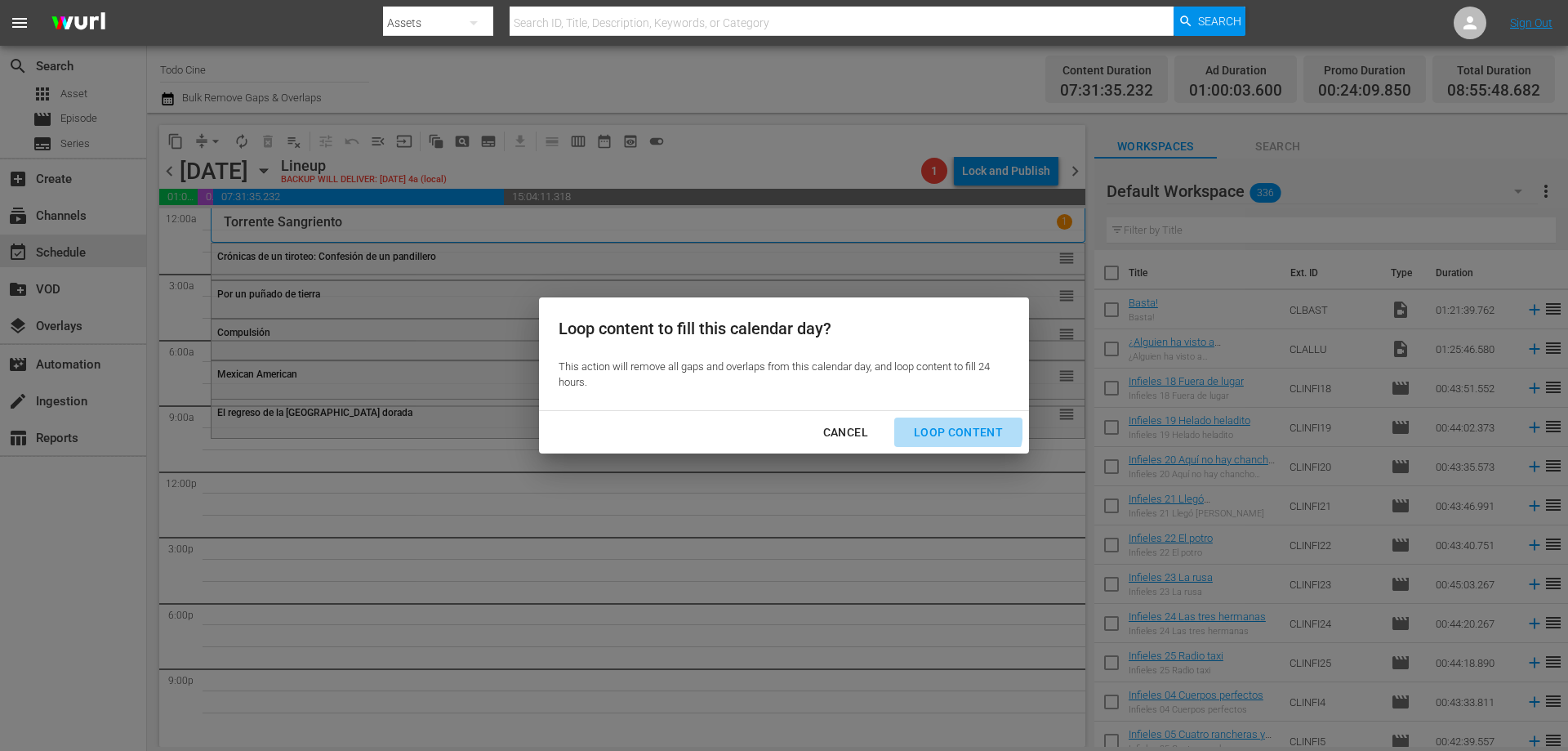 click on "Loop Content" at bounding box center [958, 432] 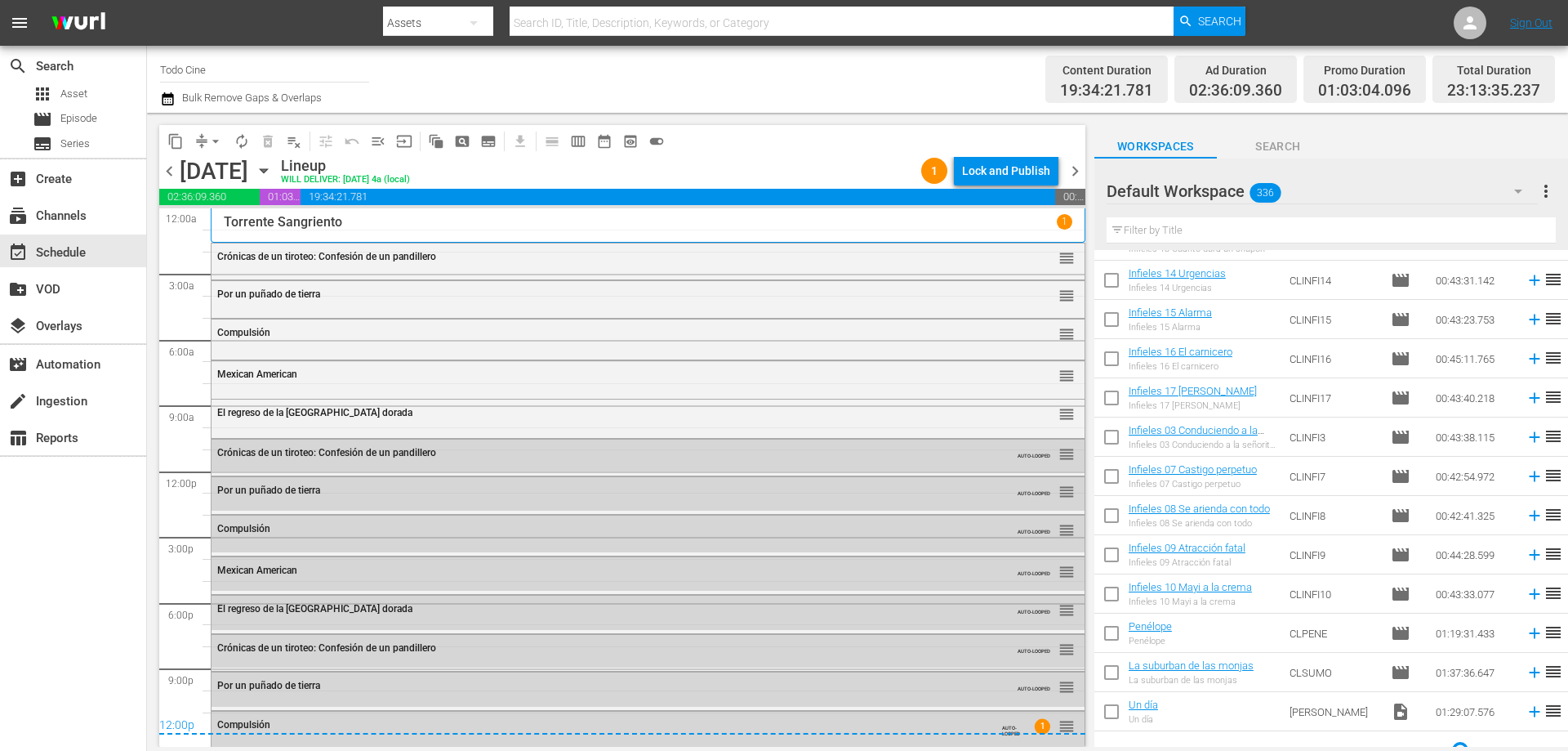scroll, scrollTop: 757, scrollLeft: 0, axis: vertical 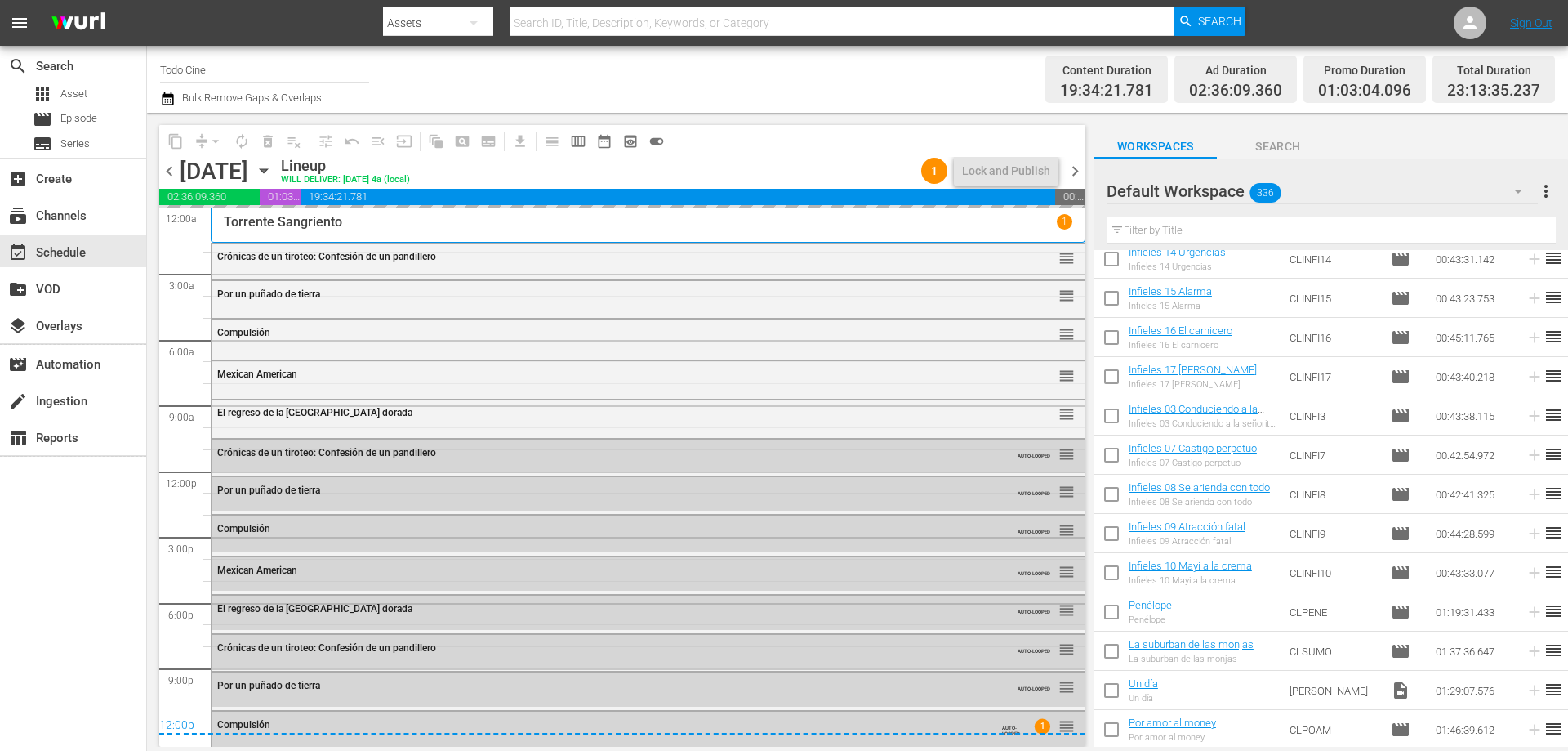drag, startPoint x: 1050, startPoint y: 730, endPoint x: 978, endPoint y: 723, distance: 72.339477 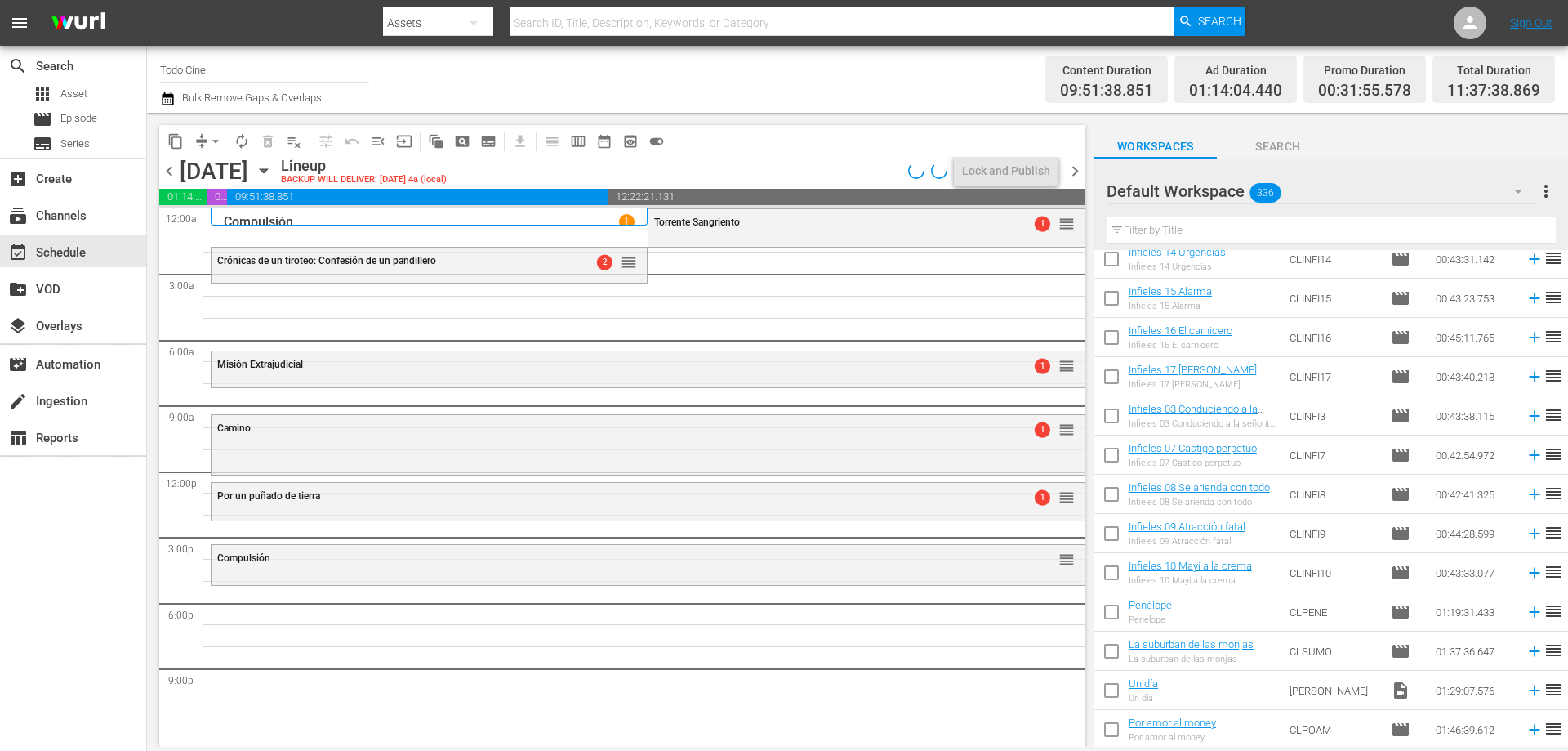 click on "chevron_left" at bounding box center (169, 171) 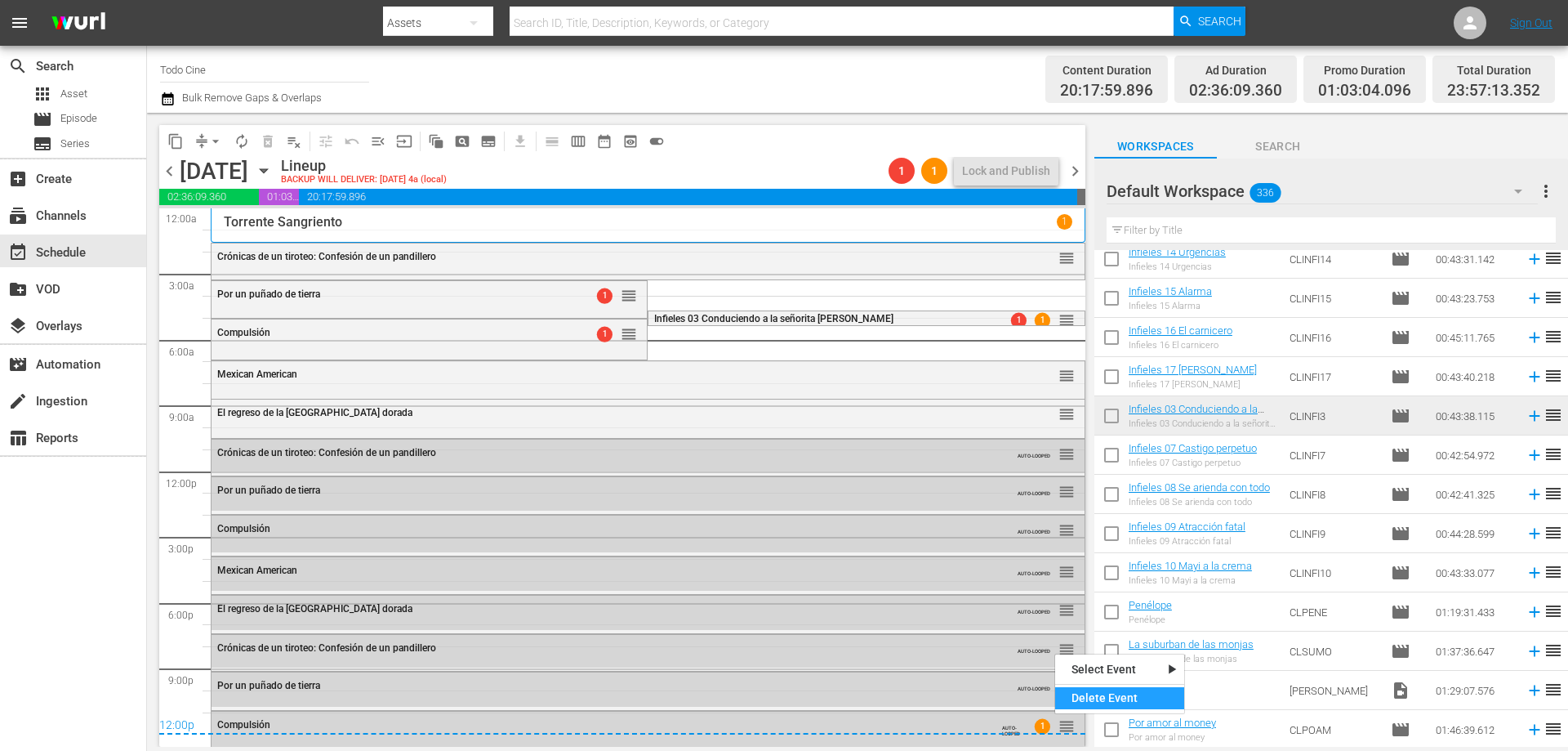 click on "Delete Event" at bounding box center [1120, 698] 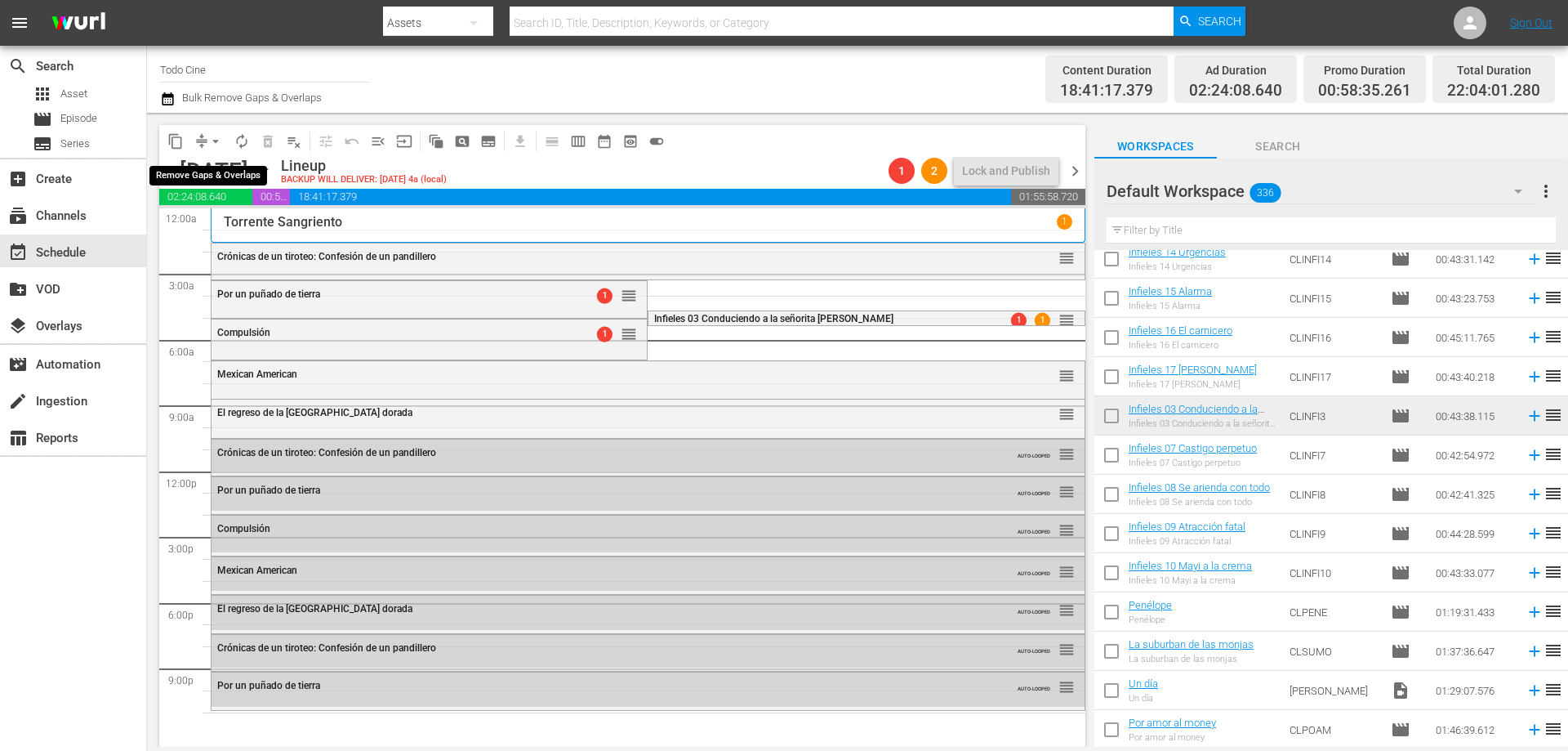 click on "arrow_drop_down" at bounding box center (216, 141) 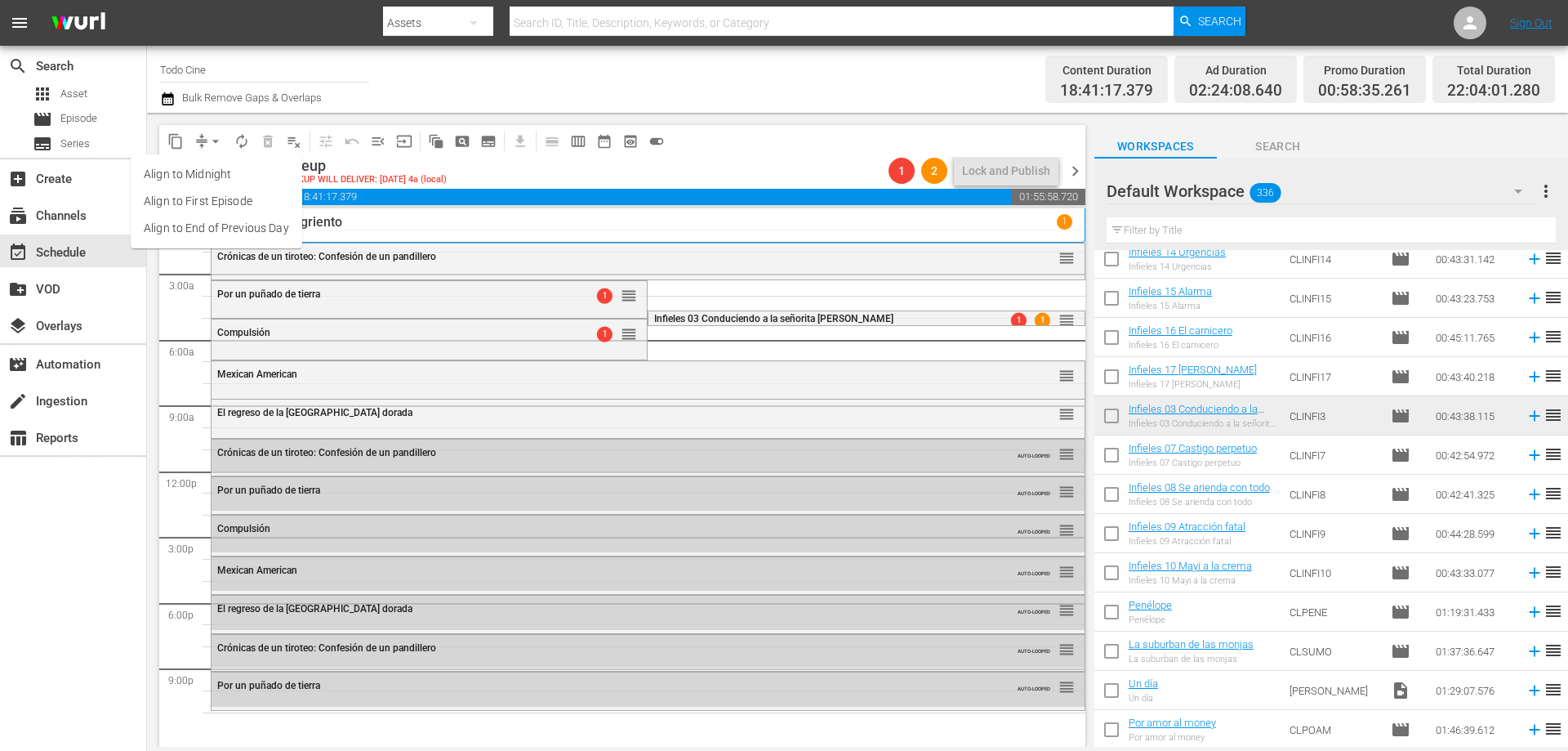 click on "Align to End of Previous Day" at bounding box center (216, 228) 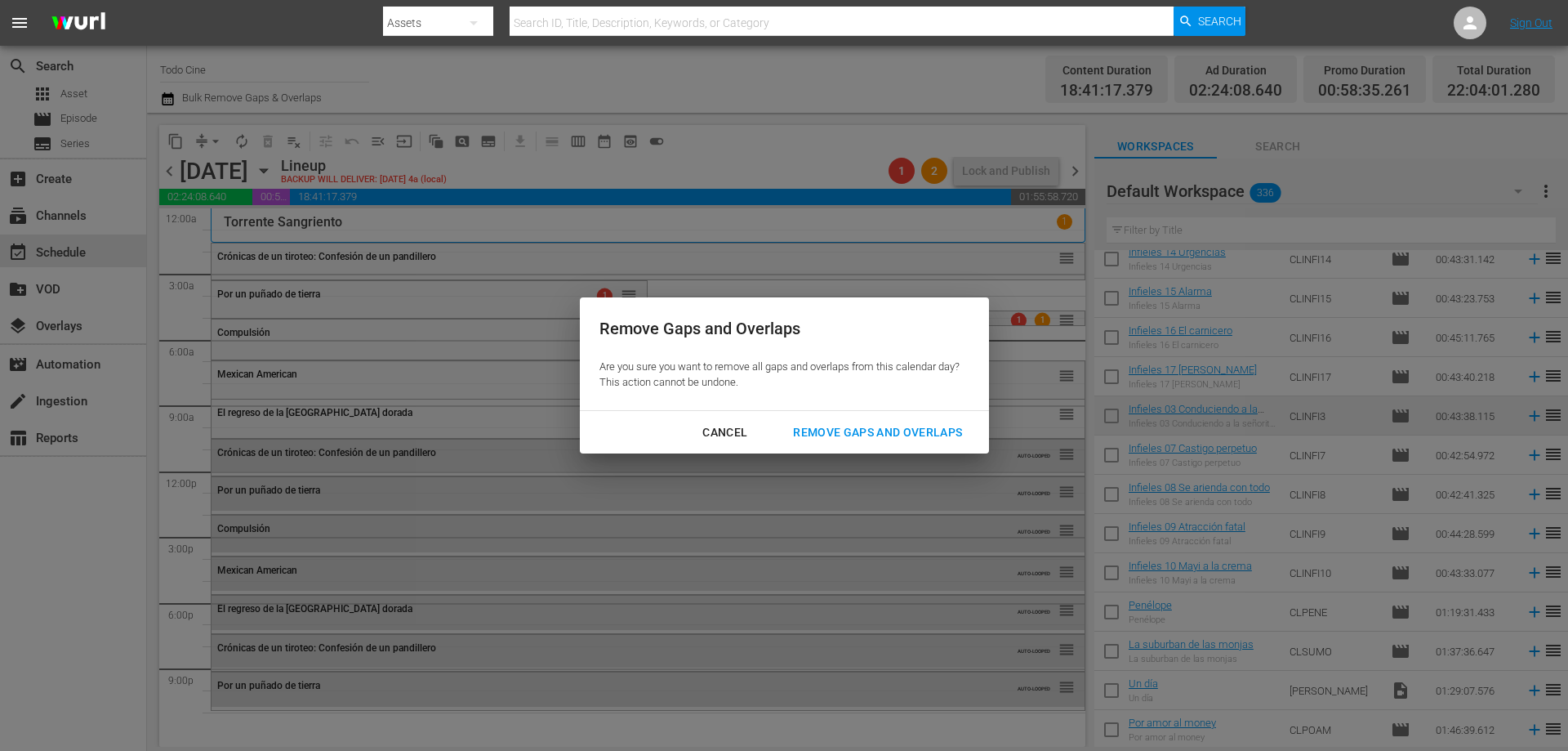 click on "Remove Gaps and Overlaps" at bounding box center (877, 432) 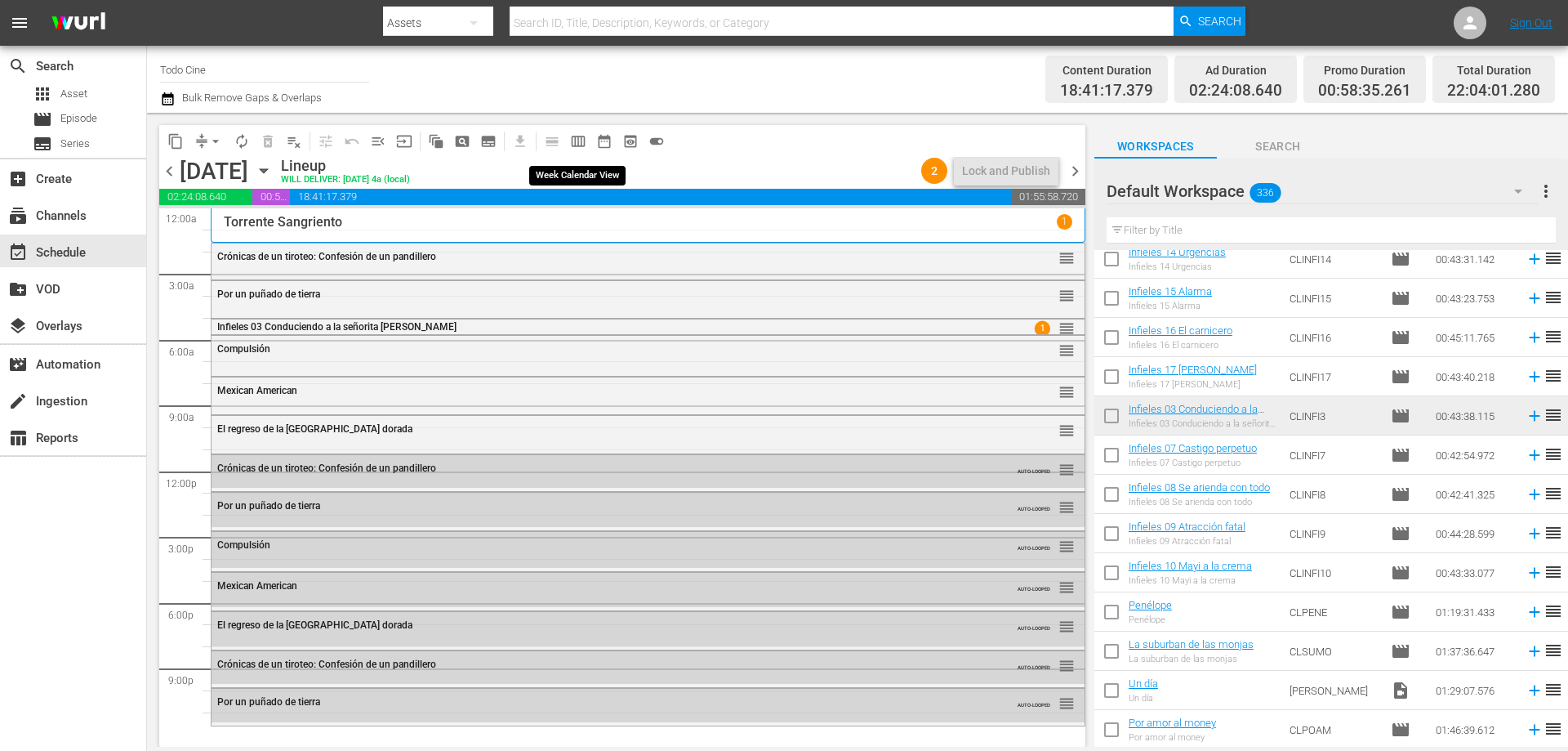 click on "calendar_view_week_outlined" at bounding box center [578, 141] 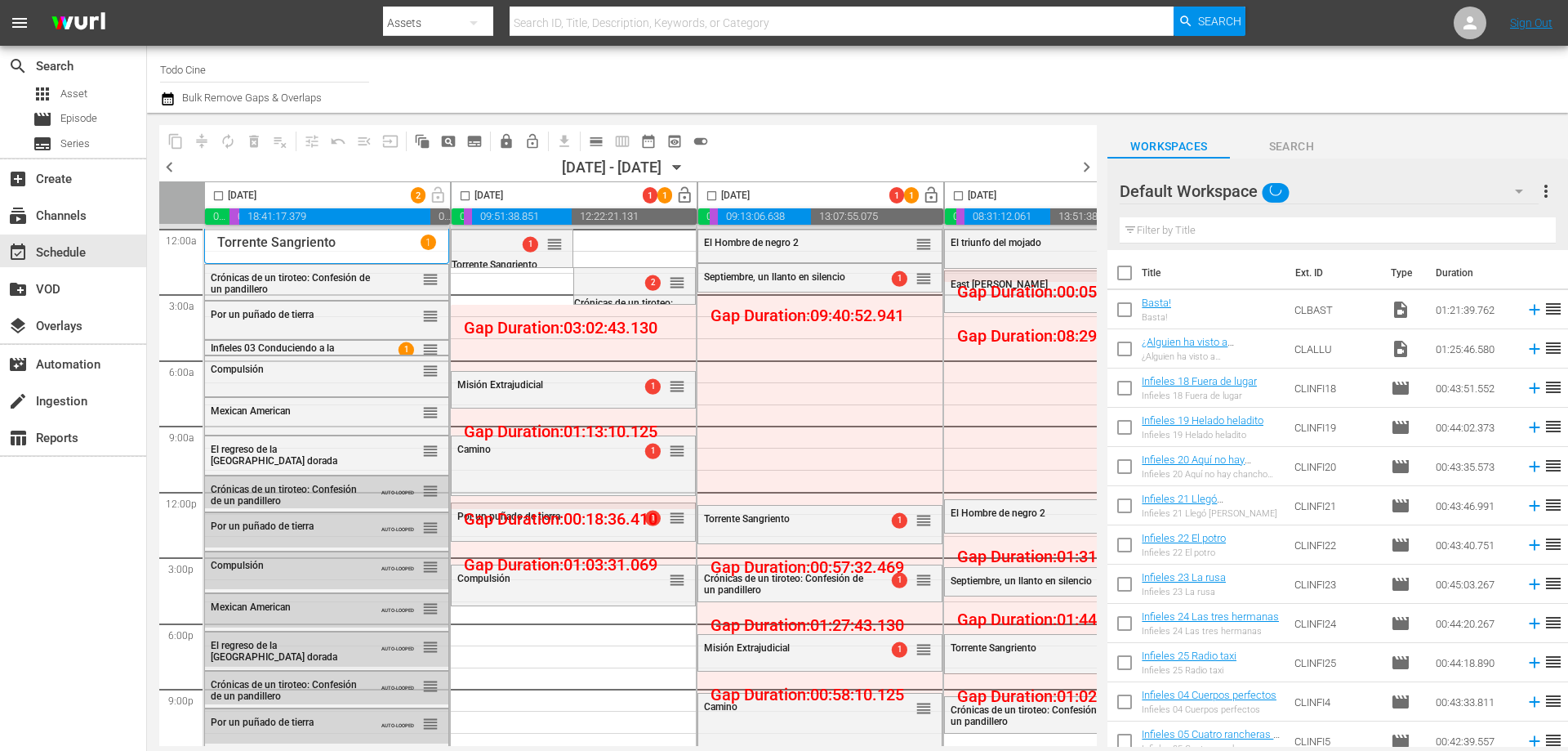 scroll, scrollTop: 16, scrollLeft: 0, axis: vertical 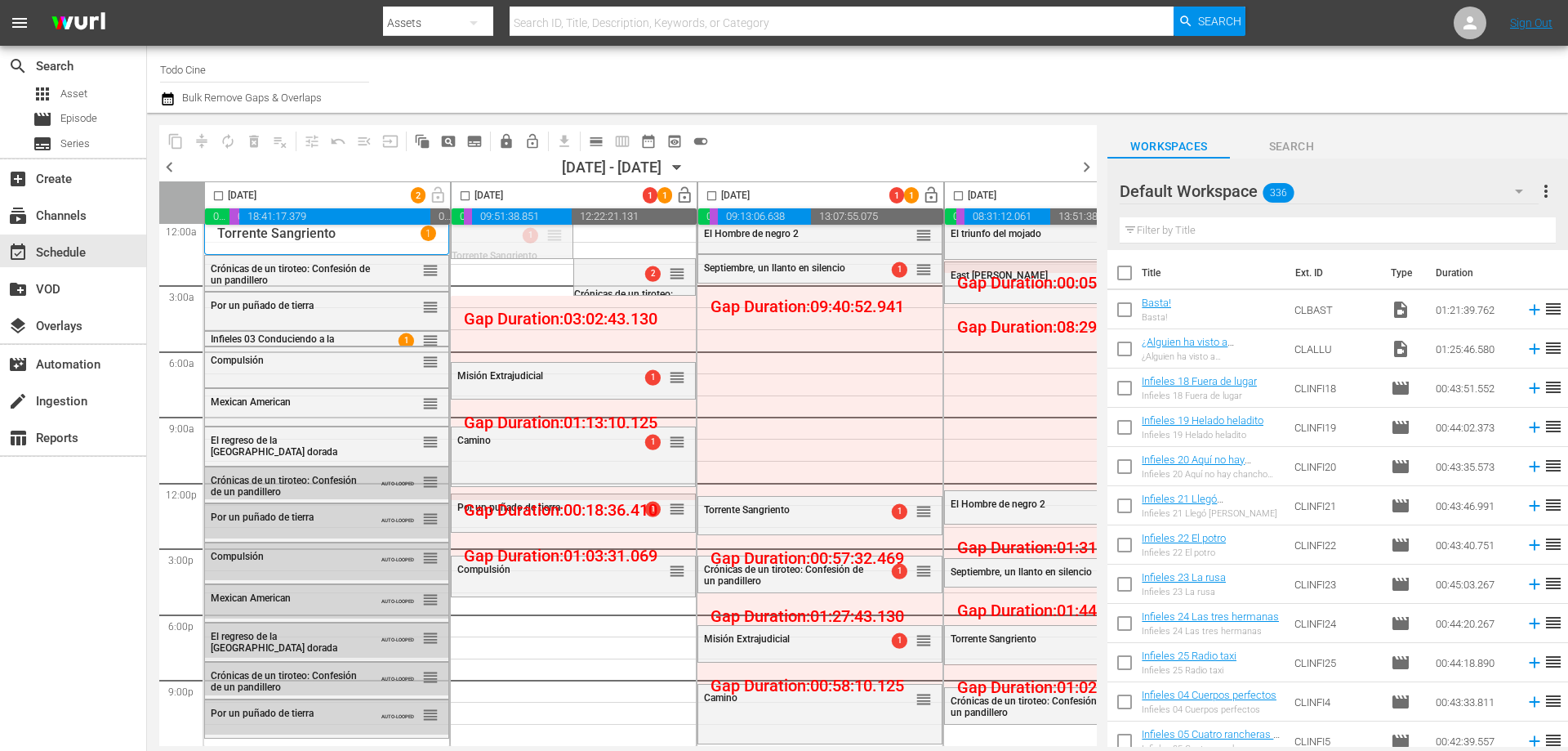 drag, startPoint x: 504, startPoint y: 291, endPoint x: 359, endPoint y: 722, distance: 454.737 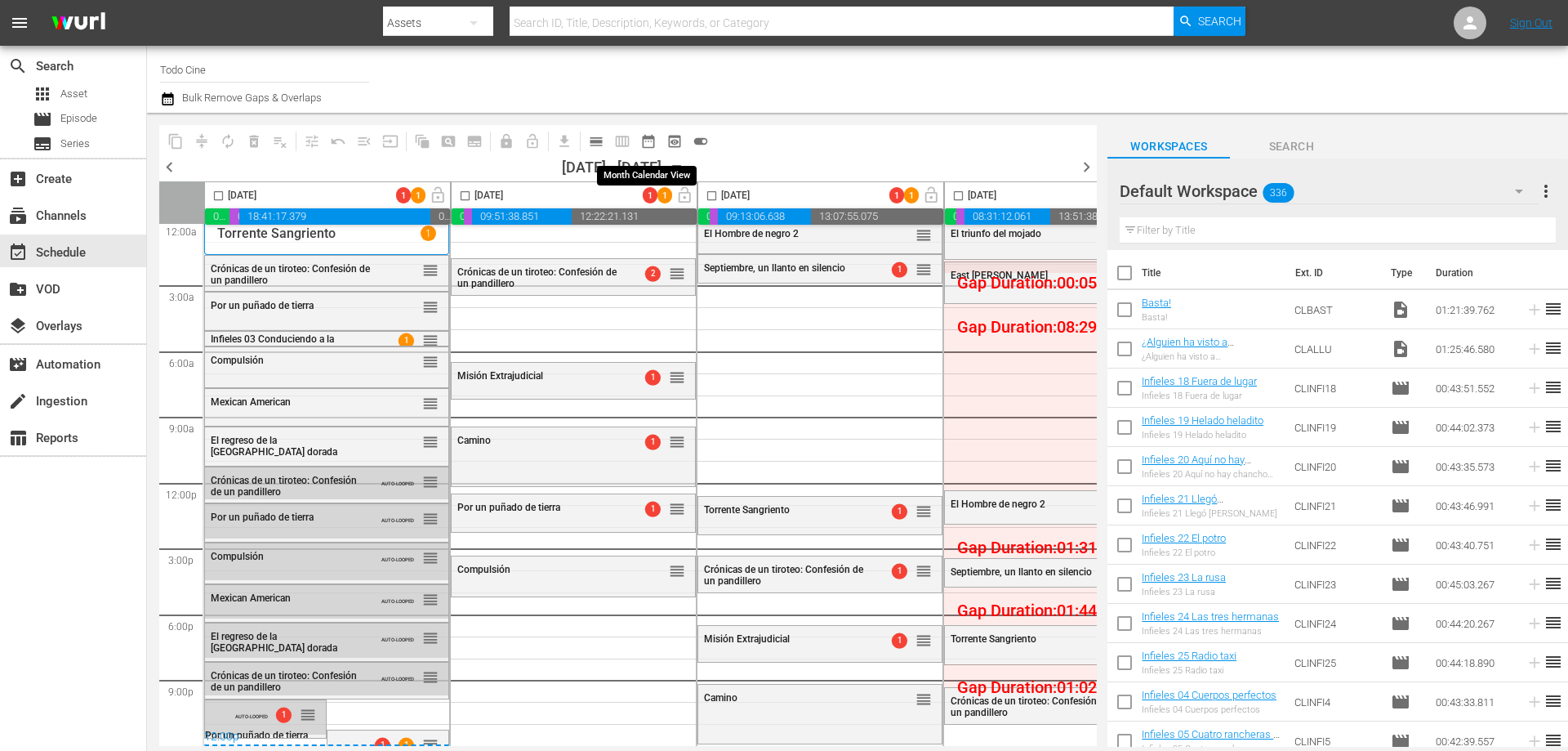 click on "calendar_view_day_outlined" at bounding box center [596, 141] 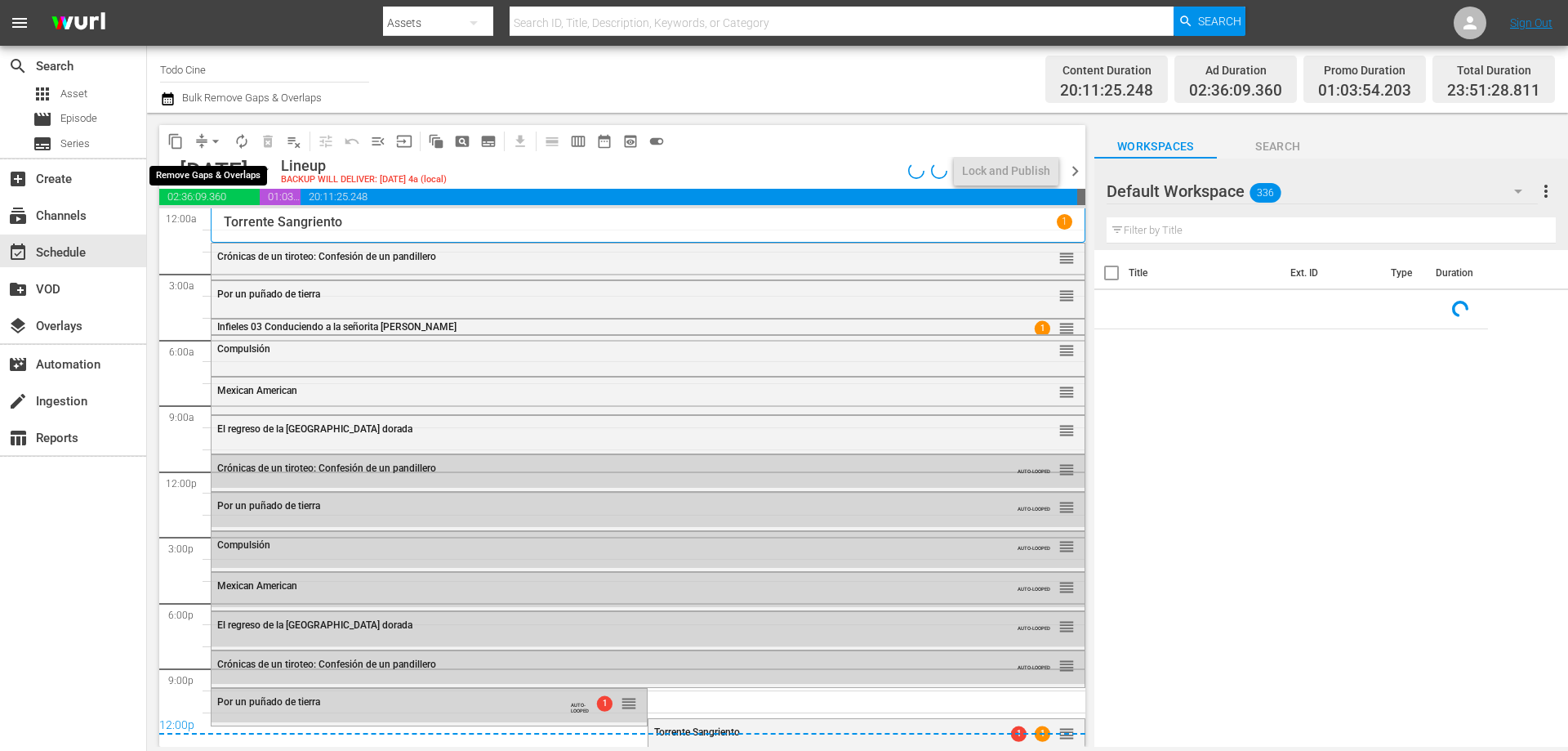 click on "arrow_drop_down" at bounding box center (216, 141) 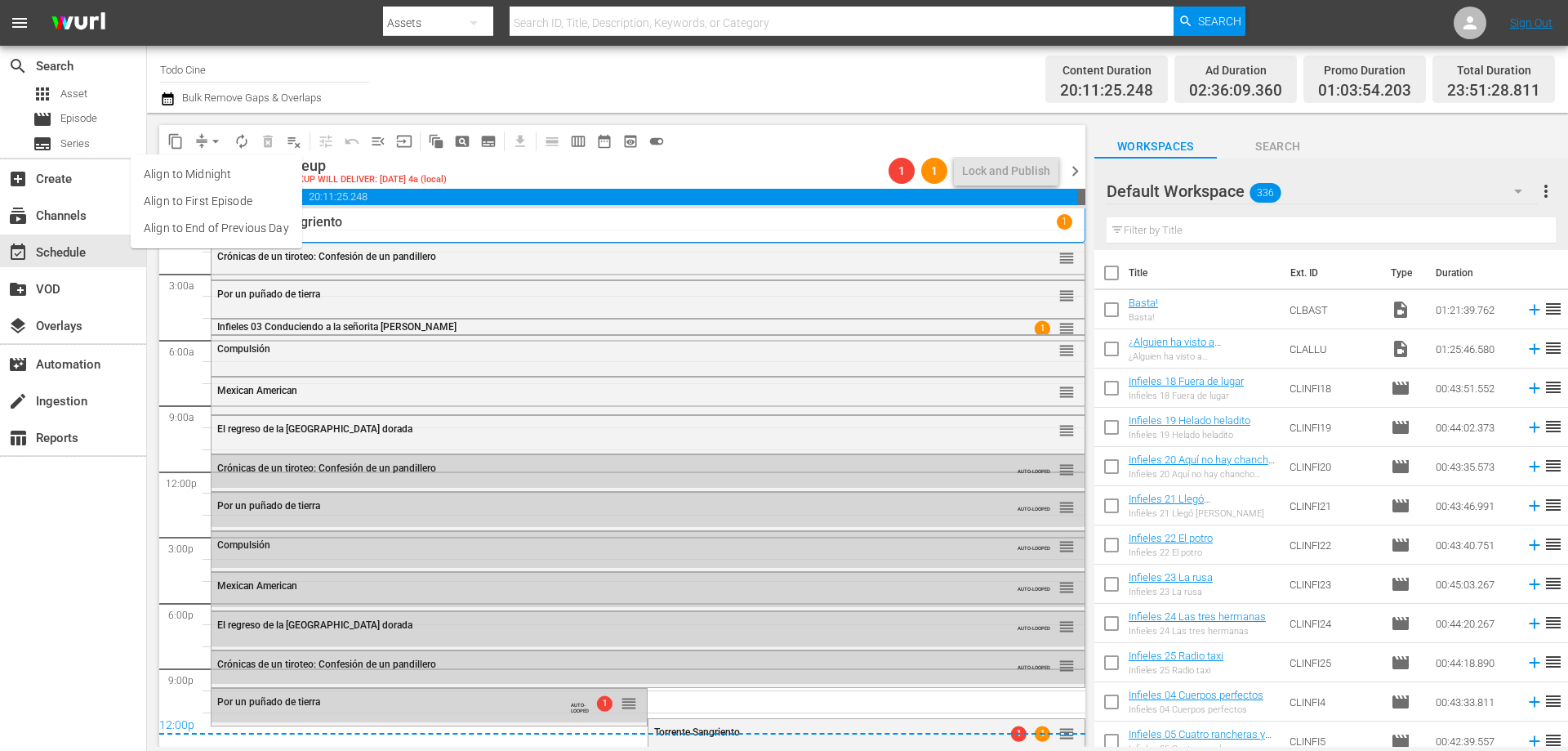 click on "Align to End of Previous Day" at bounding box center [216, 228] 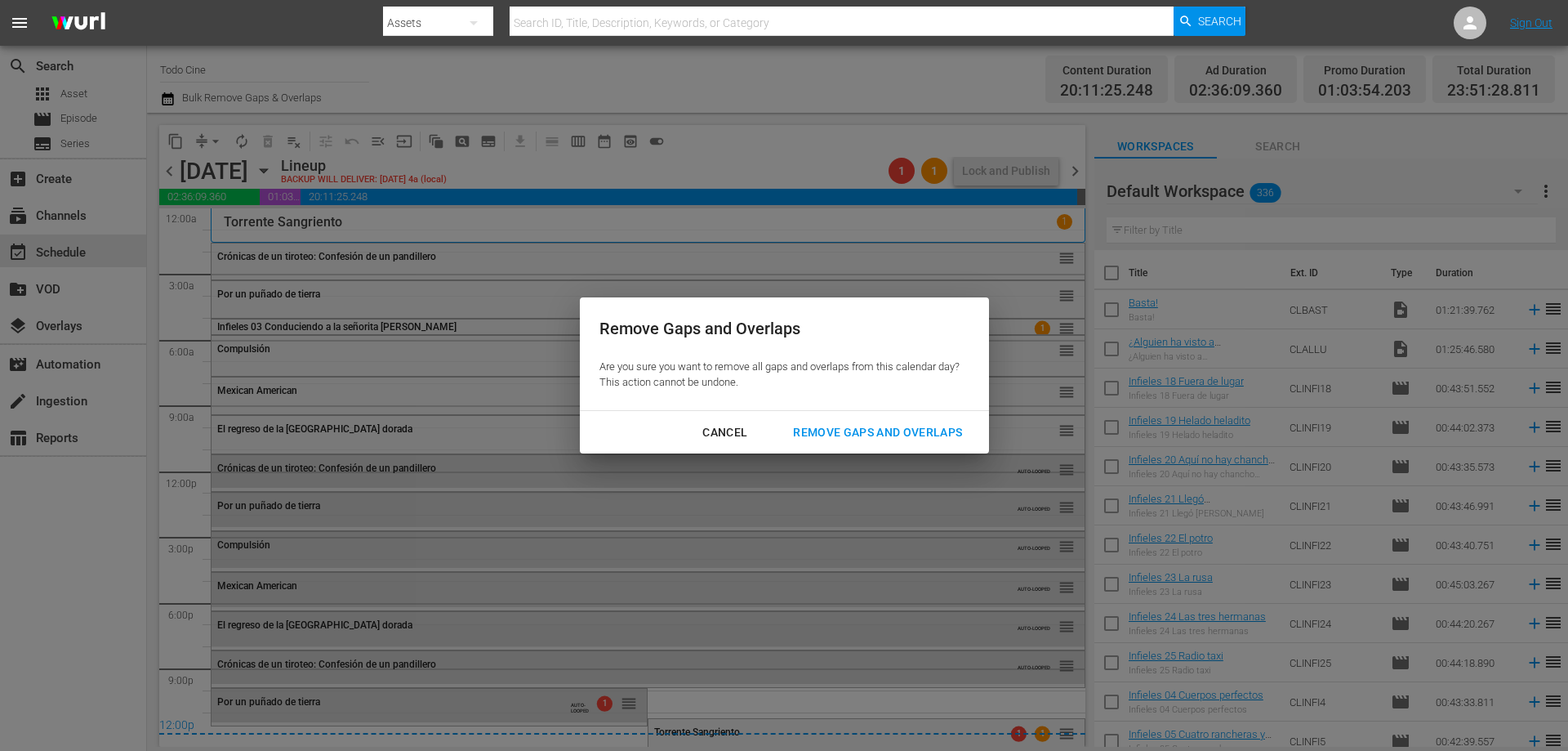 click on "Remove Gaps and Overlaps" at bounding box center (877, 432) 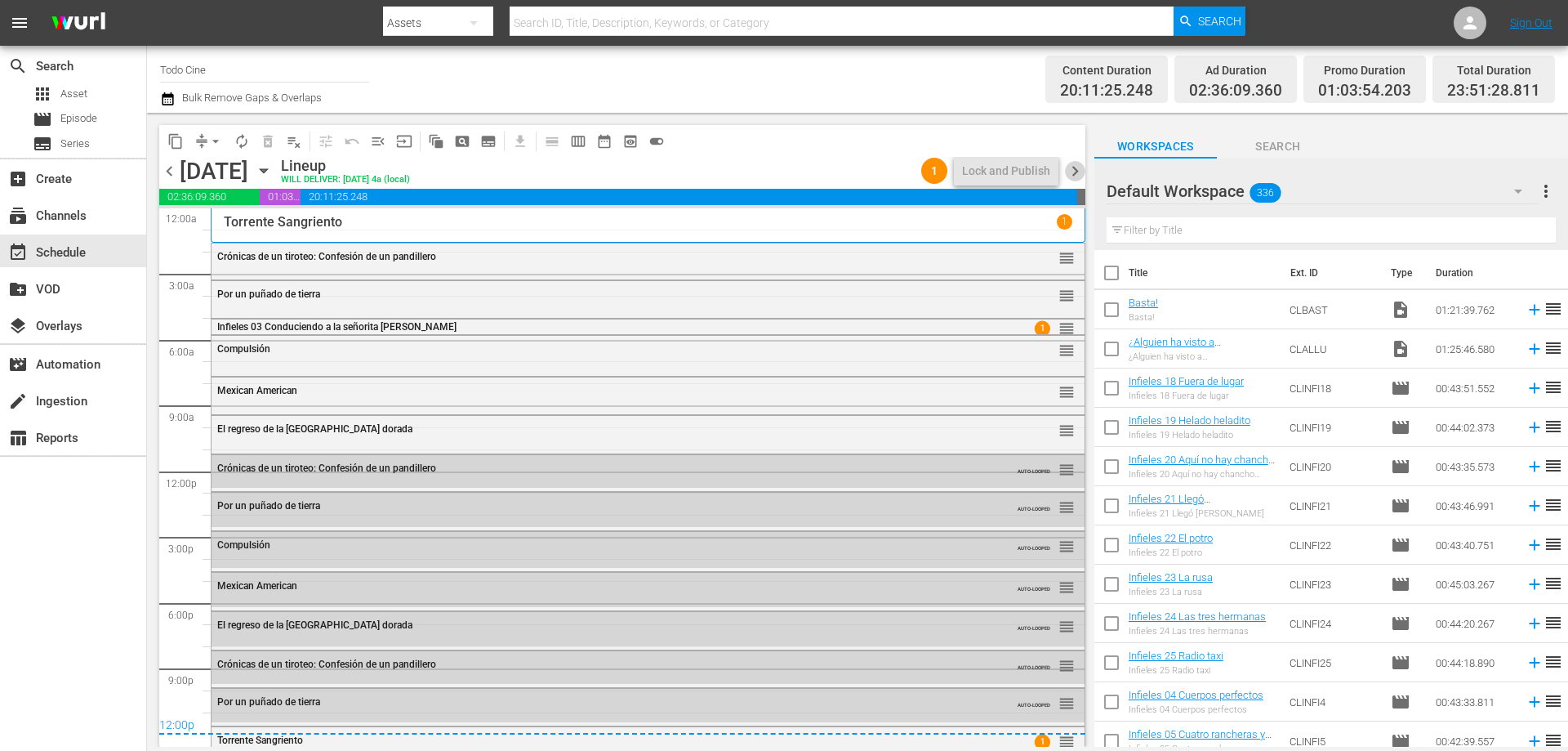 click on "chevron_right" at bounding box center [1075, 171] 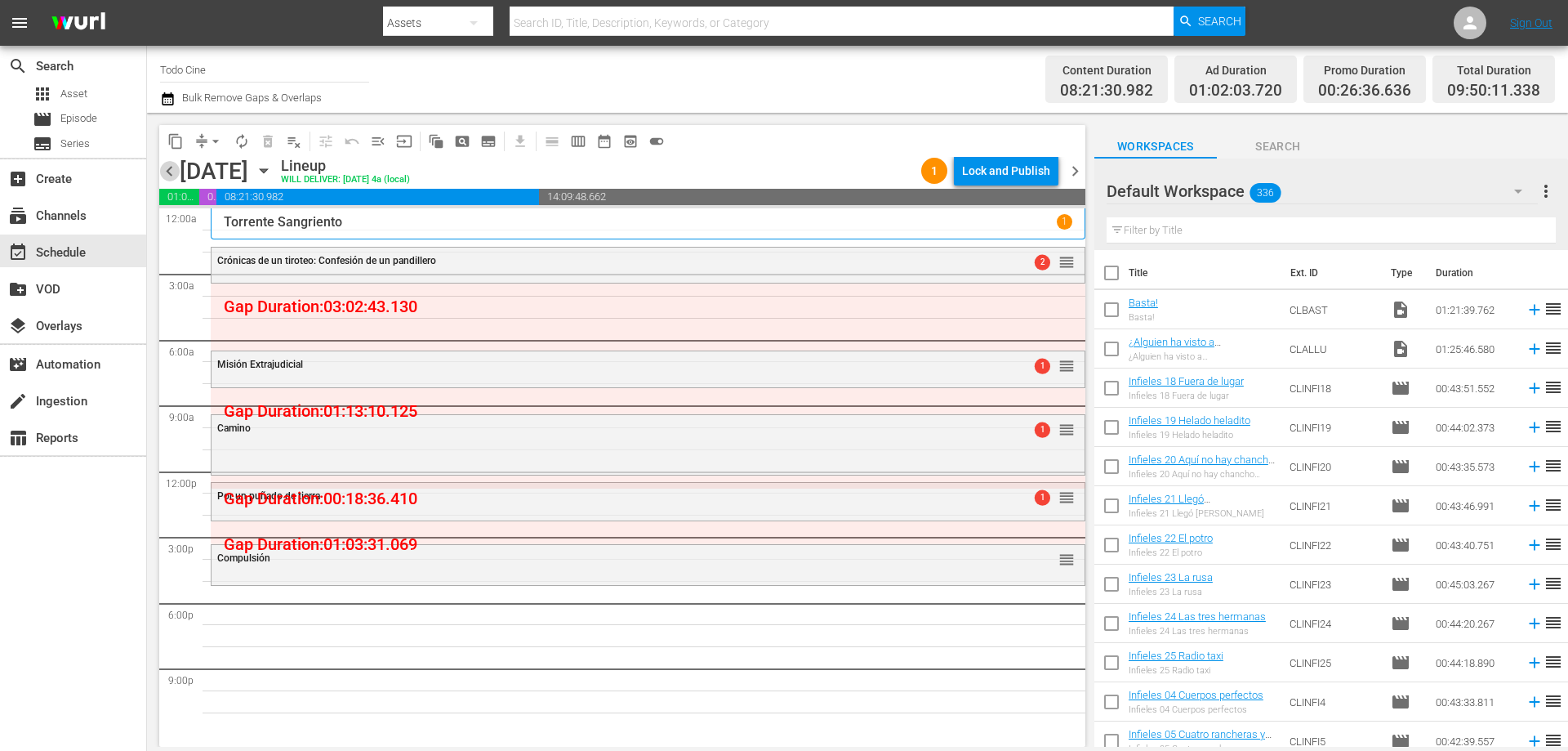 click on "chevron_left" at bounding box center [169, 171] 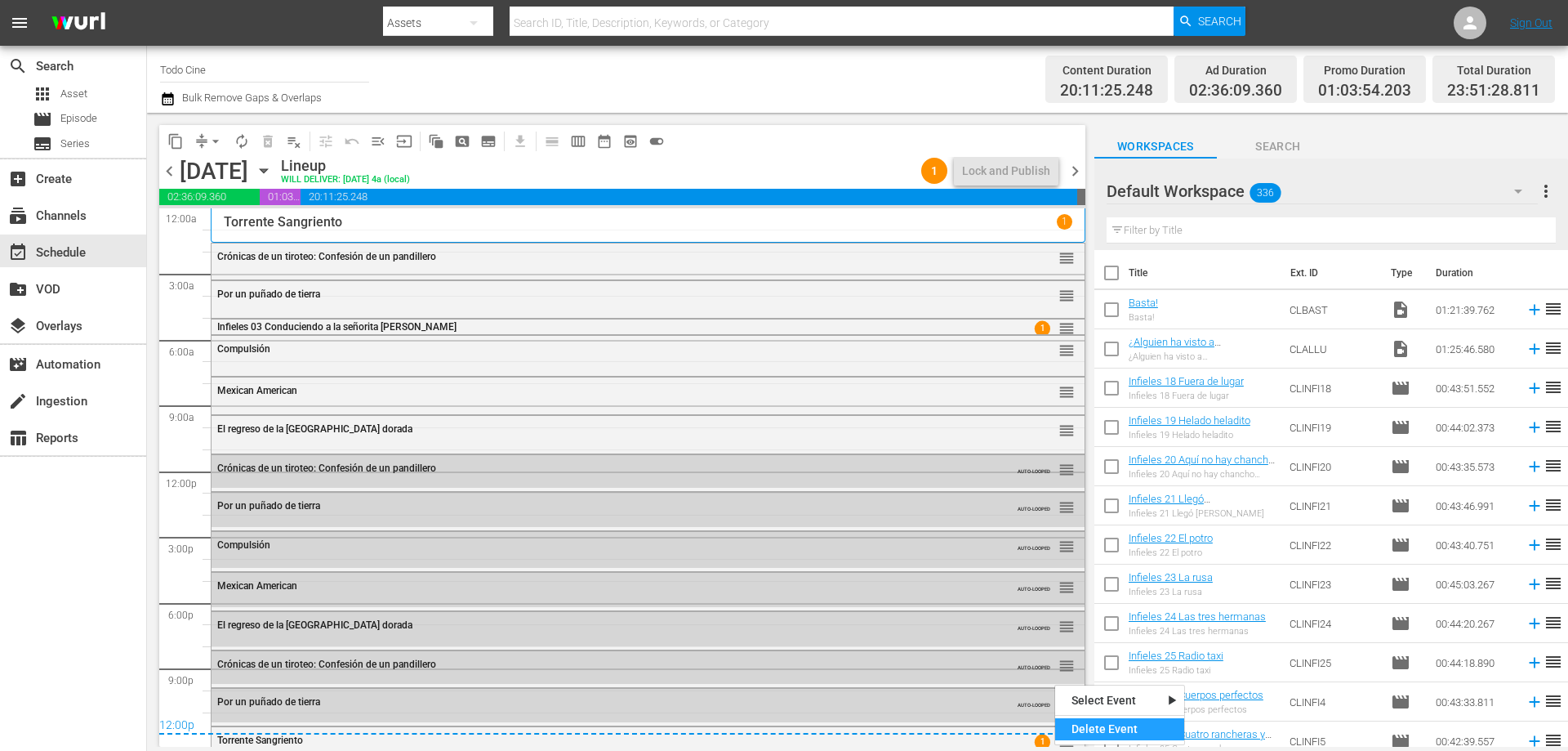 click on "Delete Event" at bounding box center [1120, 729] 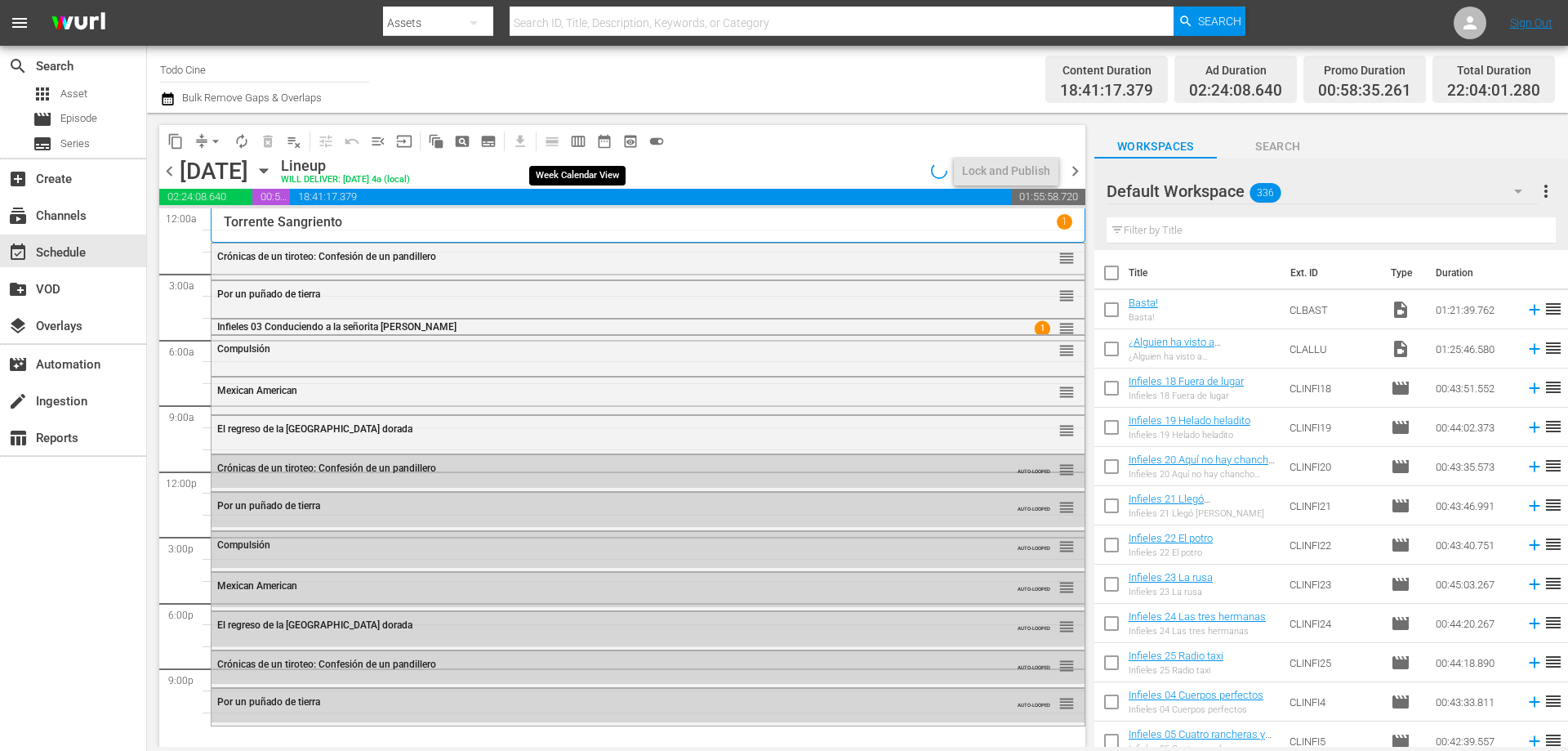 click on "calendar_view_week_outlined" at bounding box center (578, 141) 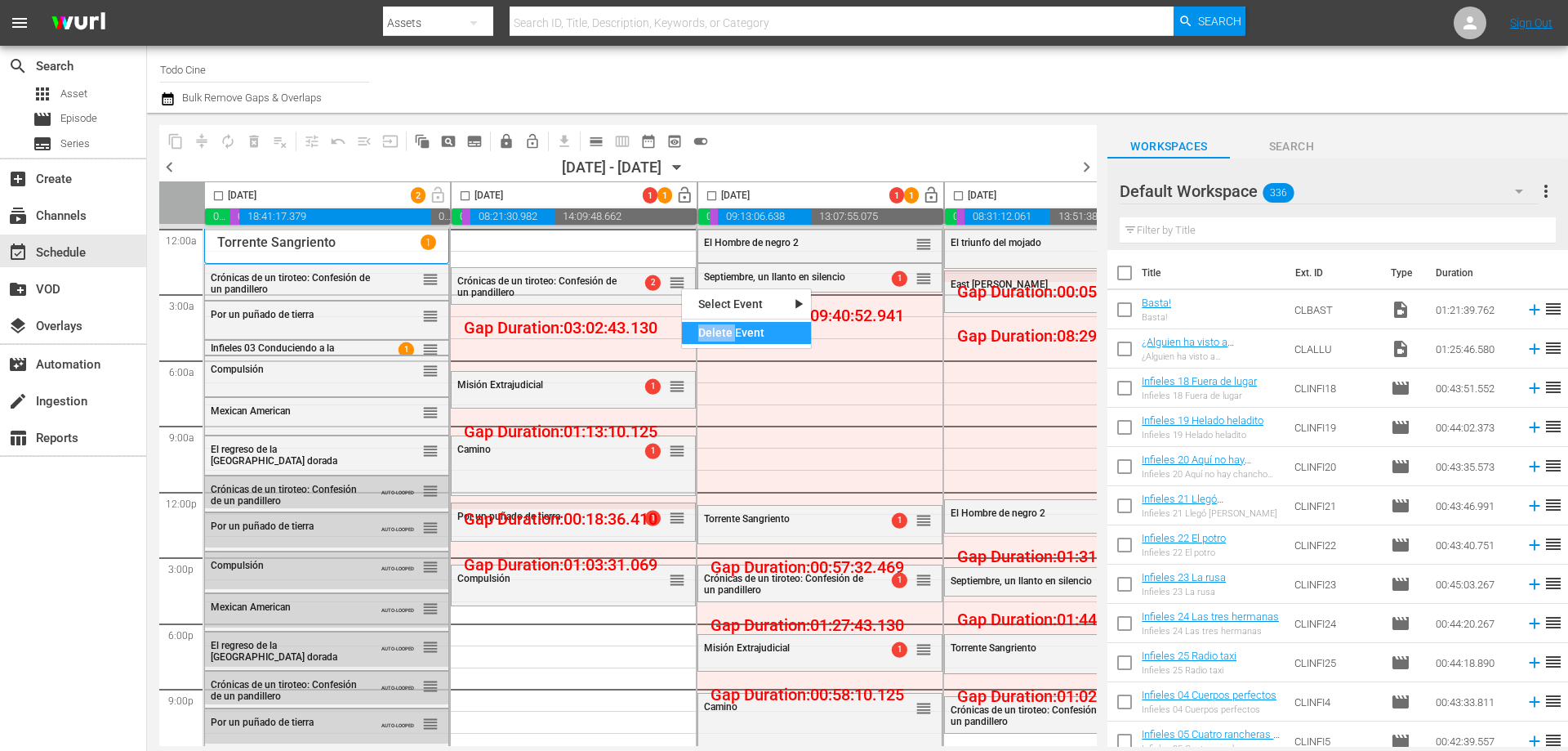 drag, startPoint x: 734, startPoint y: 317, endPoint x: 733, endPoint y: 332, distance: 15.033296 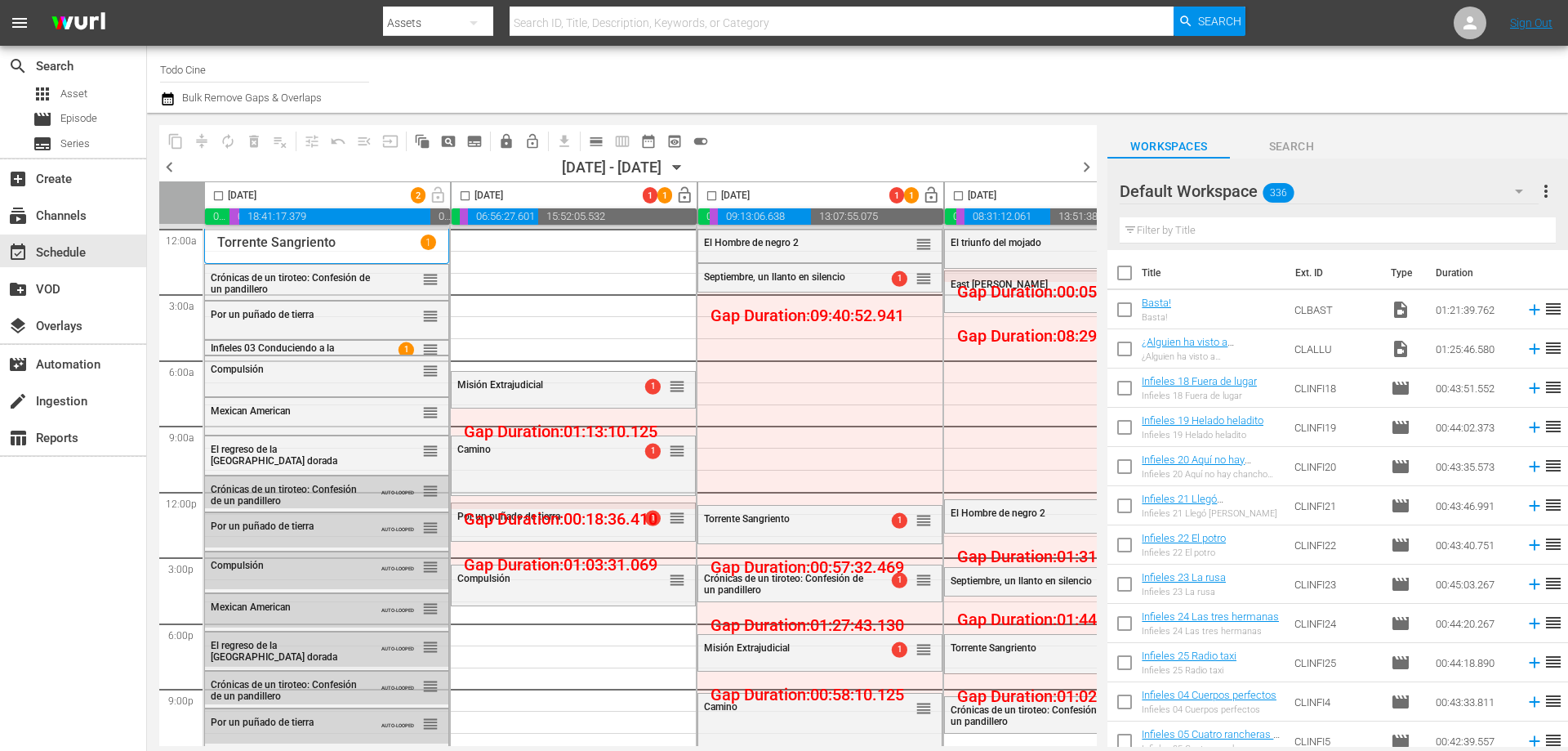 scroll, scrollTop: 16, scrollLeft: 0, axis: vertical 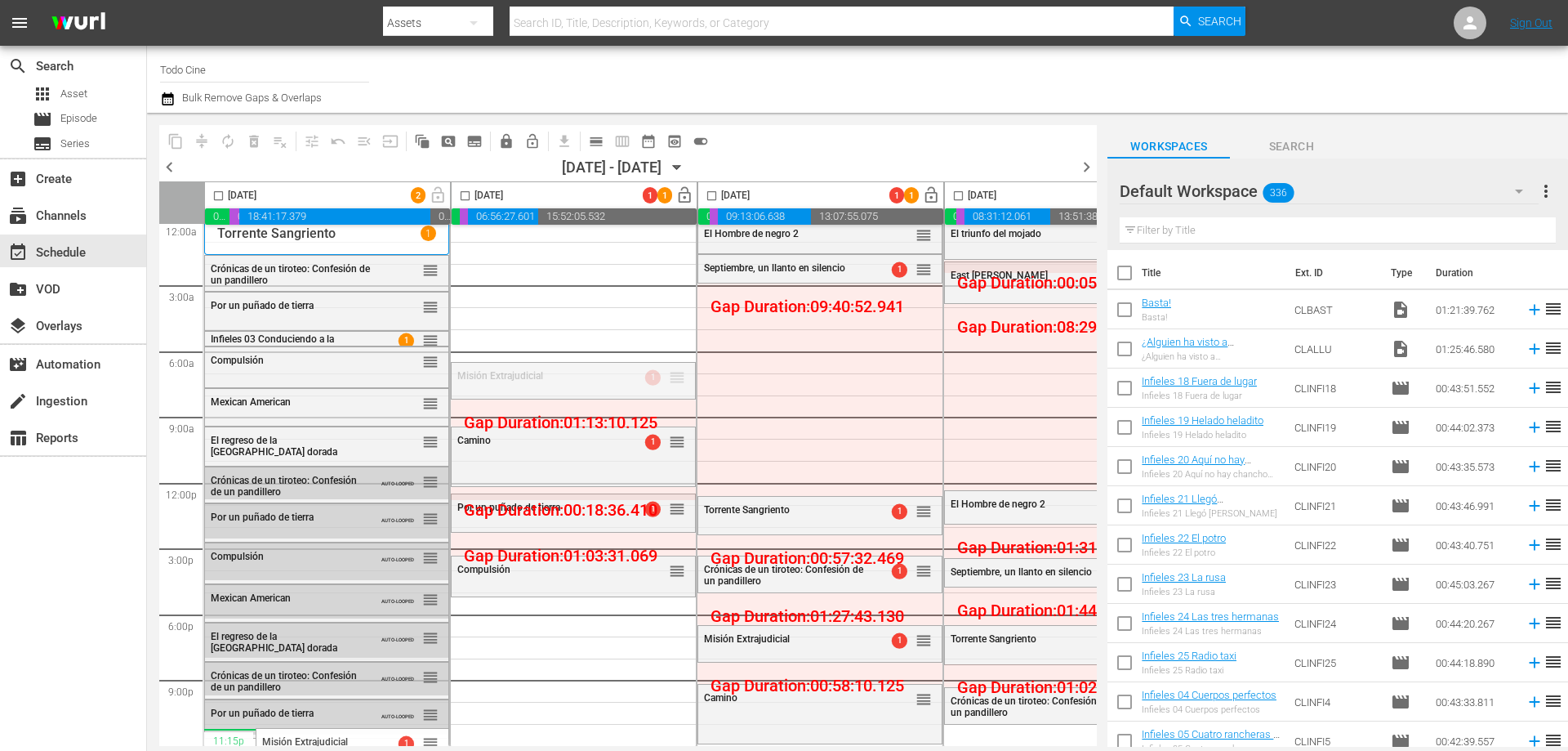 drag, startPoint x: 683, startPoint y: 372, endPoint x: 421, endPoint y: 722, distance: 437.20018 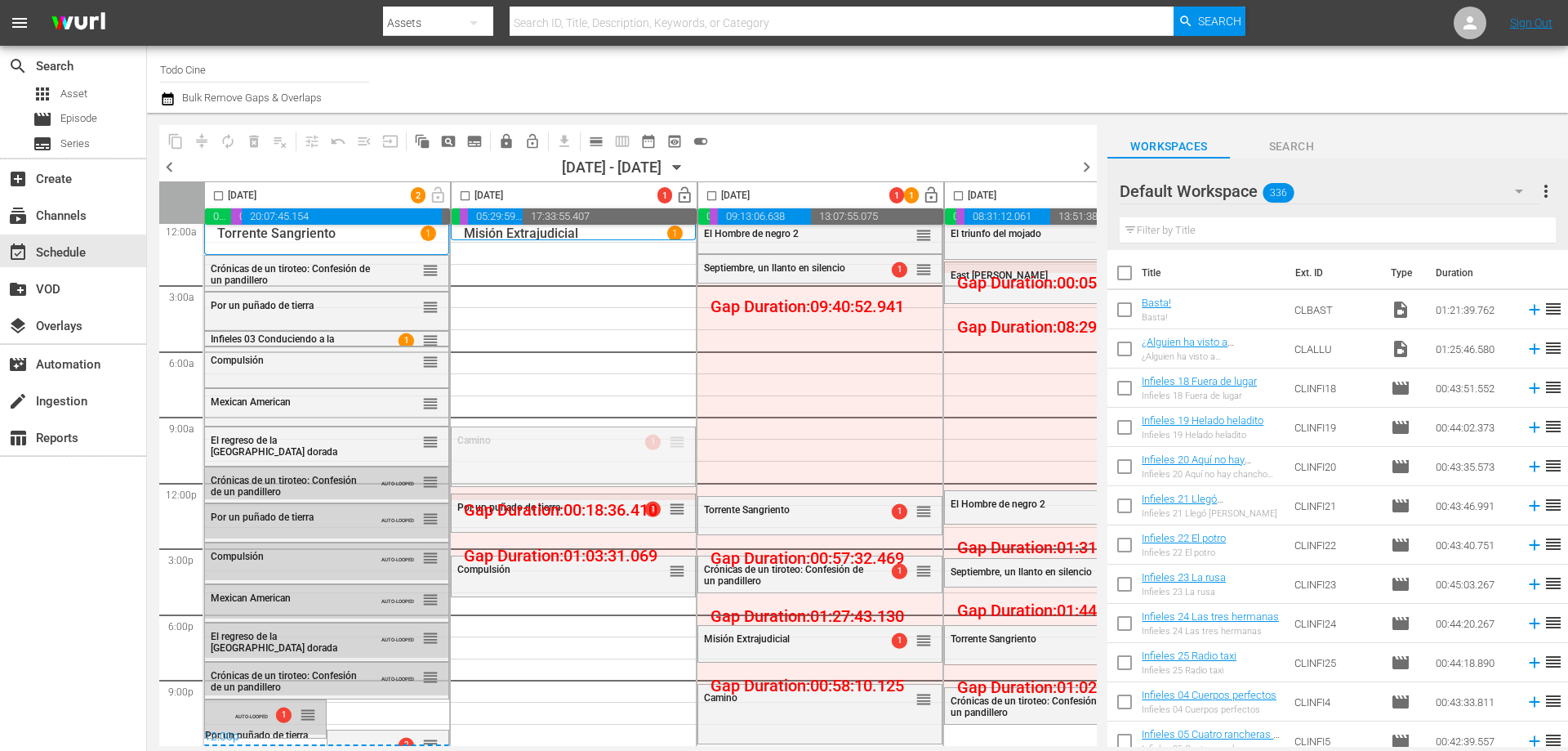 drag, startPoint x: 527, startPoint y: 358, endPoint x: 666, endPoint y: 232, distance: 187.60864 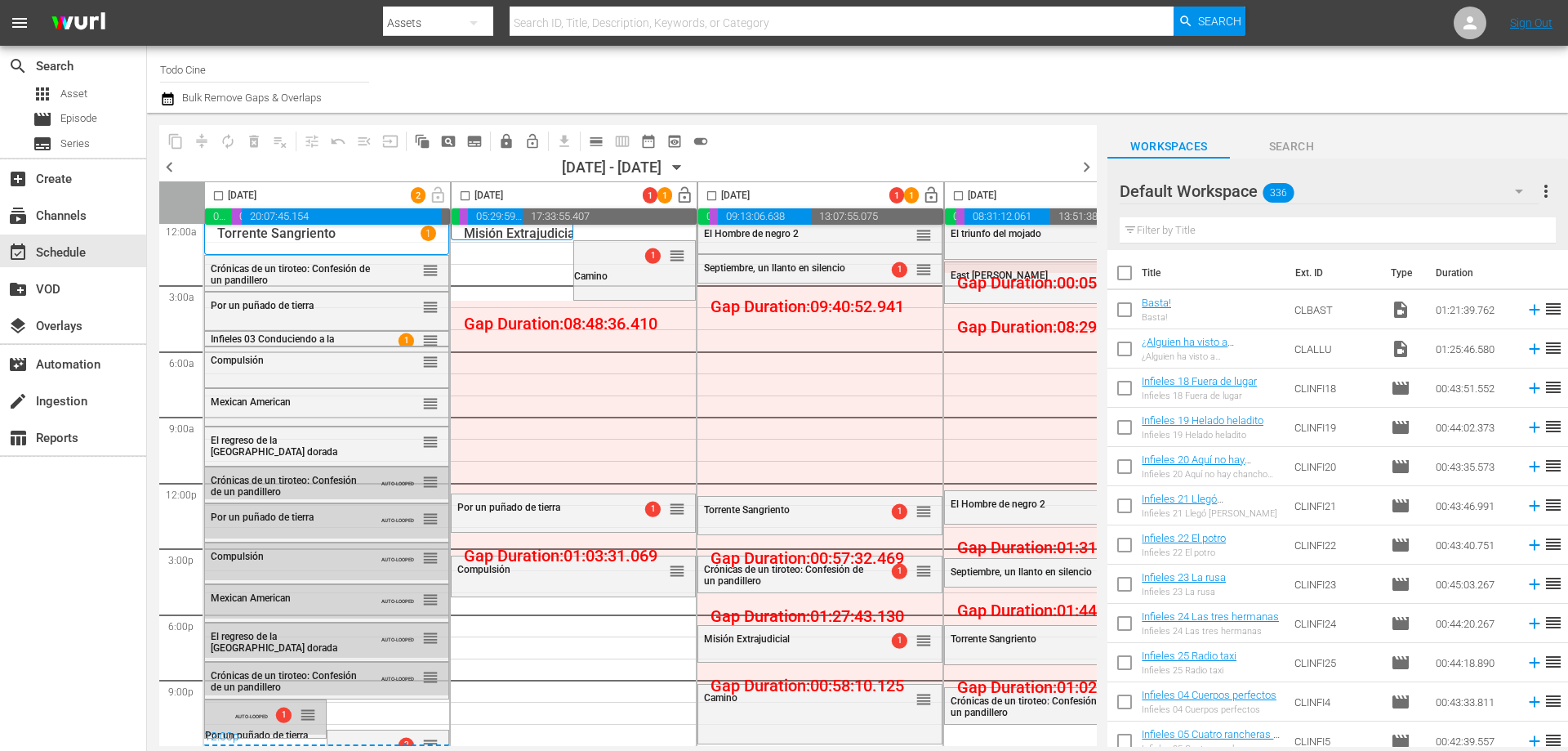 click at bounding box center [1338, 230] 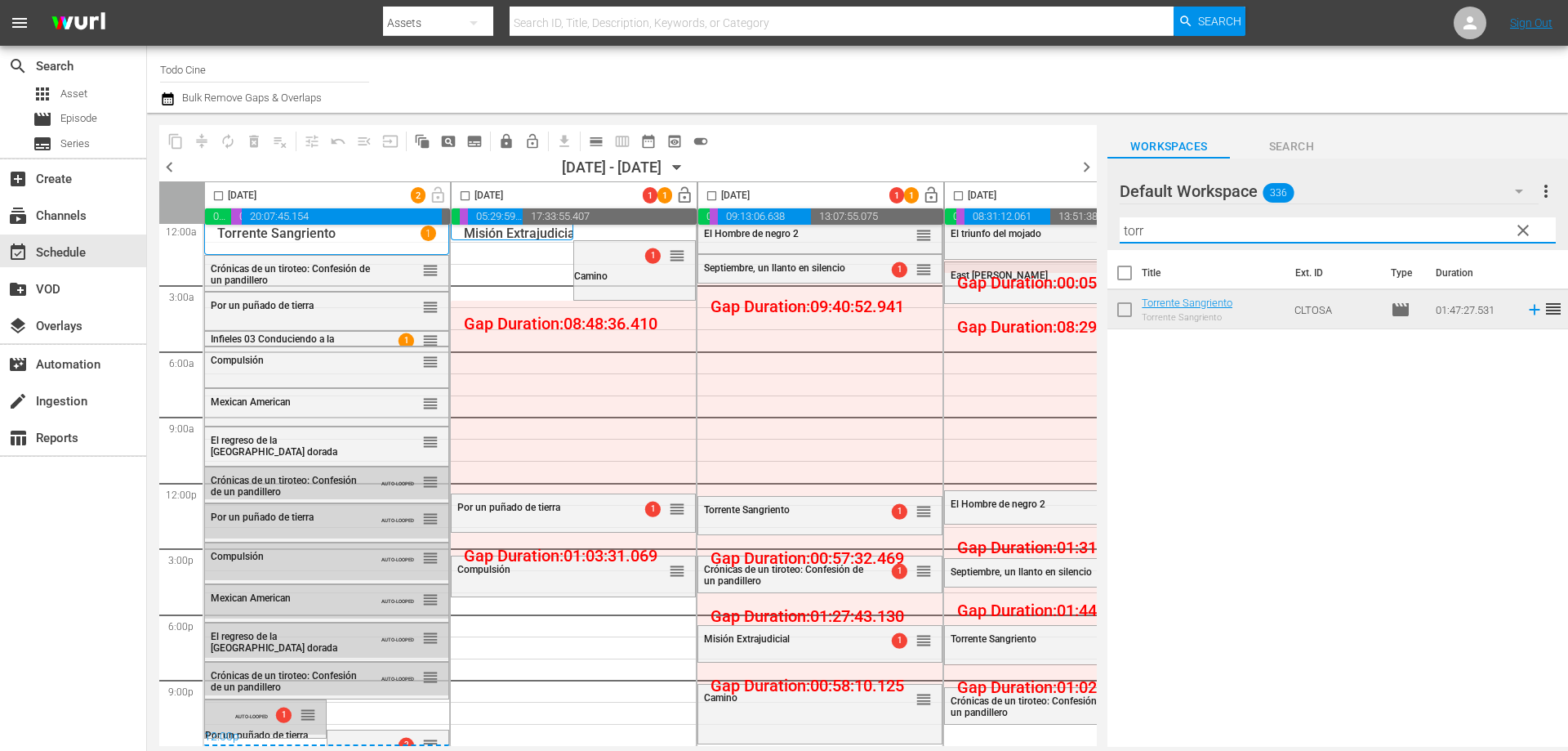 type on "torr" 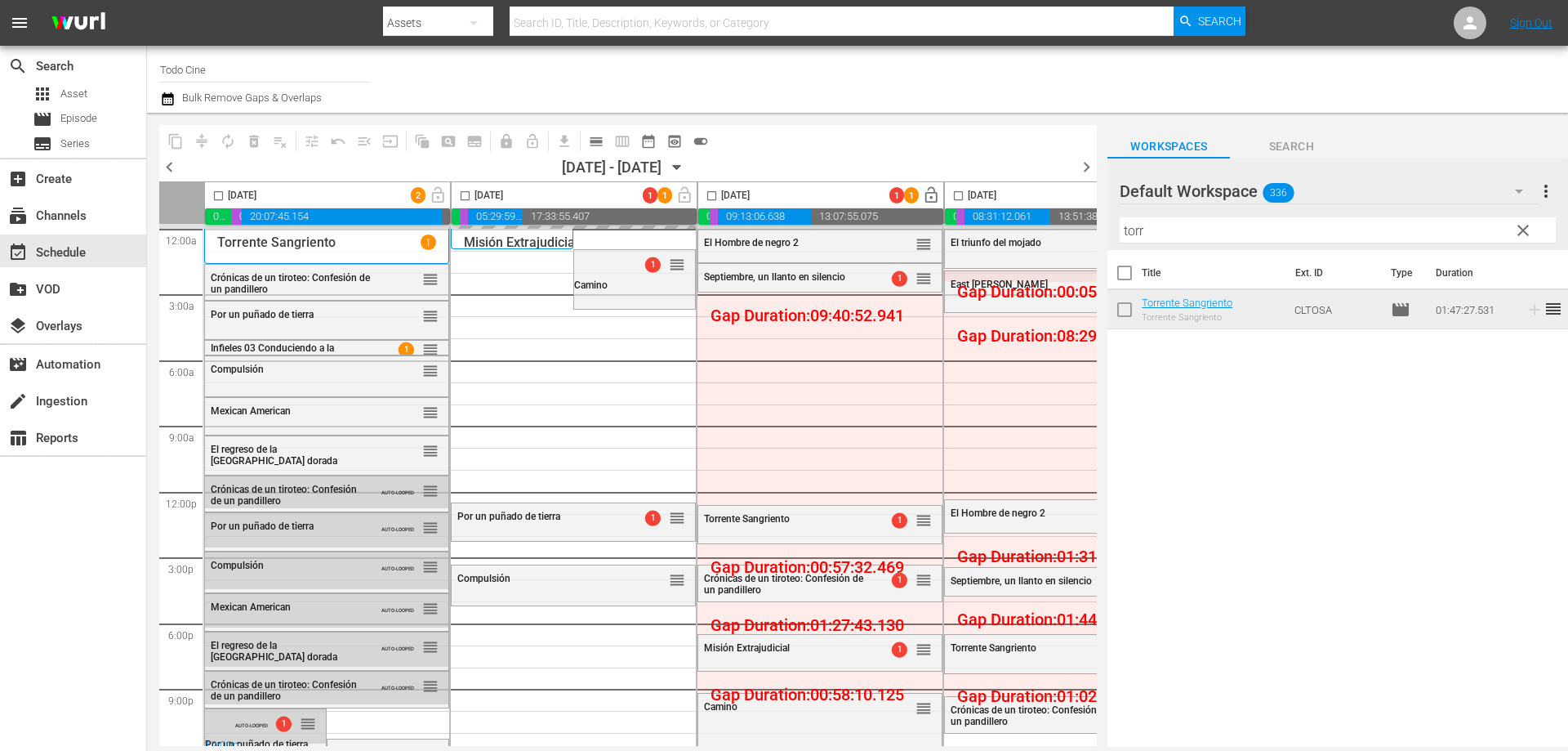 scroll, scrollTop: 0, scrollLeft: 0, axis: both 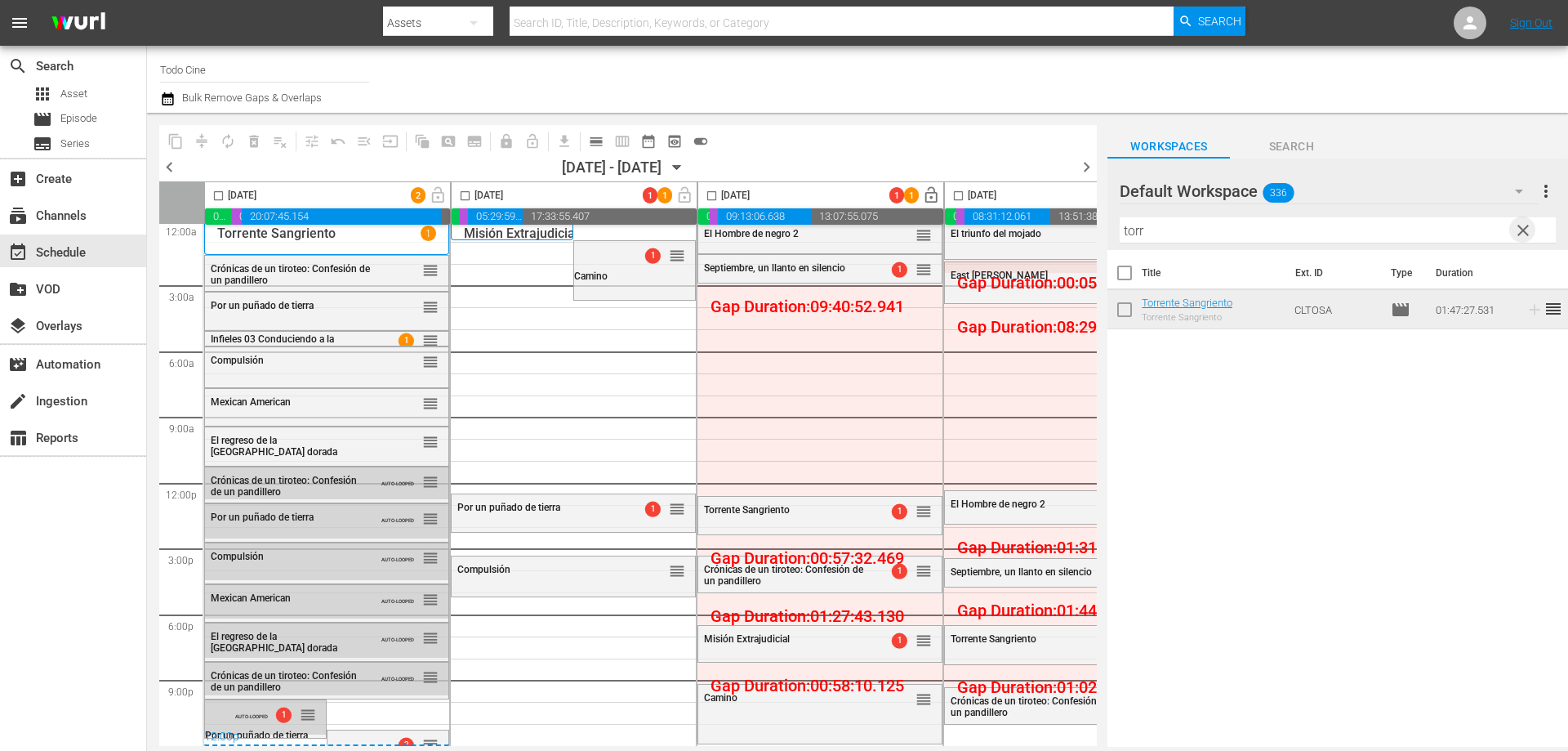 click on "clear" at bounding box center (1523, 230) 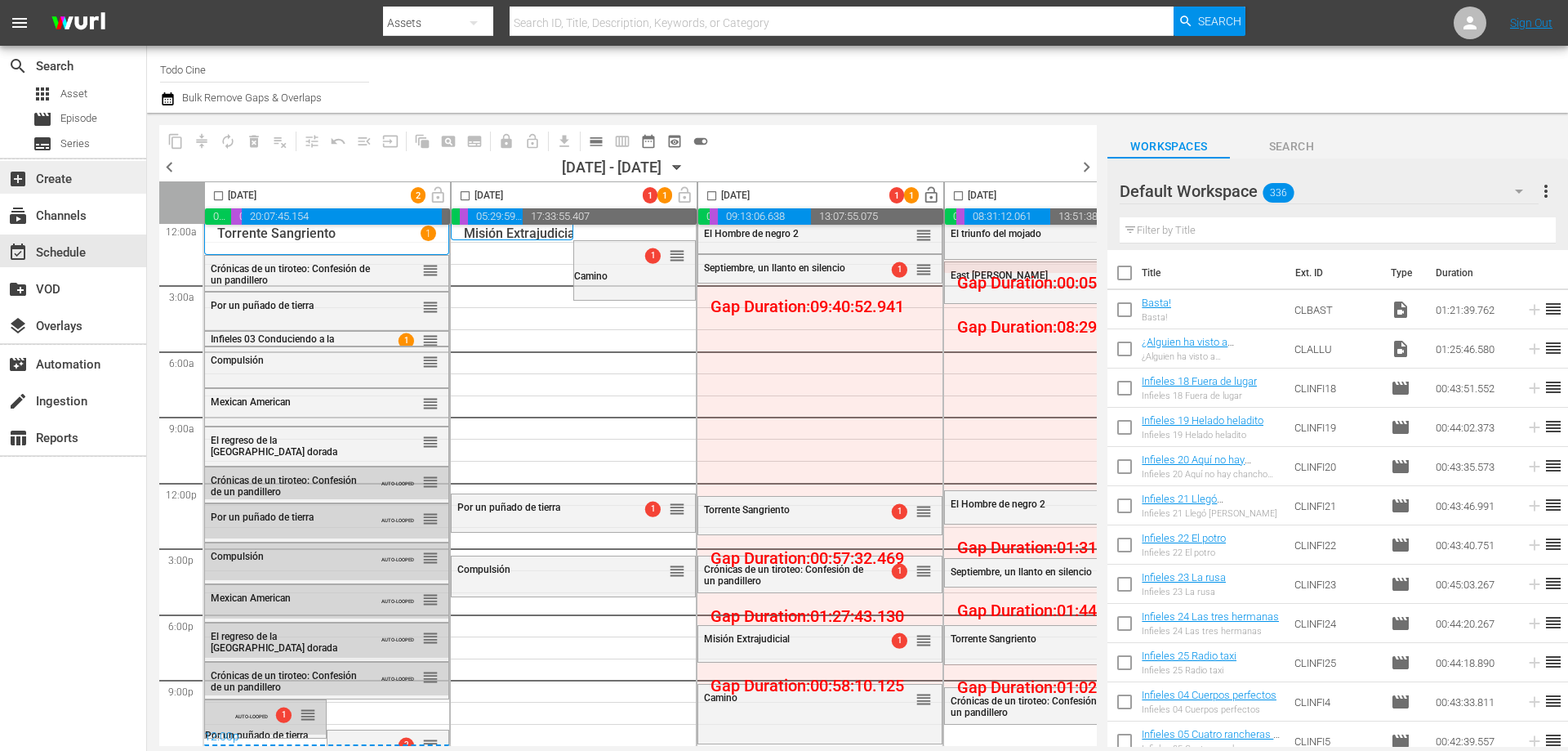 click at bounding box center (1338, 230) 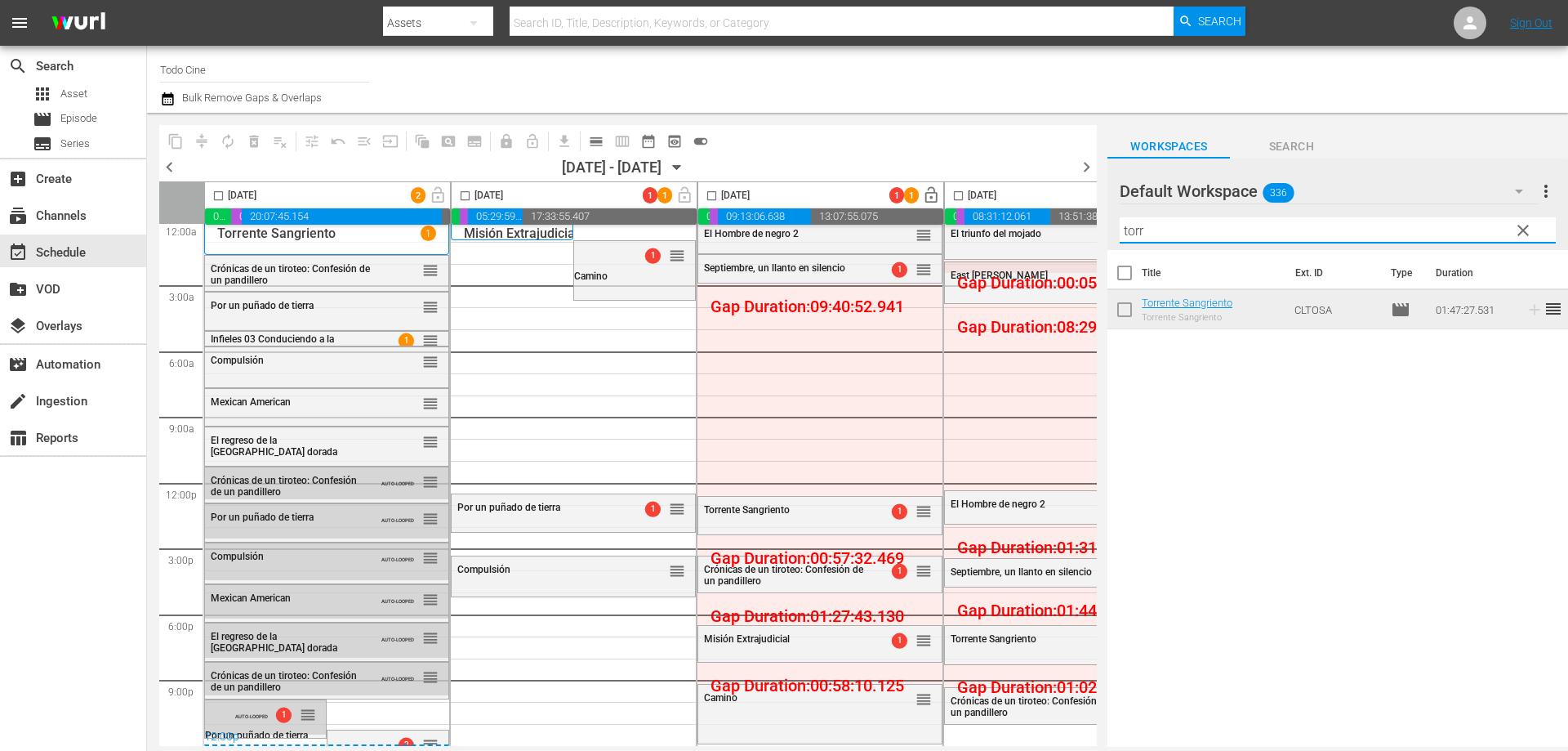 type on "torr" 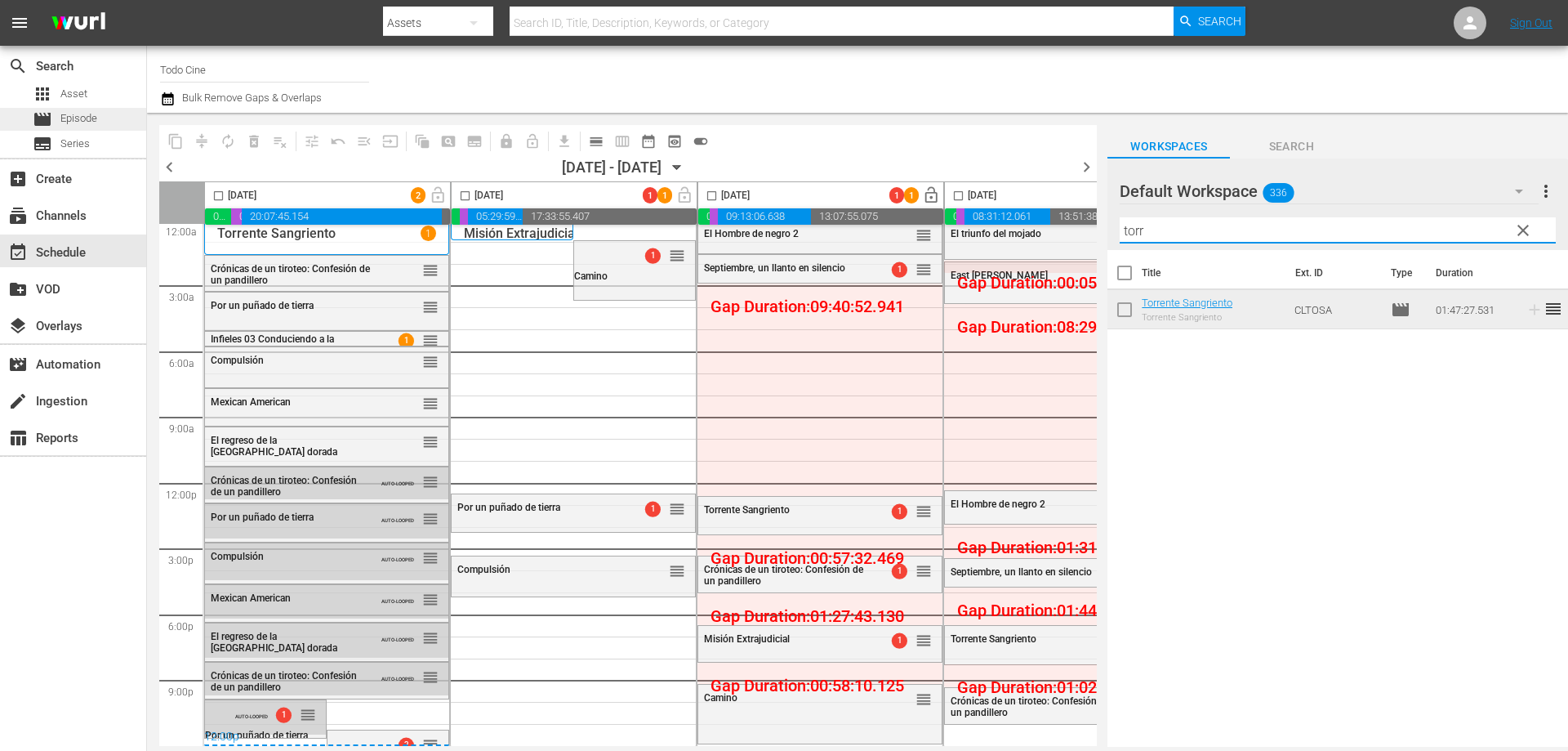 drag, startPoint x: 1084, startPoint y: 164, endPoint x: 114, endPoint y: 127, distance: 970.7054 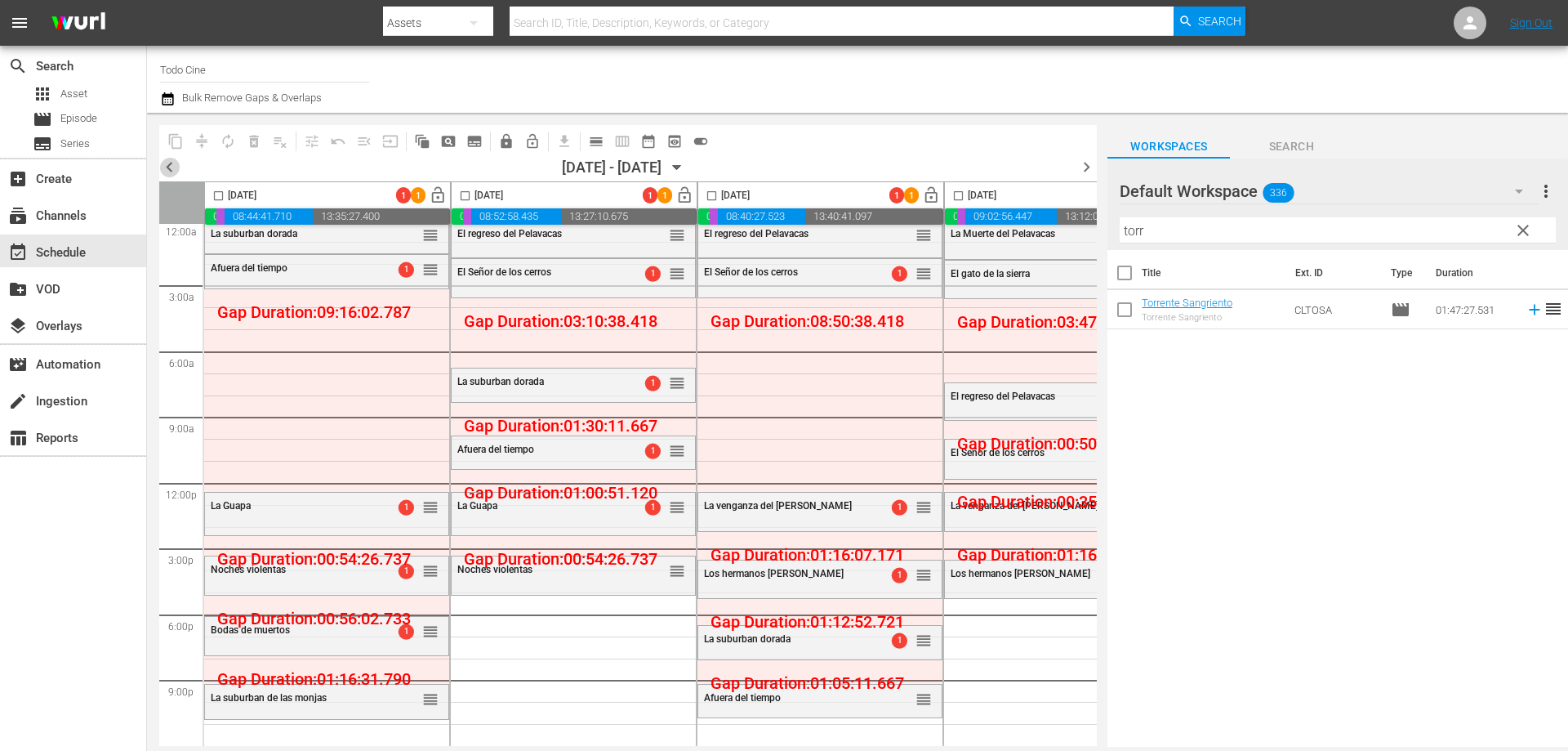 click on "chevron_left" at bounding box center (169, 167) 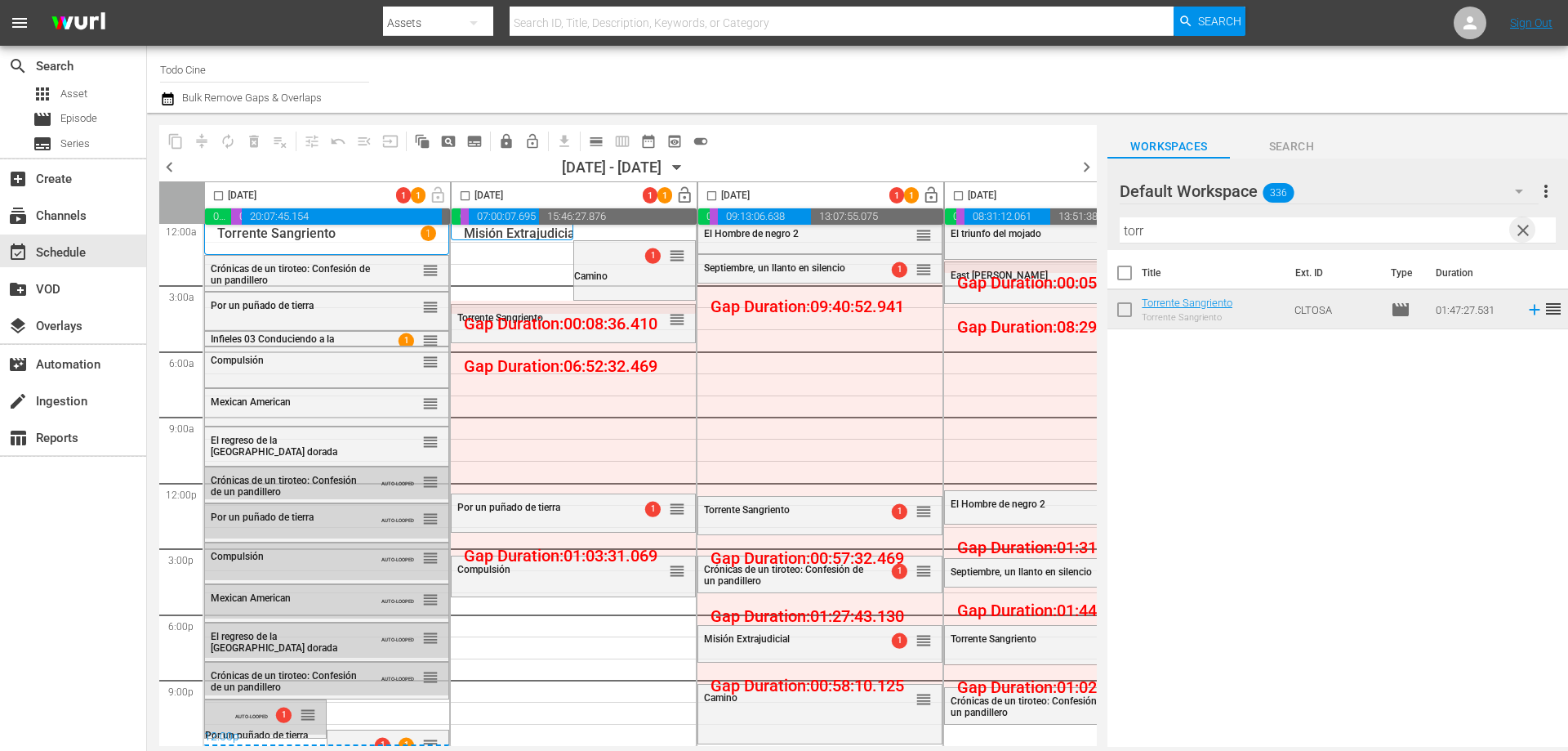 click on "clear" at bounding box center (1523, 230) 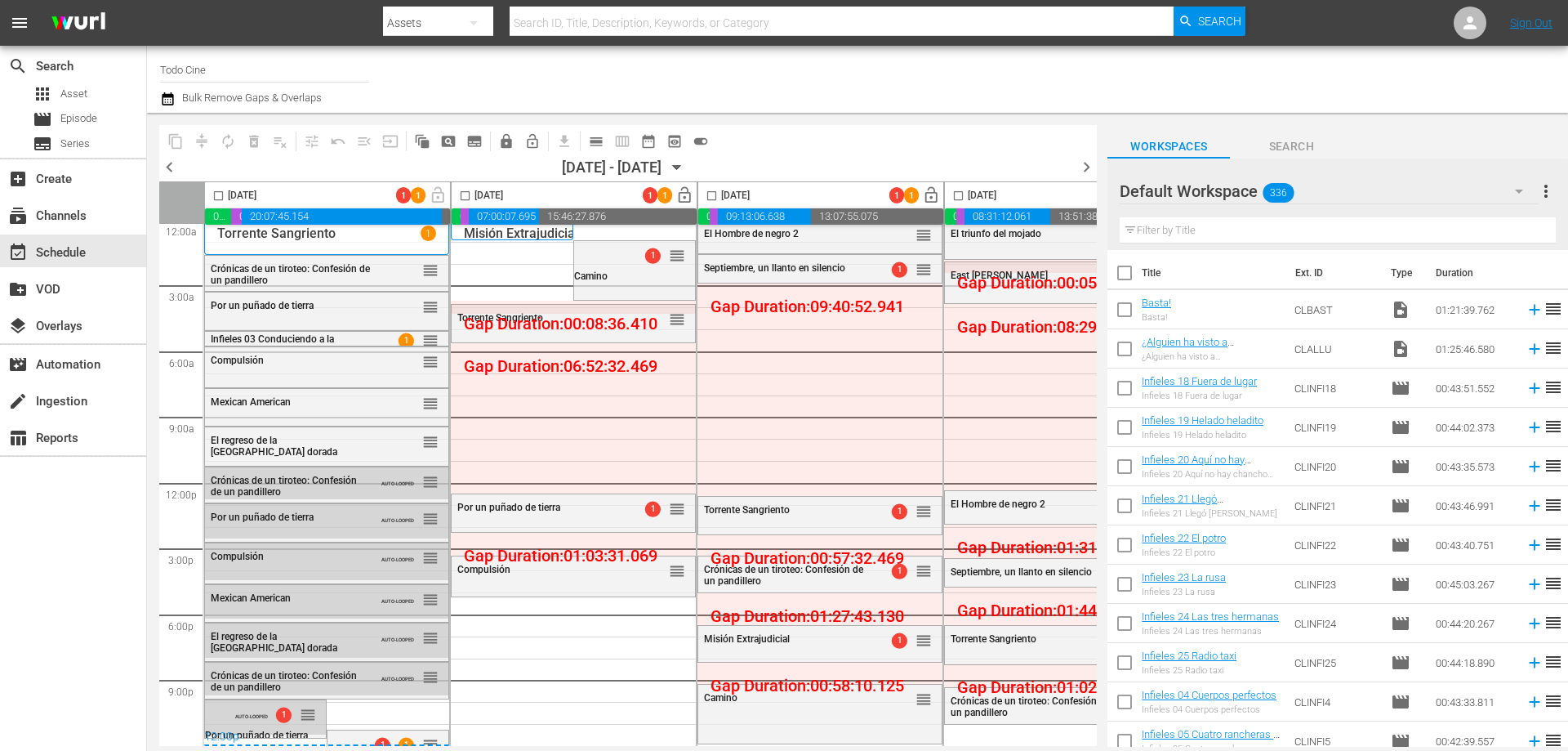 click at bounding box center (1338, 230) 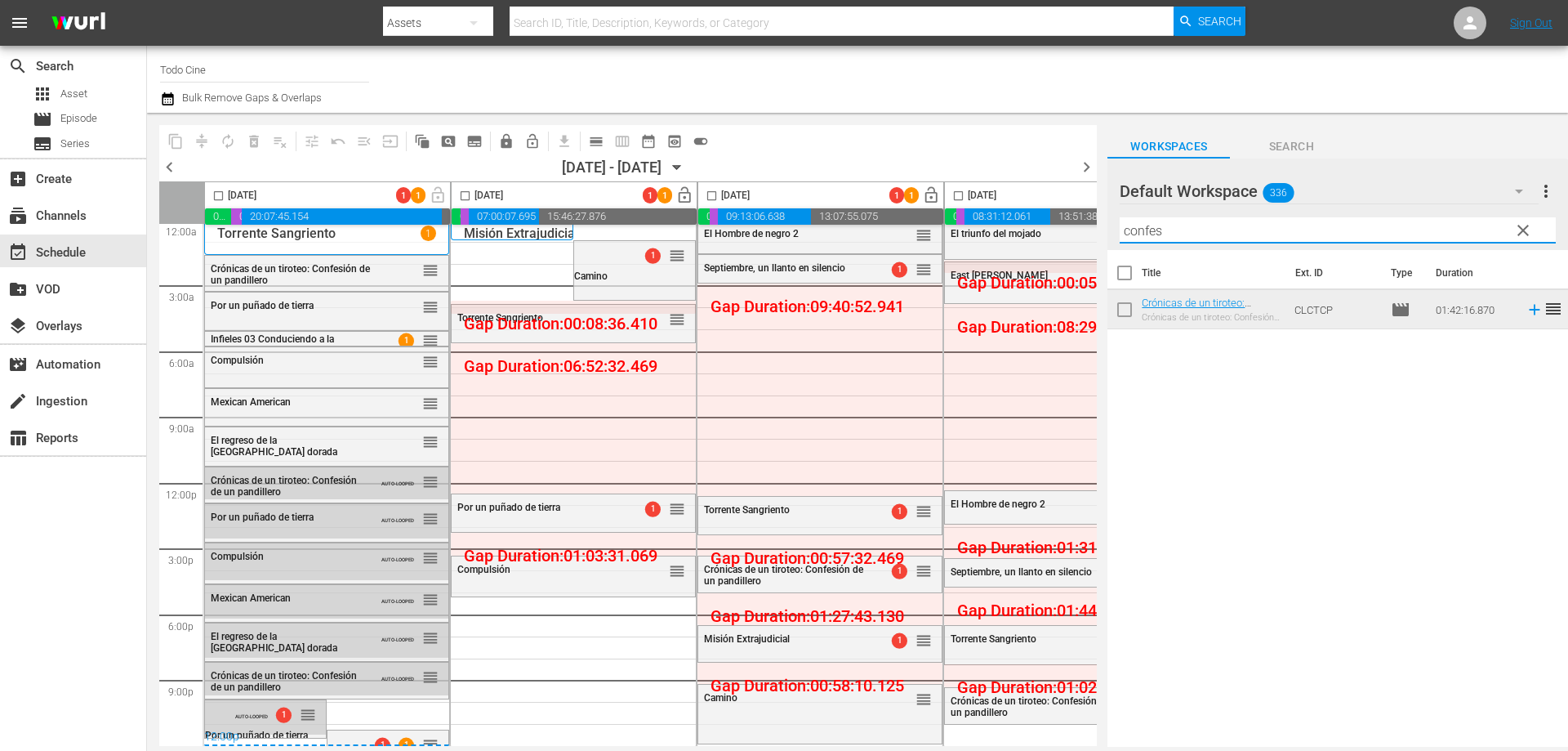 type on "confes" 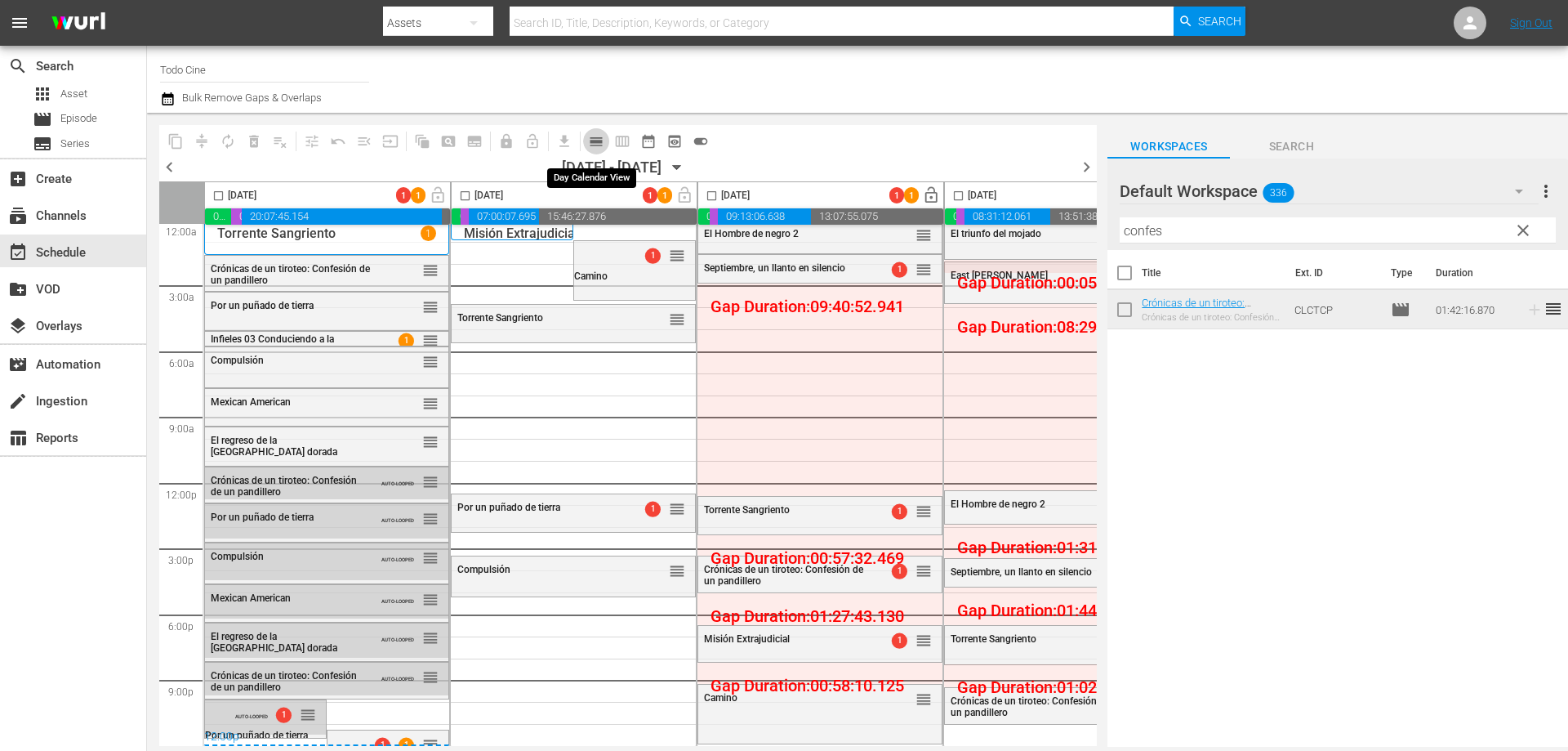 click on "calendar_view_day_outlined" at bounding box center (596, 141) 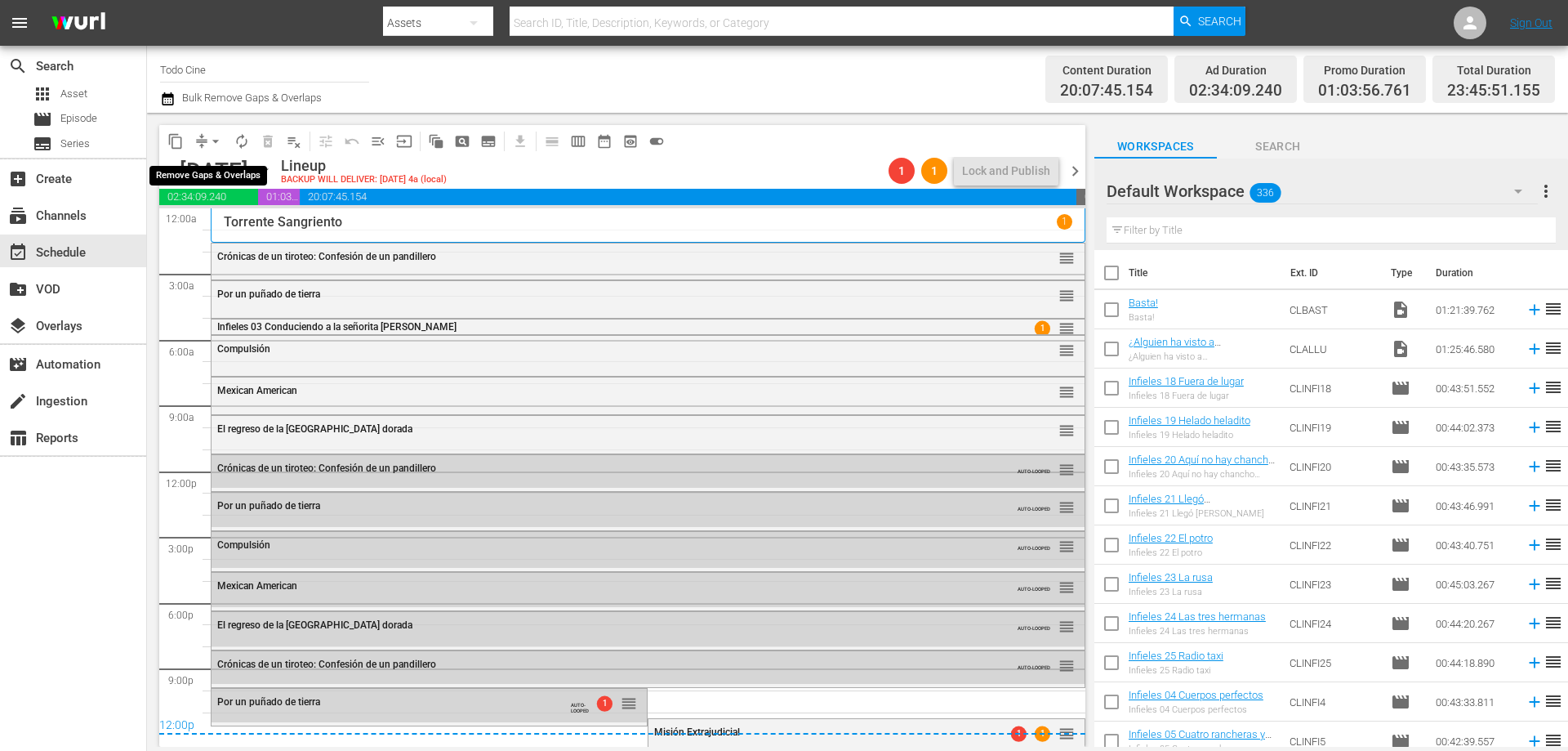 click on "arrow_drop_down" at bounding box center [216, 141] 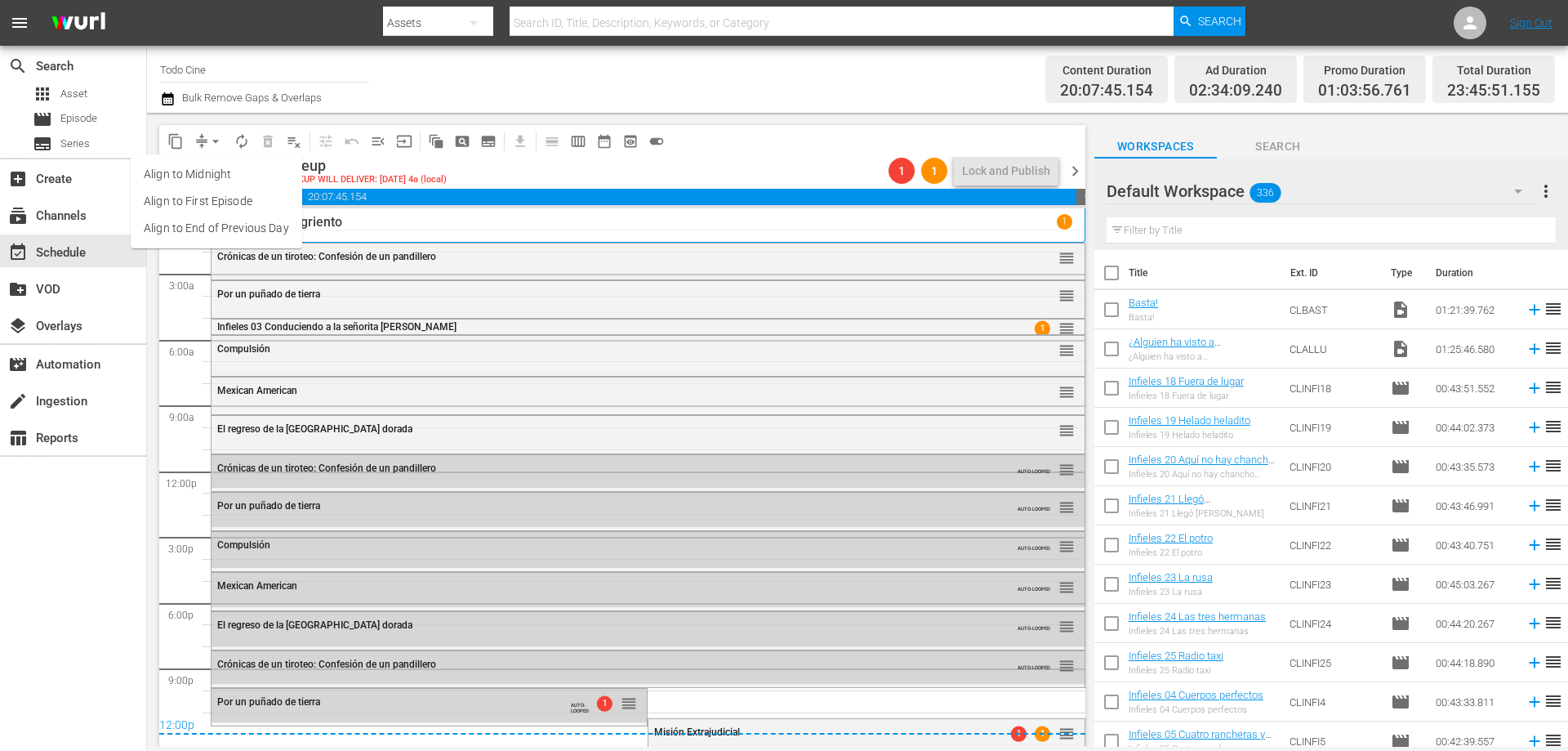 click on "Align to End of Previous Day" at bounding box center [216, 228] 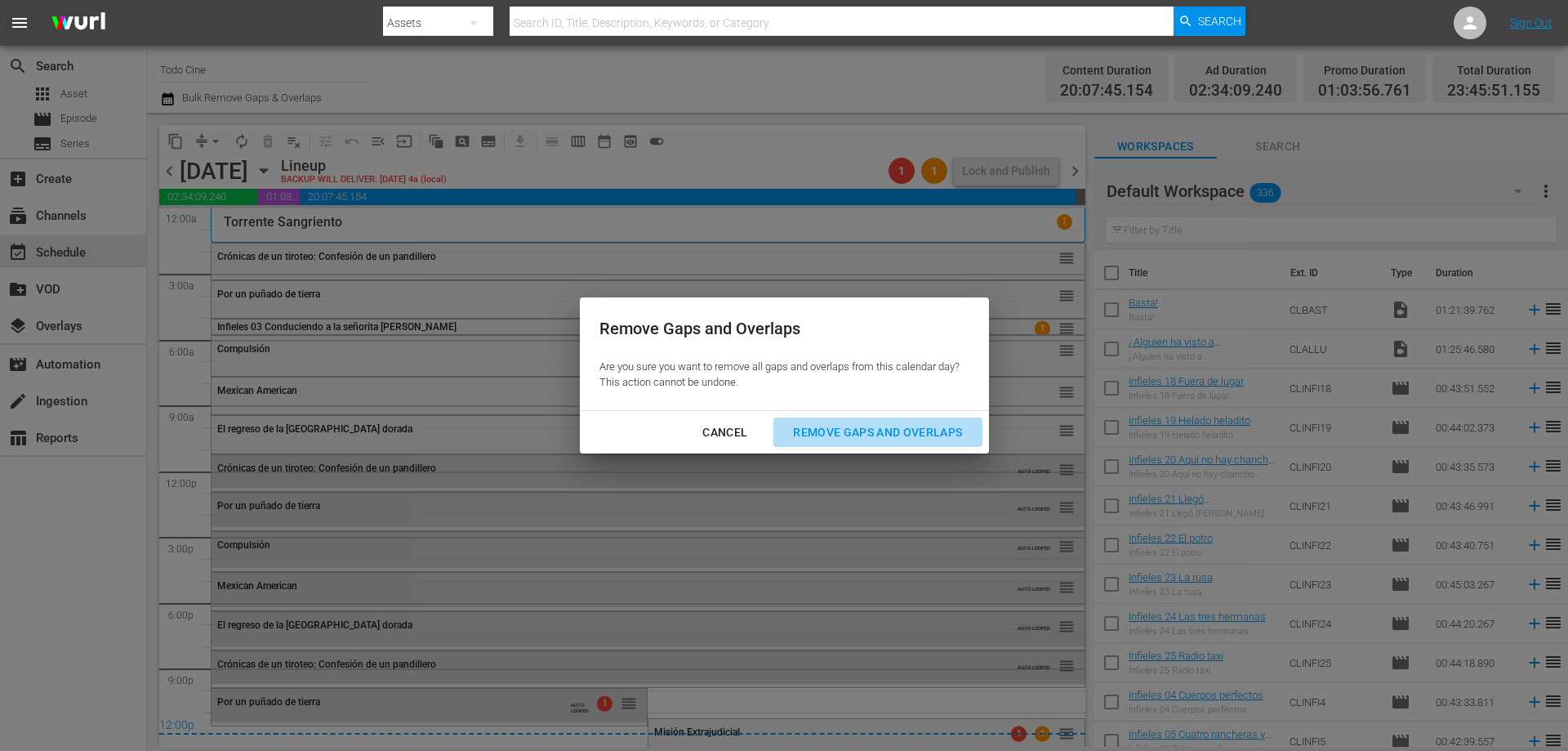 click on "Remove Gaps and Overlaps" at bounding box center [877, 432] 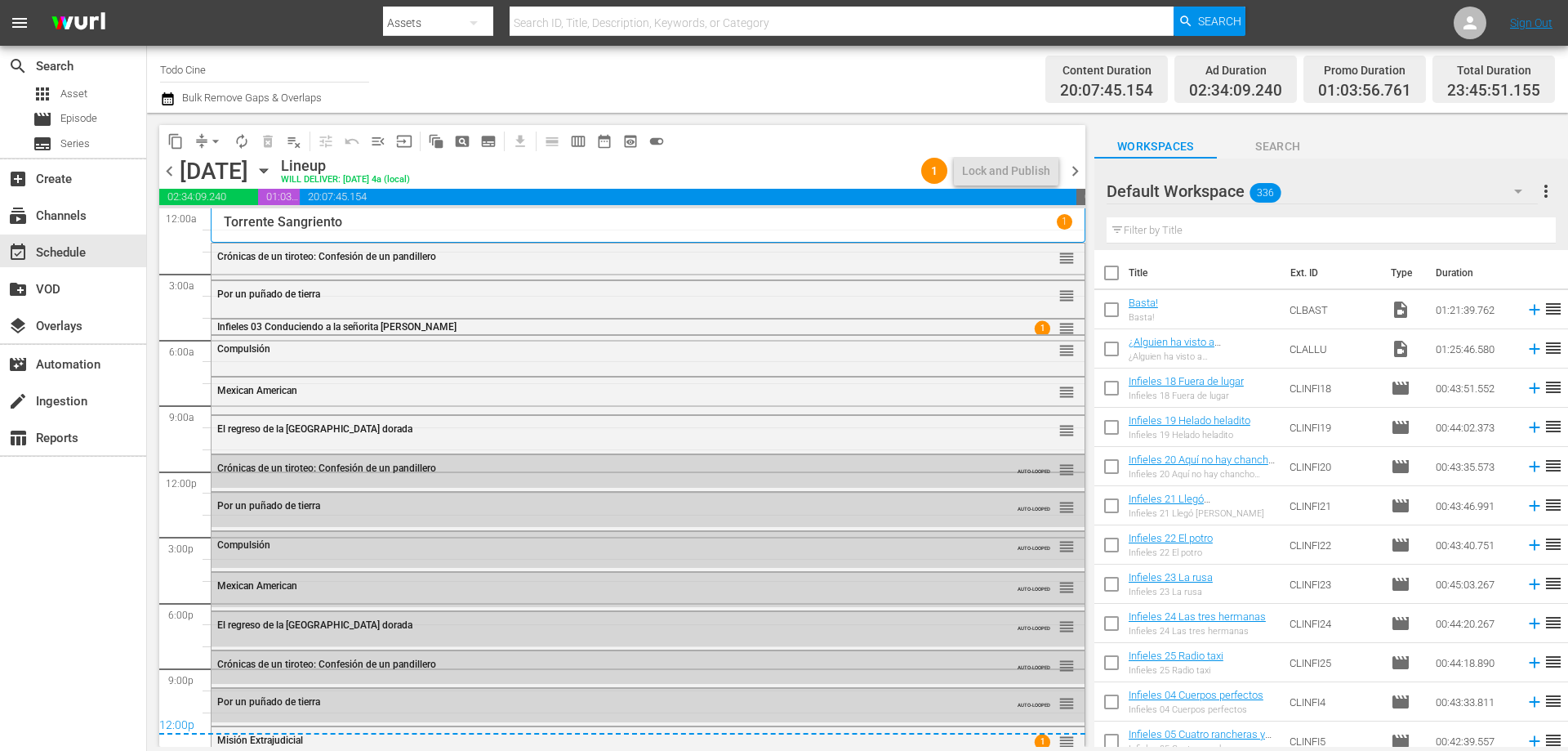 click on "chevron_right" at bounding box center [1075, 171] 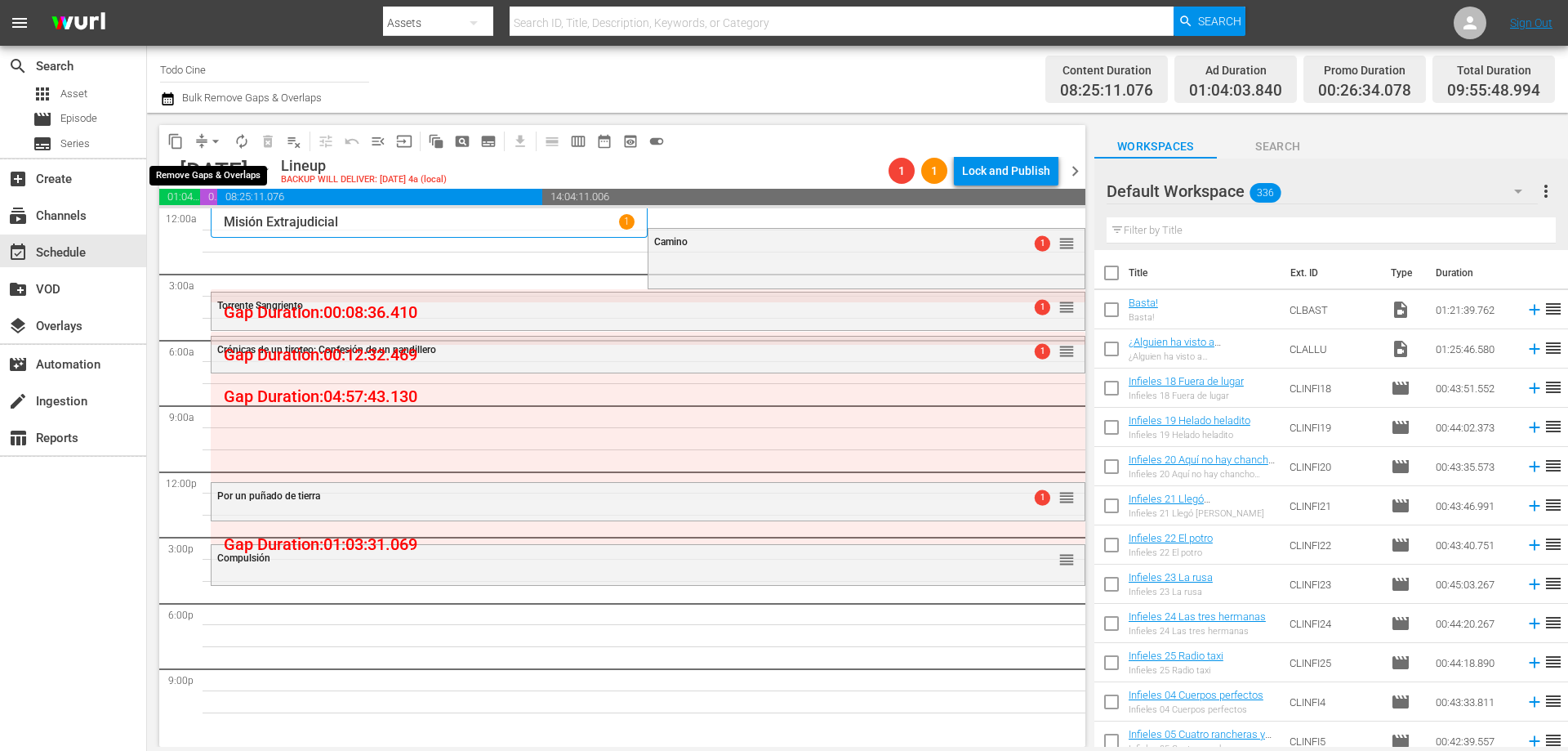 click on "arrow_drop_down" at bounding box center [216, 141] 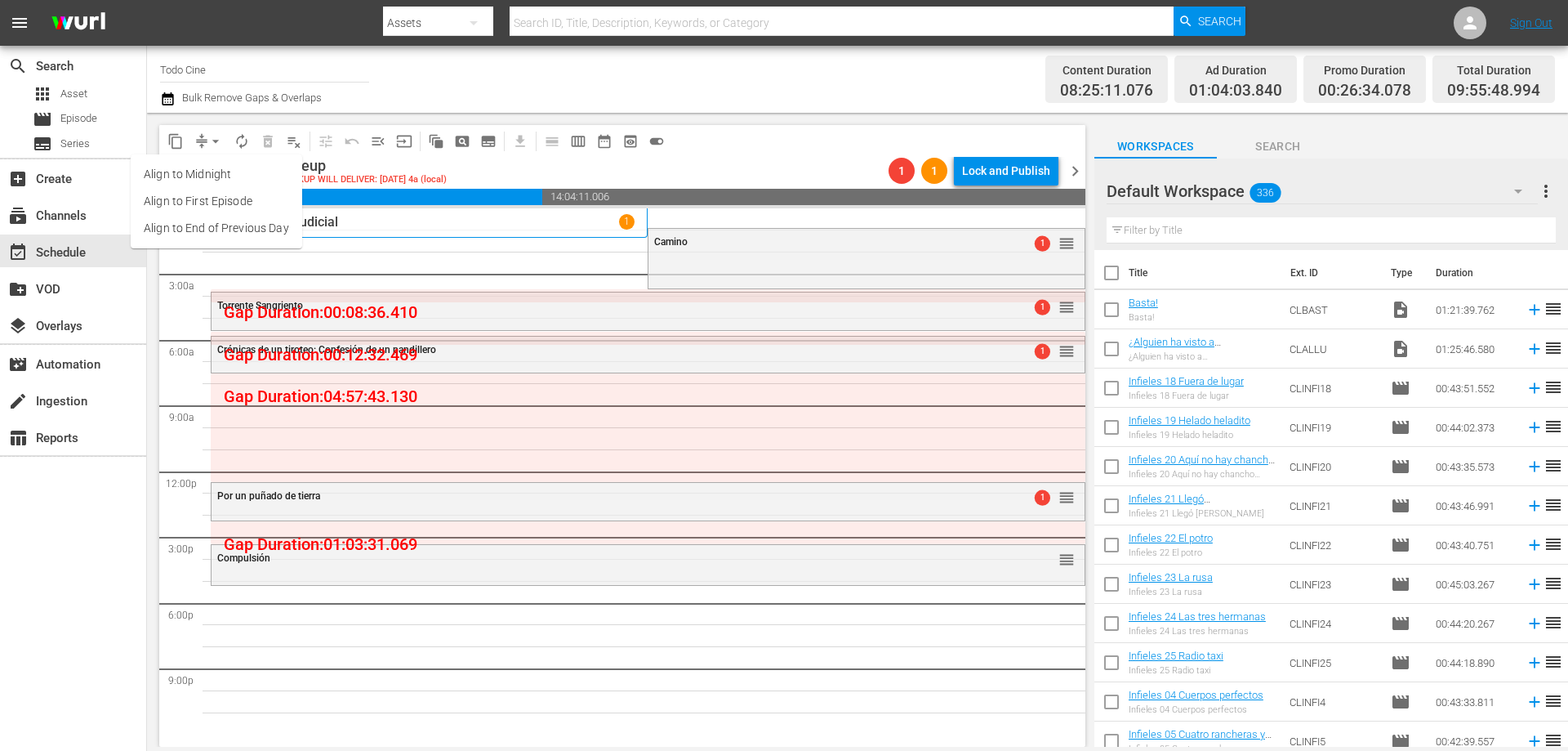 click on "Align to End of Previous Day" at bounding box center (216, 228) 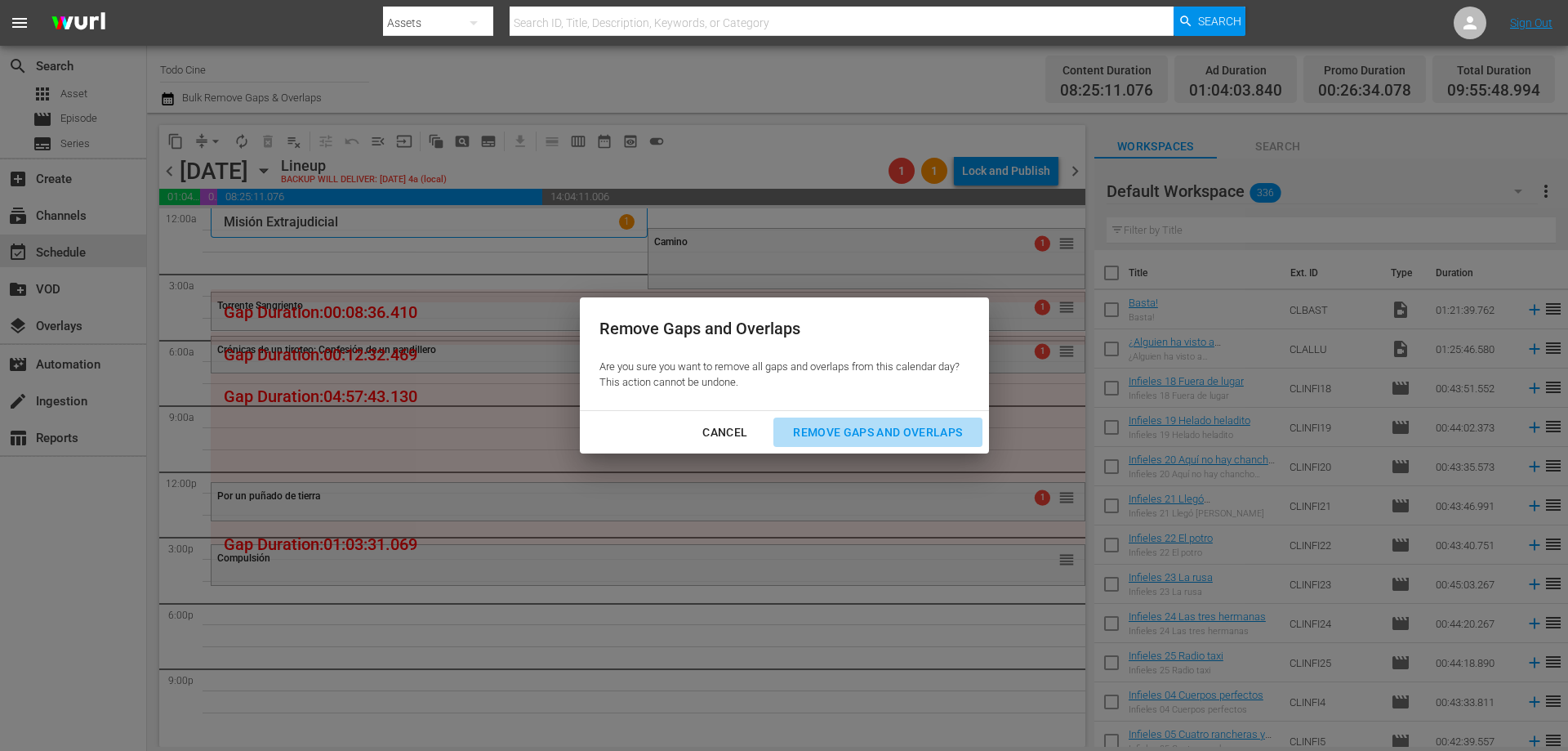 click on "Remove Gaps and Overlaps" at bounding box center (877, 432) 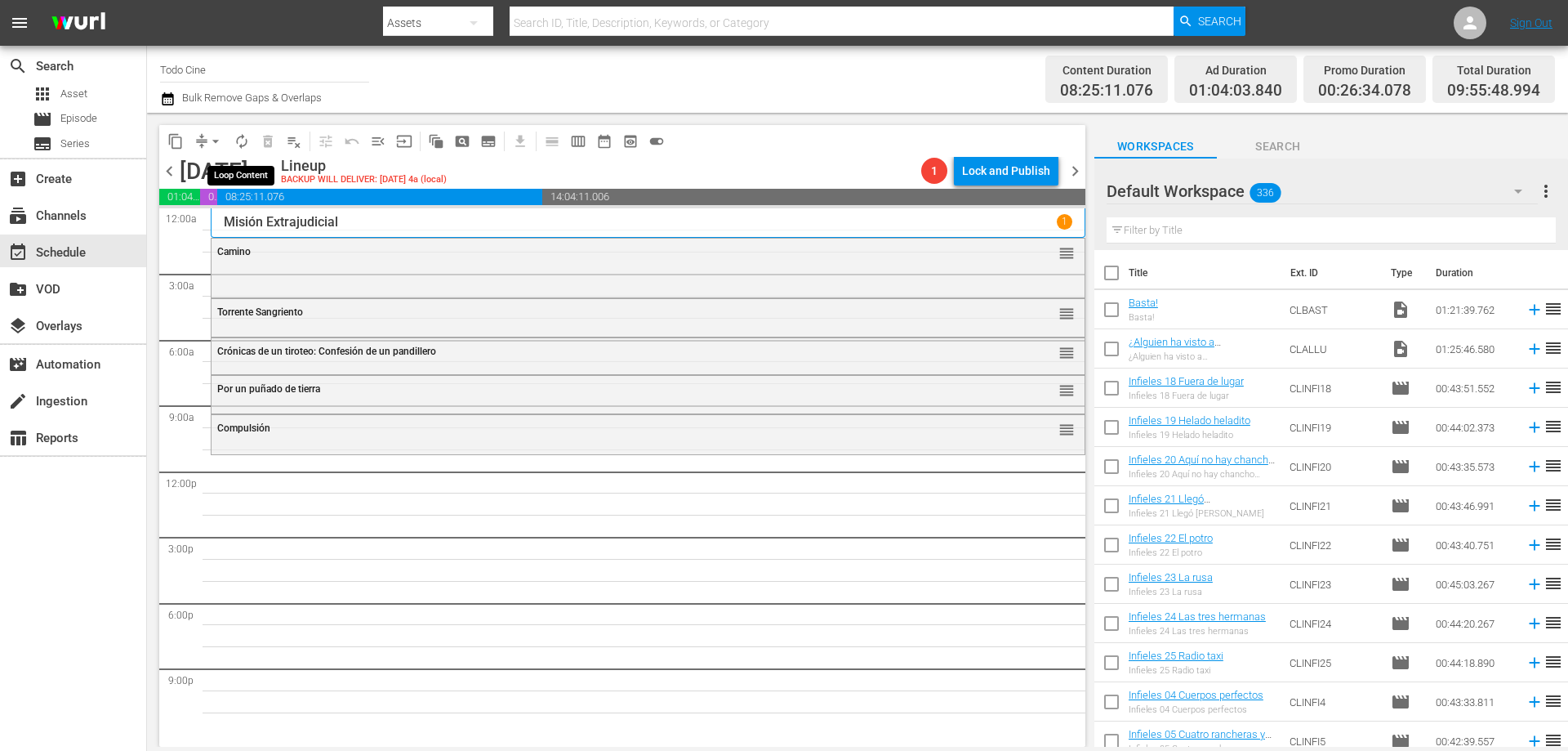 click on "autorenew_outlined" at bounding box center (242, 141) 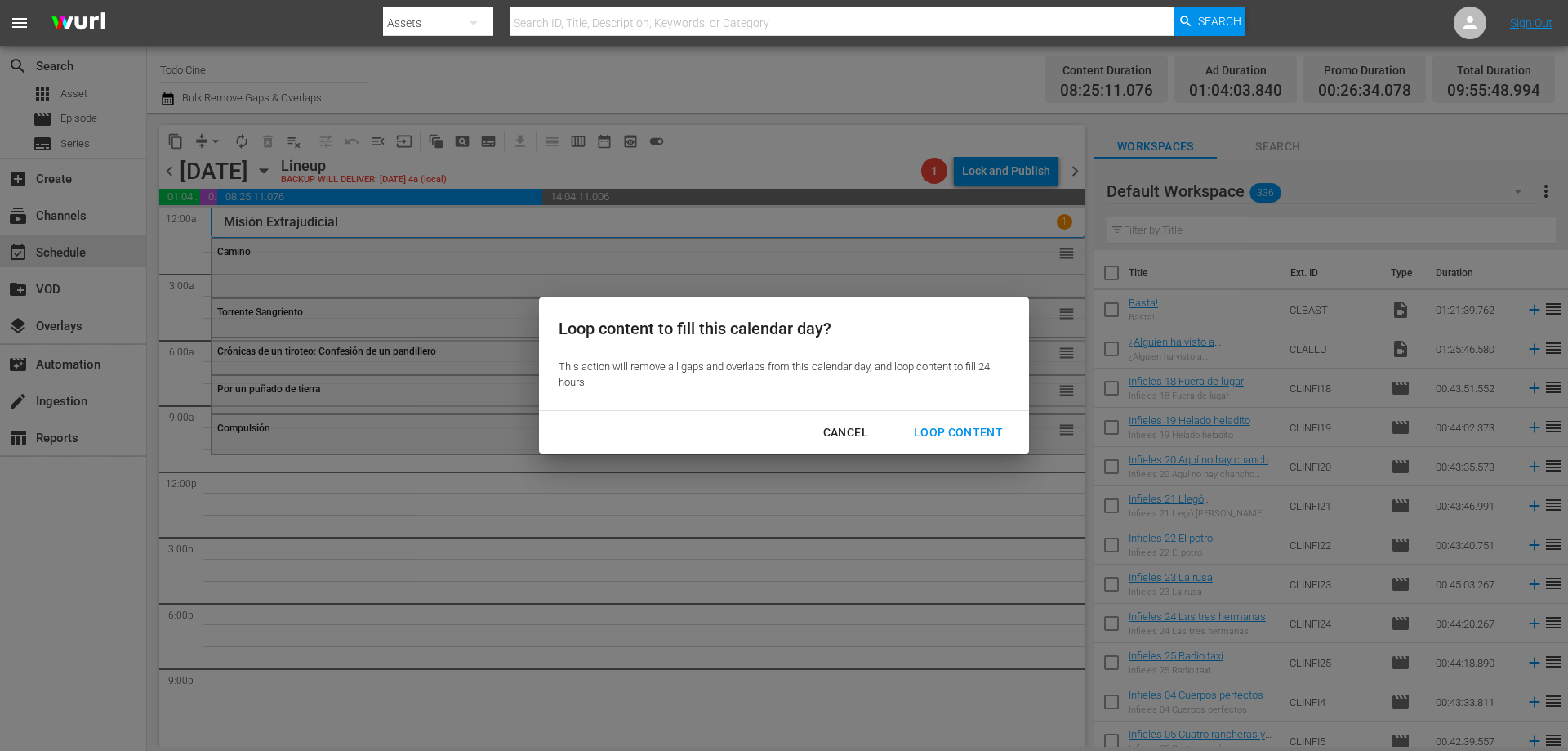 click on "Loop Content" at bounding box center (958, 432) 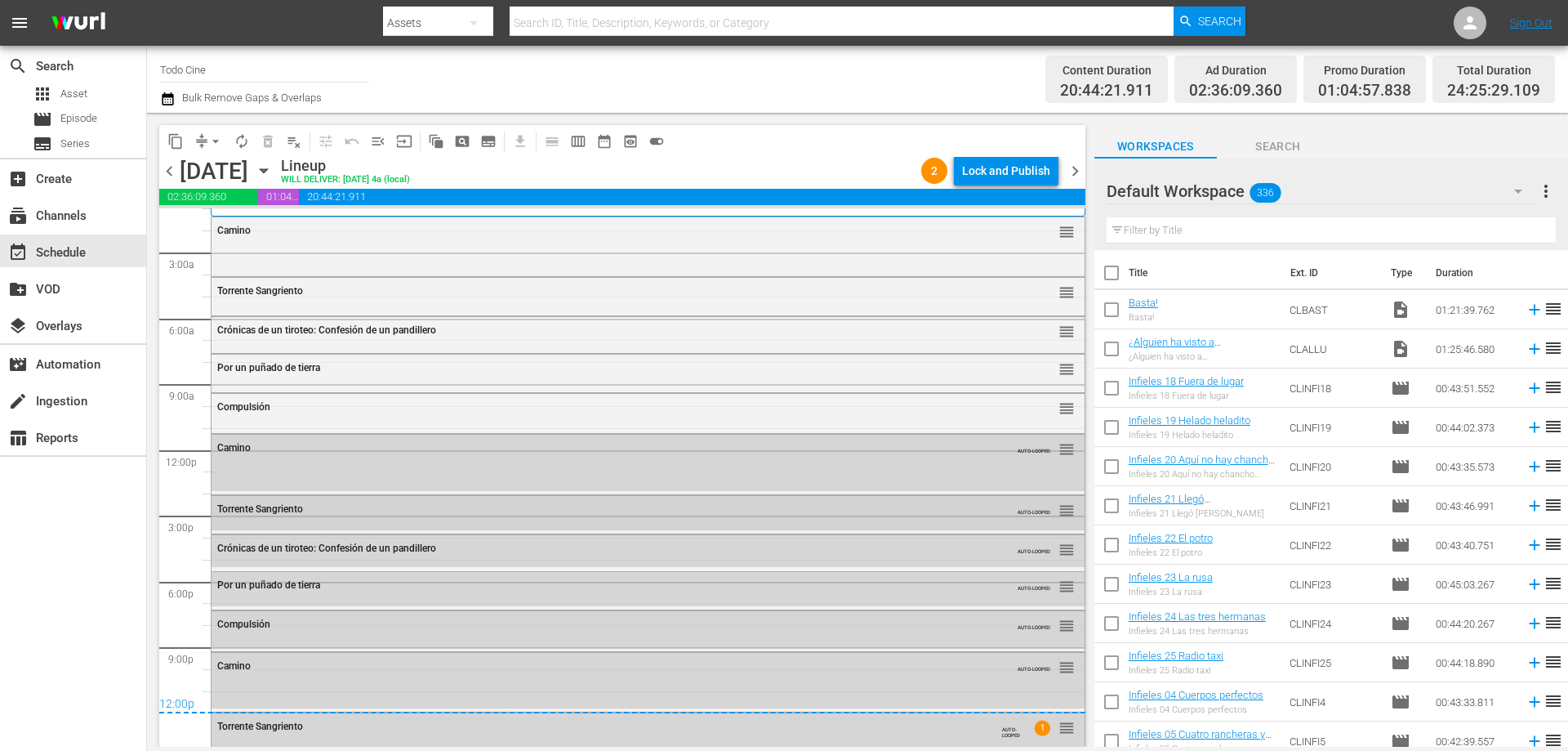 scroll, scrollTop: 26, scrollLeft: 0, axis: vertical 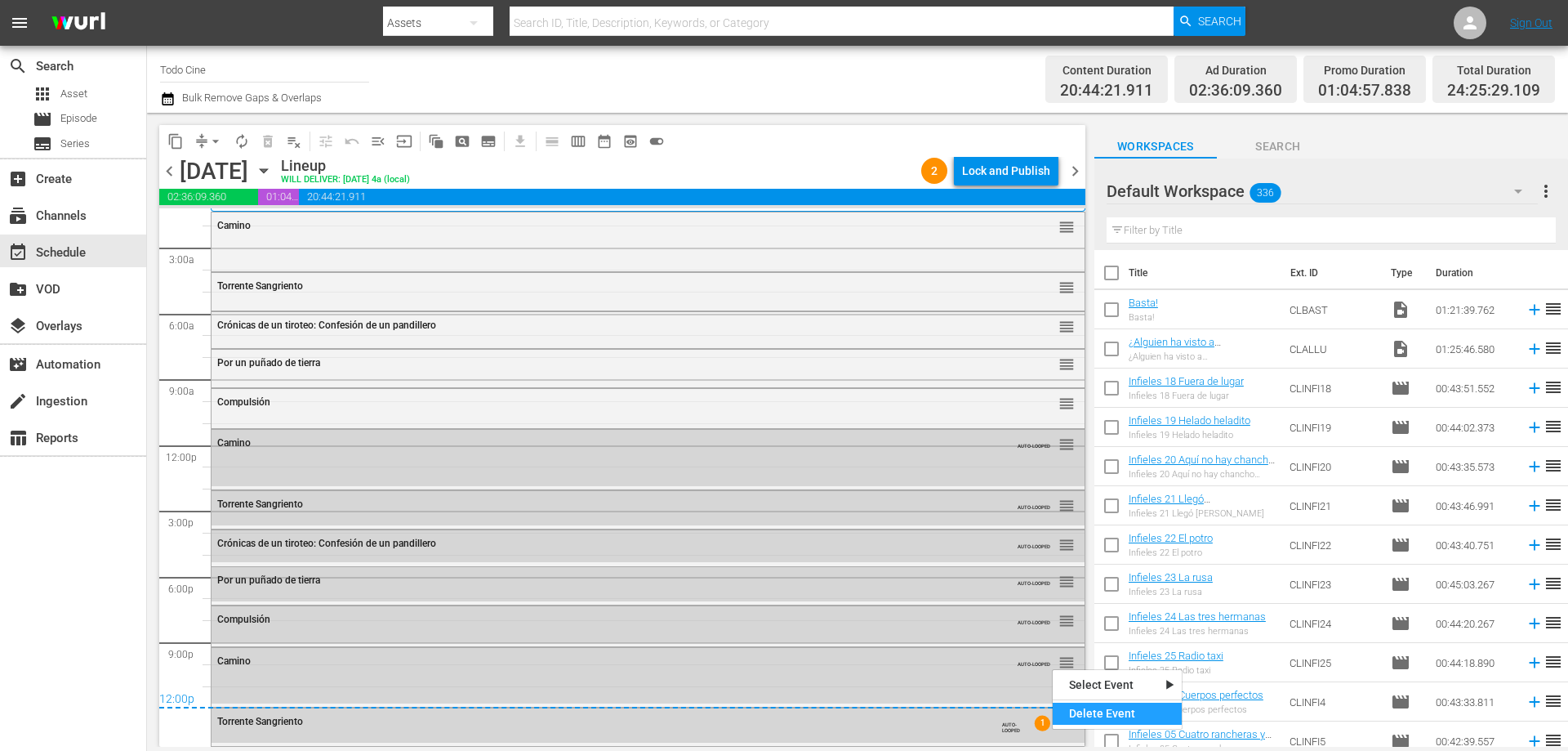 click on "Delete Event" at bounding box center [1117, 713] 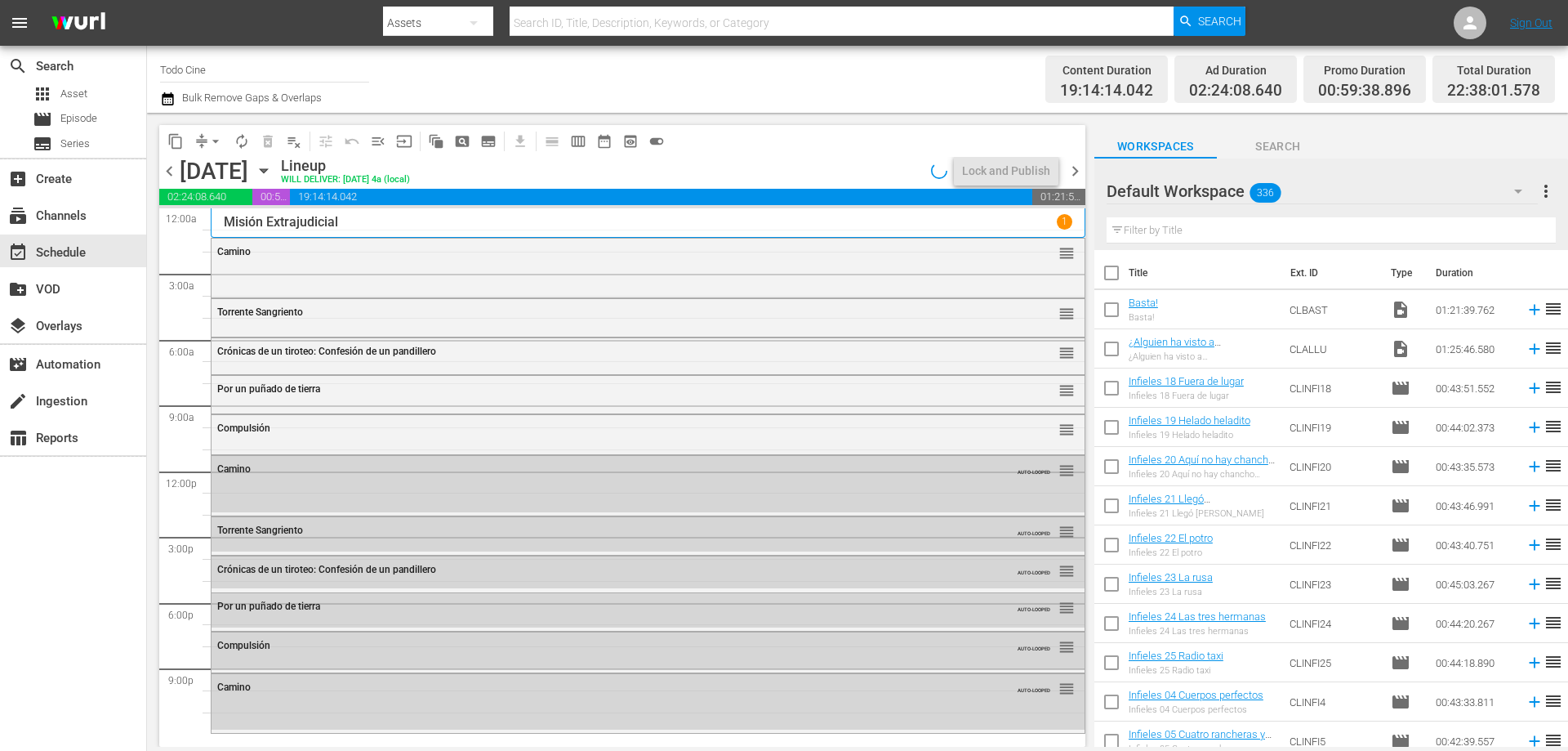 scroll, scrollTop: 0, scrollLeft: 0, axis: both 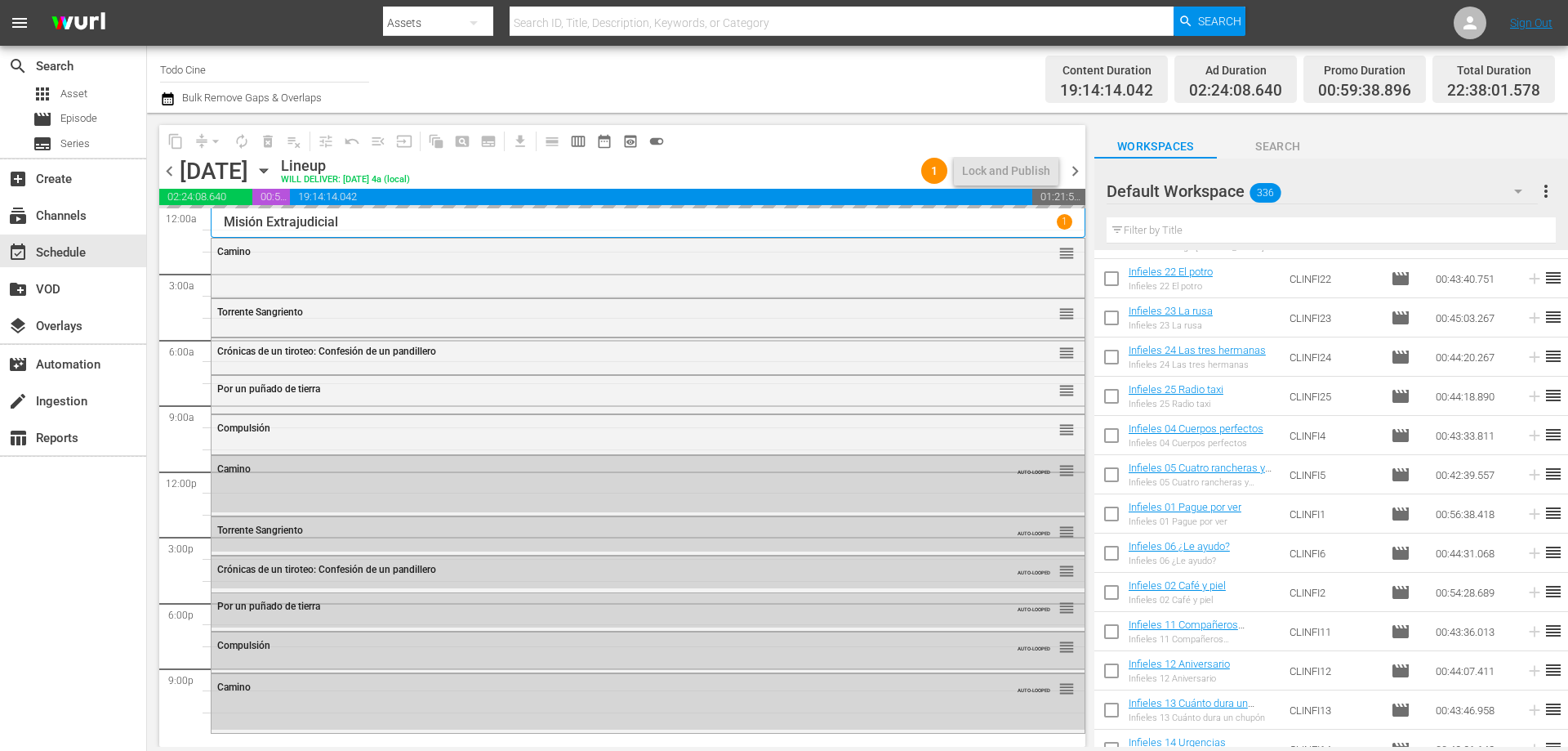 click on "chevron_right" at bounding box center (1075, 171) 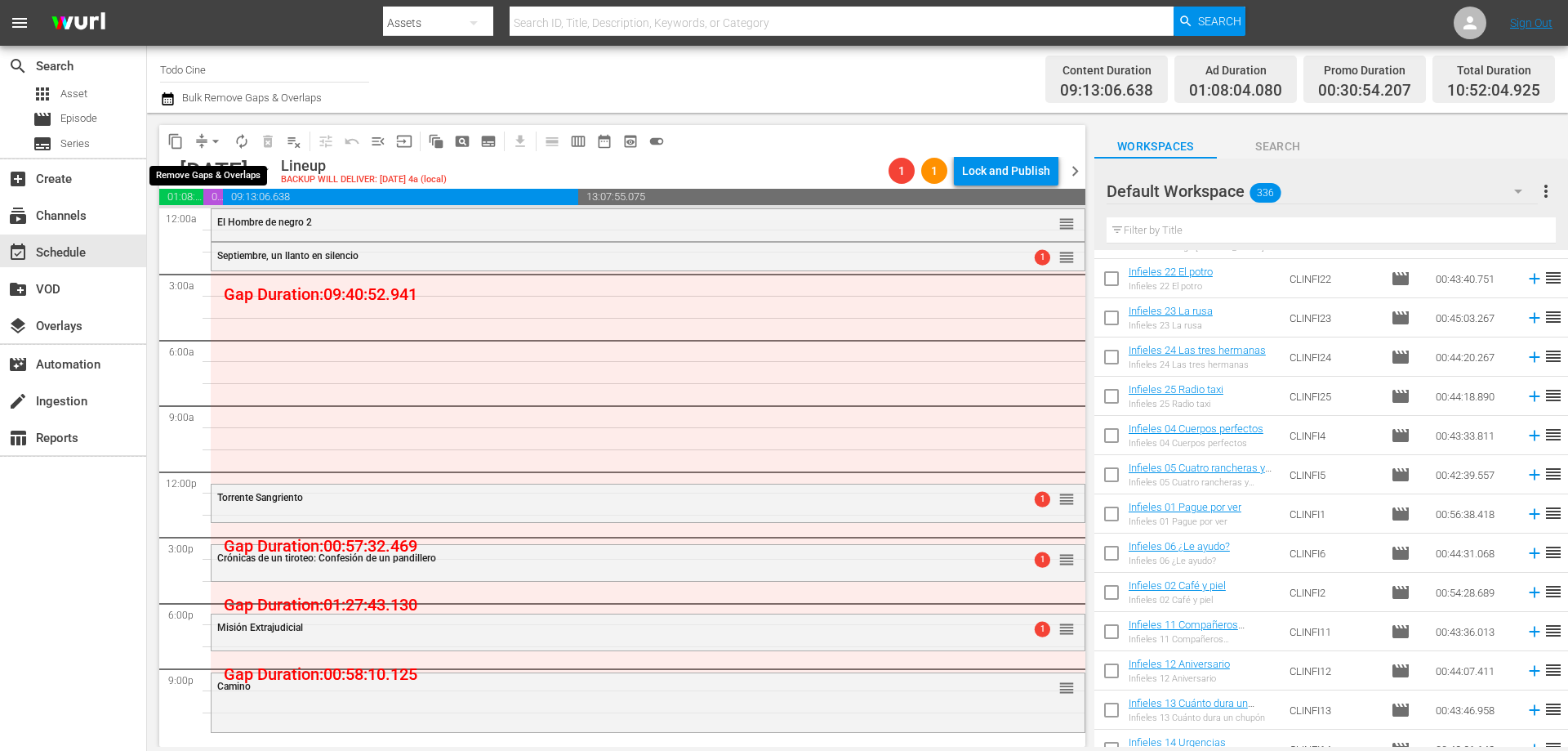 click on "arrow_drop_down" at bounding box center (216, 141) 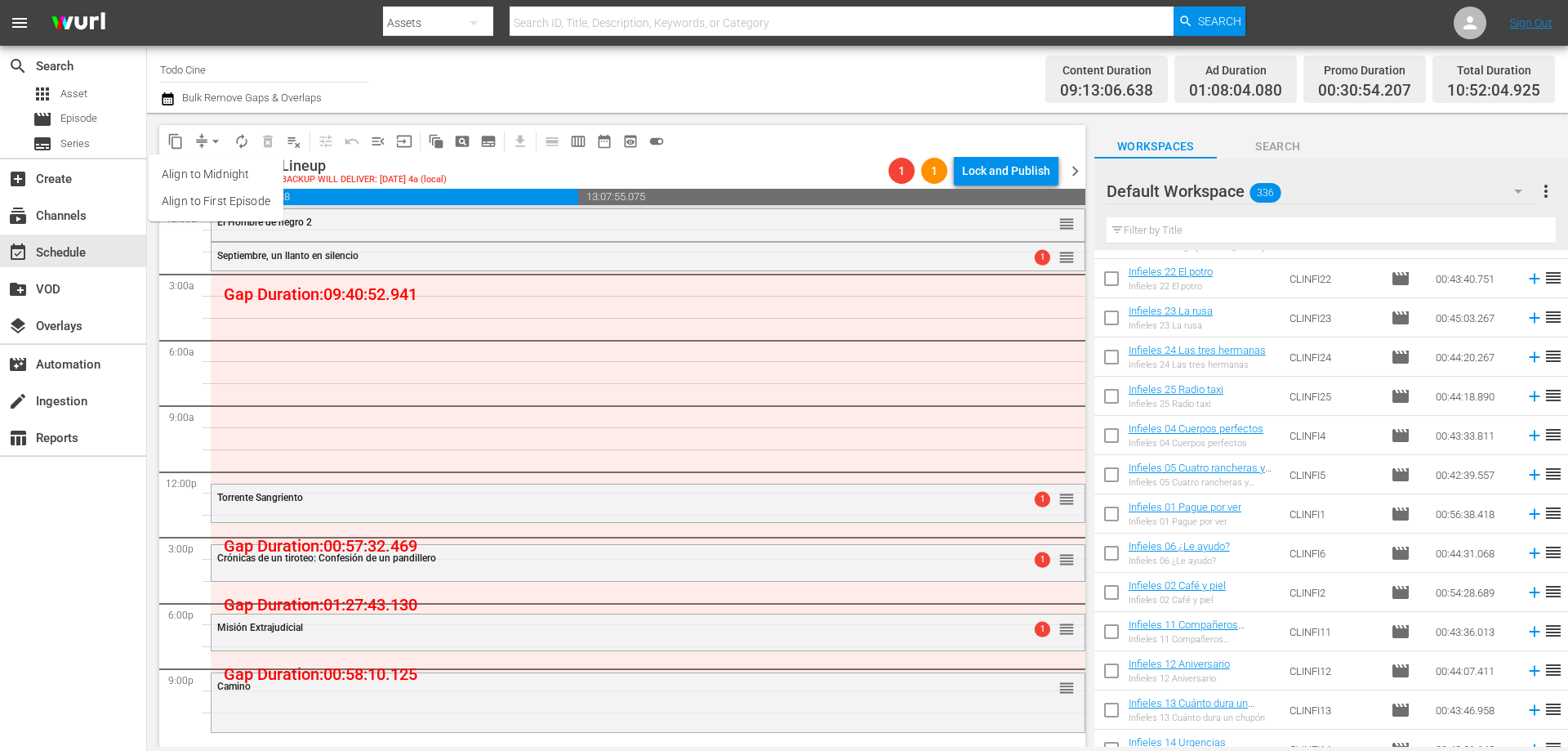 click on "content_copy compress arrow_drop_down autorenew_outlined delete_forever_outlined playlist_remove_outlined tune_outlined undo_outined menu_open input auto_awesome_motion_outlined pageview_outlined subtitles_outlined get_app calendar_view_day_outlined calendar_view_week_outlined date_range_outlined preview_outlined toggle_on" at bounding box center [622, 141] 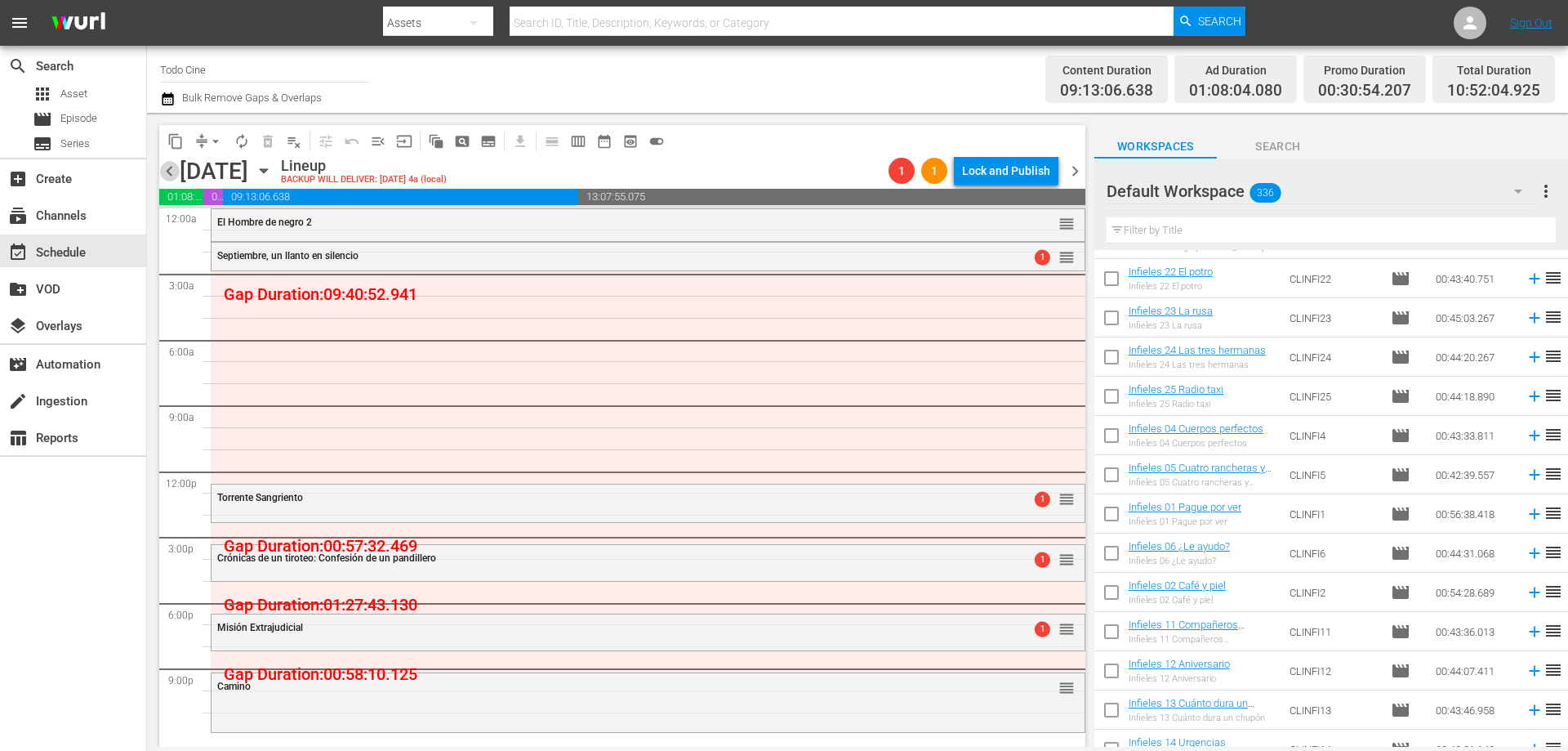 click on "chevron_left" at bounding box center [169, 171] 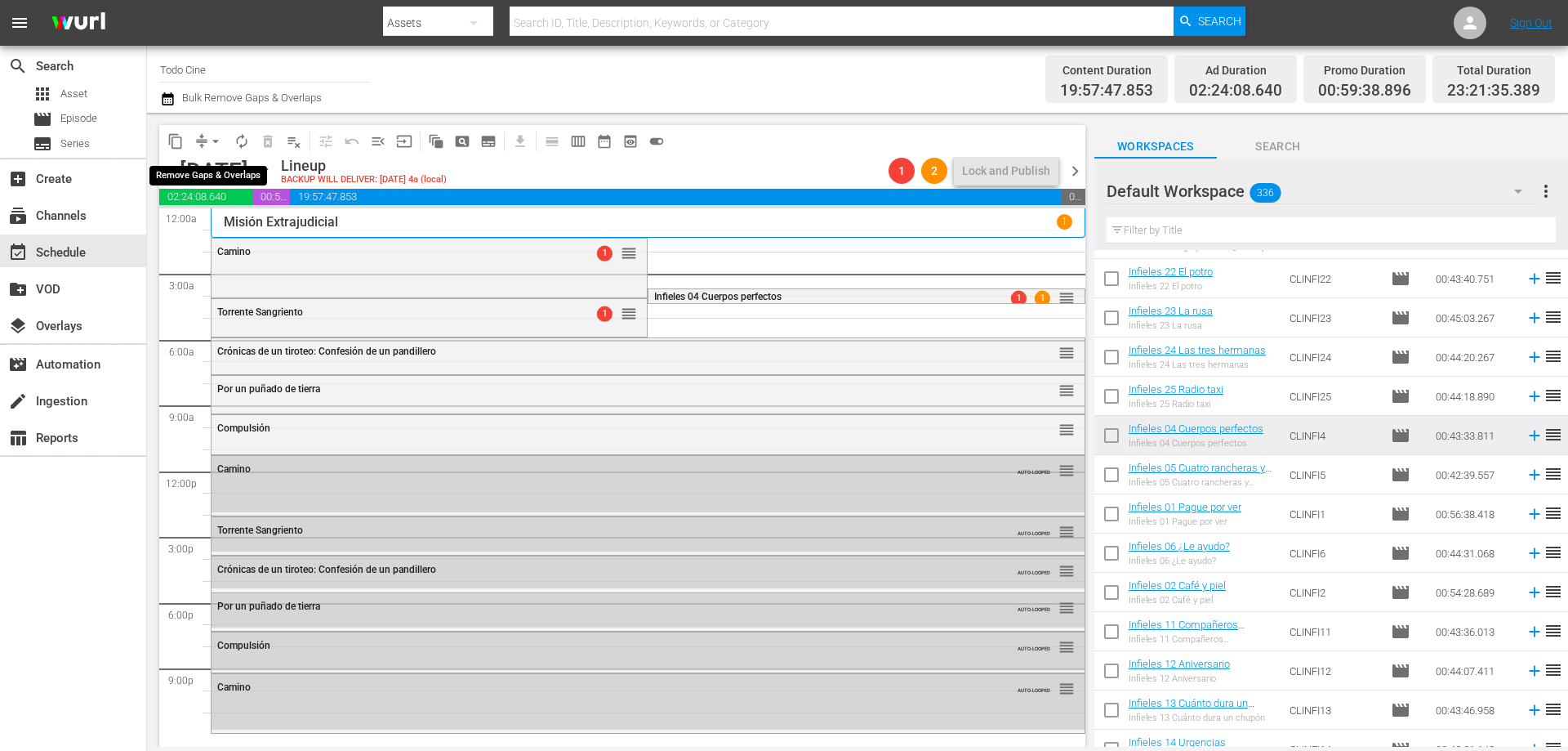 click on "arrow_drop_down" at bounding box center (216, 141) 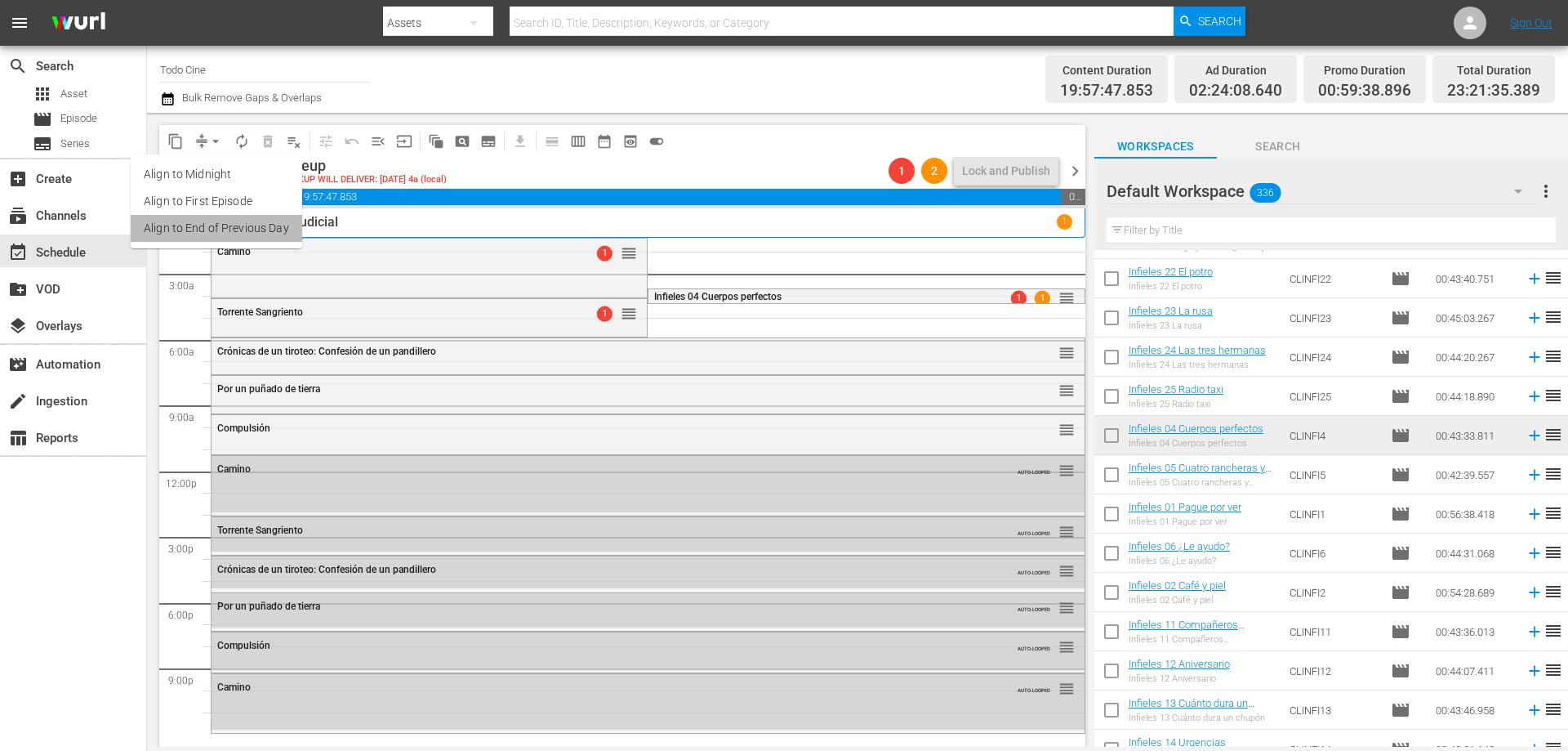 click on "Align to End of Previous Day" at bounding box center (216, 228) 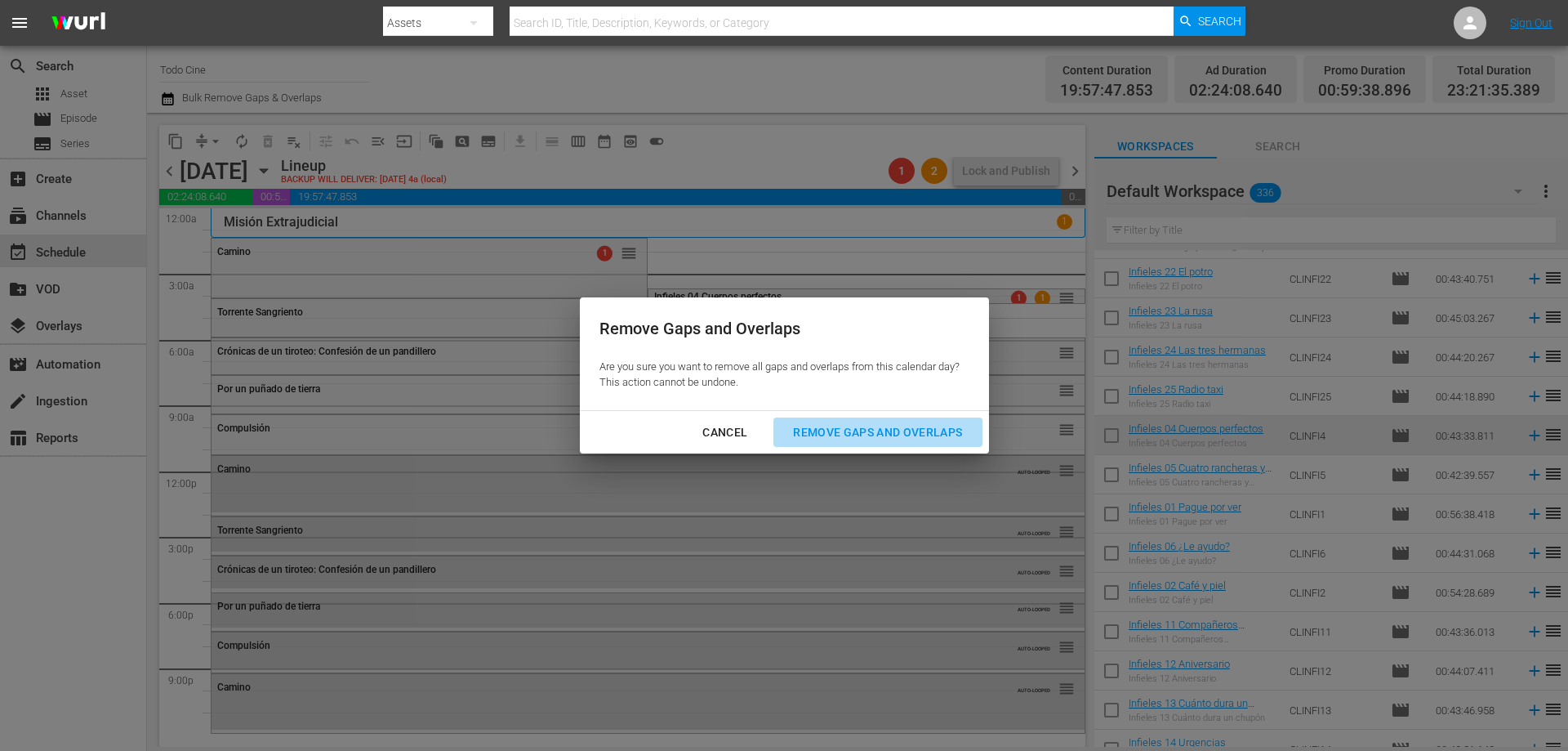 click on "Remove Gaps and Overlaps" at bounding box center [877, 432] 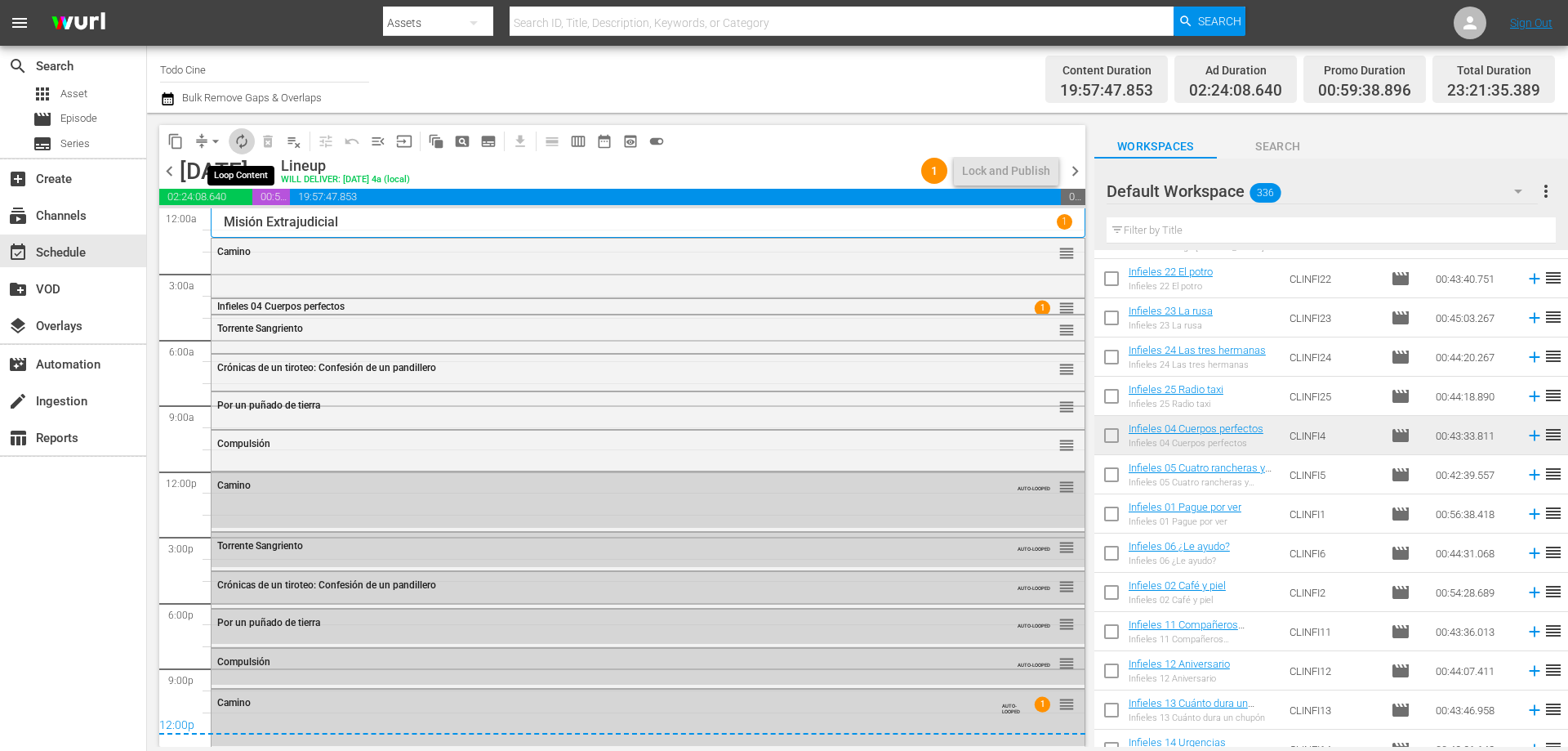 click on "autorenew_outlined" at bounding box center [242, 141] 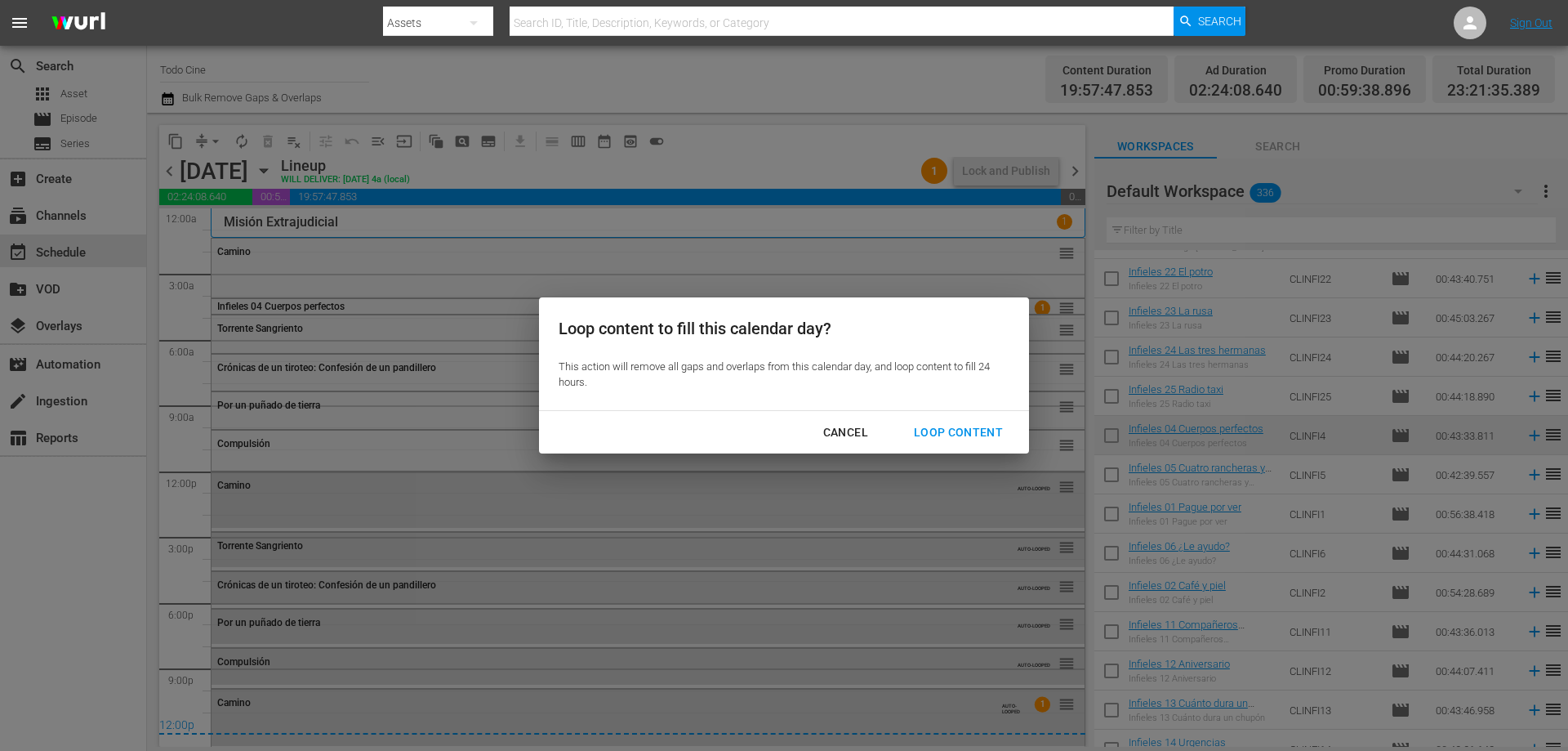 drag, startPoint x: 956, startPoint y: 428, endPoint x: 946, endPoint y: 422, distance: 11.661904 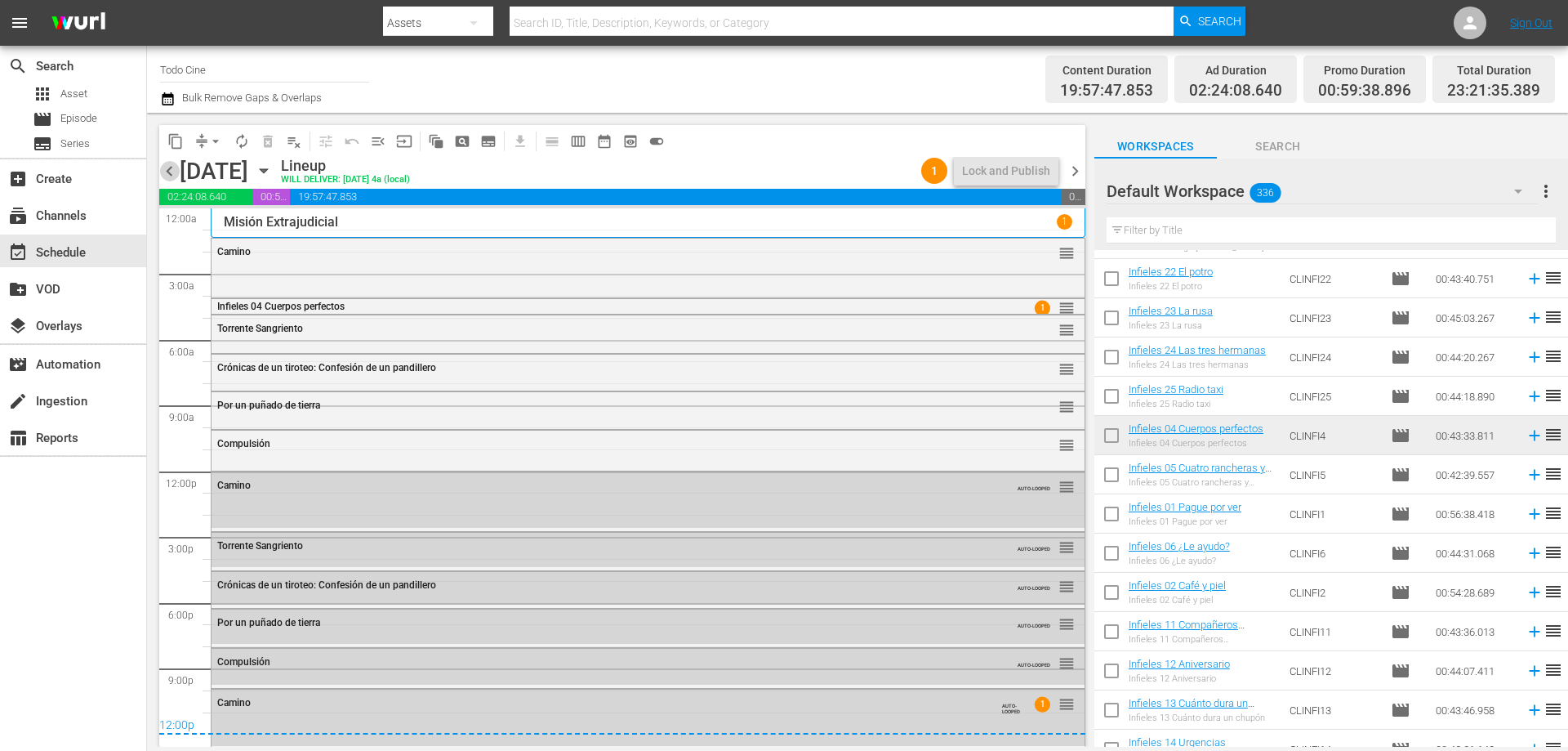 click on "chevron_left" at bounding box center [169, 171] 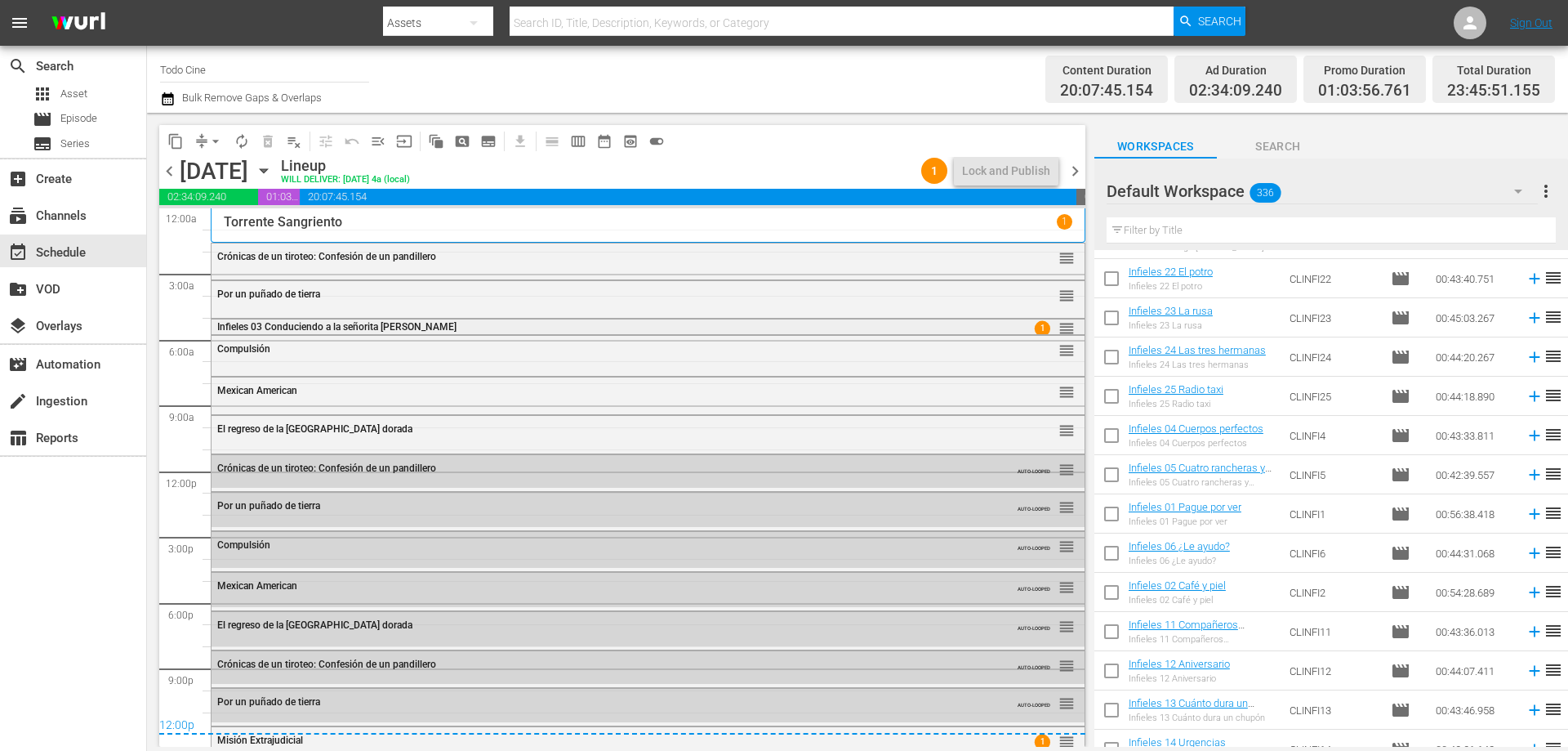click on "Infieles 03 Conduciendo a la señorita [PERSON_NAME]" at bounding box center (604, 327) 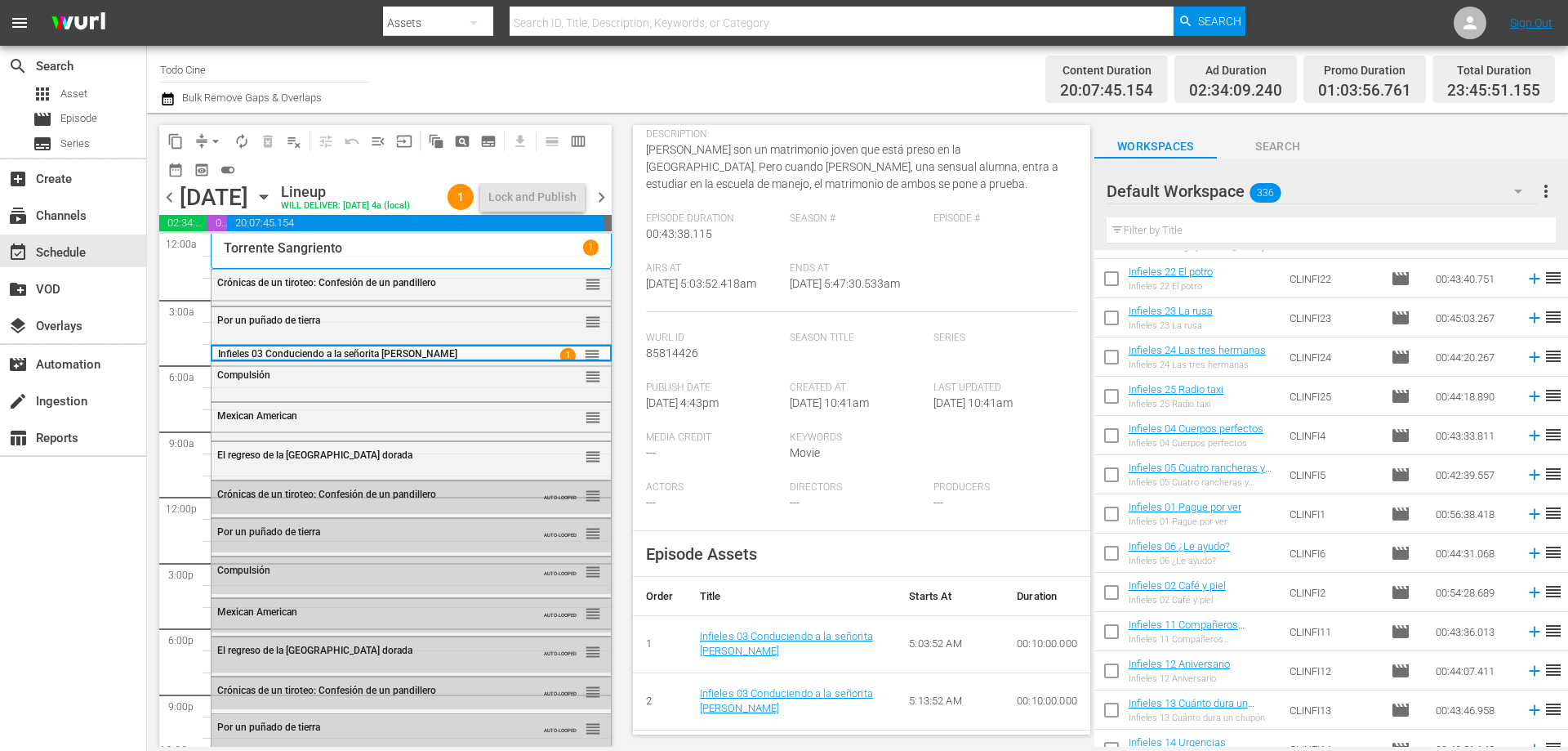 scroll, scrollTop: 369, scrollLeft: 0, axis: vertical 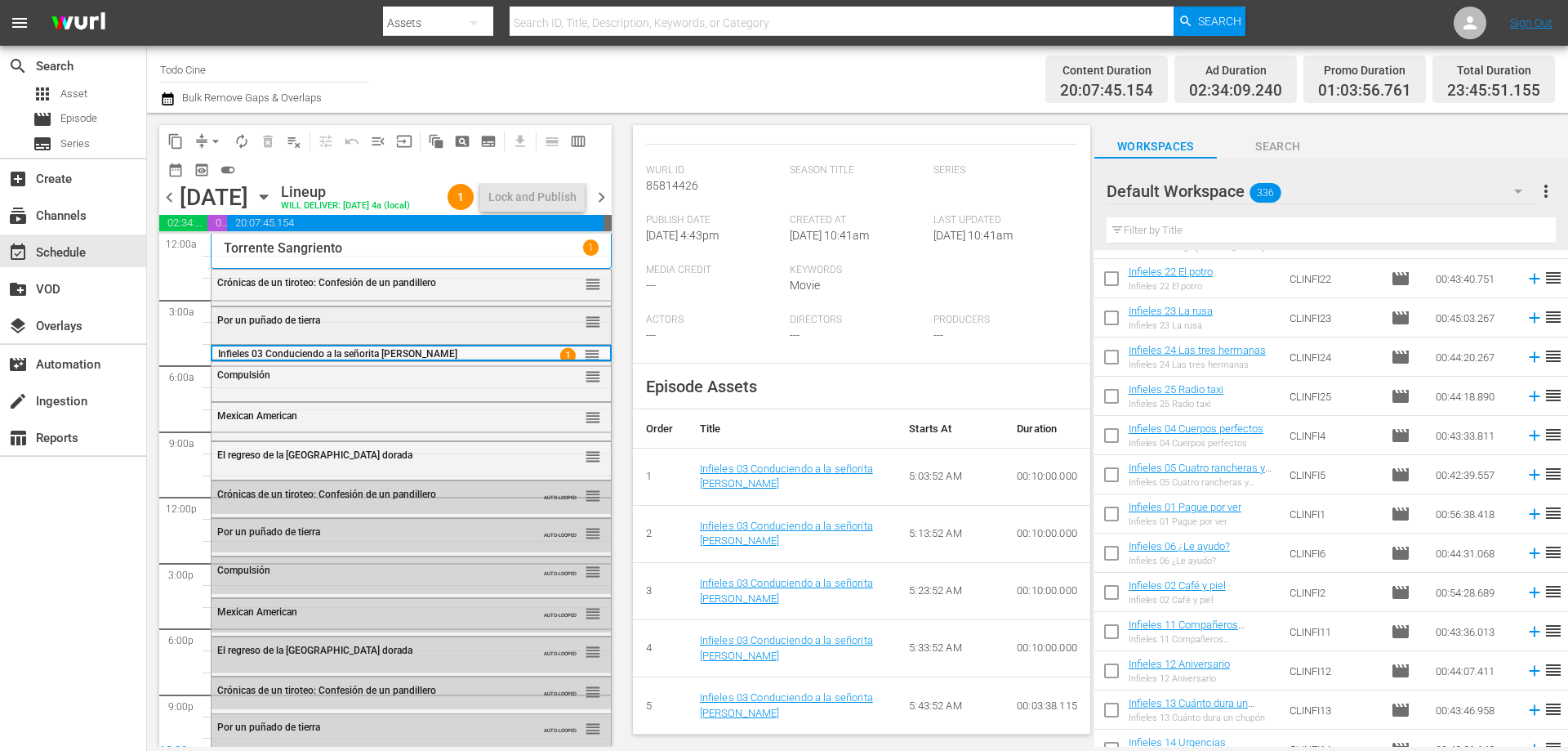 click on "Por un puñado de tierra" at bounding box center [371, 320] 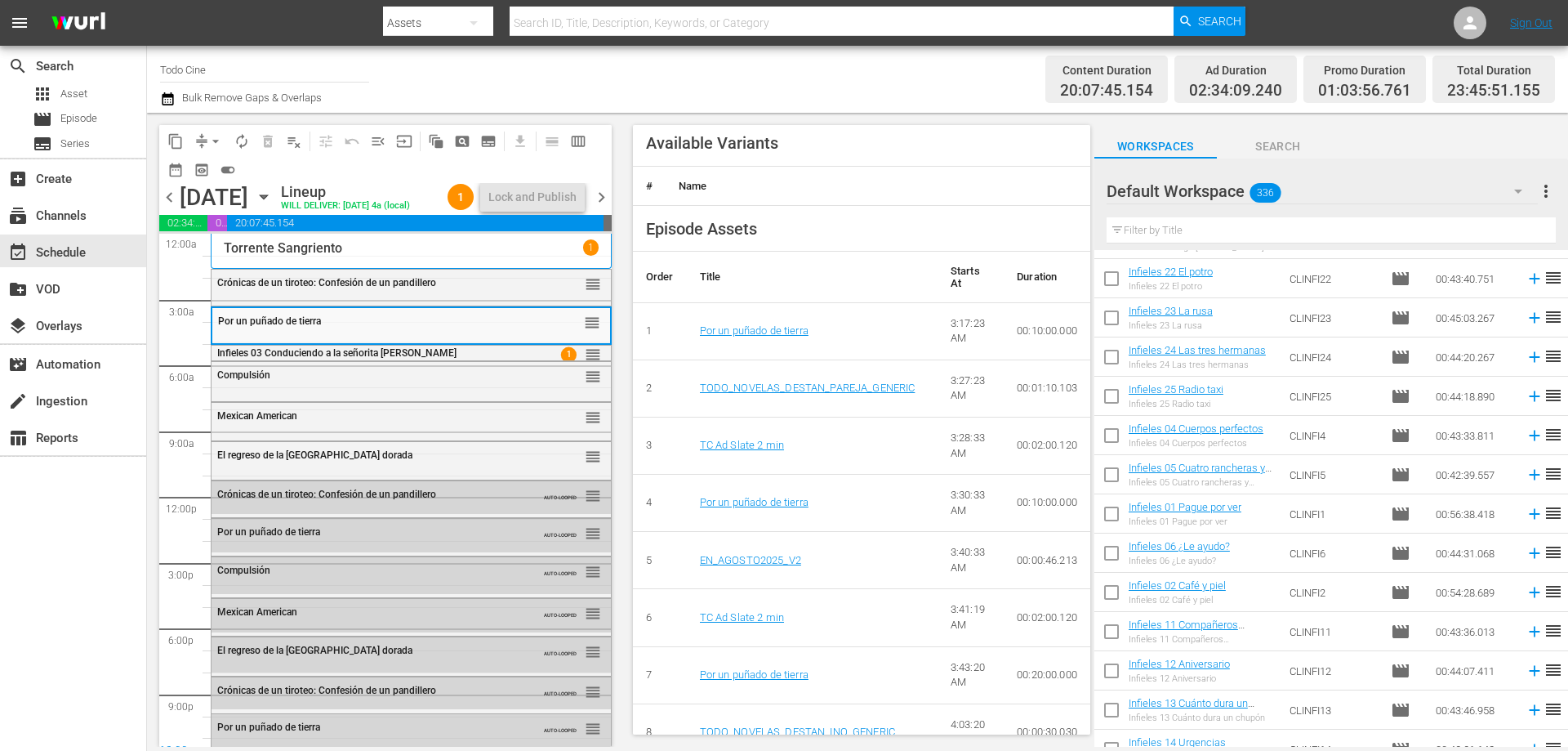 scroll, scrollTop: 654, scrollLeft: 0, axis: vertical 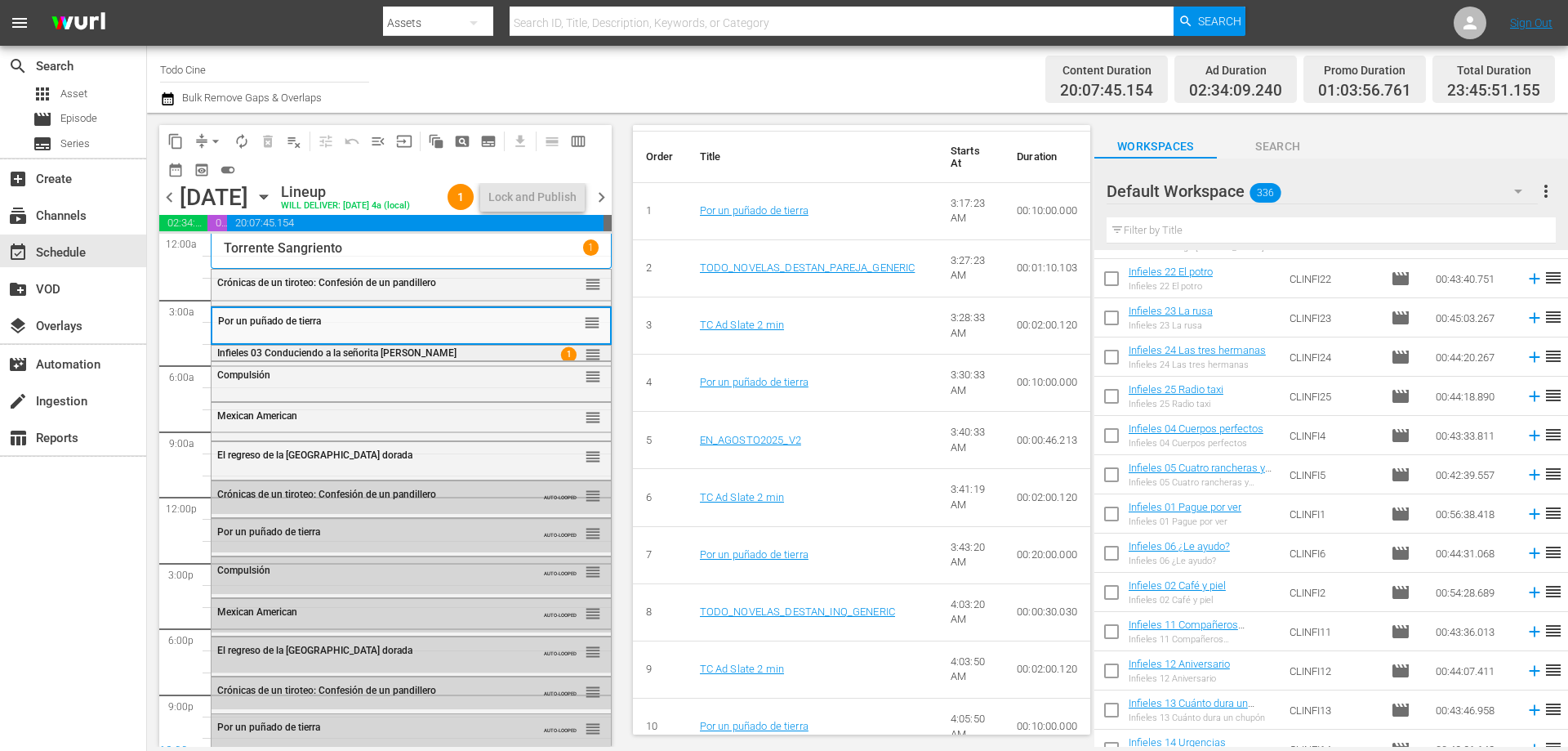 click on "Infieles 03 Conduciendo a la señorita [PERSON_NAME]" at bounding box center [336, 353] 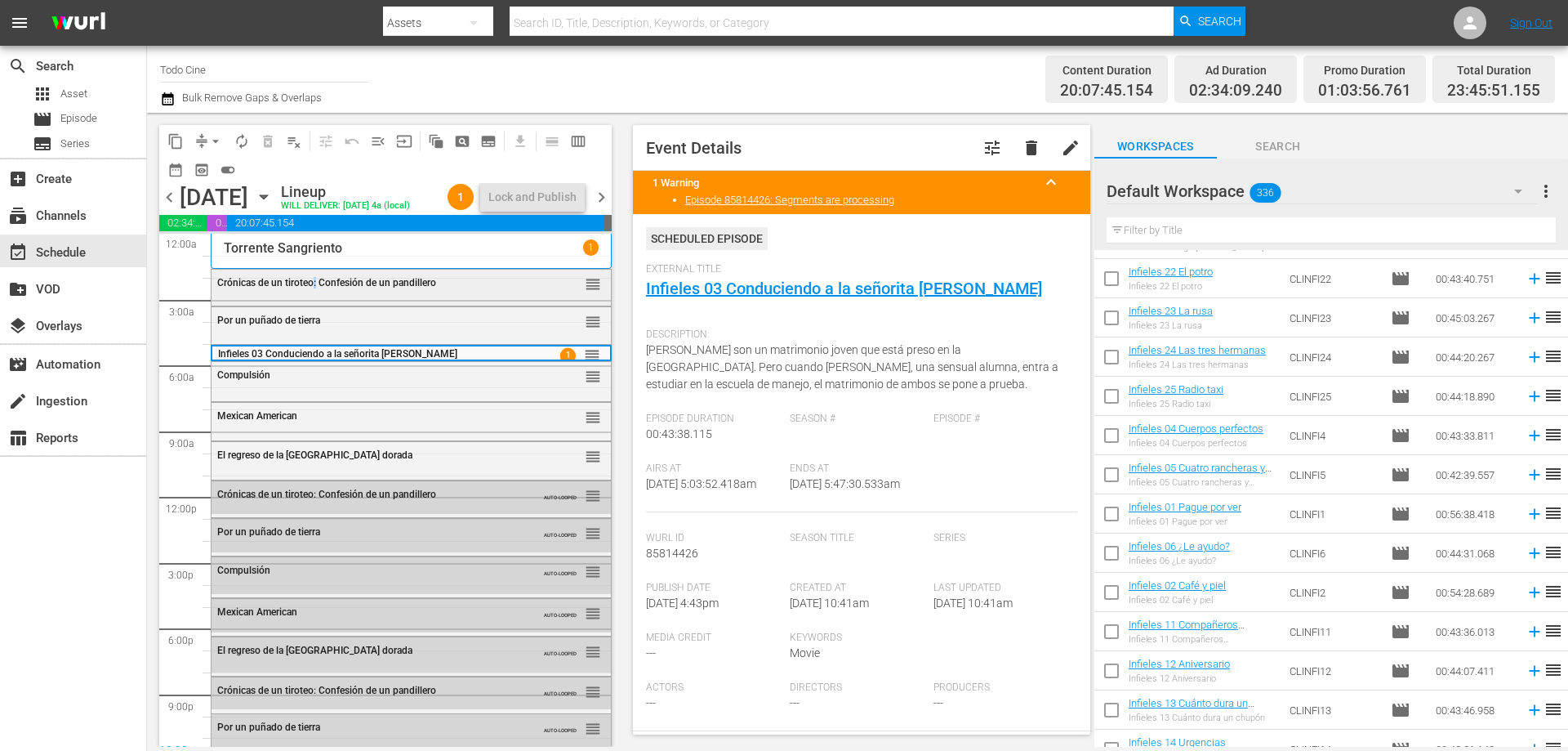 click on "Crónicas de un tiroteo: Confesión de un pandillero reorder" at bounding box center (411, 286) 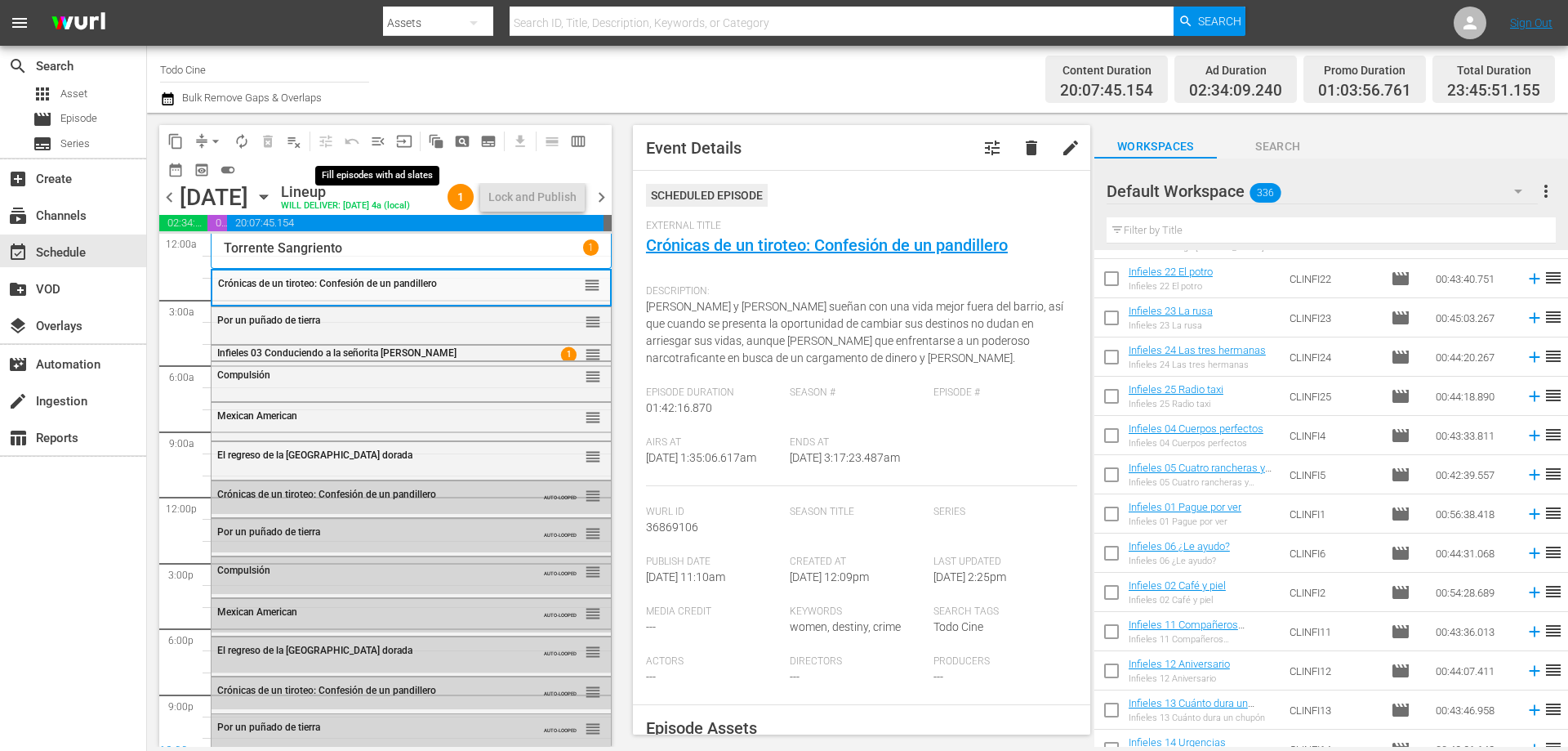 click on "menu_open" at bounding box center [378, 141] 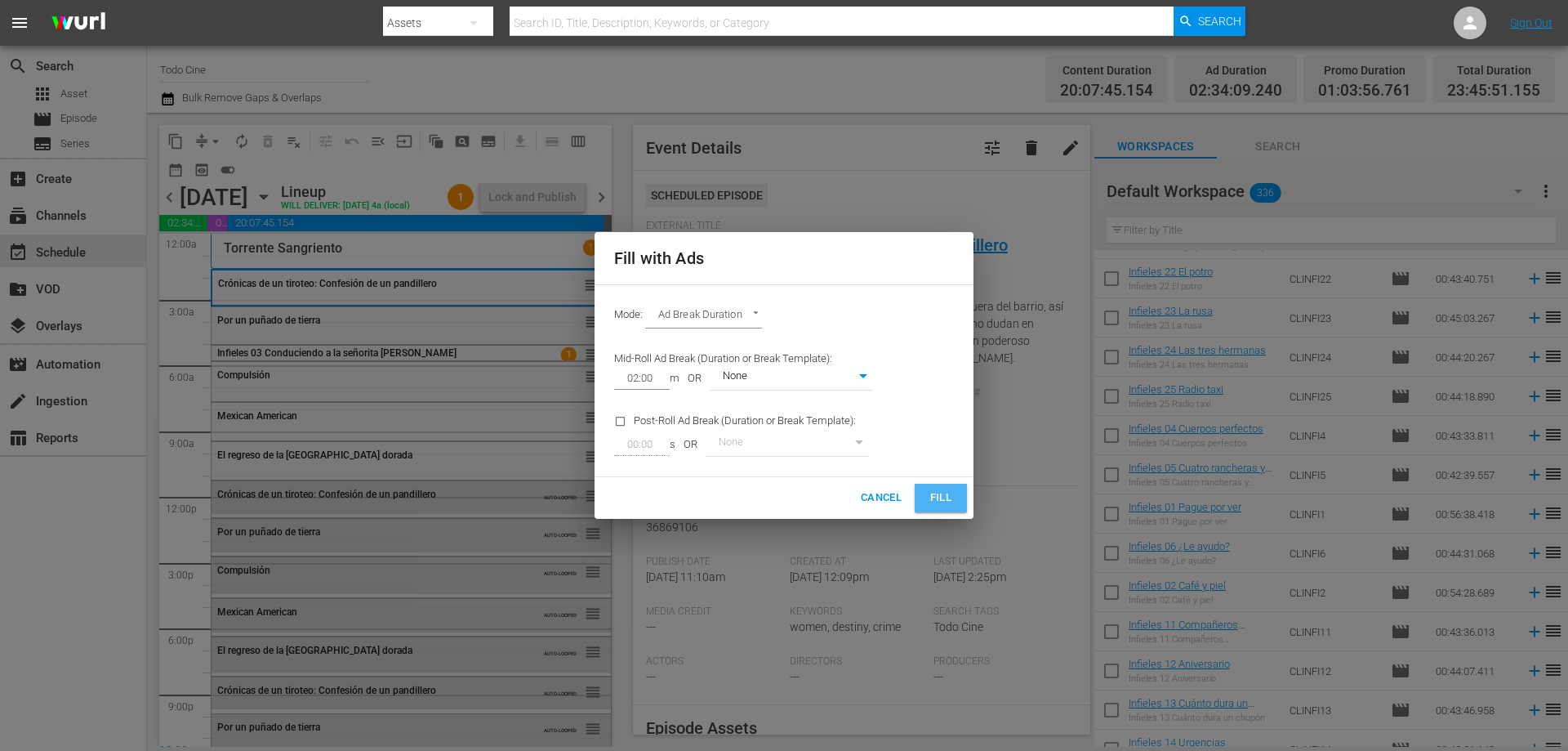 click on "Fill" at bounding box center [941, 498] 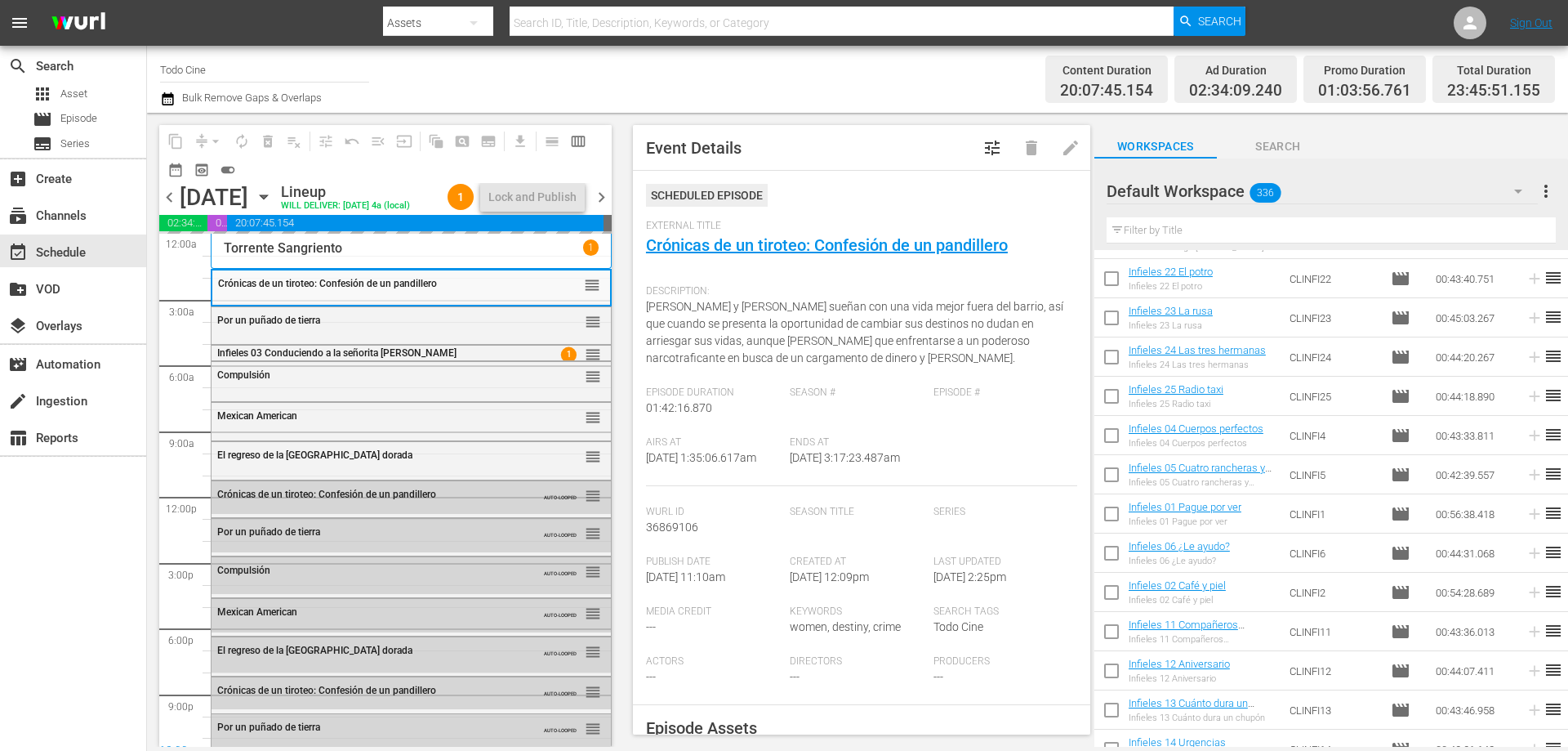 click on "chevron_right" at bounding box center (601, 197) 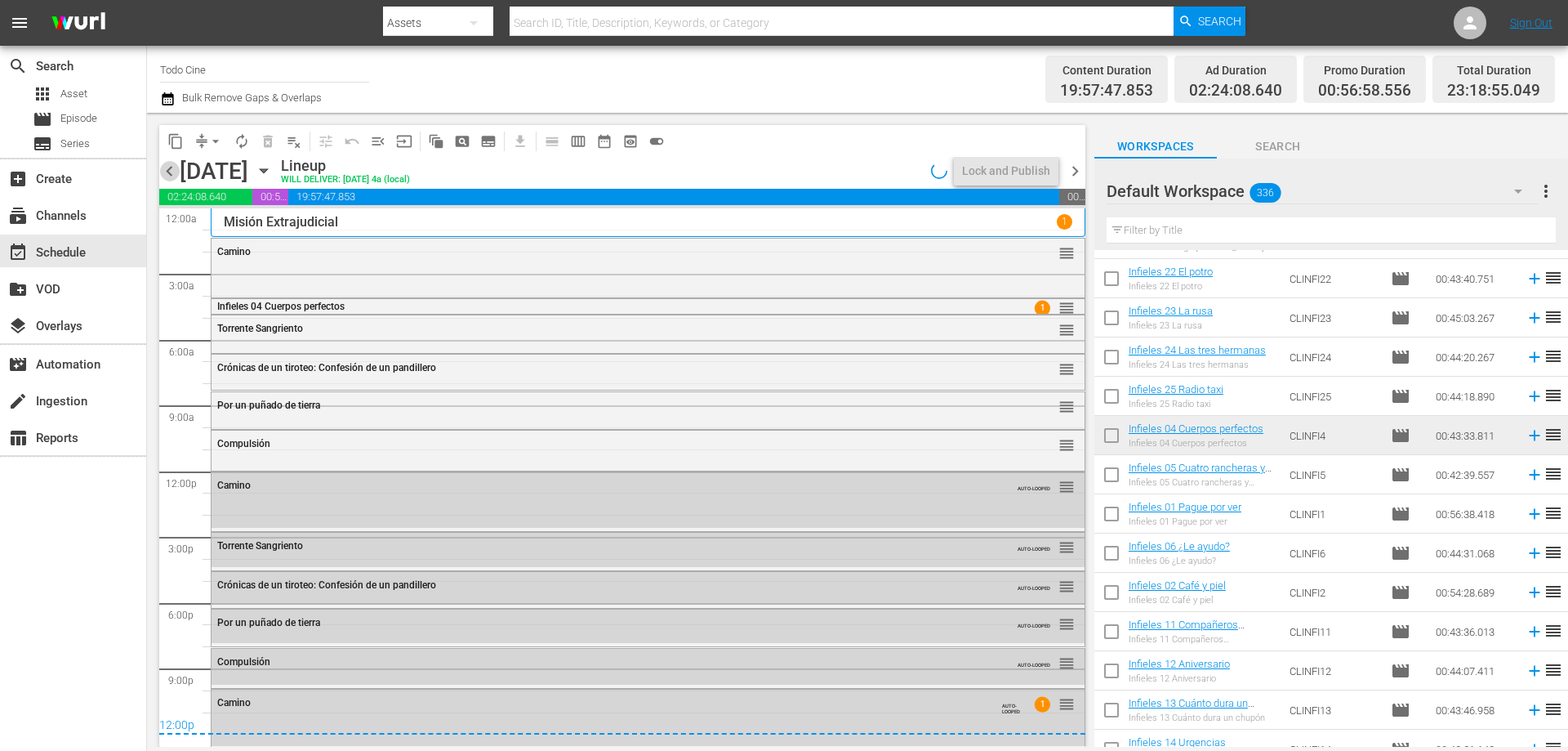 click on "chevron_left" at bounding box center (169, 171) 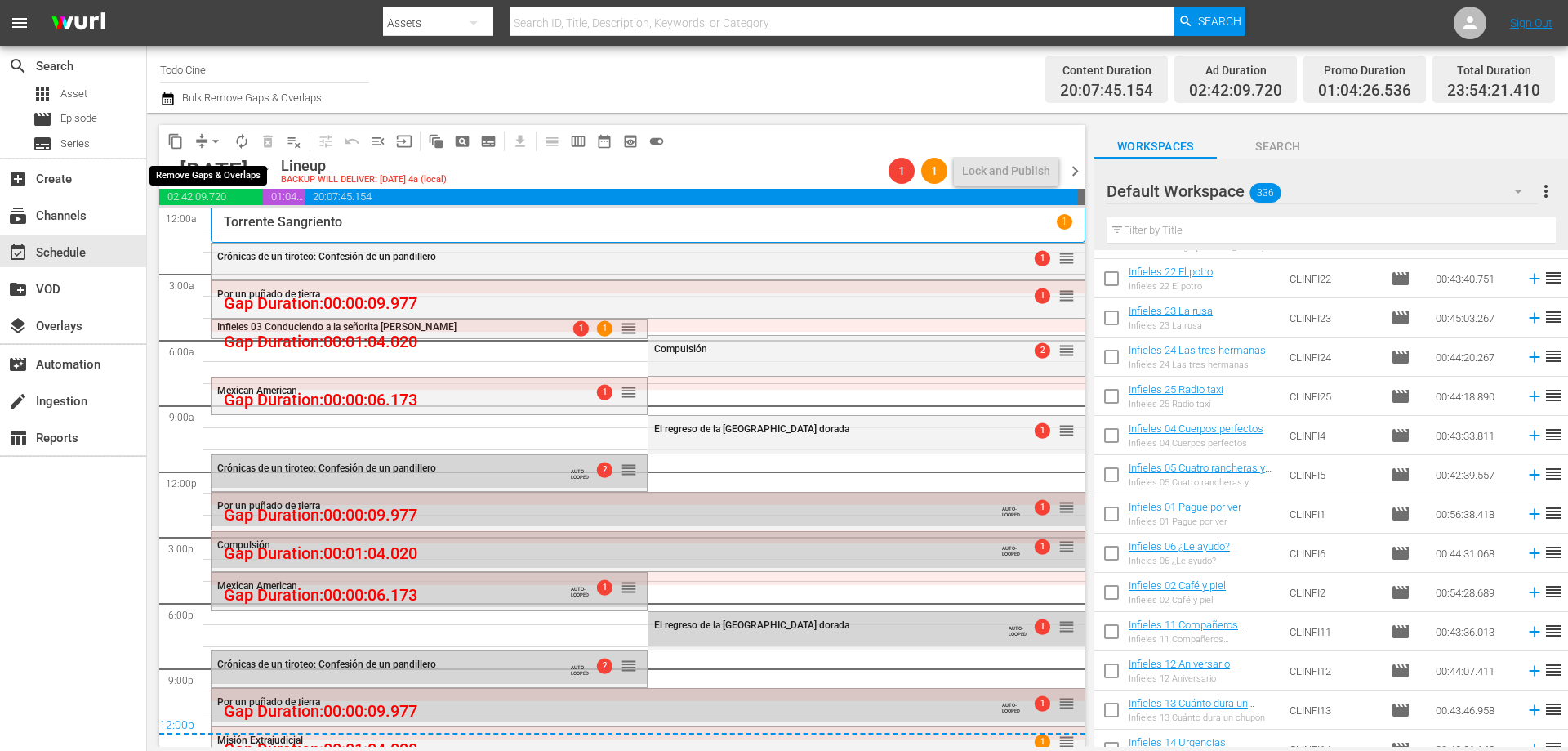 click on "arrow_drop_down" at bounding box center (216, 141) 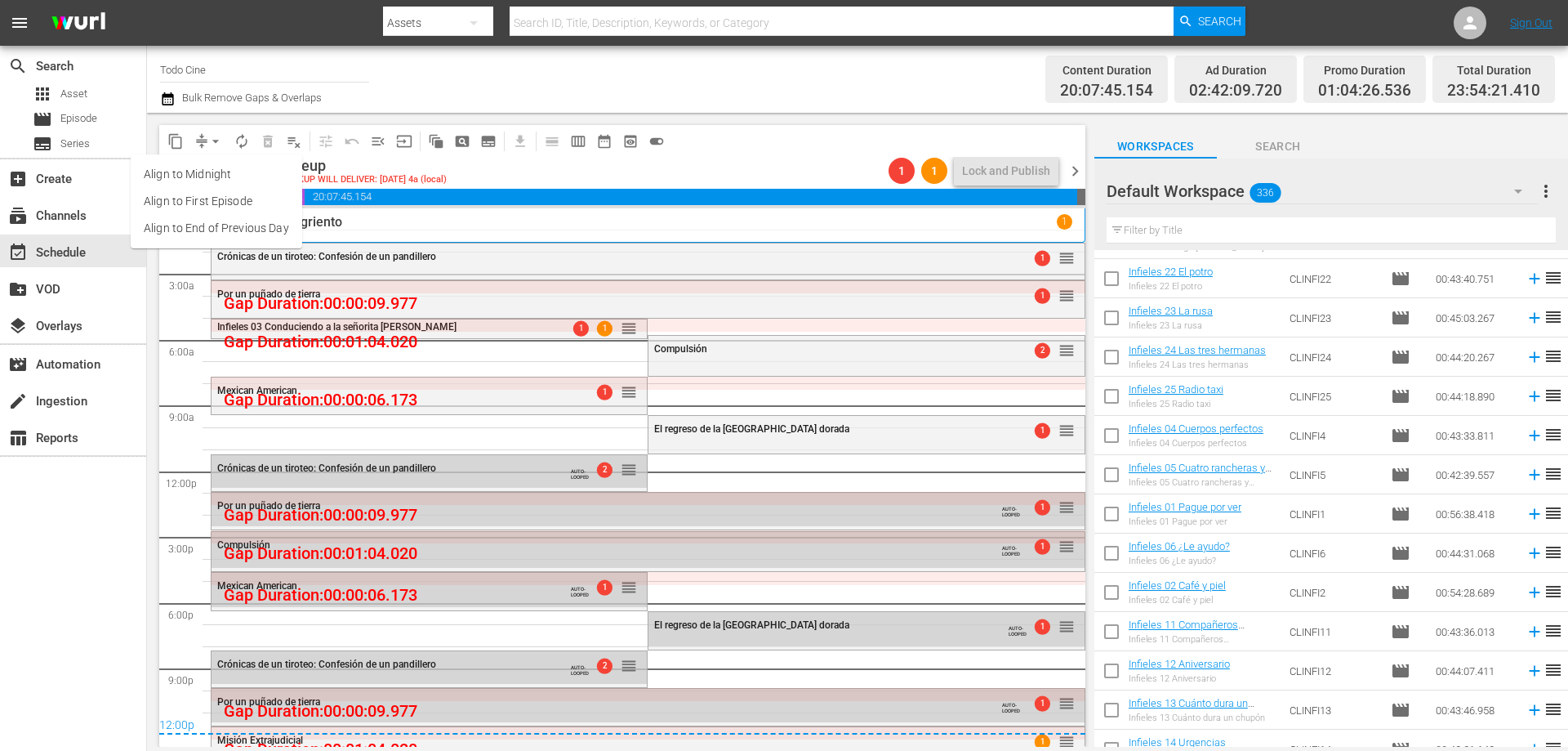 click on "Align to End of Previous Day" at bounding box center [216, 228] 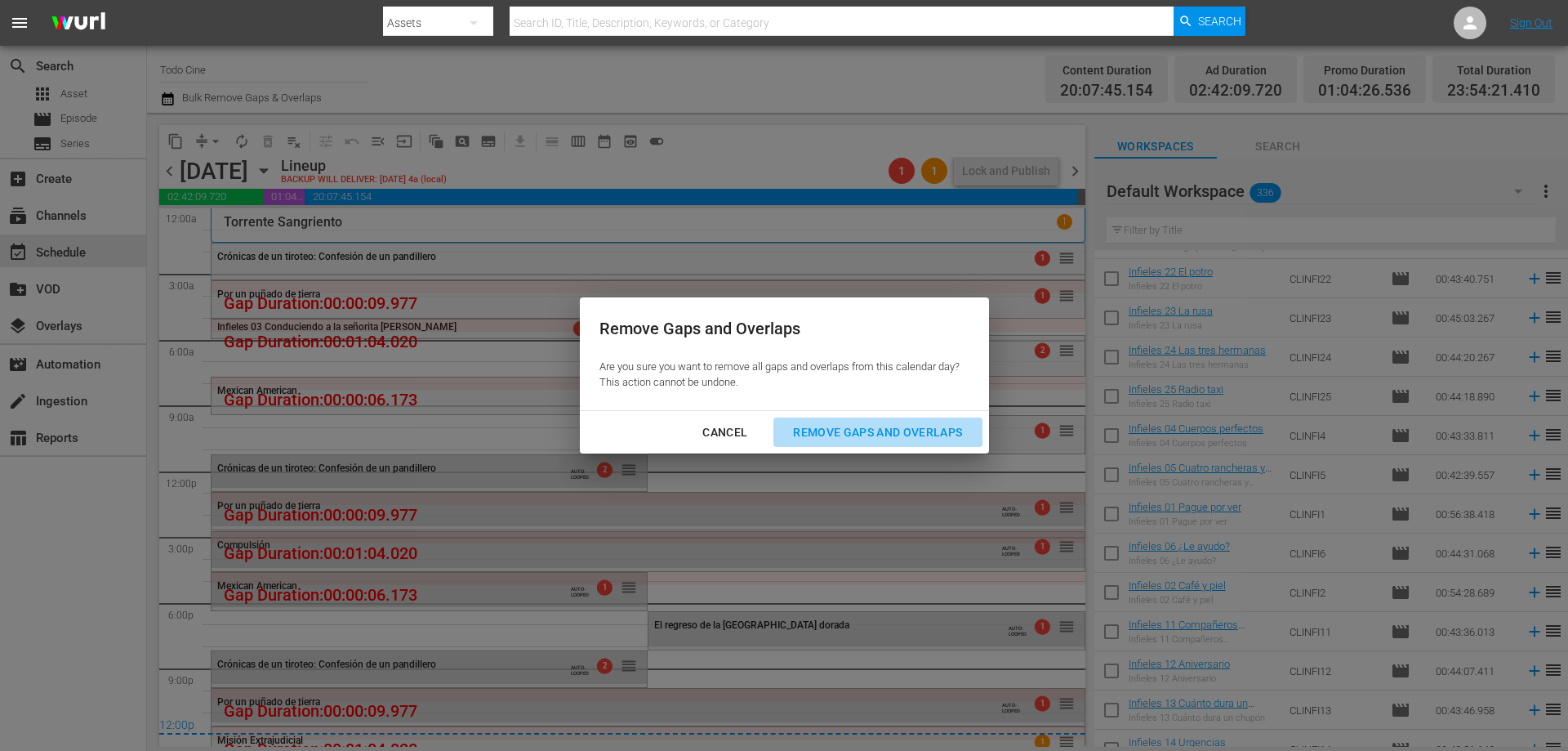 click on "Remove Gaps and Overlaps" at bounding box center (877, 432) 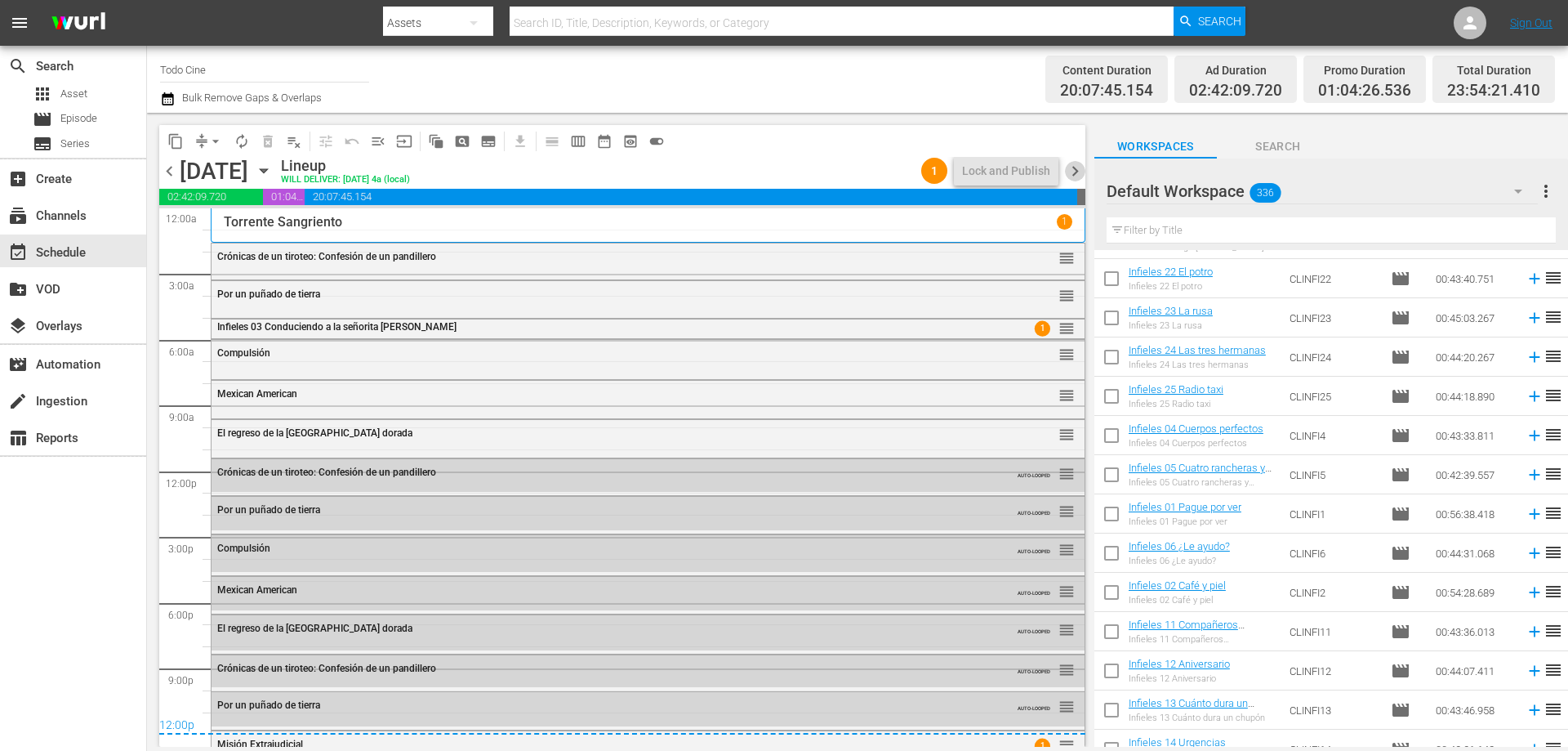 click on "chevron_right" at bounding box center [1075, 171] 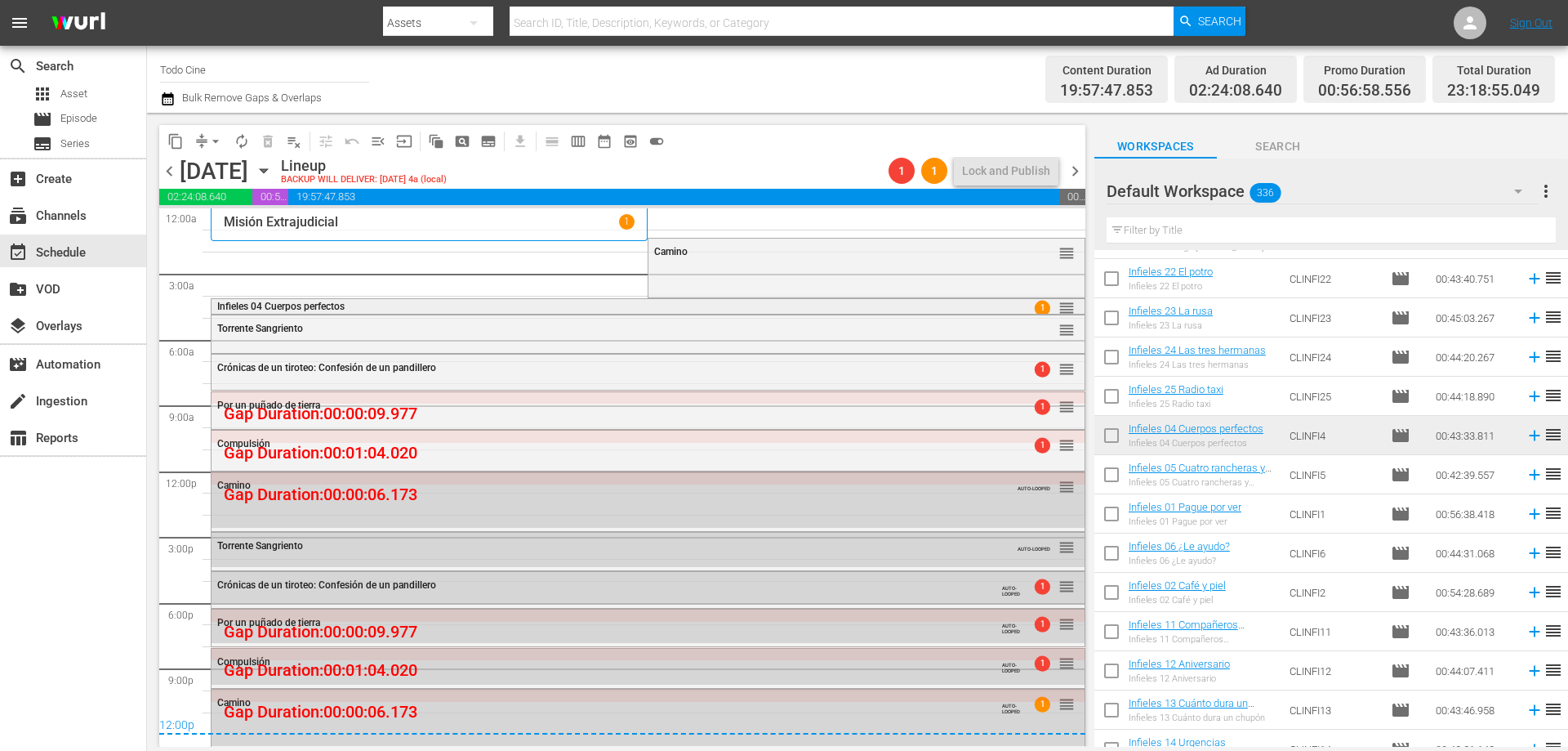 click on "Infieles 04 Cuerpos perfectos" at bounding box center (281, 306) 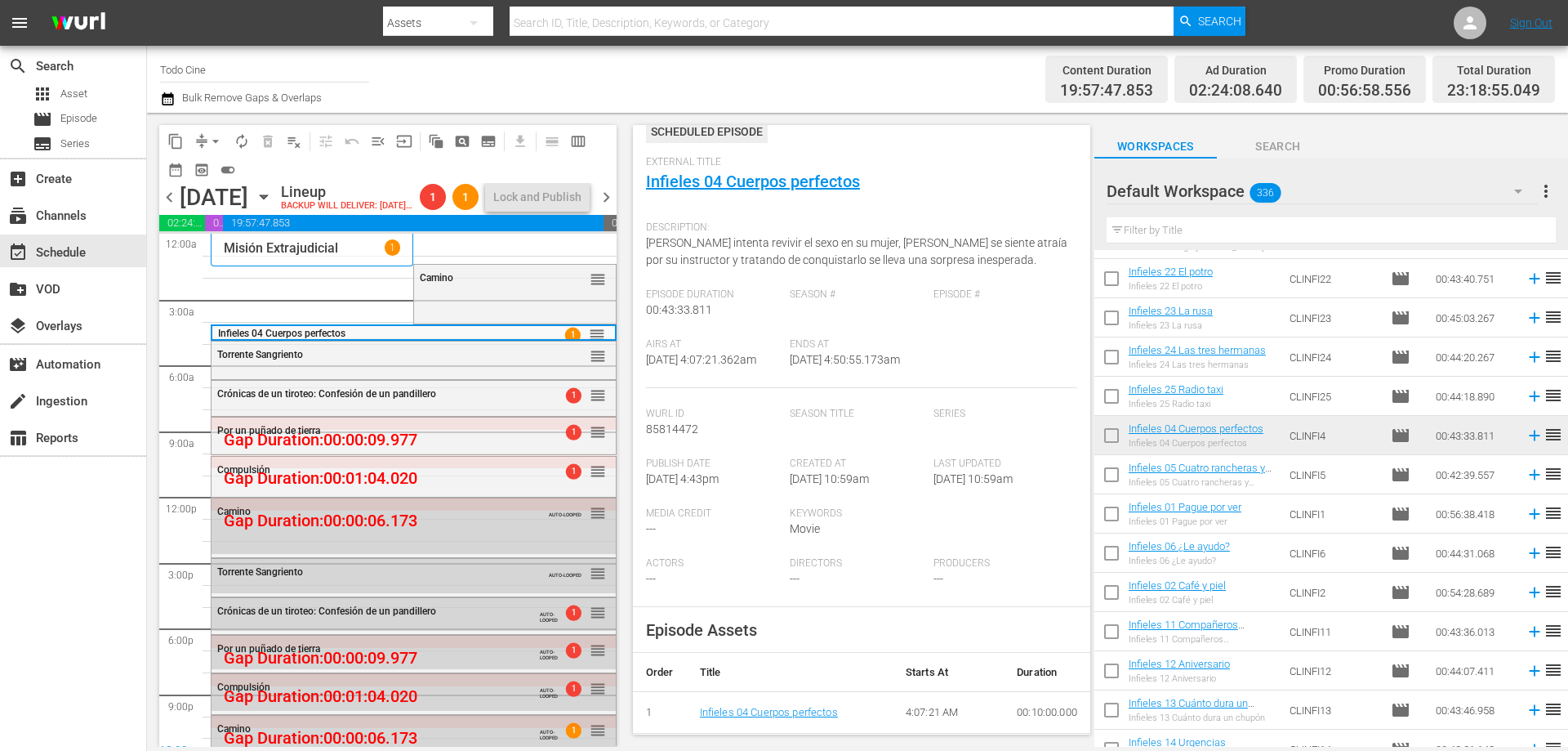 scroll, scrollTop: 0, scrollLeft: 0, axis: both 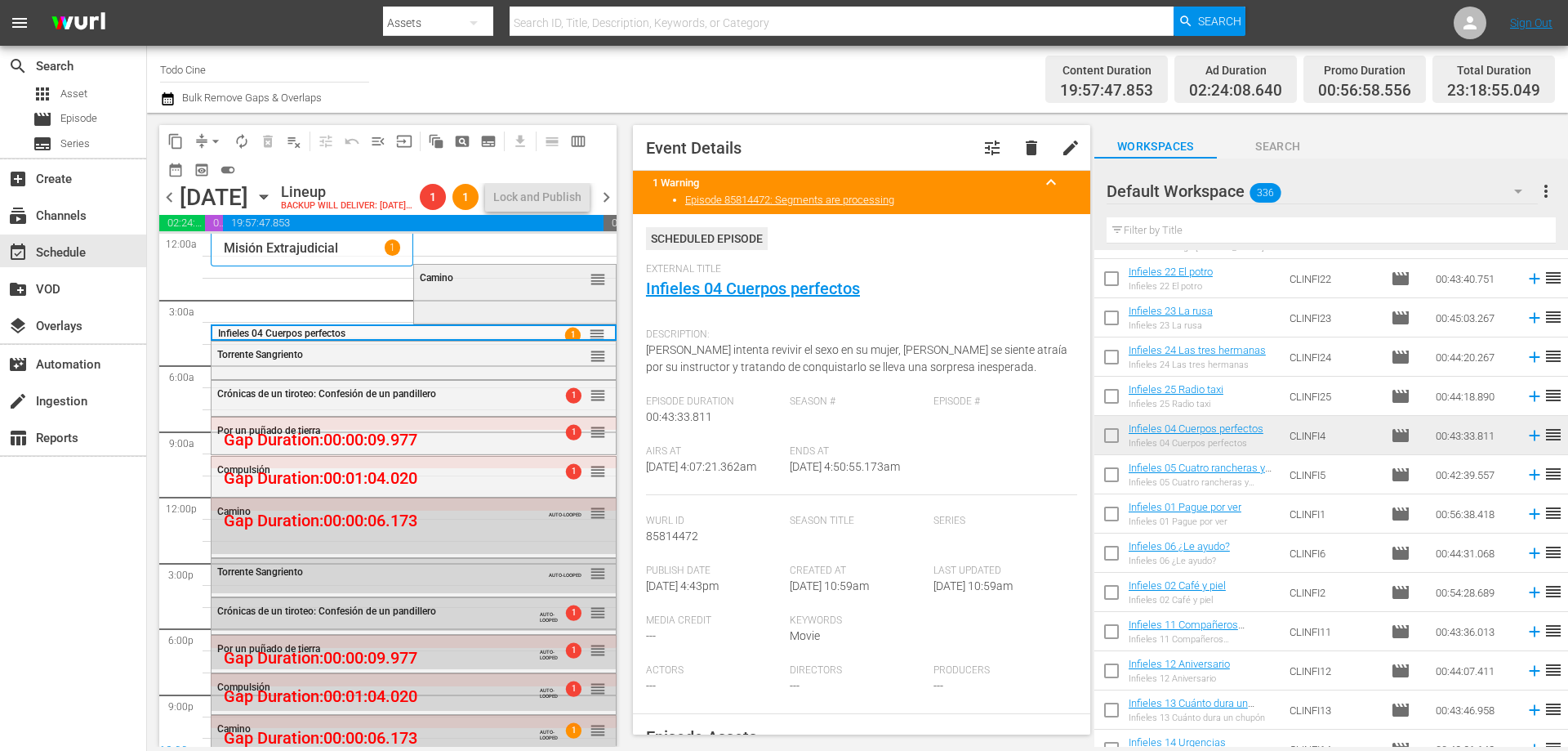click on "reorder" at bounding box center (576, 279) 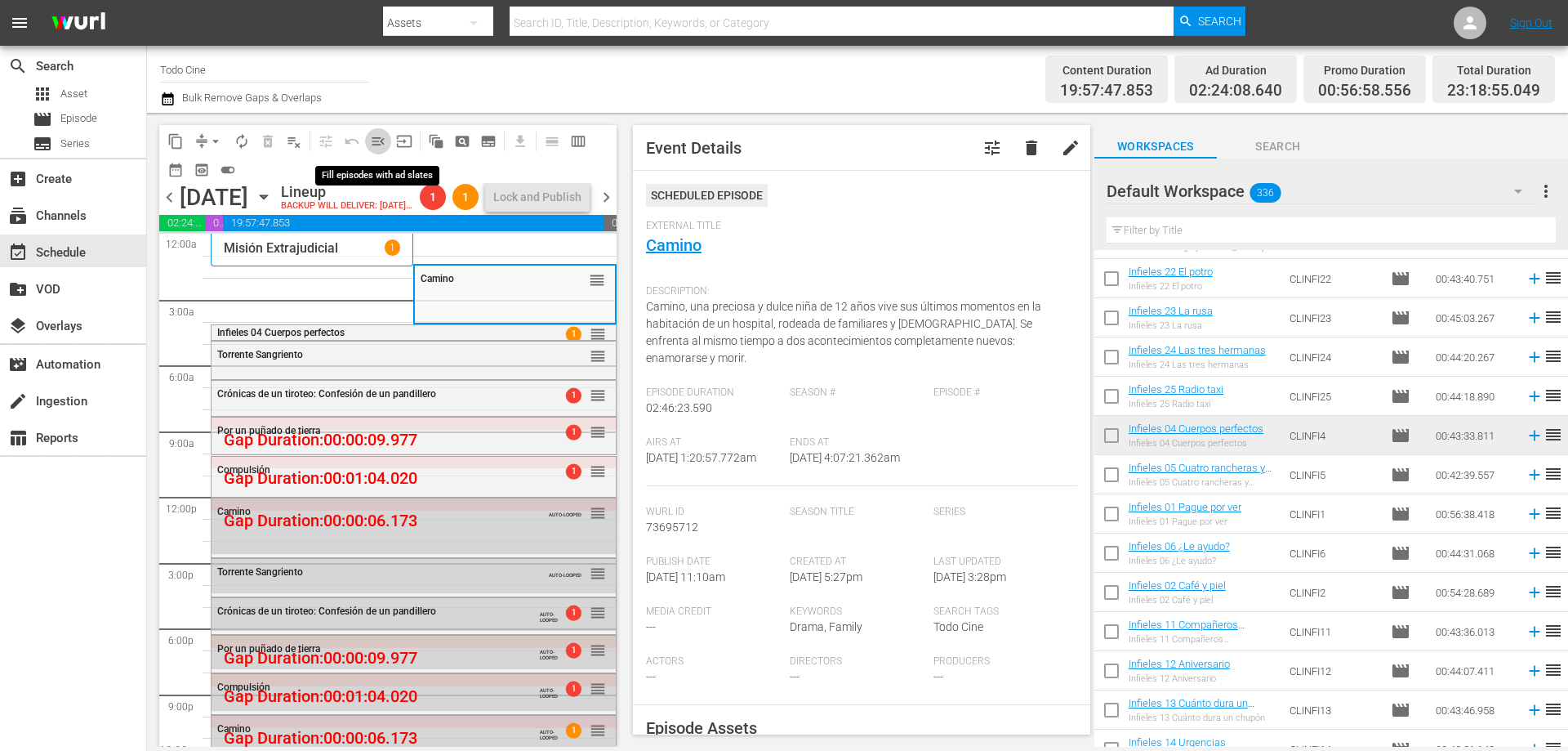 click on "menu_open" at bounding box center [378, 141] 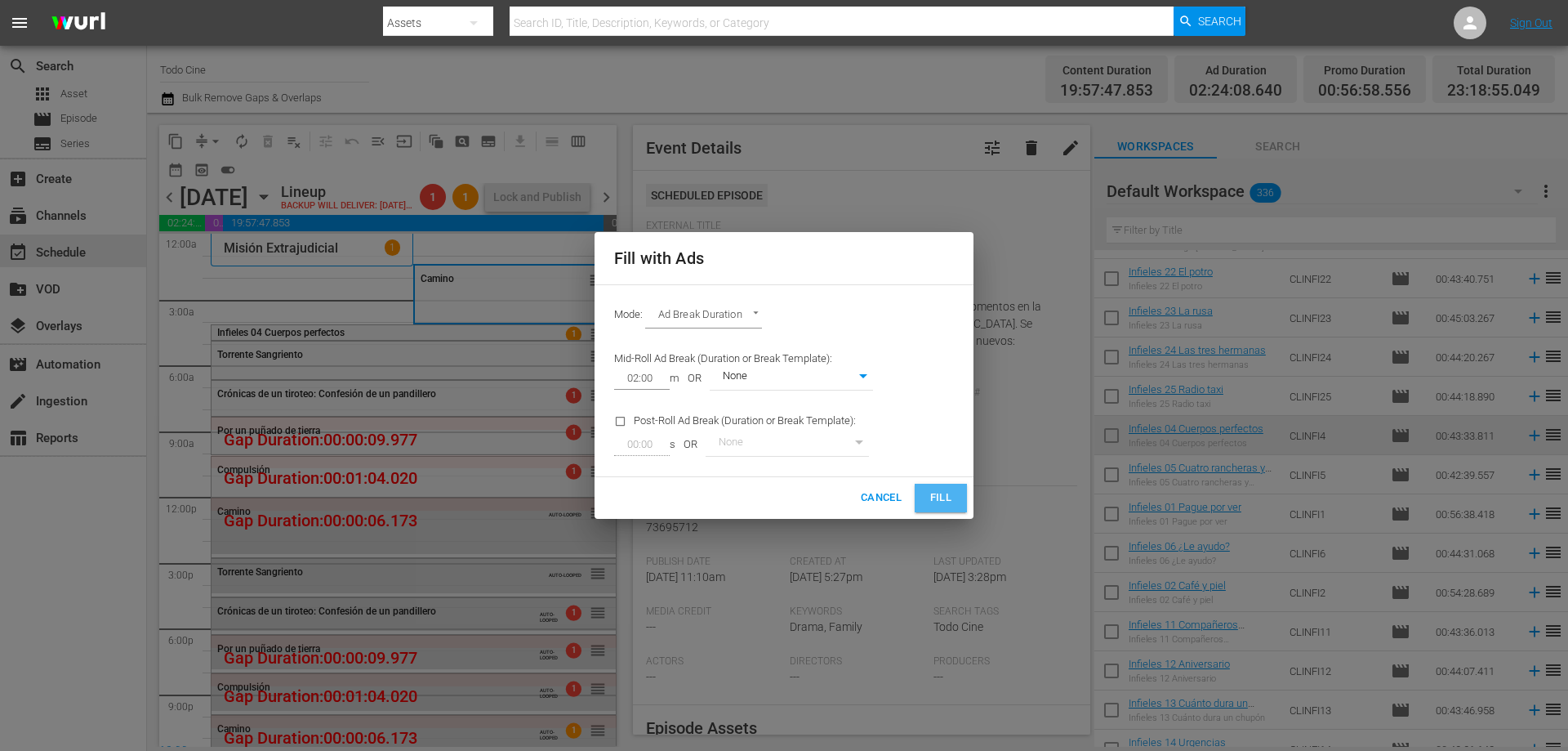 click on "Fill" at bounding box center [941, 498] 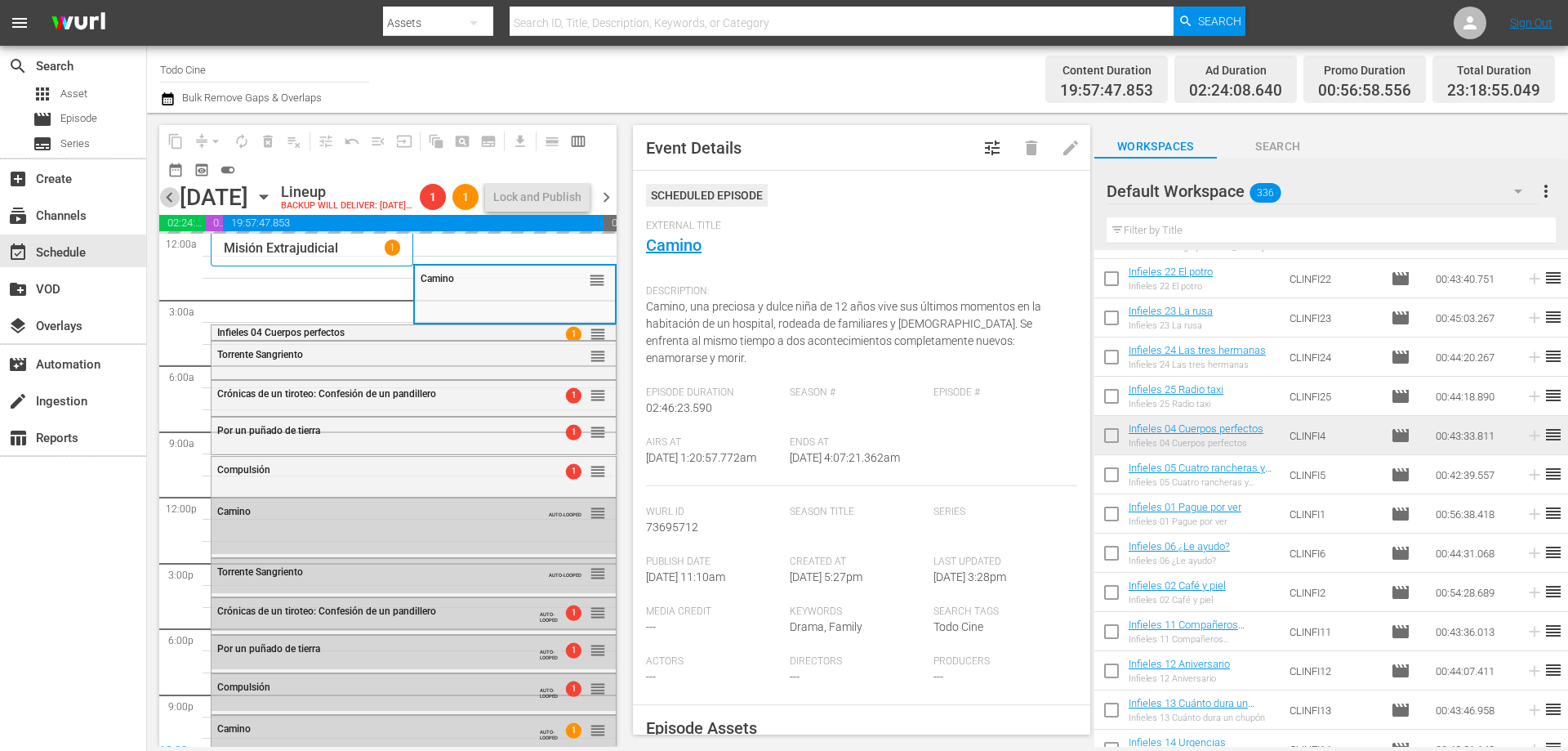 click on "chevron_left" at bounding box center (169, 197) 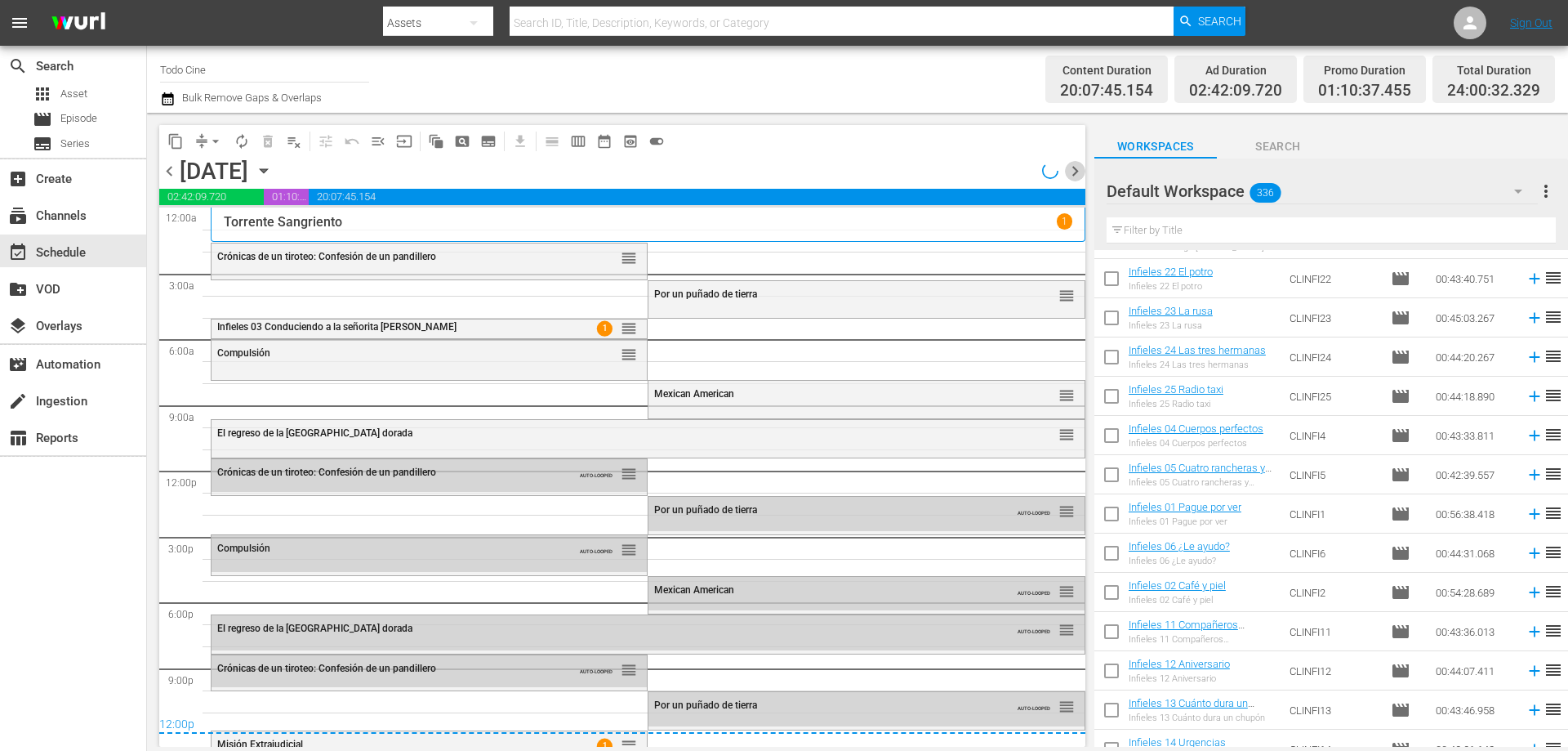 click on "chevron_right" at bounding box center [1075, 171] 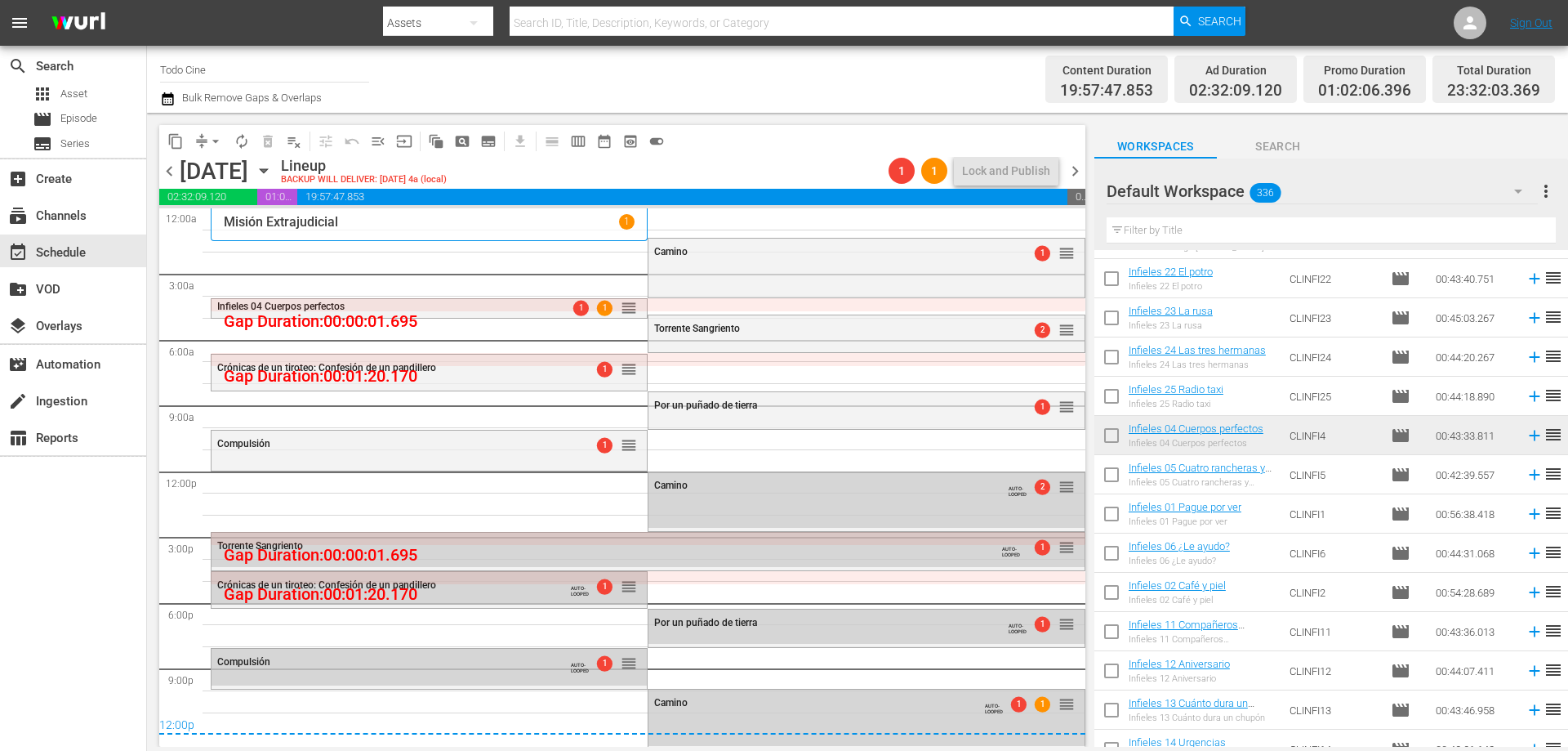 click on "arrow_drop_down" at bounding box center [216, 141] 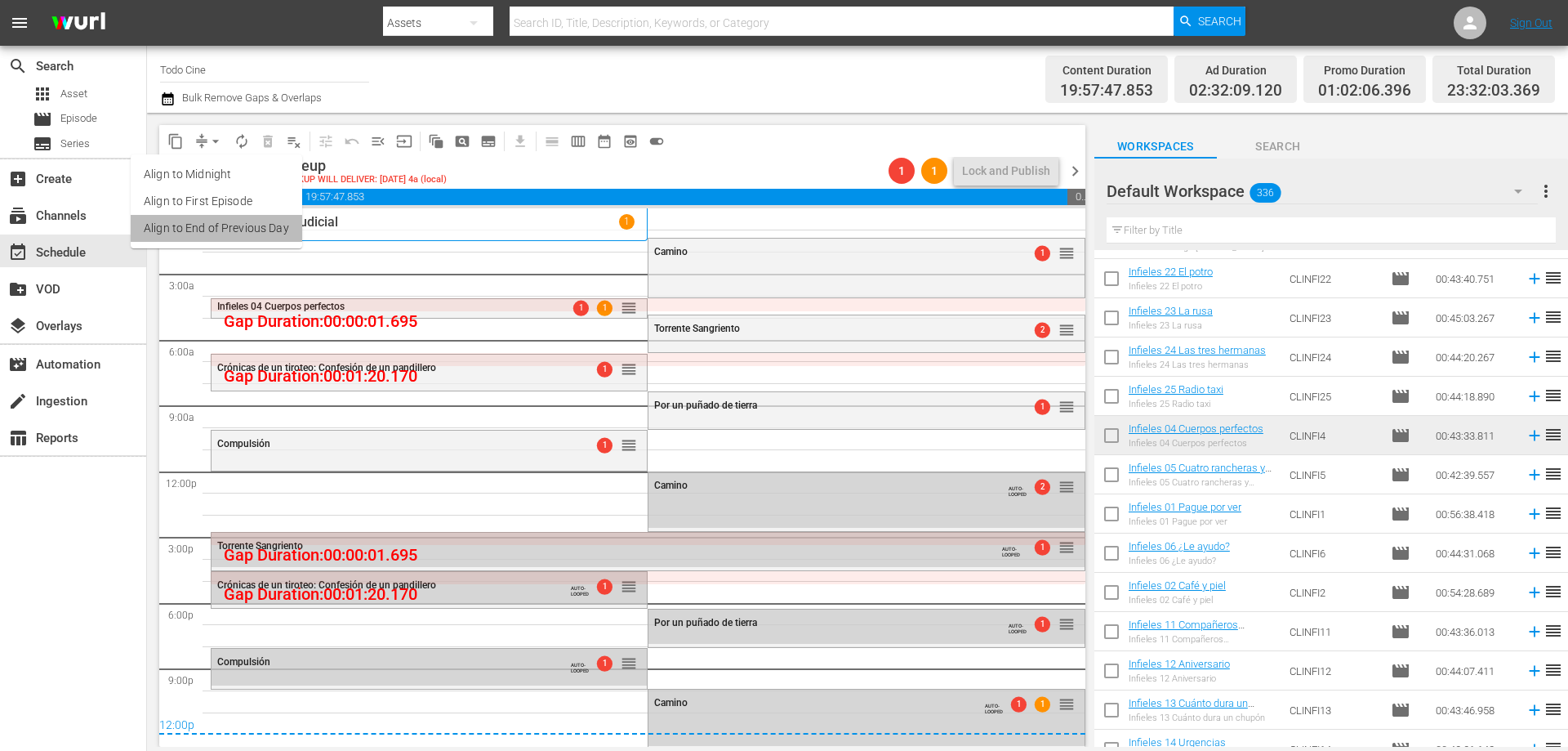 click on "Align to End of Previous Day" at bounding box center [216, 228] 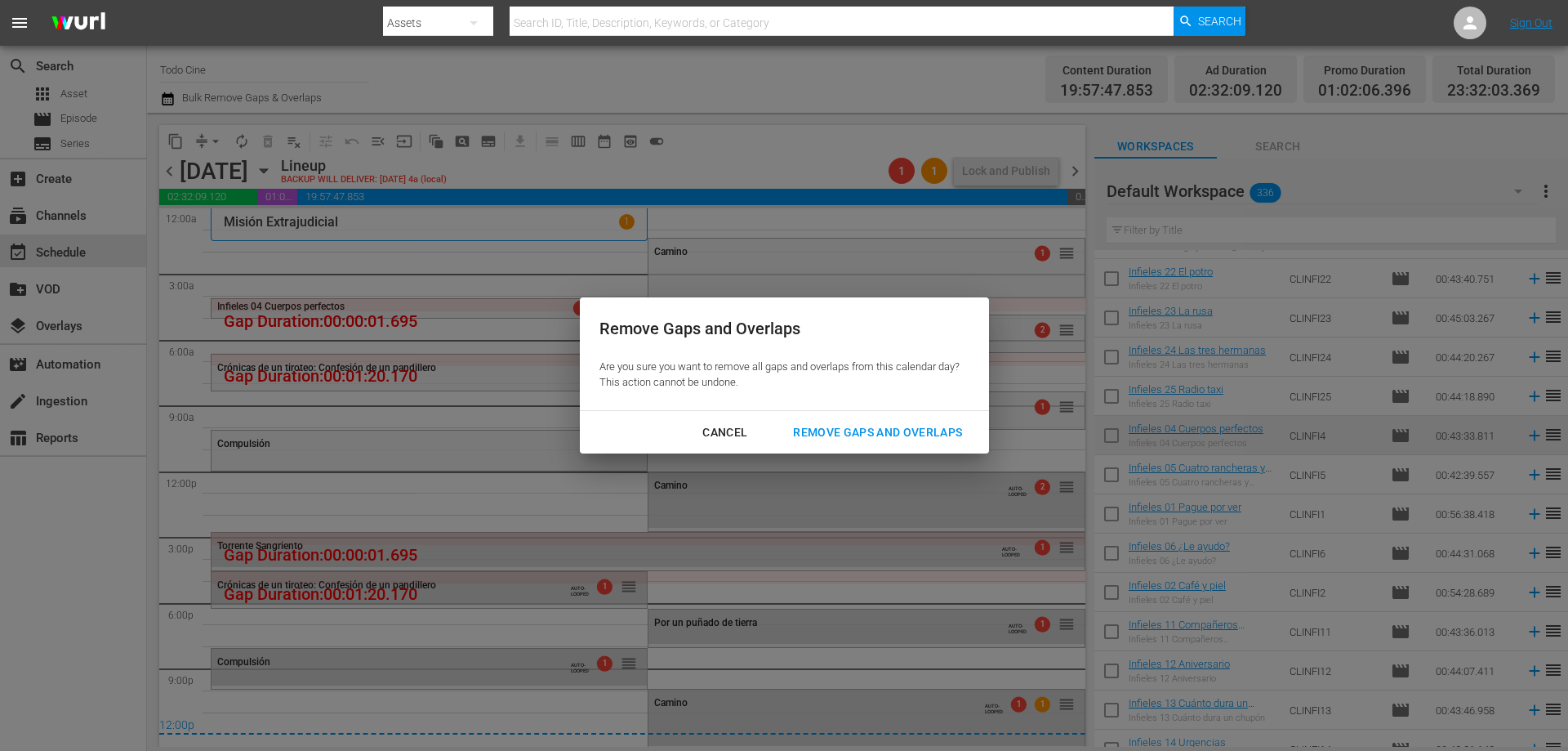 drag, startPoint x: 912, startPoint y: 432, endPoint x: 913, endPoint y: 417, distance: 15.033296 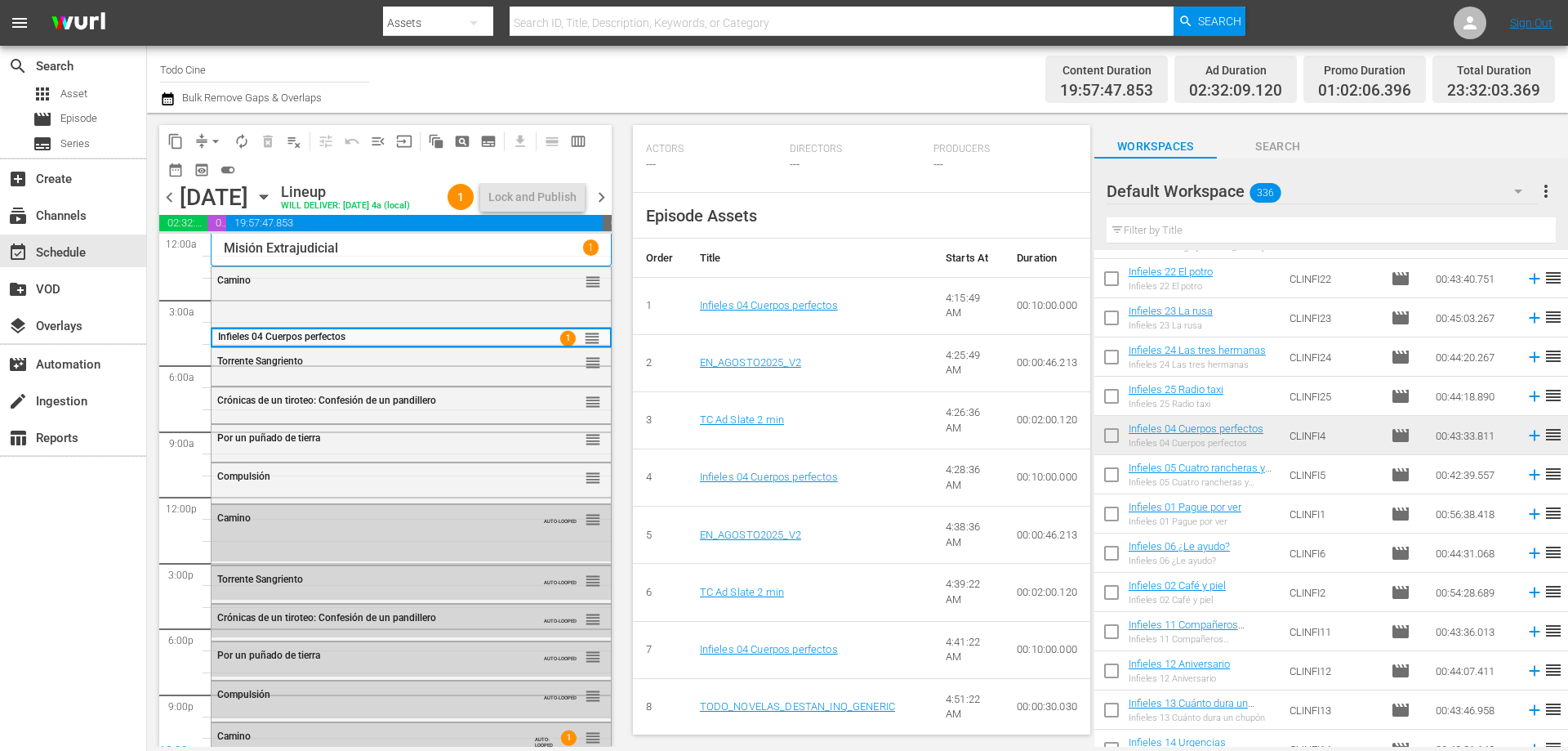 scroll, scrollTop: 572, scrollLeft: 0, axis: vertical 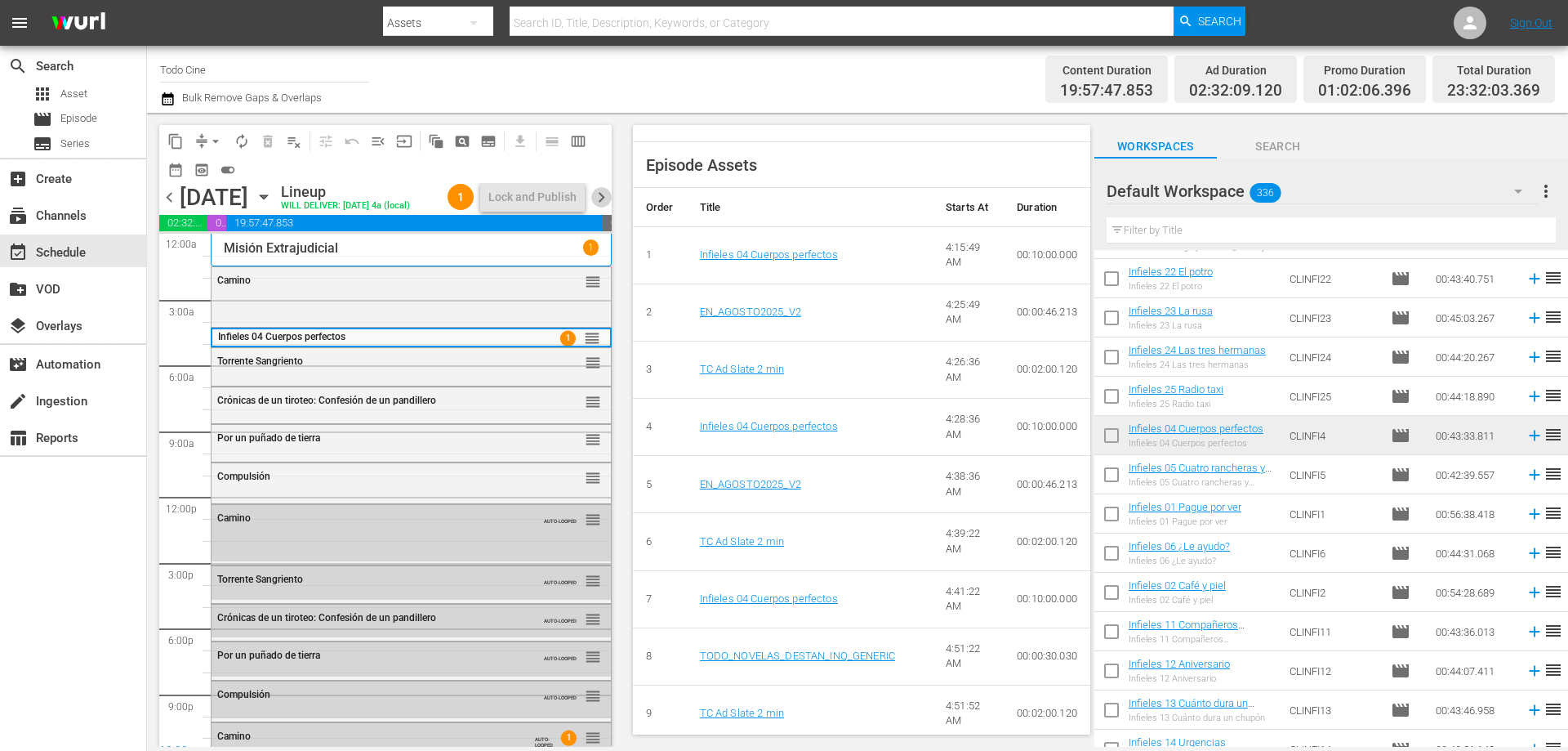 click on "chevron_right" at bounding box center (601, 197) 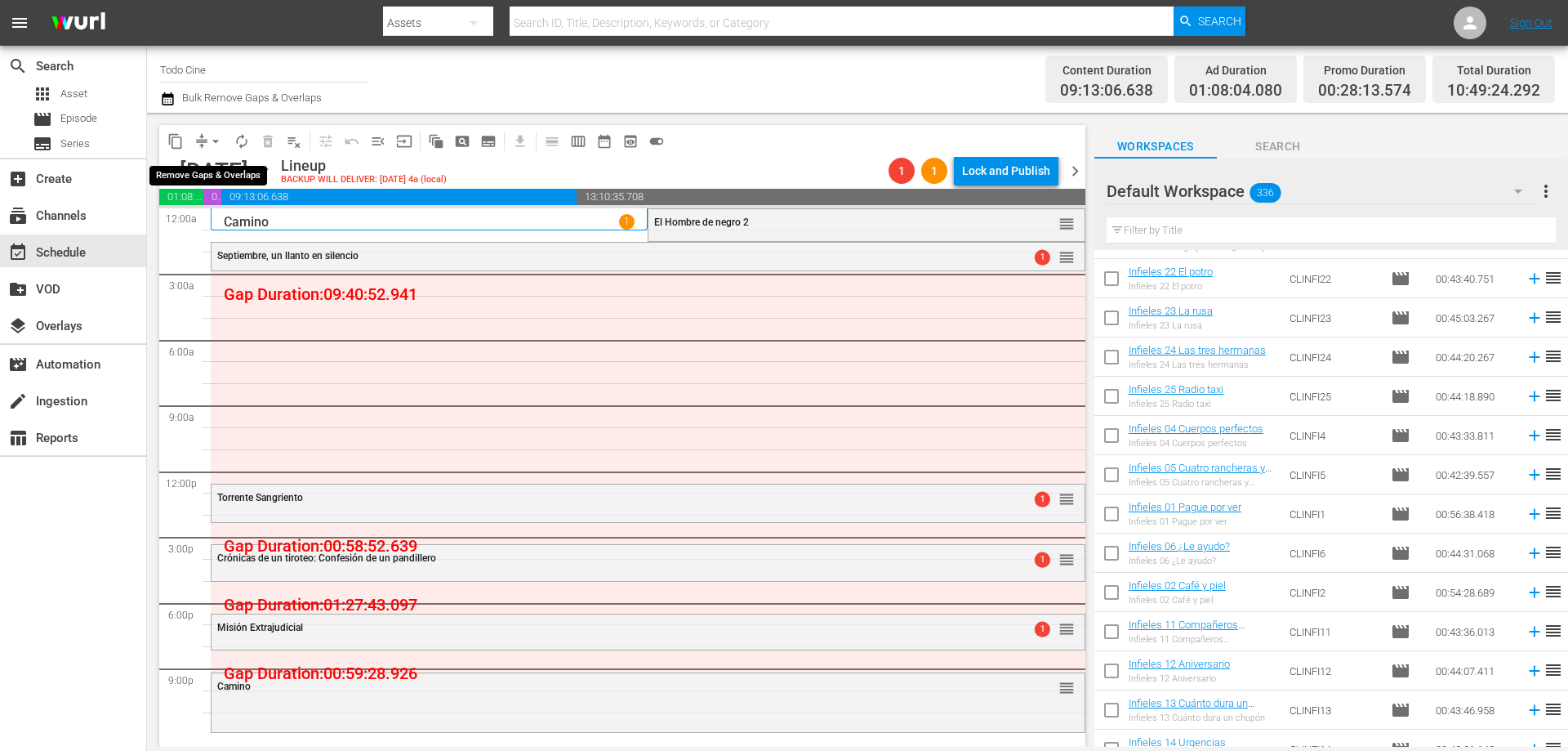 click on "arrow_drop_down" at bounding box center (216, 141) 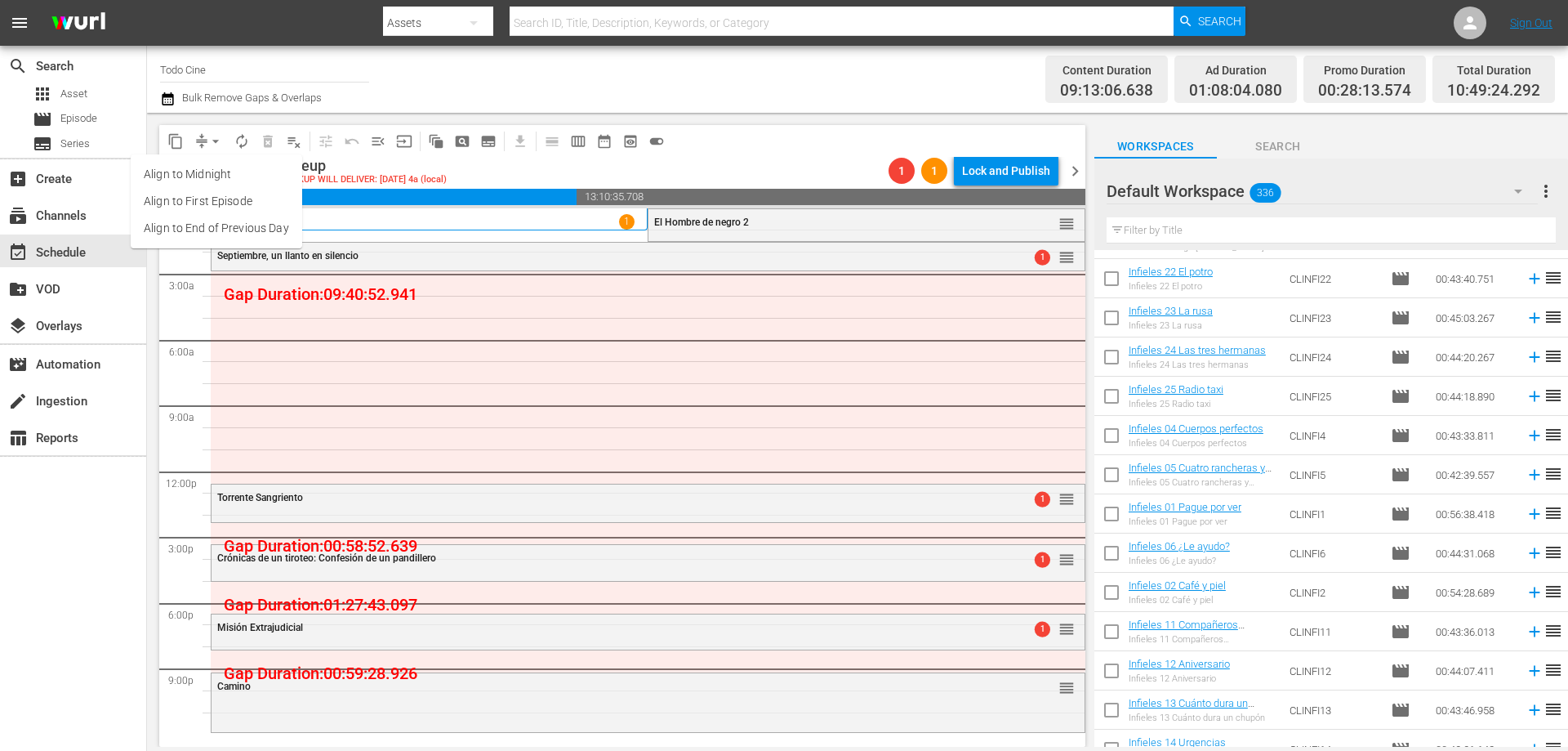 click on "Align to End of Previous Day" at bounding box center (216, 228) 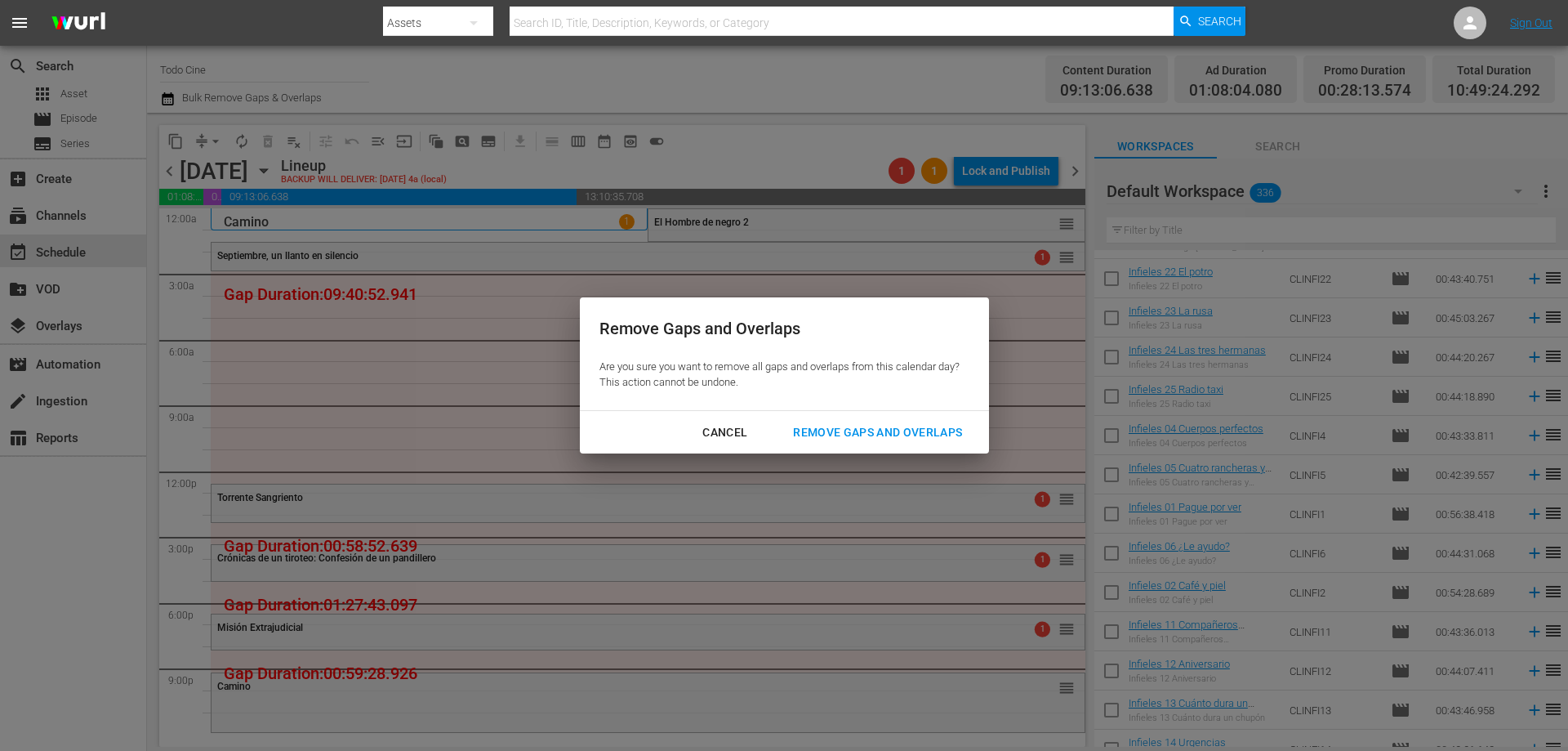 drag, startPoint x: 880, startPoint y: 428, endPoint x: 870, endPoint y: 438, distance: 14.142136 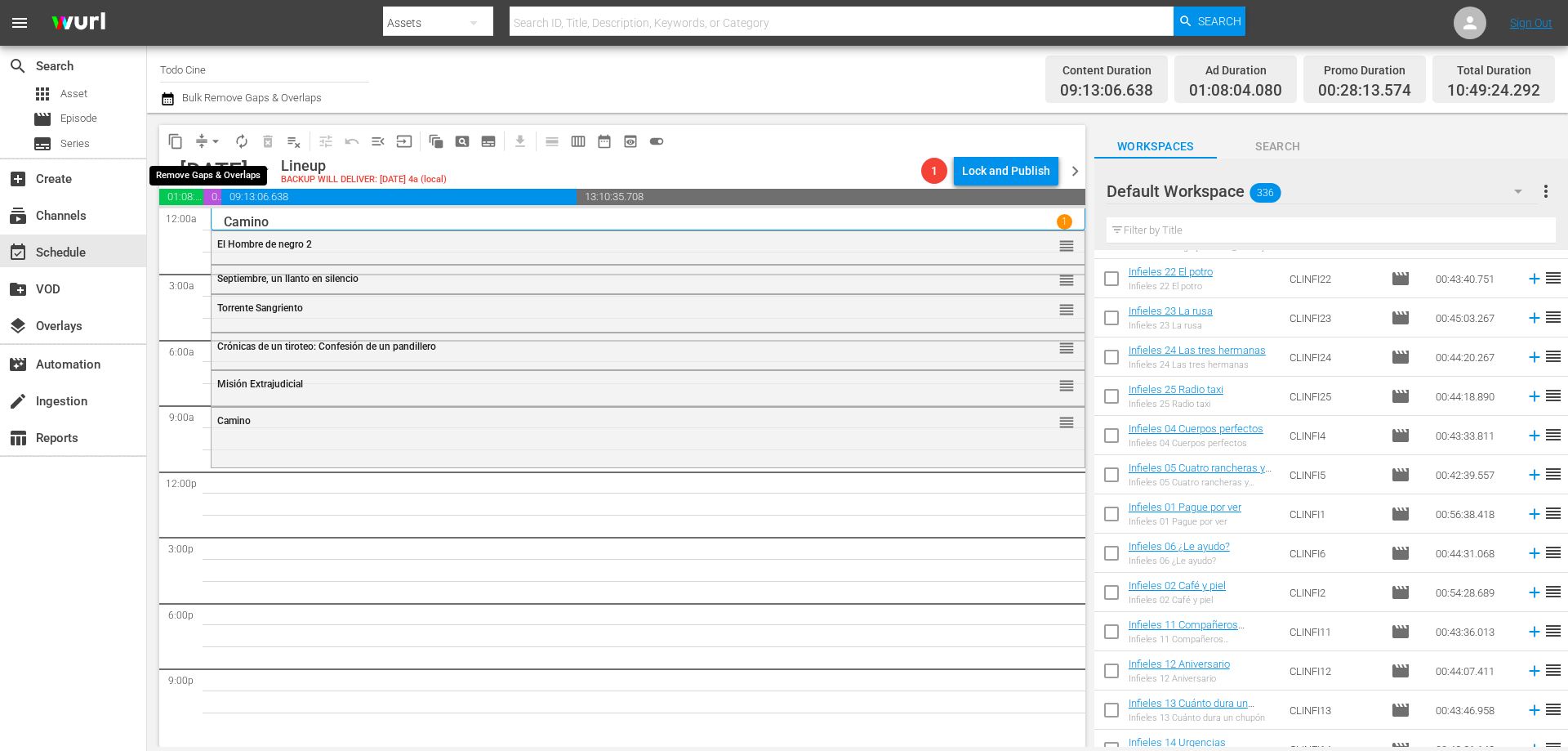 click on "autorenew_outlined" at bounding box center [242, 141] 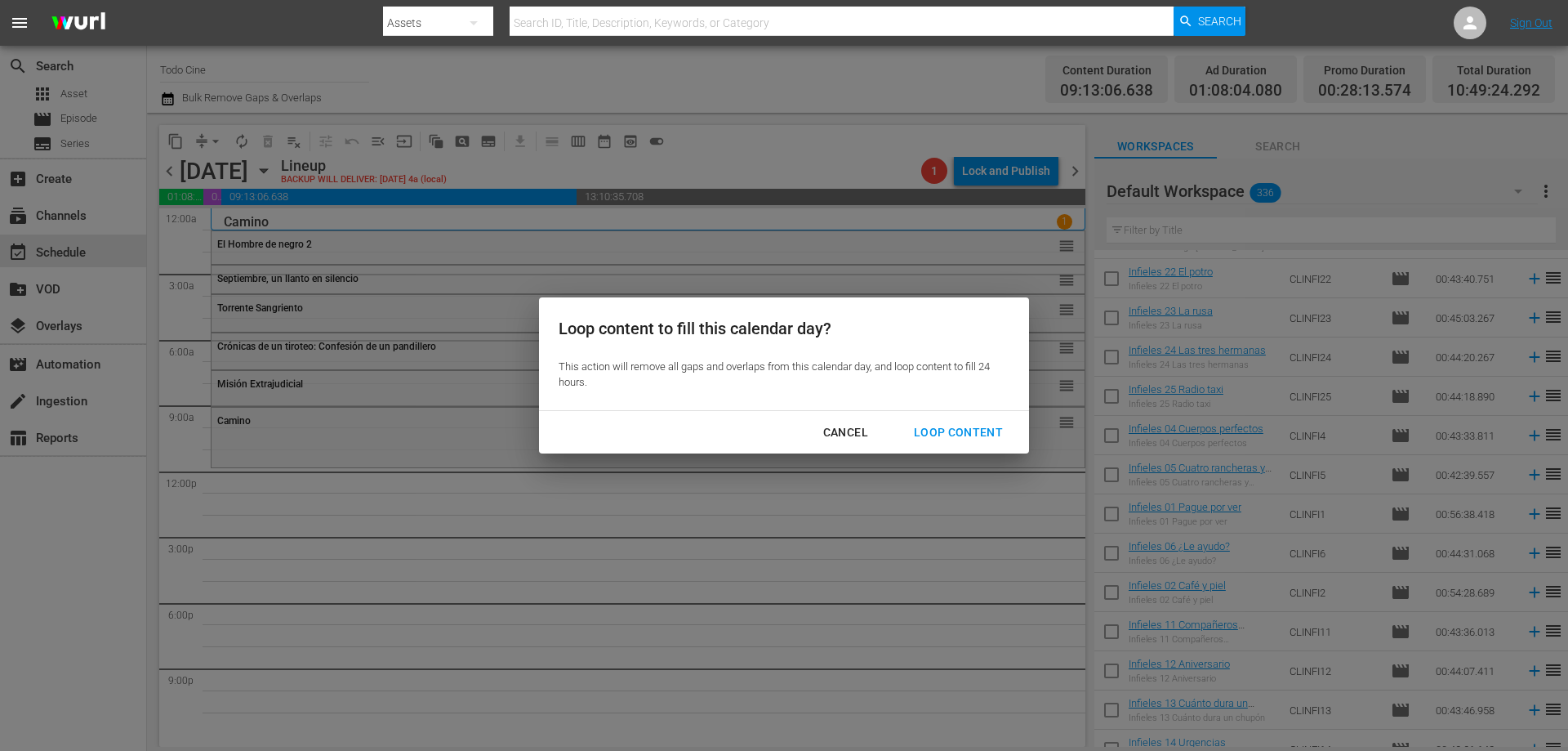 click on "Loop Content" at bounding box center (958, 432) 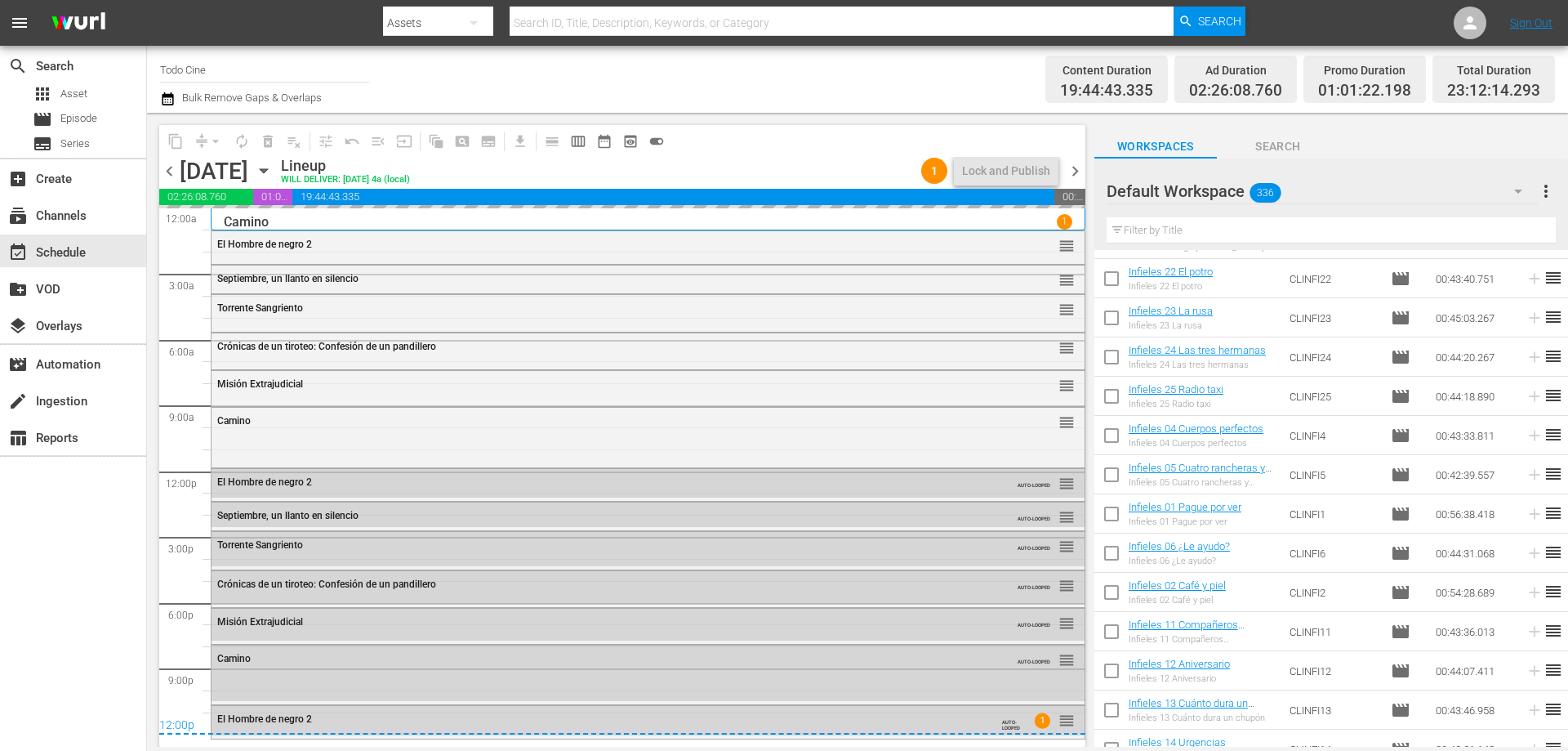 click on "chevron_right" at bounding box center [1075, 171] 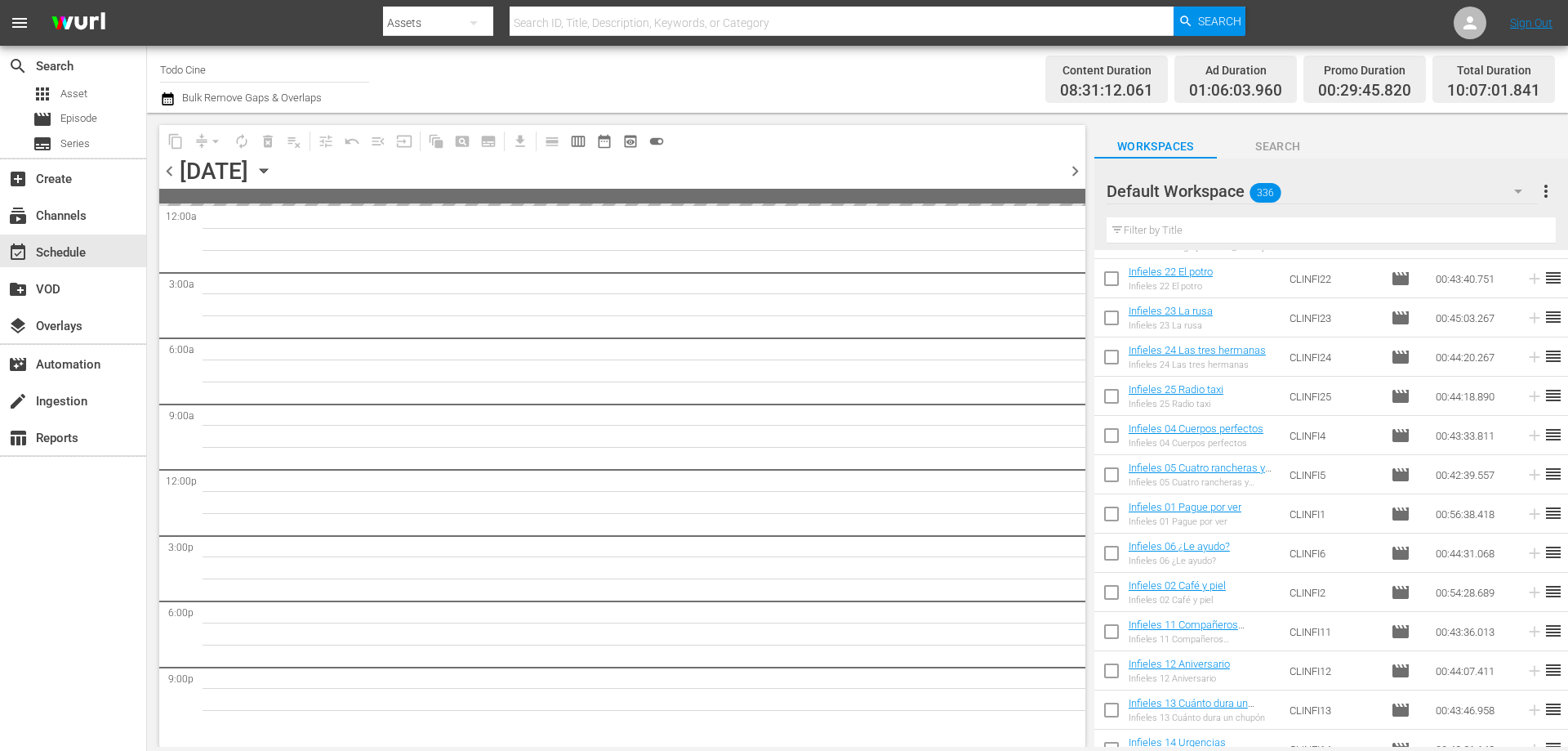 click on "chevron_left" at bounding box center (169, 171) 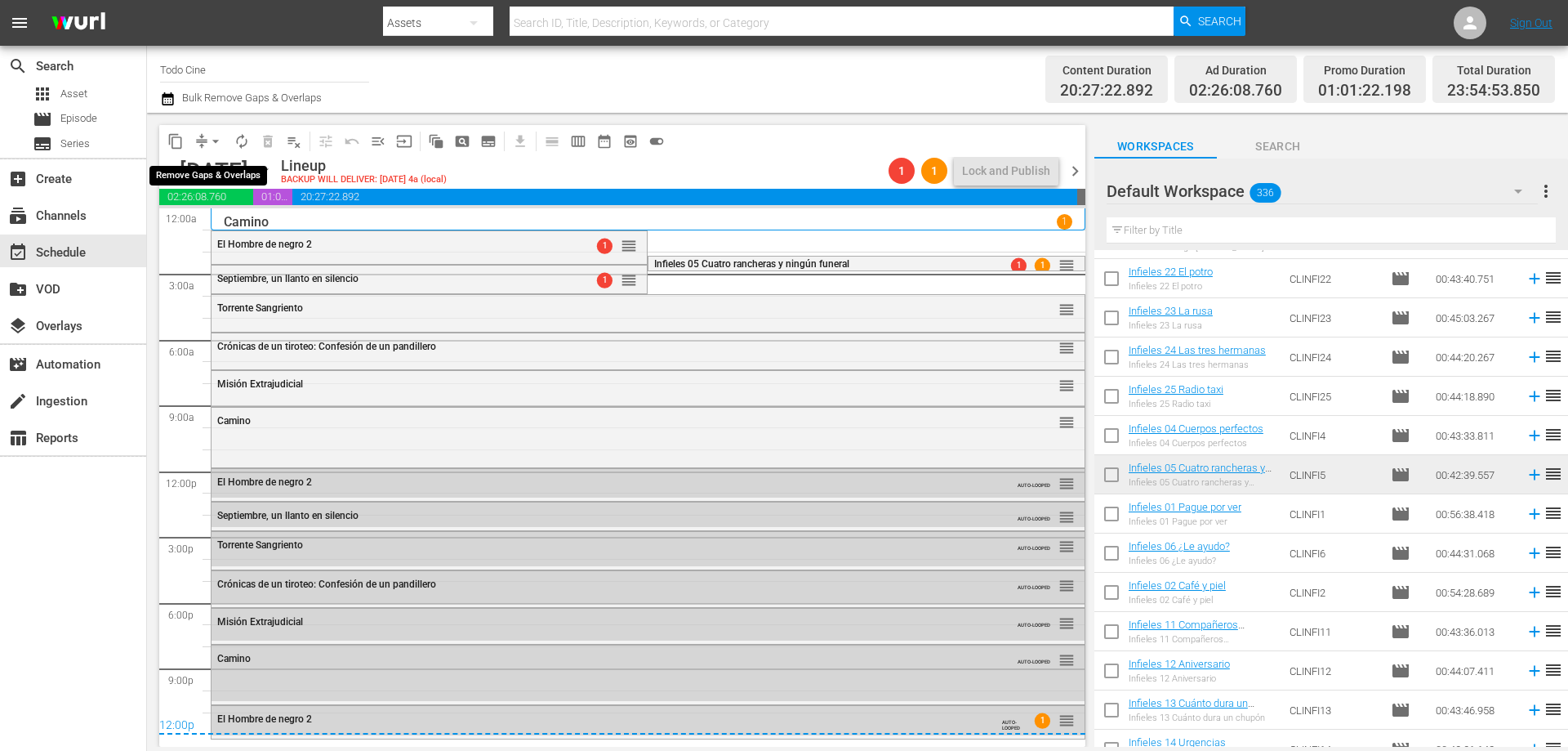 click on "arrow_drop_down" at bounding box center (216, 141) 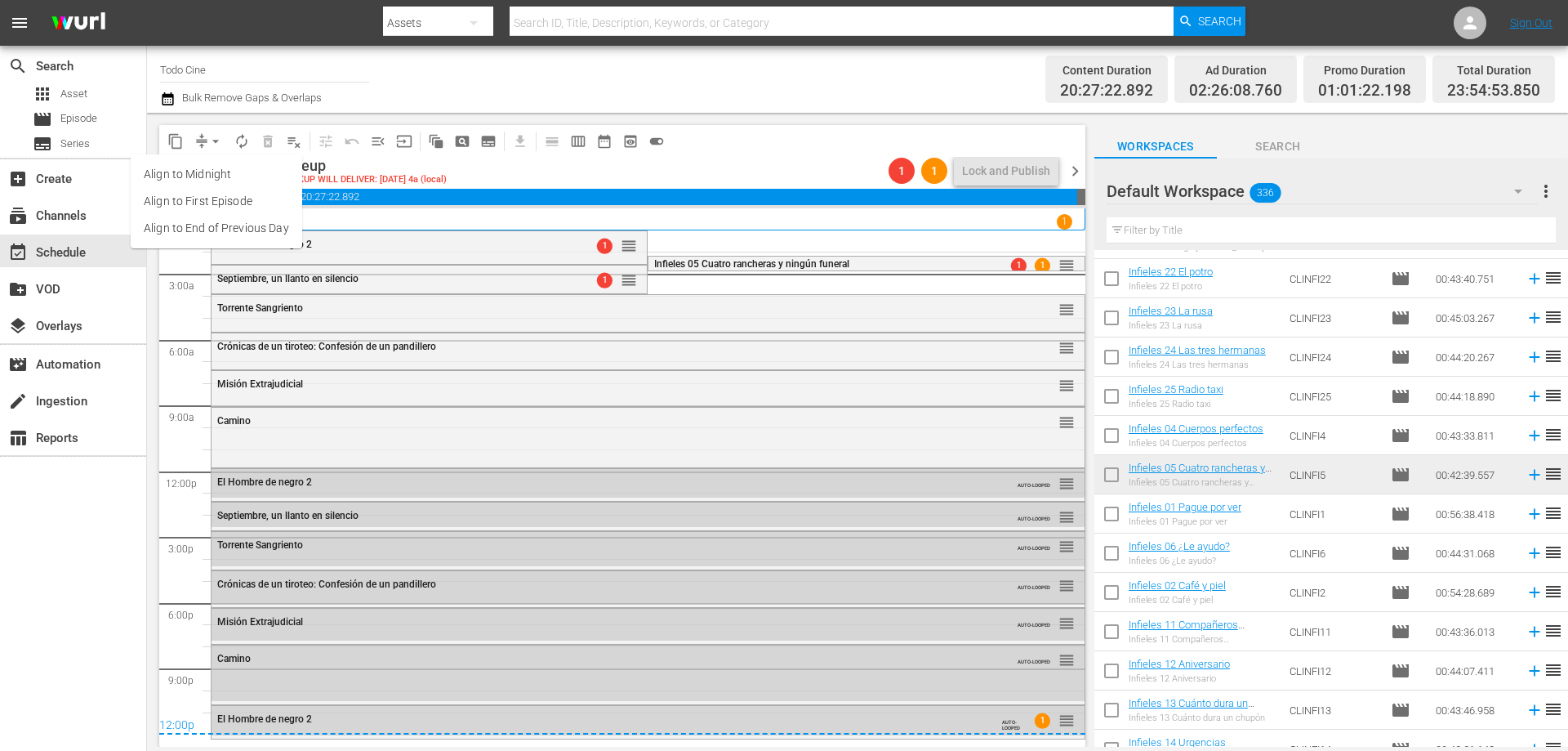 click on "Align to End of Previous Day" at bounding box center (216, 228) 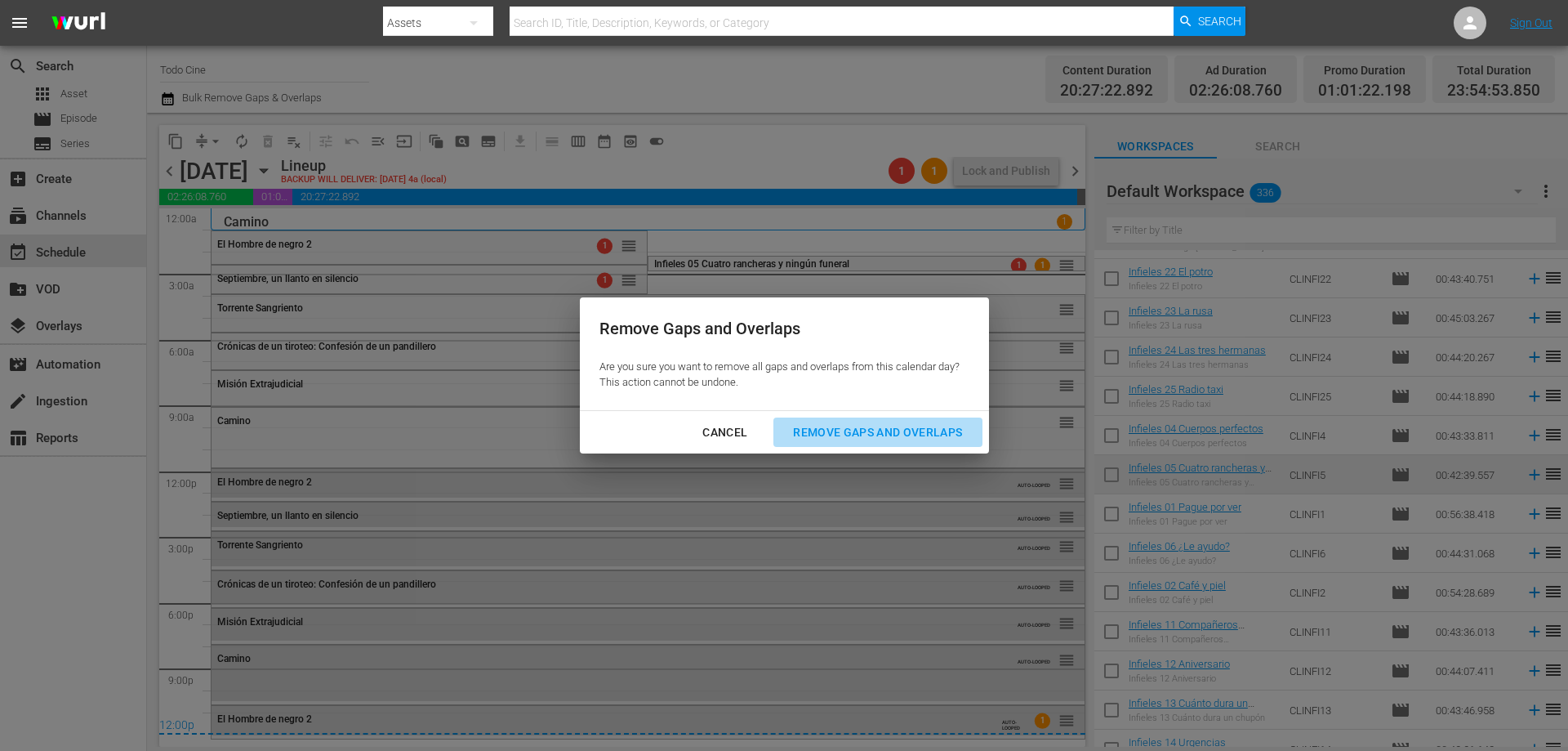 click on "Remove Gaps and Overlaps" at bounding box center (877, 432) 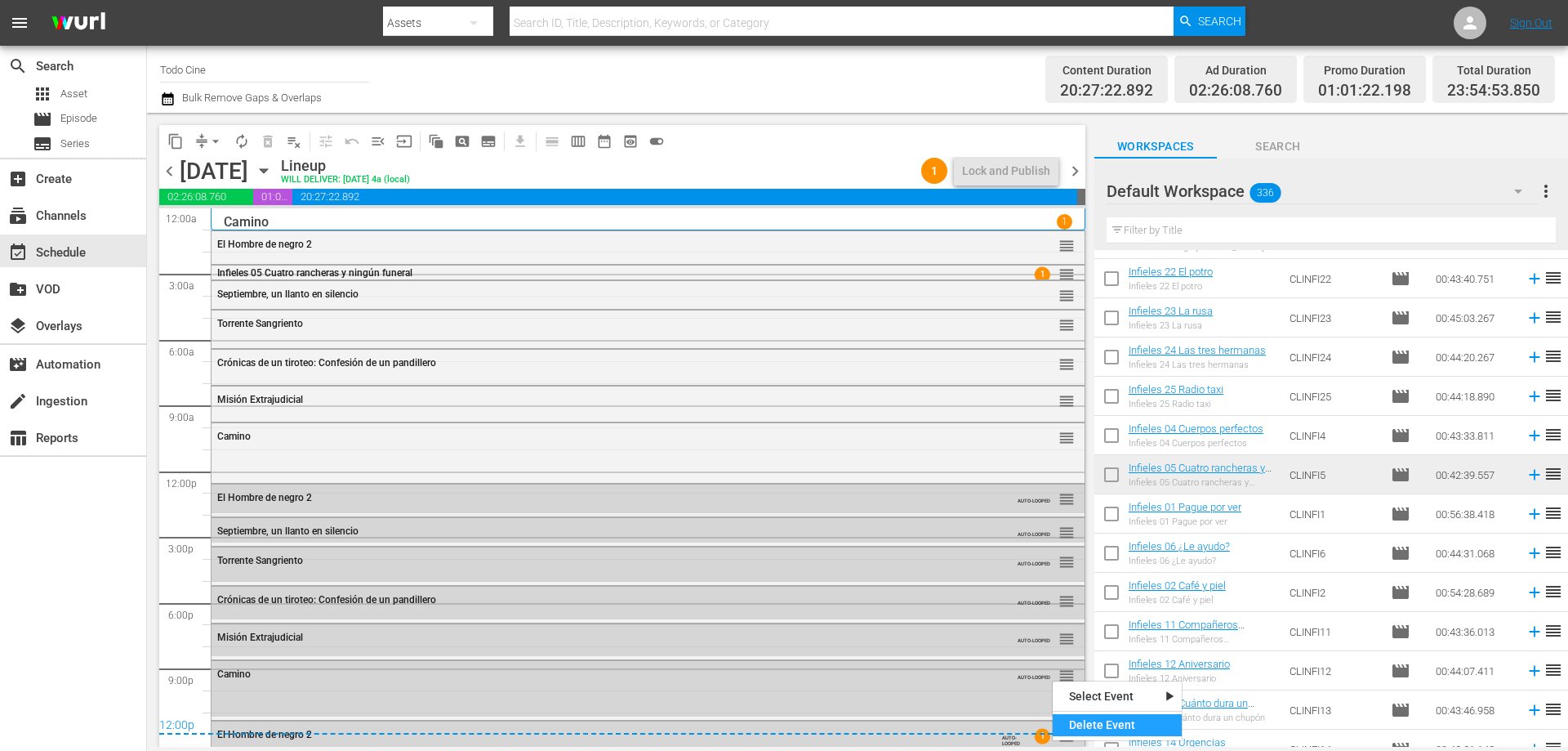 click on "Delete Event" at bounding box center [1117, 725] 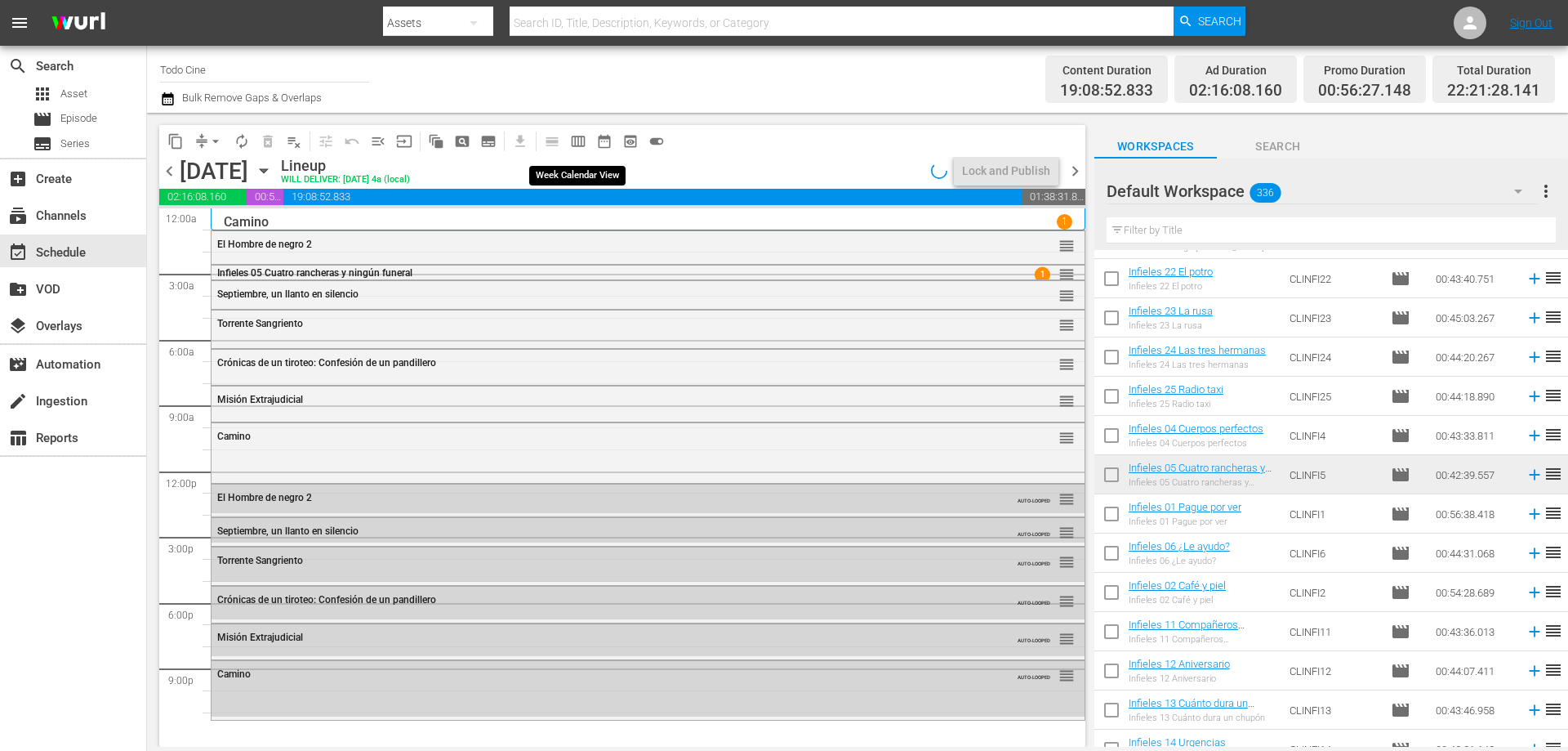 click on "calendar_view_week_outlined" at bounding box center (578, 141) 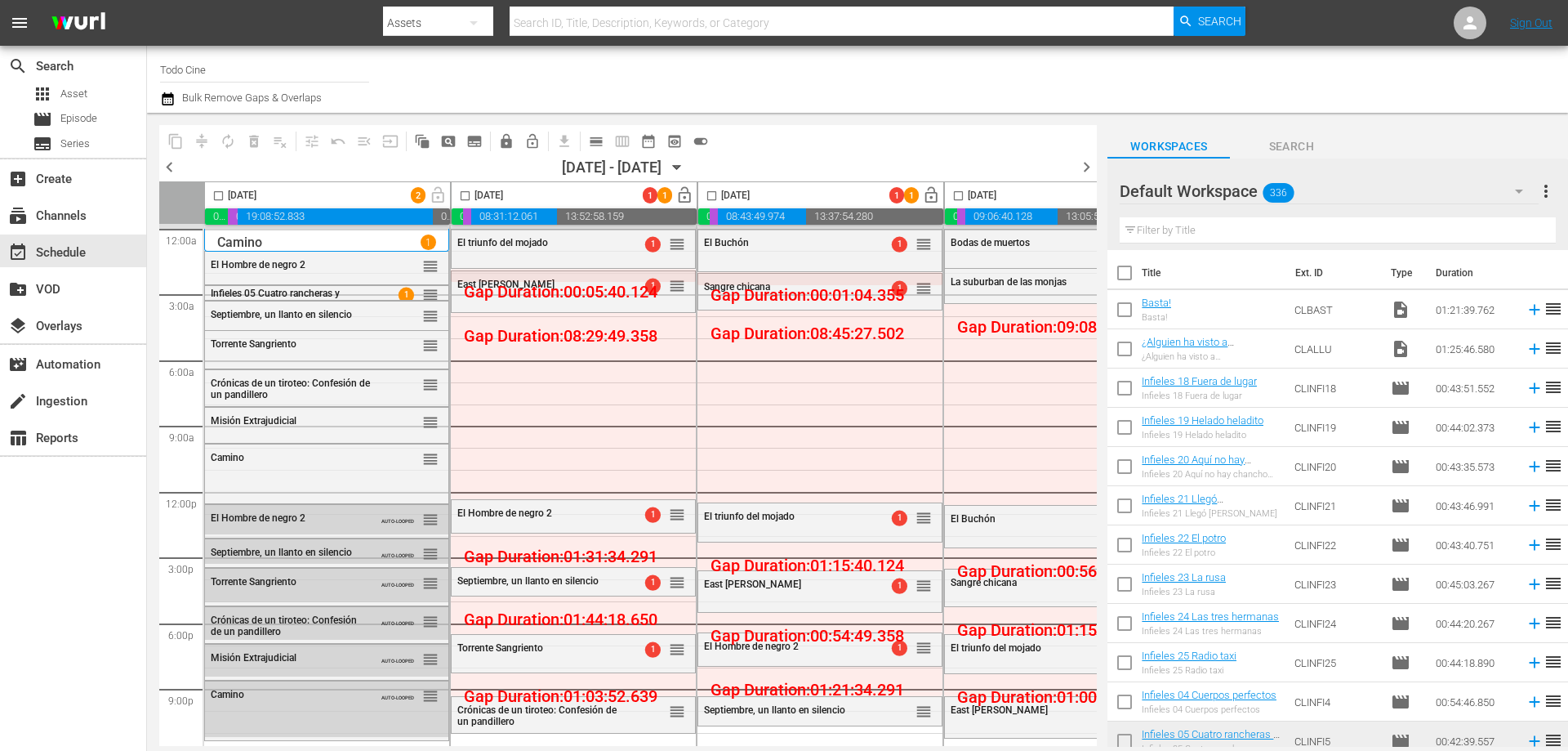 scroll, scrollTop: 16, scrollLeft: 0, axis: vertical 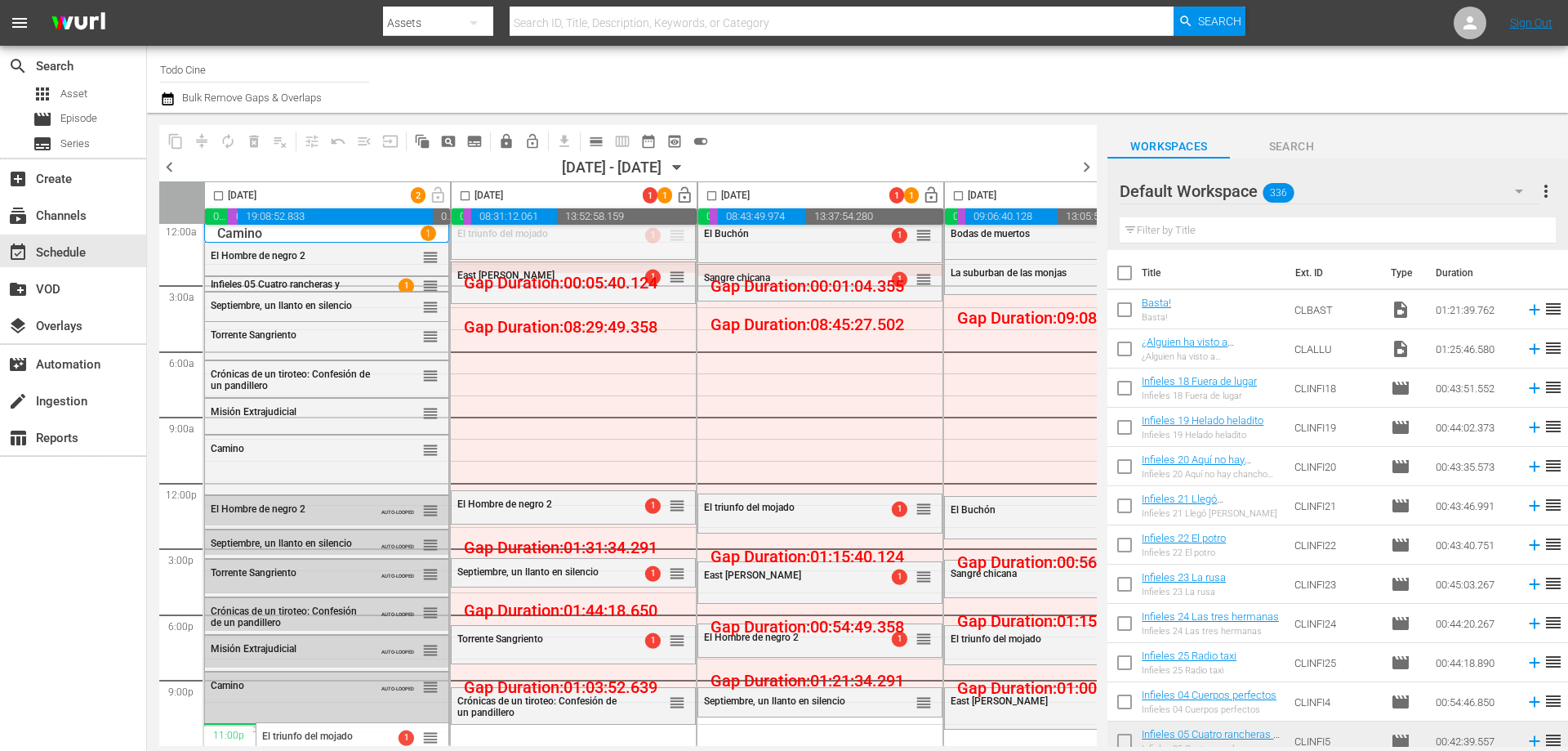 drag, startPoint x: 677, startPoint y: 231, endPoint x: 409, endPoint y: 717, distance: 554.9955 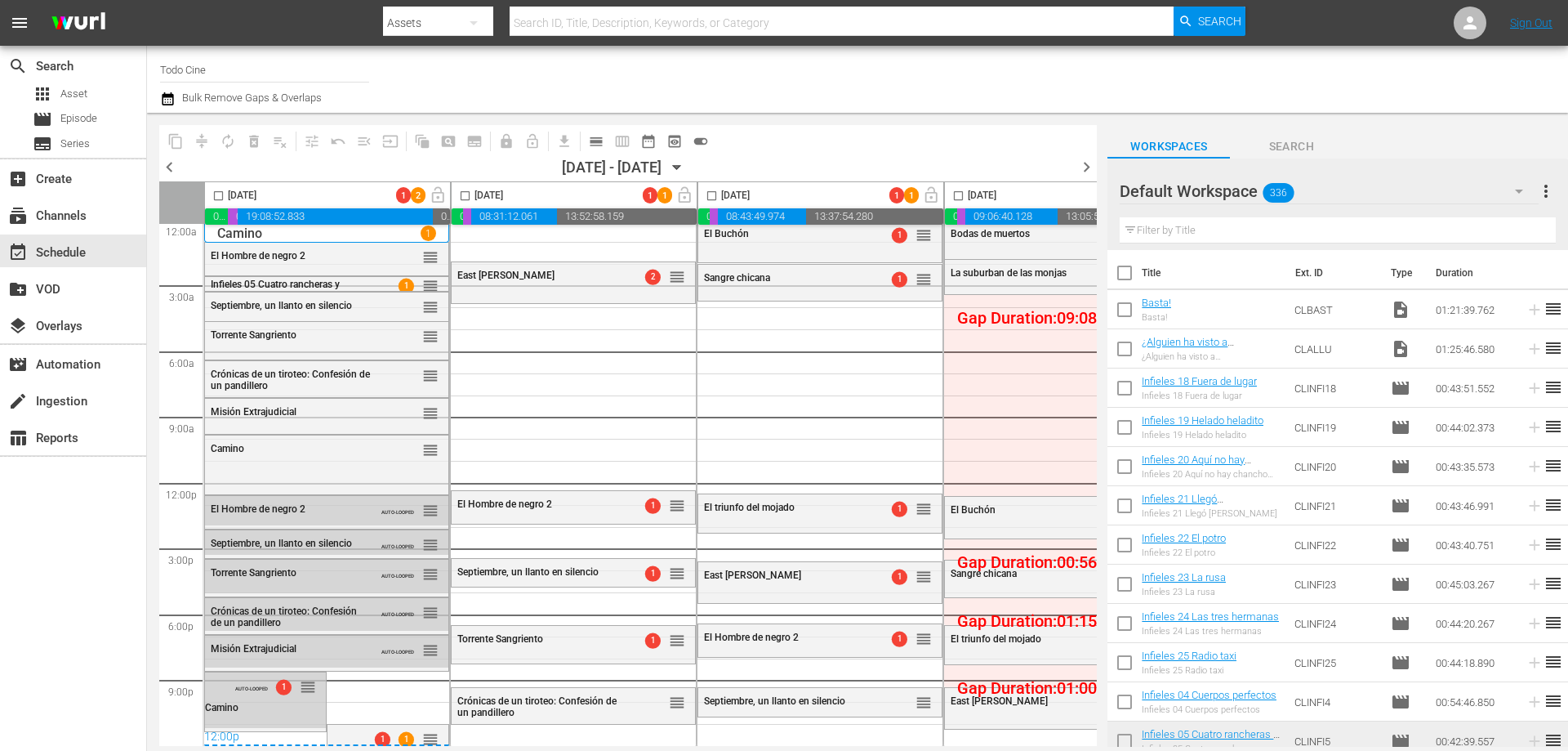 click on "calendar_view_day_outlined" at bounding box center (596, 141) 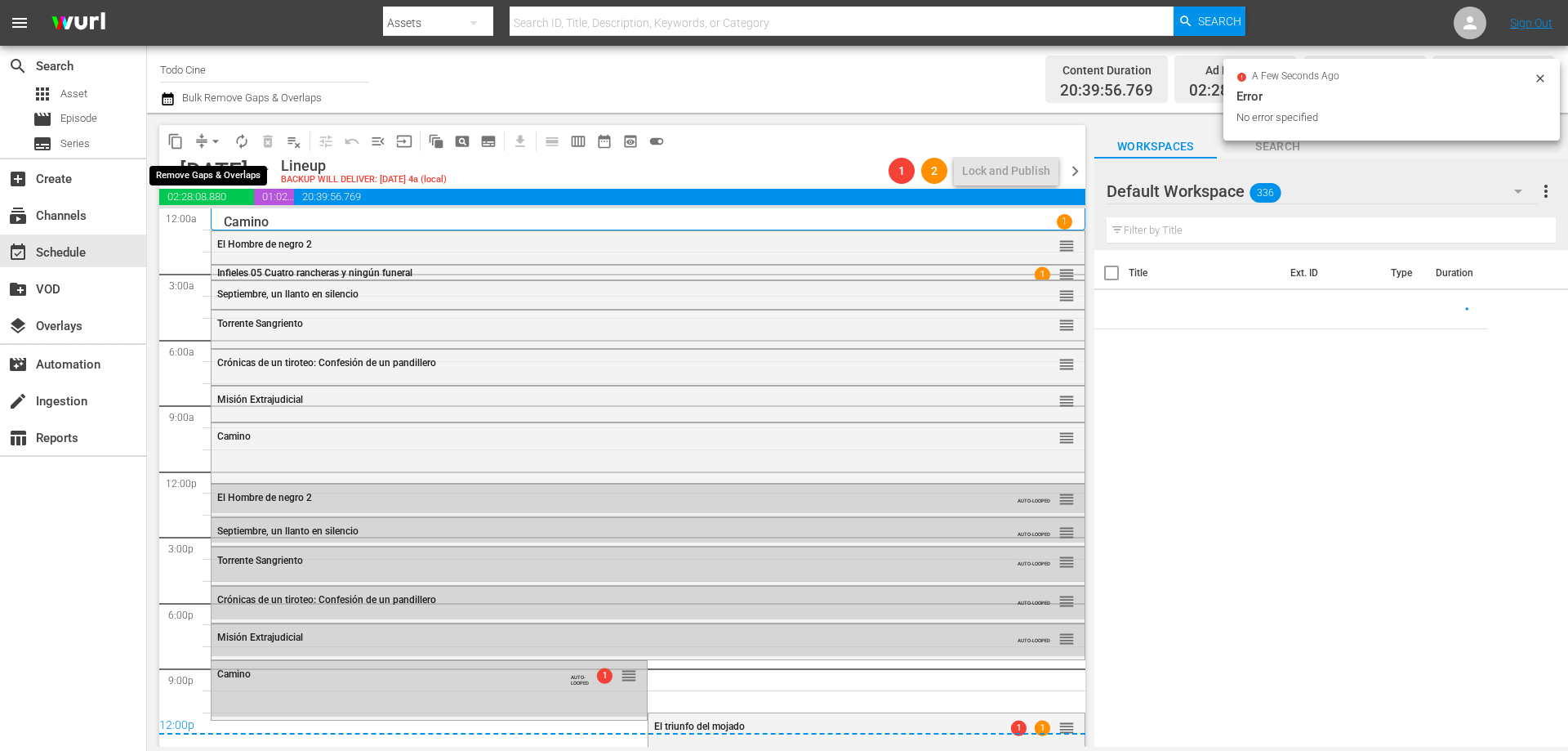 click on "arrow_drop_down" at bounding box center [216, 141] 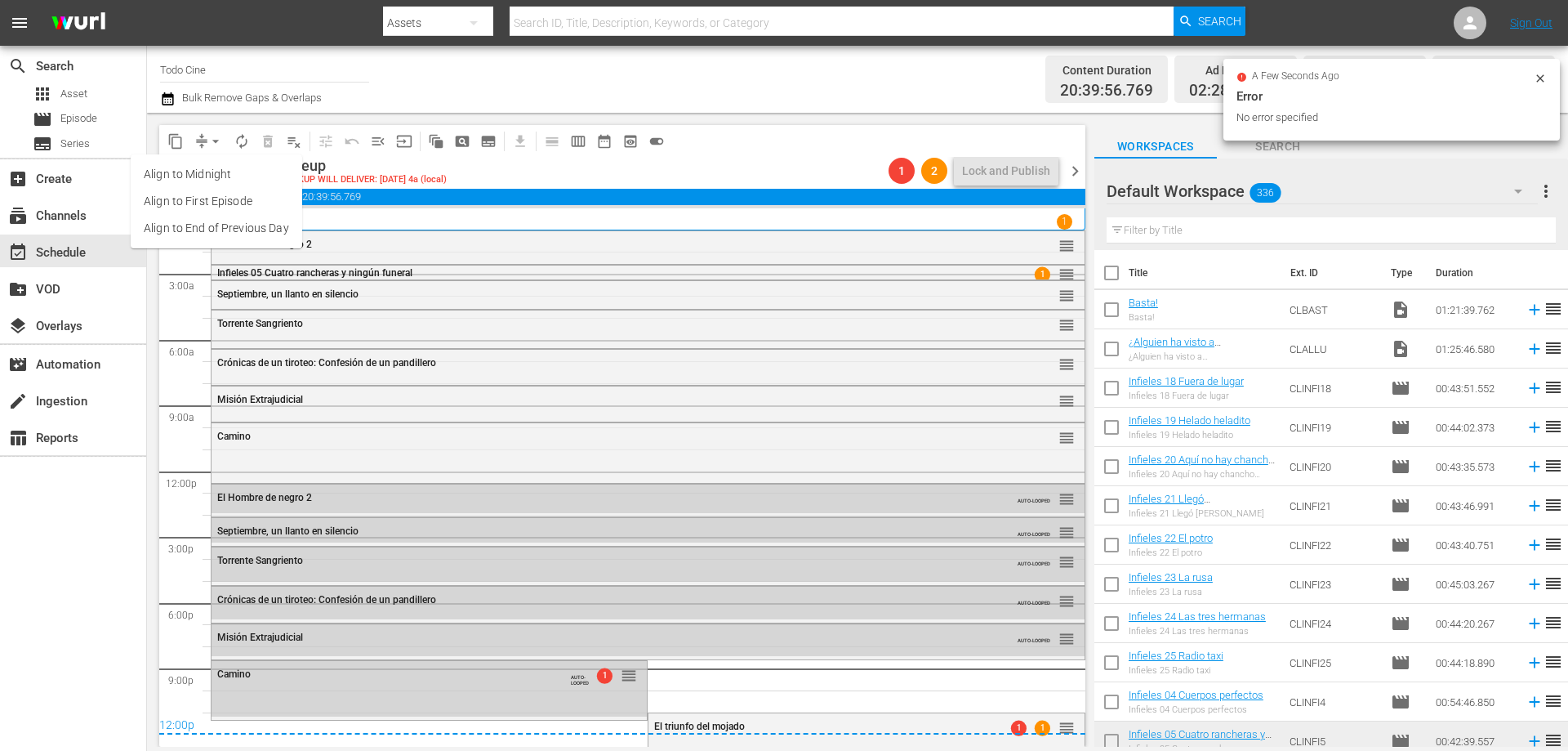 click on "Align to End of Previous Day" at bounding box center [216, 228] 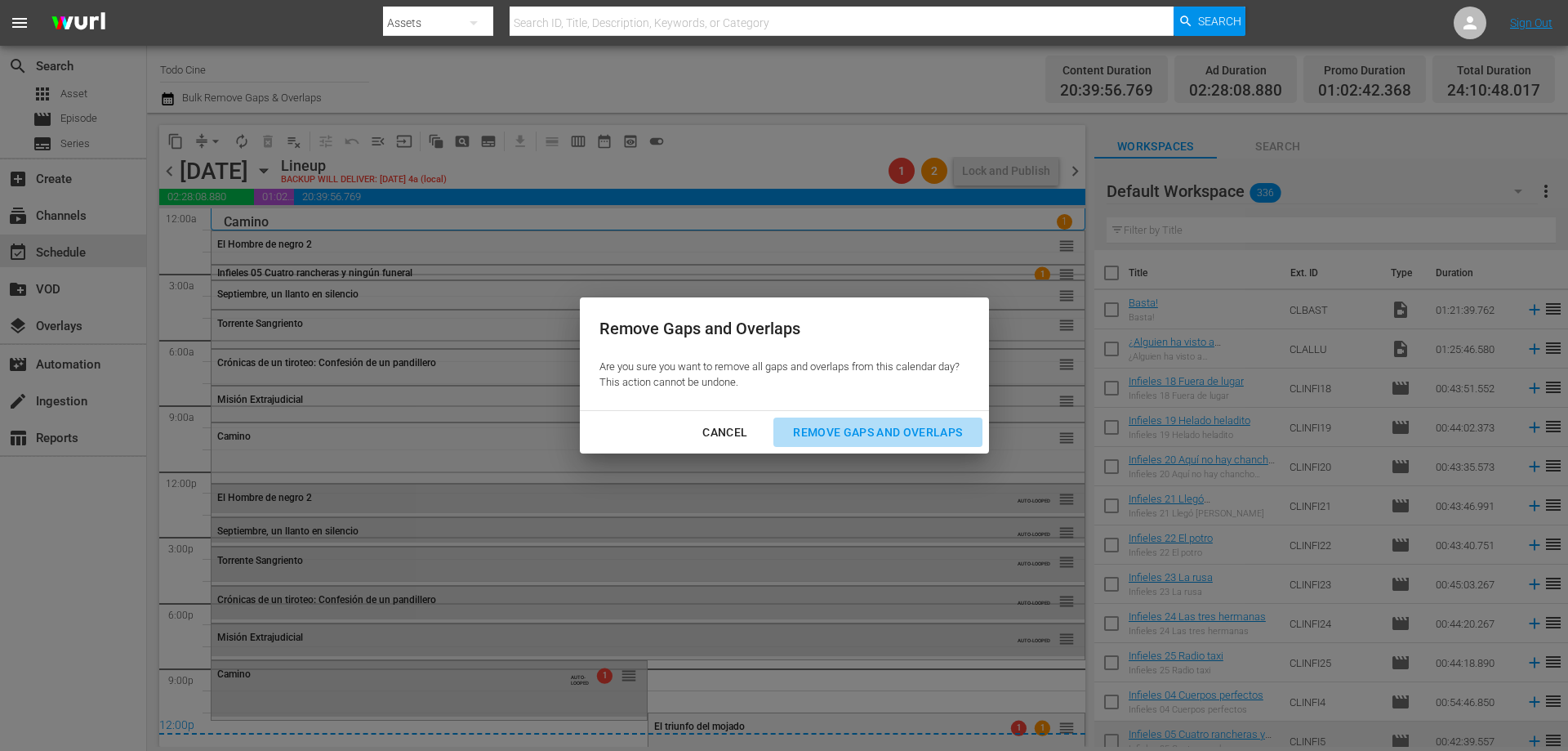 click on "Remove Gaps and Overlaps" at bounding box center [877, 432] 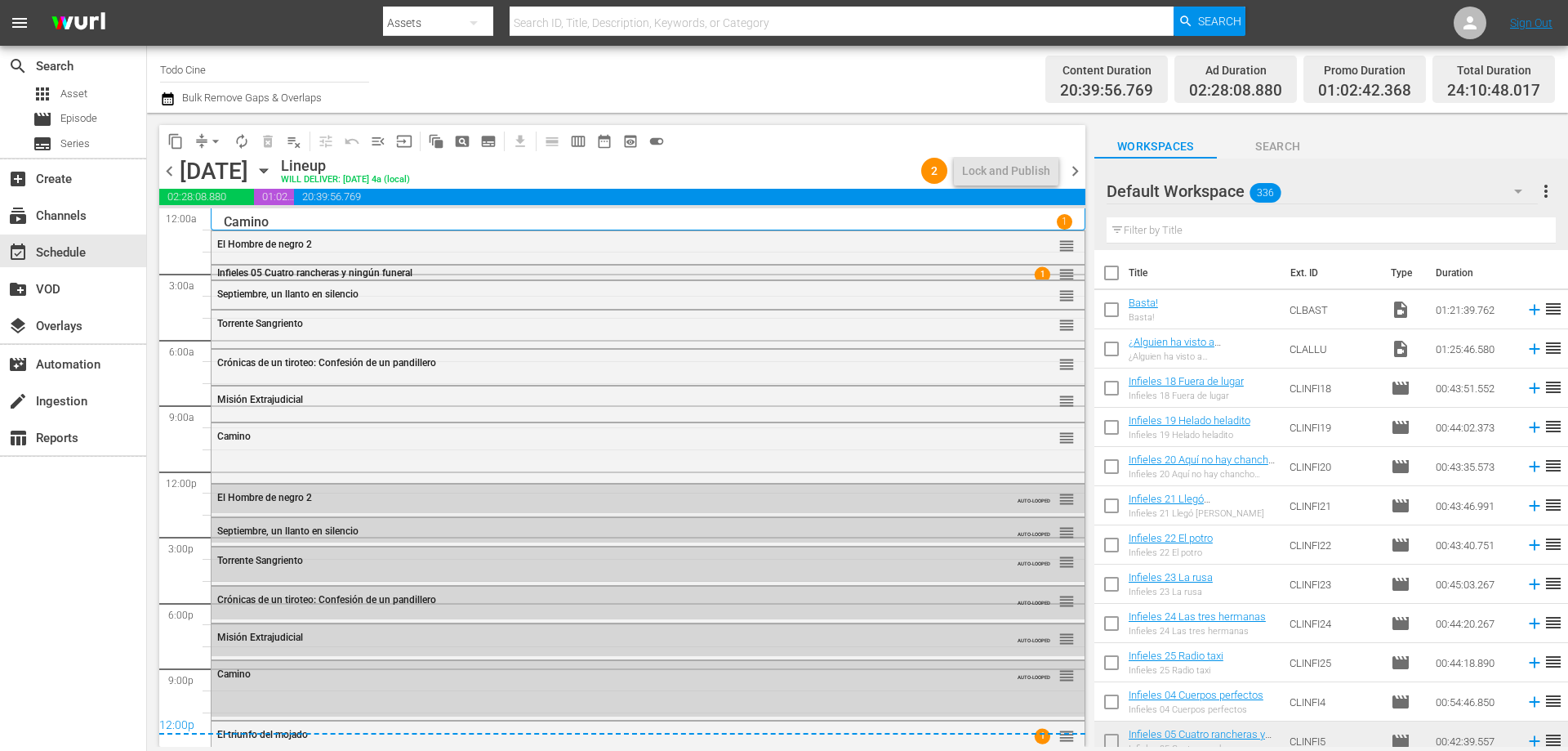 click on "Infieles 05 Cuatro rancheras y ningún funeral" at bounding box center (604, 273) 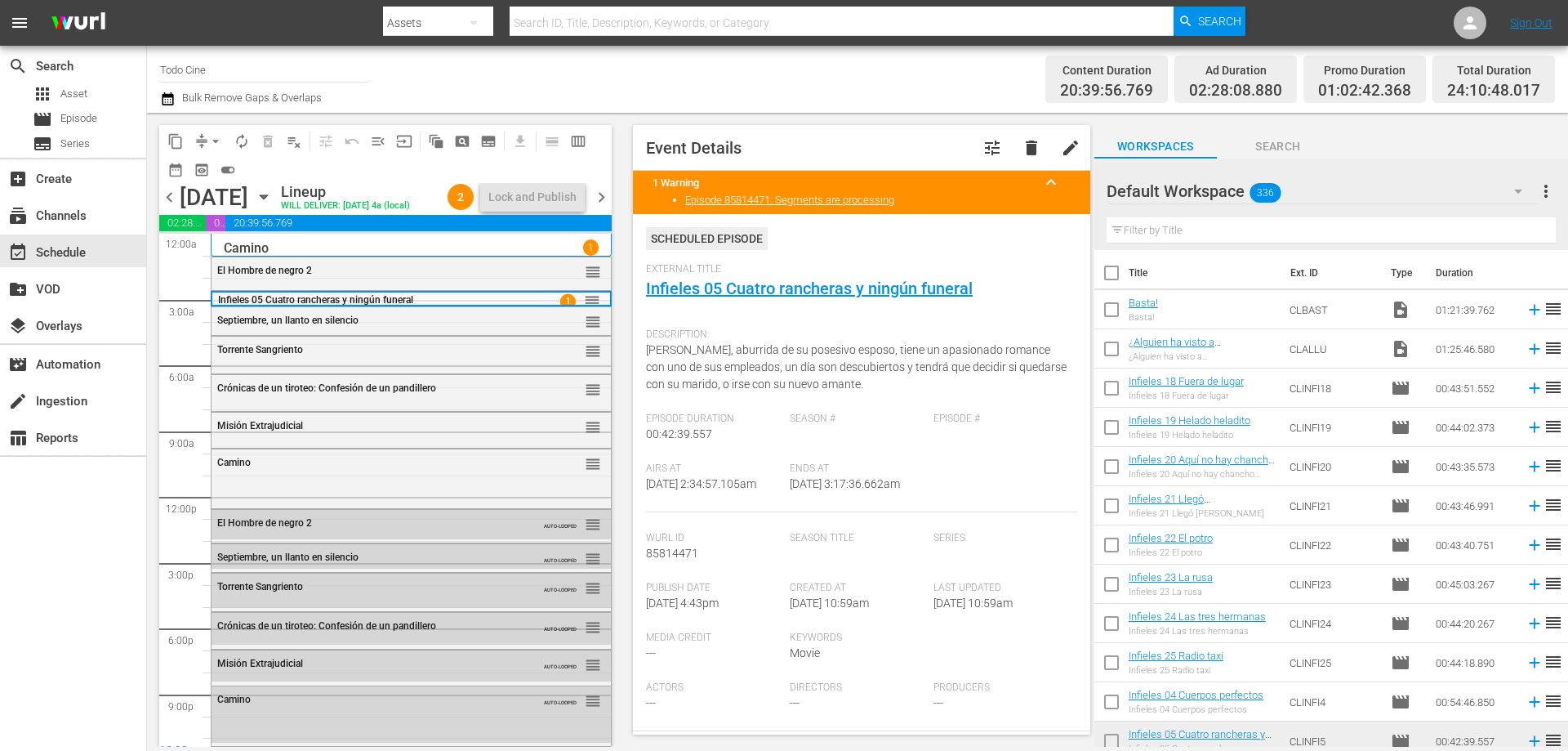 scroll, scrollTop: 369, scrollLeft: 0, axis: vertical 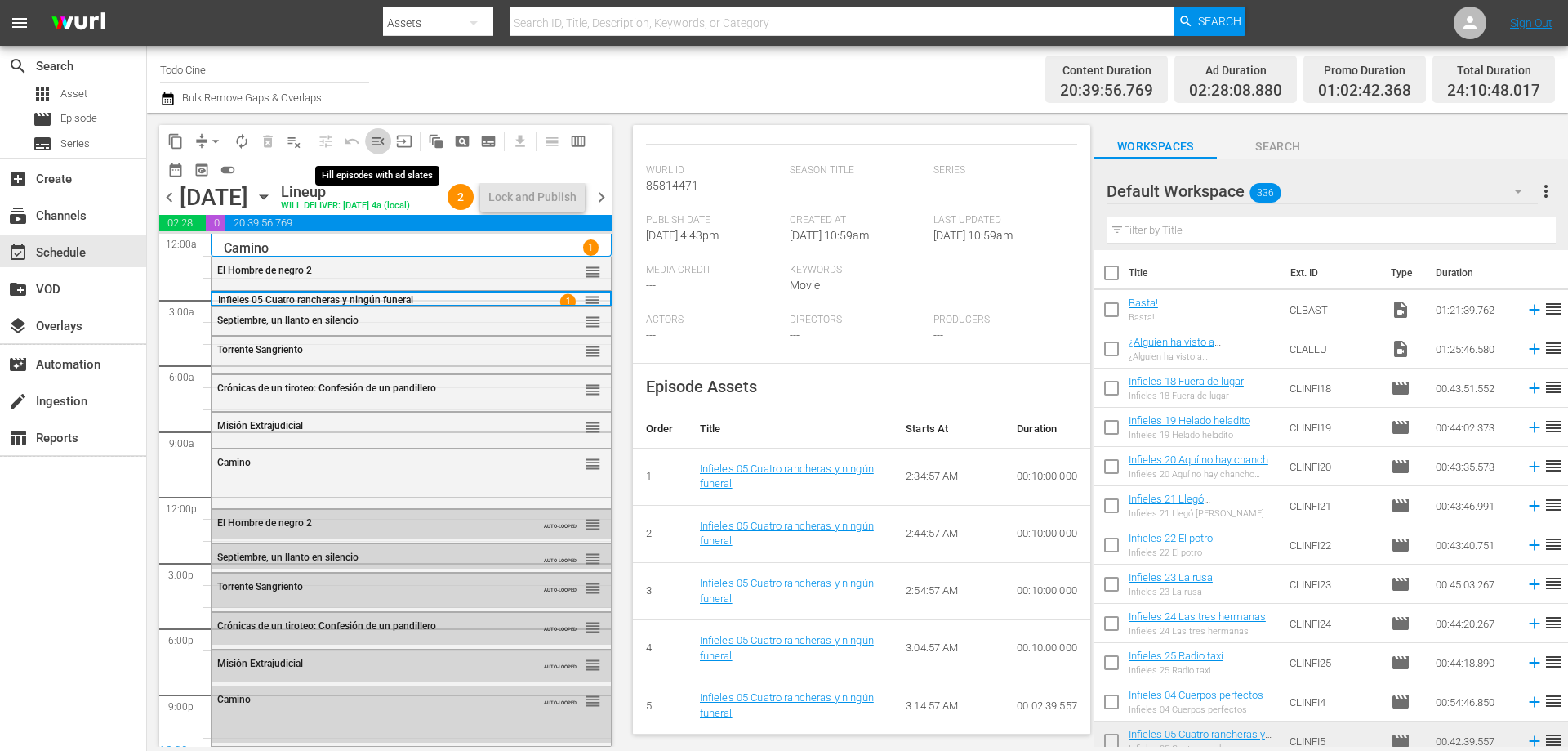 click on "menu_open" at bounding box center (378, 141) 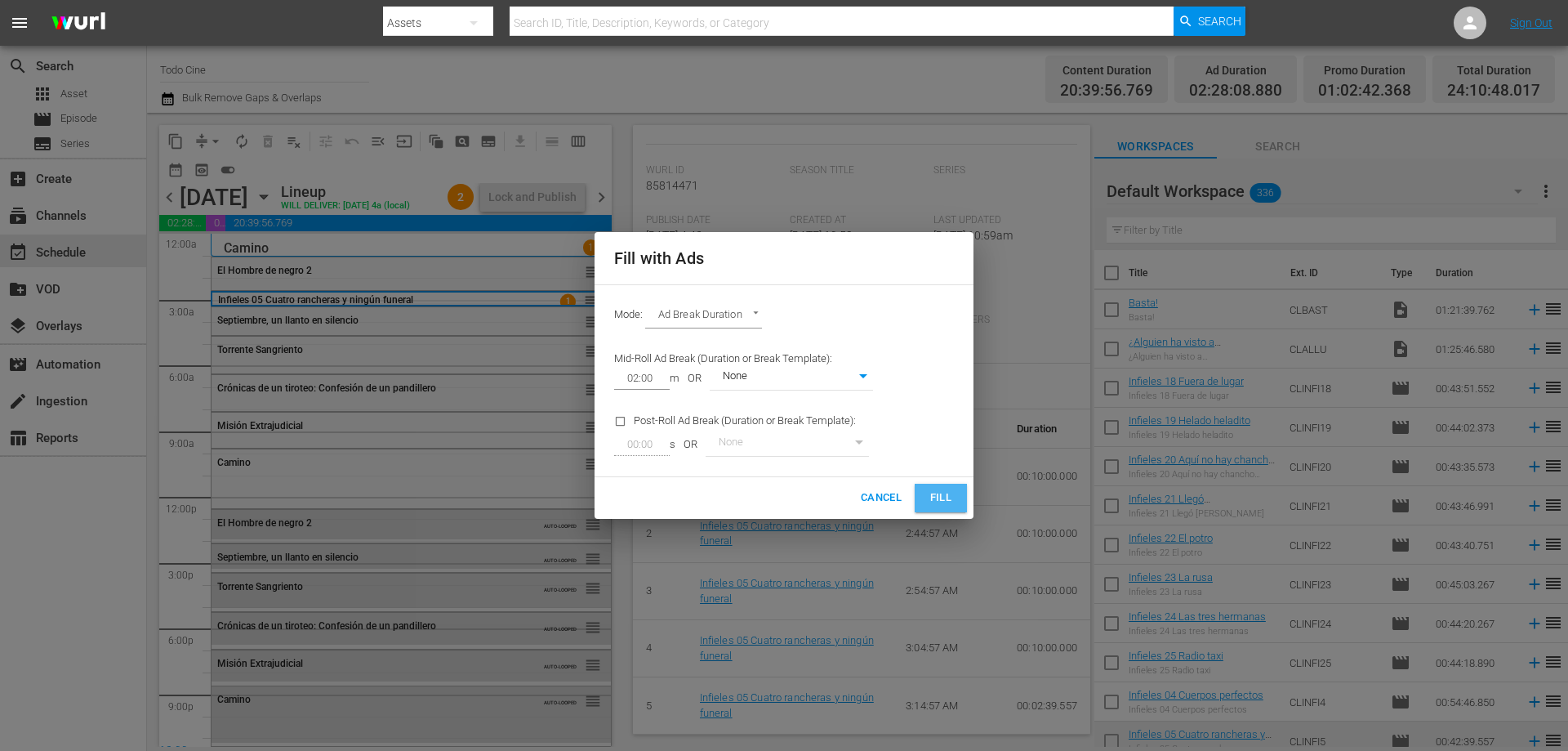 click on "Fill" at bounding box center (941, 498) 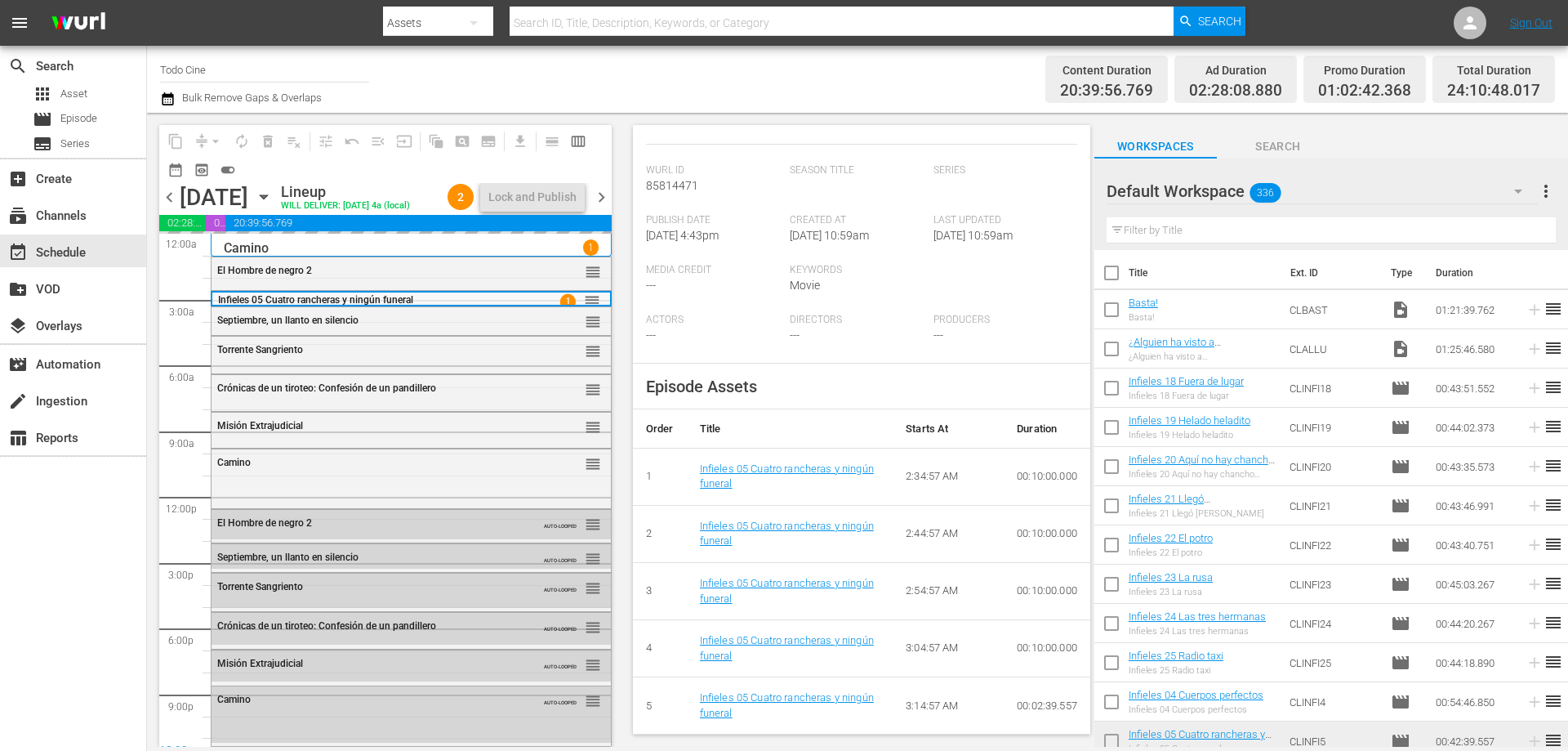 click on "chevron_right" at bounding box center (601, 197) 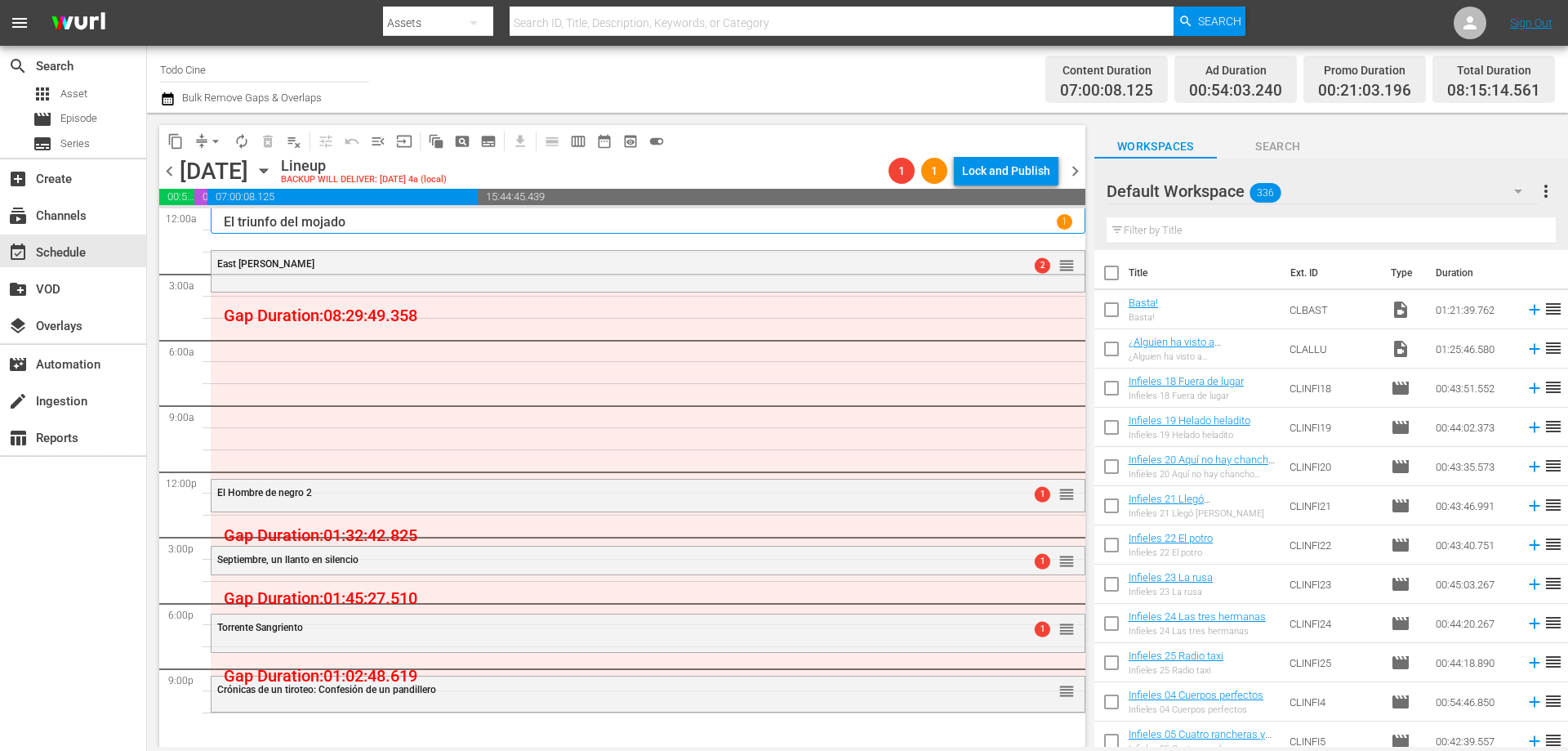 click on "chevron_left" at bounding box center [169, 171] 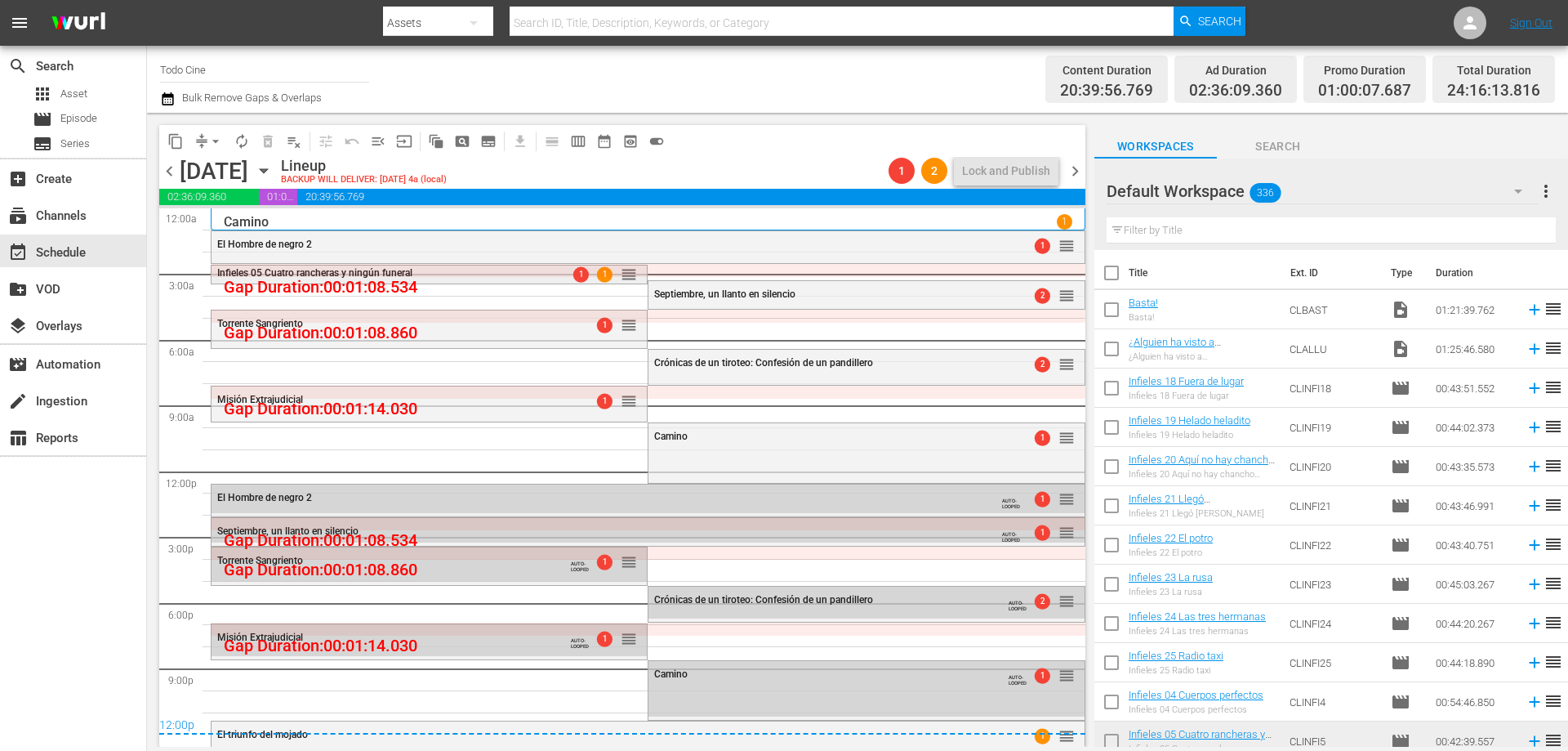 click on "Infieles 05 Cuatro rancheras y ningún funeral" at bounding box center [314, 273] 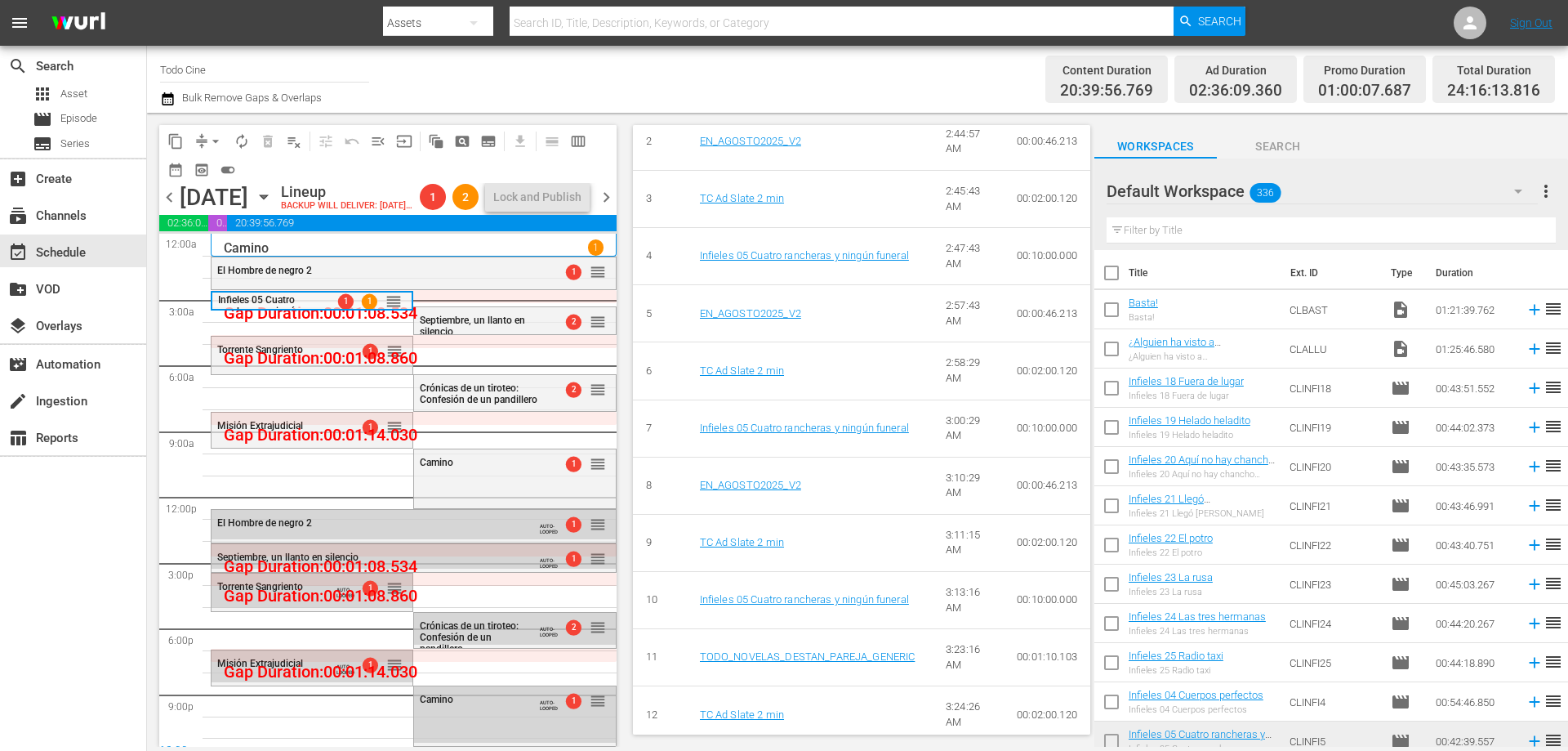 scroll, scrollTop: 896, scrollLeft: 0, axis: vertical 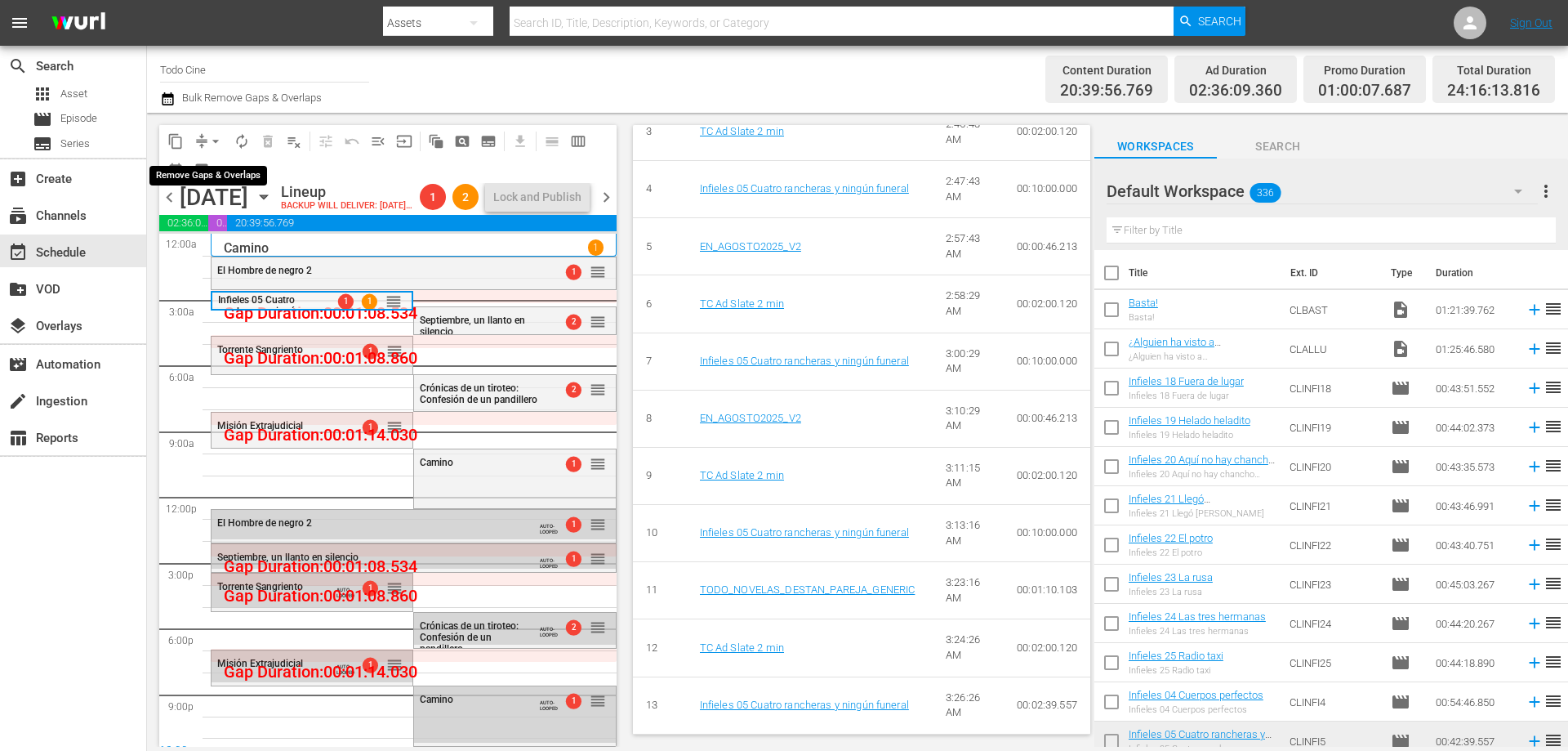 click on "arrow_drop_down" at bounding box center [216, 141] 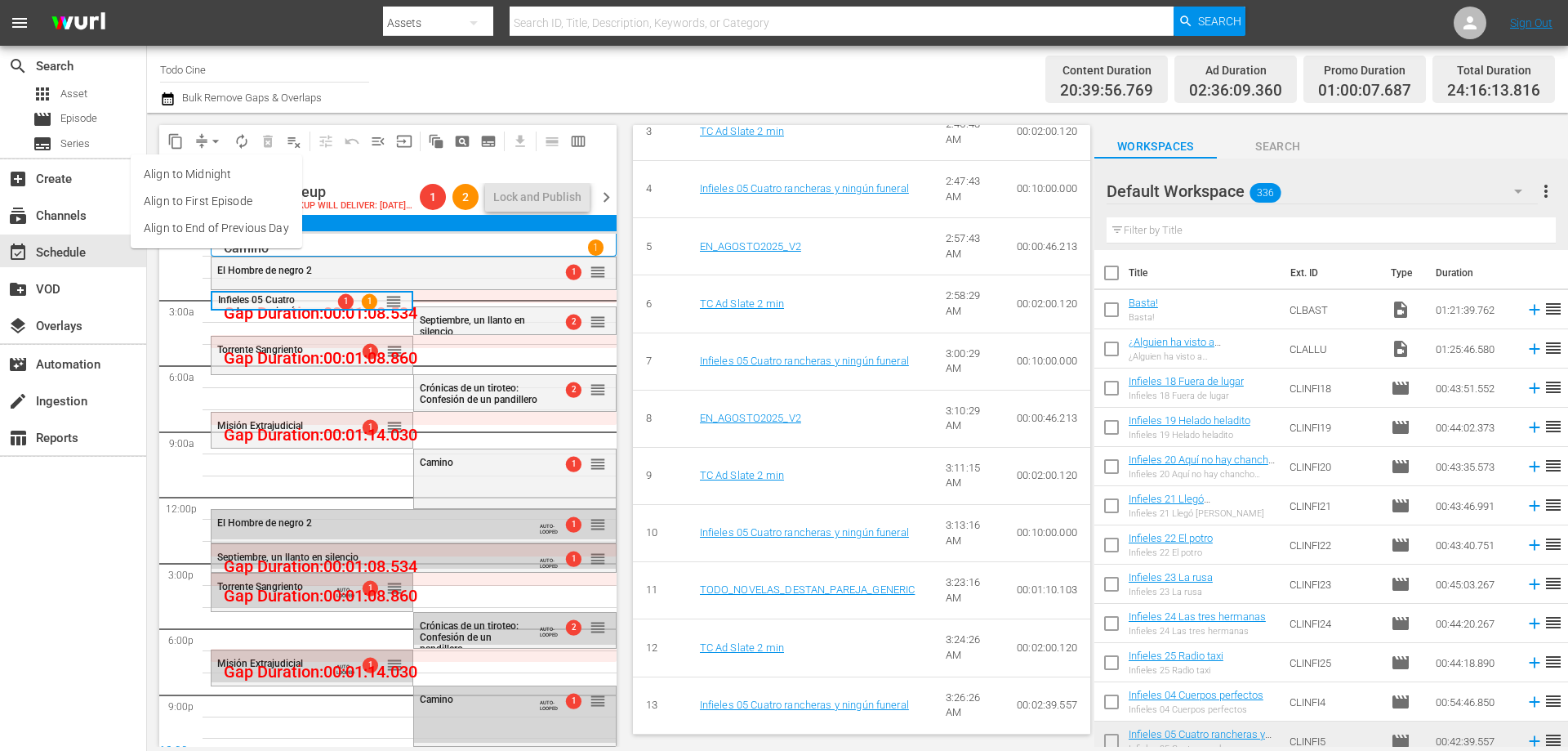 click on "Align to End of Previous Day" at bounding box center [216, 228] 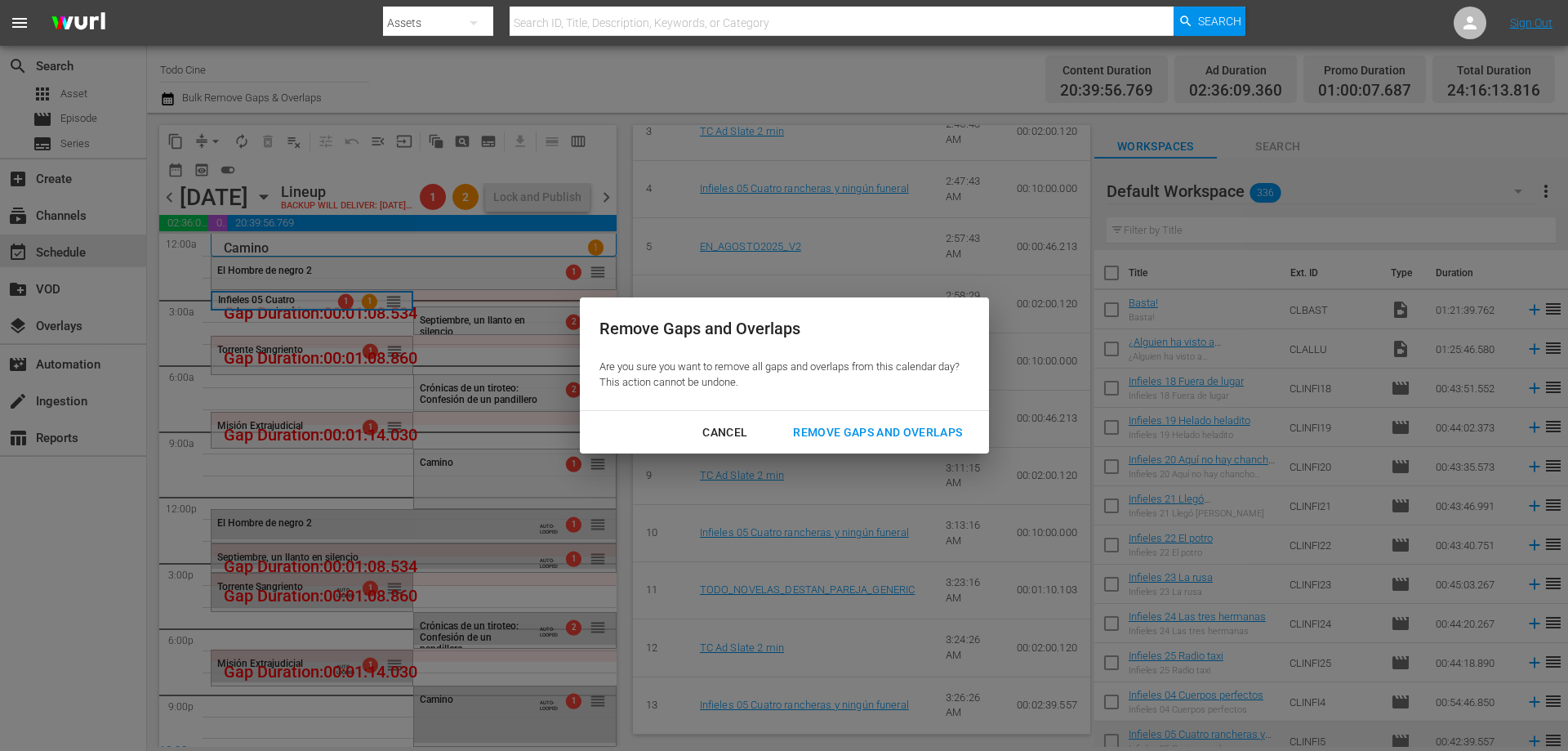 click on "Remove Gaps and Overlaps" at bounding box center (877, 432) 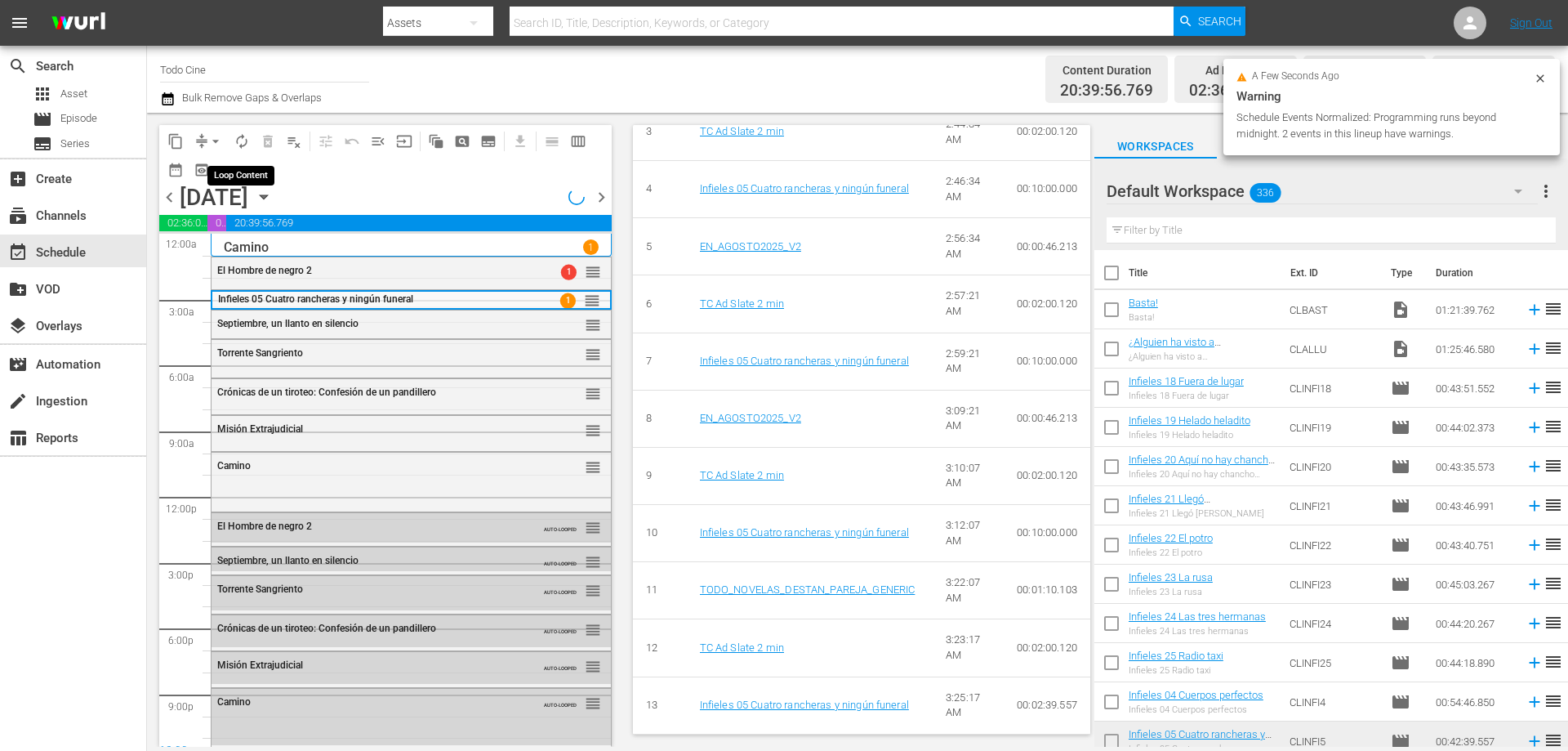 scroll, scrollTop: 840, scrollLeft: 0, axis: vertical 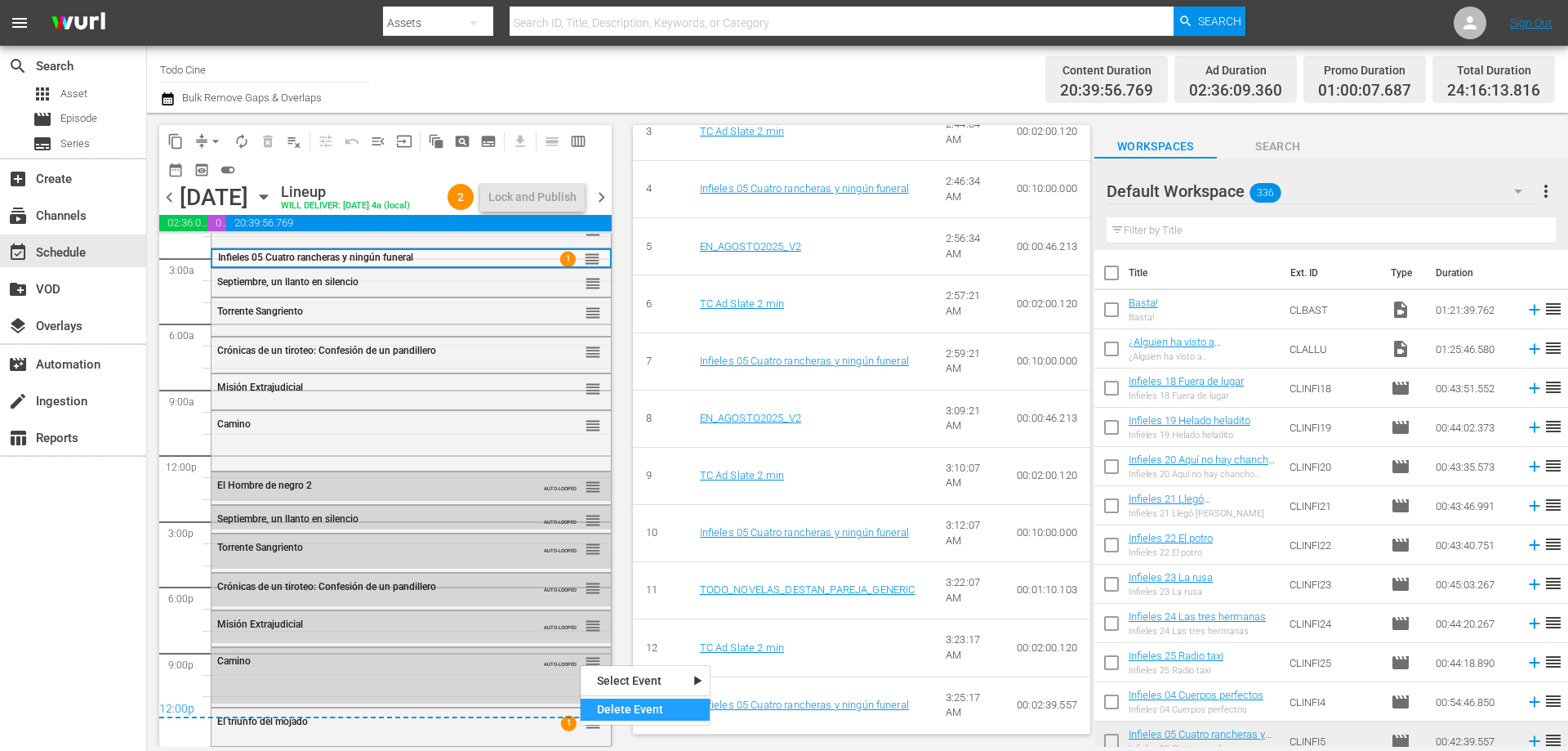 click on "Delete Event" at bounding box center (645, 709) 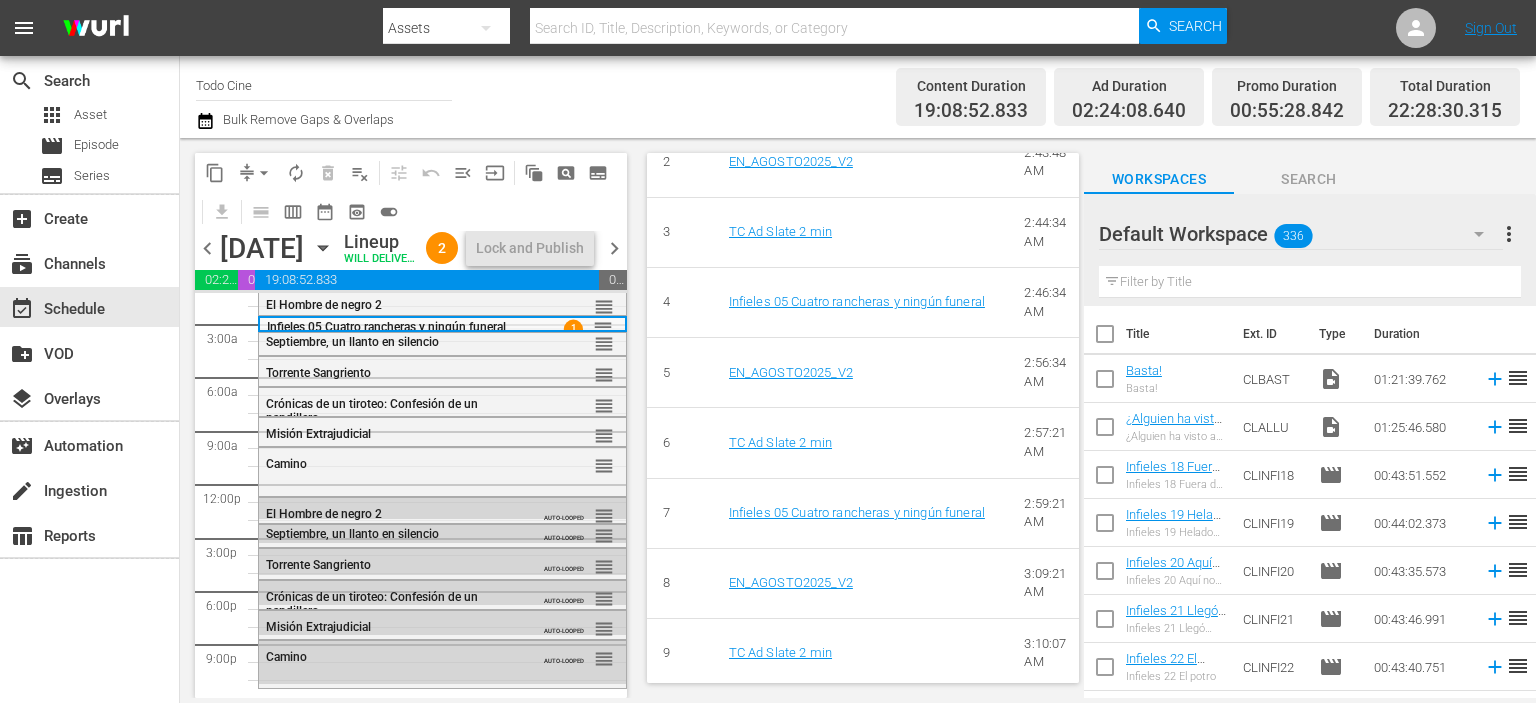 scroll, scrollTop: 48, scrollLeft: 0, axis: vertical 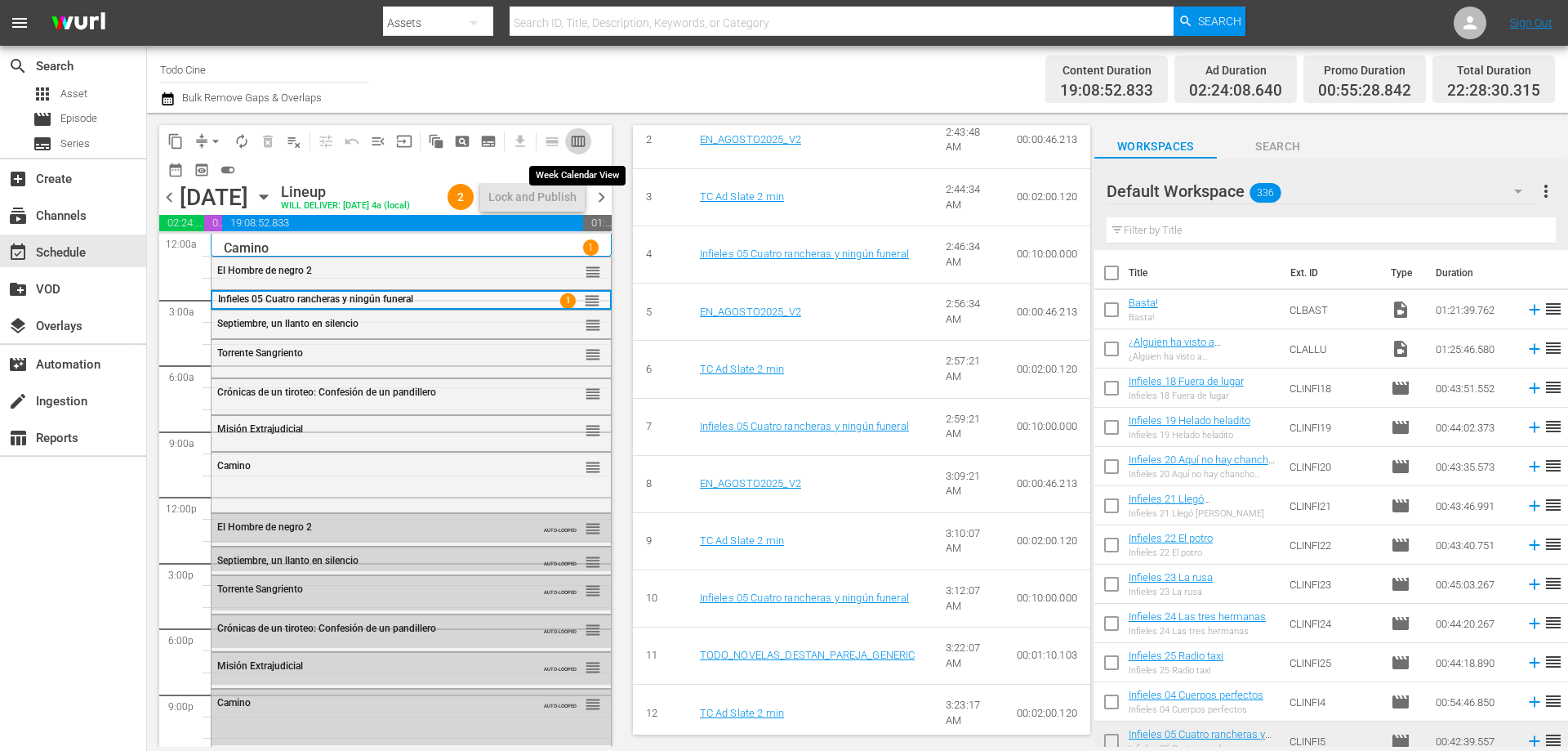 click on "calendar_view_week_outlined" at bounding box center [578, 141] 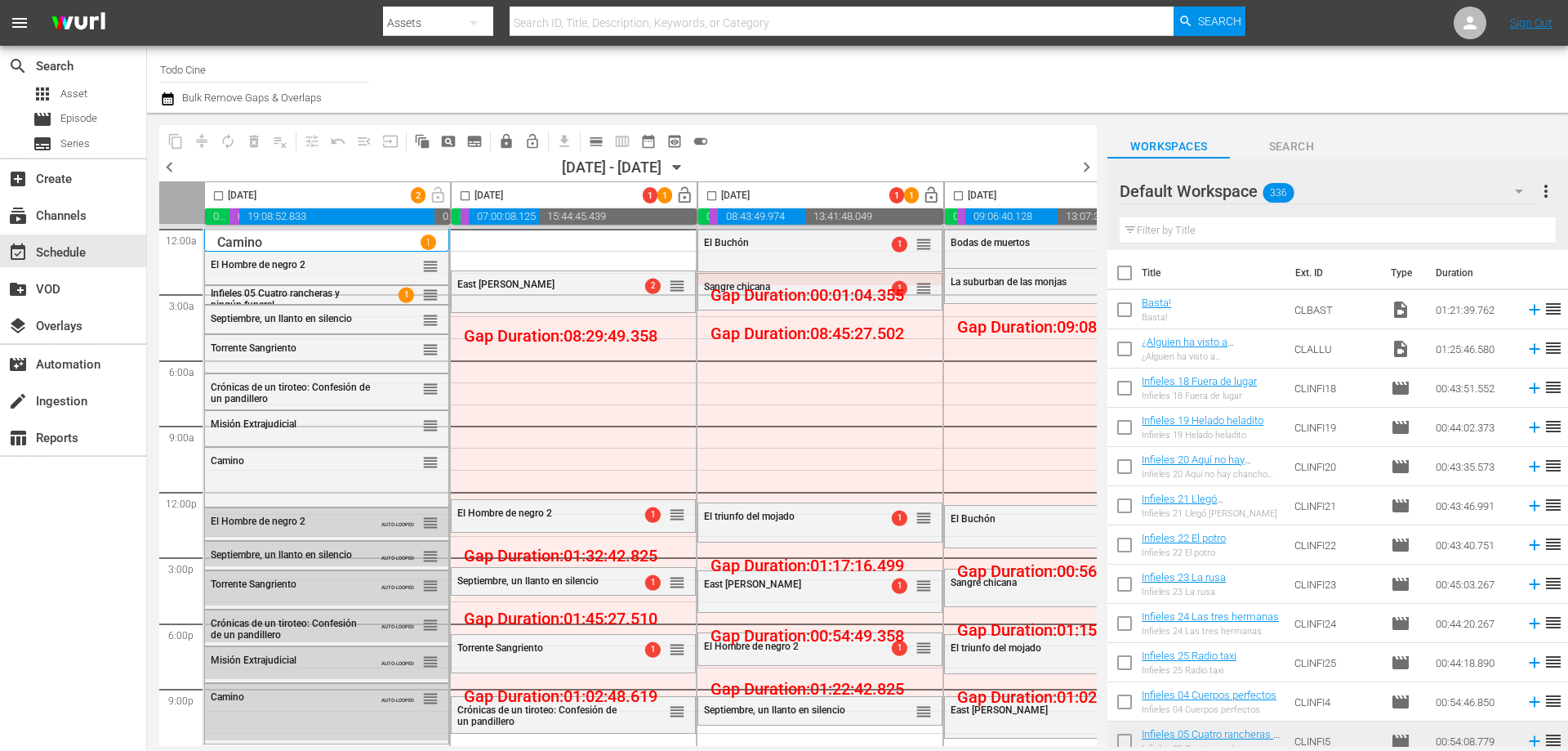 scroll, scrollTop: 16, scrollLeft: 0, axis: vertical 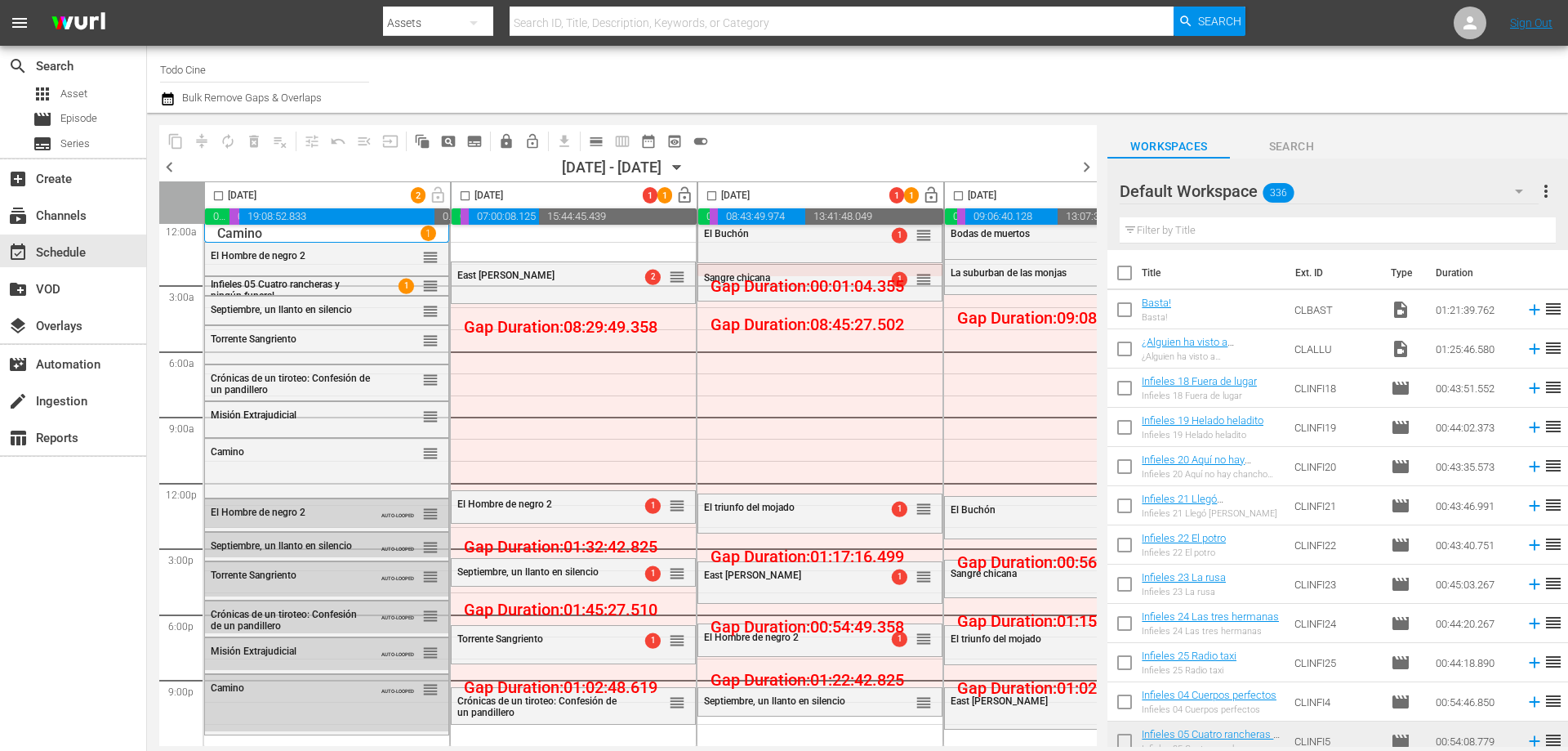 drag, startPoint x: 1294, startPoint y: 228, endPoint x: 1254, endPoint y: 231, distance: 40.112342 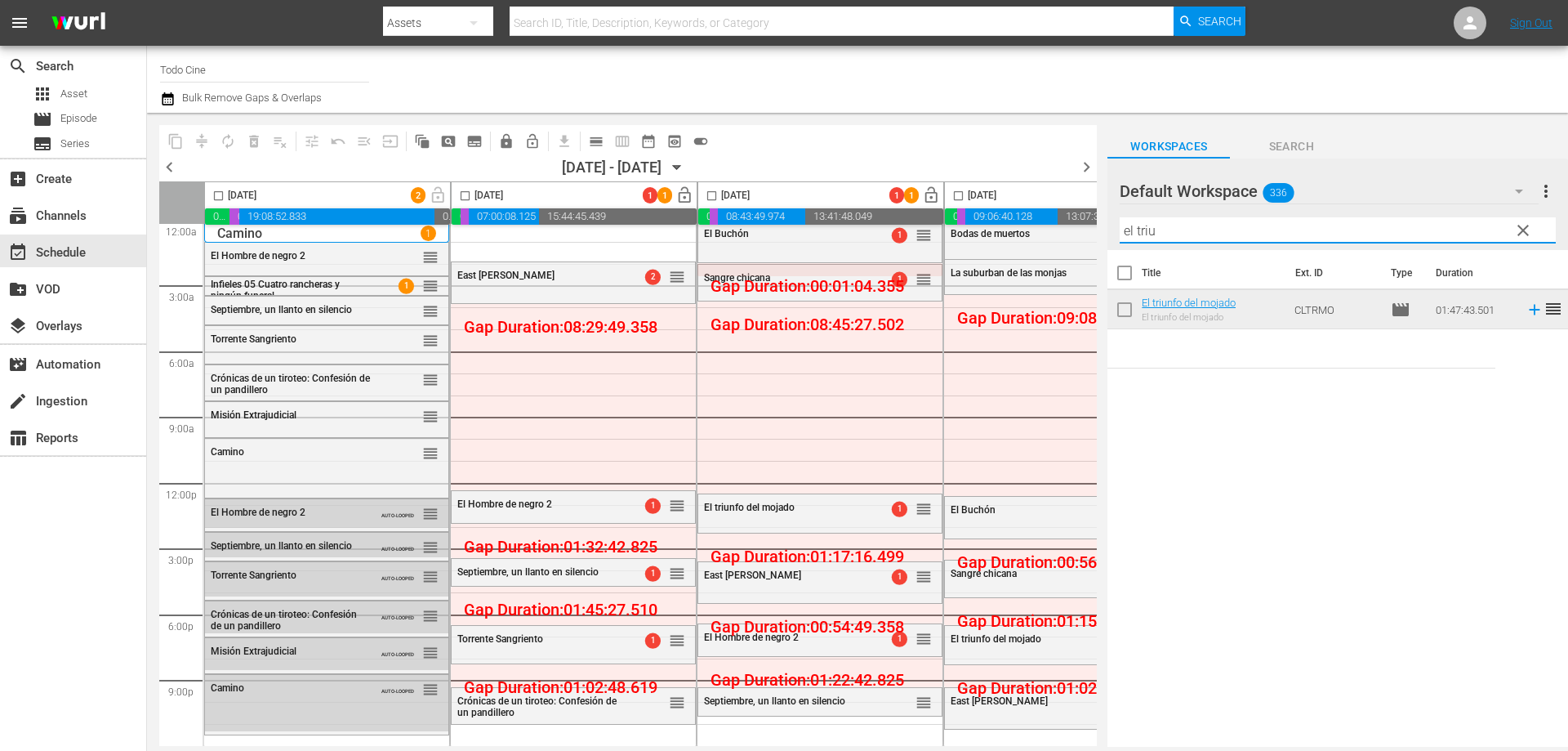 type on "el triu" 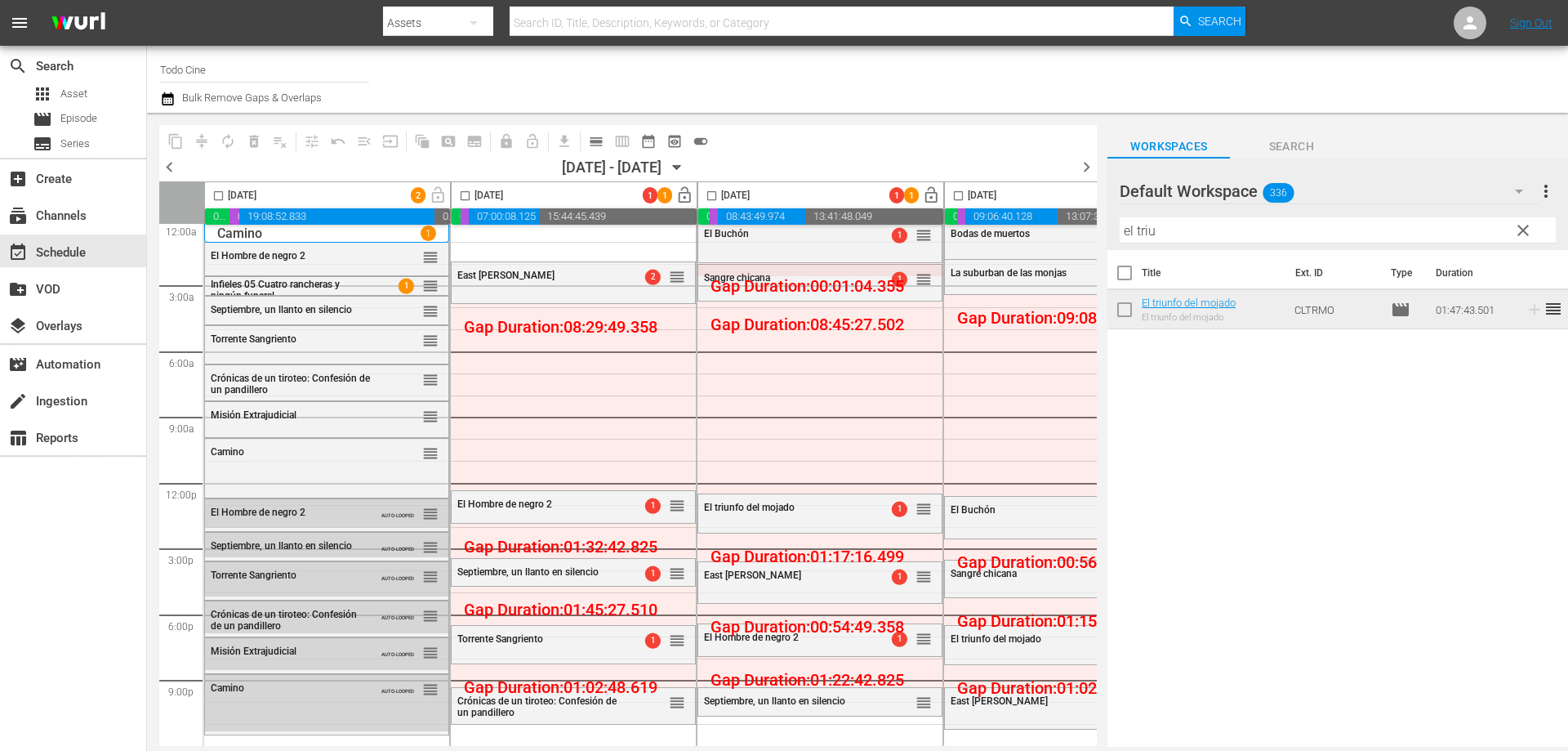 click on "clear" at bounding box center [1523, 230] 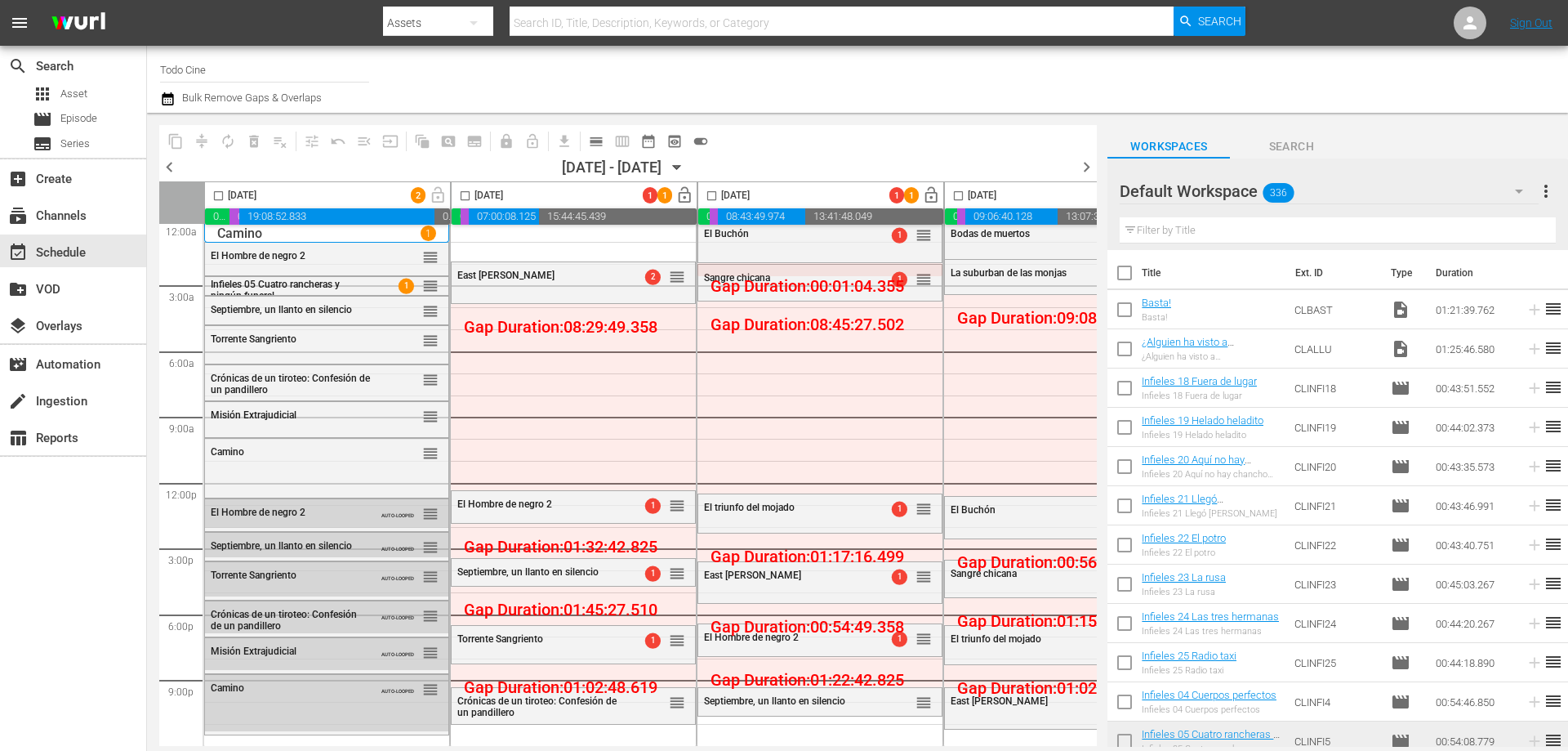 click at bounding box center (1338, 230) 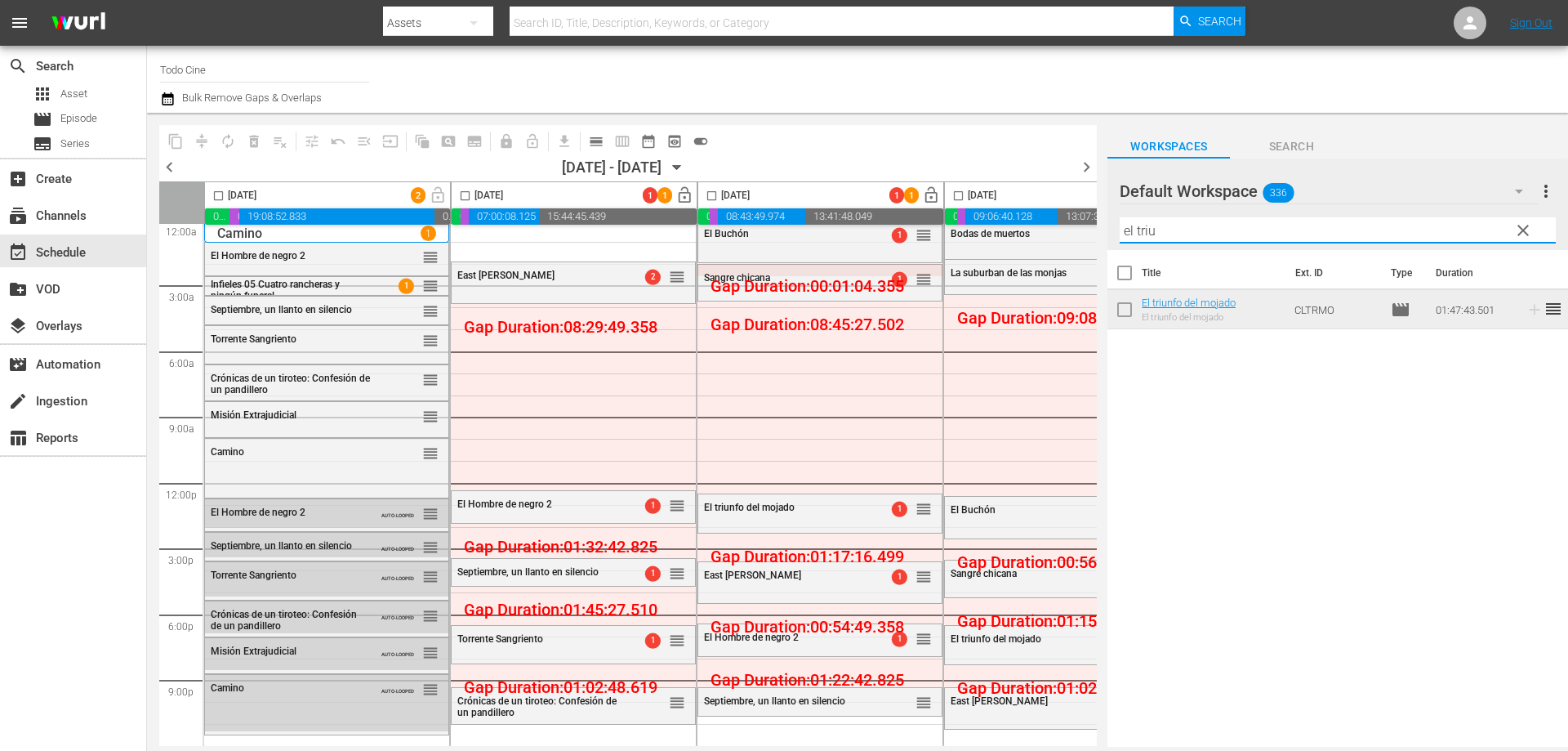 type on "el triu" 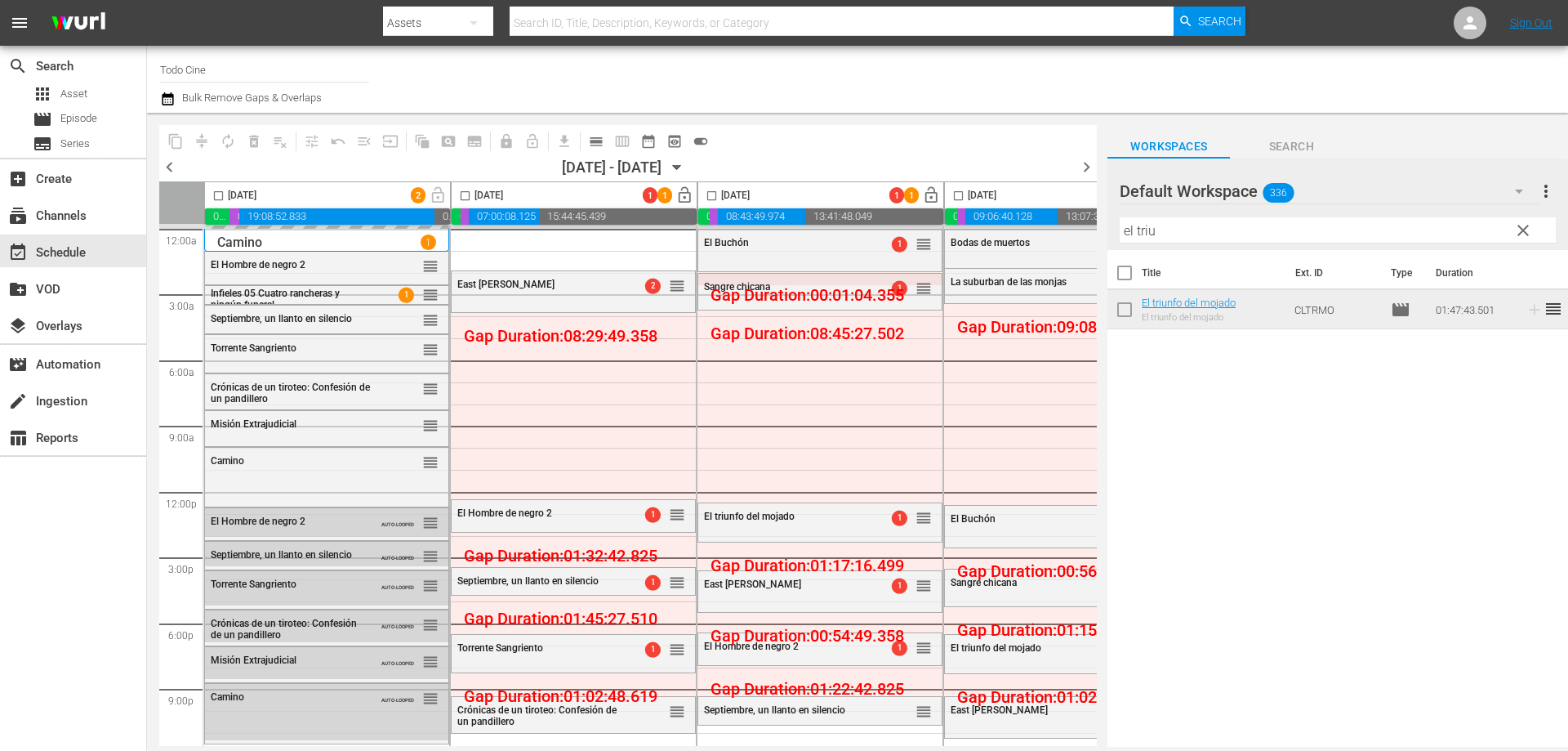 scroll, scrollTop: 0, scrollLeft: 0, axis: both 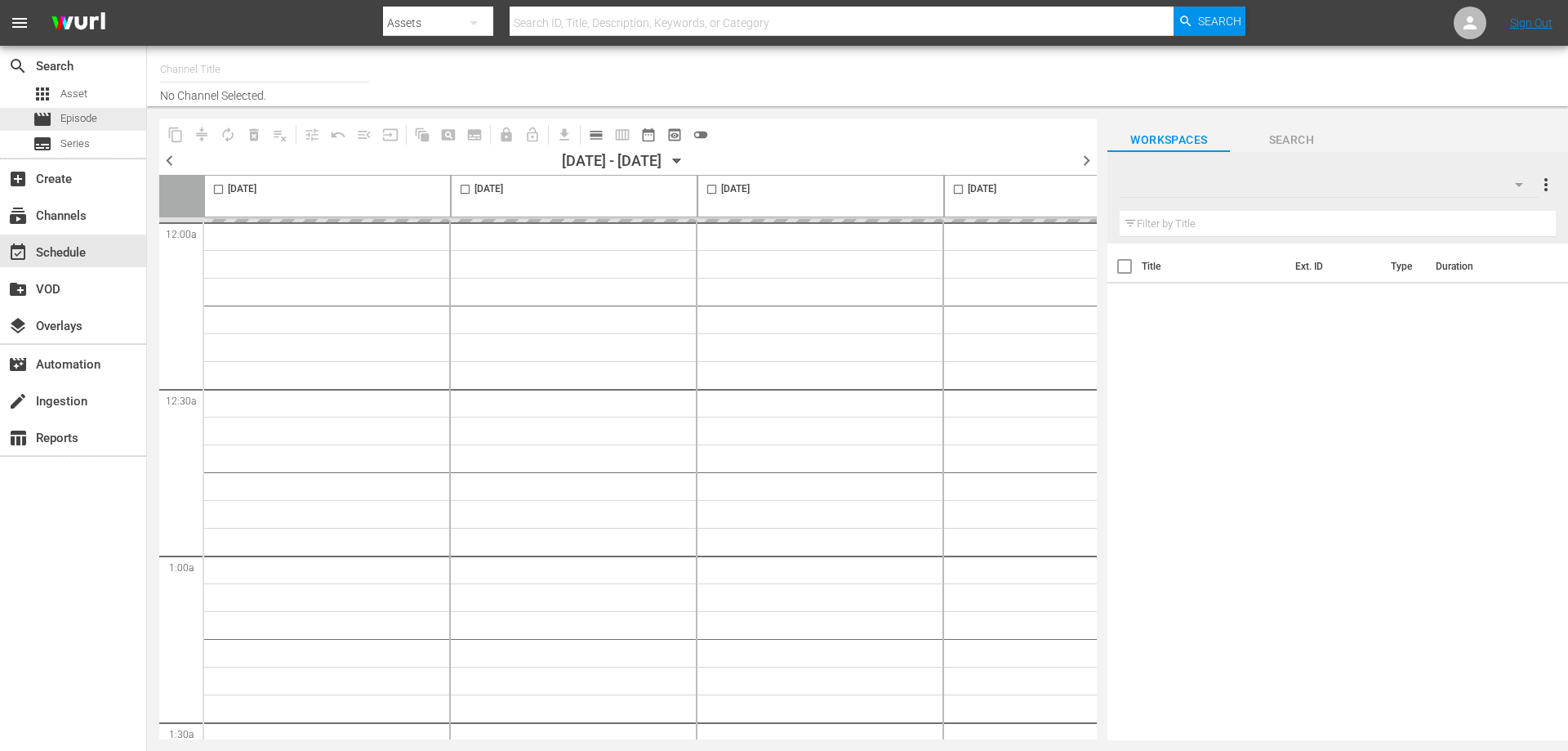 type on "Todo Cine (1333)" 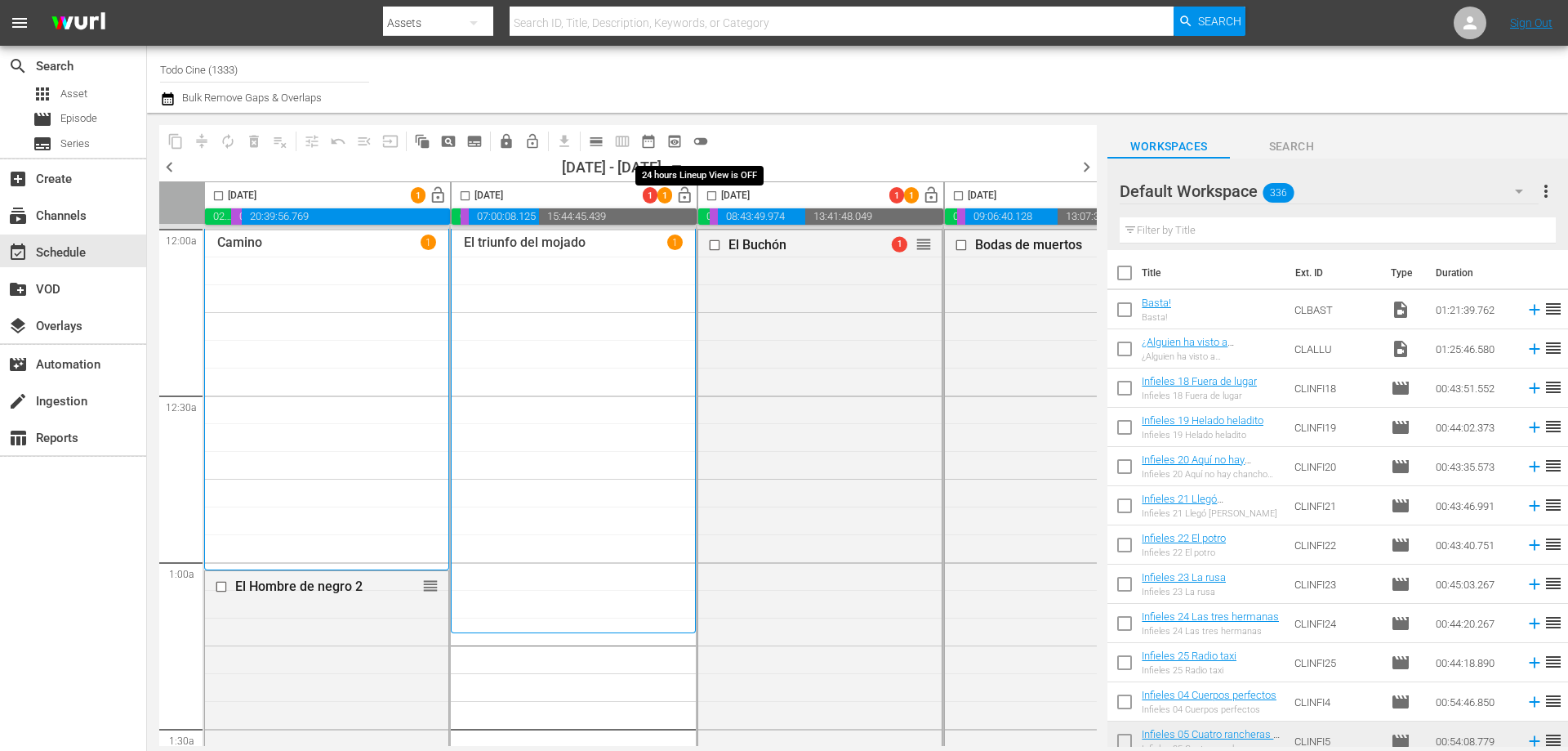 click on "toggle_off" at bounding box center [701, 141] 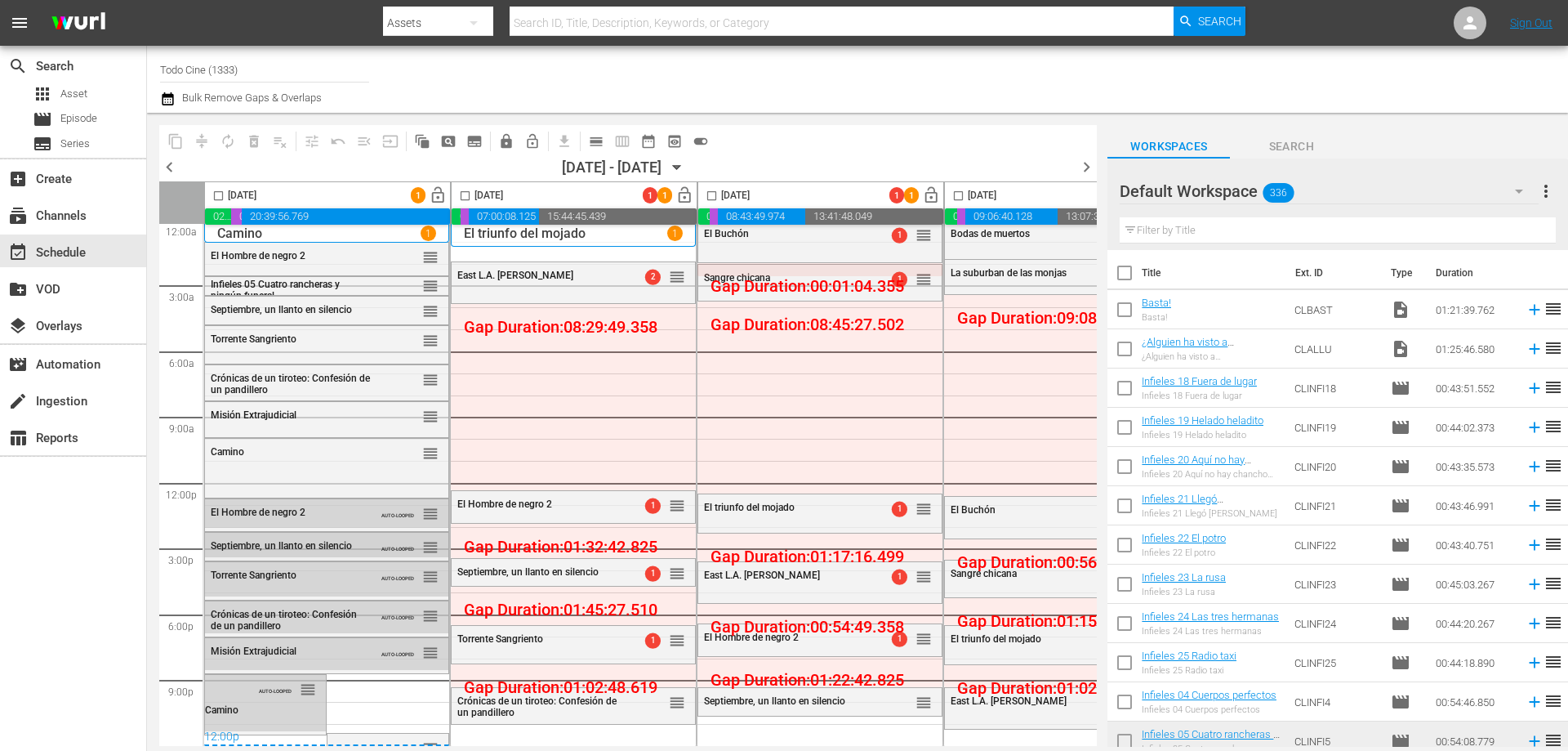 scroll, scrollTop: 16, scrollLeft: 0, axis: vertical 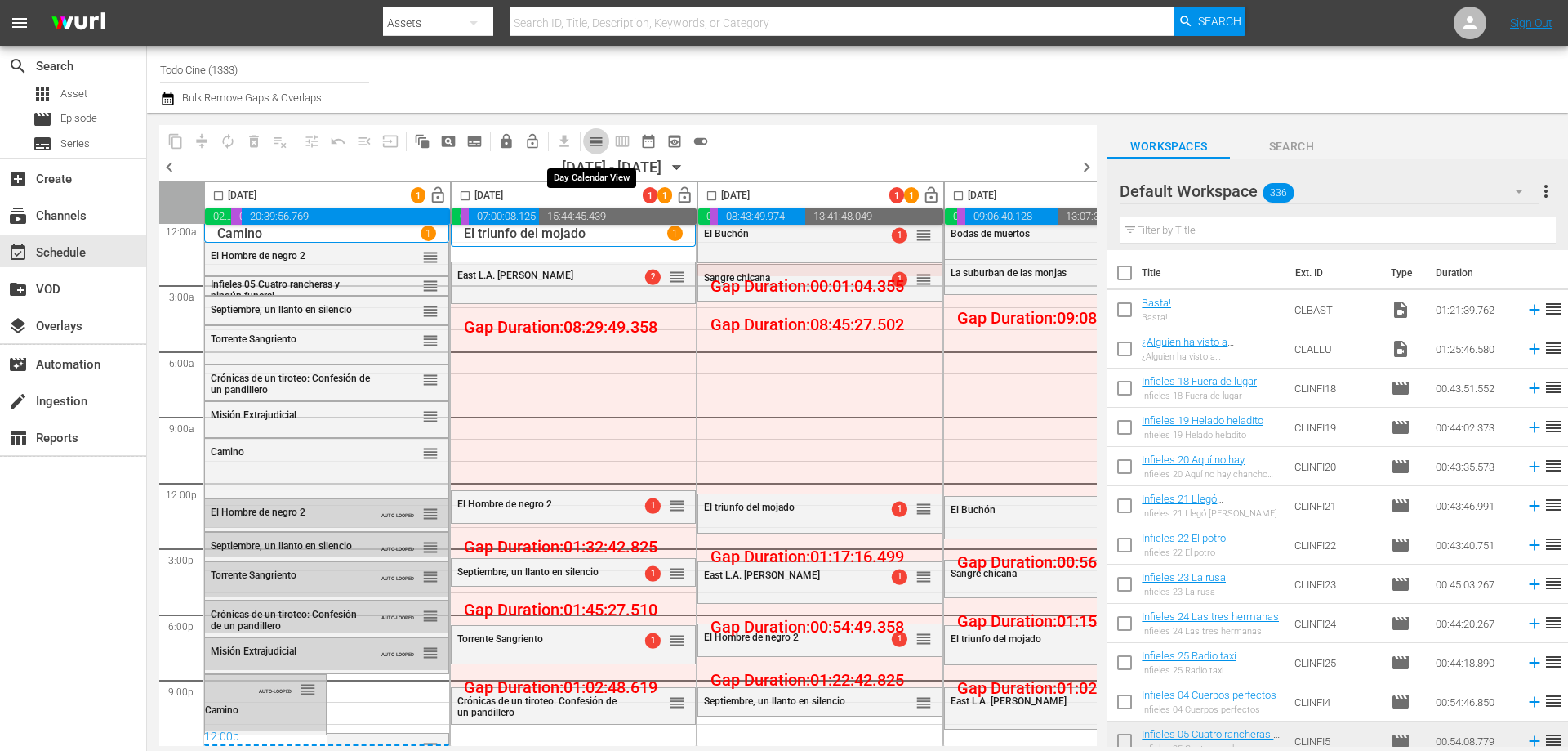 click on "calendar_view_day_outlined" at bounding box center [596, 141] 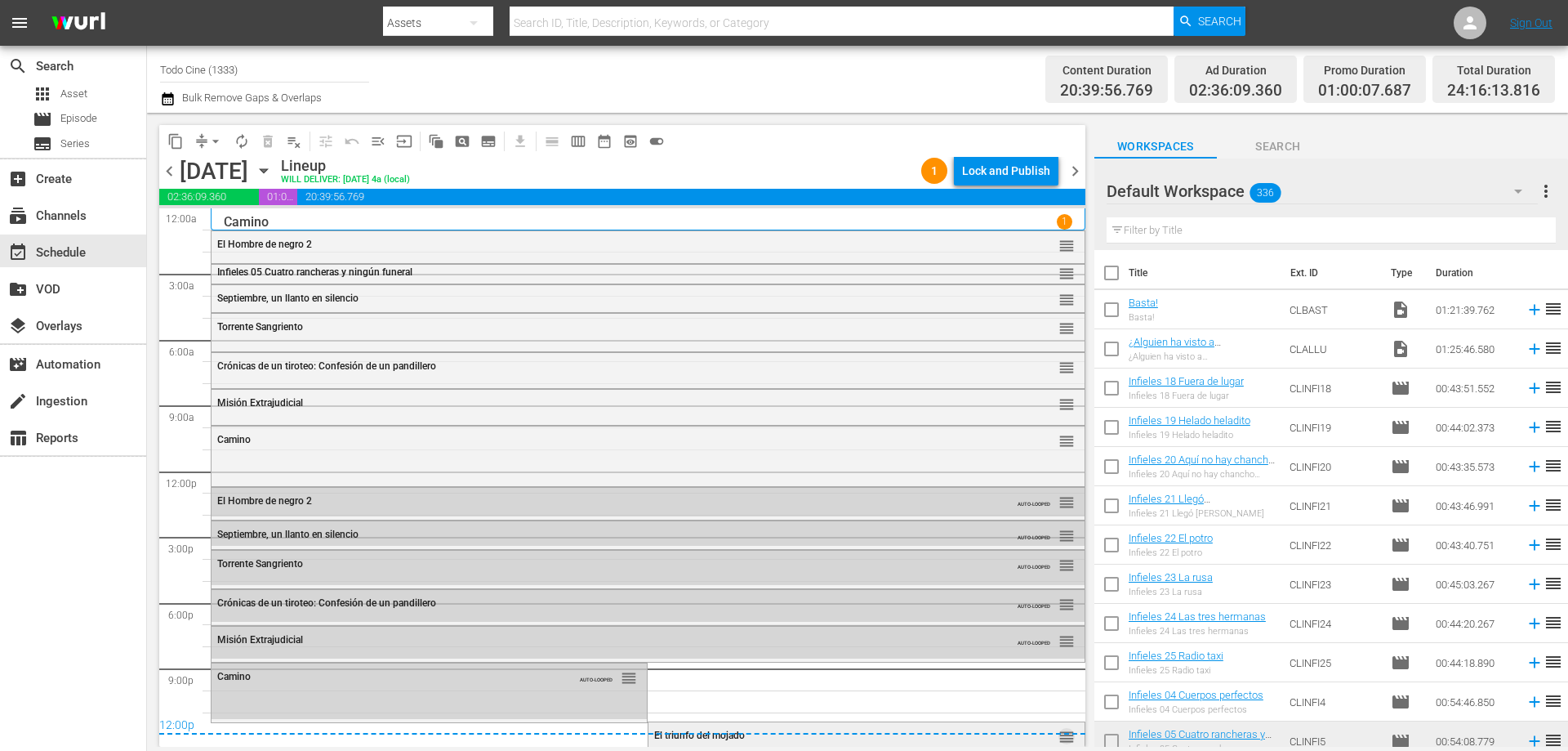 click on "reorder" at bounding box center [1067, 737] 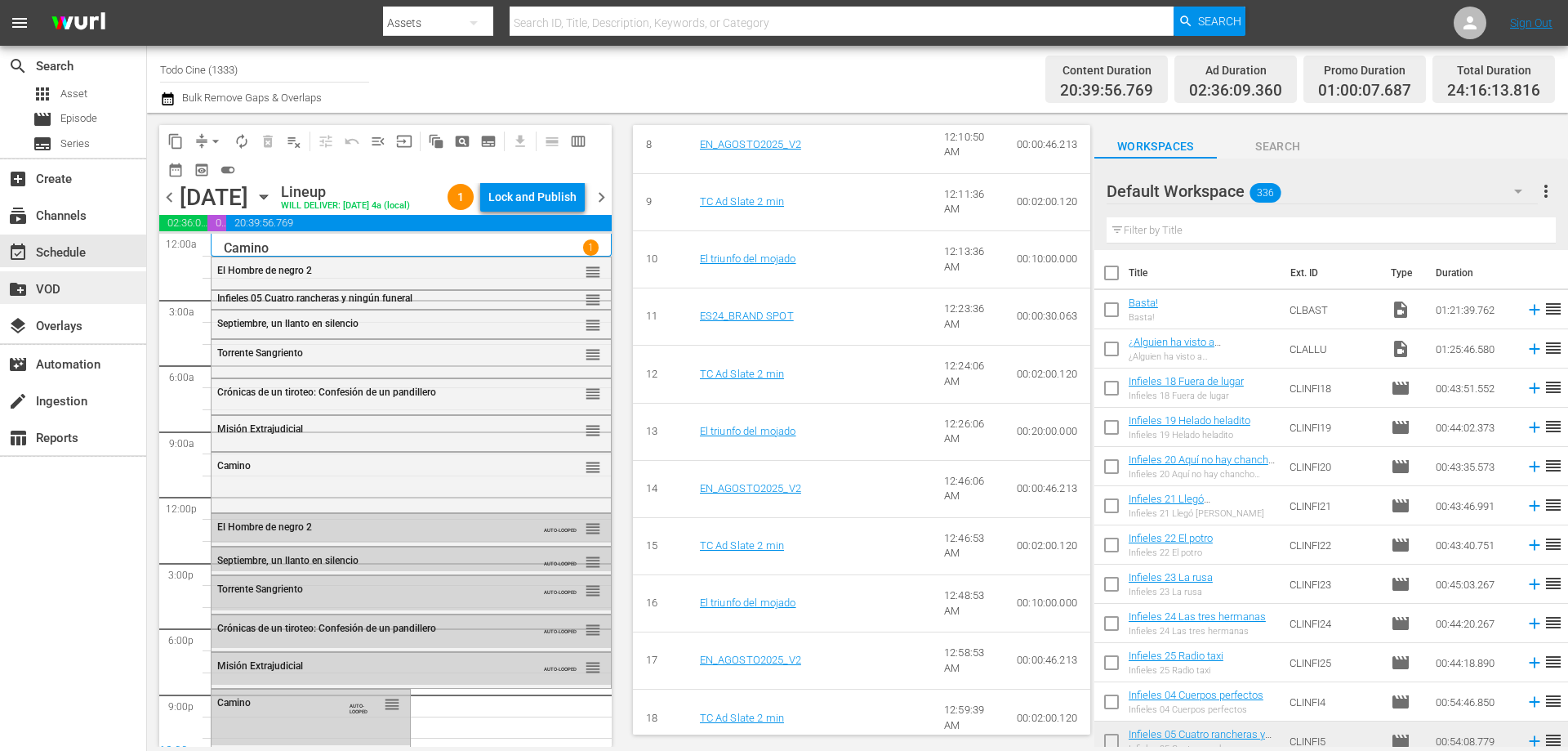 scroll, scrollTop: 1226, scrollLeft: 0, axis: vertical 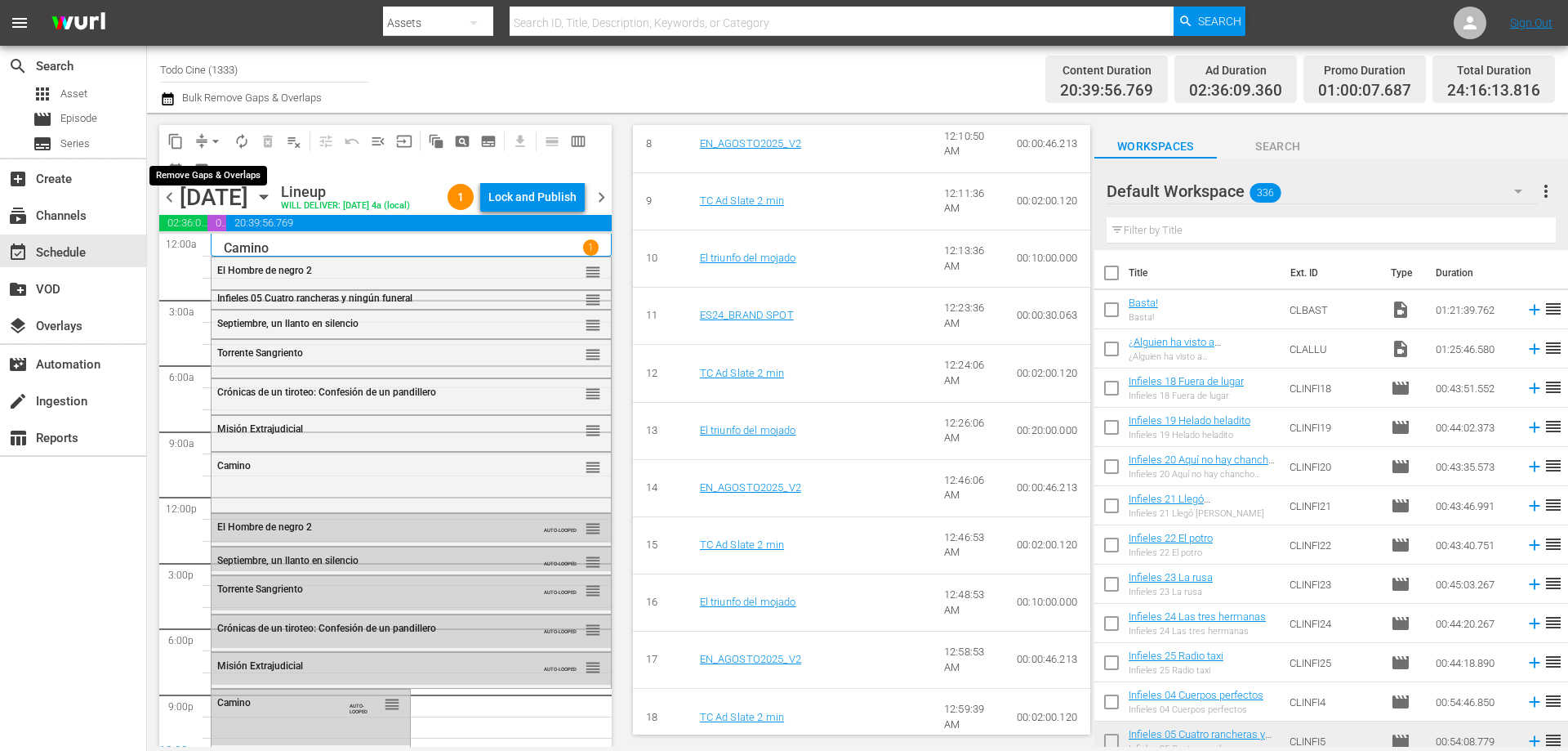 click on "arrow_drop_down" at bounding box center [216, 141] 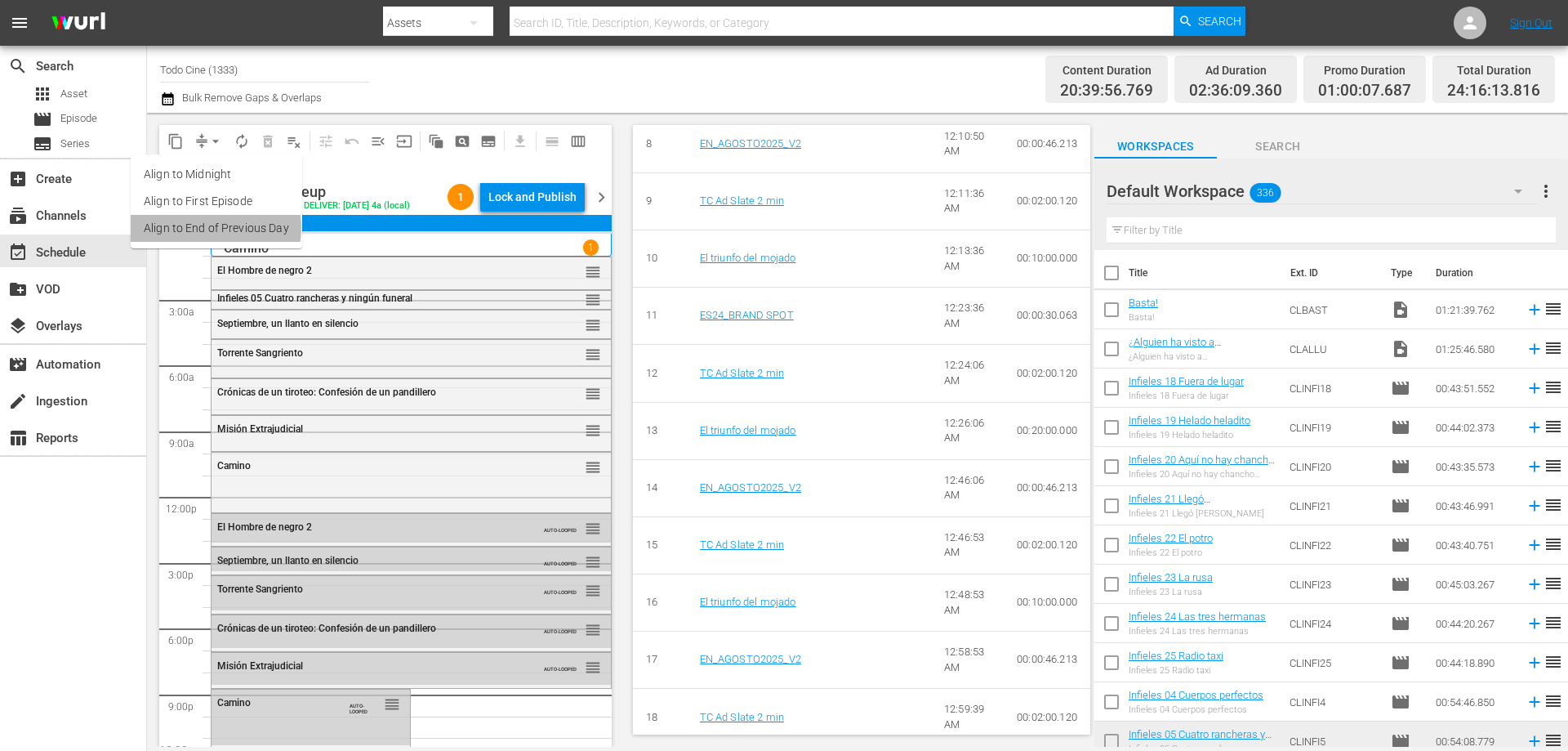 click on "Align to End of Previous Day" at bounding box center (216, 228) 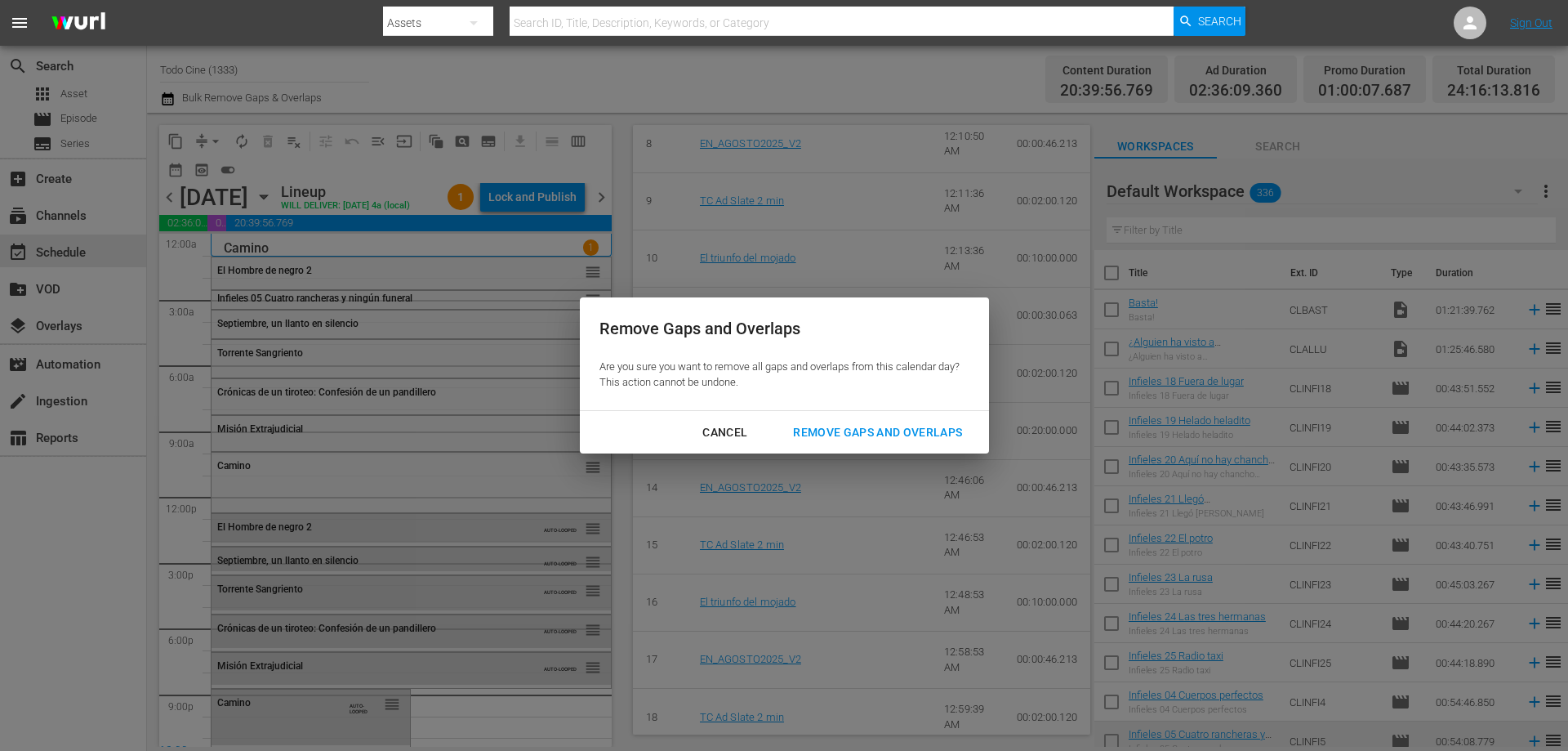 click on "Remove Gaps and Overlaps" at bounding box center (877, 432) 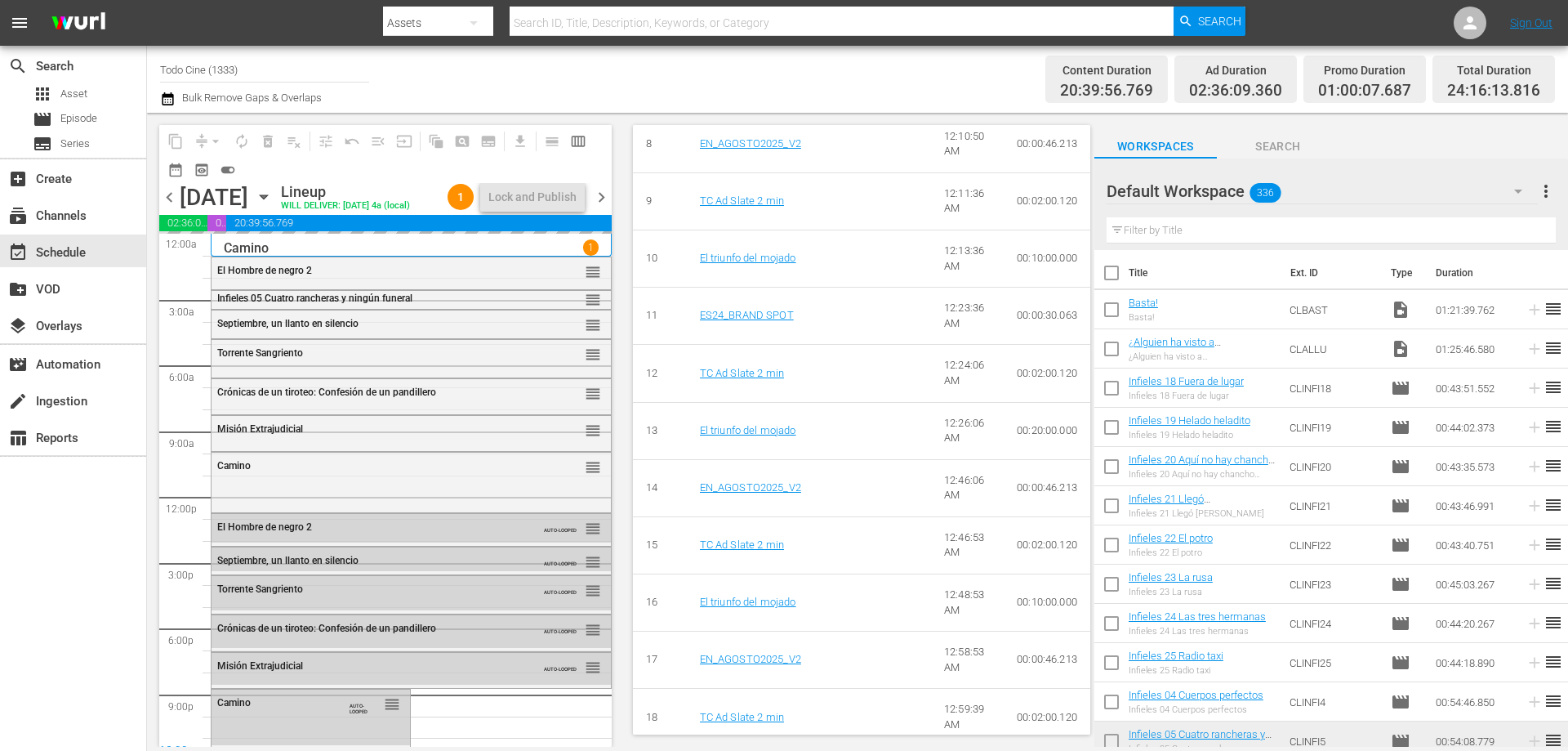 click on "El triunfo del mojado" at bounding box center (808, 431) 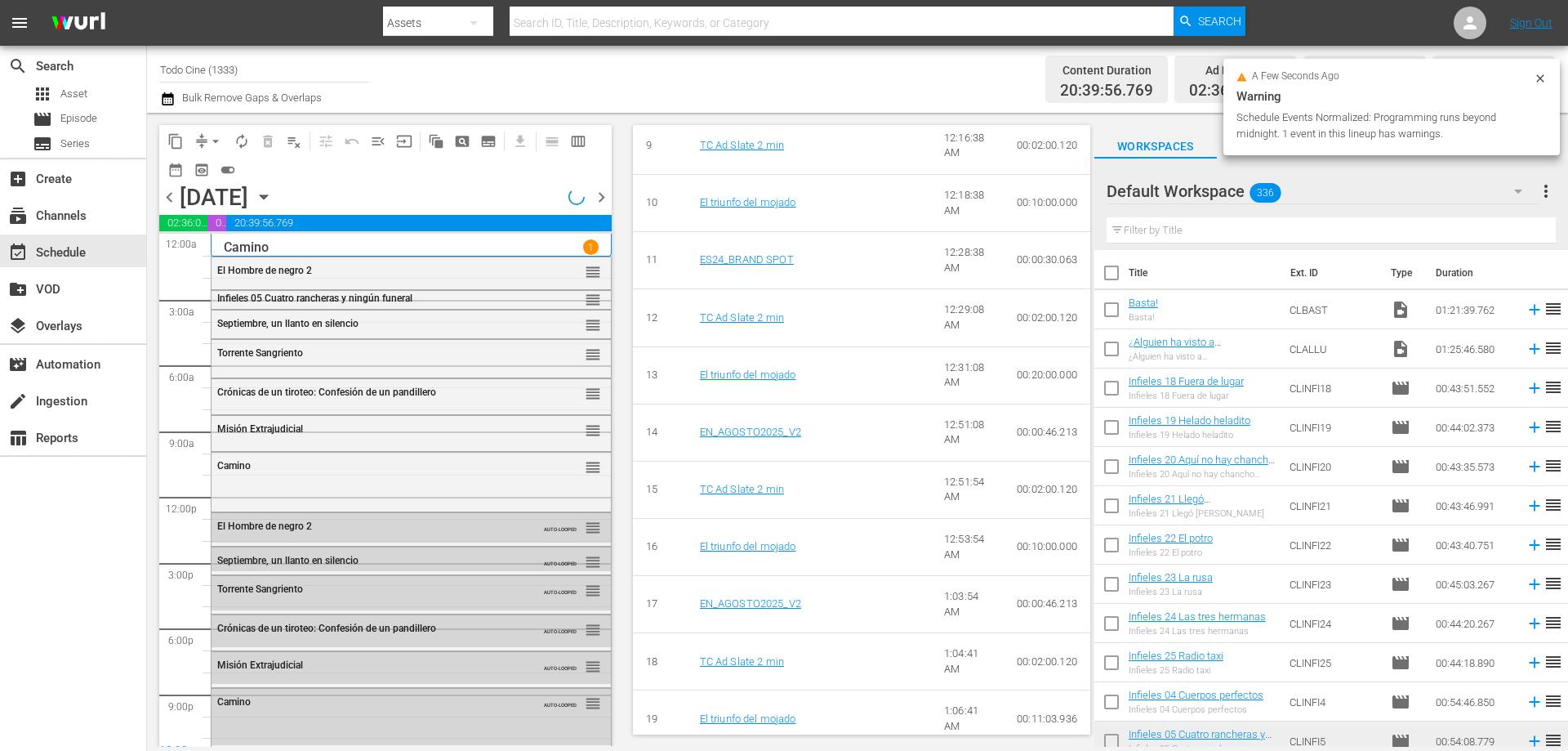 scroll, scrollTop: 1170, scrollLeft: 0, axis: vertical 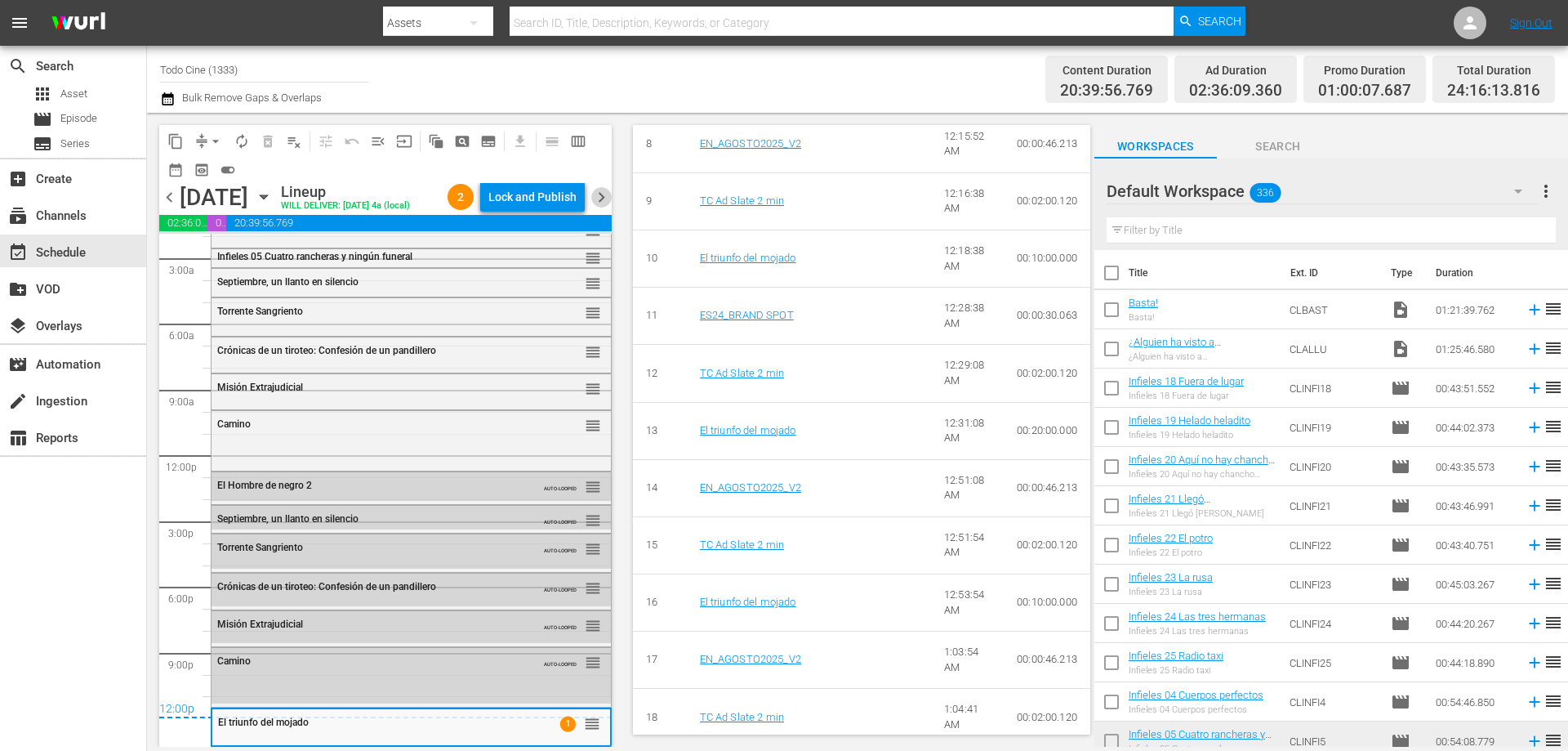 click on "chevron_right" at bounding box center [601, 197] 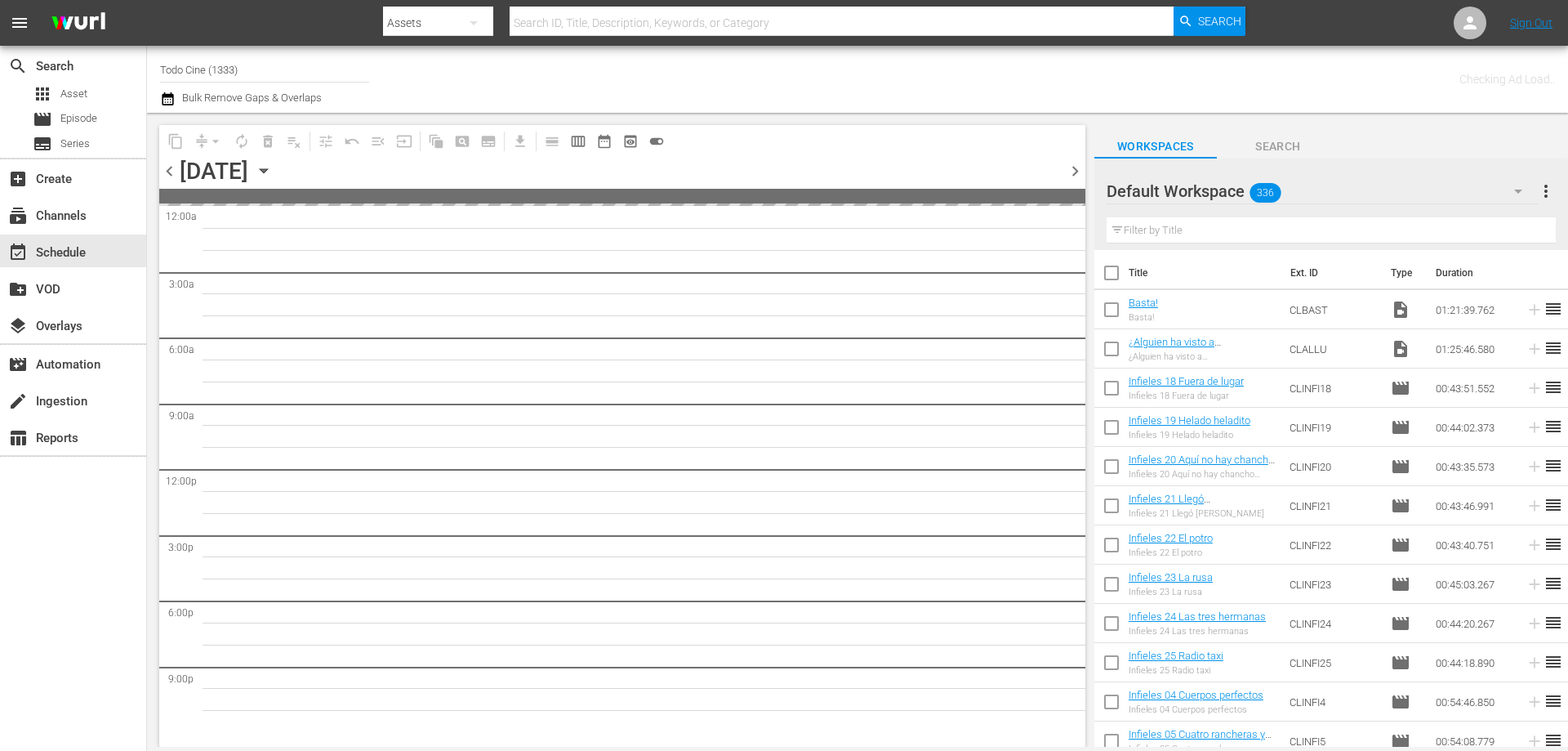 scroll, scrollTop: 0, scrollLeft: 0, axis: both 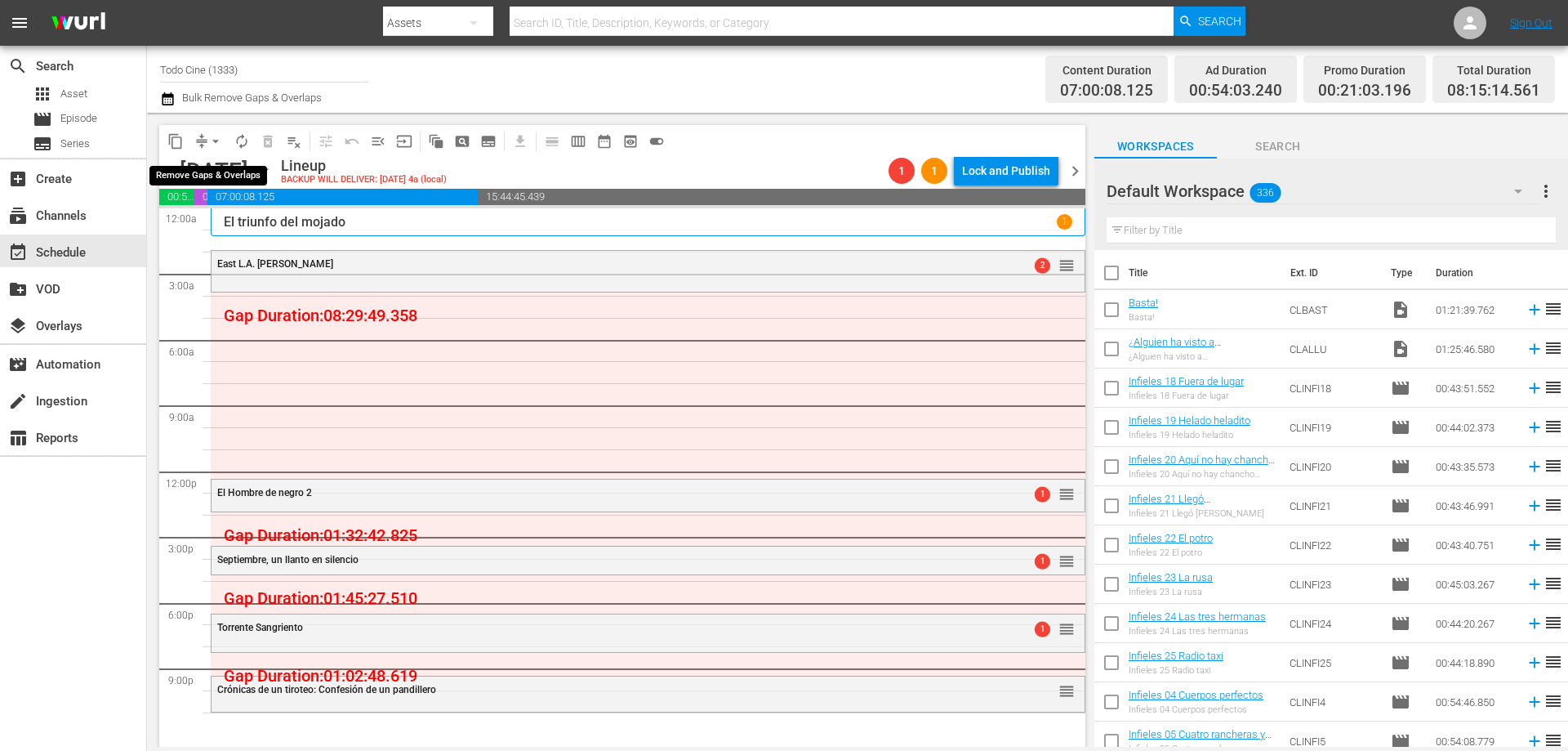 click on "arrow_drop_down" at bounding box center [216, 141] 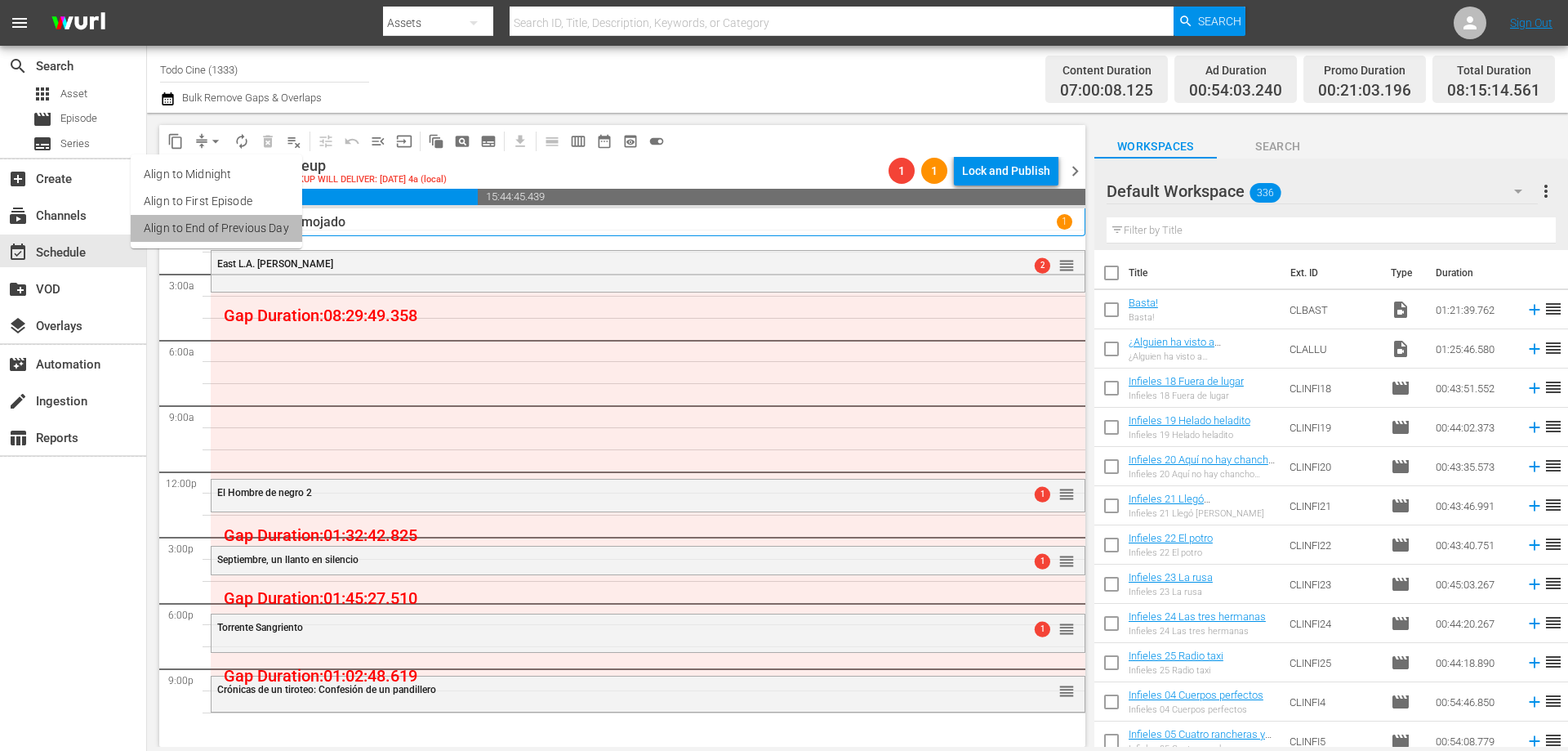 click on "Align to End of Previous Day" at bounding box center (216, 228) 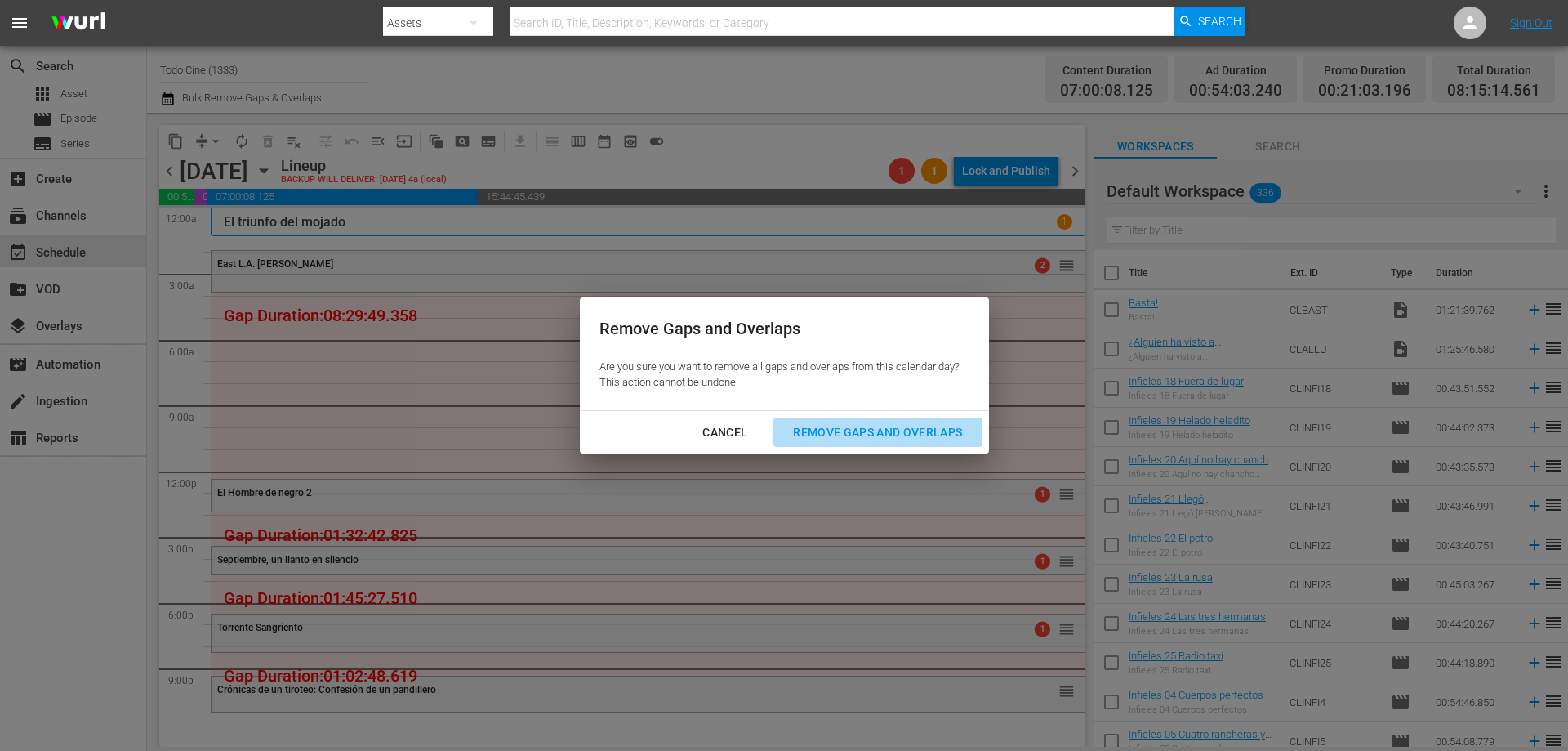 click on "Remove Gaps and Overlaps" at bounding box center (877, 432) 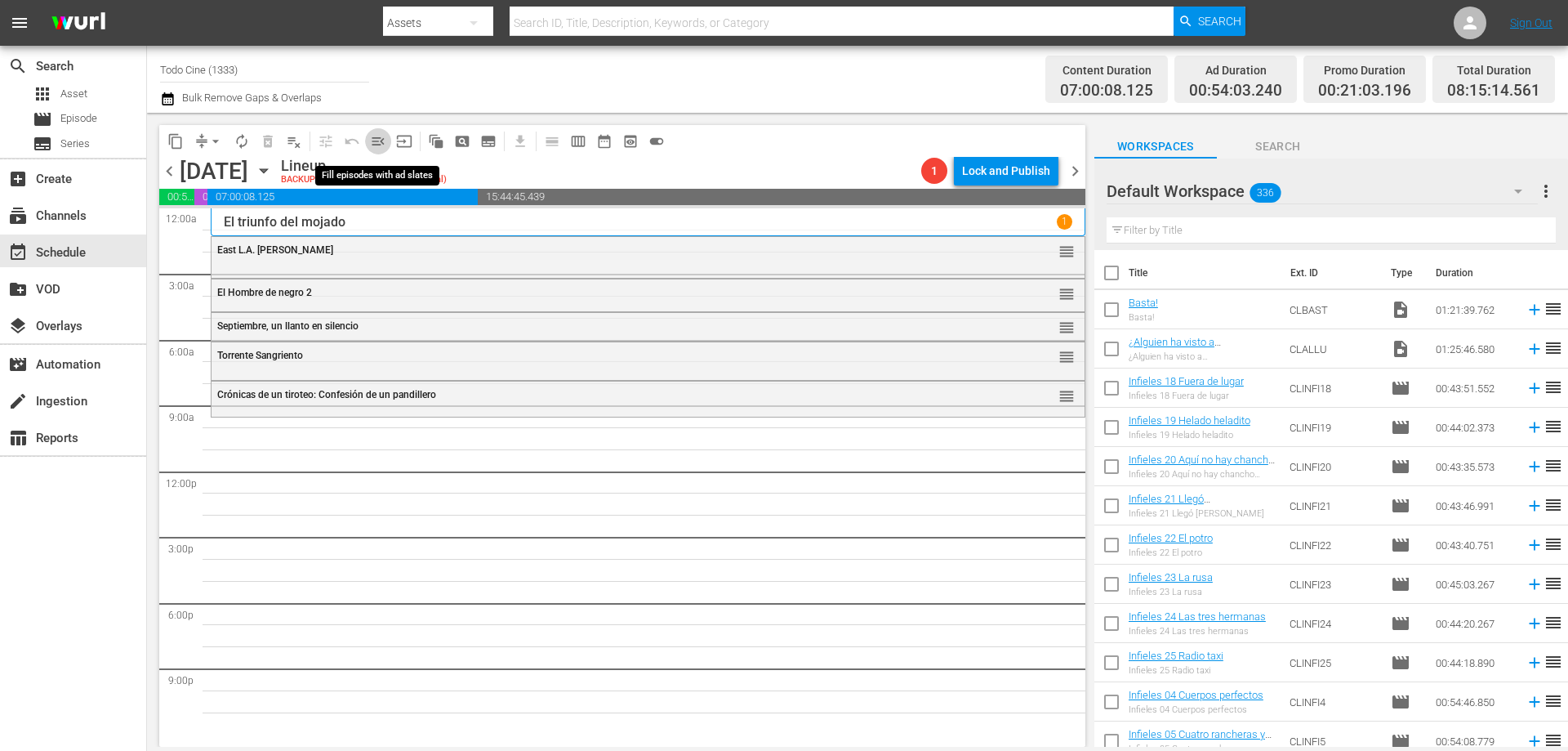 click on "menu_open" at bounding box center (378, 141) 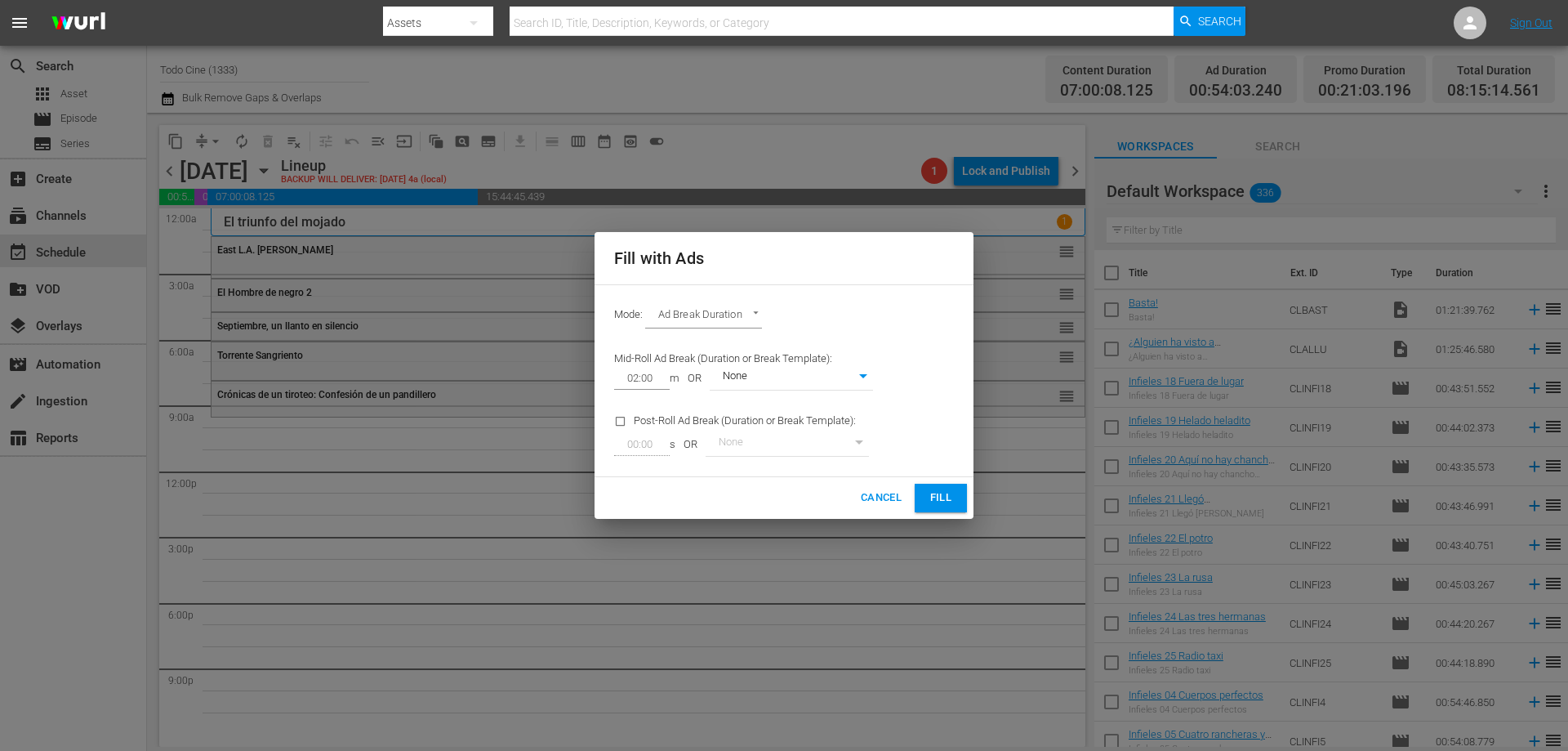 click on "Fill" at bounding box center (941, 498) 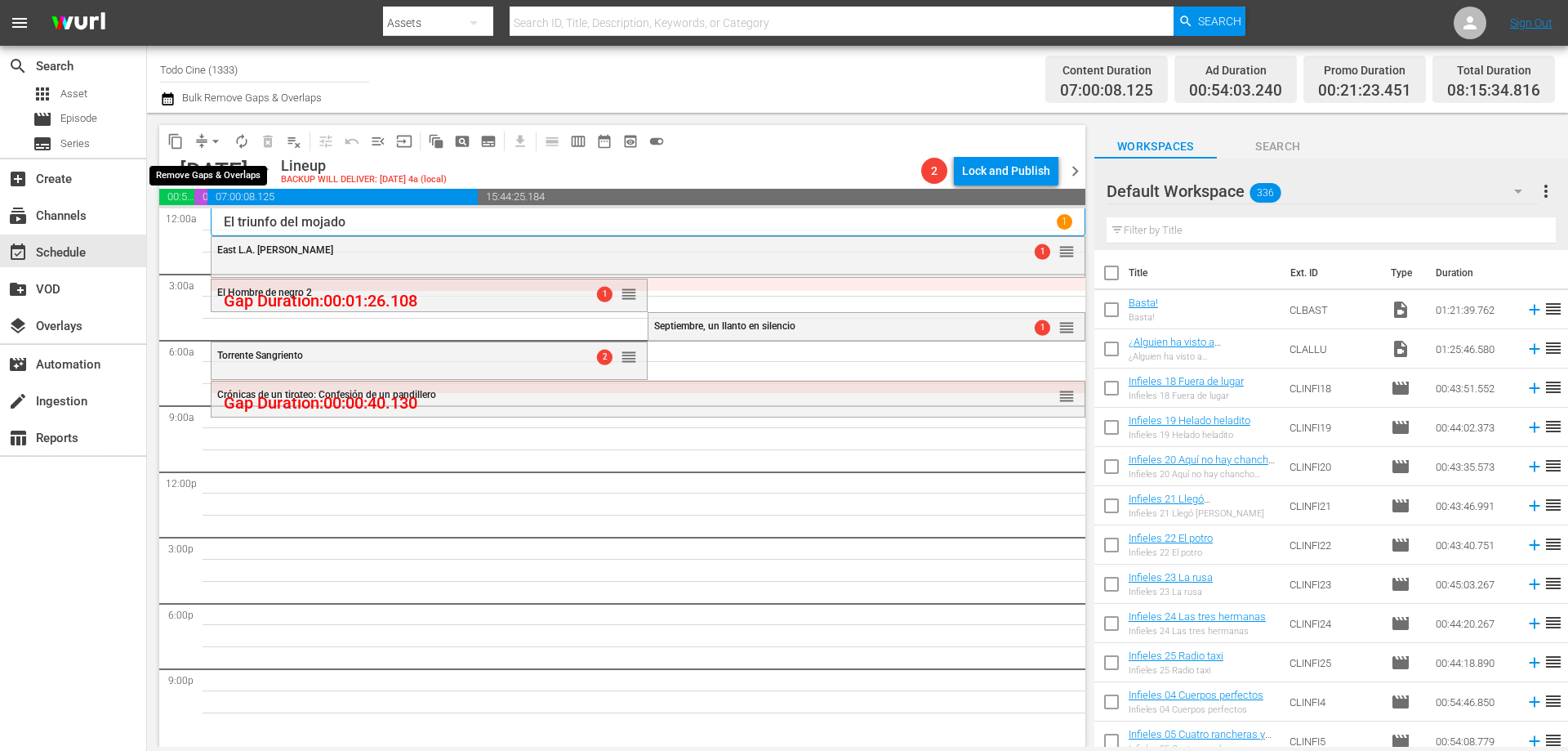 click on "arrow_drop_down" at bounding box center [216, 141] 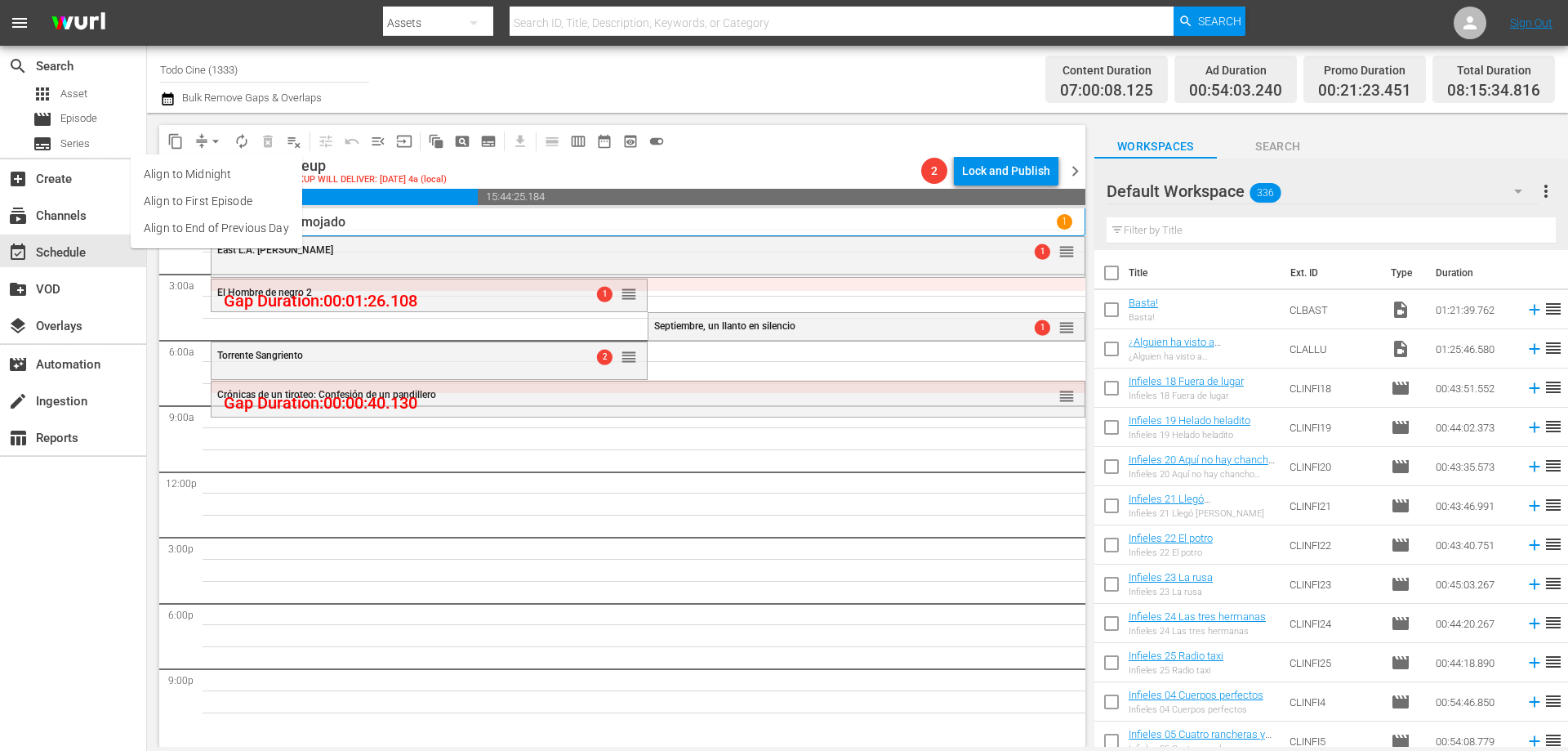 click on "Align to End of Previous Day" at bounding box center [216, 228] 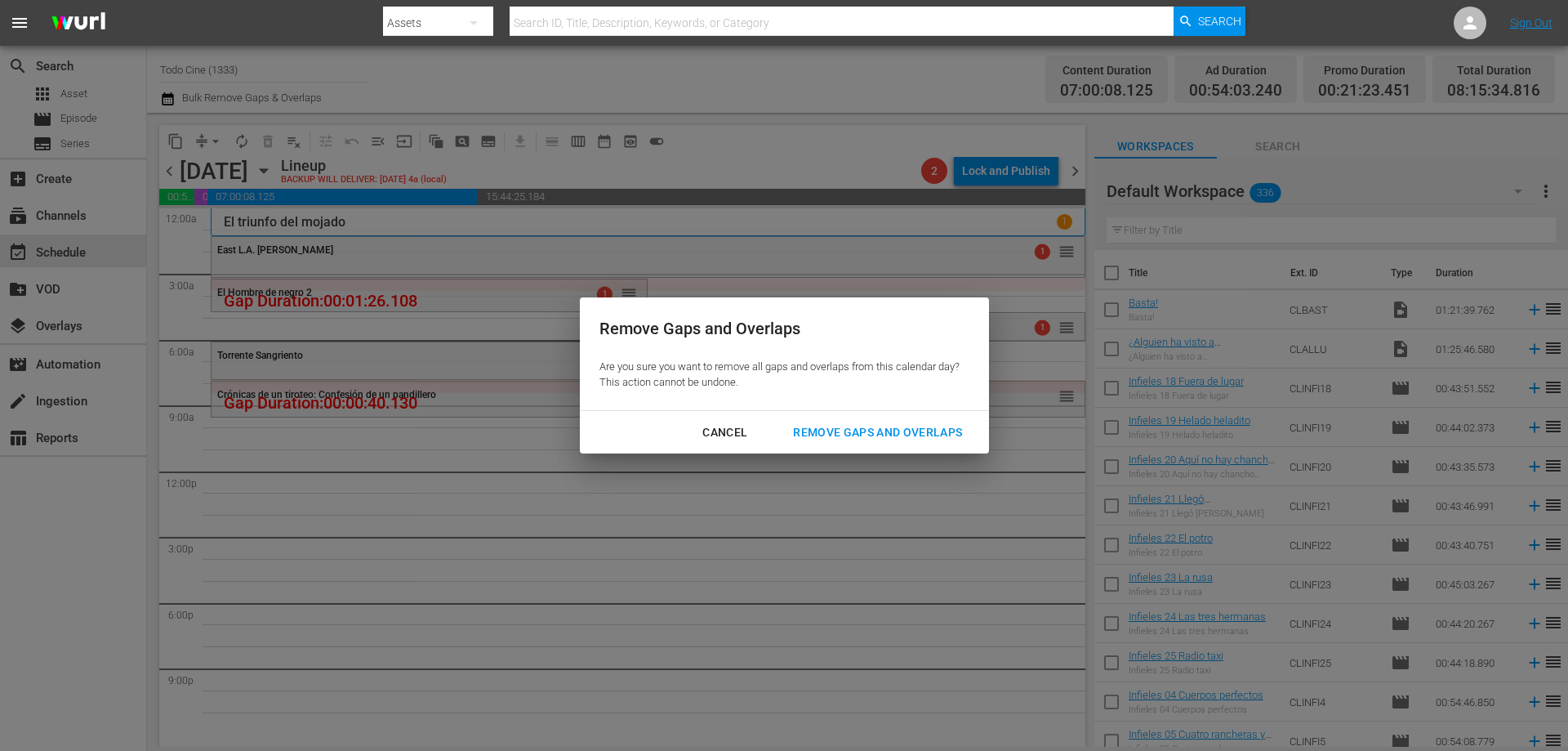 click on "Remove Gaps and Overlaps" at bounding box center (877, 432) 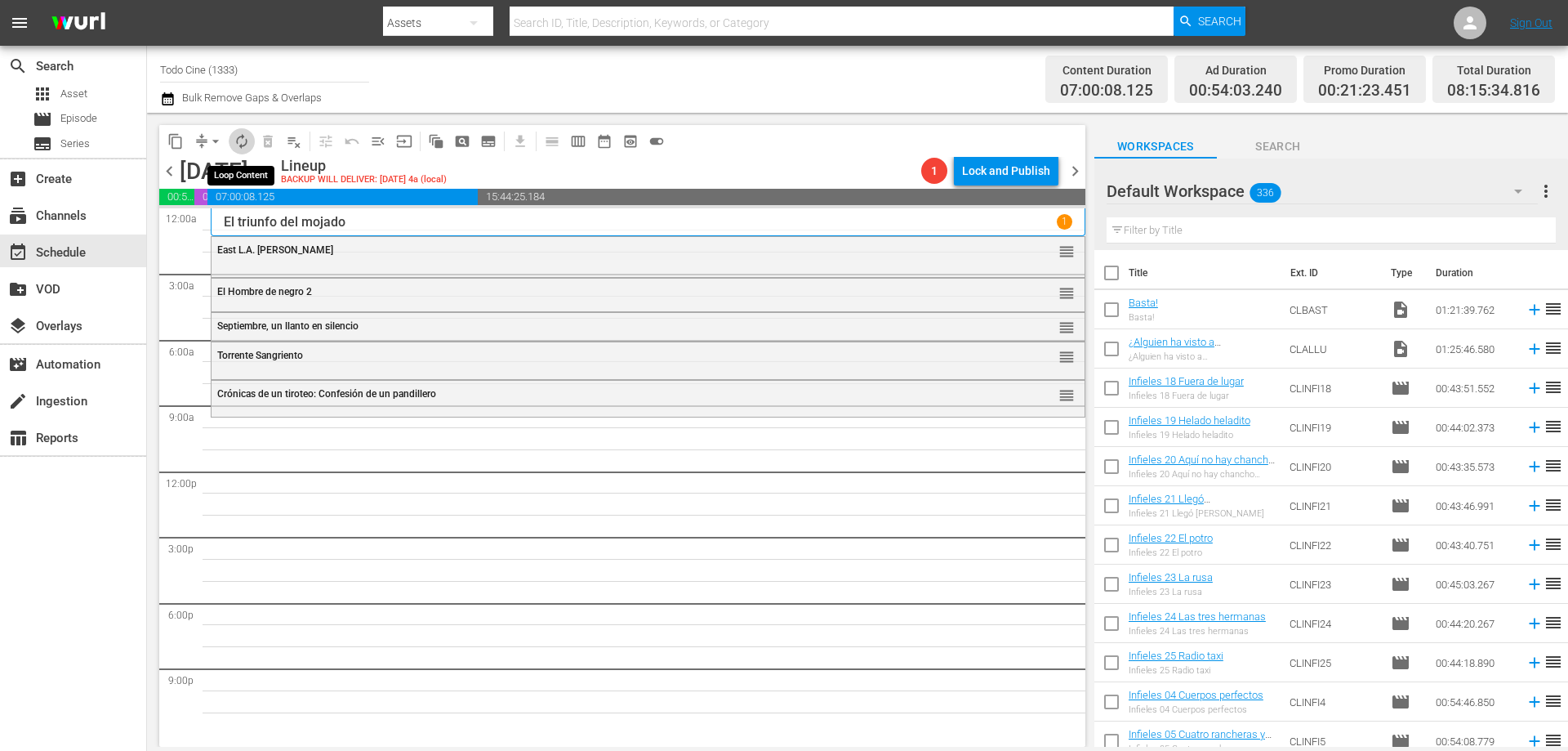click on "autorenew_outlined" at bounding box center [242, 141] 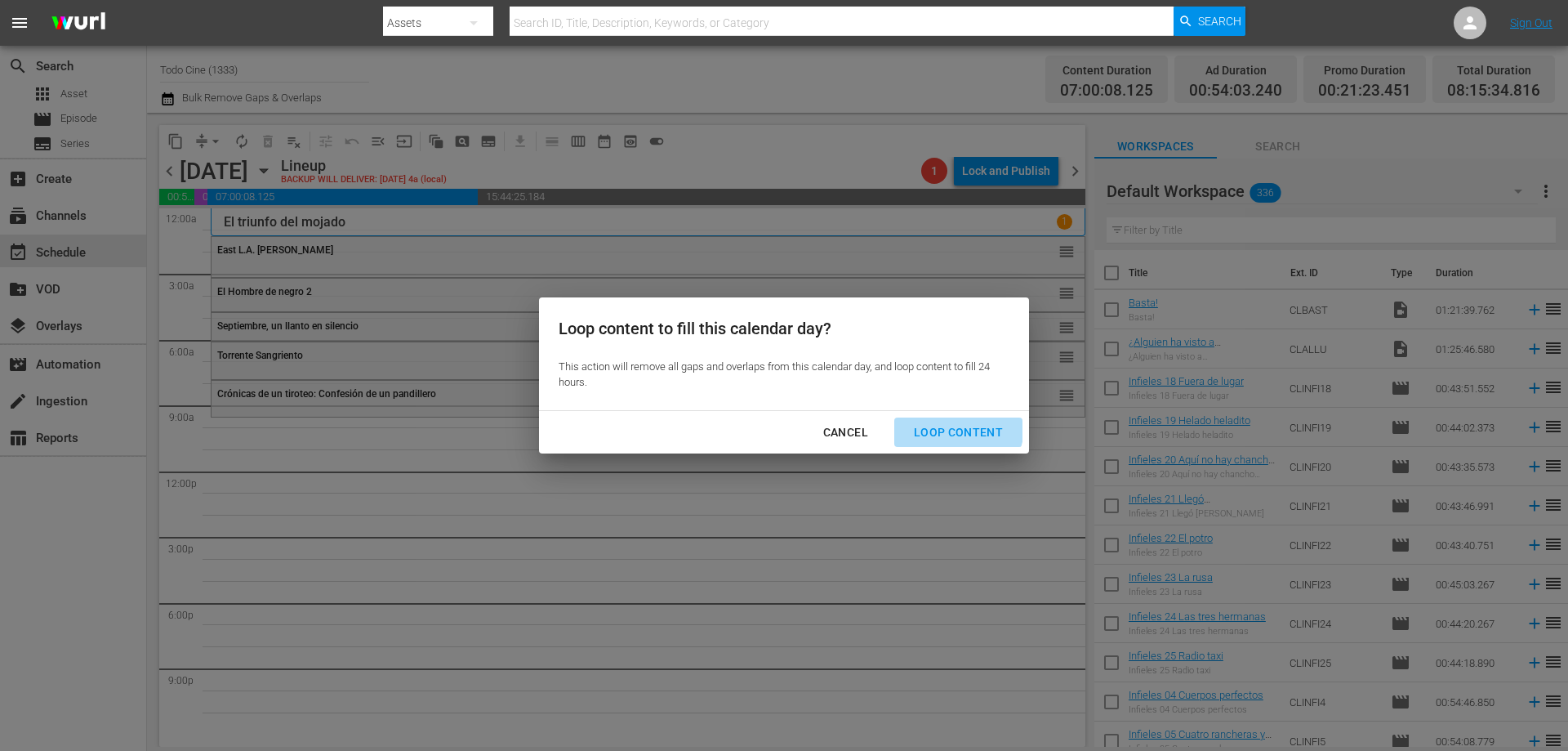 click on "Loop Content" at bounding box center (958, 432) 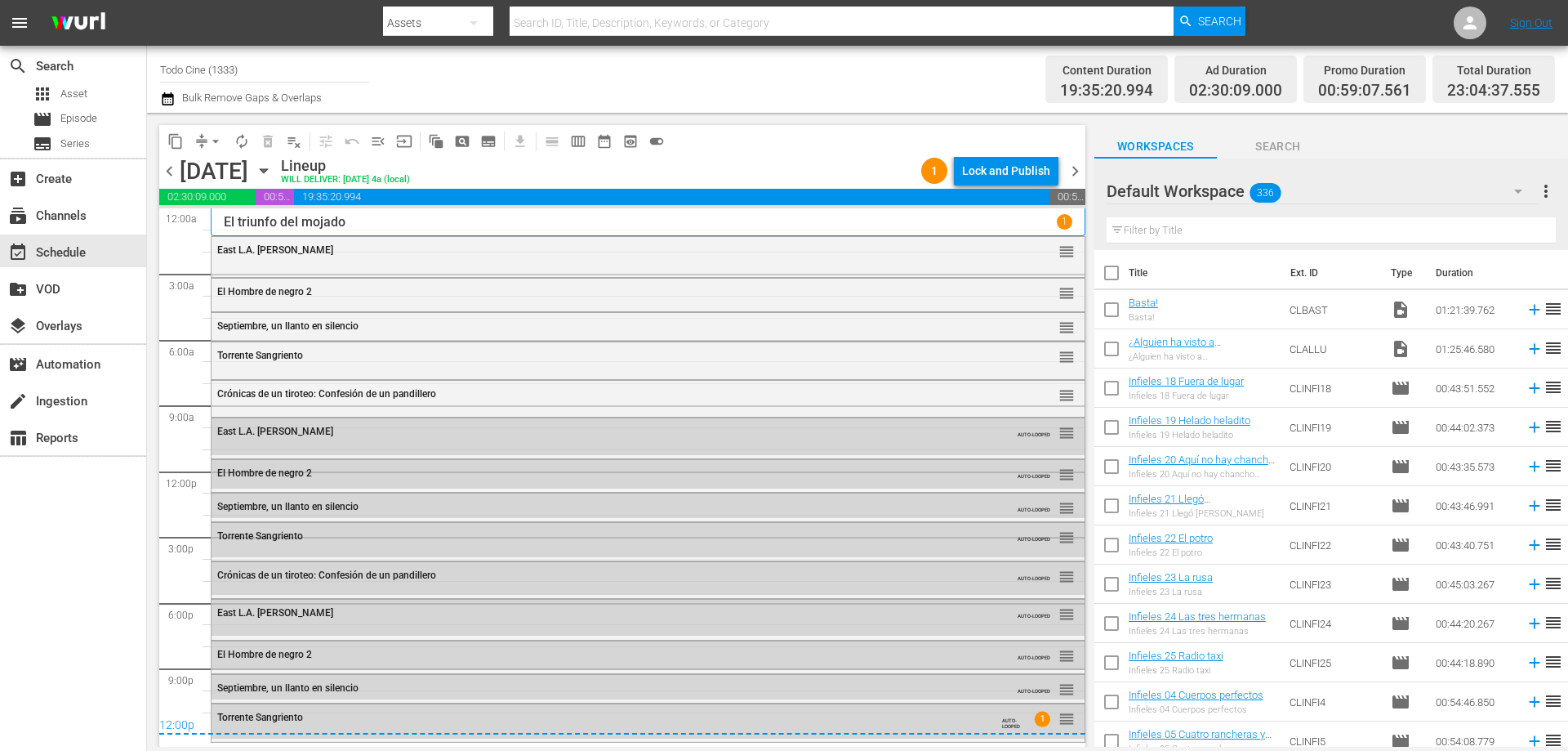 click on "content_copy compress arrow_drop_down autorenew_outlined delete_forever_outlined playlist_remove_outlined tune_outlined undo_outined menu_open input auto_awesome_motion_outlined pageview_outlined subtitles_outlined get_app calendar_view_day_outlined calendar_view_week_outlined date_range_outlined preview_outlined toggle_on" at bounding box center [622, 141] 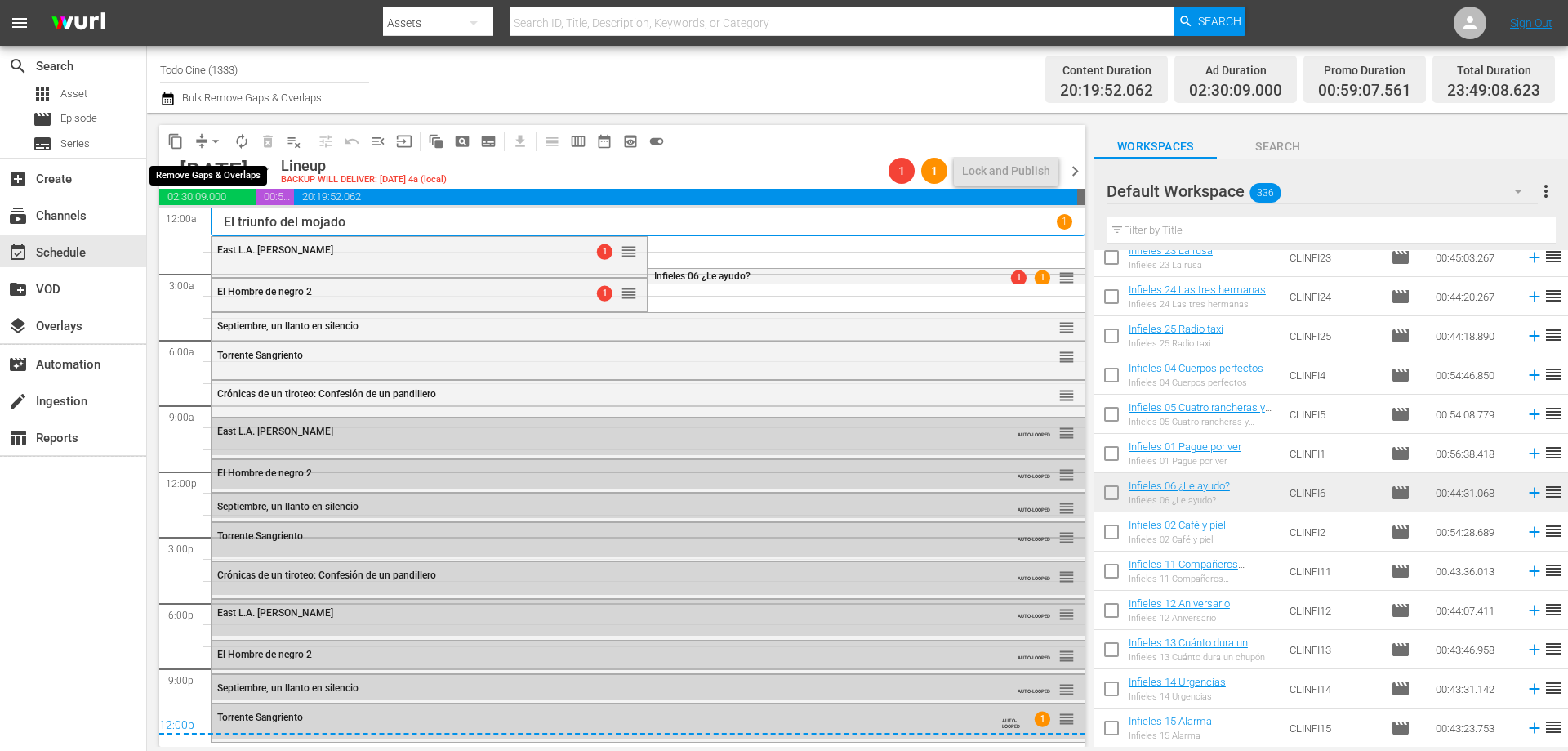 click on "arrow_drop_down" at bounding box center (216, 141) 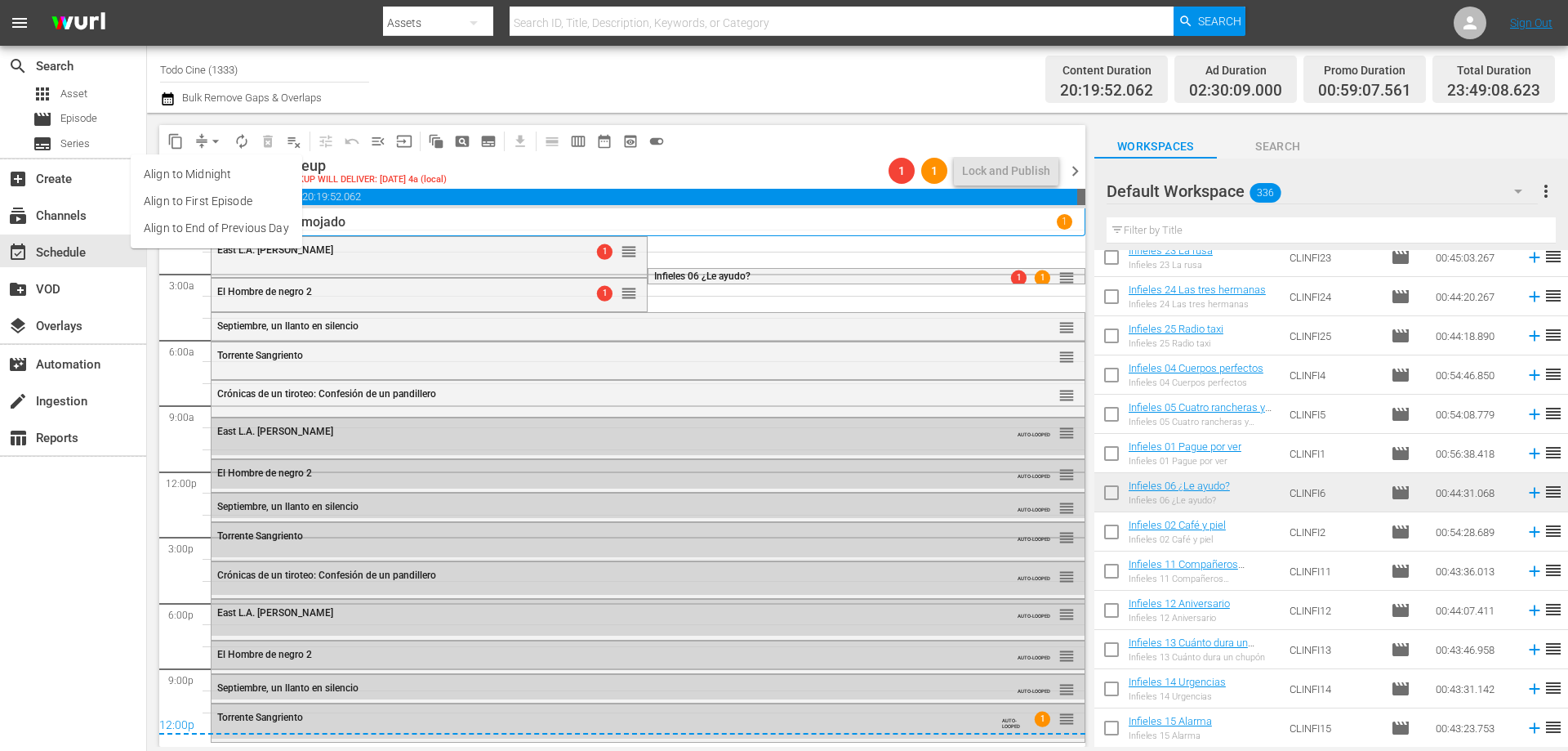 click on "Align to End of Previous Day" at bounding box center (216, 228) 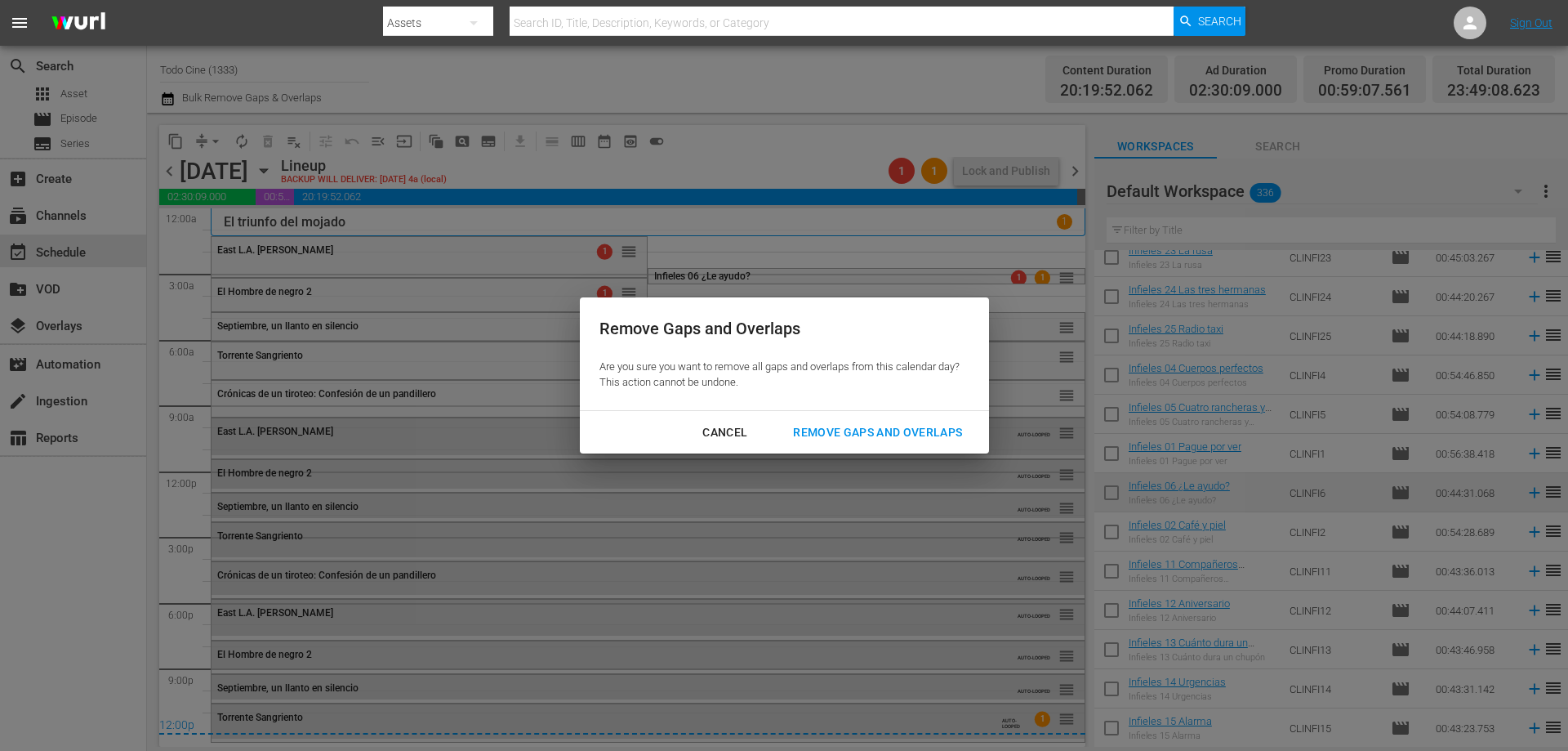 click on "Remove Gaps and Overlaps" at bounding box center (877, 432) 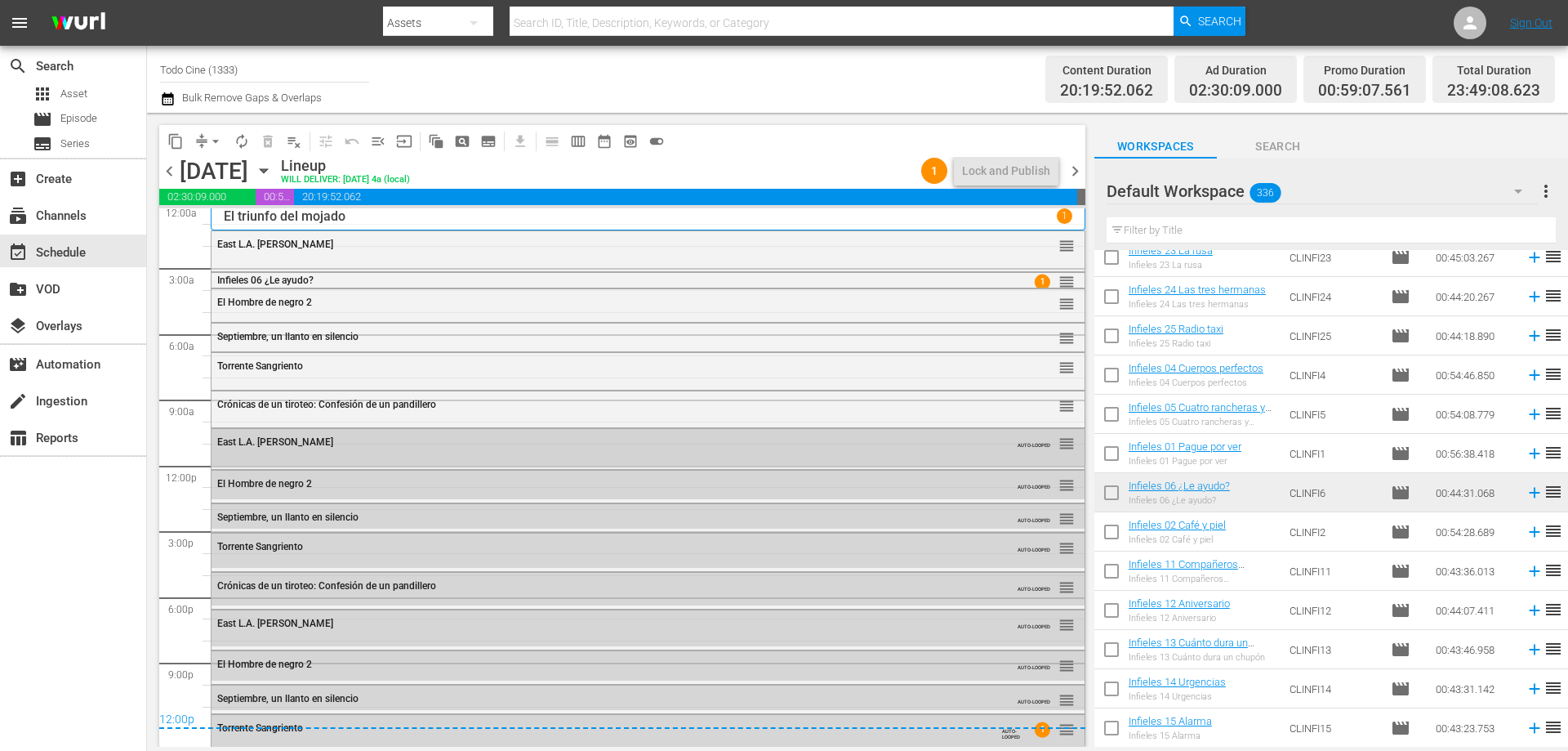scroll, scrollTop: 11, scrollLeft: 0, axis: vertical 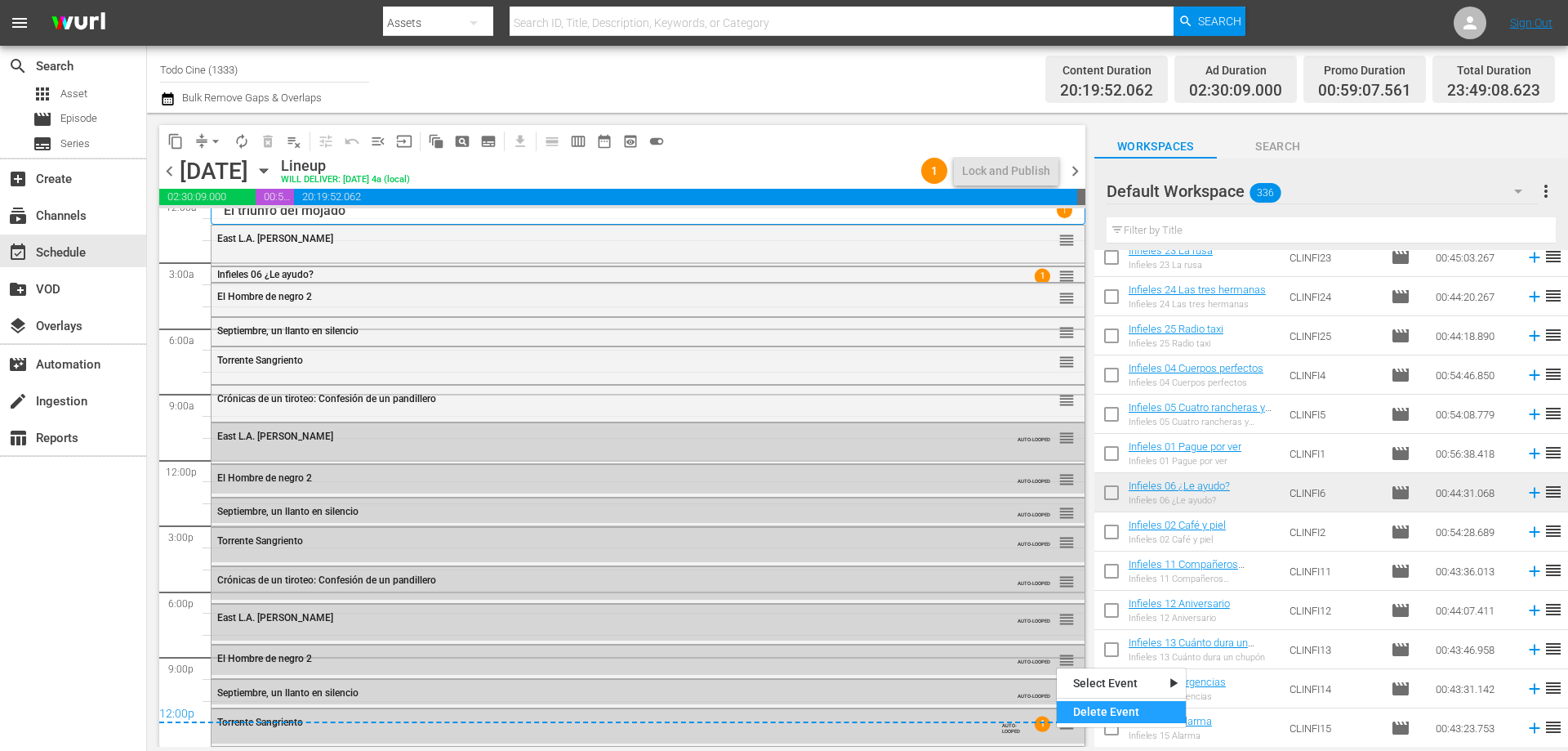 click on "Delete Event" at bounding box center [1121, 712] 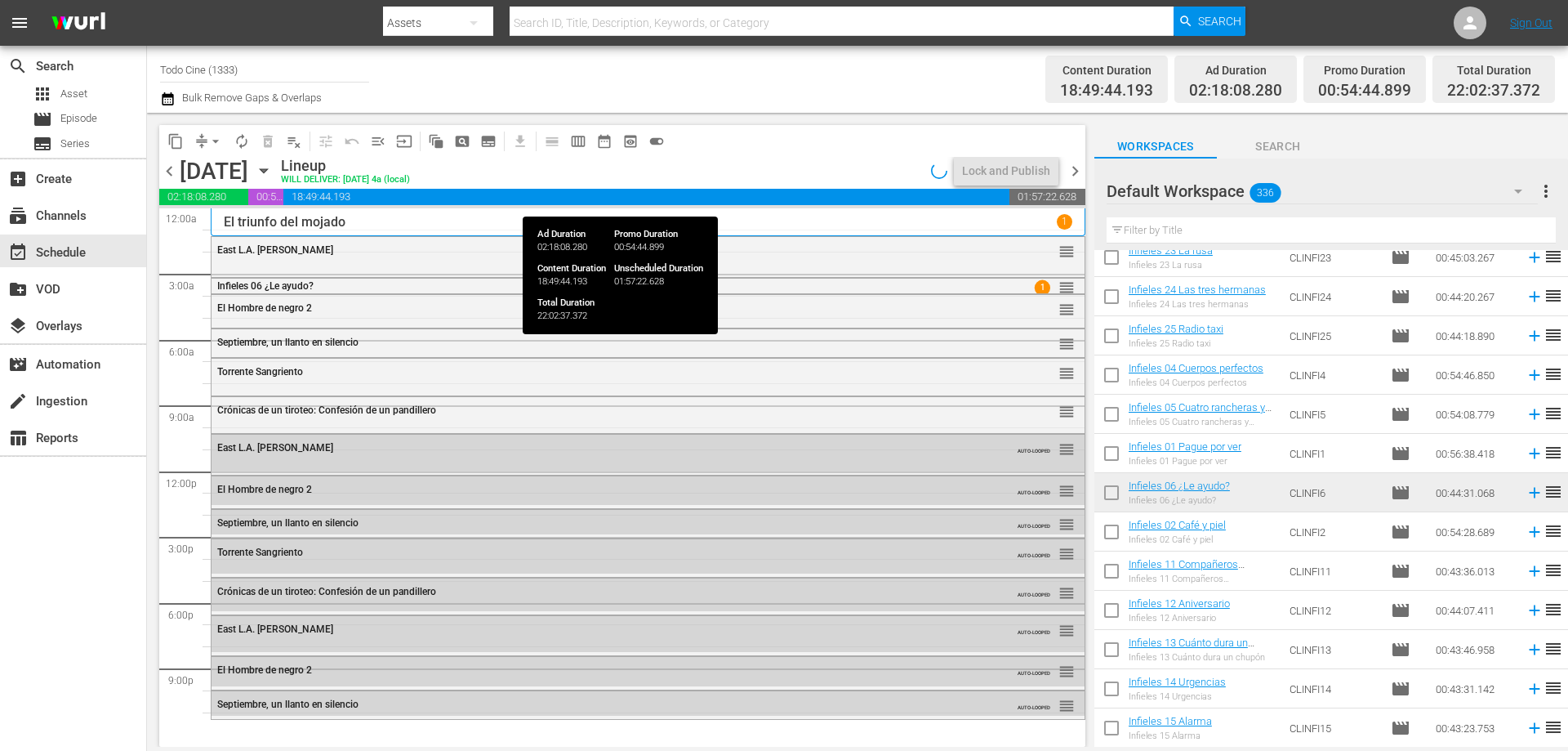 scroll, scrollTop: 0, scrollLeft: 0, axis: both 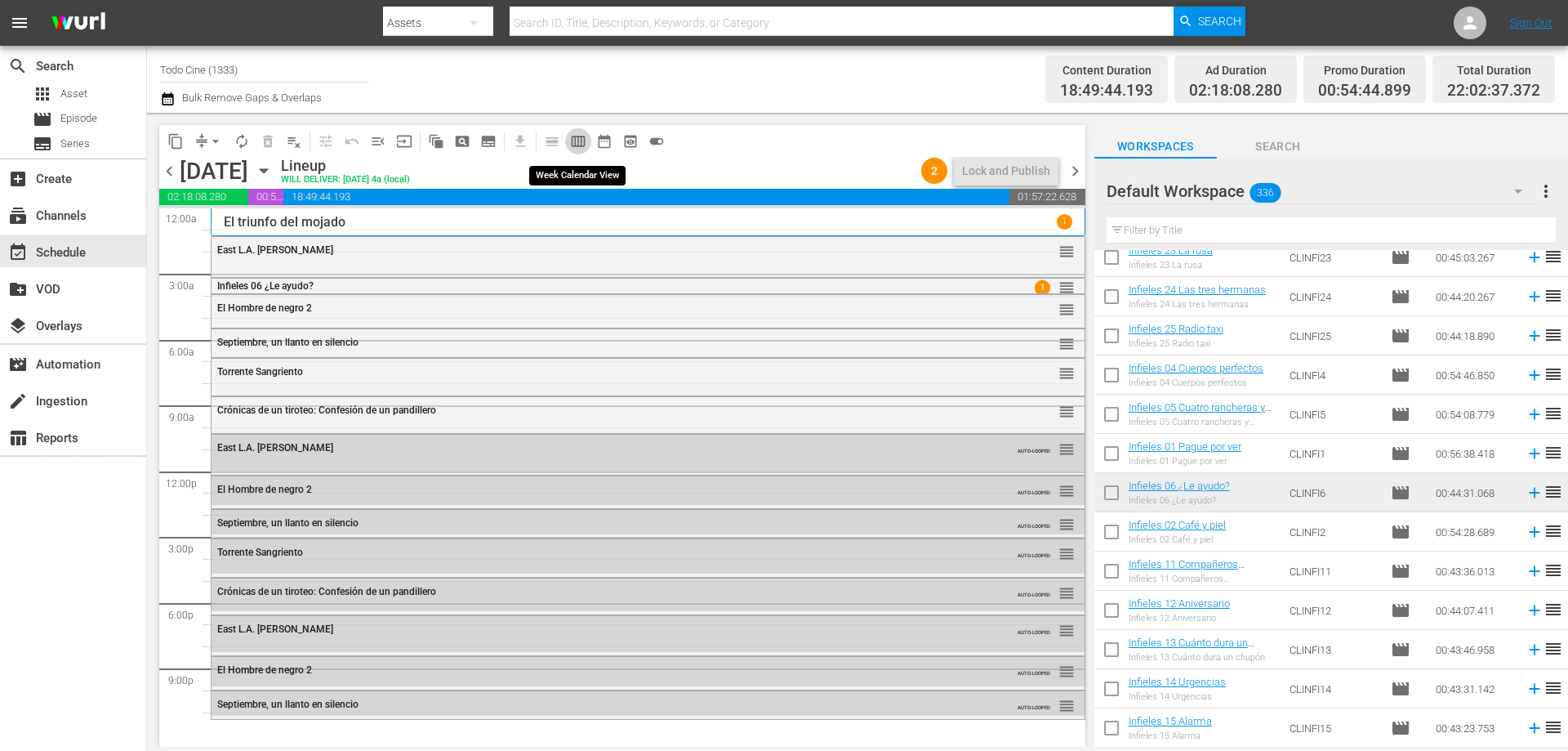 click on "calendar_view_week_outlined" at bounding box center [578, 141] 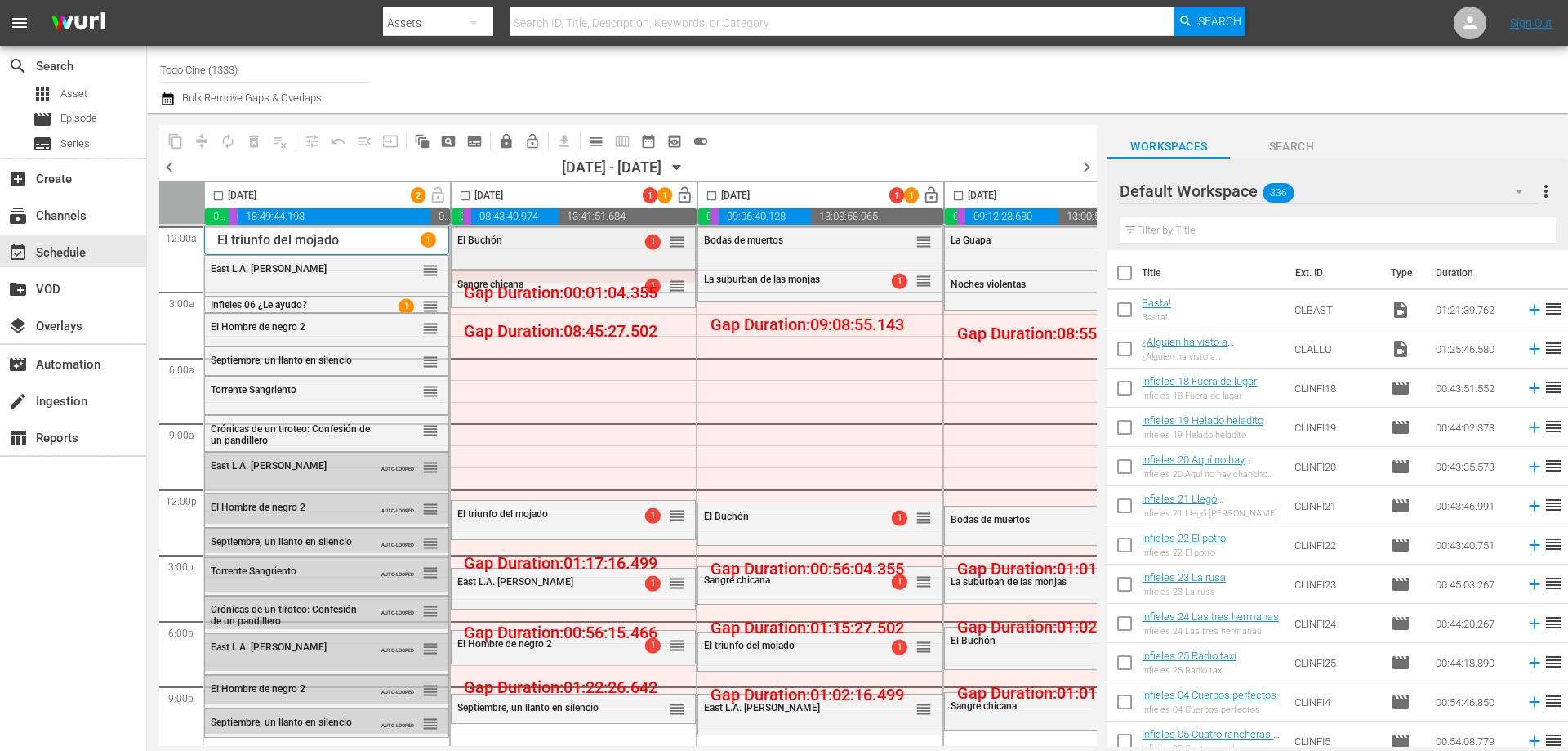 scroll, scrollTop: 0, scrollLeft: 0, axis: both 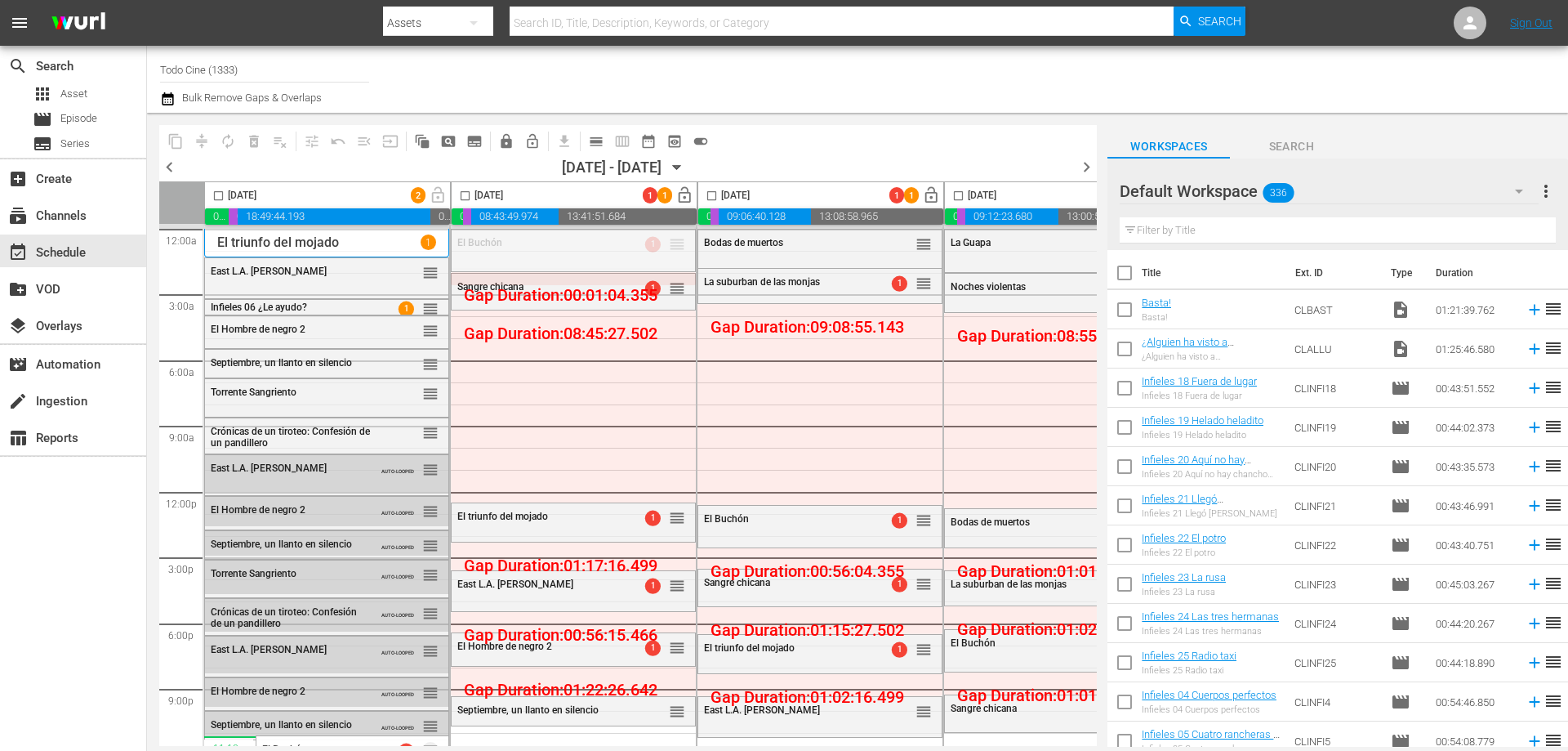 drag, startPoint x: 678, startPoint y: 246, endPoint x: 365, endPoint y: 735, distance: 580.5945 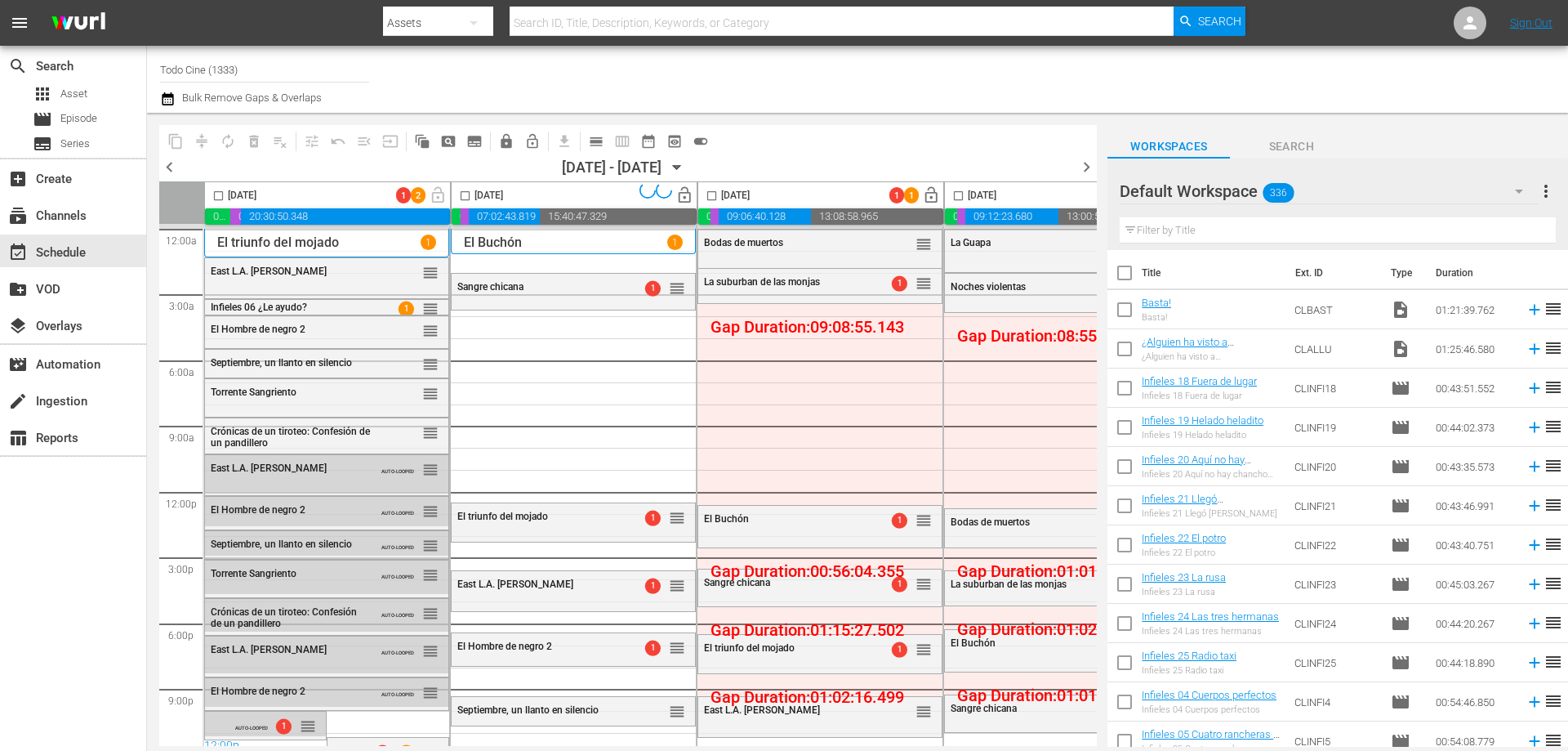 click on "calendar_view_day_outlined" at bounding box center [596, 141] 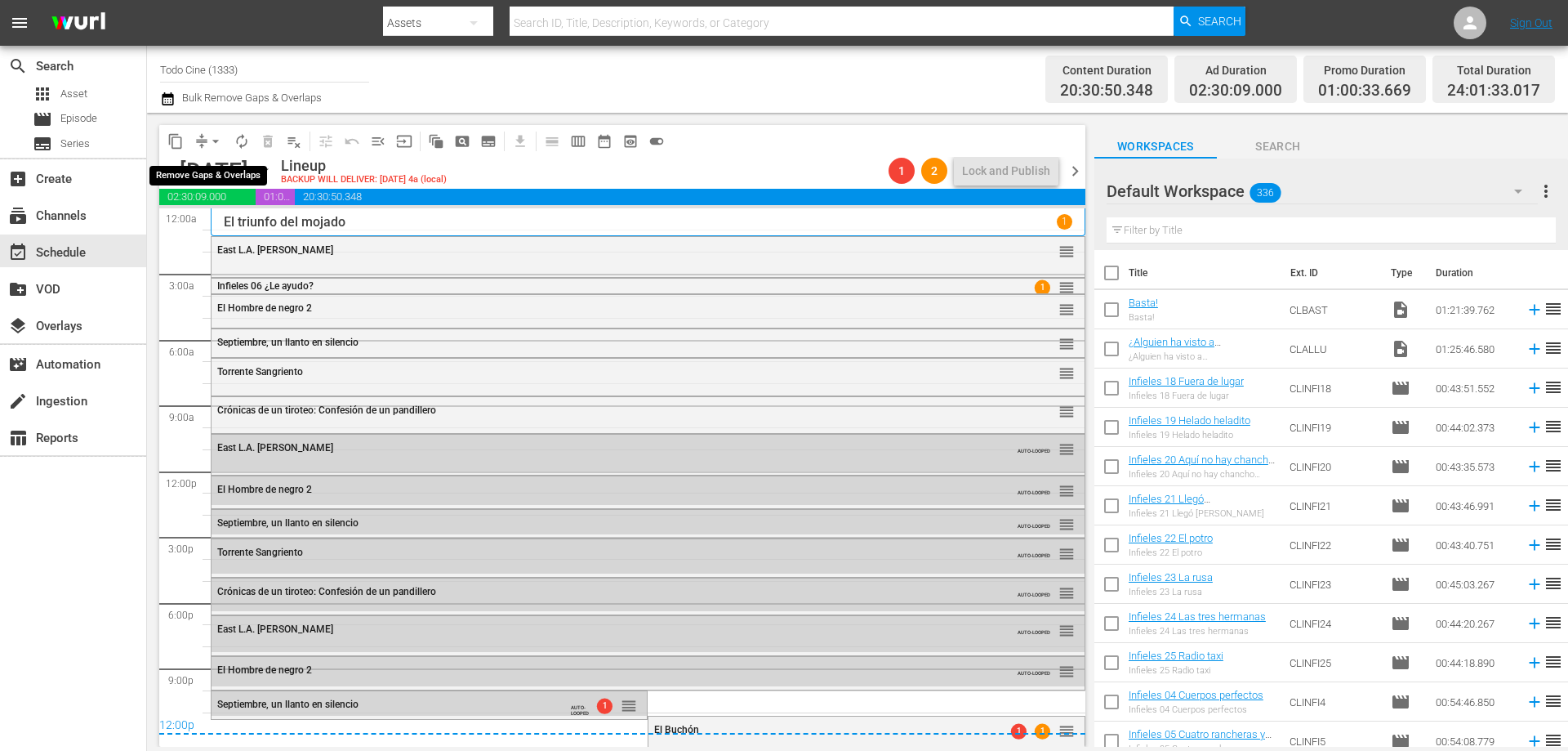 click on "arrow_drop_down" at bounding box center [216, 141] 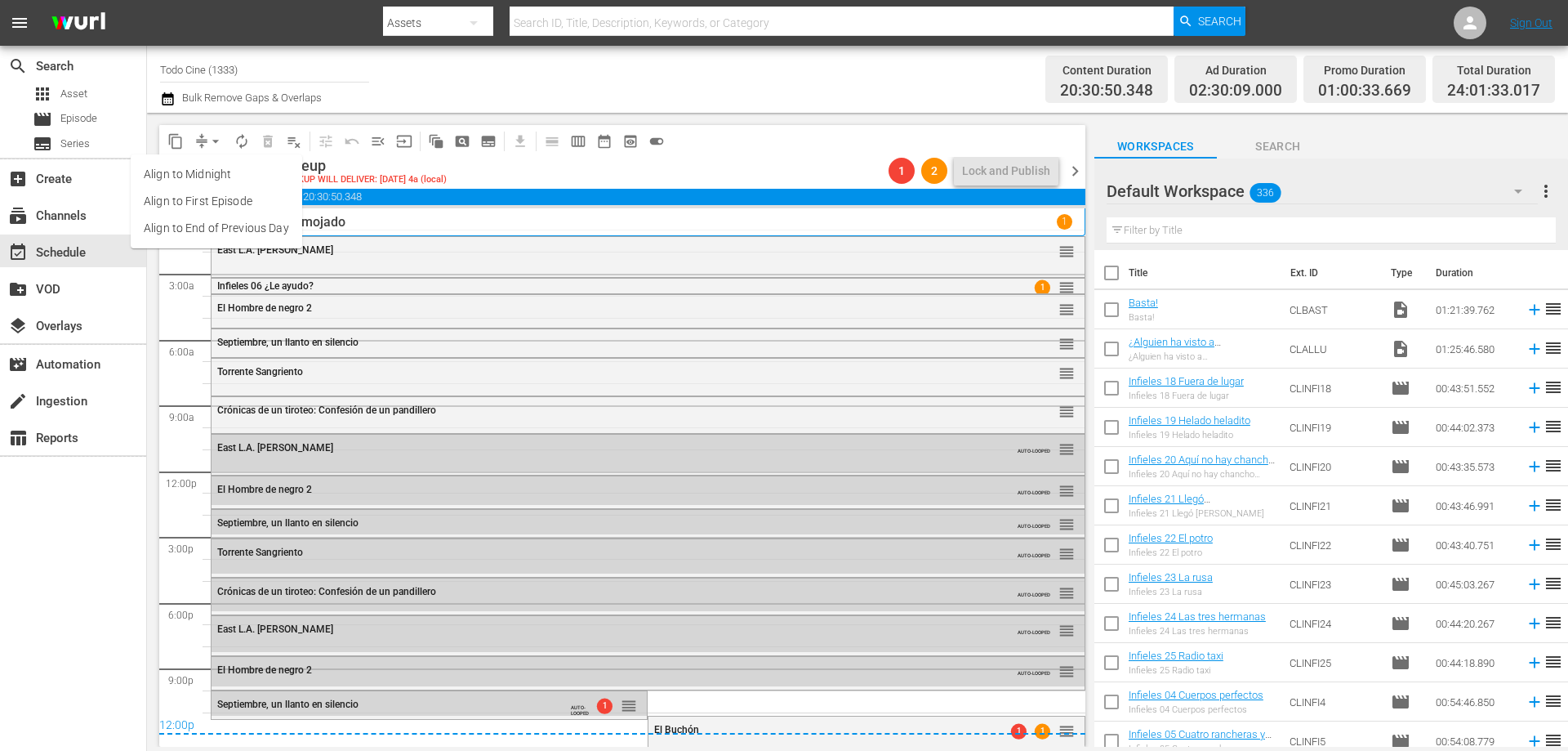 click on "Align to End of Previous Day" at bounding box center [216, 228] 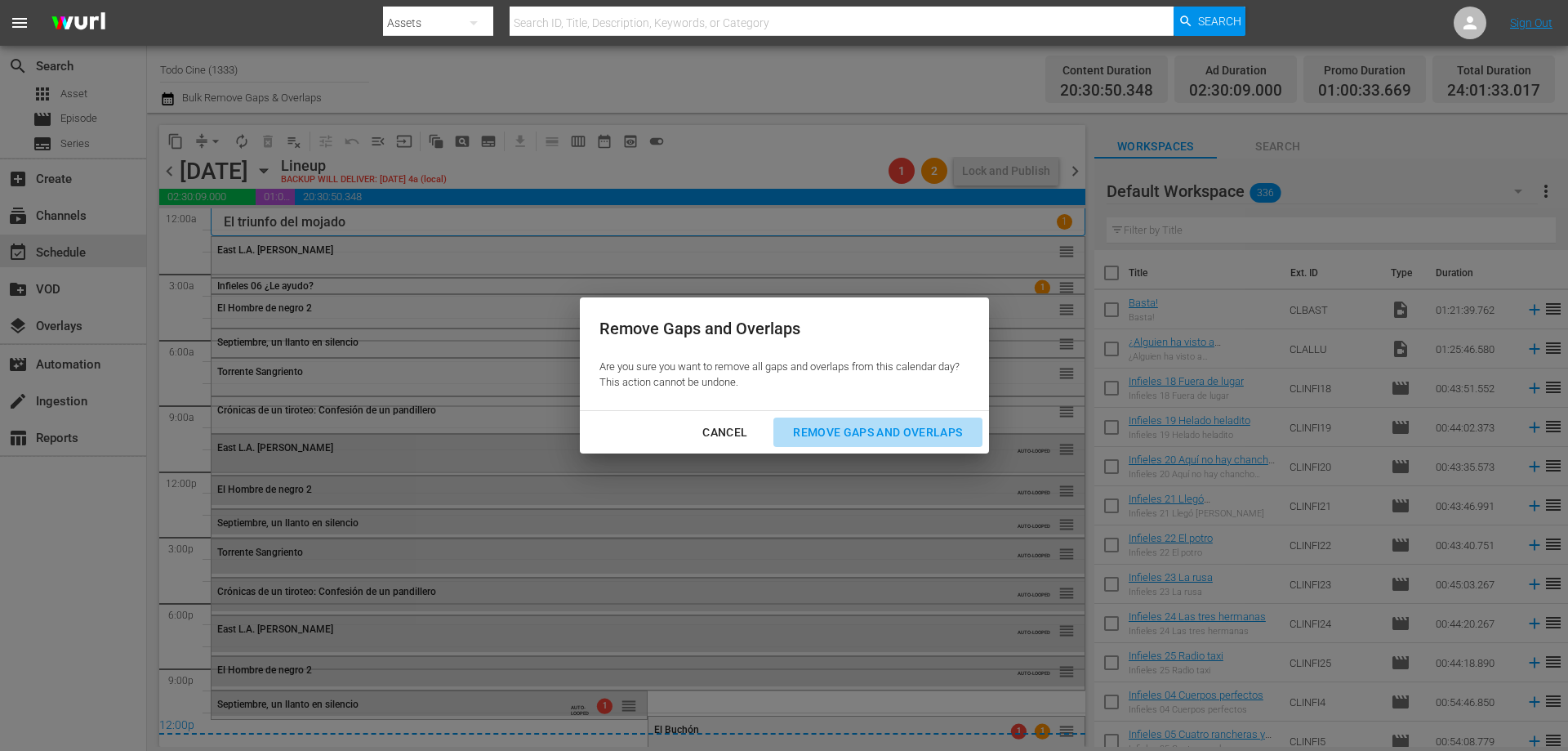 click on "Remove Gaps and Overlaps" at bounding box center [877, 432] 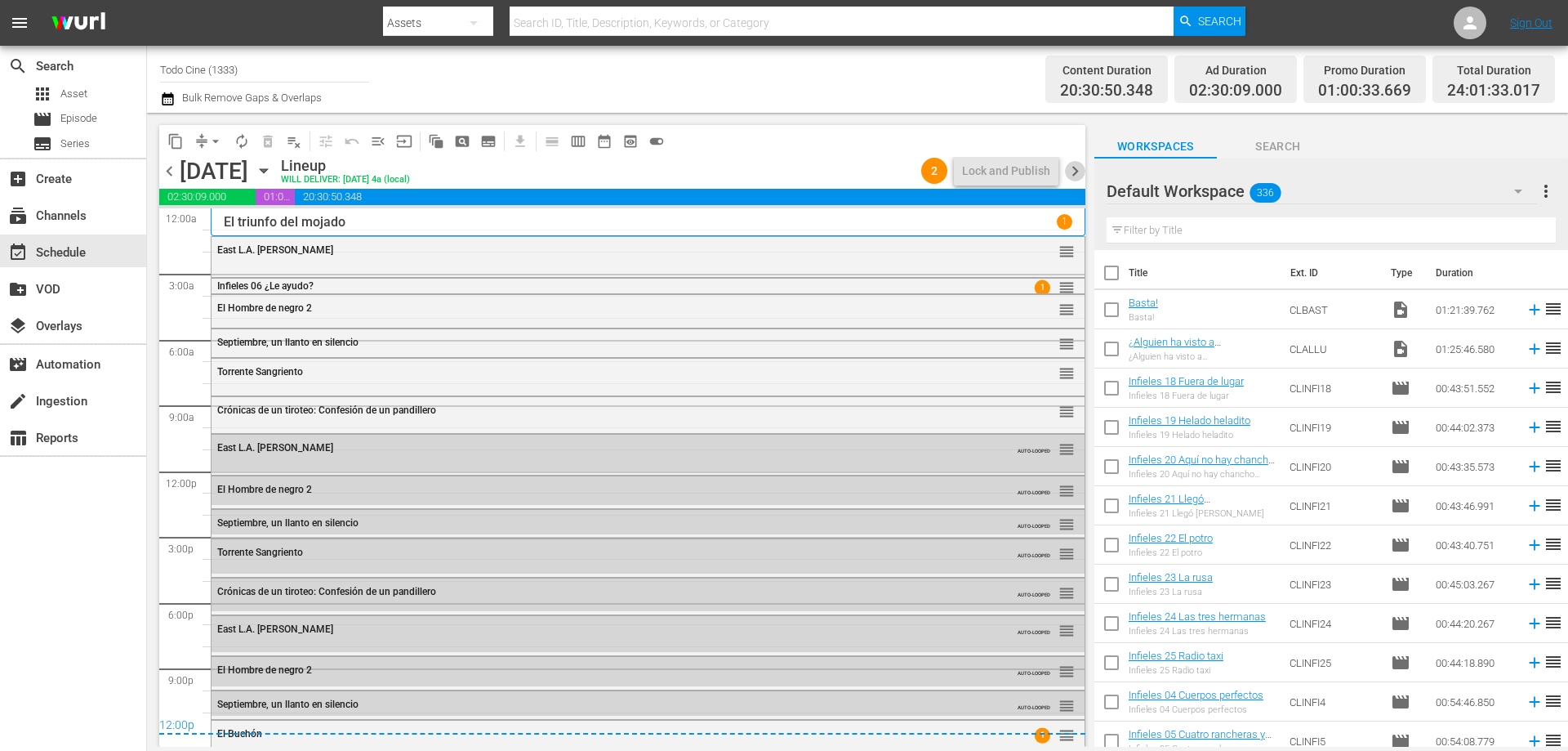 click on "chevron_right" at bounding box center (1075, 171) 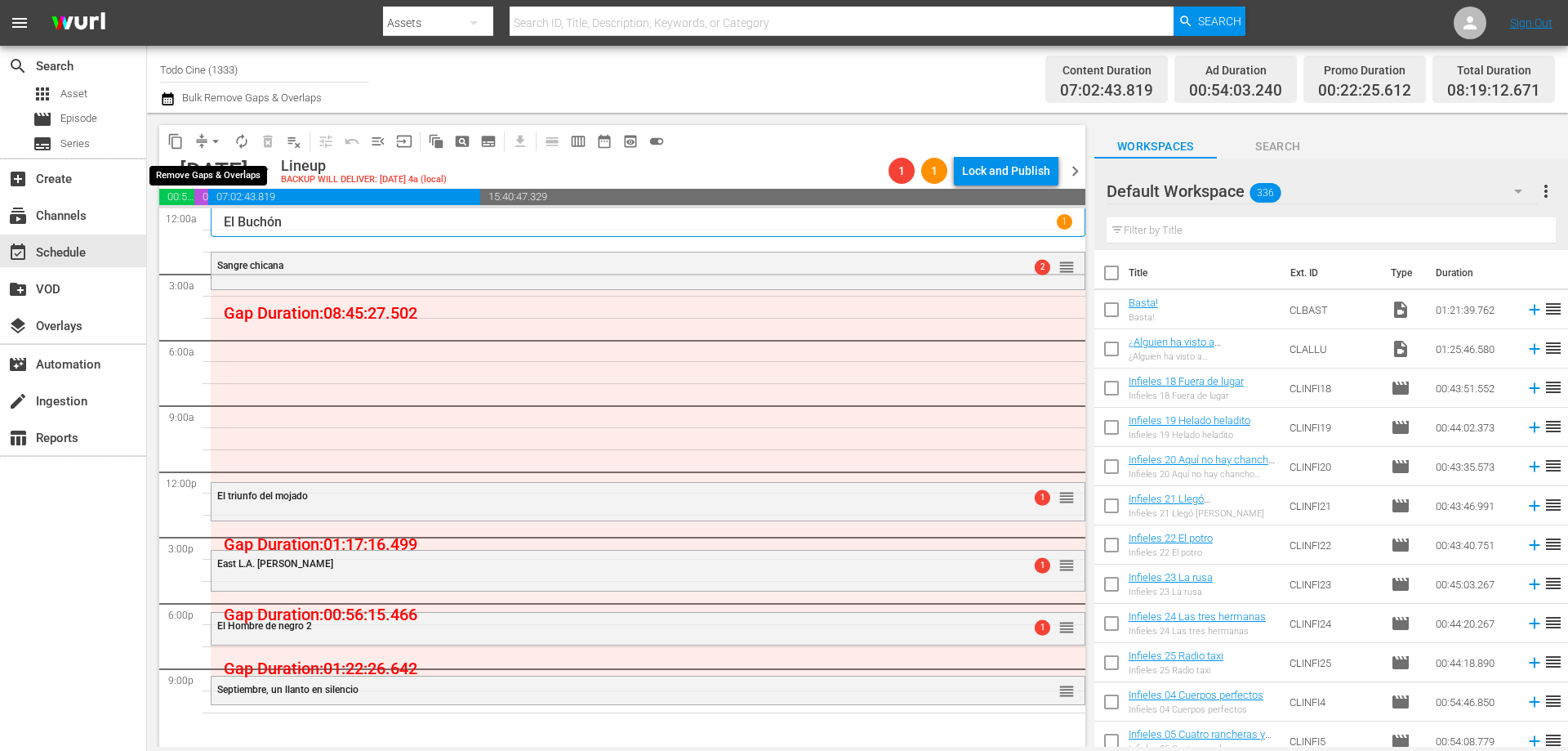 click on "arrow_drop_down" at bounding box center (216, 141) 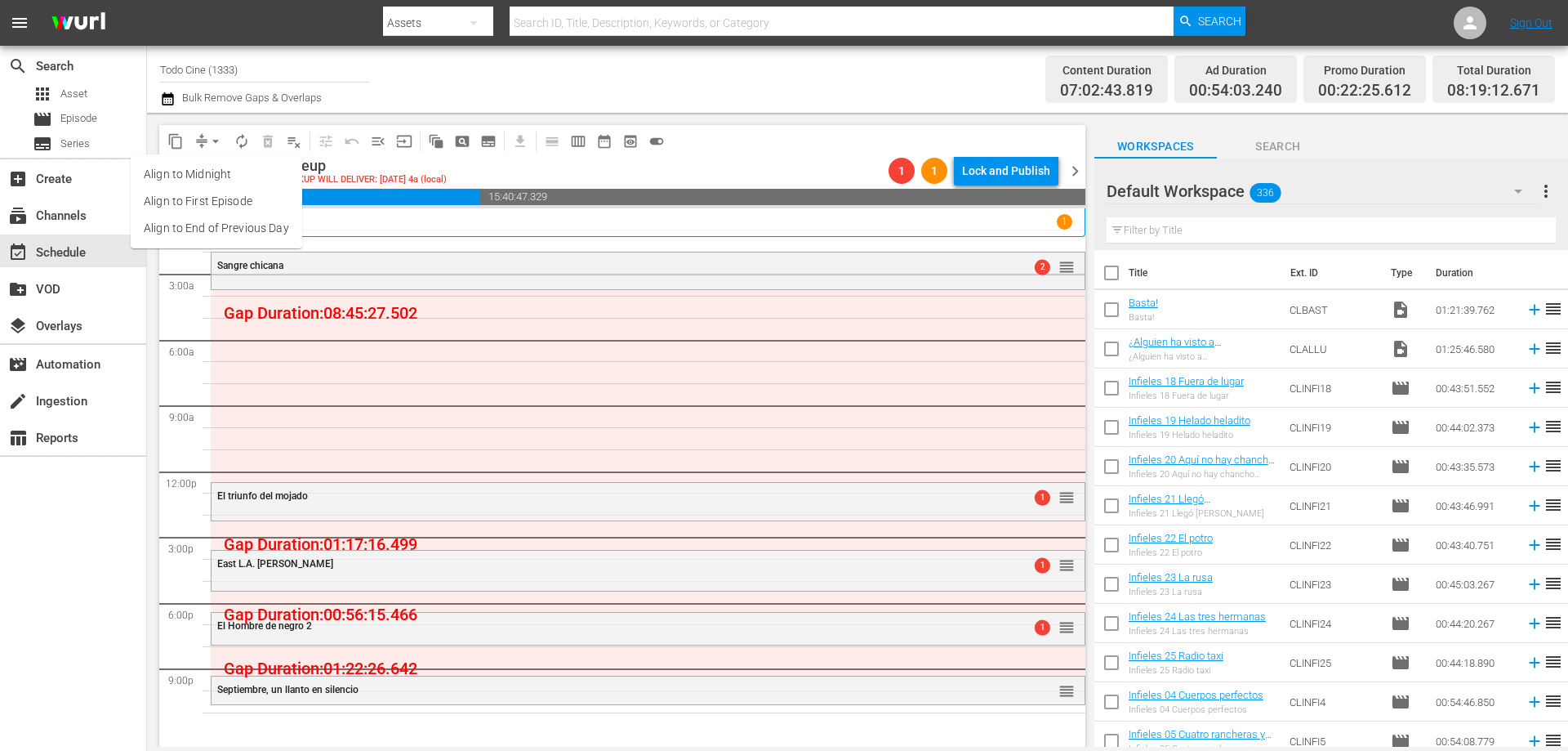click on "Align to End of Previous Day" at bounding box center [216, 228] 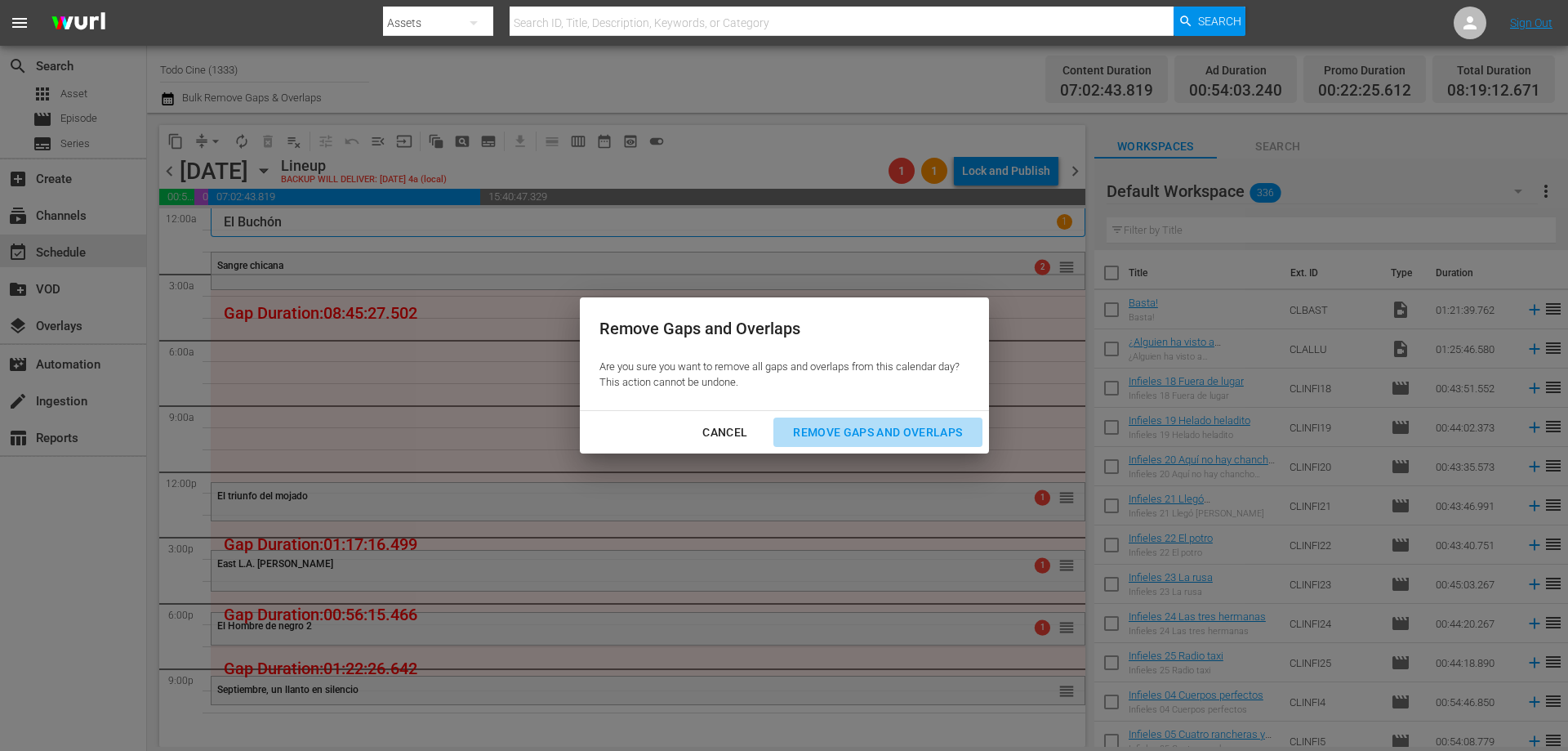 click on "Remove Gaps and Overlaps" at bounding box center (877, 432) 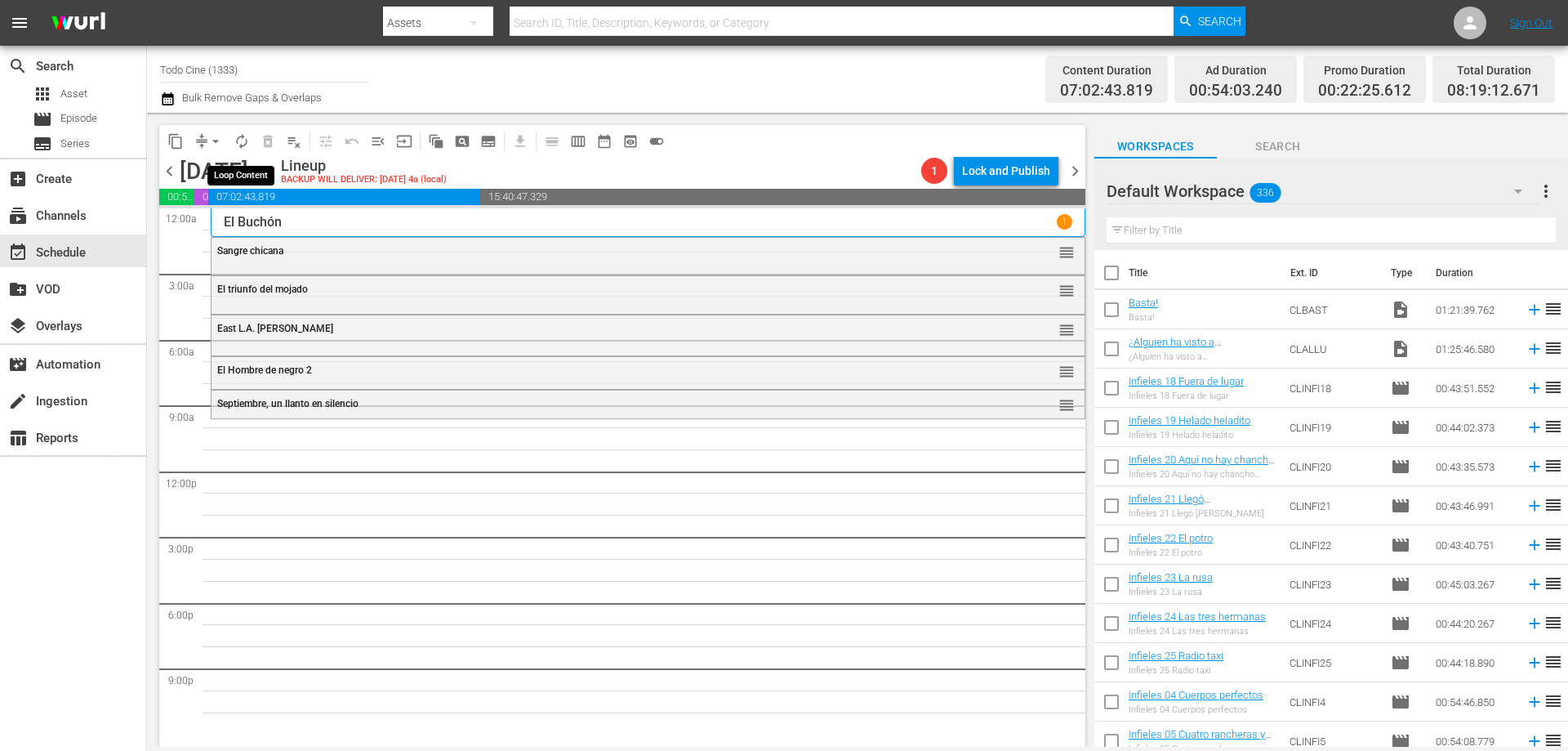 click on "autorenew_outlined" at bounding box center (242, 141) 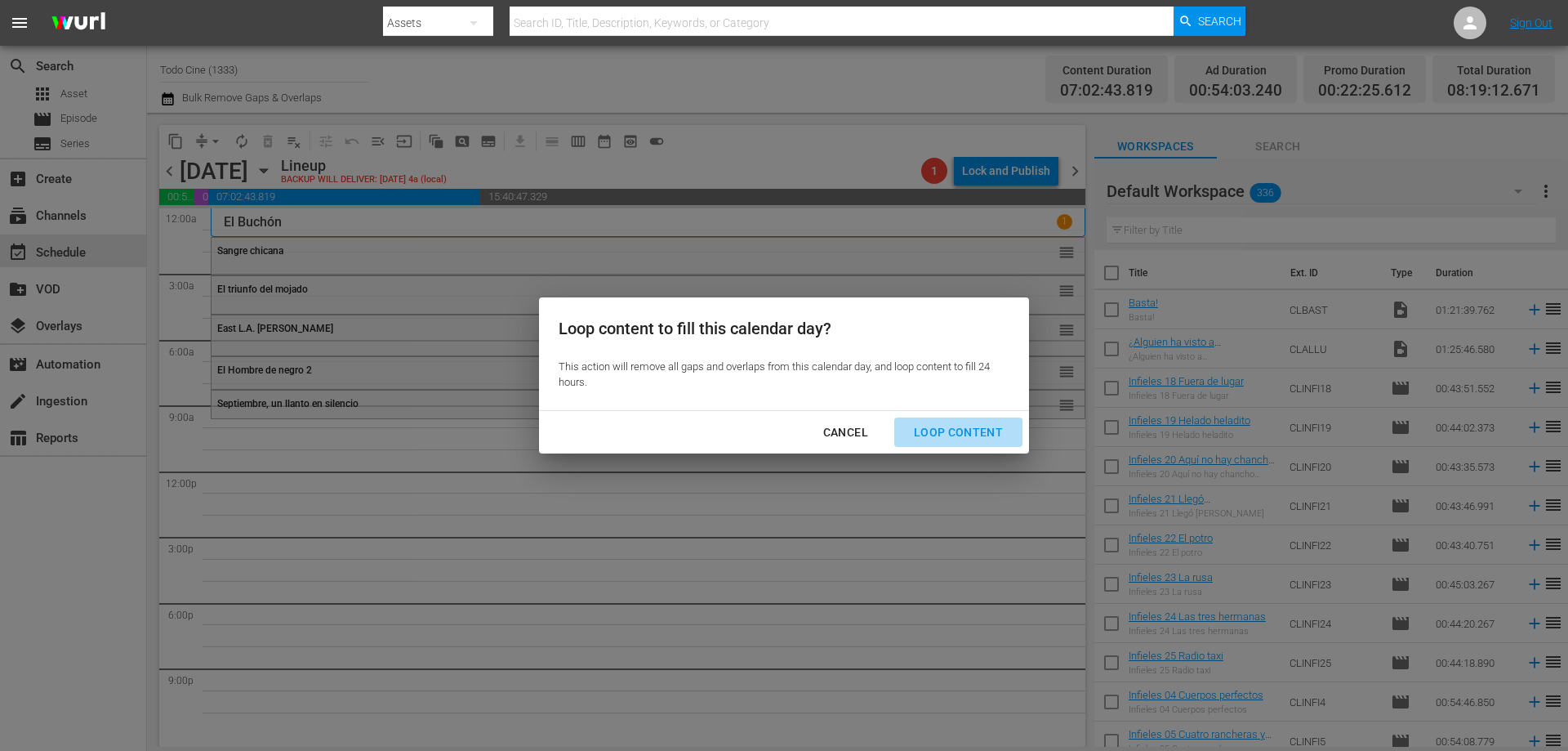 click on "Loop Content" at bounding box center [958, 432] 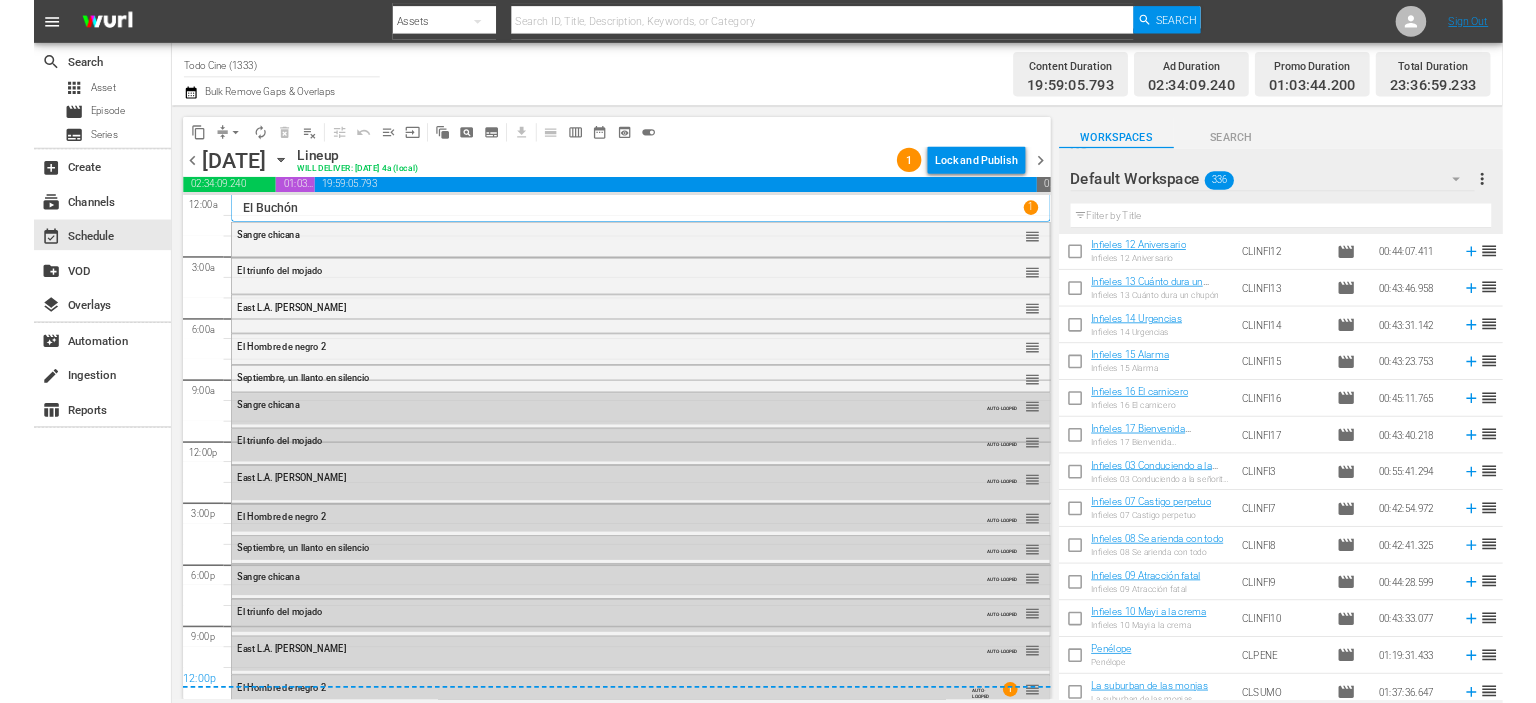 scroll, scrollTop: 900, scrollLeft: 0, axis: vertical 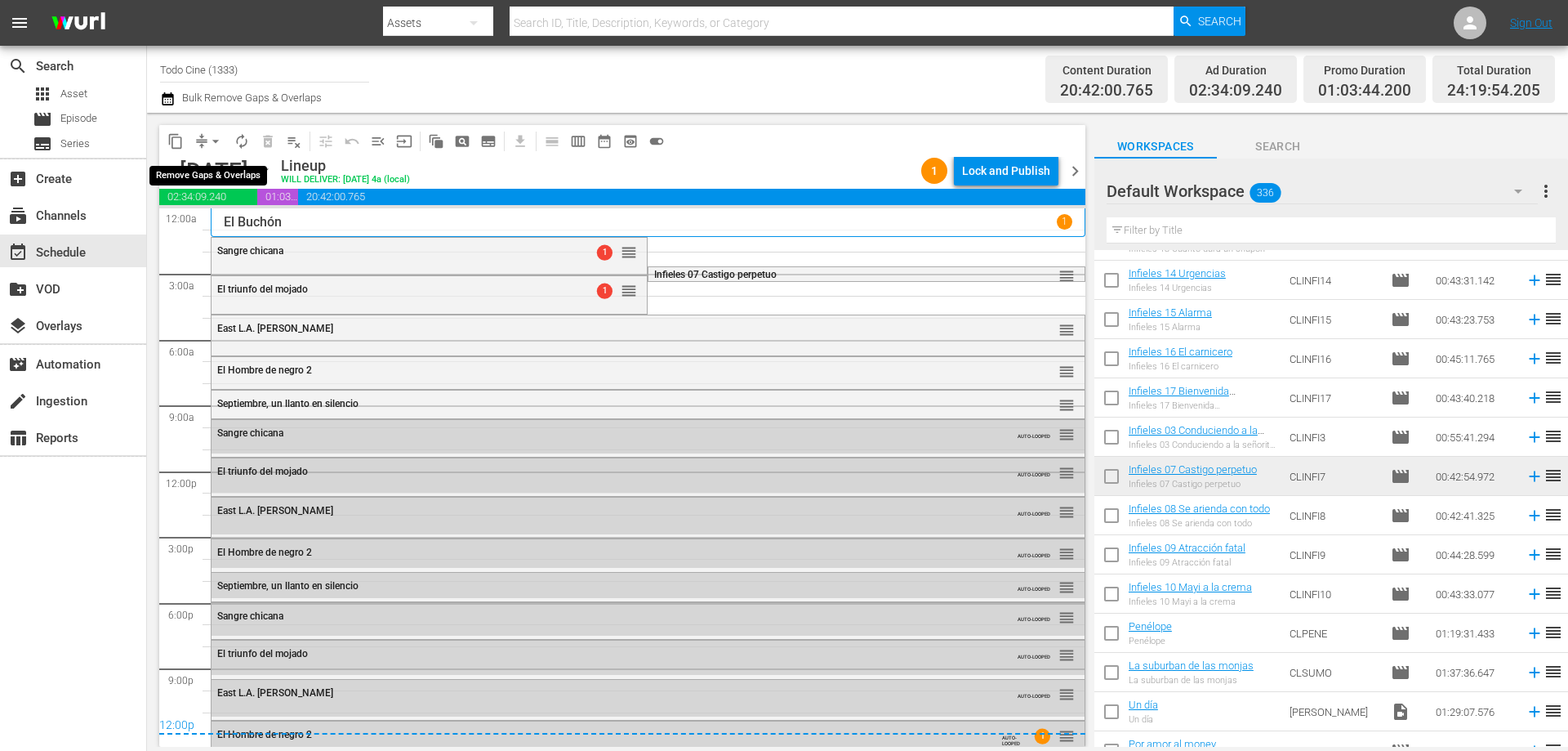 click on "arrow_drop_down" at bounding box center [216, 141] 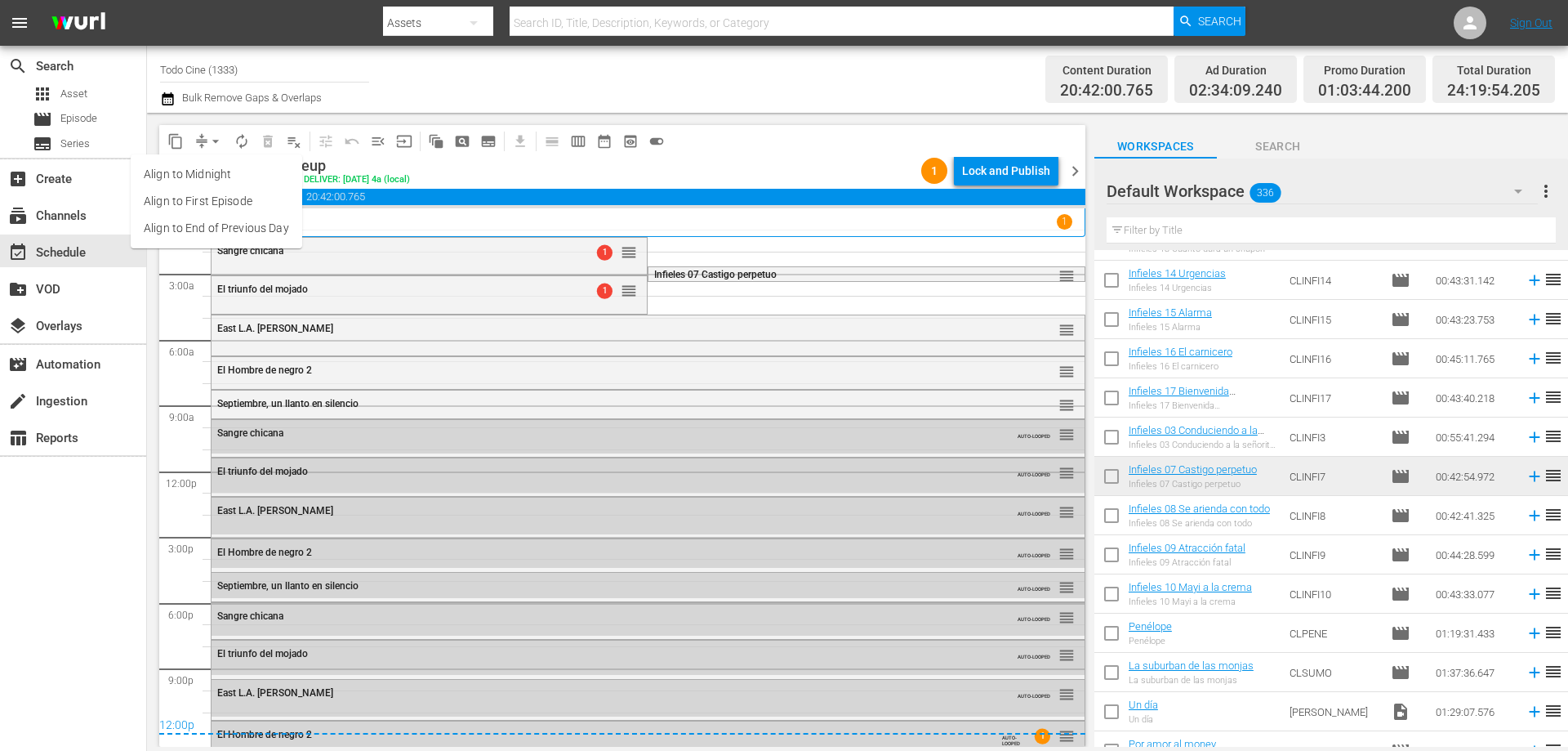 click on "Align to End of Previous Day" at bounding box center [216, 228] 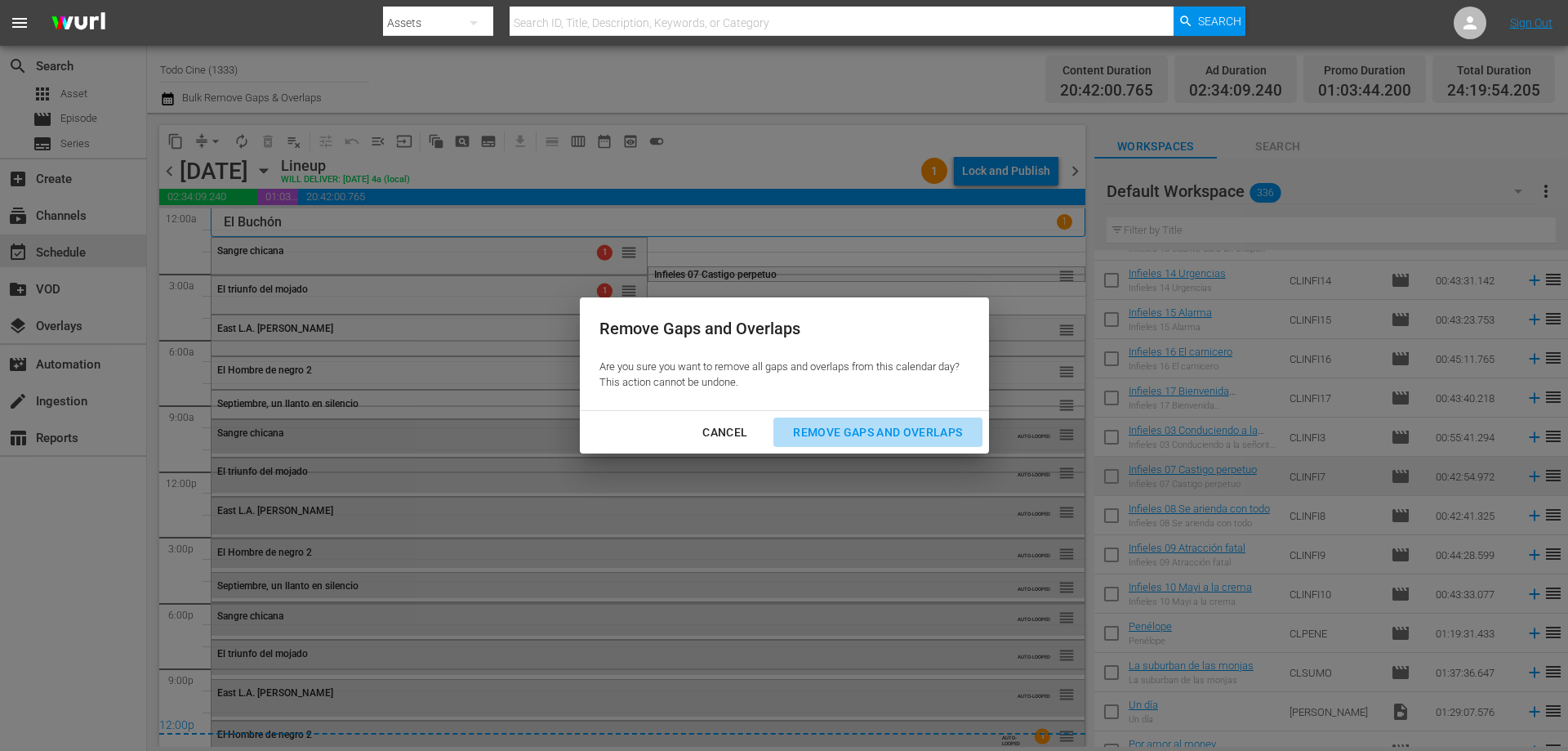 click on "Remove Gaps and Overlaps" at bounding box center (877, 432) 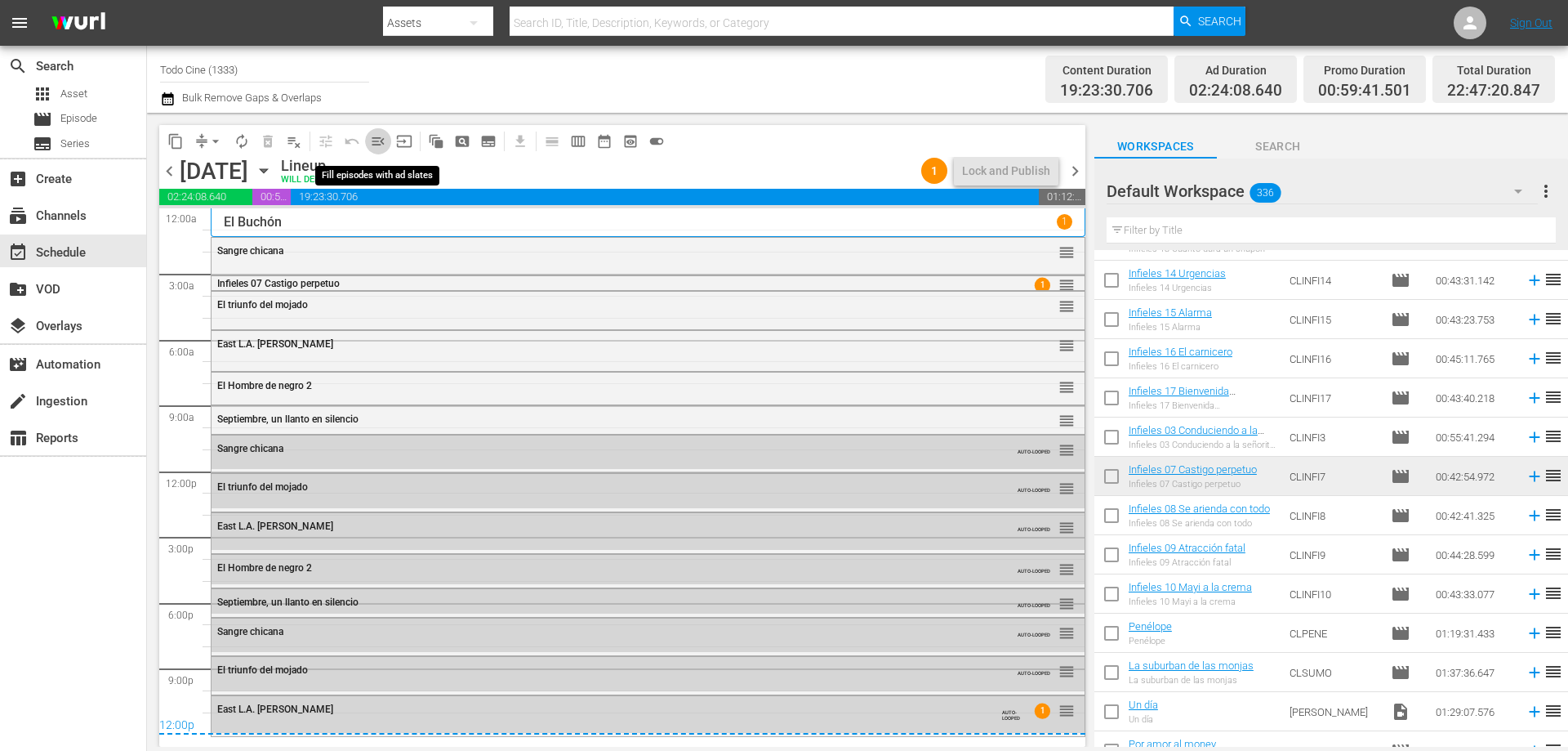 click on "menu_open" at bounding box center [378, 141] 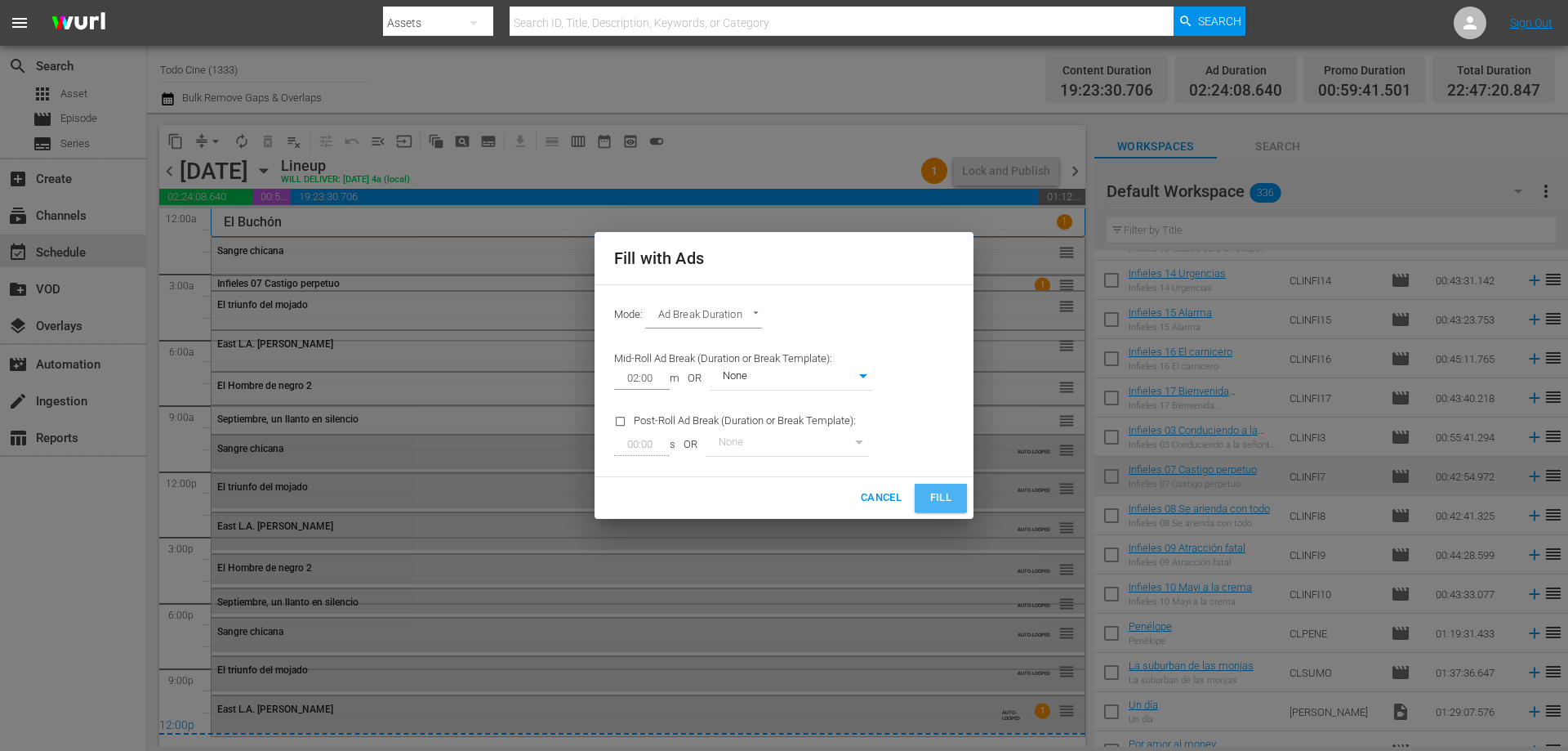 click on "Fill" at bounding box center (941, 498) 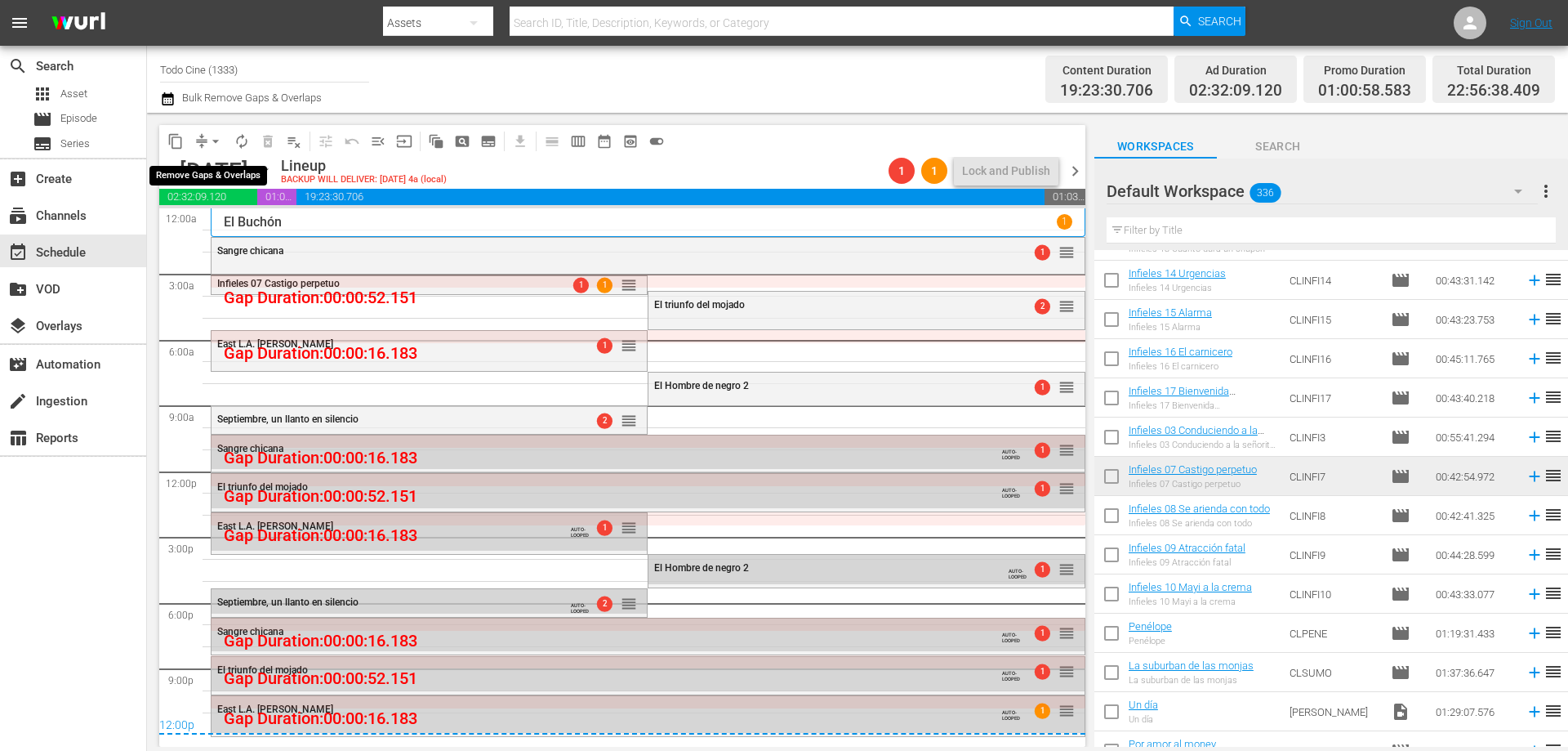 click on "arrow_drop_down" at bounding box center [216, 141] 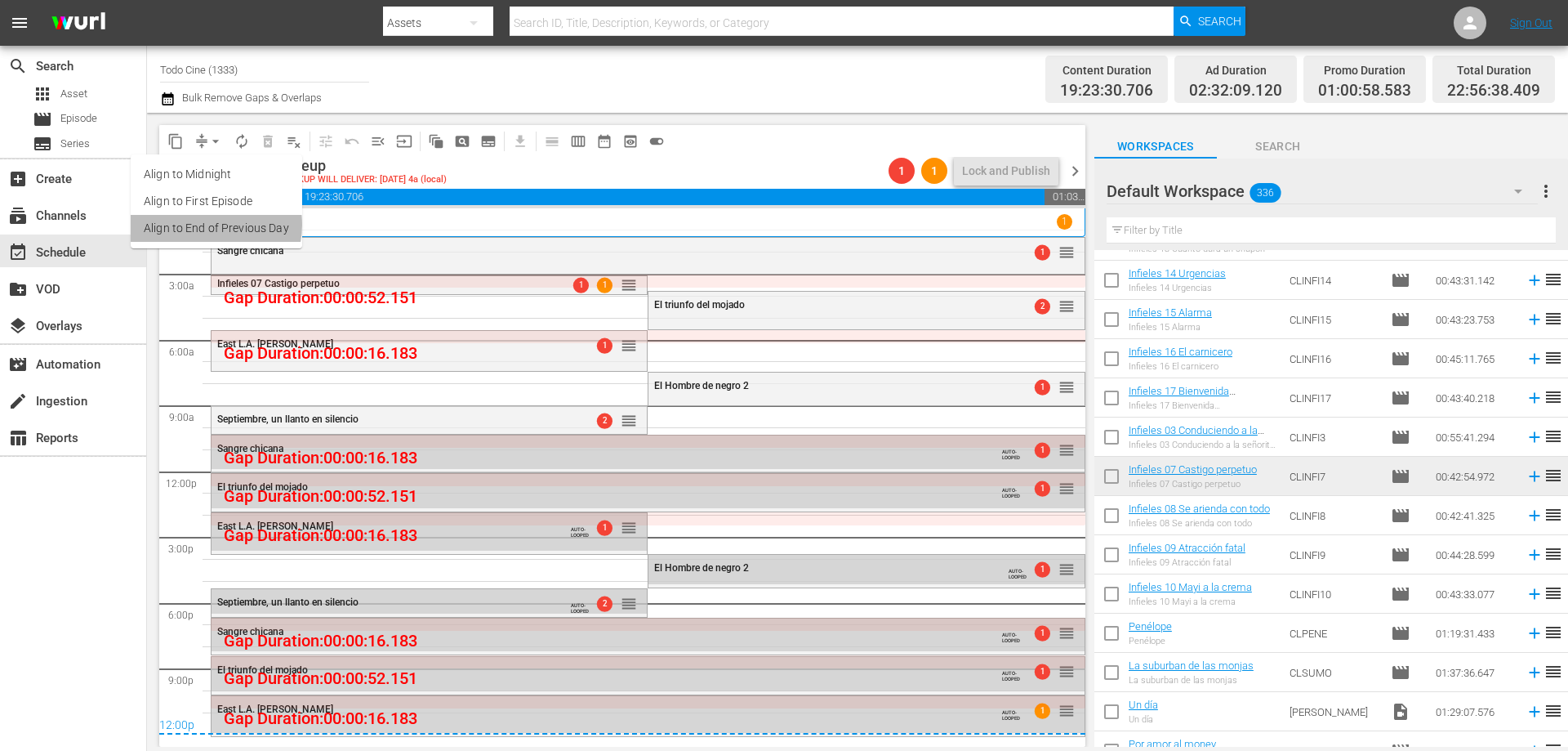 click on "Align to End of Previous Day" at bounding box center [216, 228] 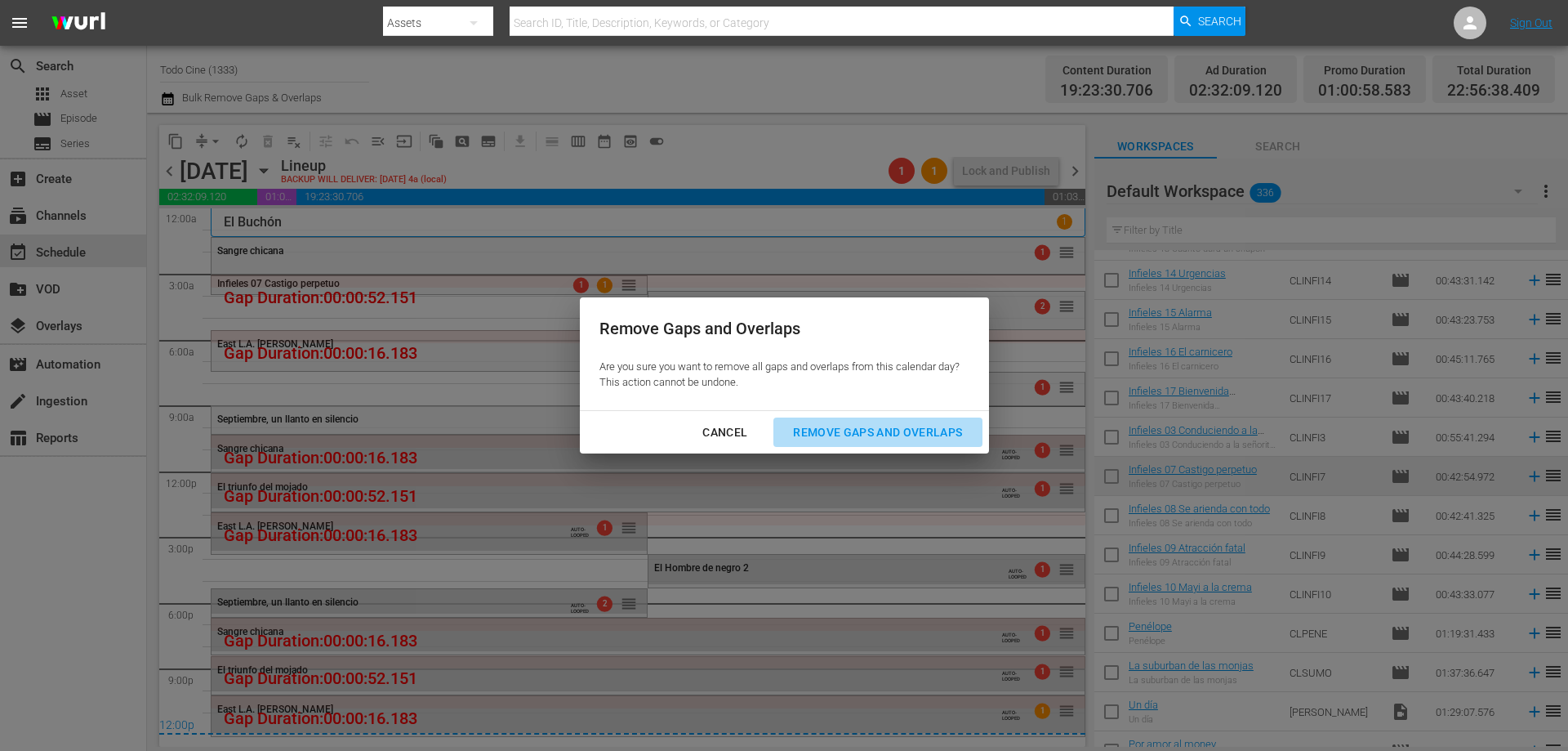 click on "Remove Gaps and Overlaps" at bounding box center [877, 432] 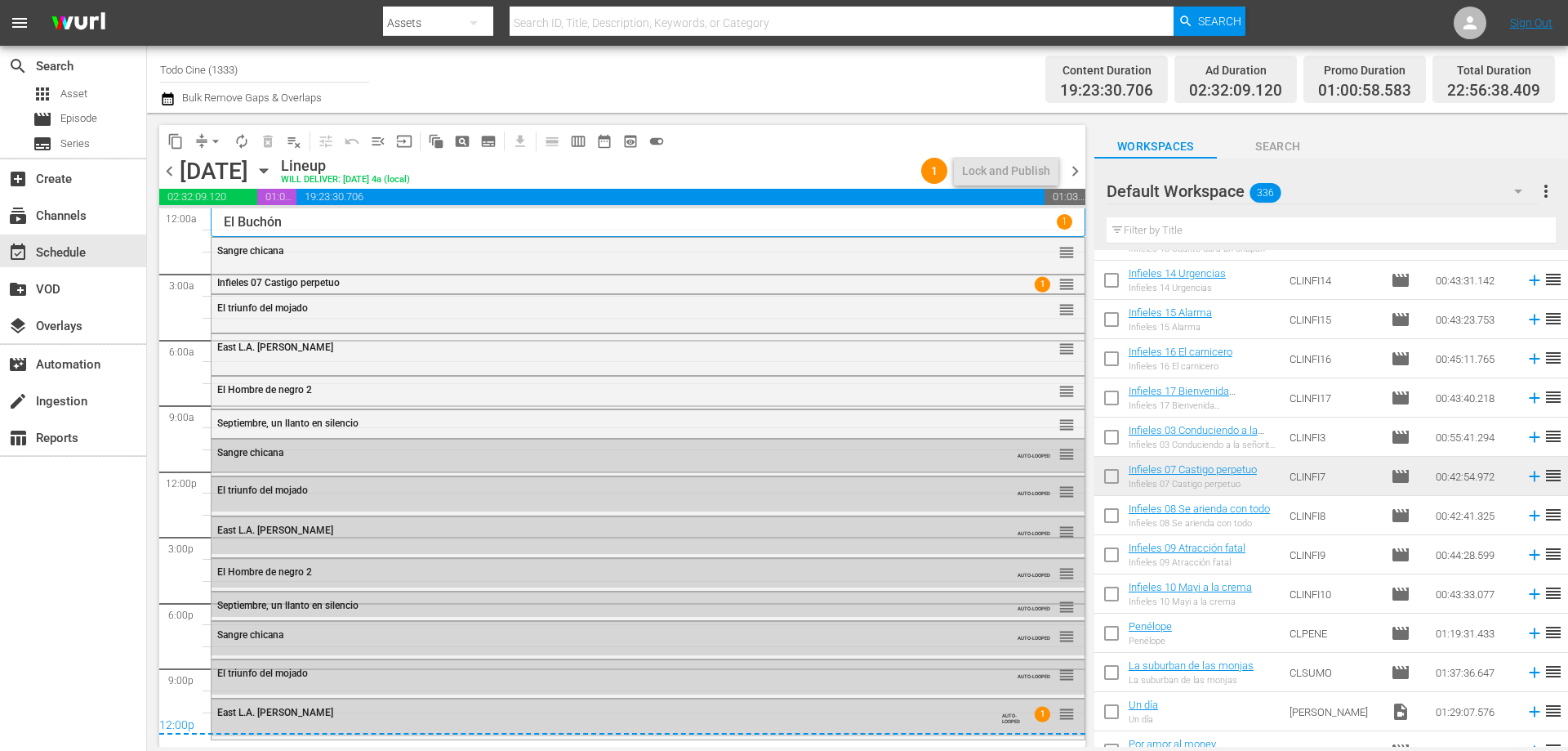 click on "chevron_right" at bounding box center (1075, 171) 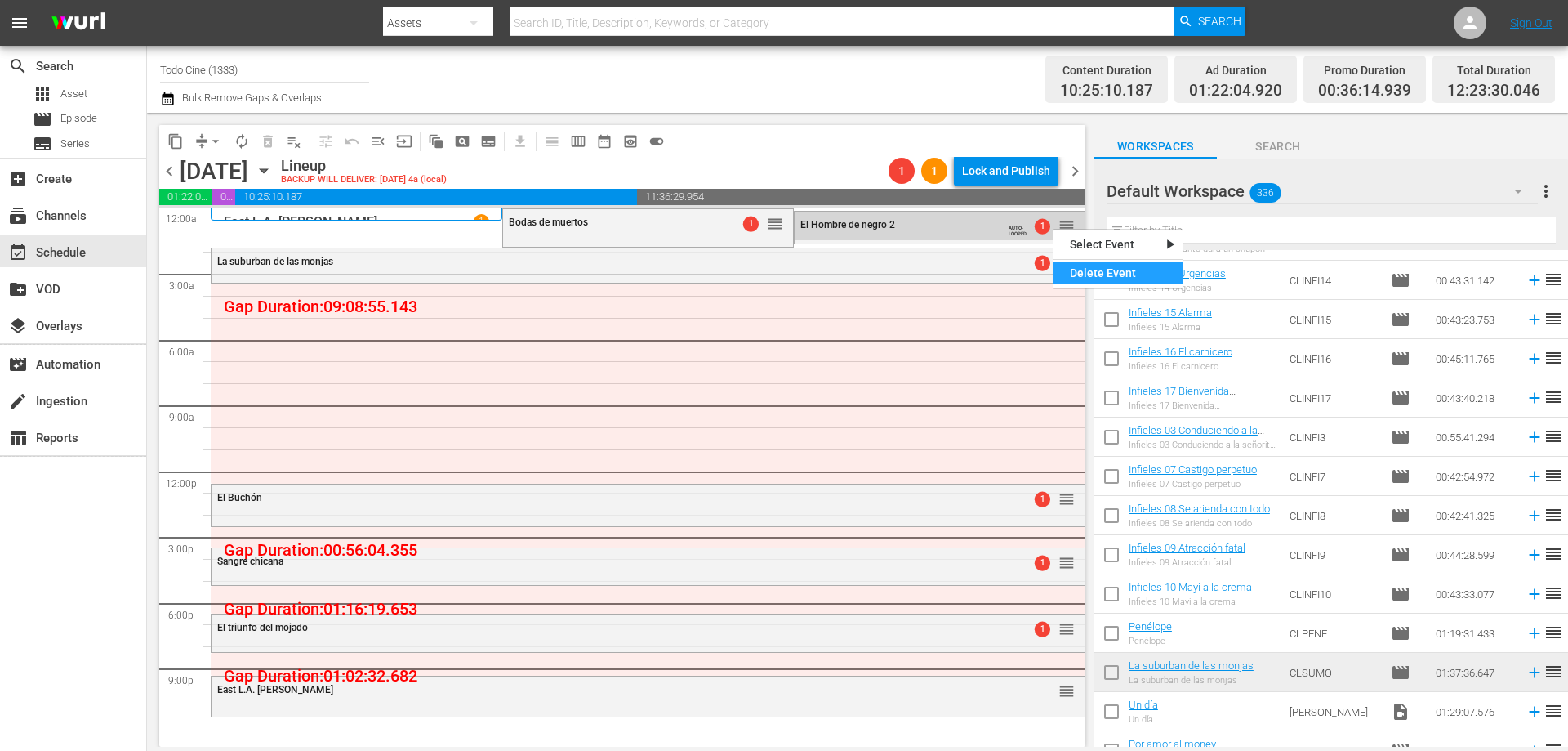 click on "Delete Event" at bounding box center (1118, 273) 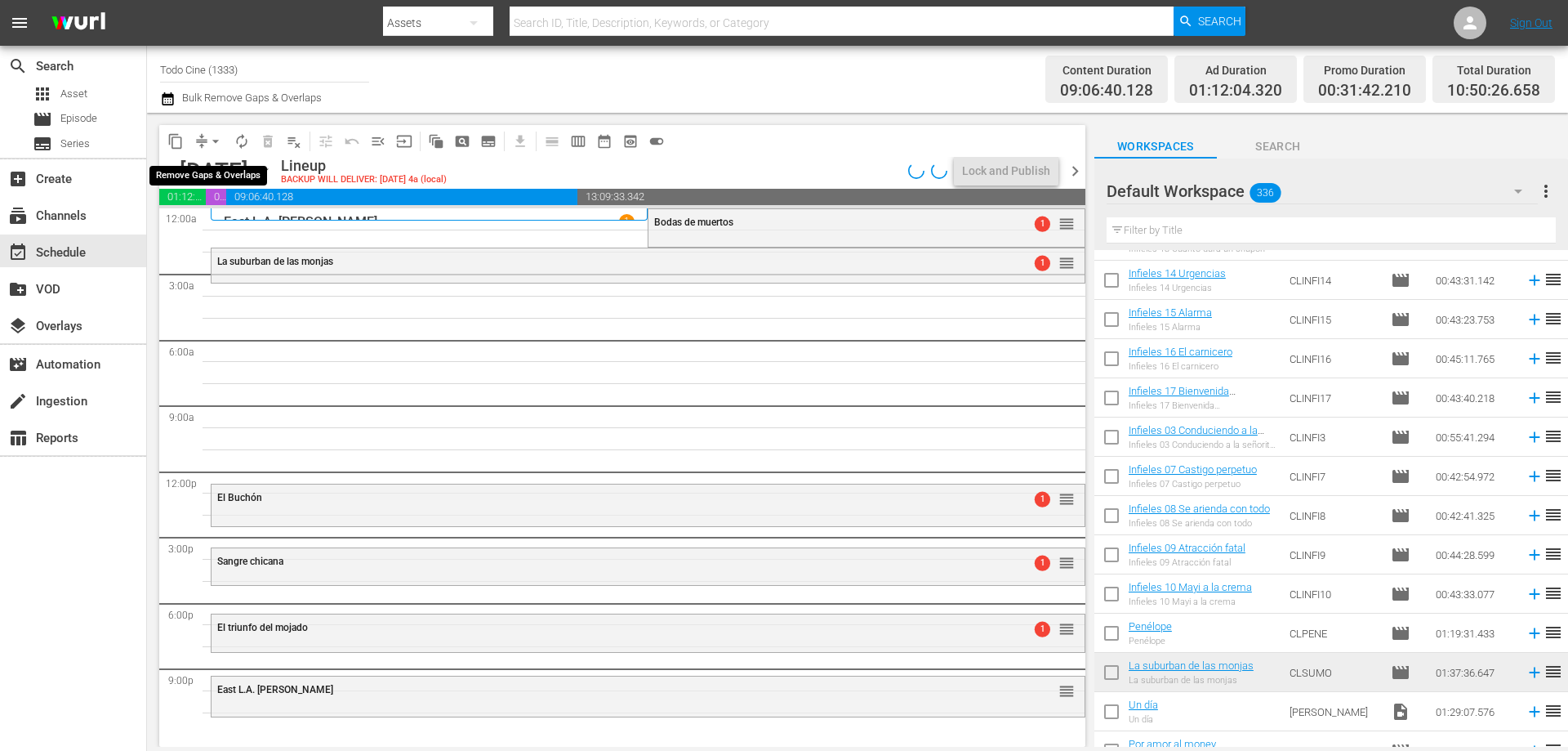 click on "arrow_drop_down" at bounding box center [216, 141] 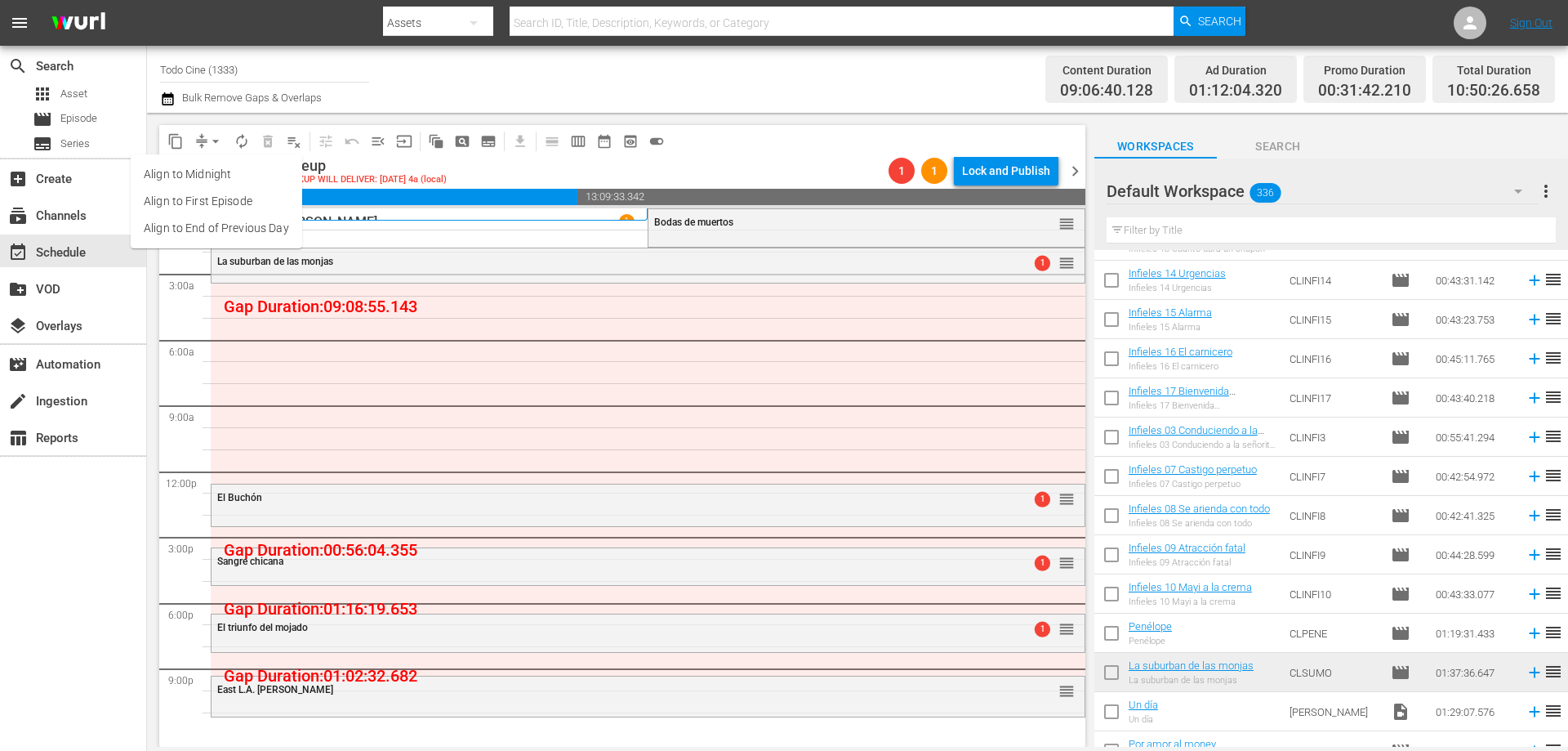 click on "Align to End of Previous Day" at bounding box center (216, 228) 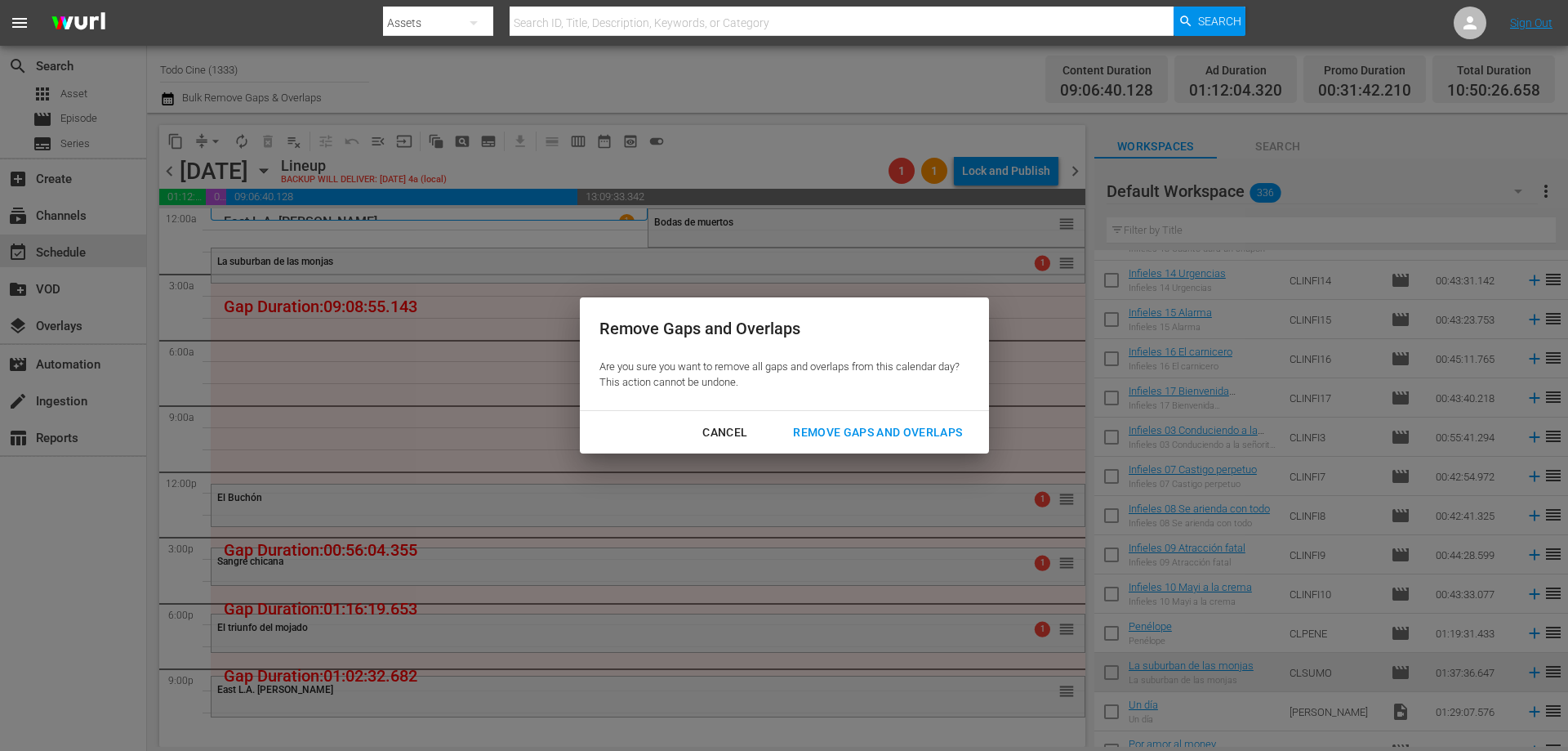 click on "Remove Gaps and Overlaps" at bounding box center (877, 432) 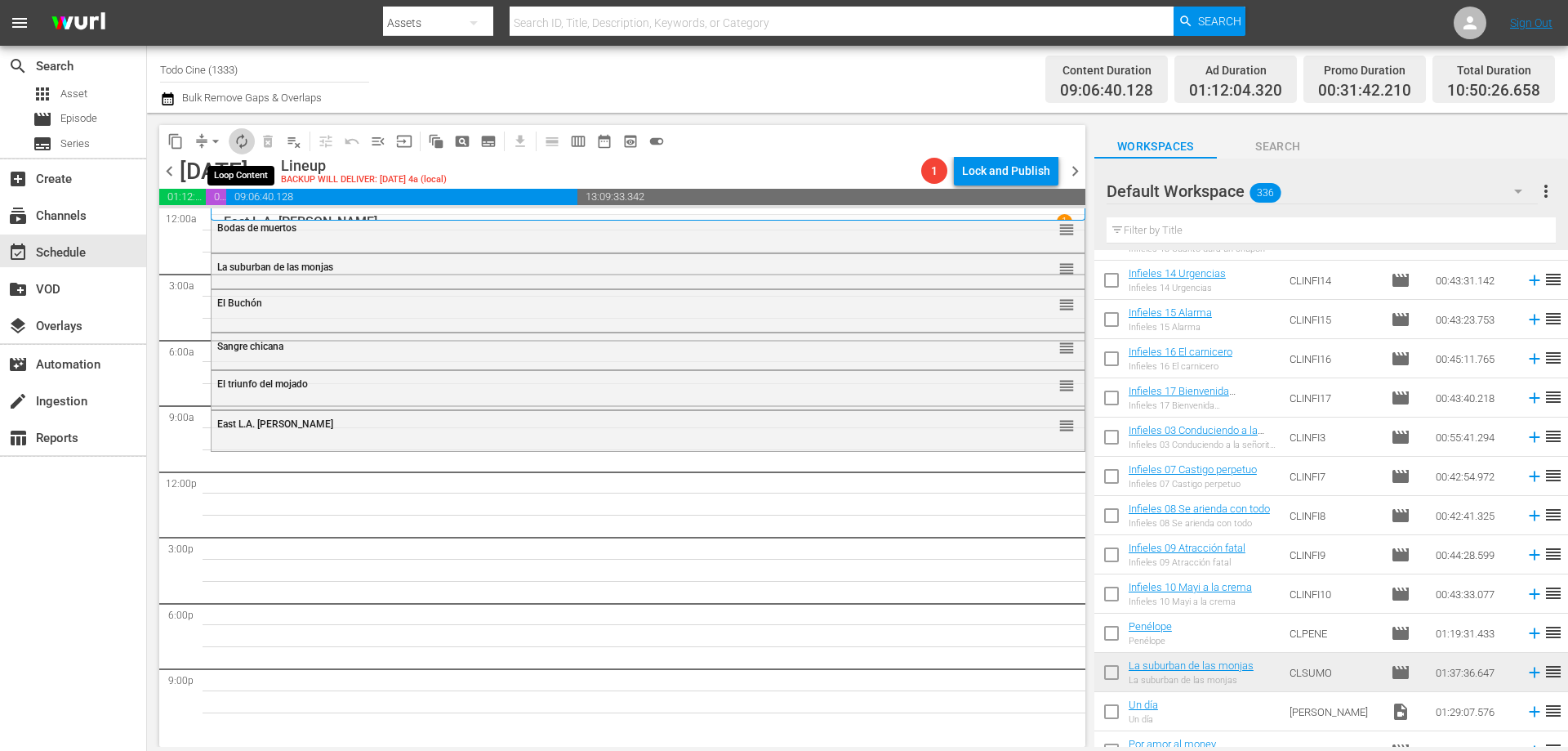 click on "autorenew_outlined" at bounding box center (242, 141) 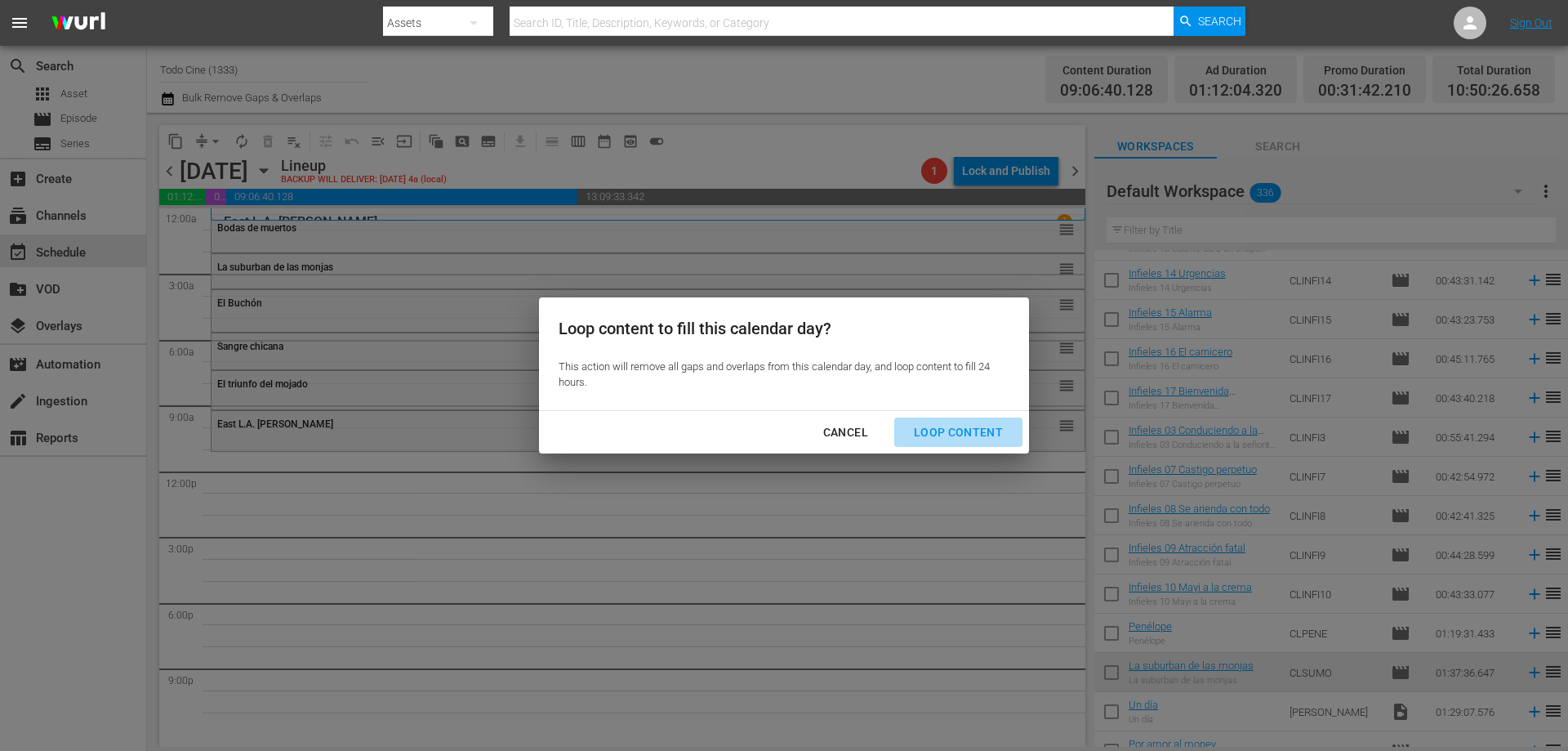 click on "Loop Content" at bounding box center (958, 432) 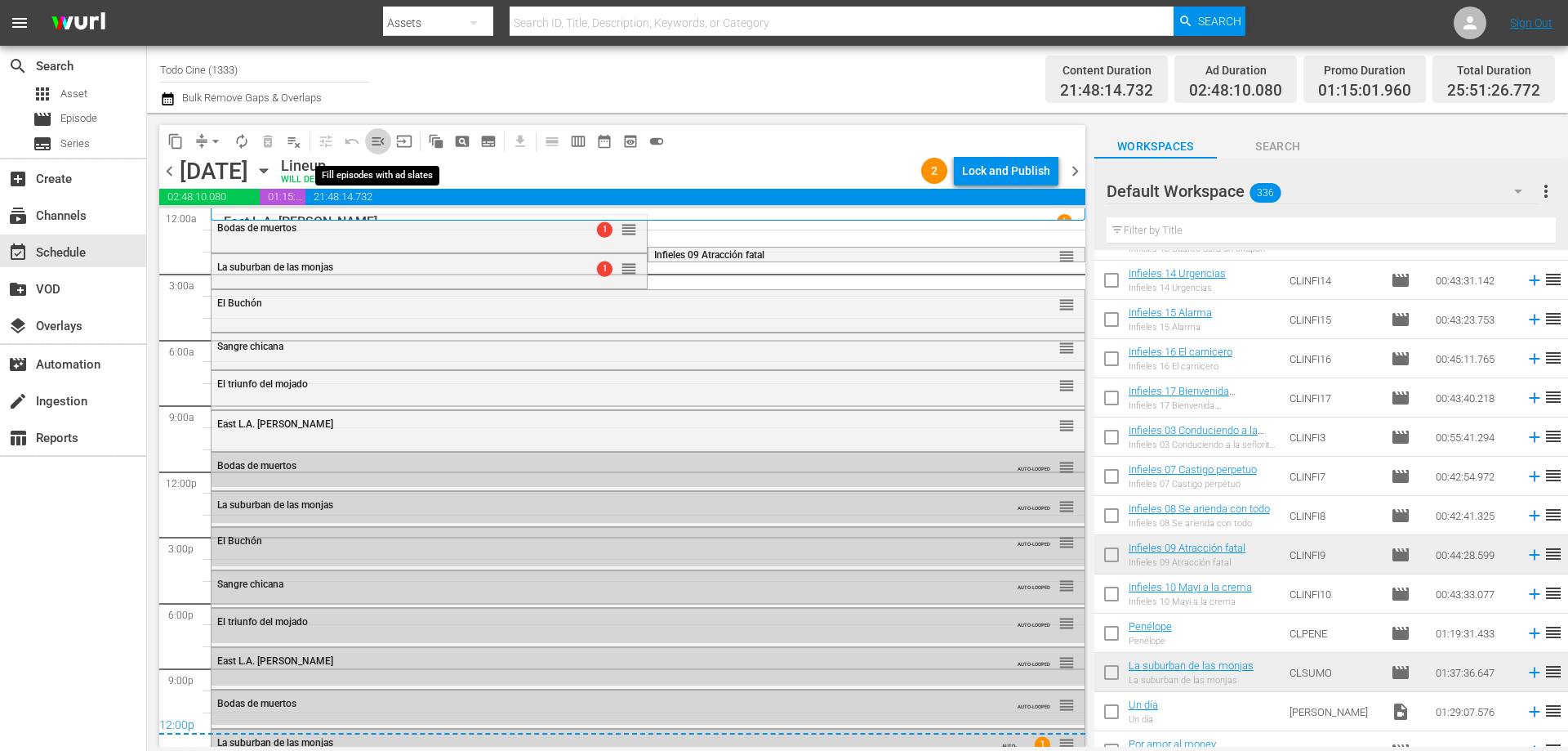 click on "menu_open" at bounding box center [378, 141] 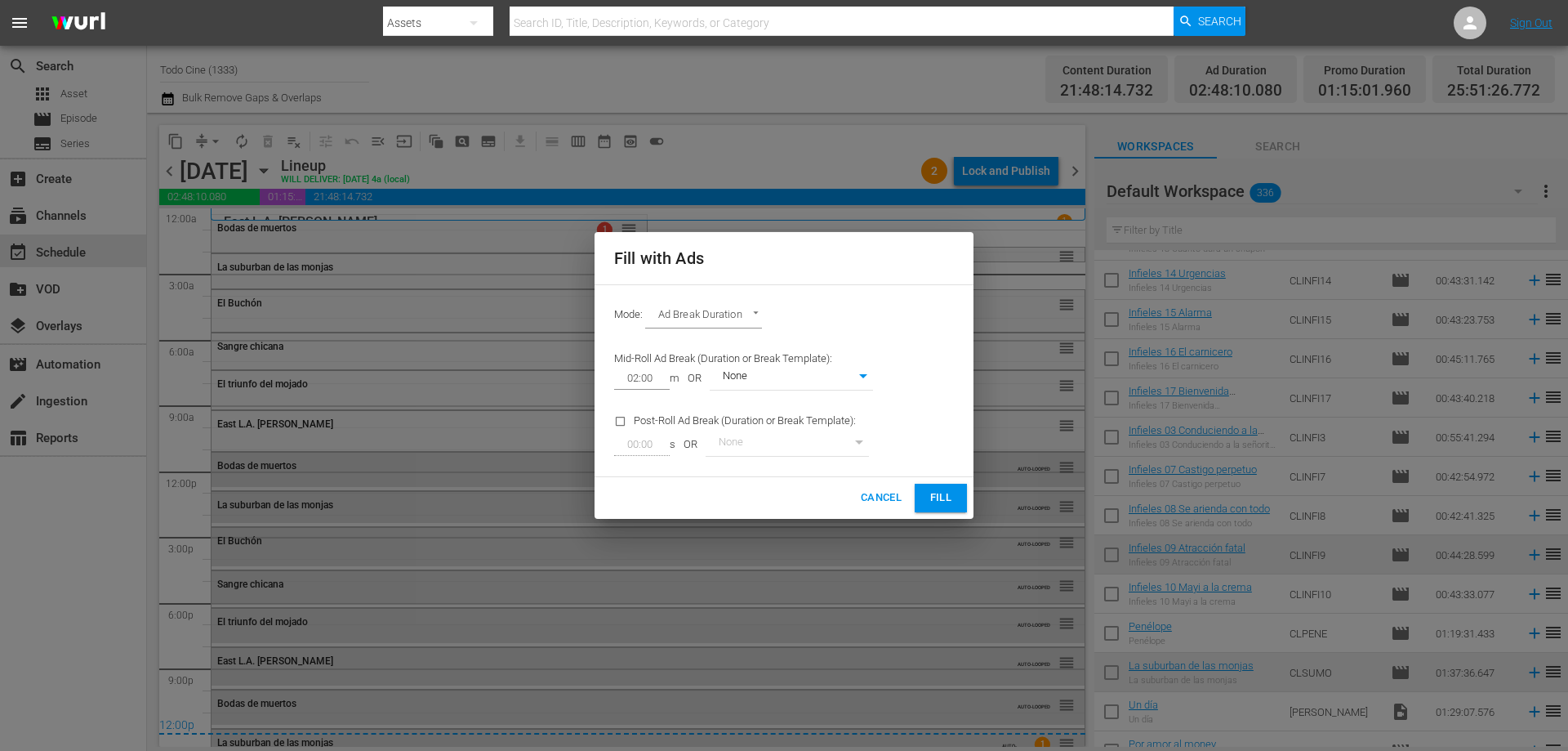click on "Fill" at bounding box center [941, 498] 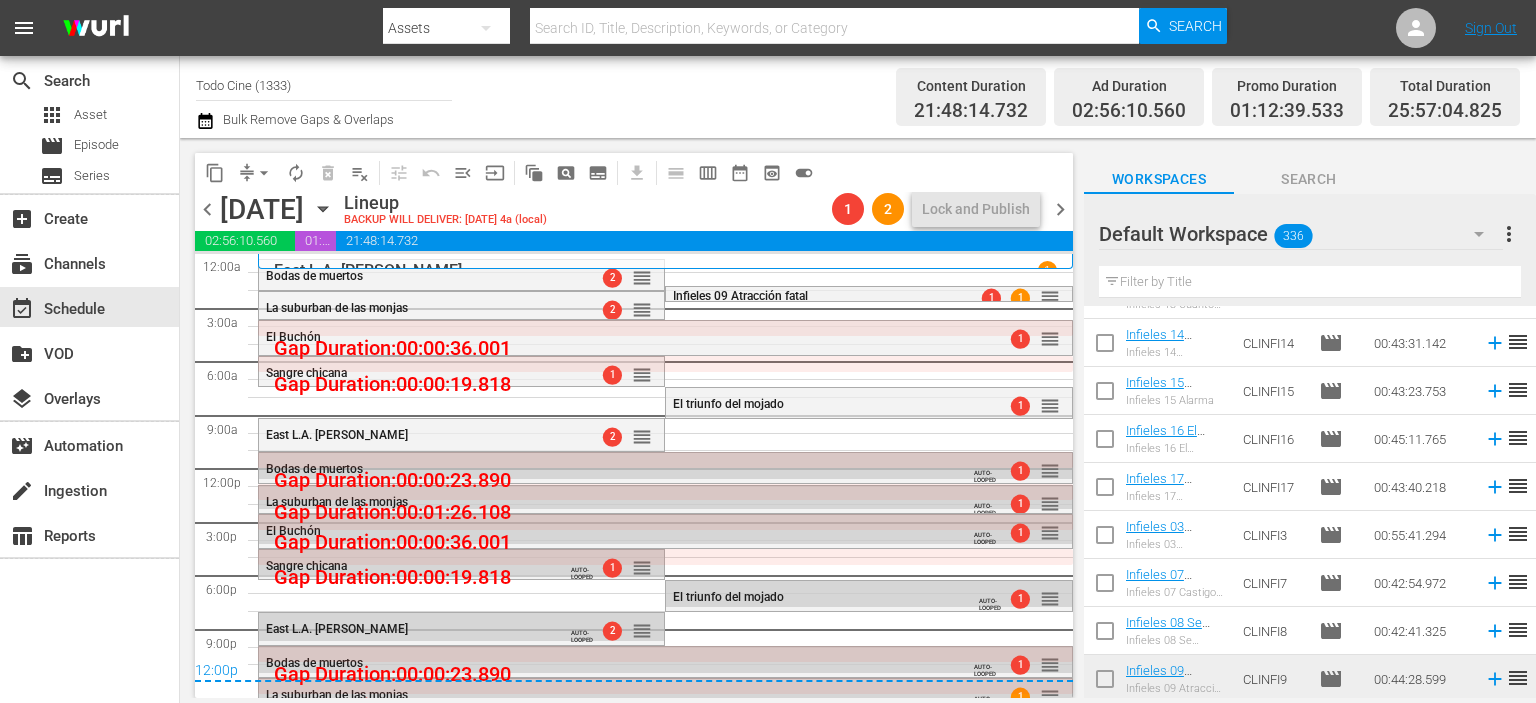 scroll, scrollTop: 900, scrollLeft: 0, axis: vertical 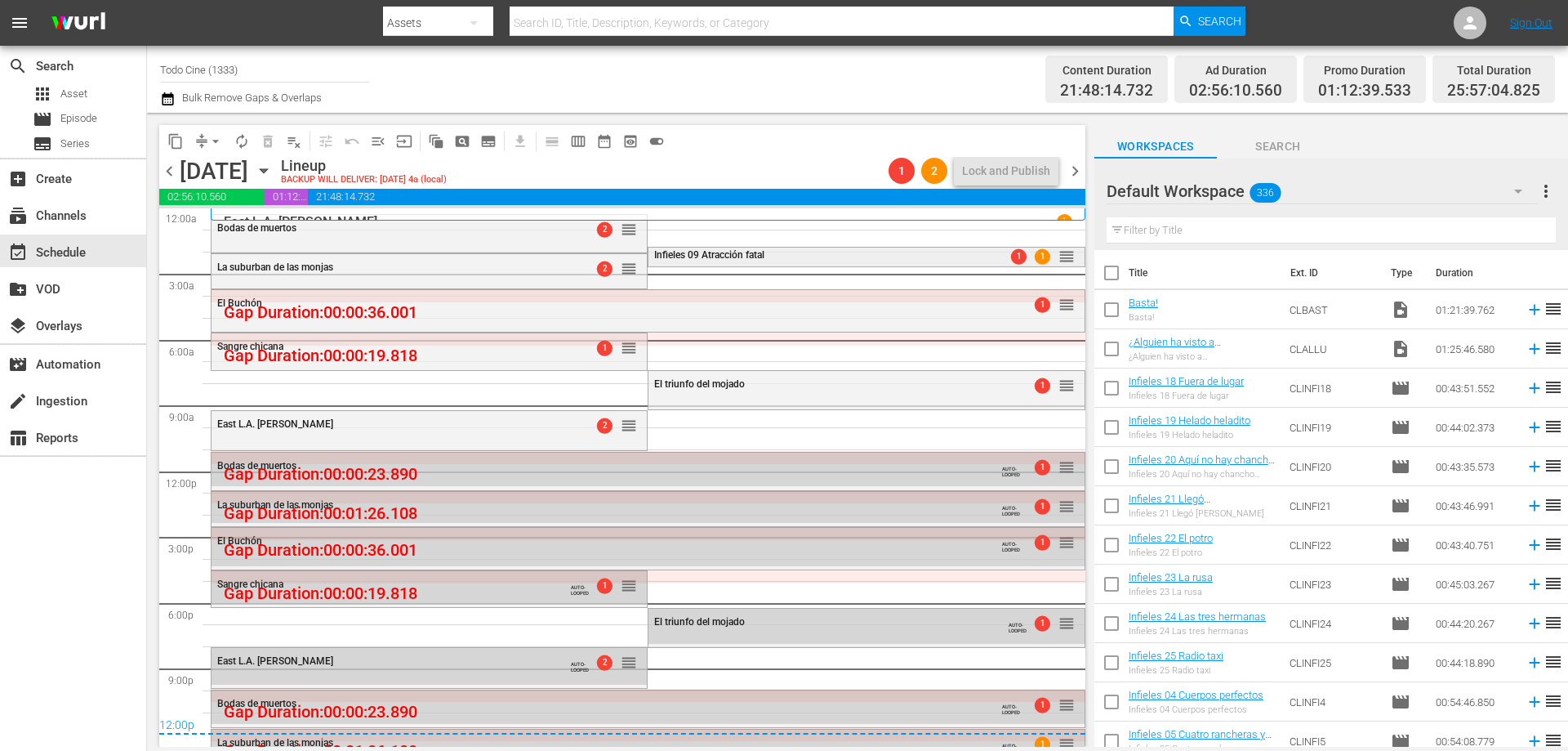 click on "Infieles 09 Atracción fatal 1 1 reorder" at bounding box center [866, 256] 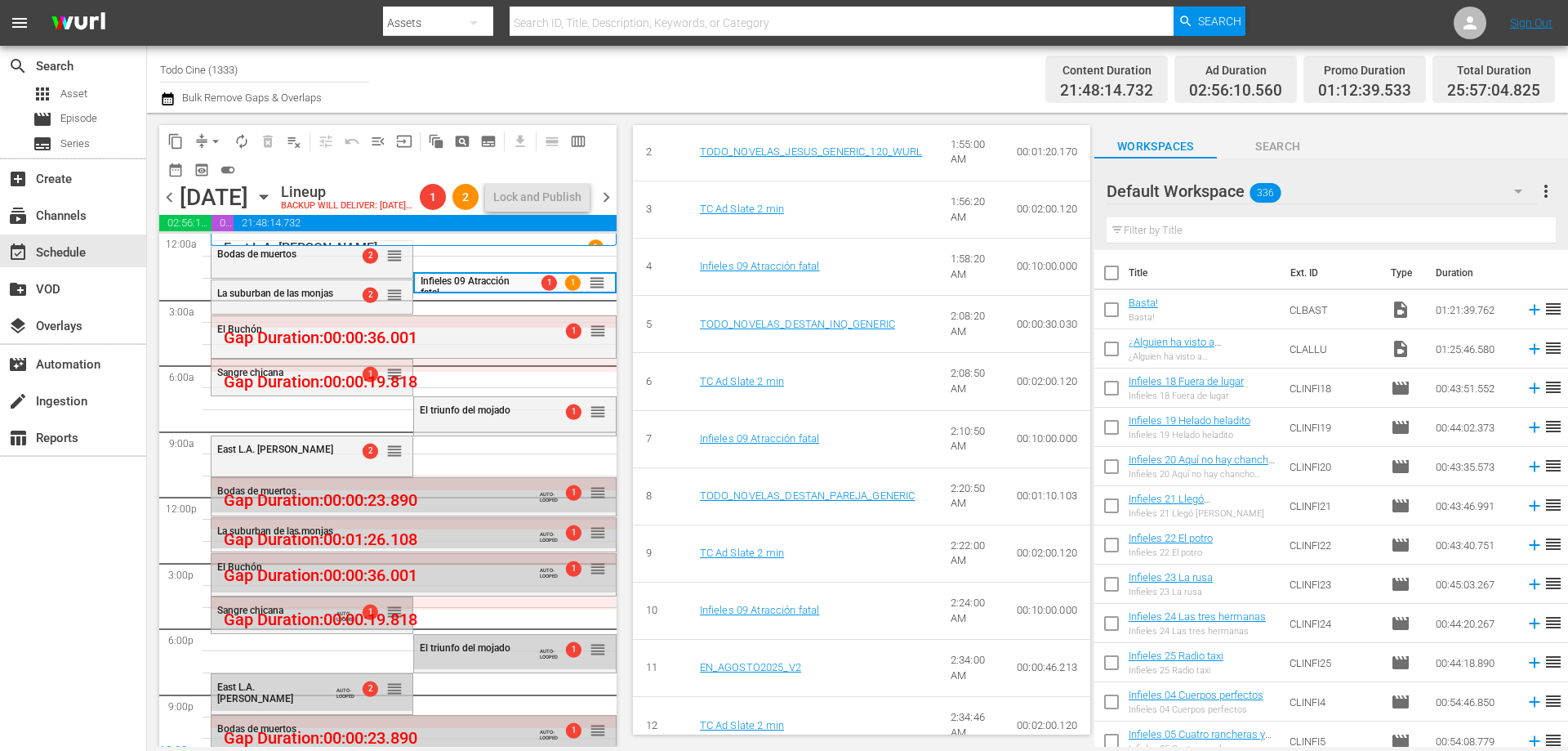 scroll, scrollTop: 896, scrollLeft: 0, axis: vertical 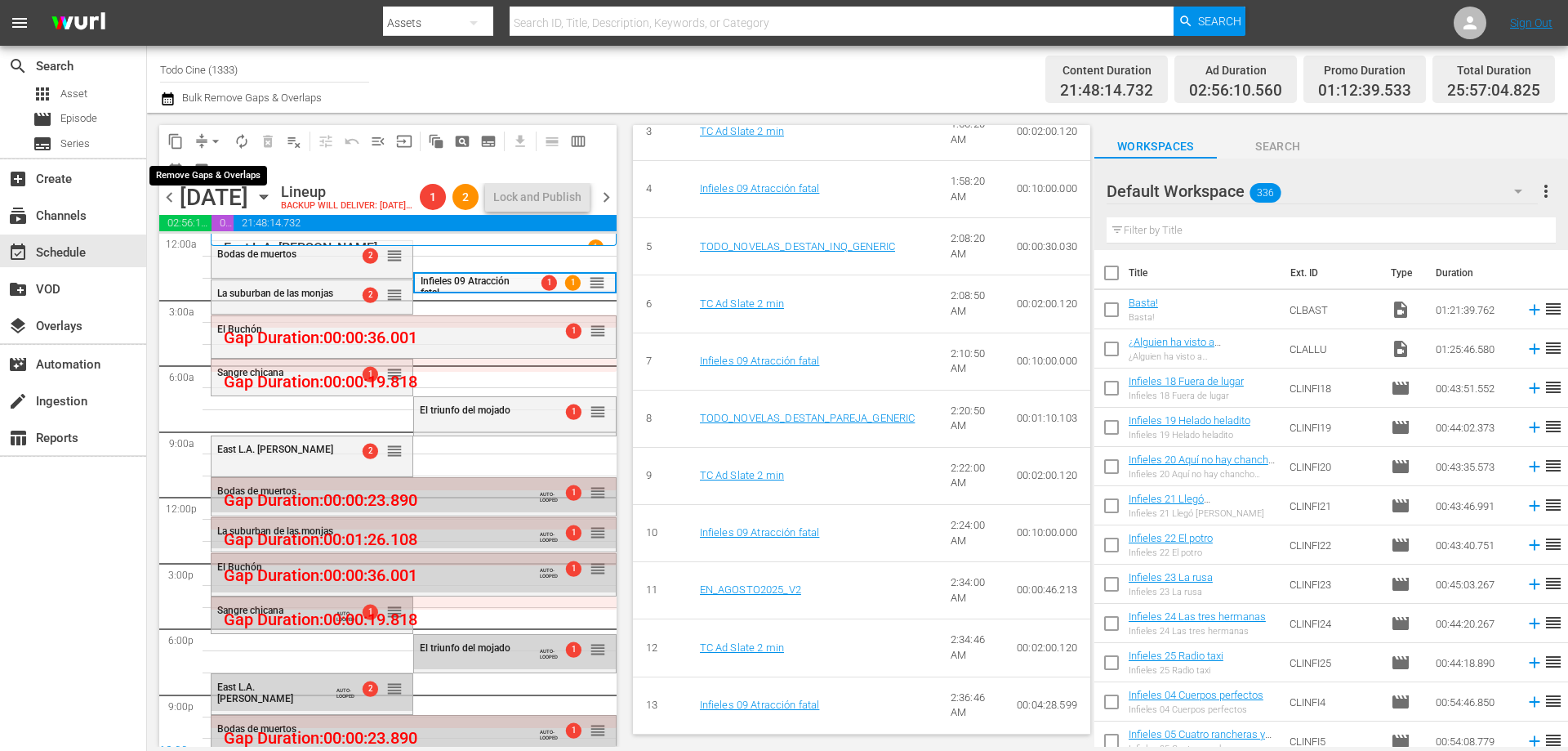 click on "arrow_drop_down" at bounding box center [216, 141] 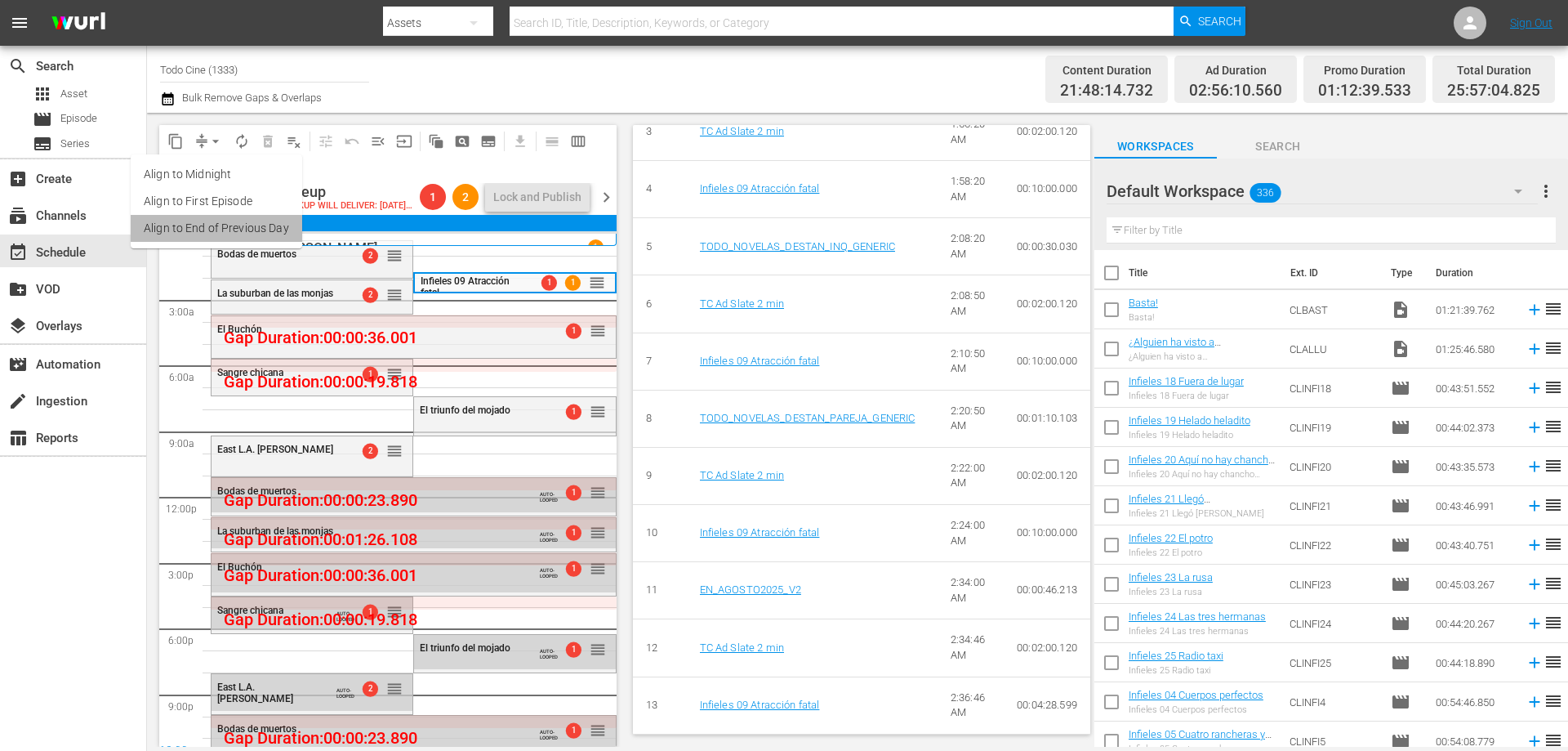 click on "Align to End of Previous Day" at bounding box center (216, 228) 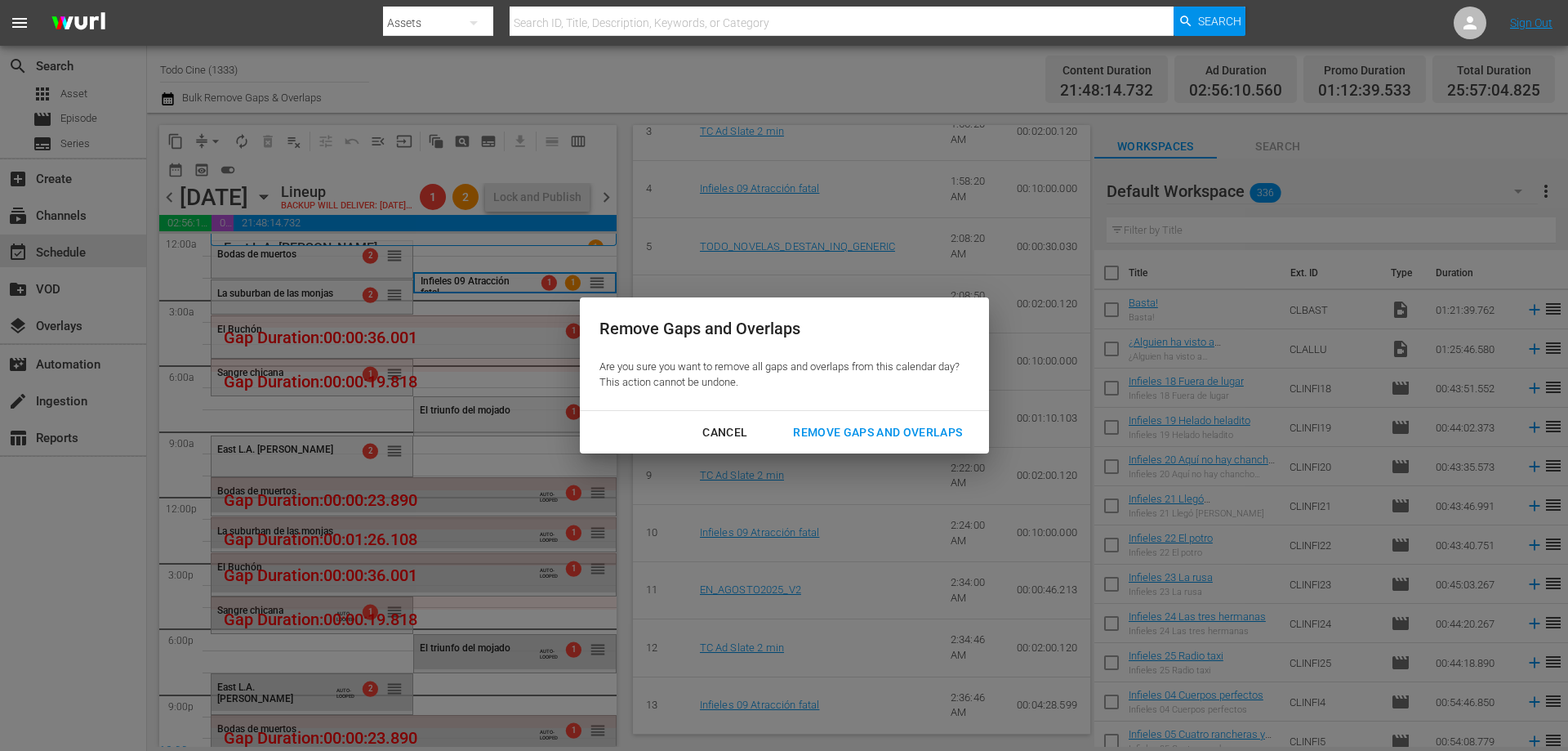 click on "Remove Gaps and Overlaps" at bounding box center [877, 432] 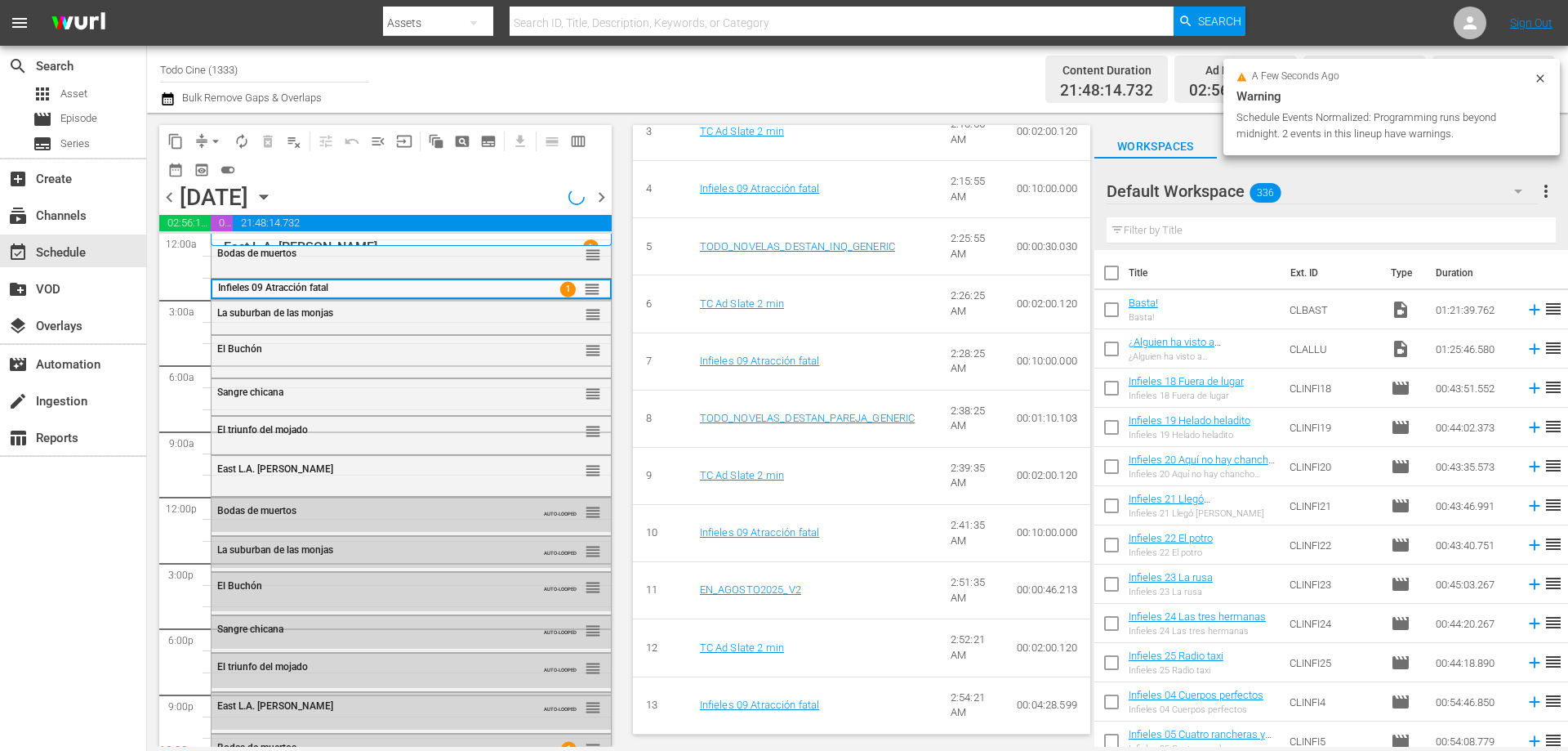 scroll, scrollTop: 840, scrollLeft: 0, axis: vertical 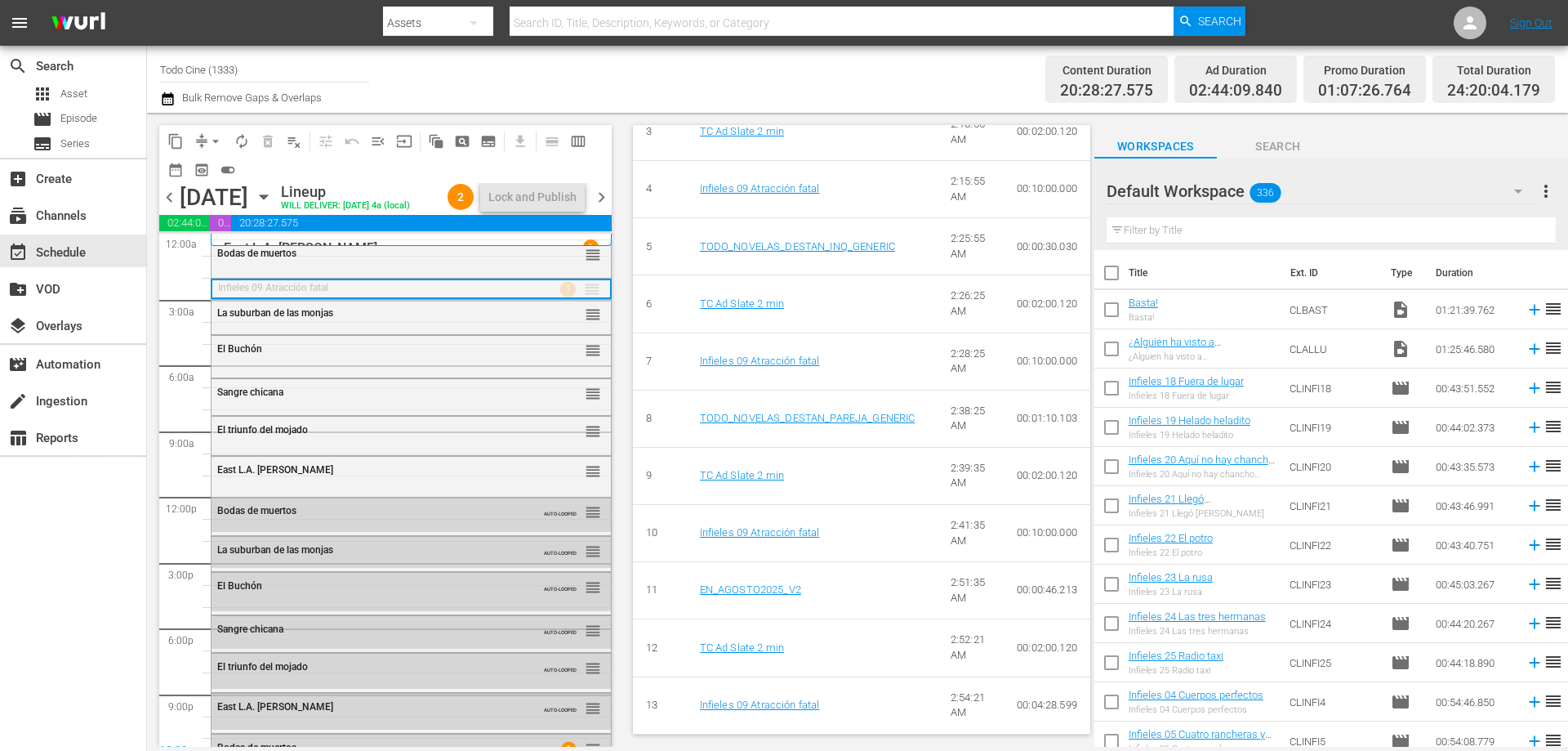 drag, startPoint x: 577, startPoint y: 289, endPoint x: 569, endPoint y: 326, distance: 37.854986 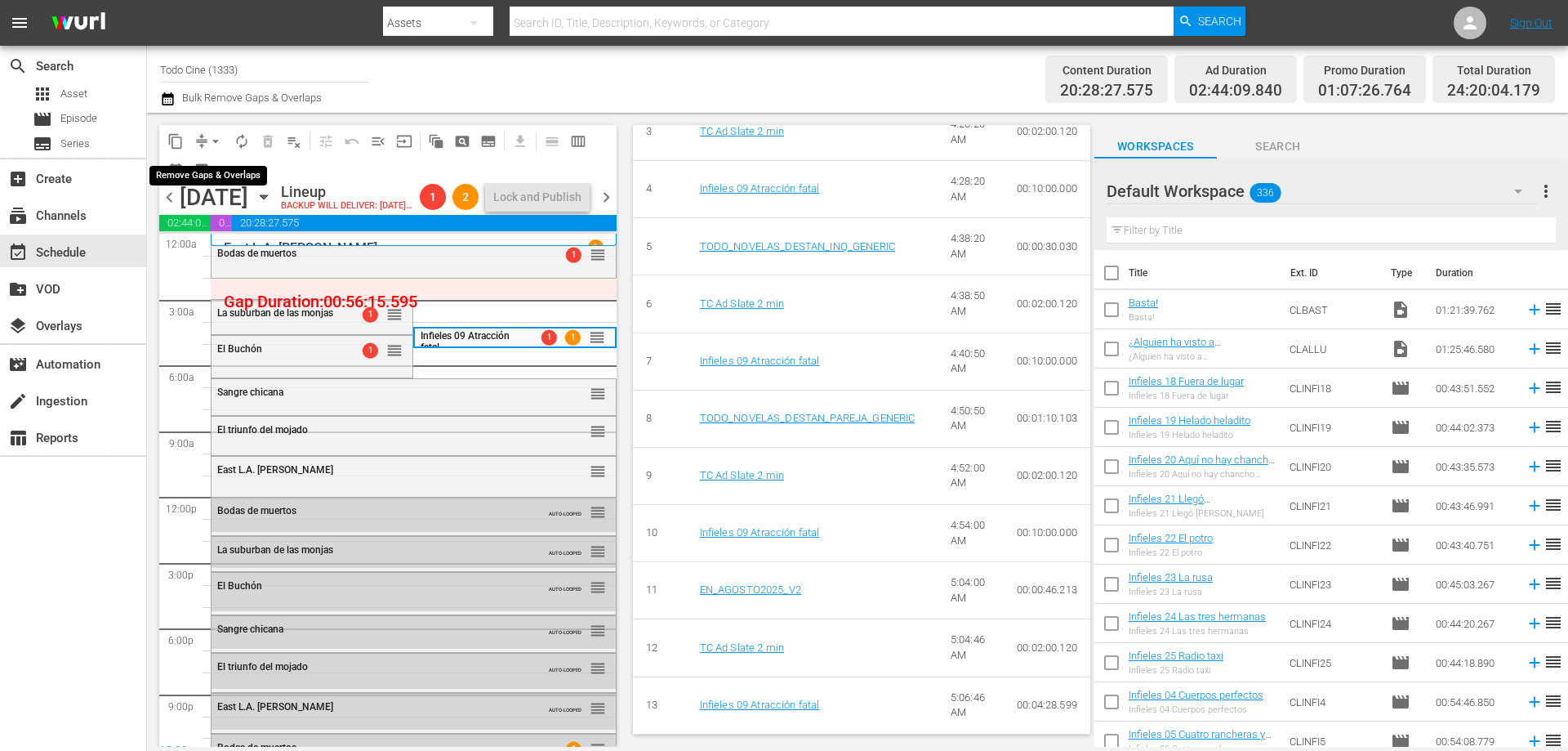 click on "arrow_drop_down" at bounding box center [216, 141] 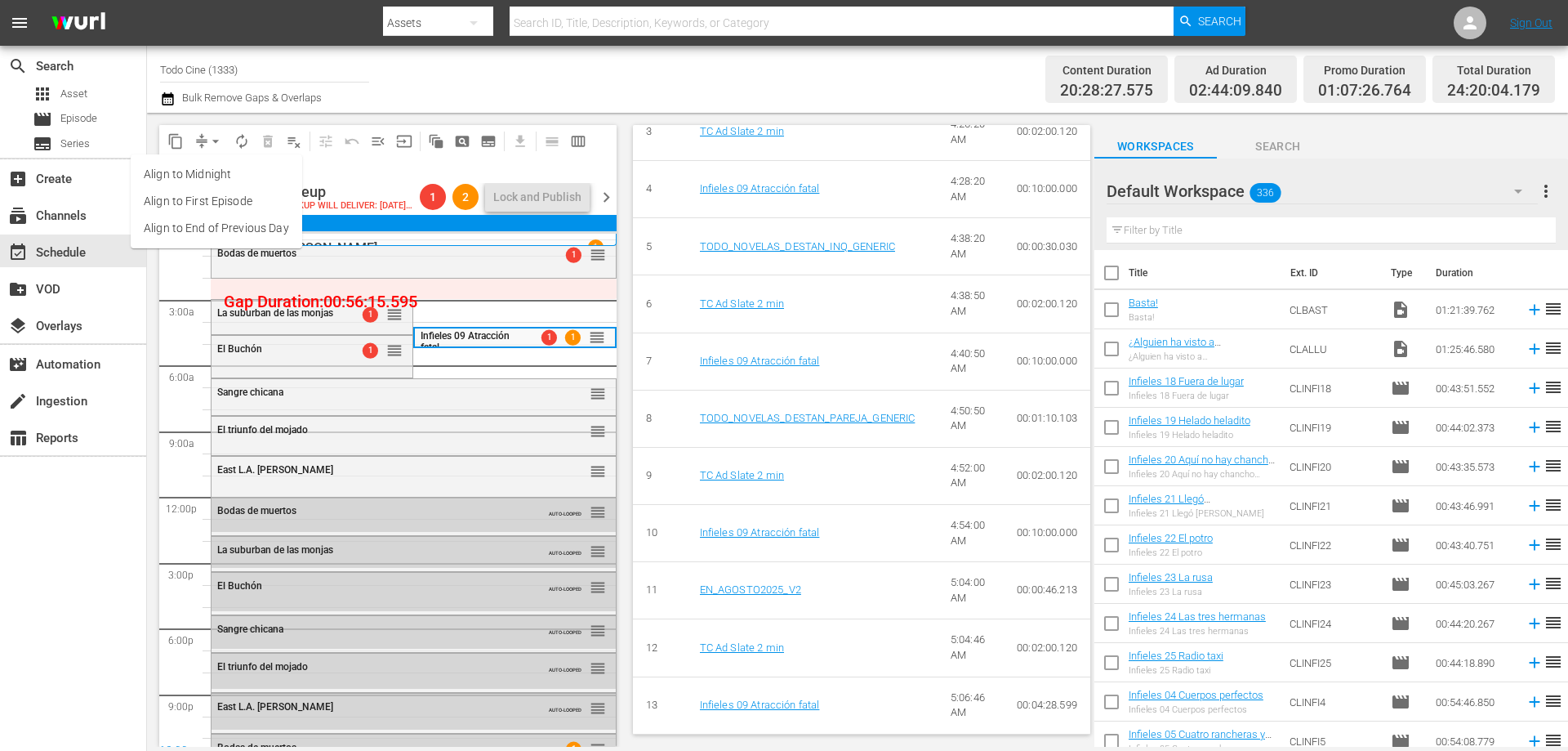 click on "Align to End of Previous Day" at bounding box center (216, 228) 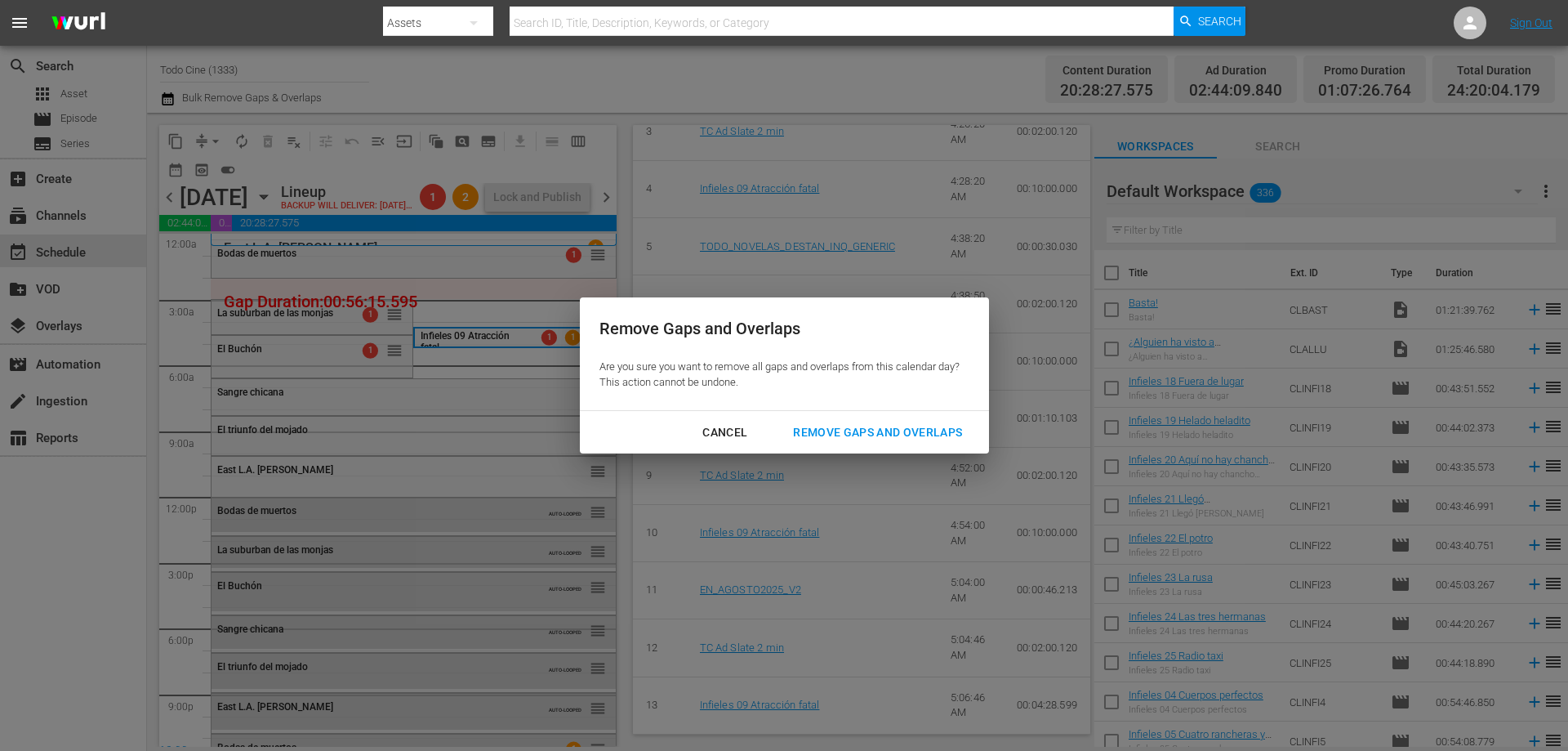 click on "Remove Gaps and Overlaps" at bounding box center [877, 432] 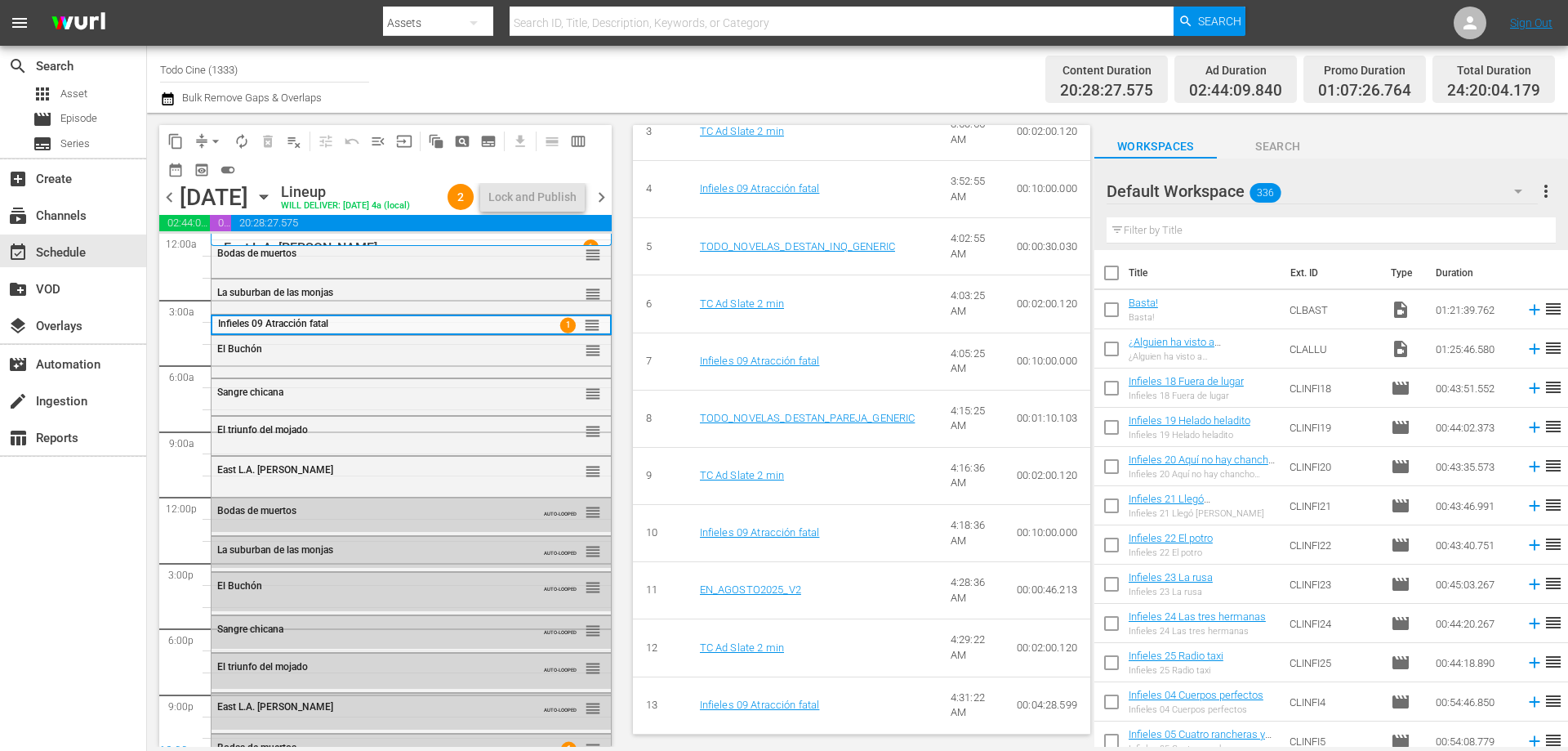 click on "chevron_right" at bounding box center [601, 197] 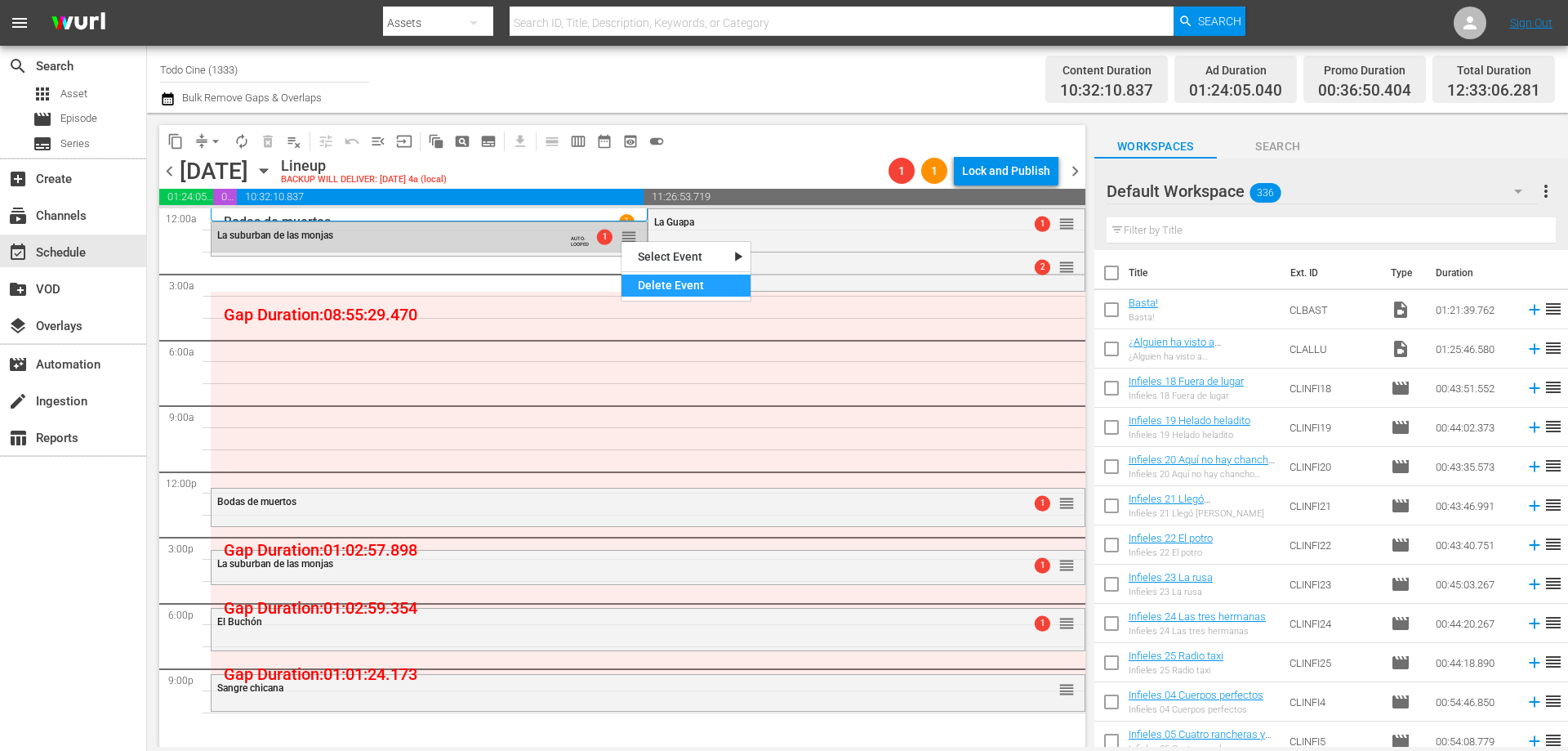 click on "Delete Event" at bounding box center [686, 285] 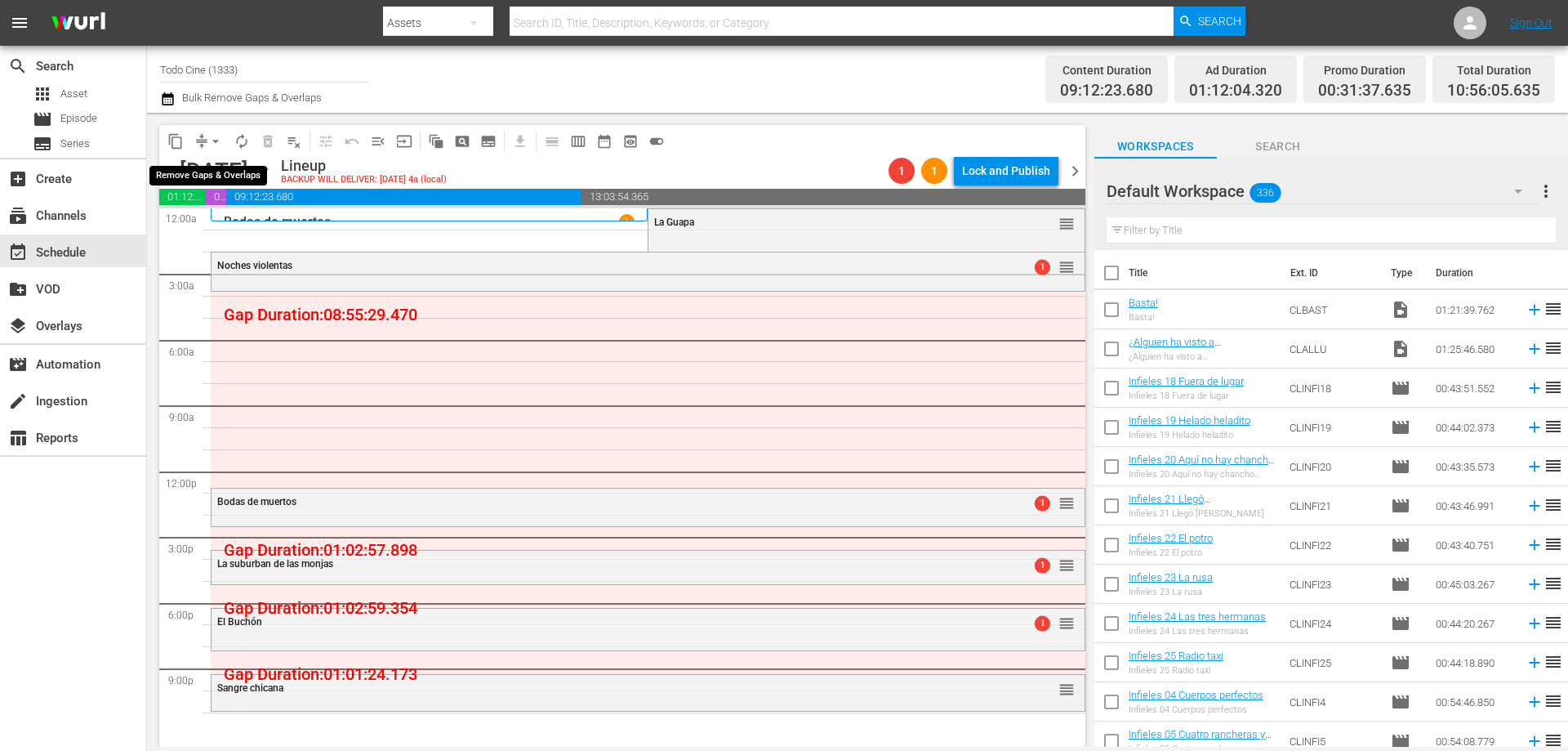 click on "arrow_drop_down" at bounding box center [216, 141] 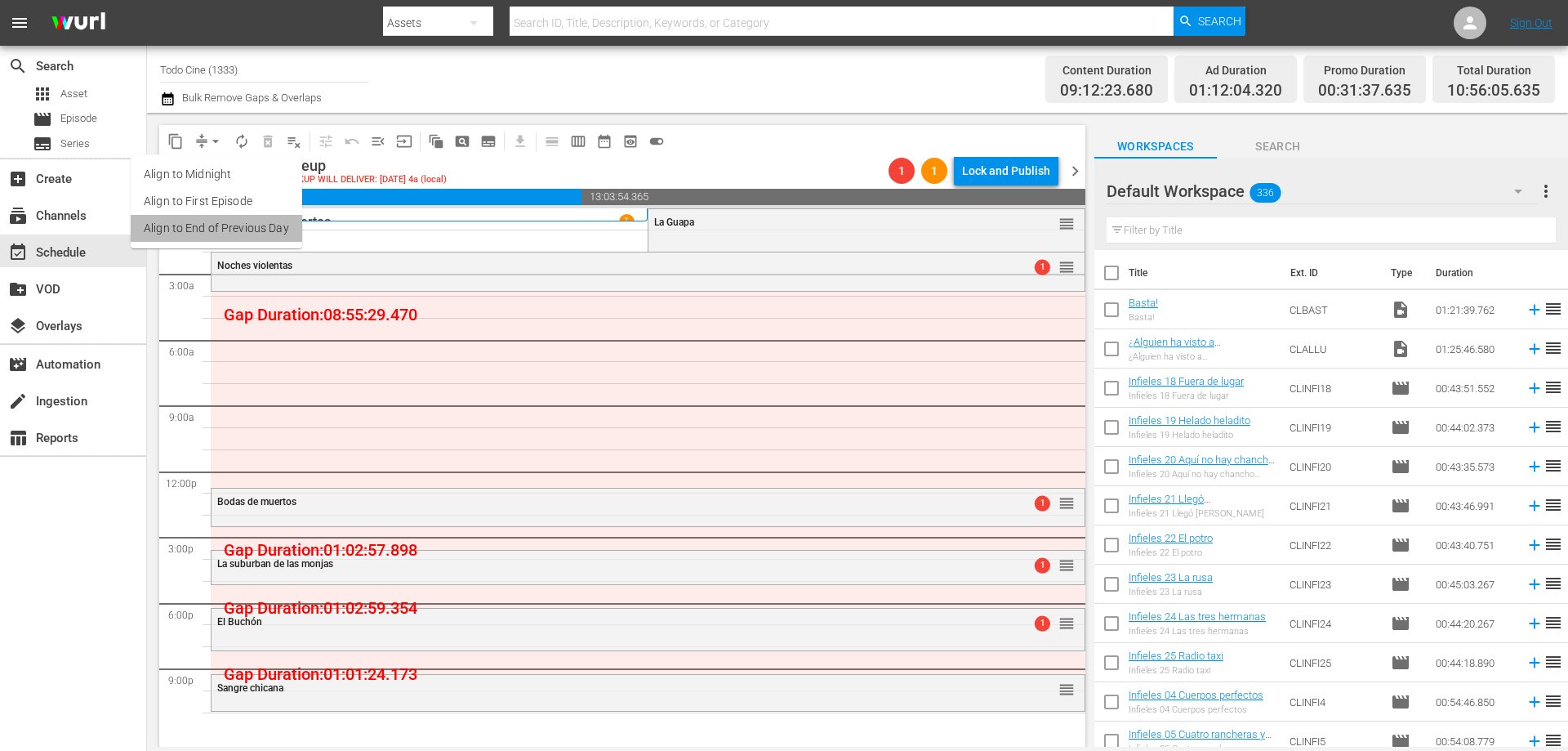 click on "Align to End of Previous Day" at bounding box center [216, 228] 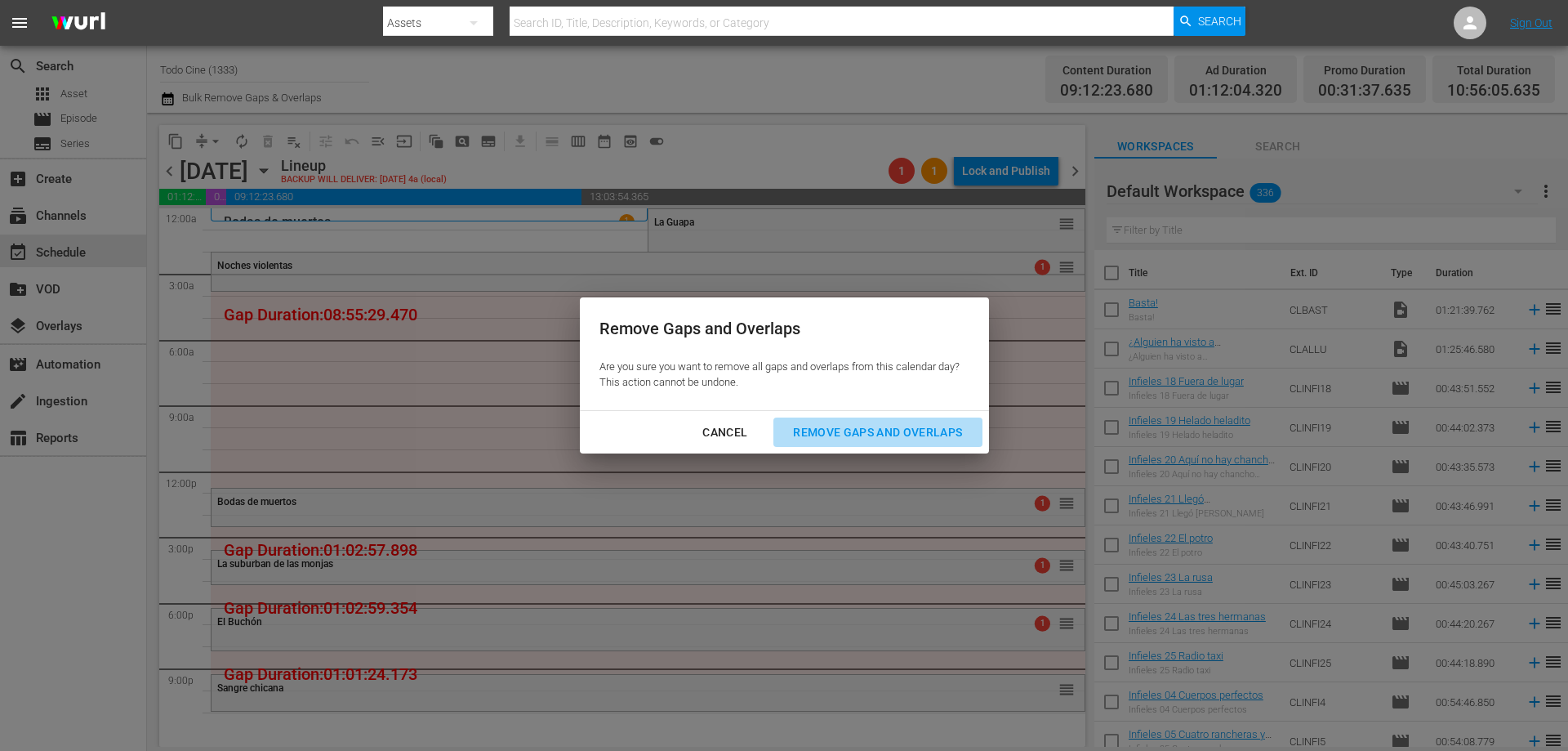 click on "Remove Gaps and Overlaps" at bounding box center (877, 432) 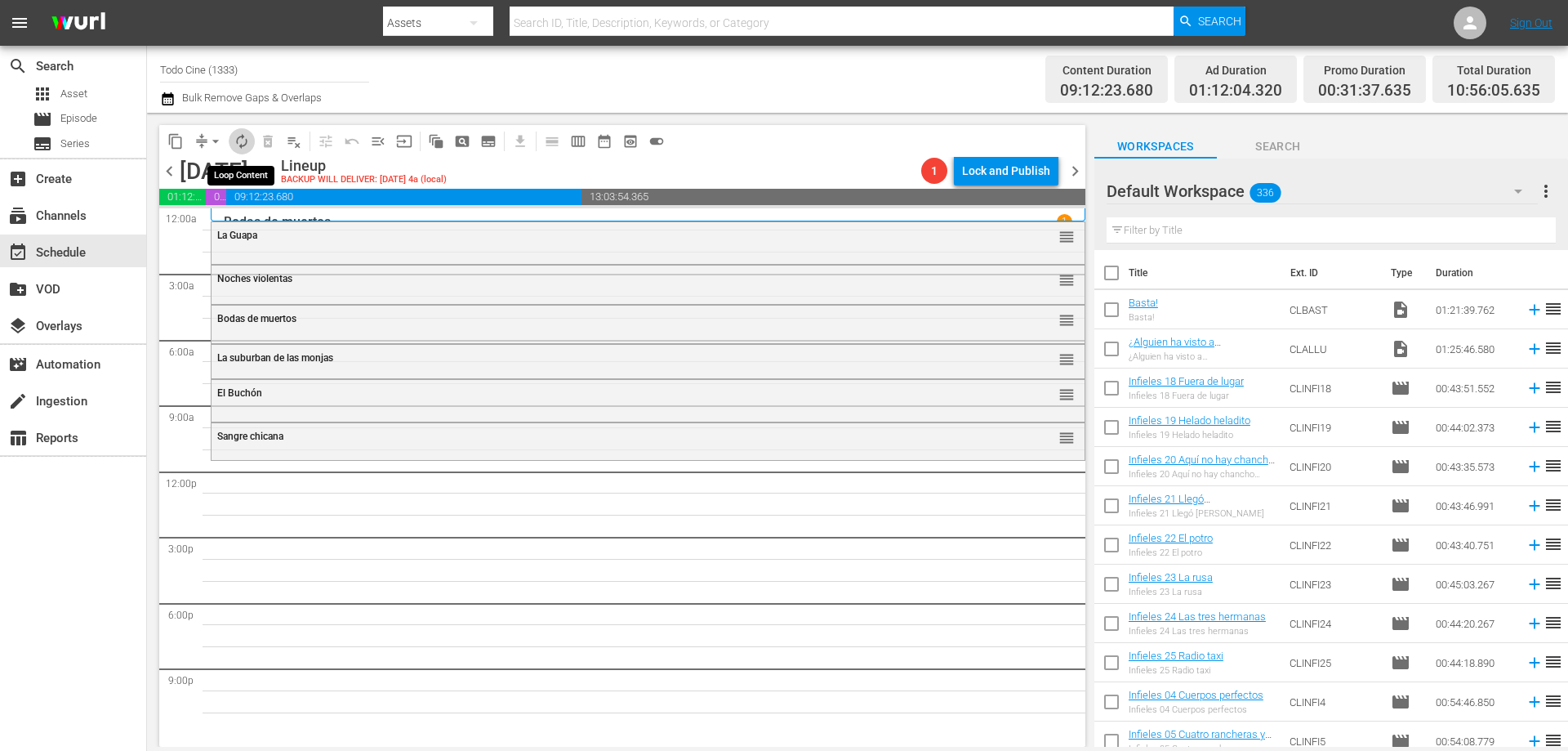 click on "autorenew_outlined" at bounding box center (242, 141) 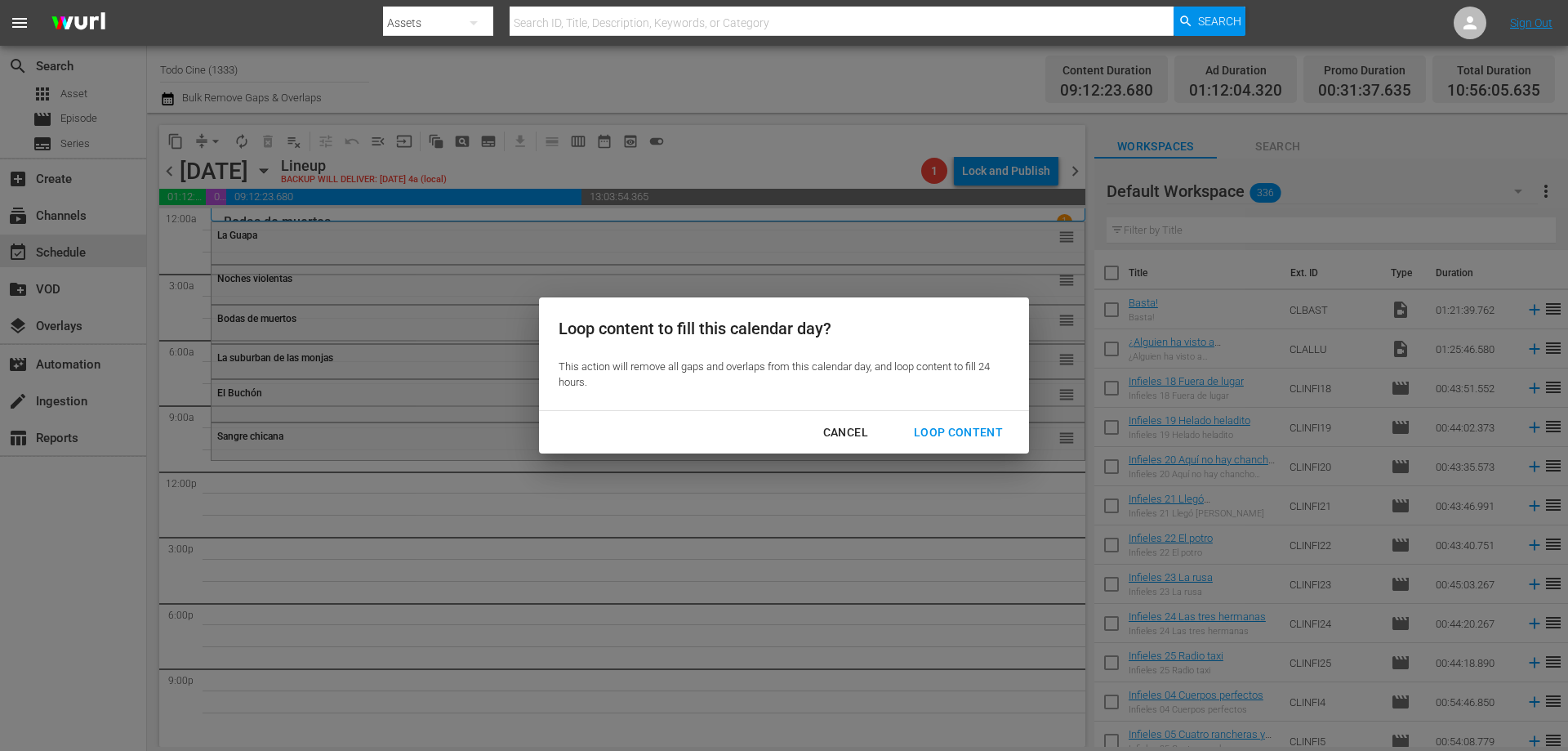 click on "Loop Content" at bounding box center [958, 432] 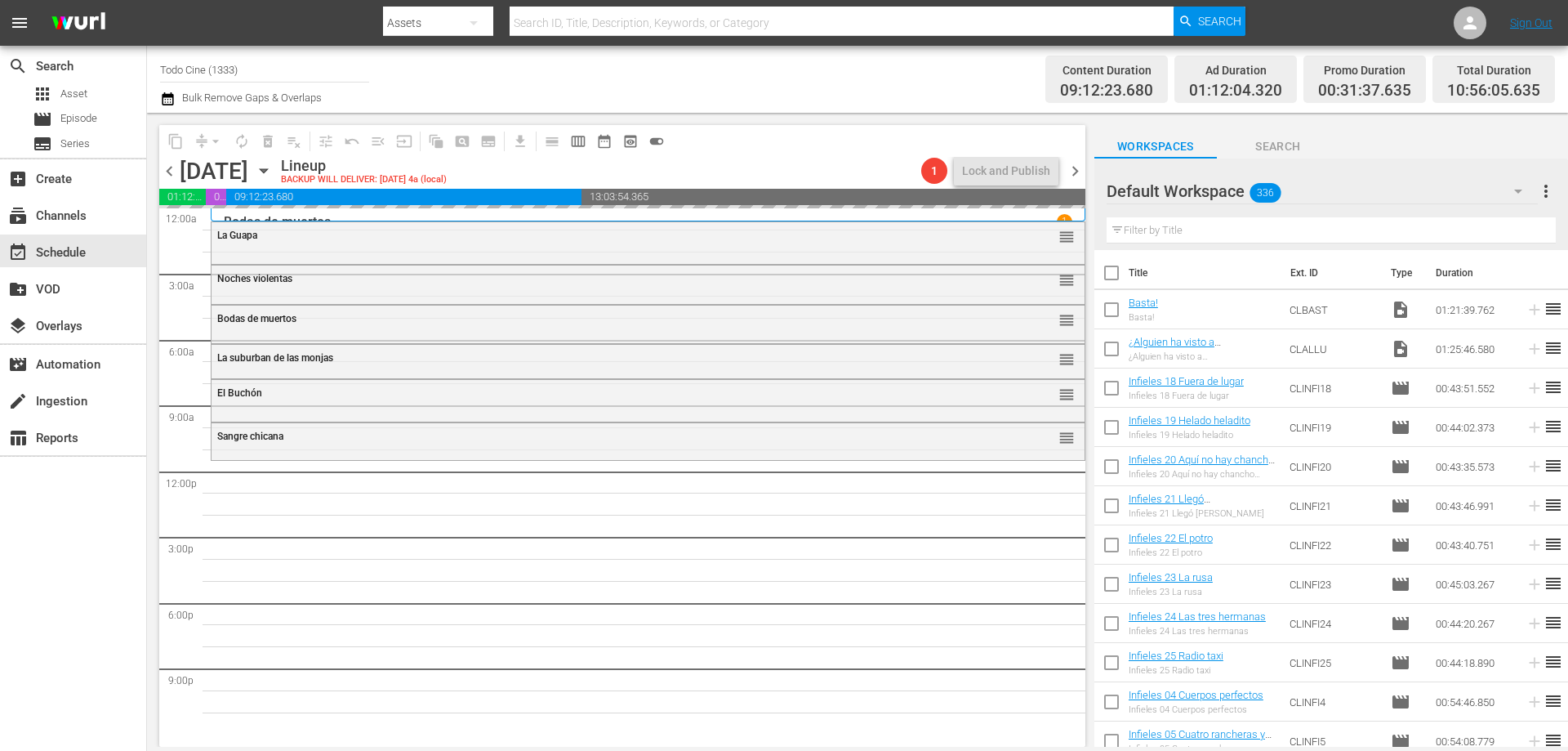 click on "Loop Content" at bounding box center (958, 432) 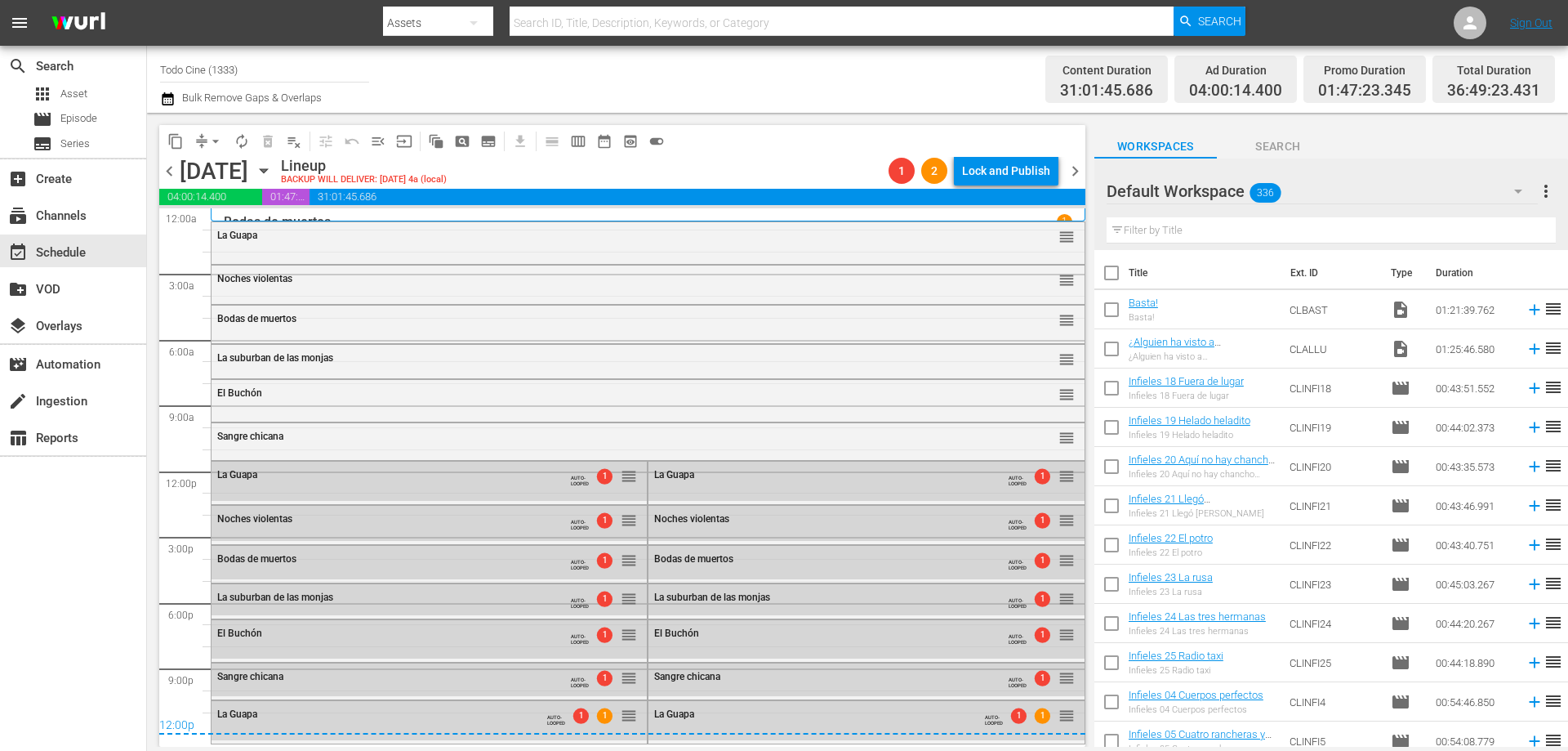 click on "chevron_left" at bounding box center [169, 171] 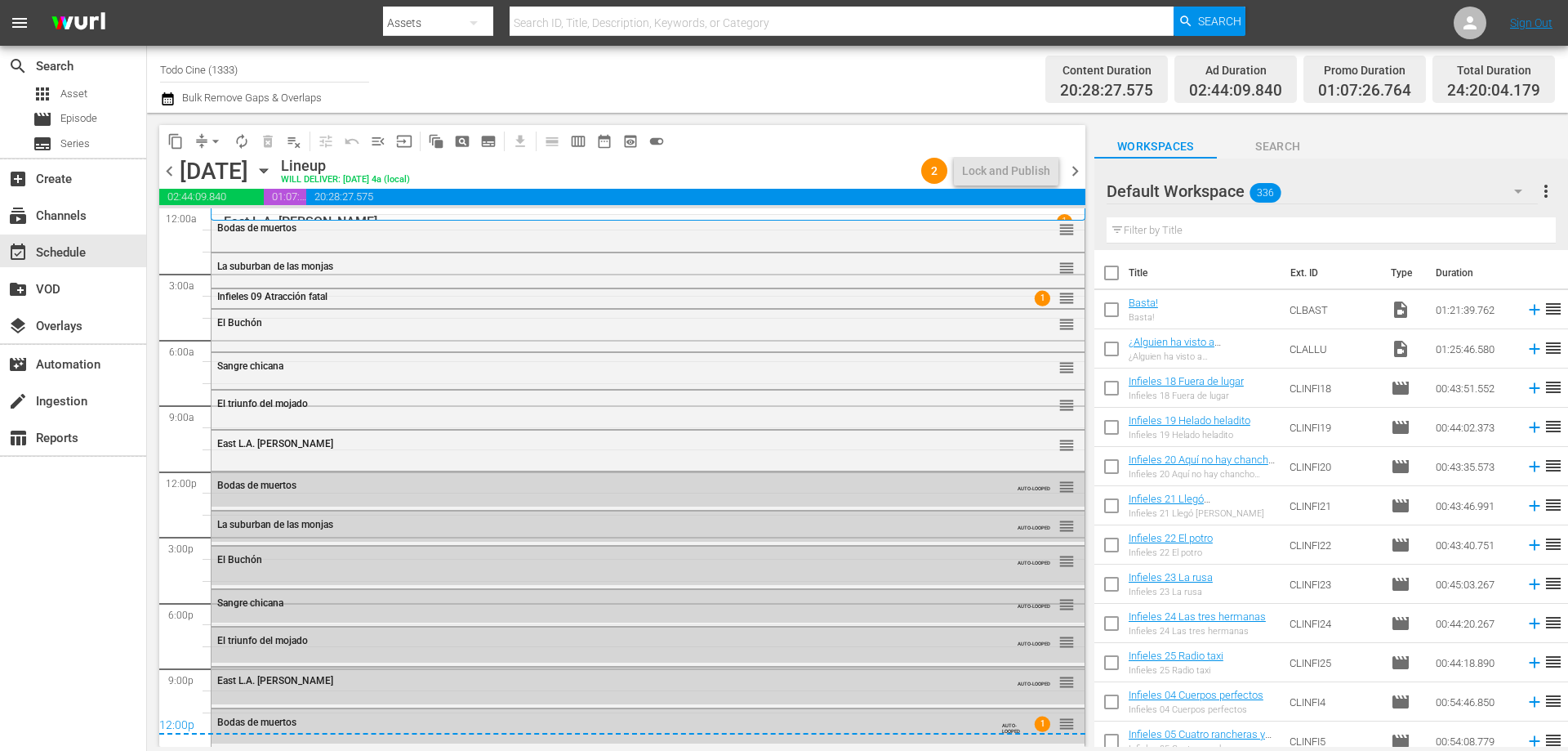 click on "chevron_left" at bounding box center (169, 171) 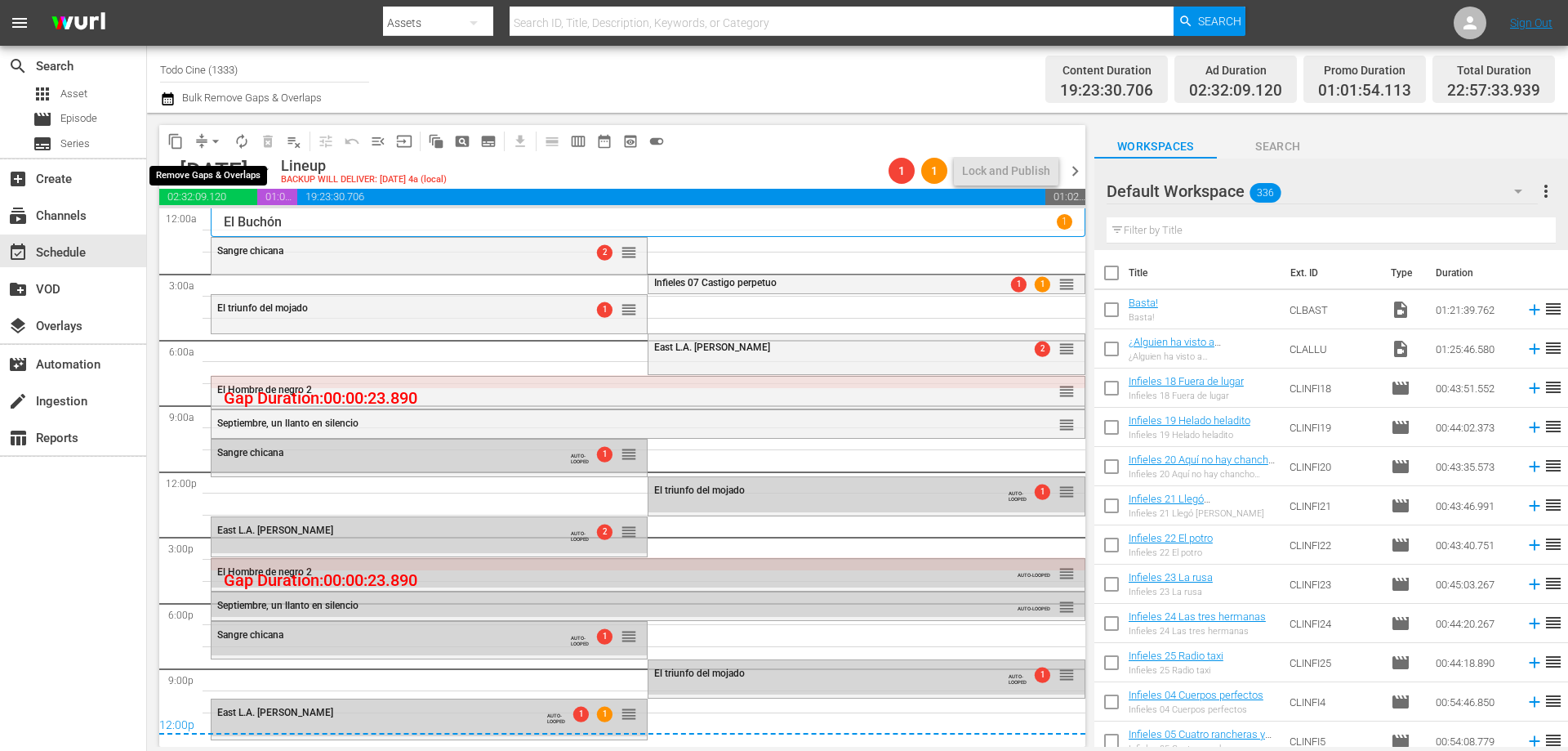 click on "arrow_drop_down" at bounding box center [216, 141] 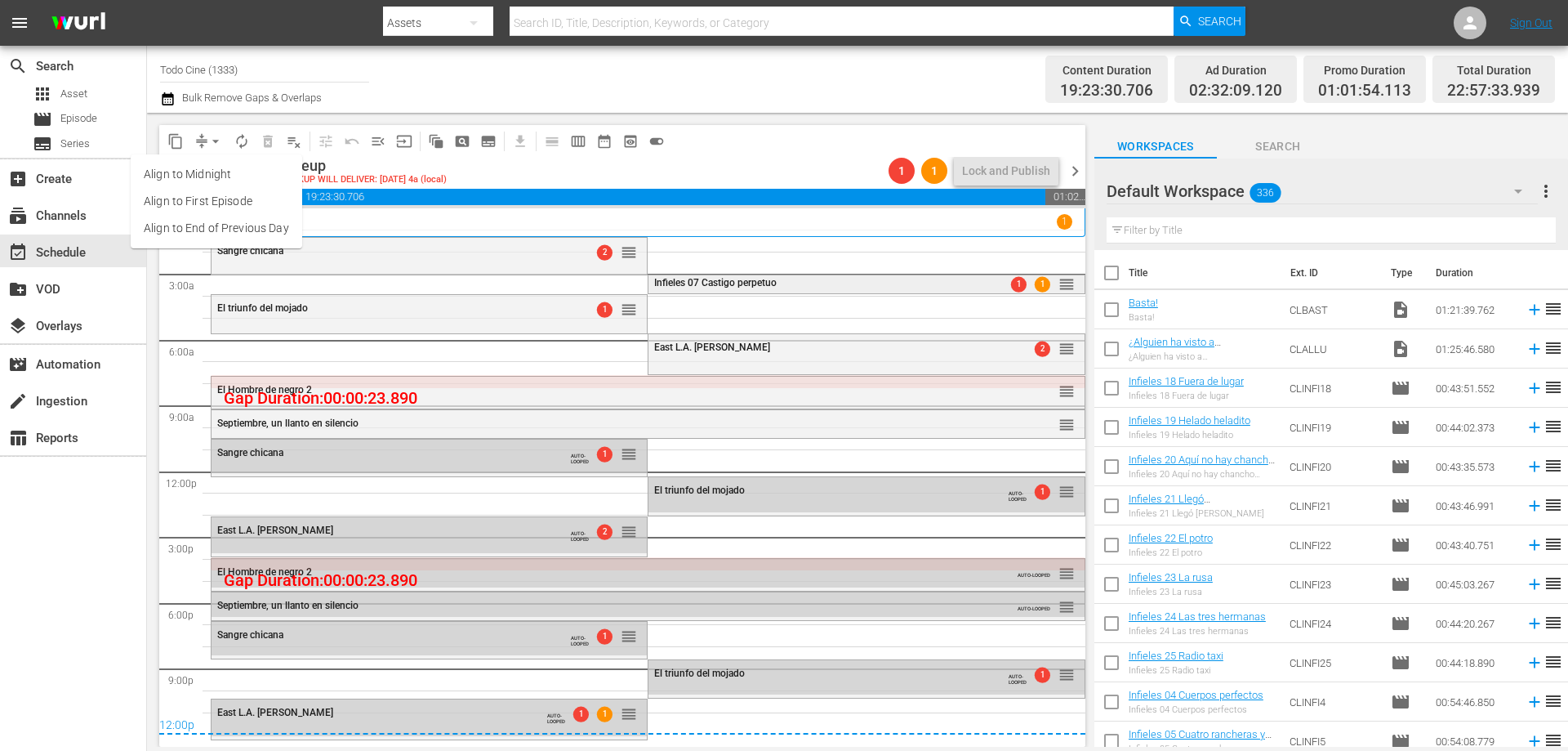 click on "Infieles 07 Castigo perpetuo" at bounding box center [826, 283] 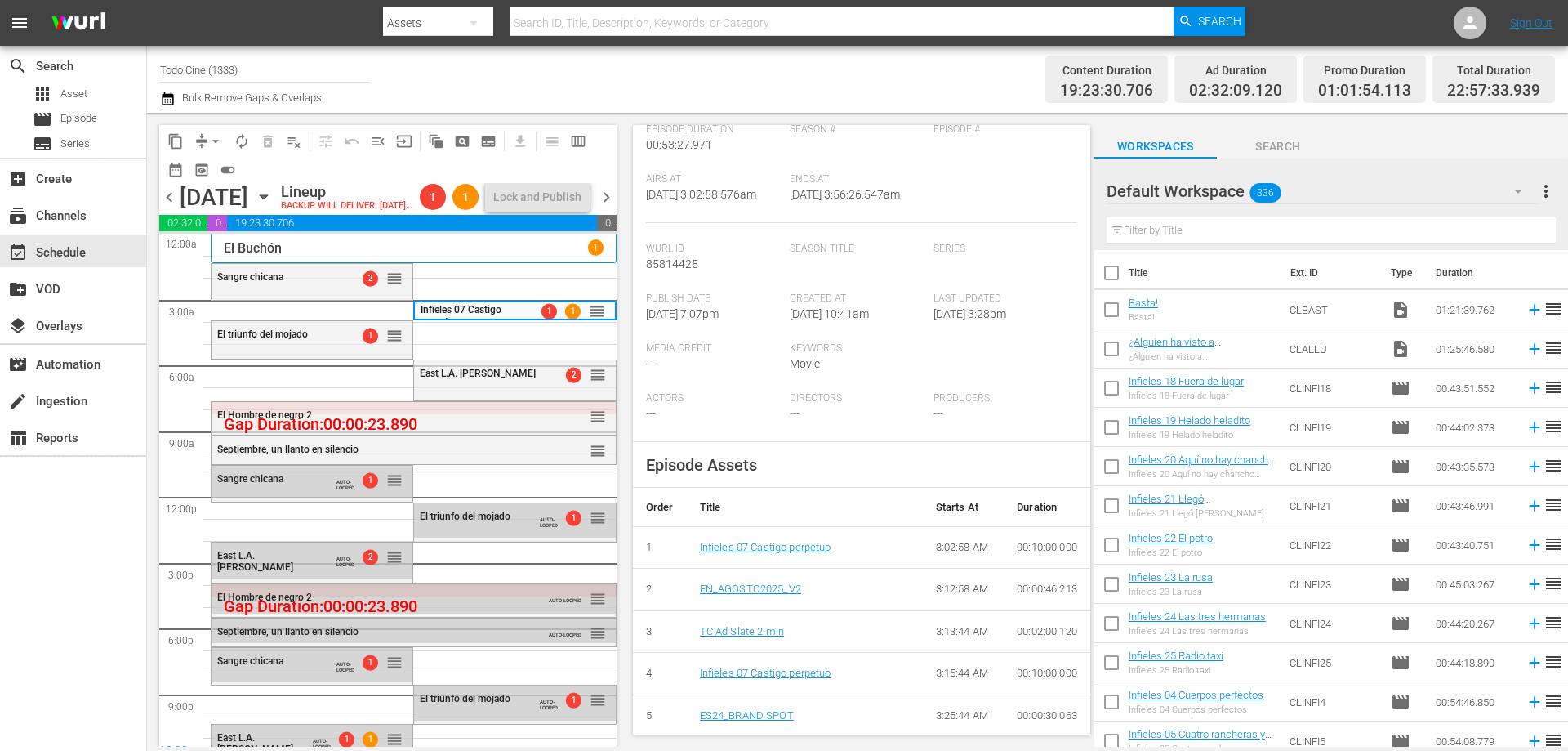 scroll, scrollTop: 572, scrollLeft: 0, axis: vertical 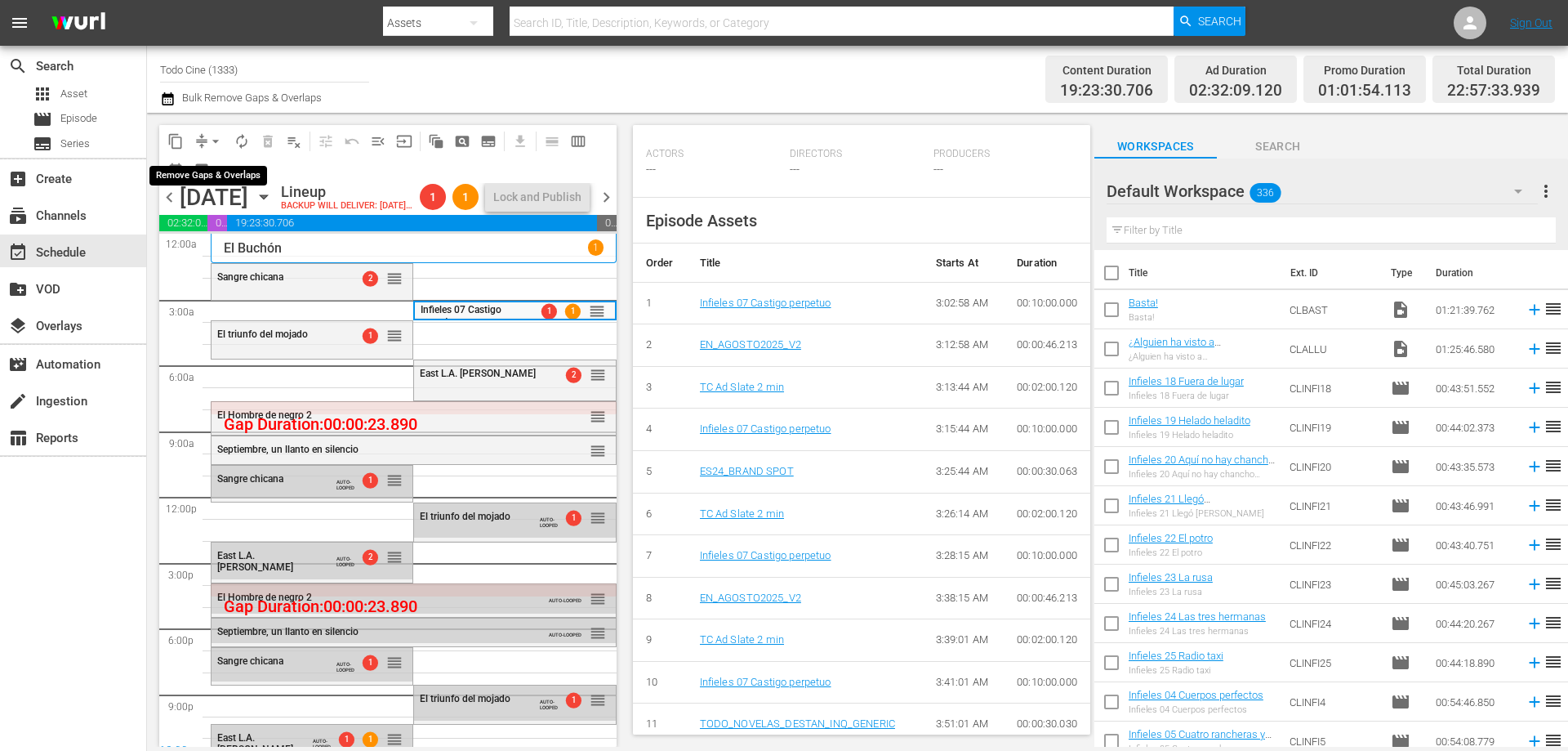 click on "arrow_drop_down" at bounding box center (216, 141) 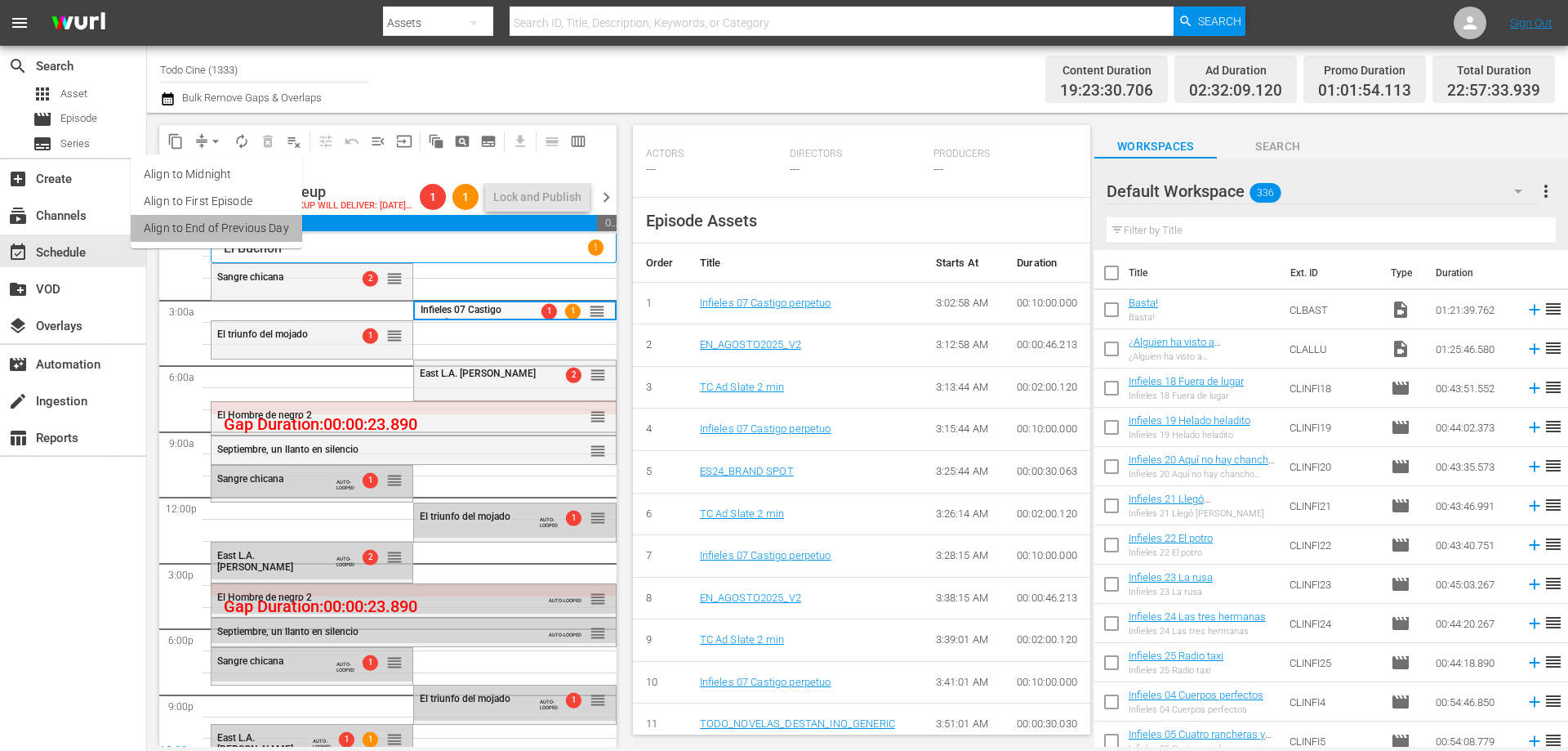 click on "Align to End of Previous Day" at bounding box center (216, 228) 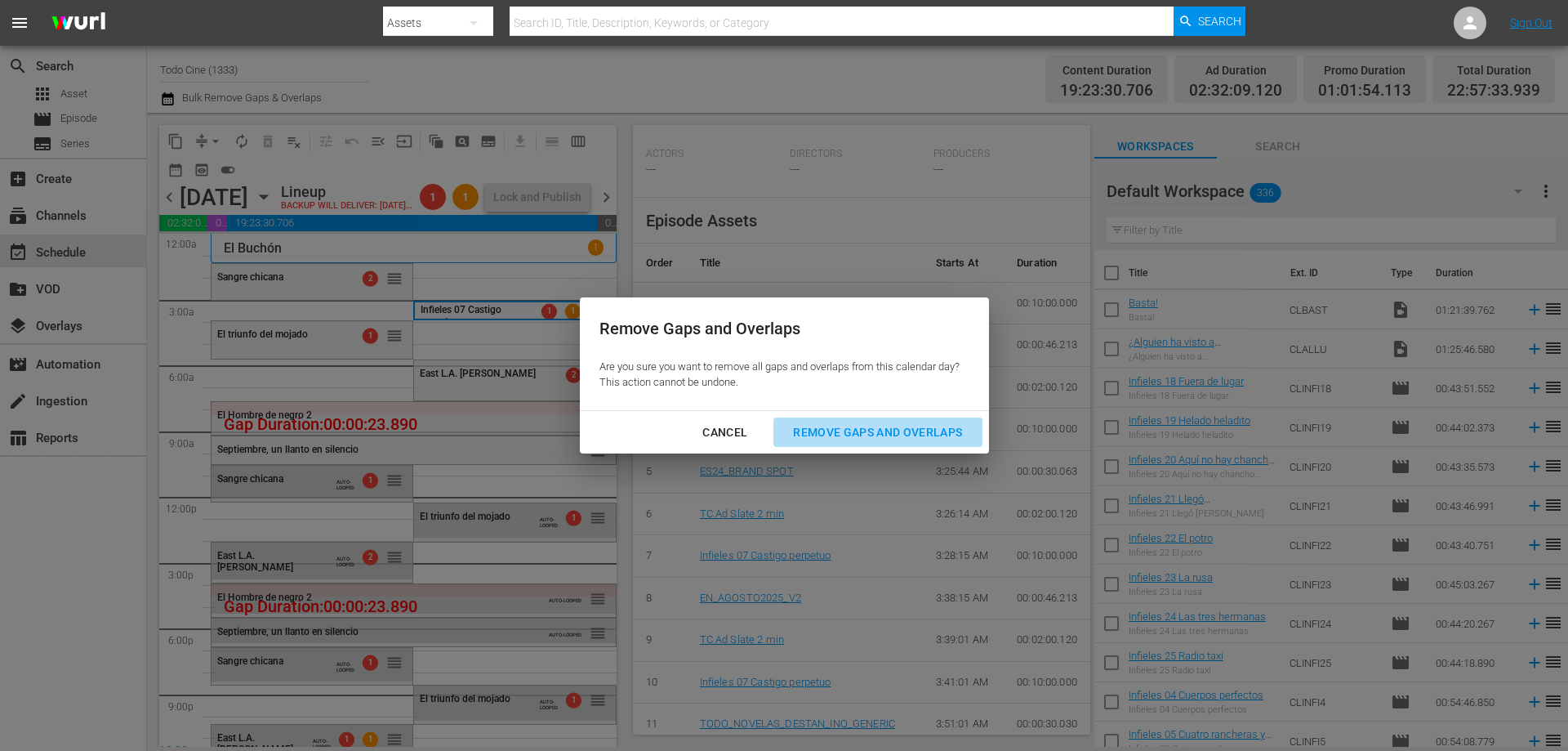 click on "Remove Gaps and Overlaps" at bounding box center (877, 432) 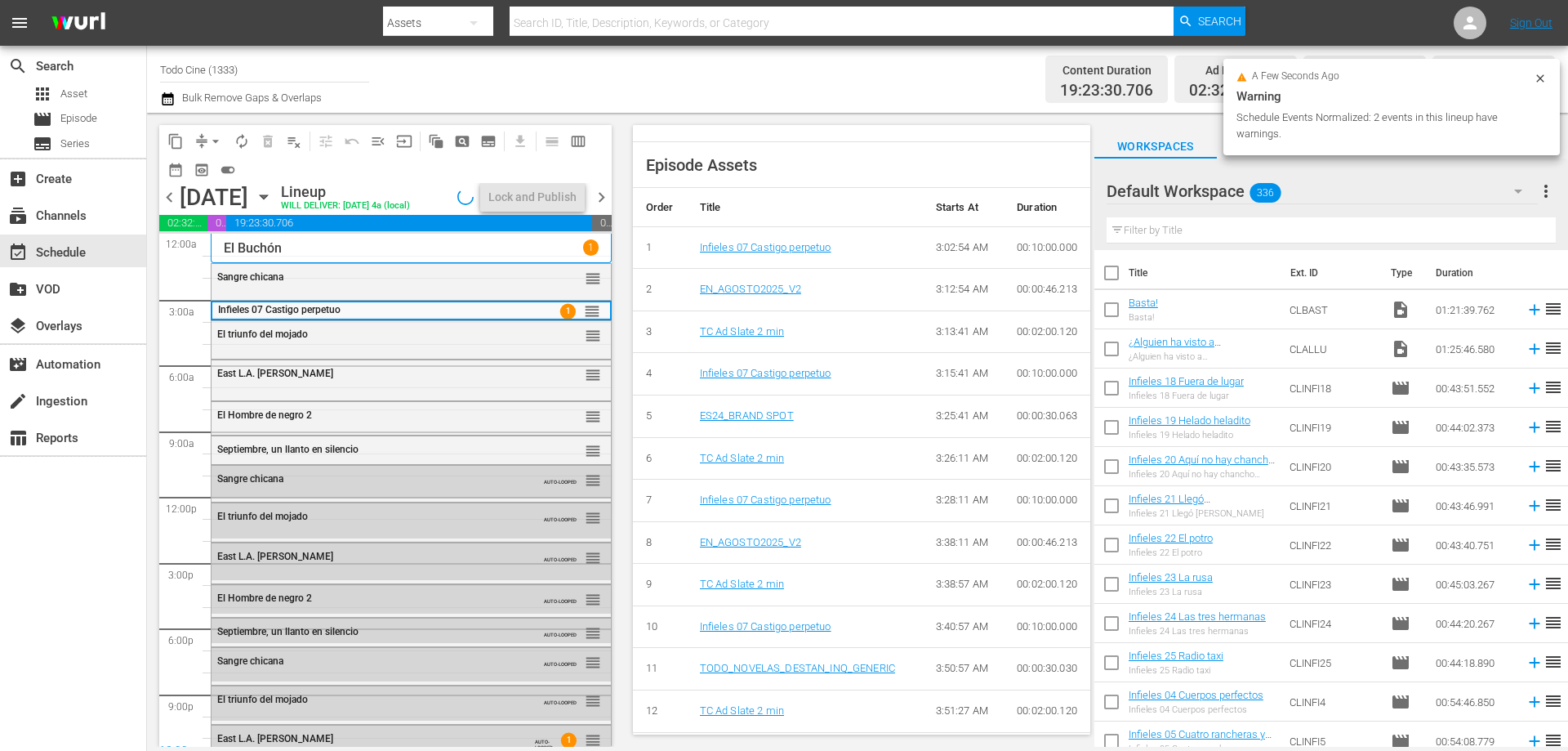 scroll, scrollTop: 516, scrollLeft: 0, axis: vertical 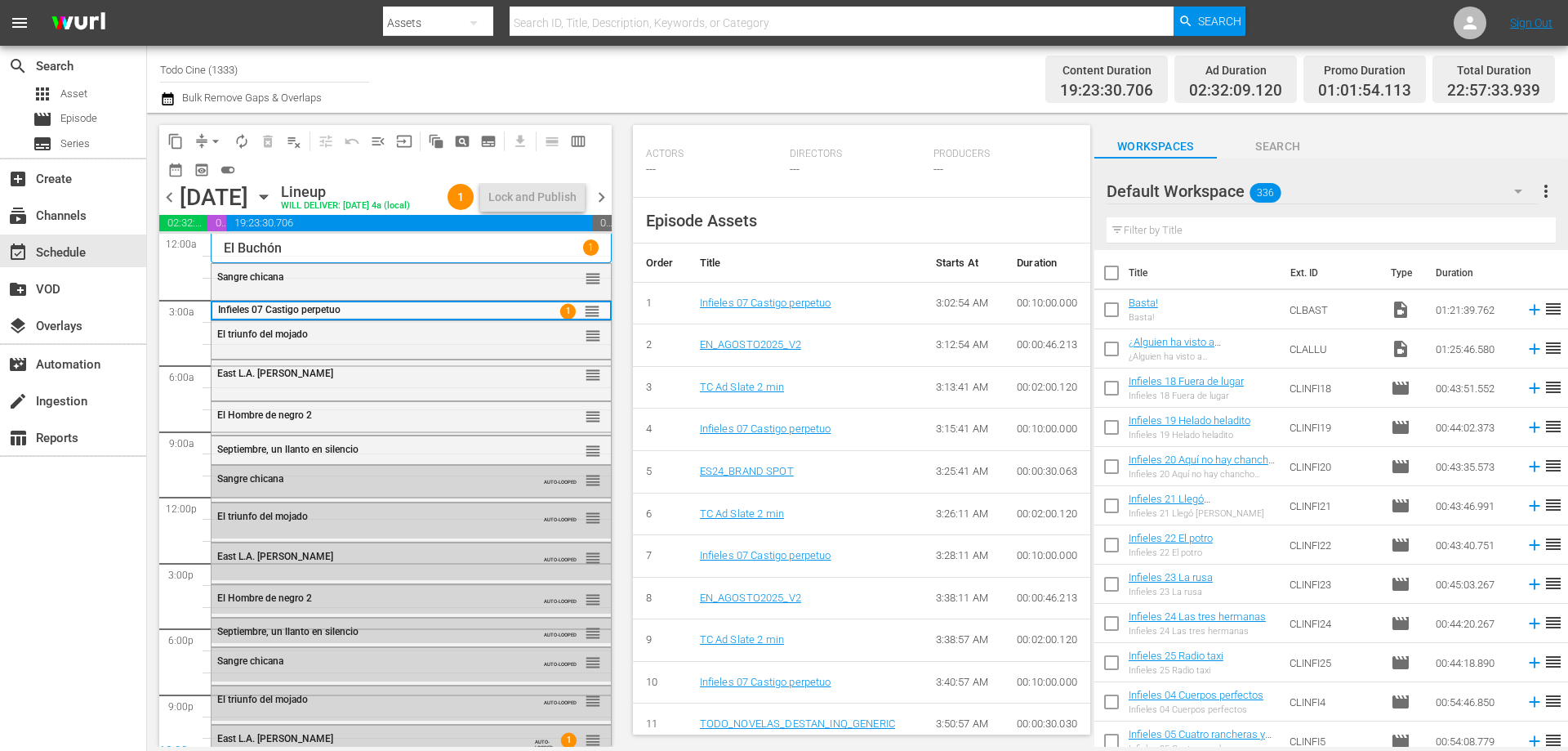 click on "chevron_right" at bounding box center [601, 197] 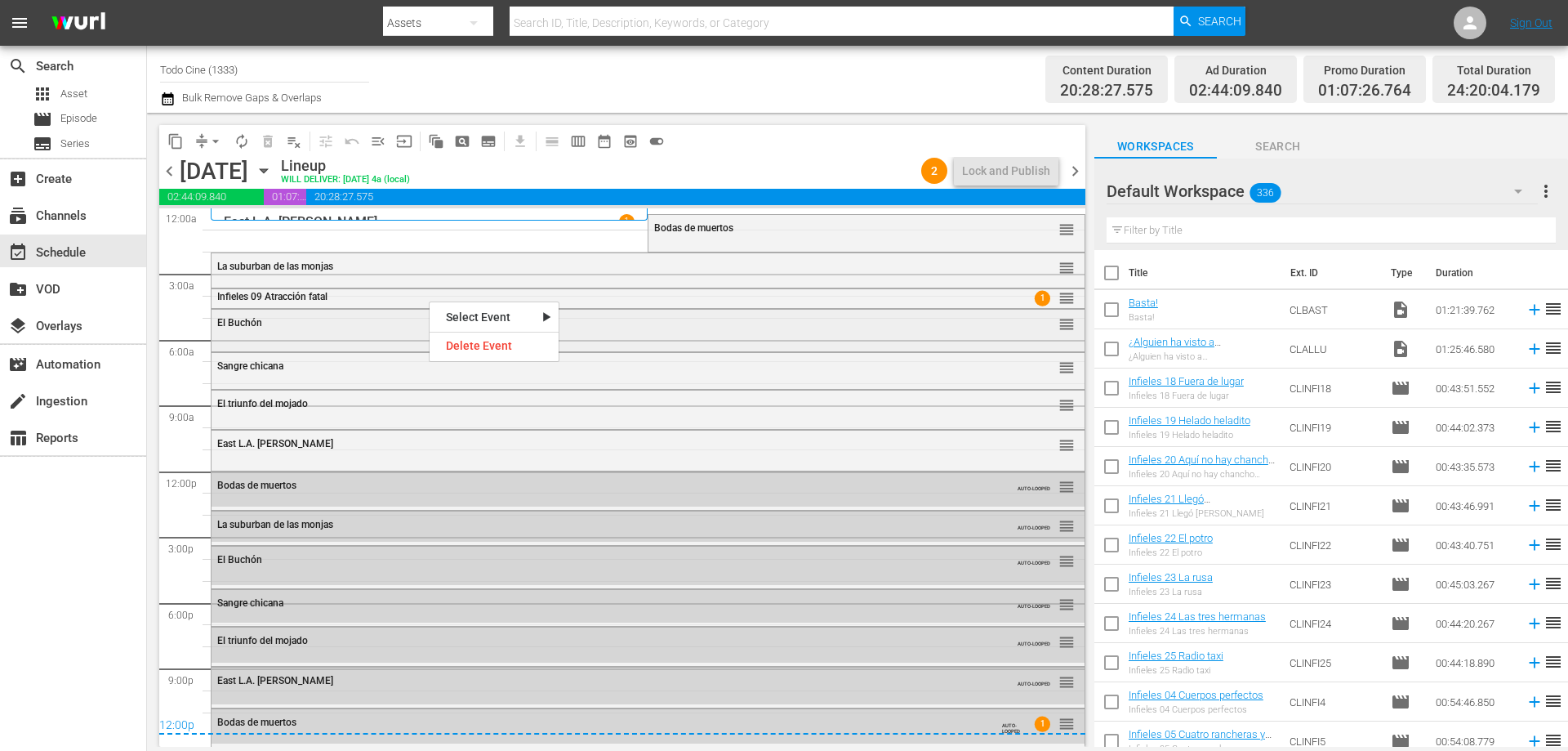 click on "Delete Event" at bounding box center [494, 346] 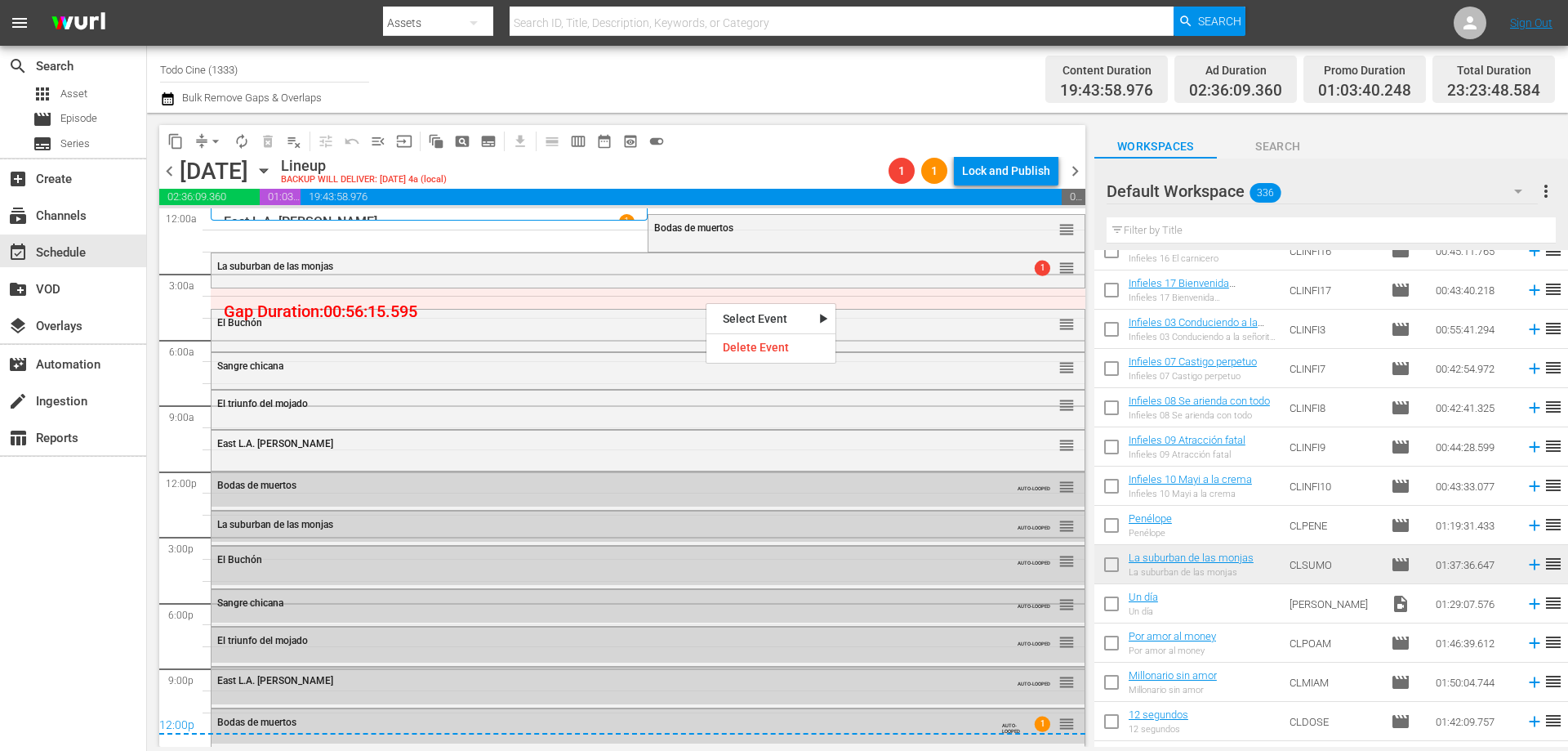 scroll, scrollTop: 899, scrollLeft: 0, axis: vertical 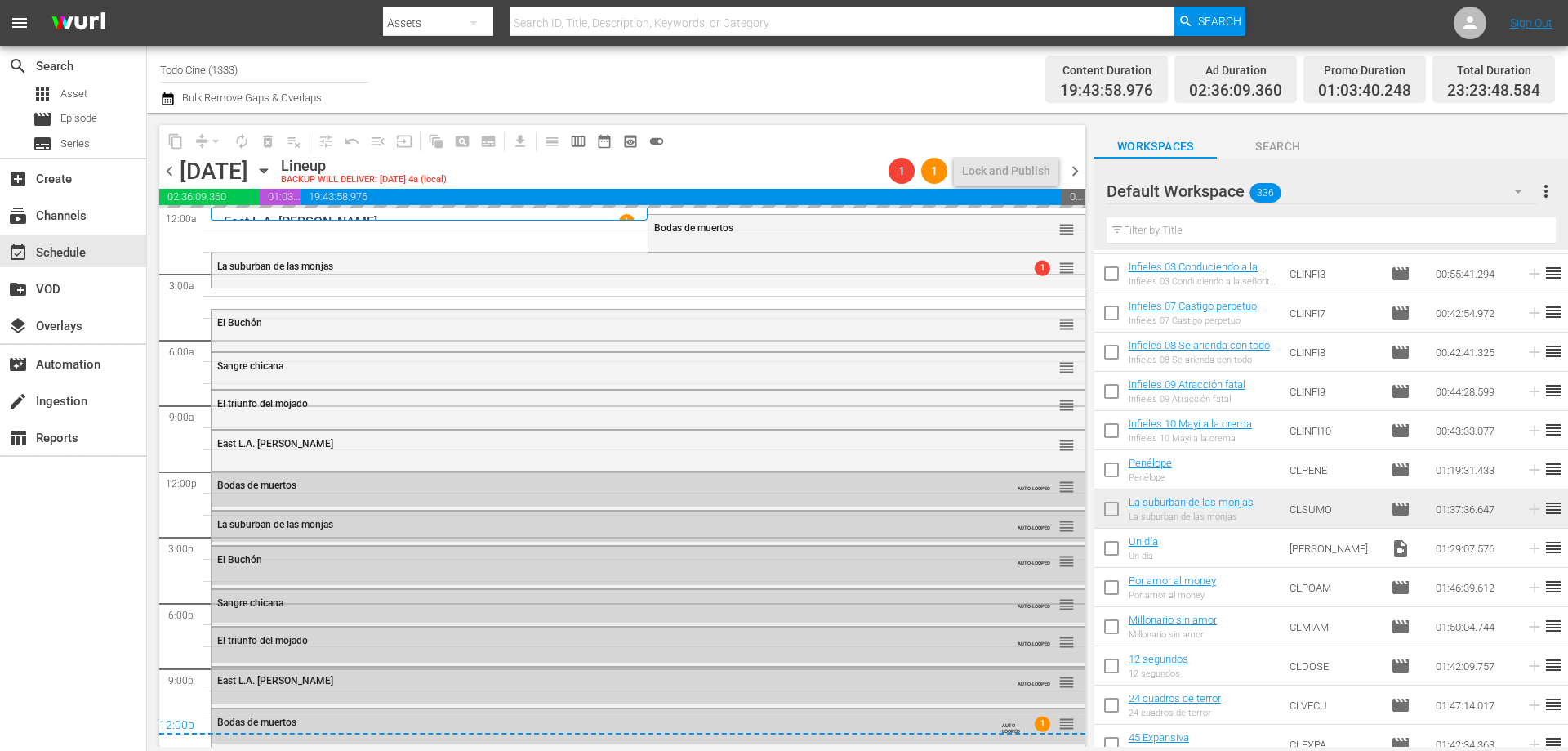 click on "chevron_right" at bounding box center [1075, 171] 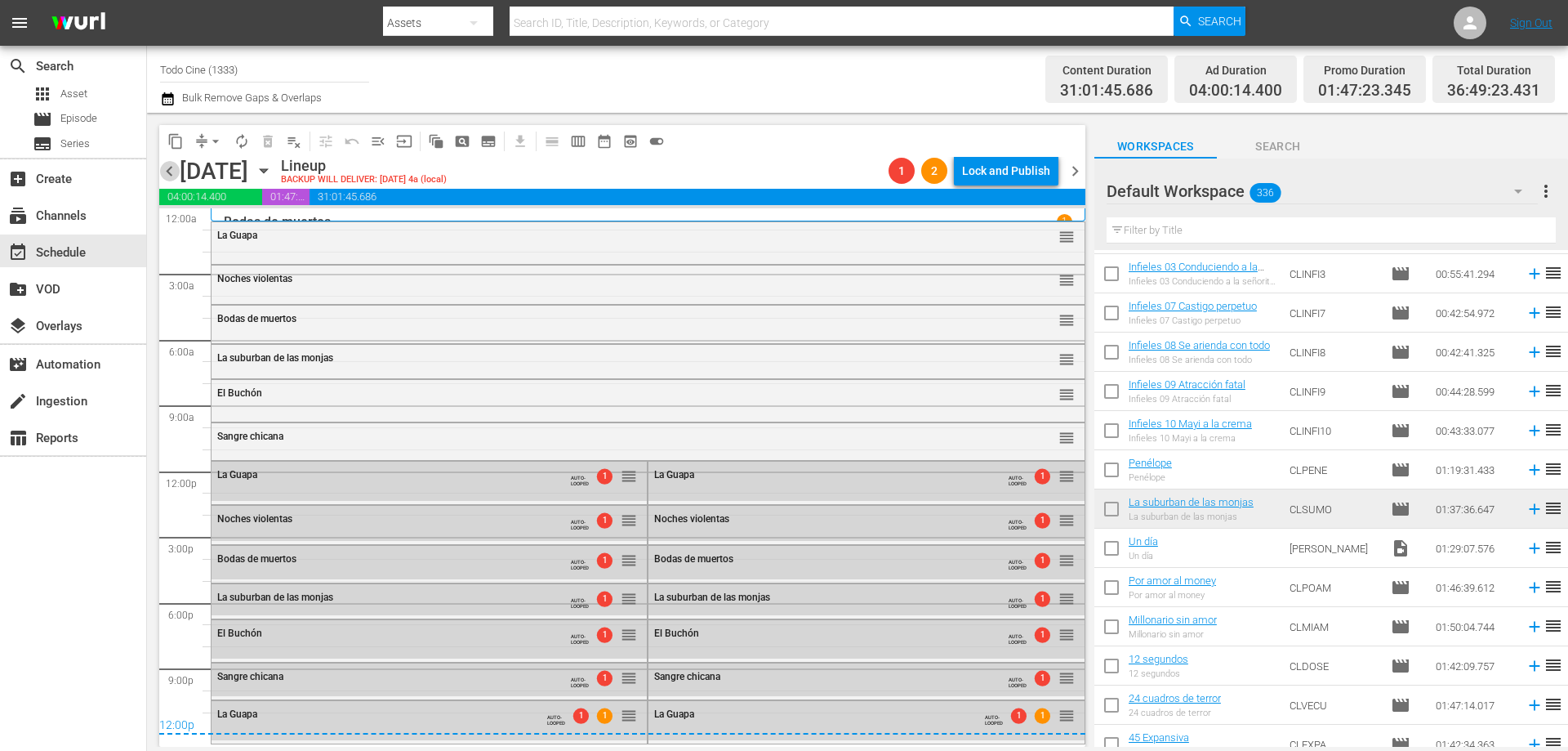 click on "chevron_left" at bounding box center (169, 171) 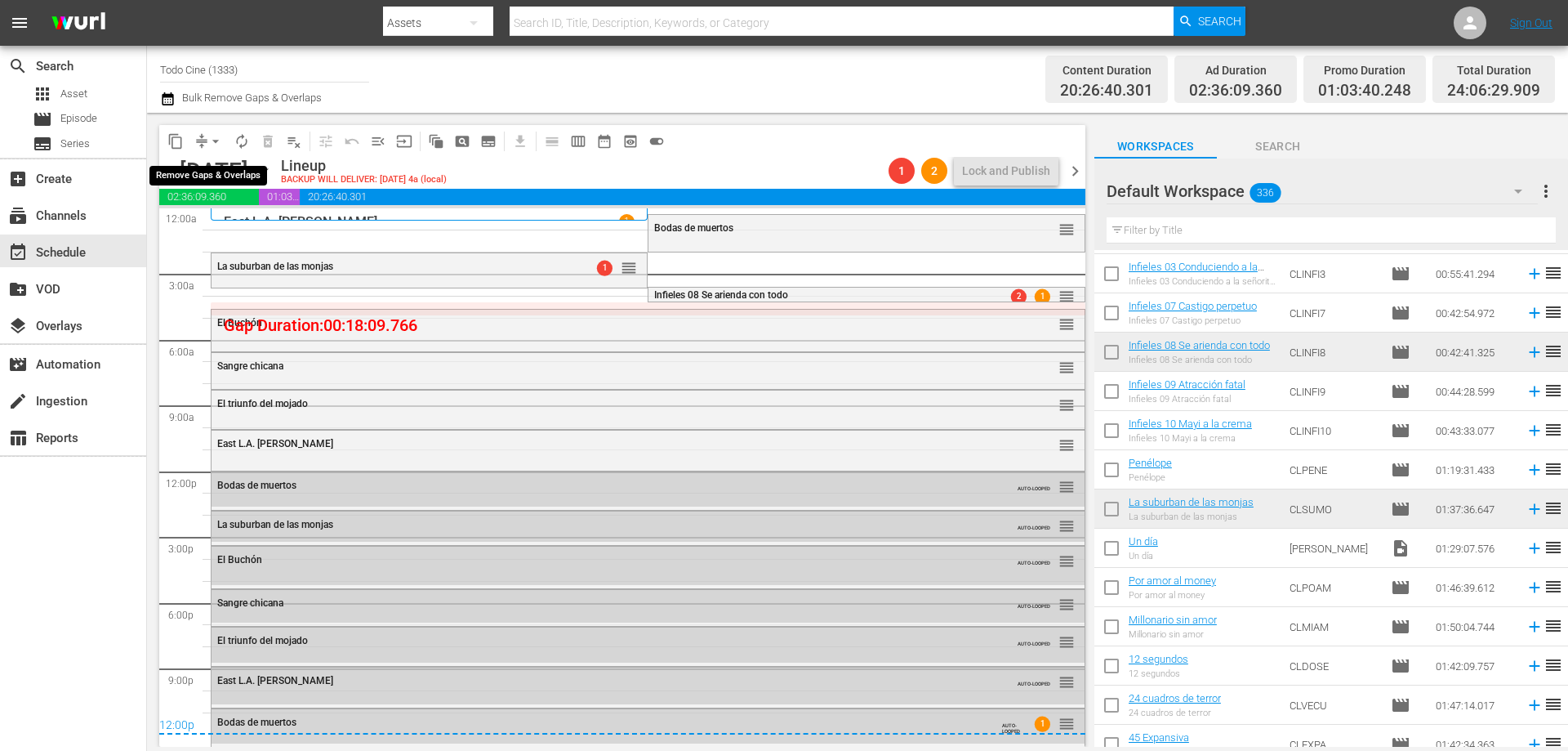 click on "arrow_drop_down" at bounding box center [216, 141] 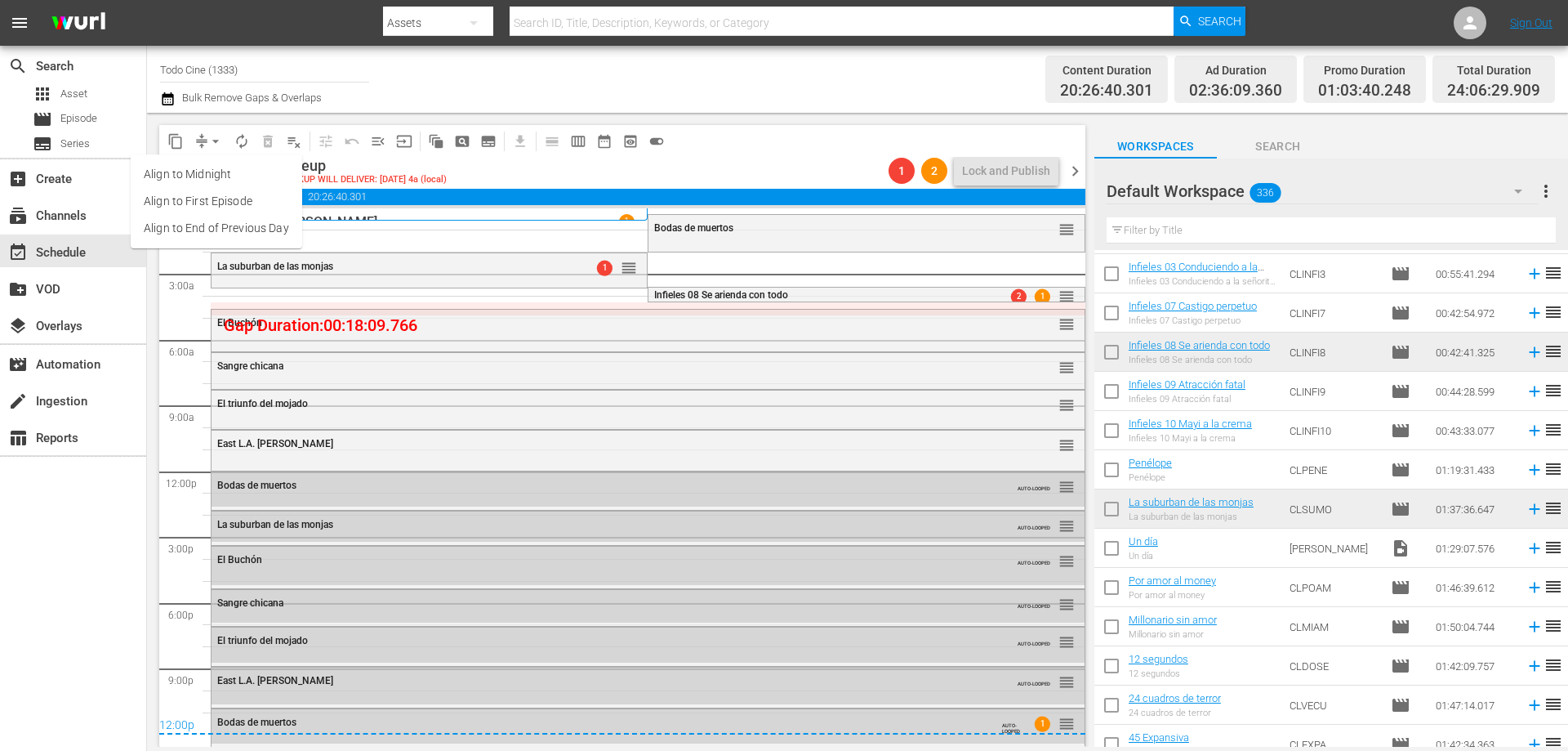 click on "Align to End of Previous Day" at bounding box center [216, 228] 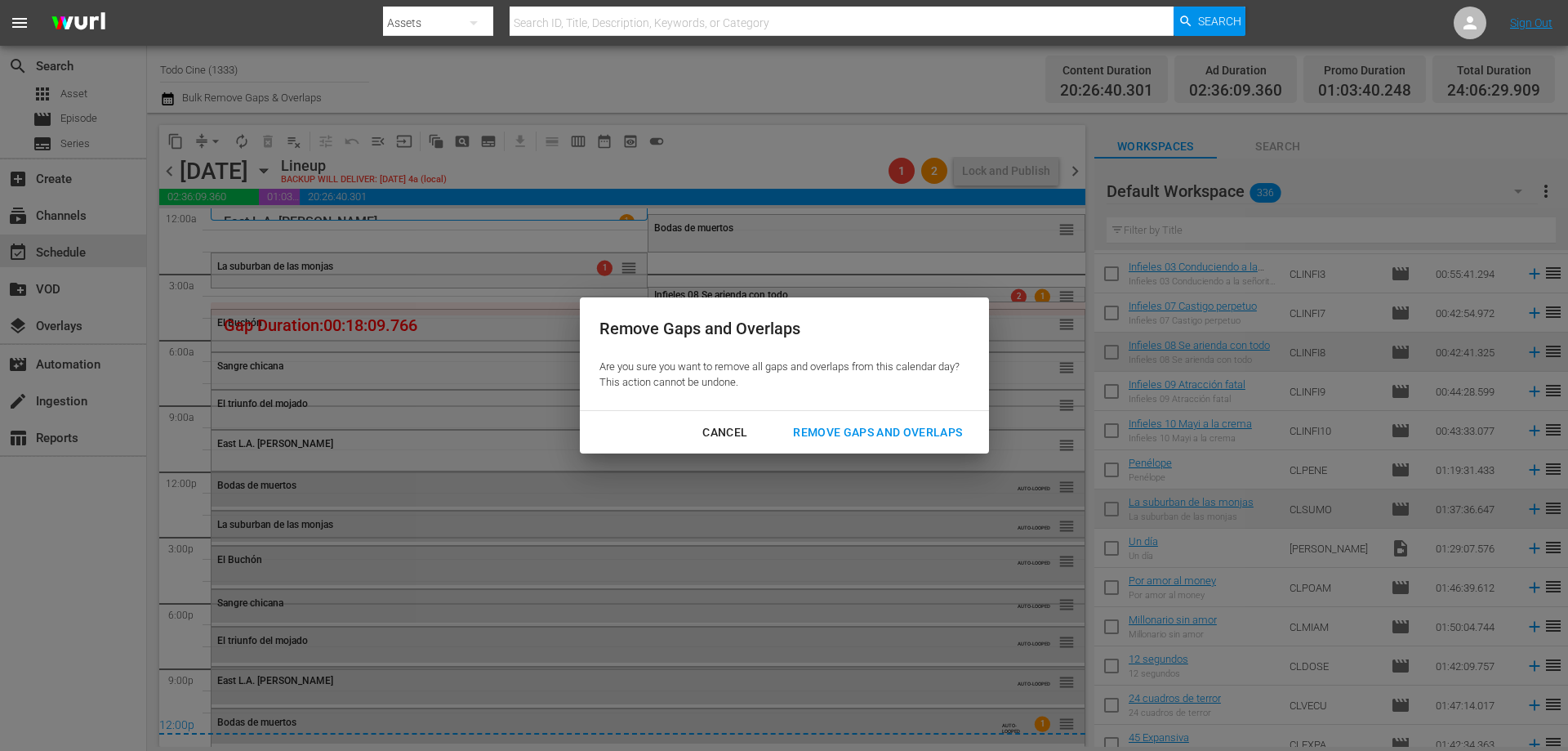 click on "Remove Gaps and Overlaps" at bounding box center [877, 432] 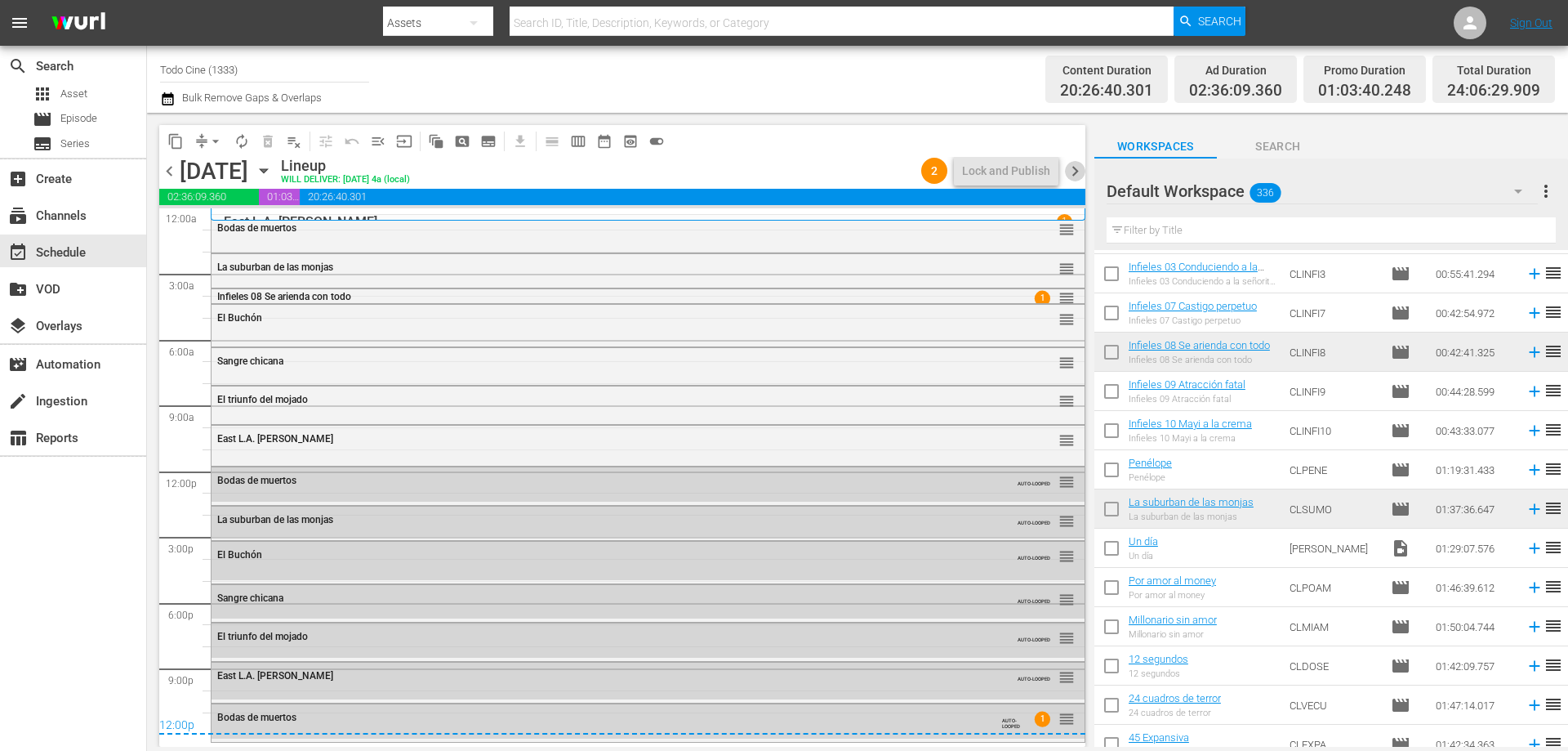 click on "chevron_right" at bounding box center (1075, 171) 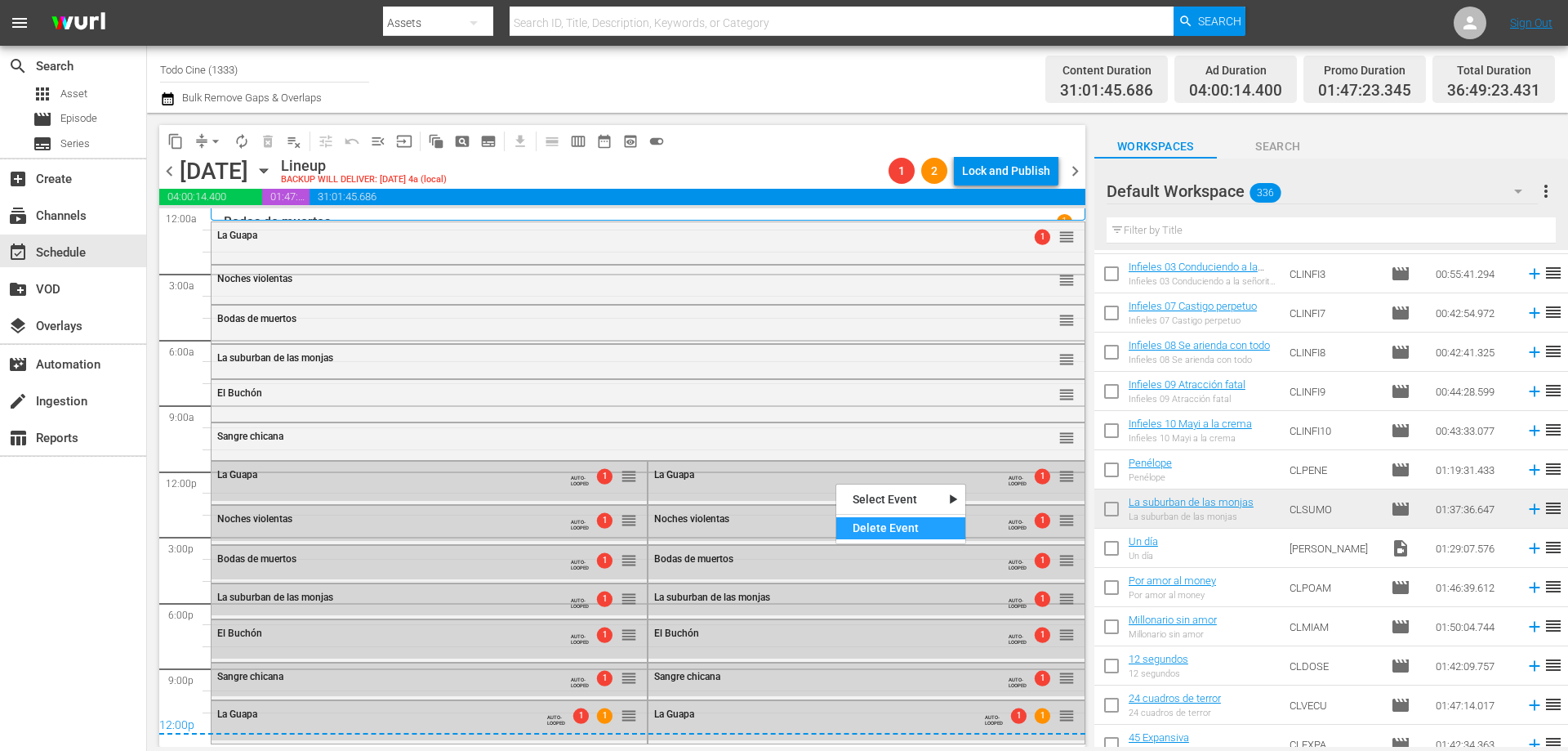 click on "Delete Event" at bounding box center [901, 528] 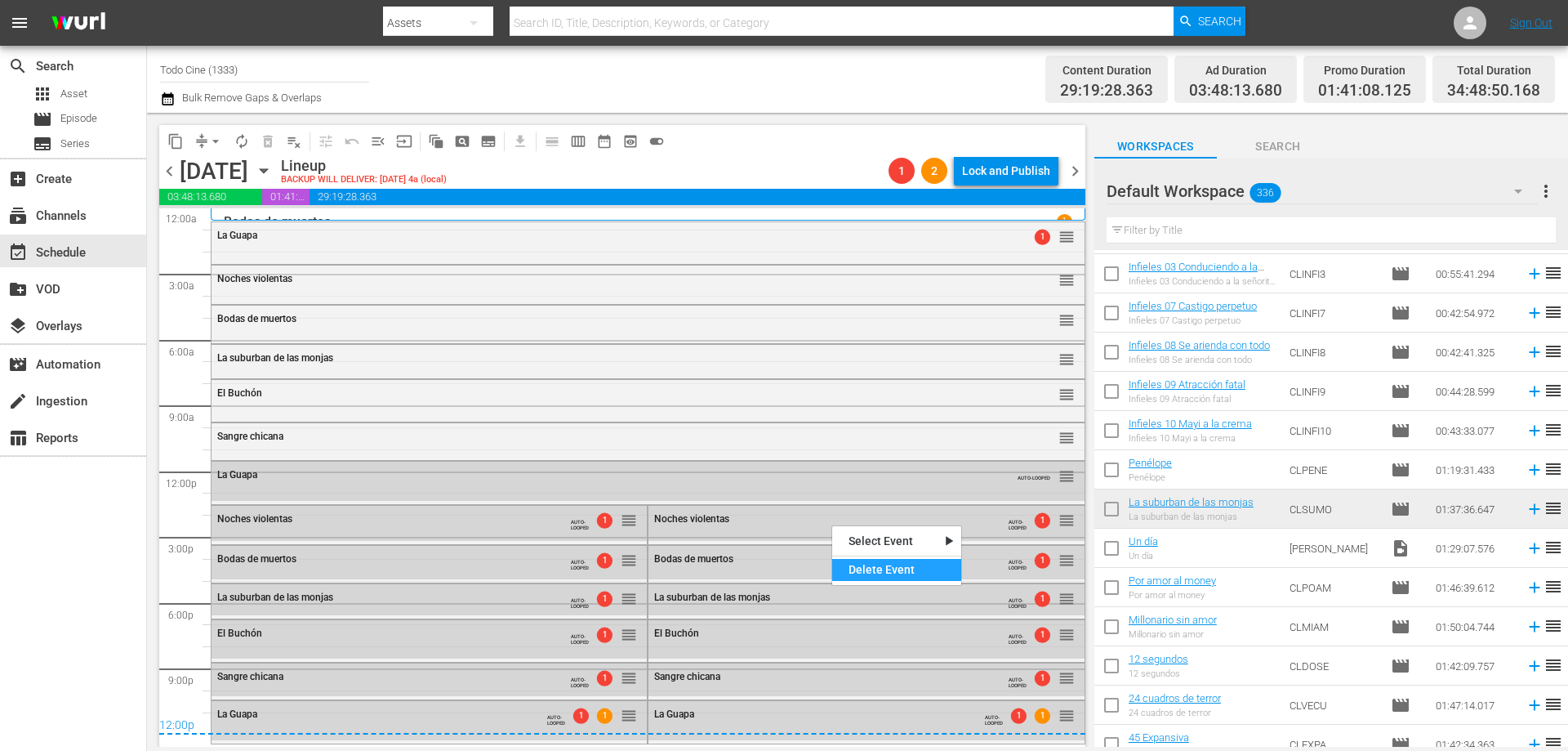 click on "Delete Event" at bounding box center [897, 570] 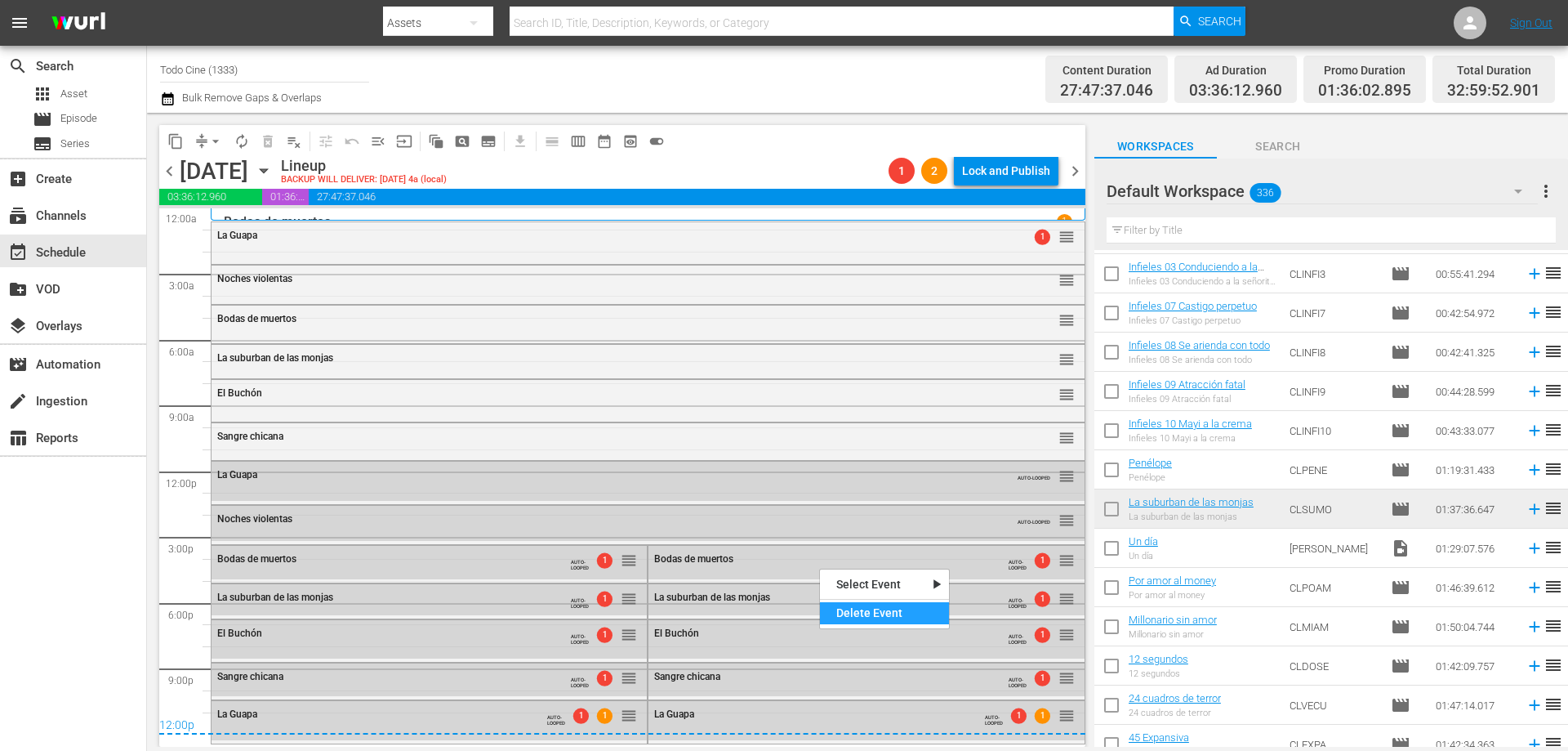 click on "Delete Event" at bounding box center (884, 613) 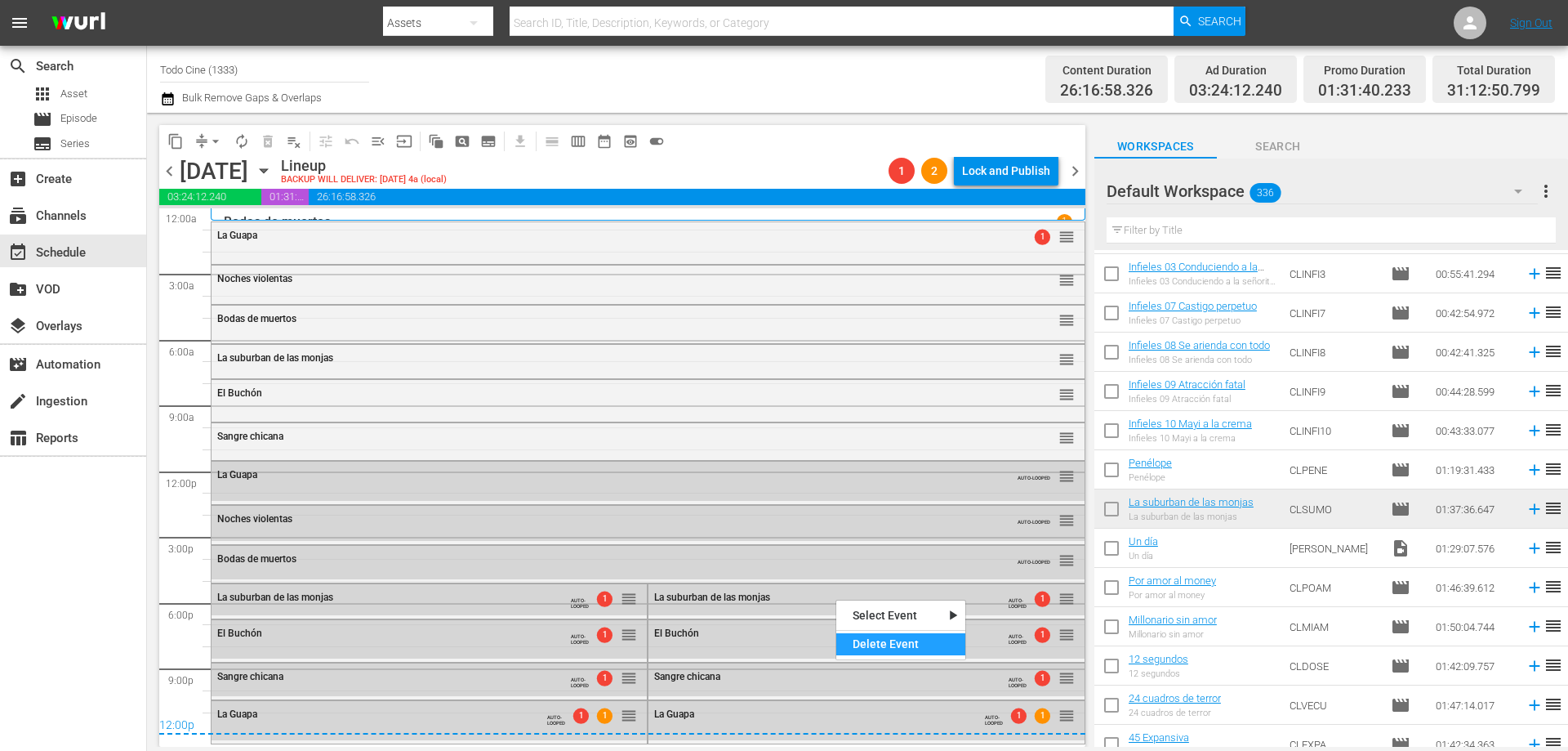 click on "Delete Event" at bounding box center [901, 644] 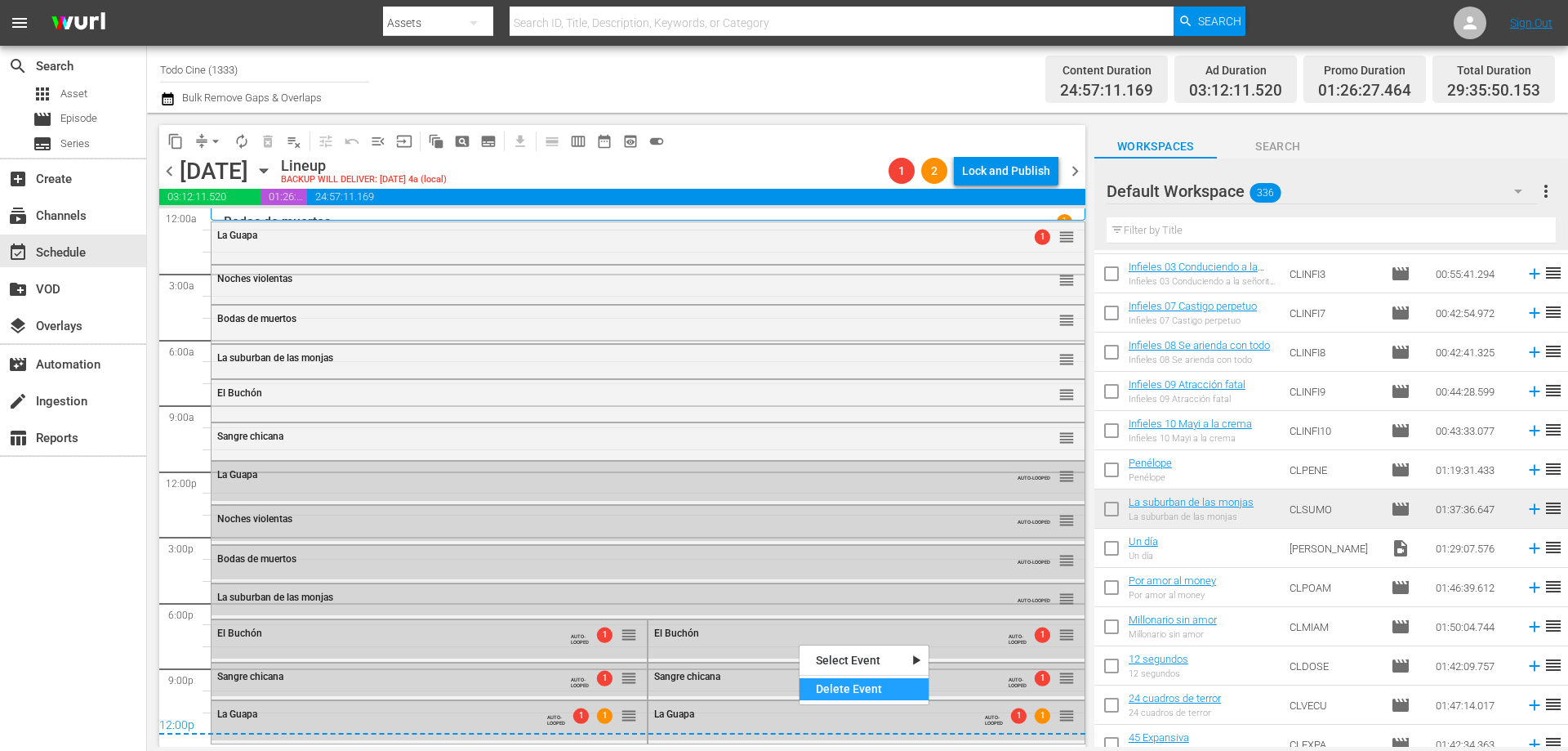 click on "Delete Event" at bounding box center [864, 689] 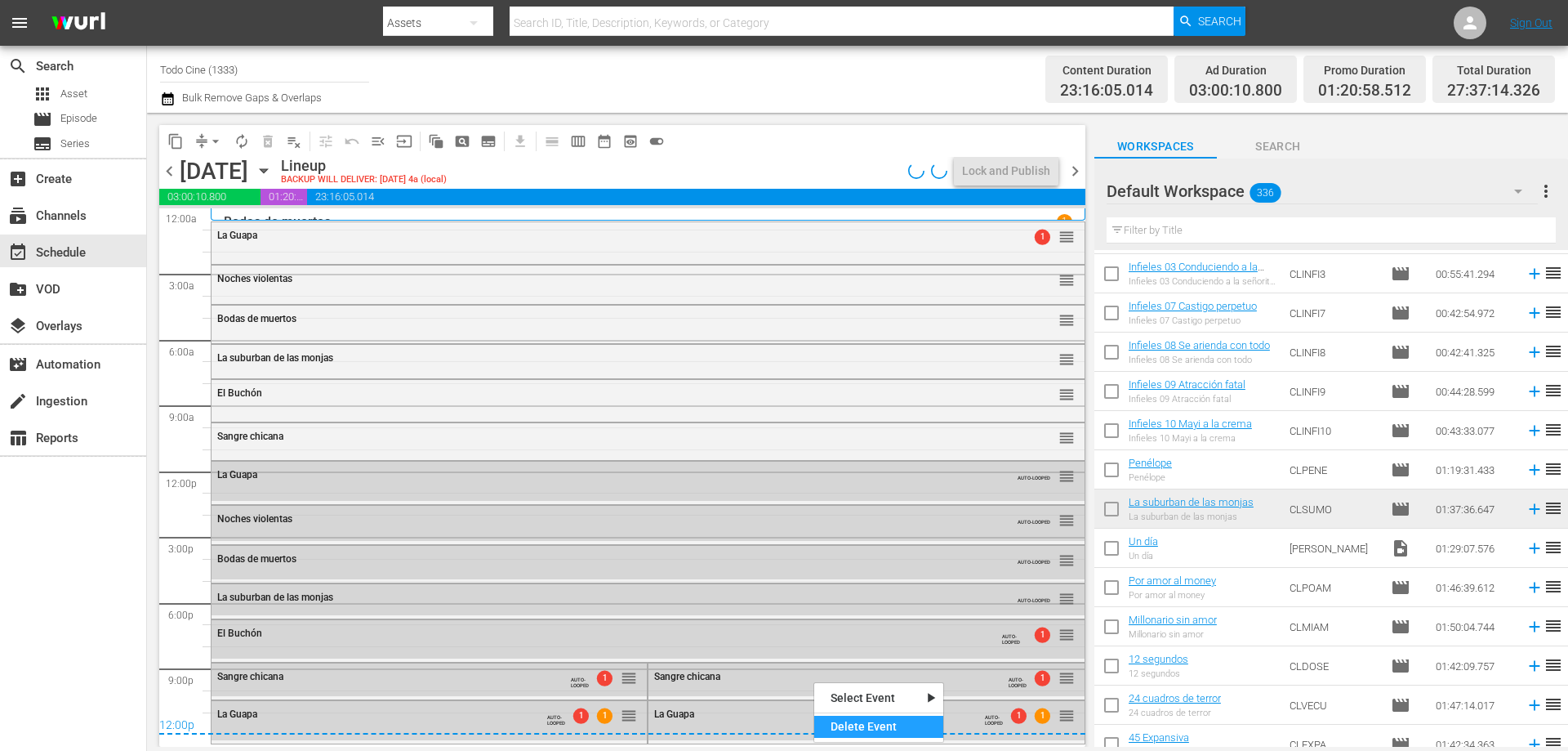 click on "Delete Event" at bounding box center (879, 726) 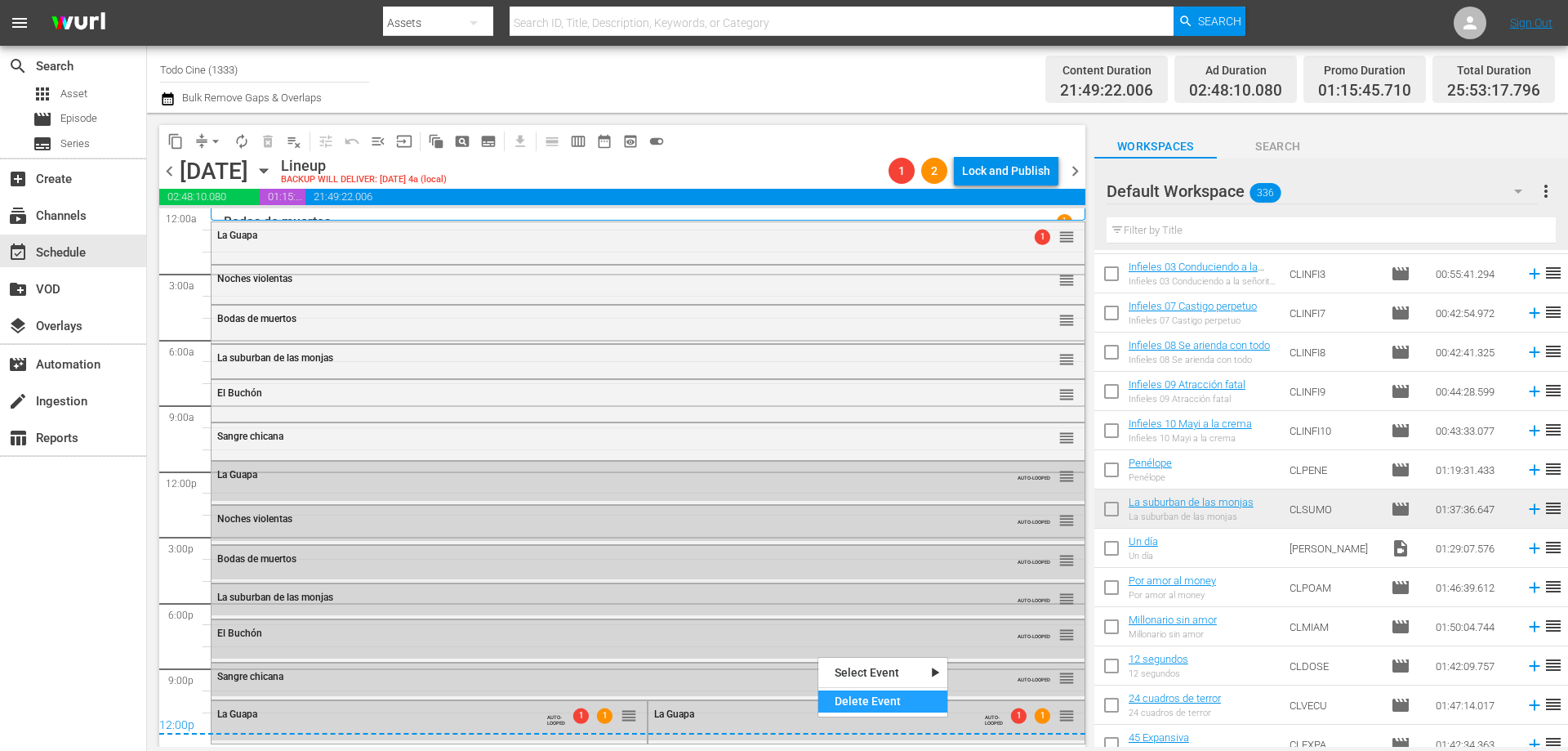 click on "Delete Event" at bounding box center (883, 701) 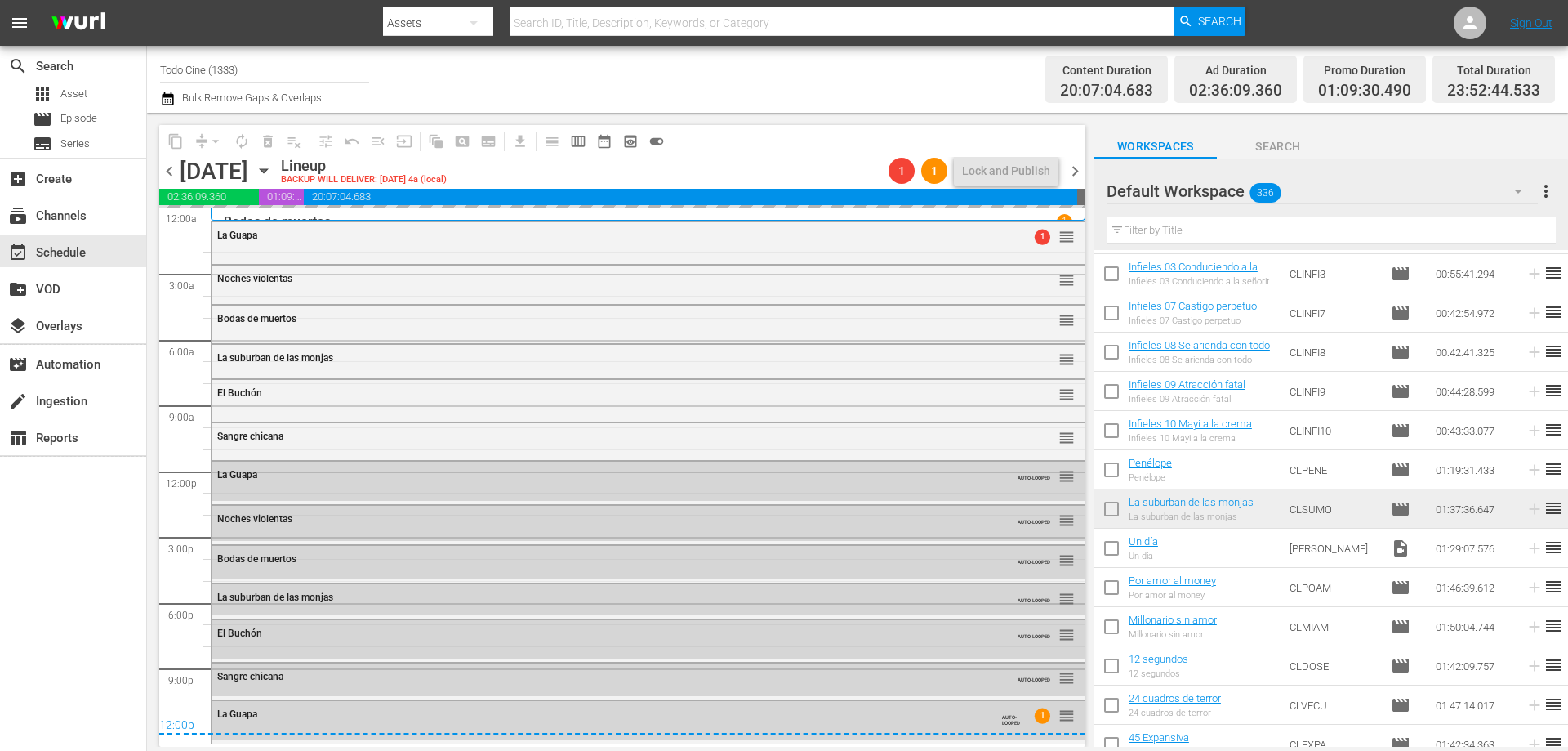 click on "chevron_right" at bounding box center (1075, 171) 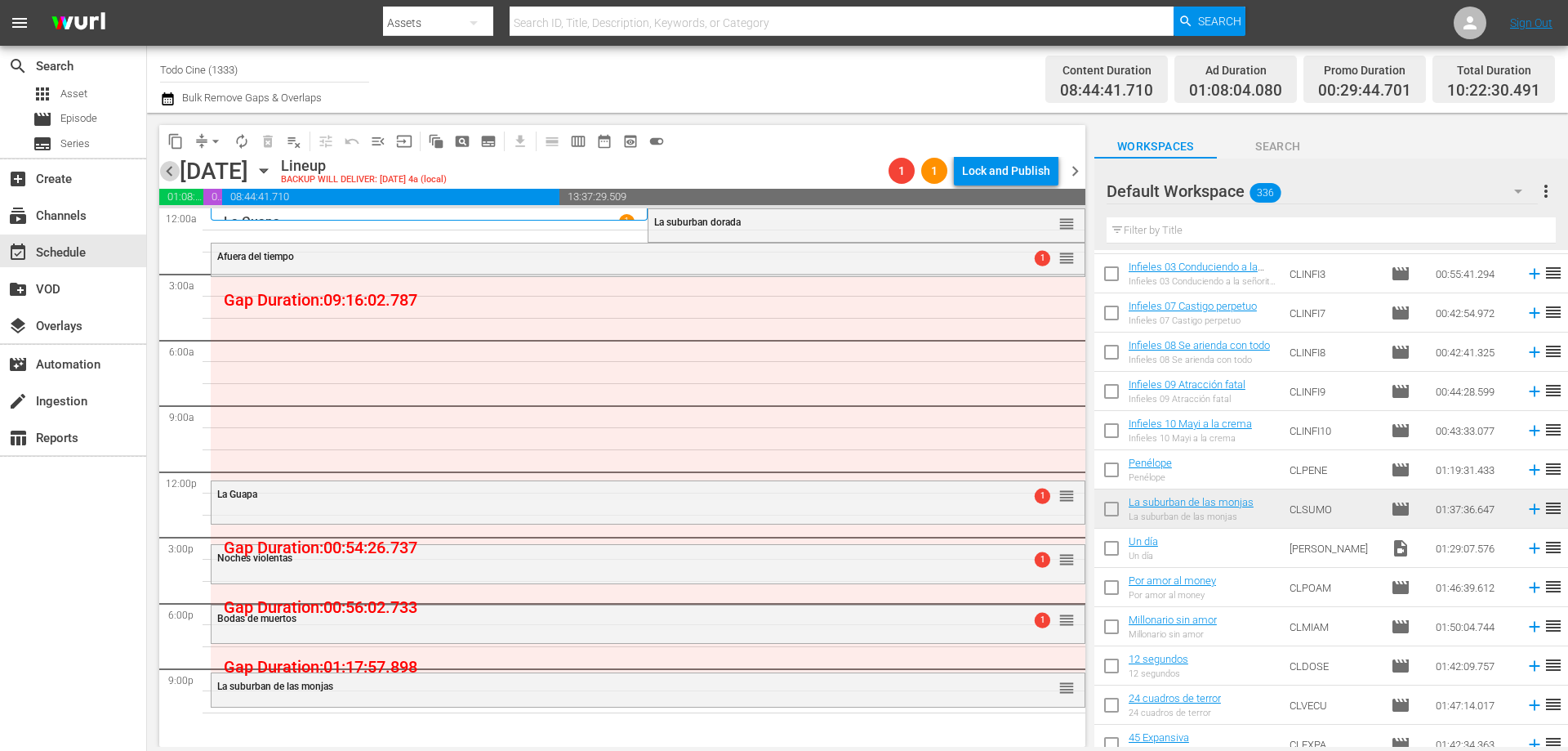 click on "chevron_left" at bounding box center [169, 171] 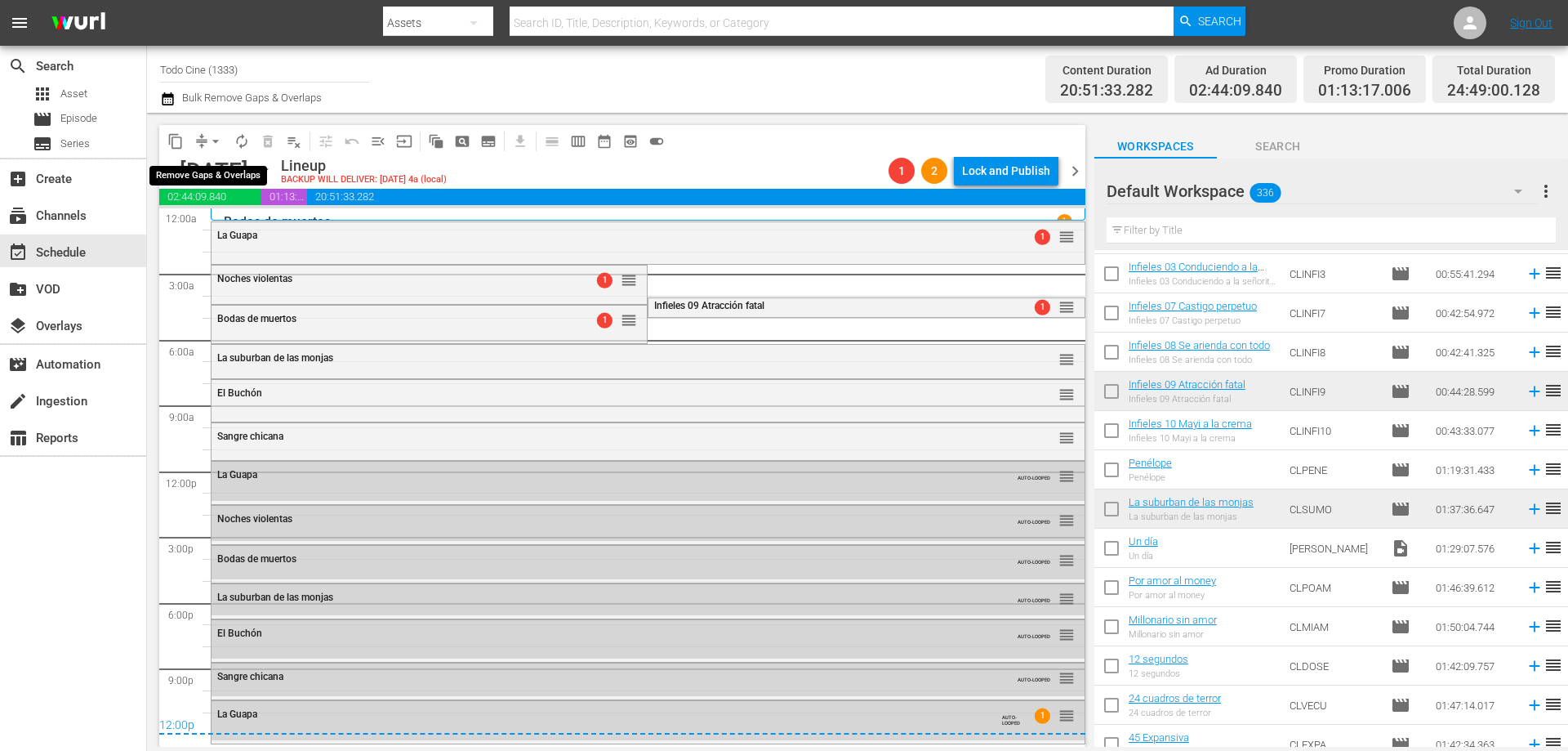 click on "arrow_drop_down" at bounding box center [216, 141] 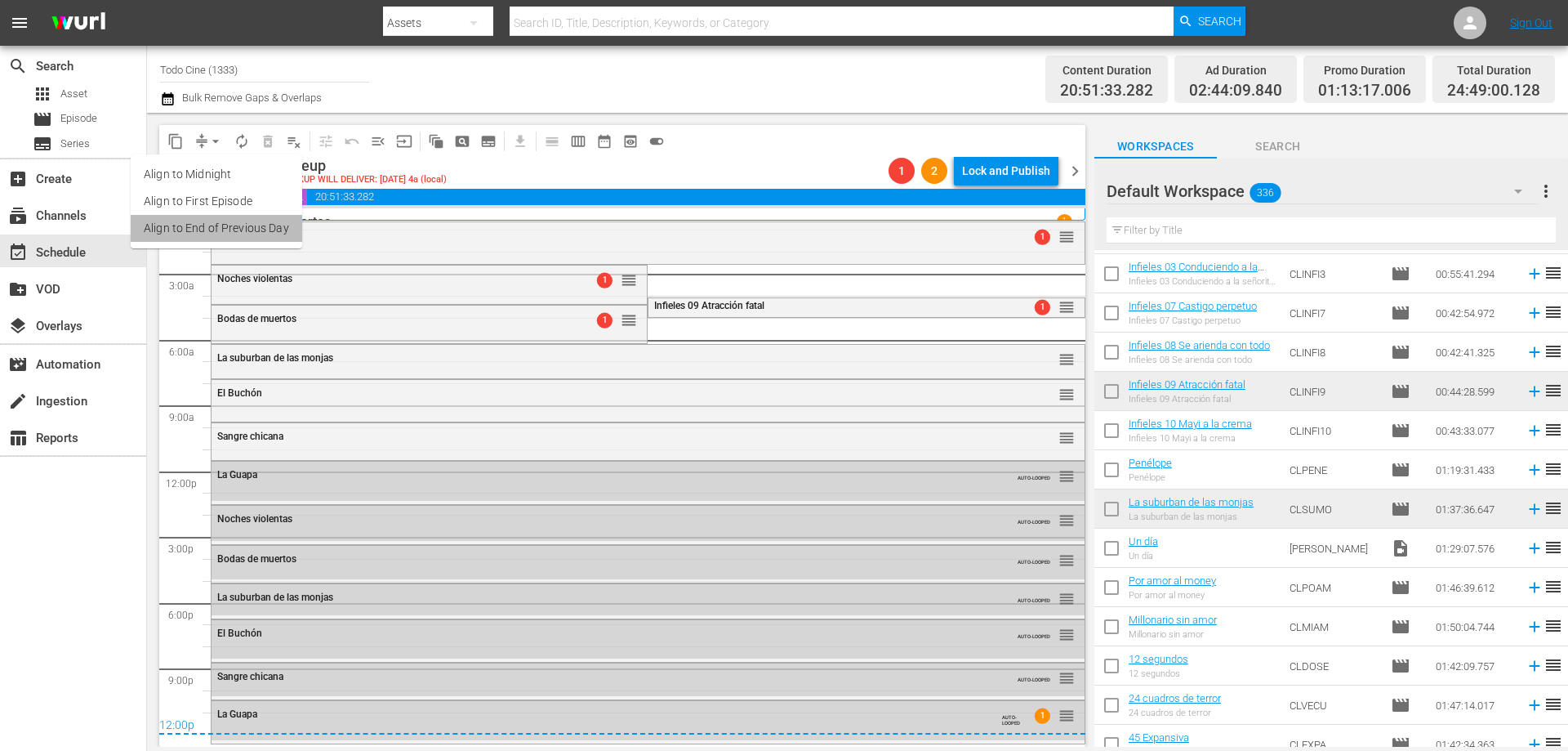 click on "Align to End of Previous Day" at bounding box center [216, 228] 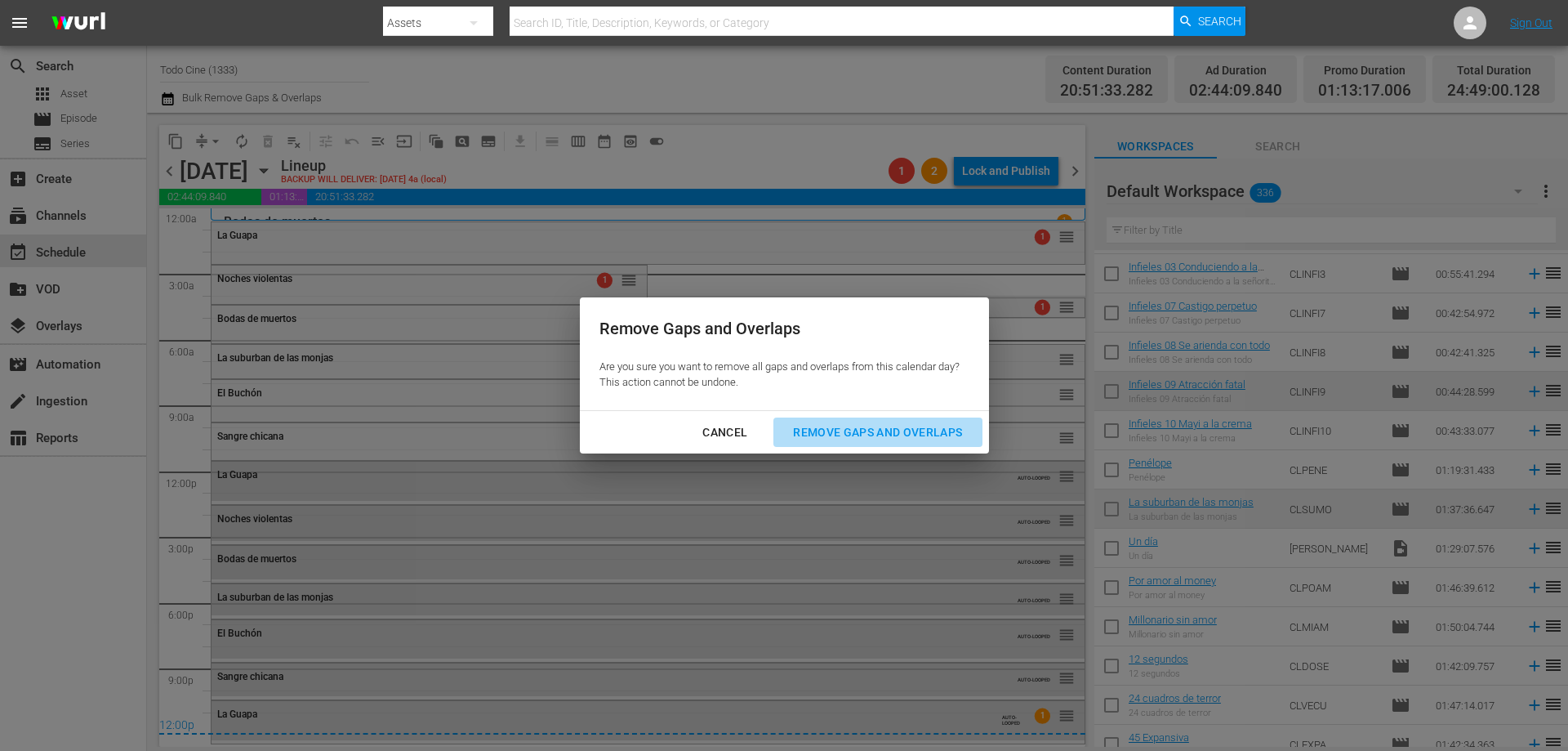 click on "Remove Gaps and Overlaps" at bounding box center [877, 432] 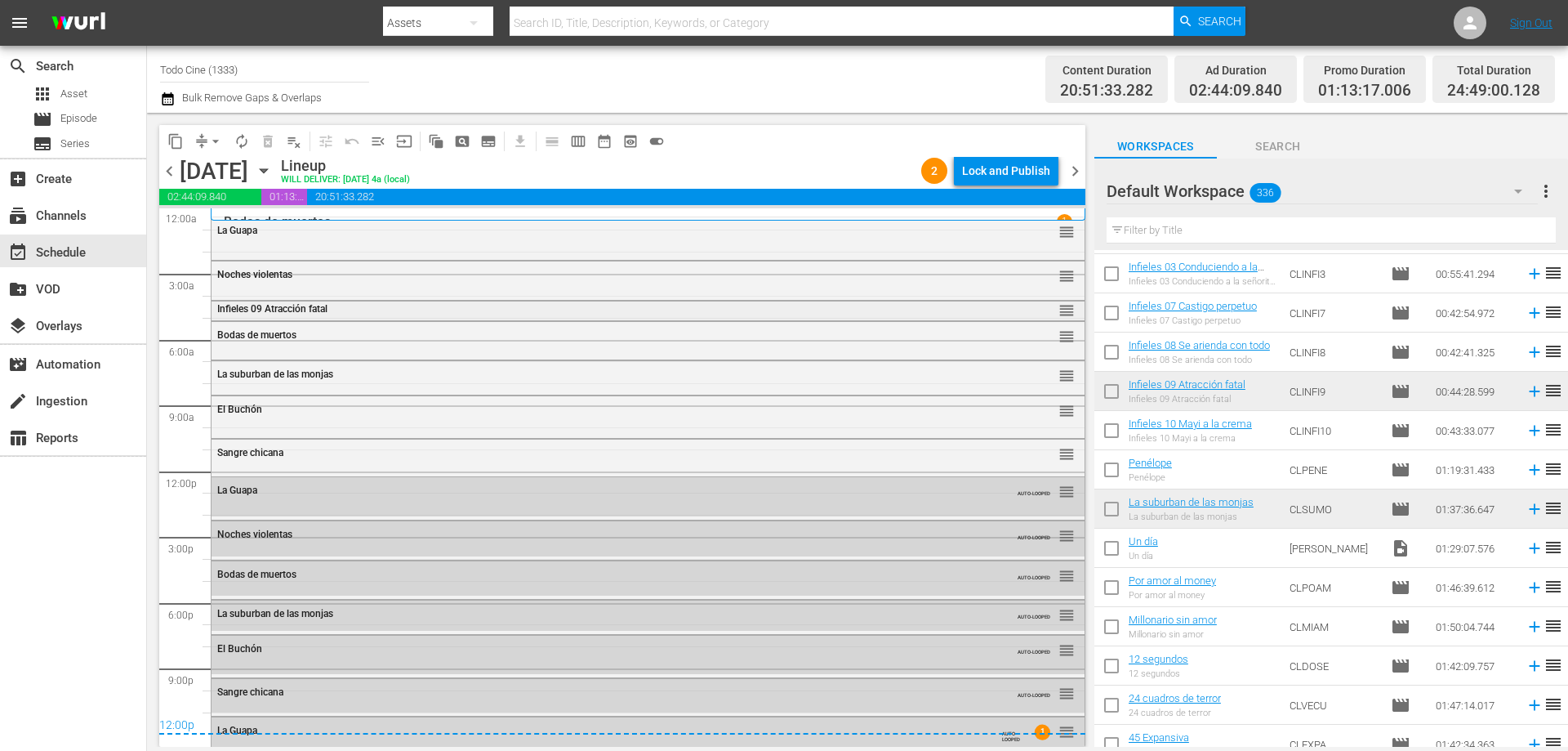 click on "Infieles 09 Atracción fatal" at bounding box center (272, 309) 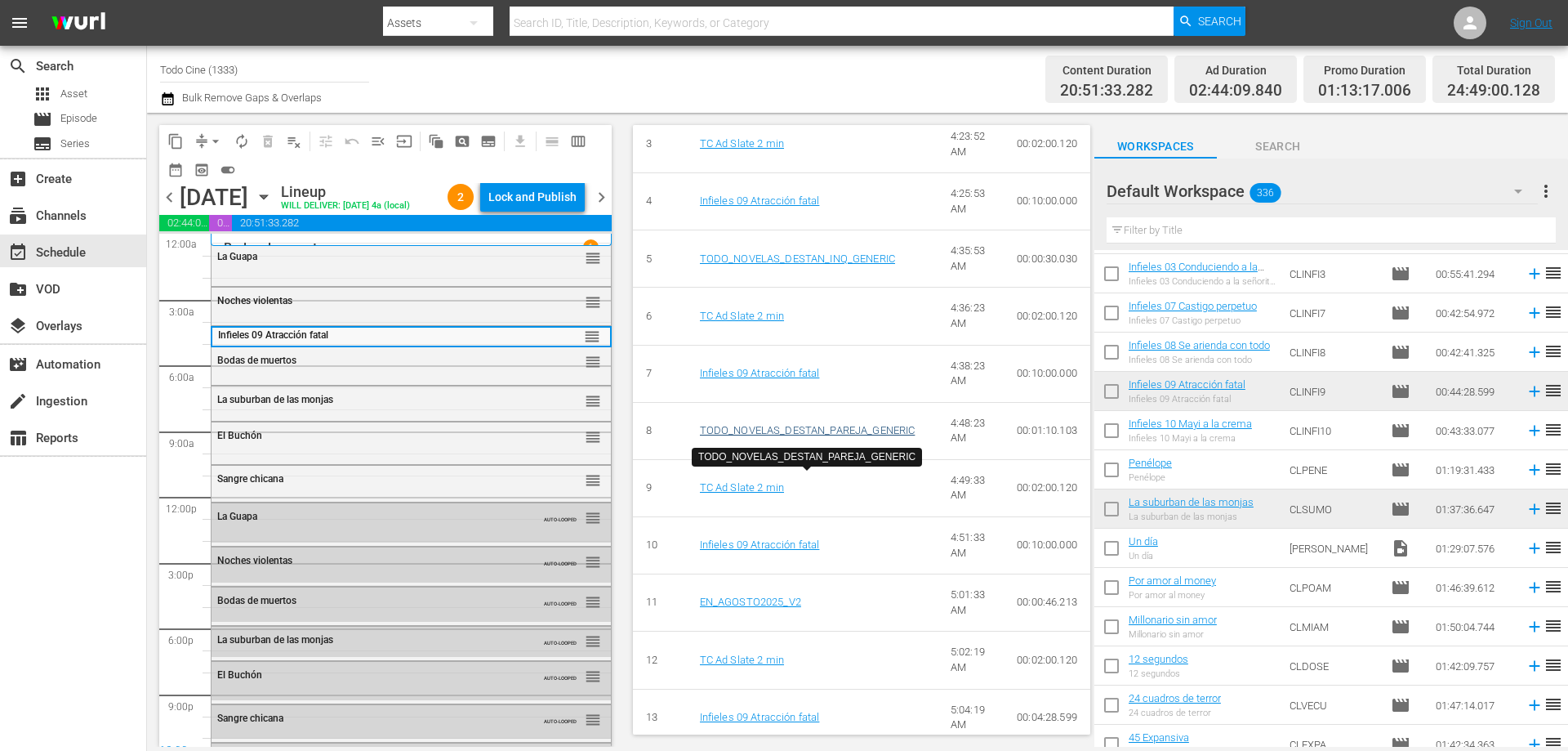 scroll, scrollTop: 797, scrollLeft: 0, axis: vertical 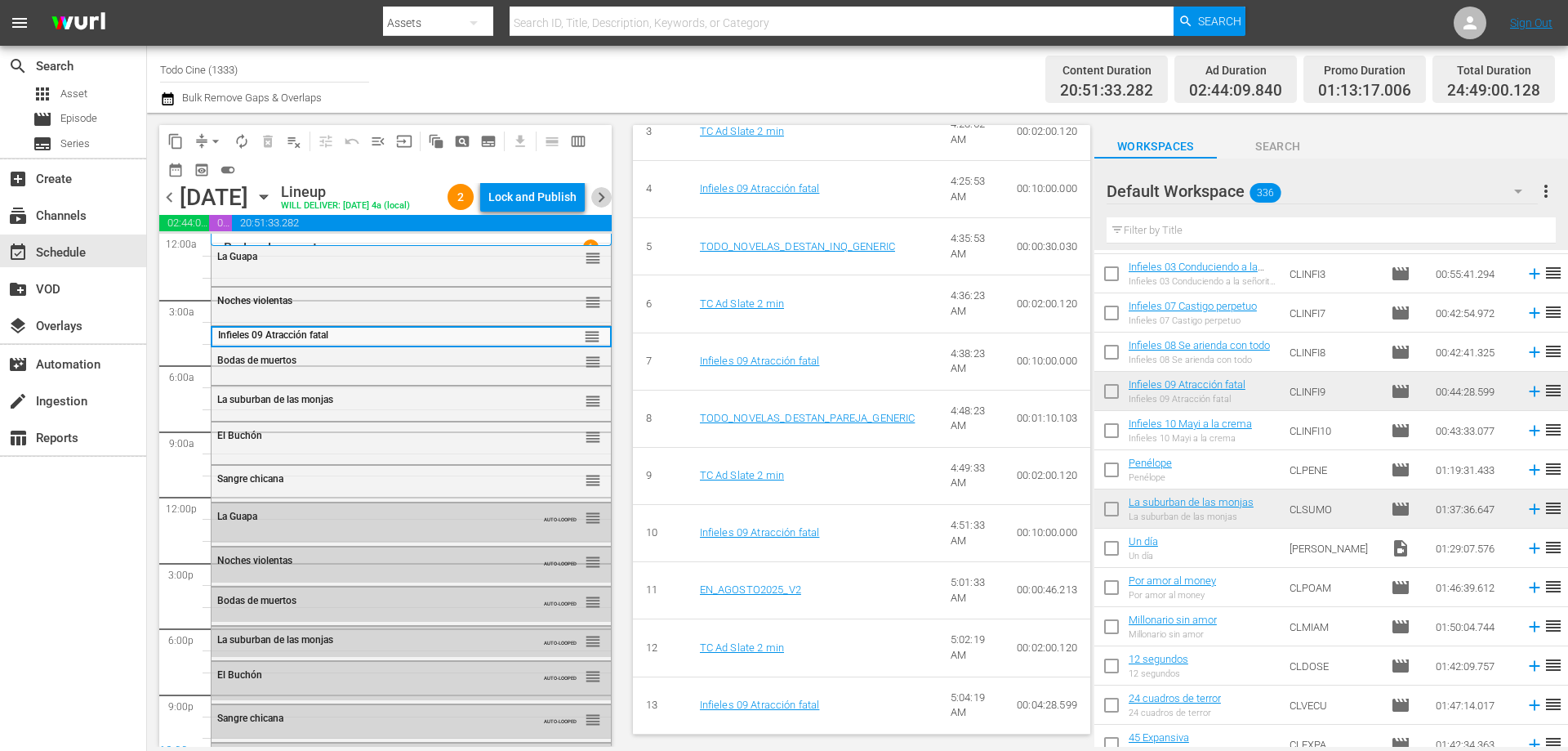 click on "chevron_right" at bounding box center (601, 197) 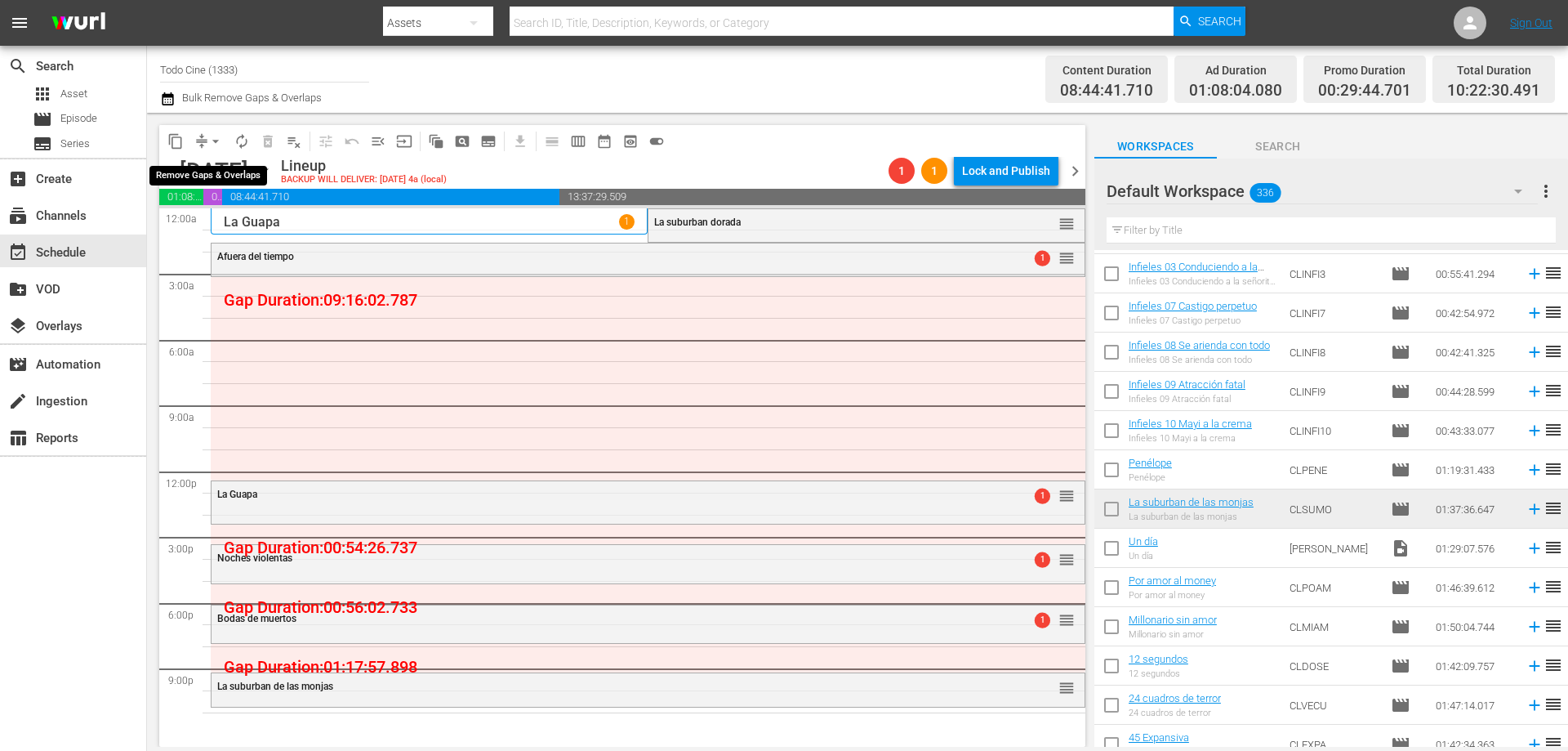 click on "arrow_drop_down" at bounding box center (216, 141) 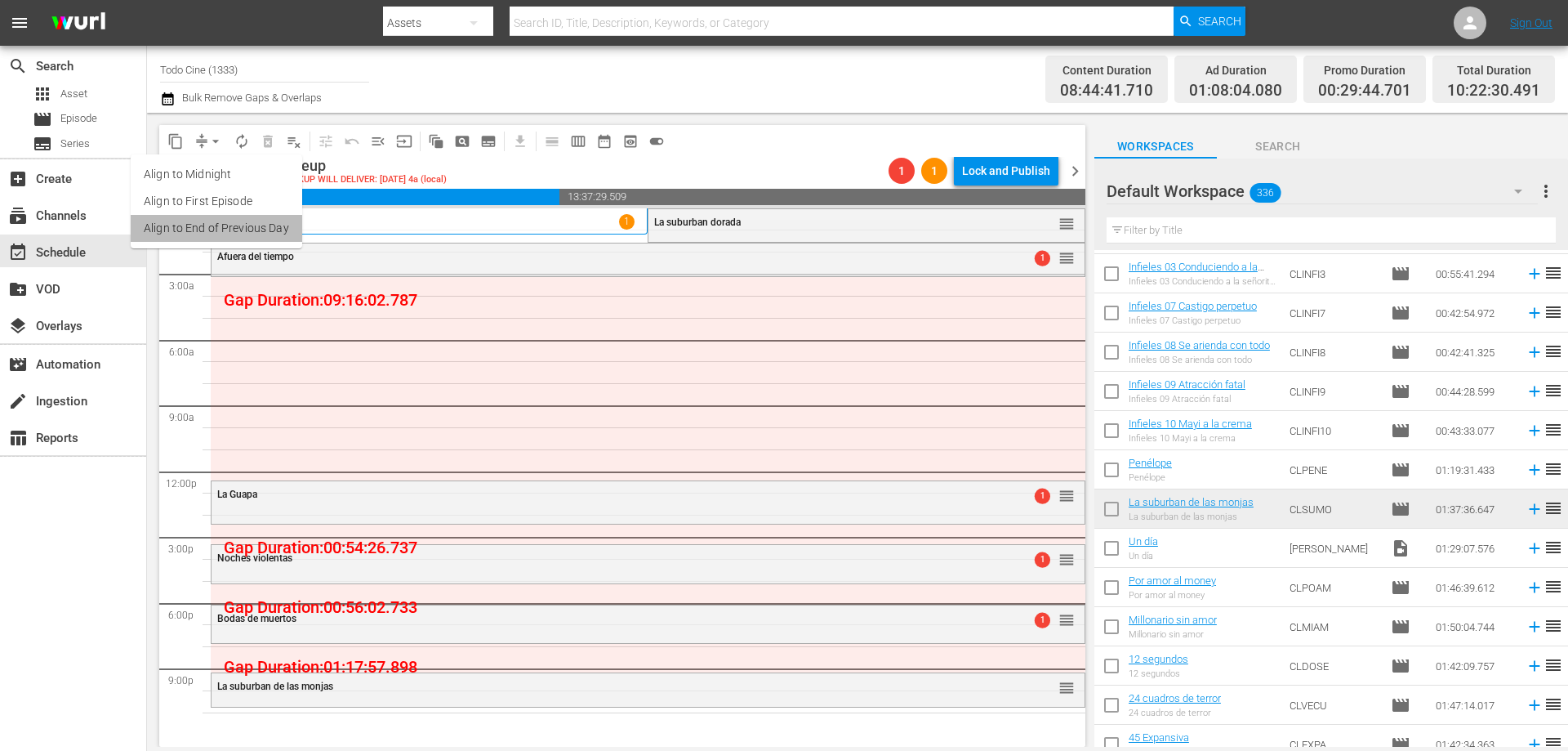 click on "Align to End of Previous Day" at bounding box center [216, 228] 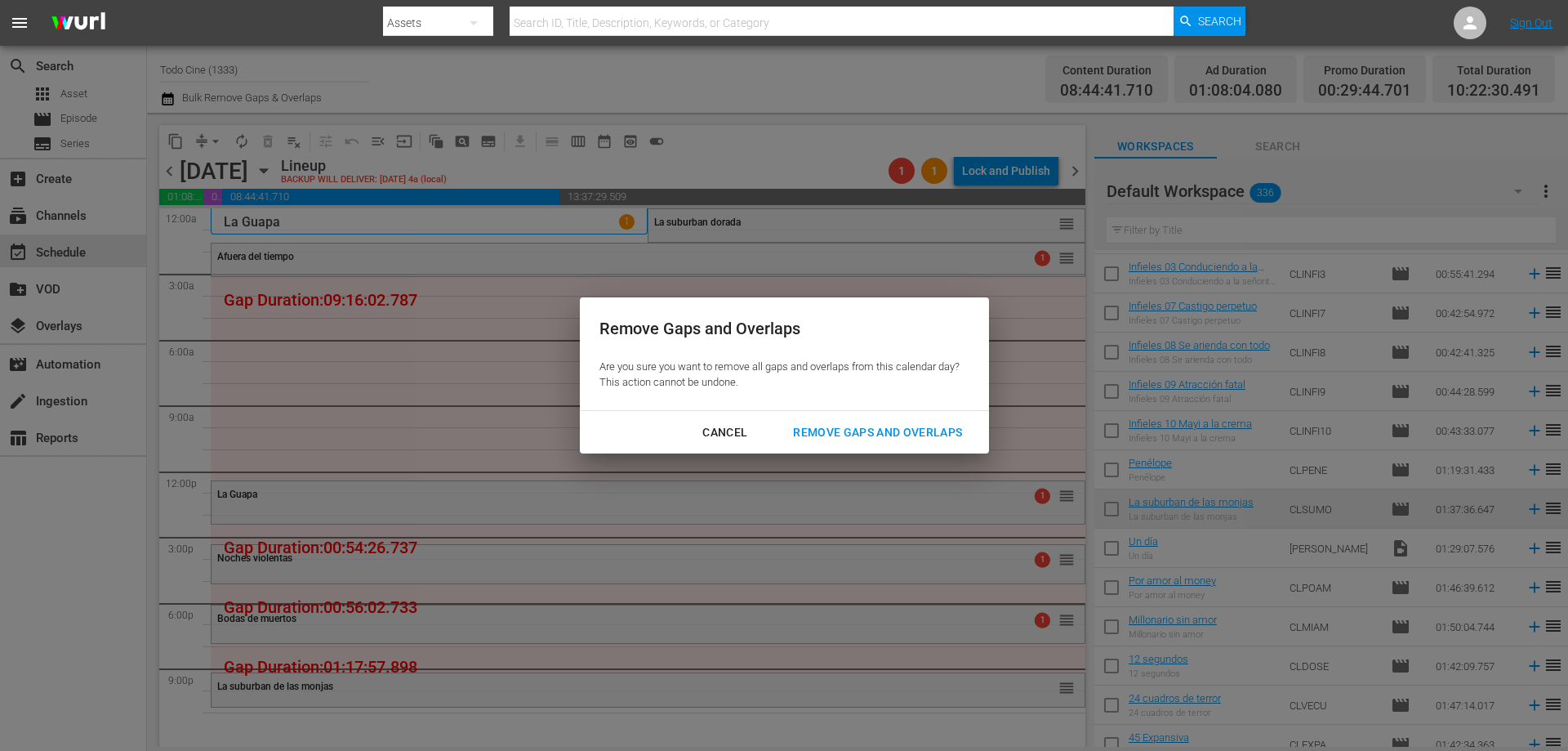 click on "Remove Gaps and Overlaps" at bounding box center (877, 432) 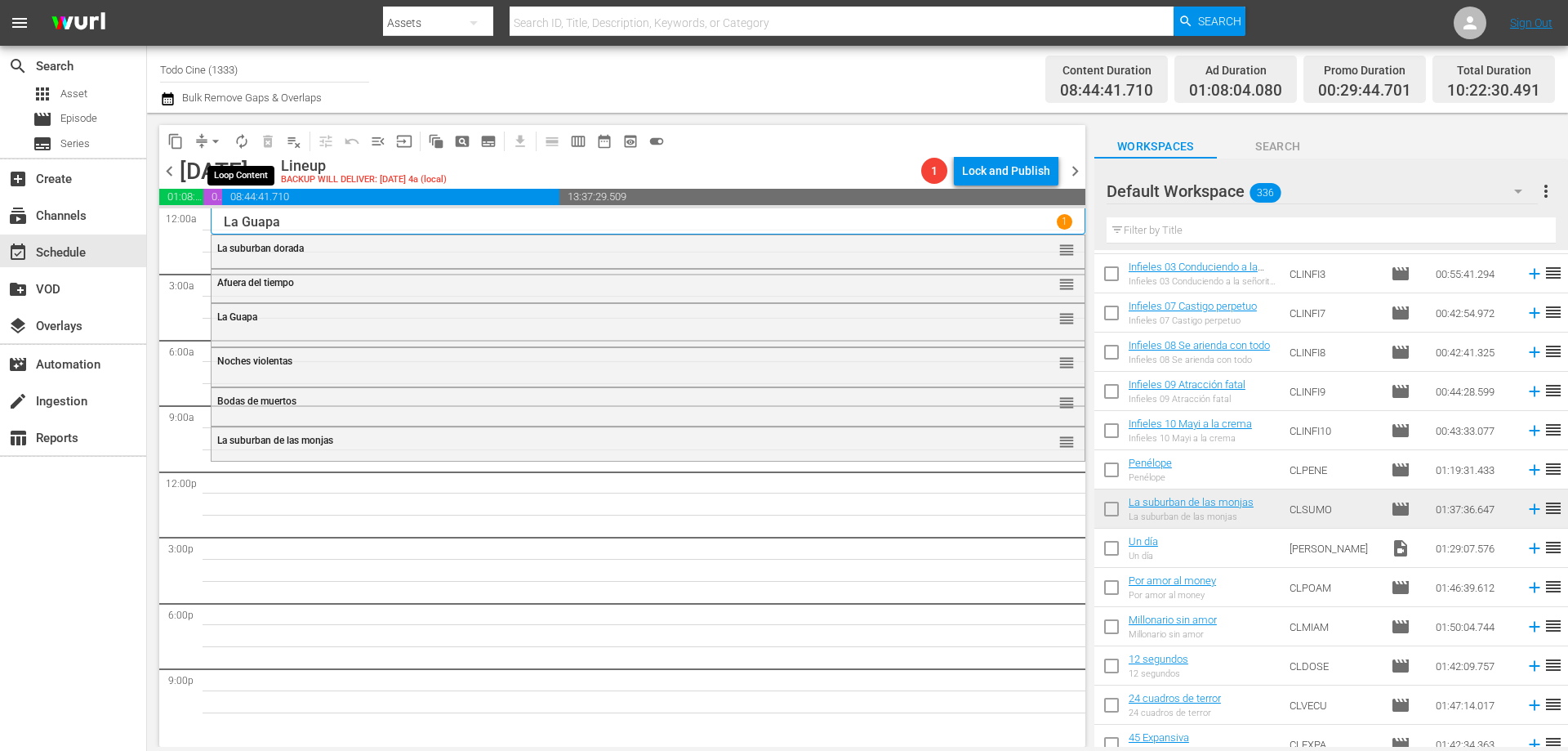 click on "autorenew_outlined" at bounding box center [242, 141] 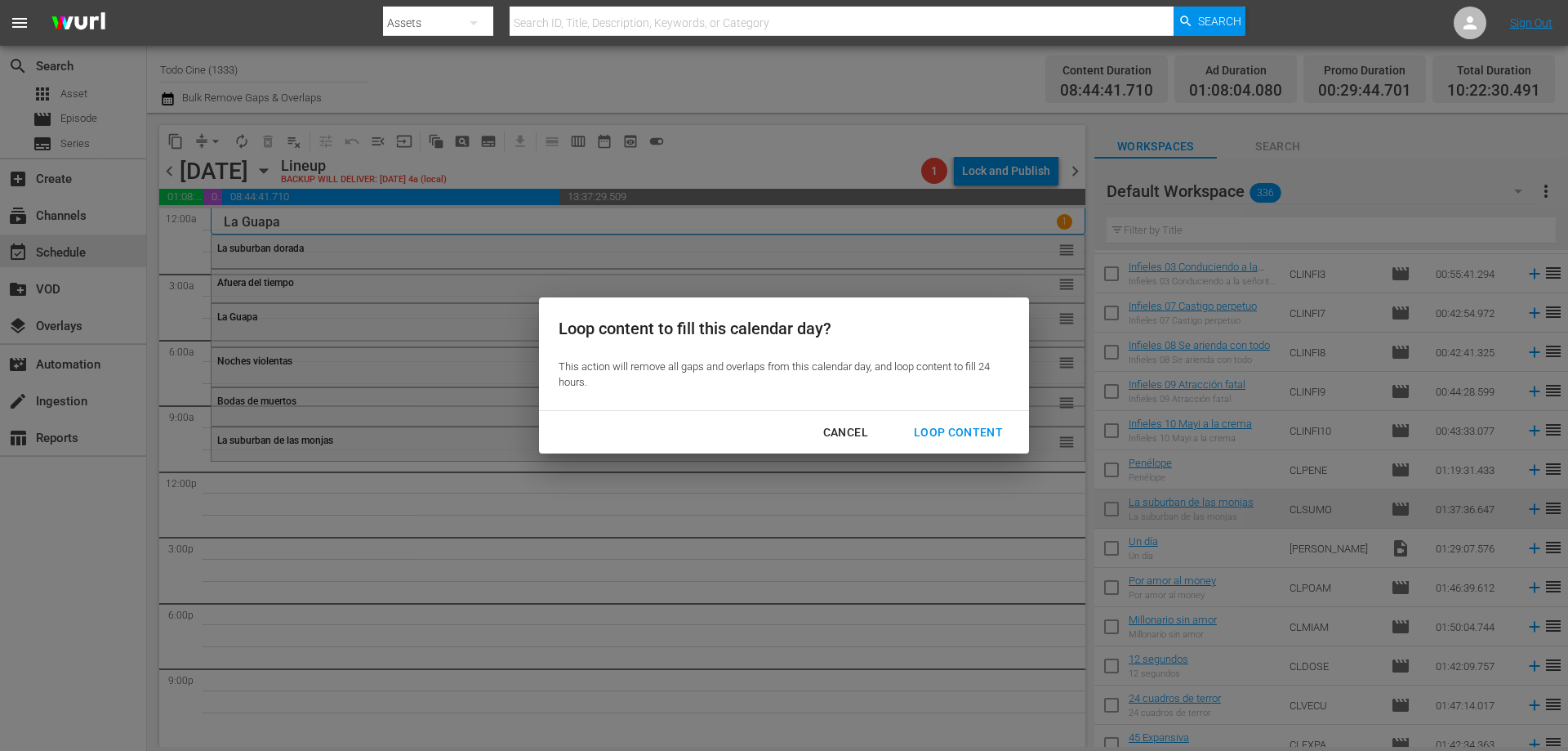 click on "Loop Content" at bounding box center [958, 432] 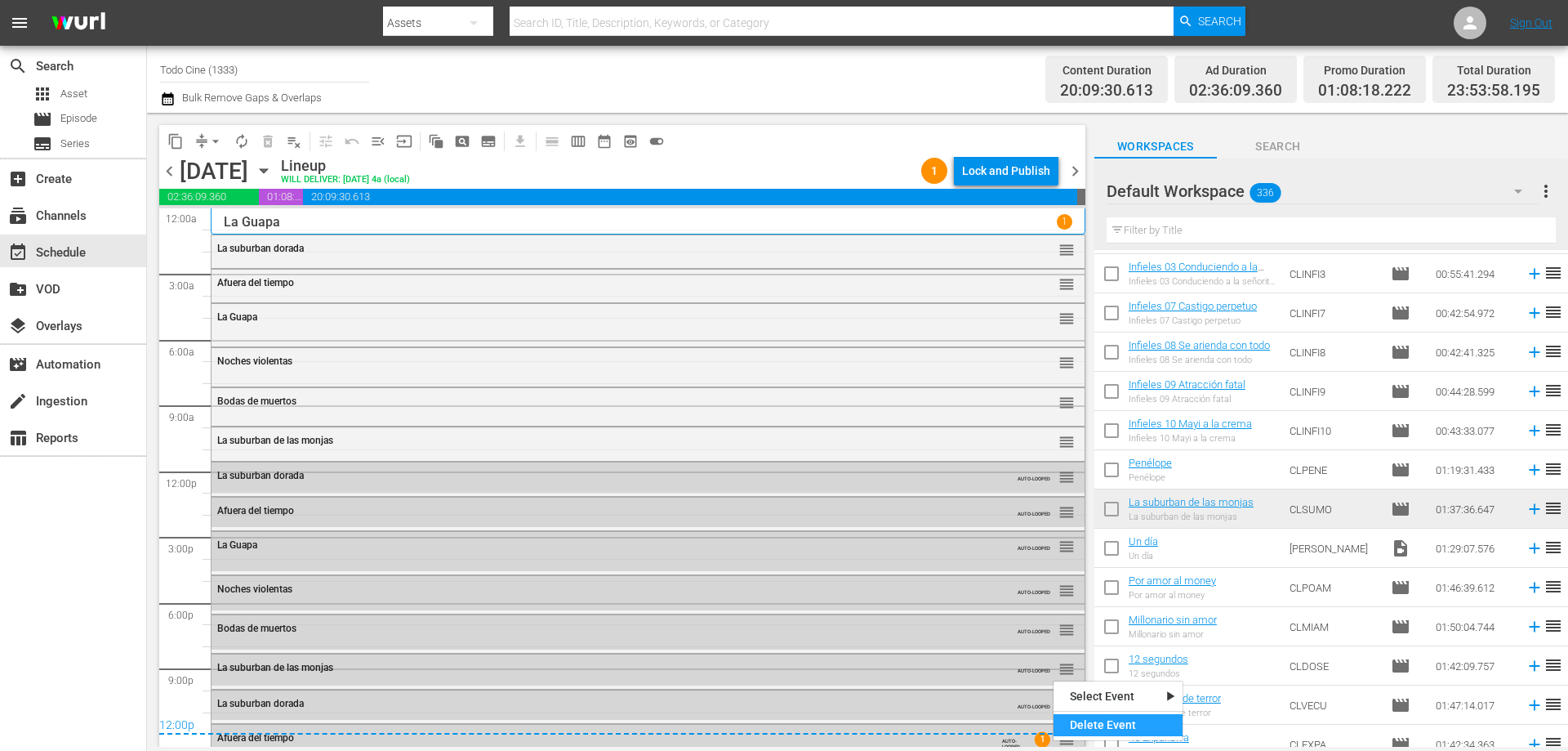 click on "Delete Event" at bounding box center [1118, 725] 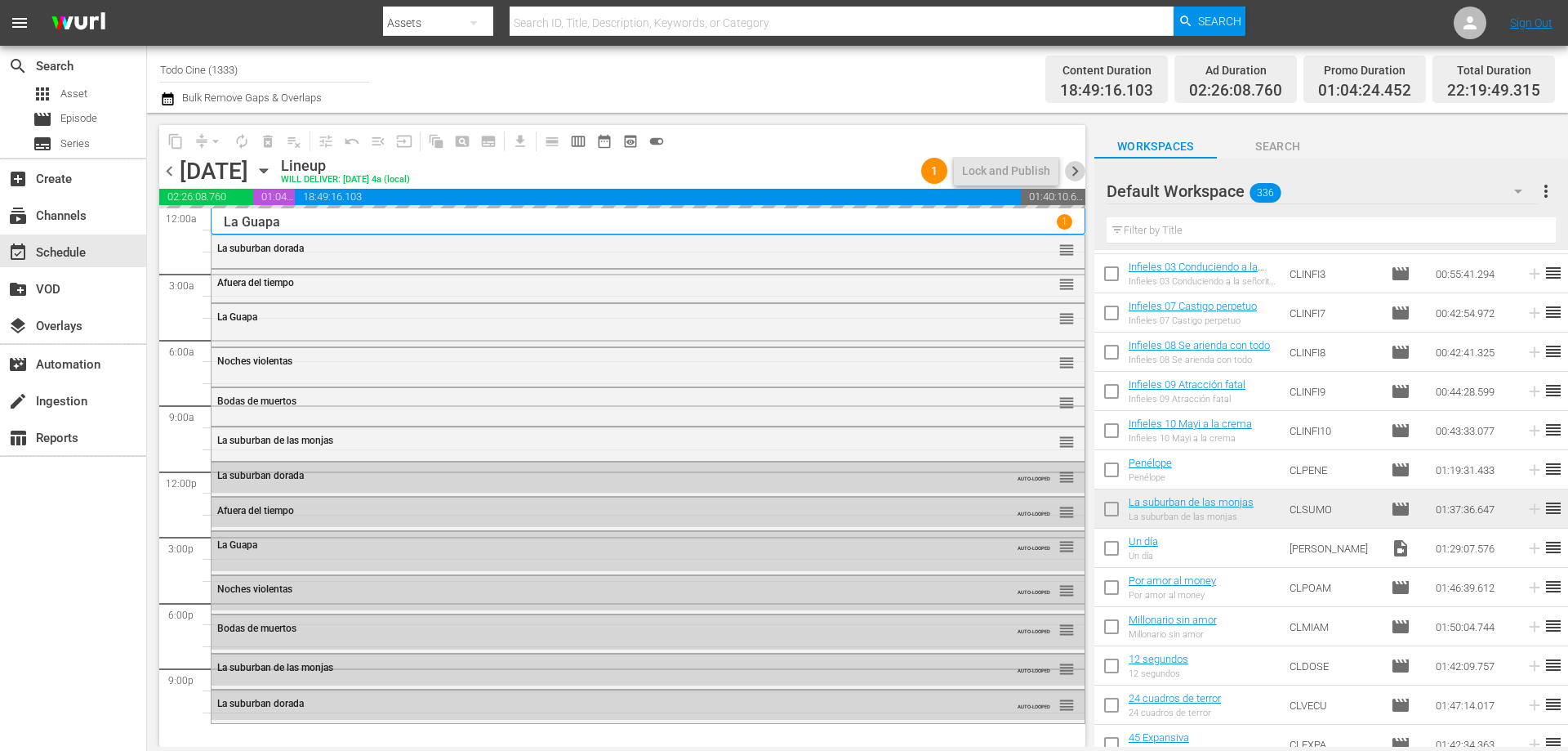 click on "chevron_right" at bounding box center [1075, 171] 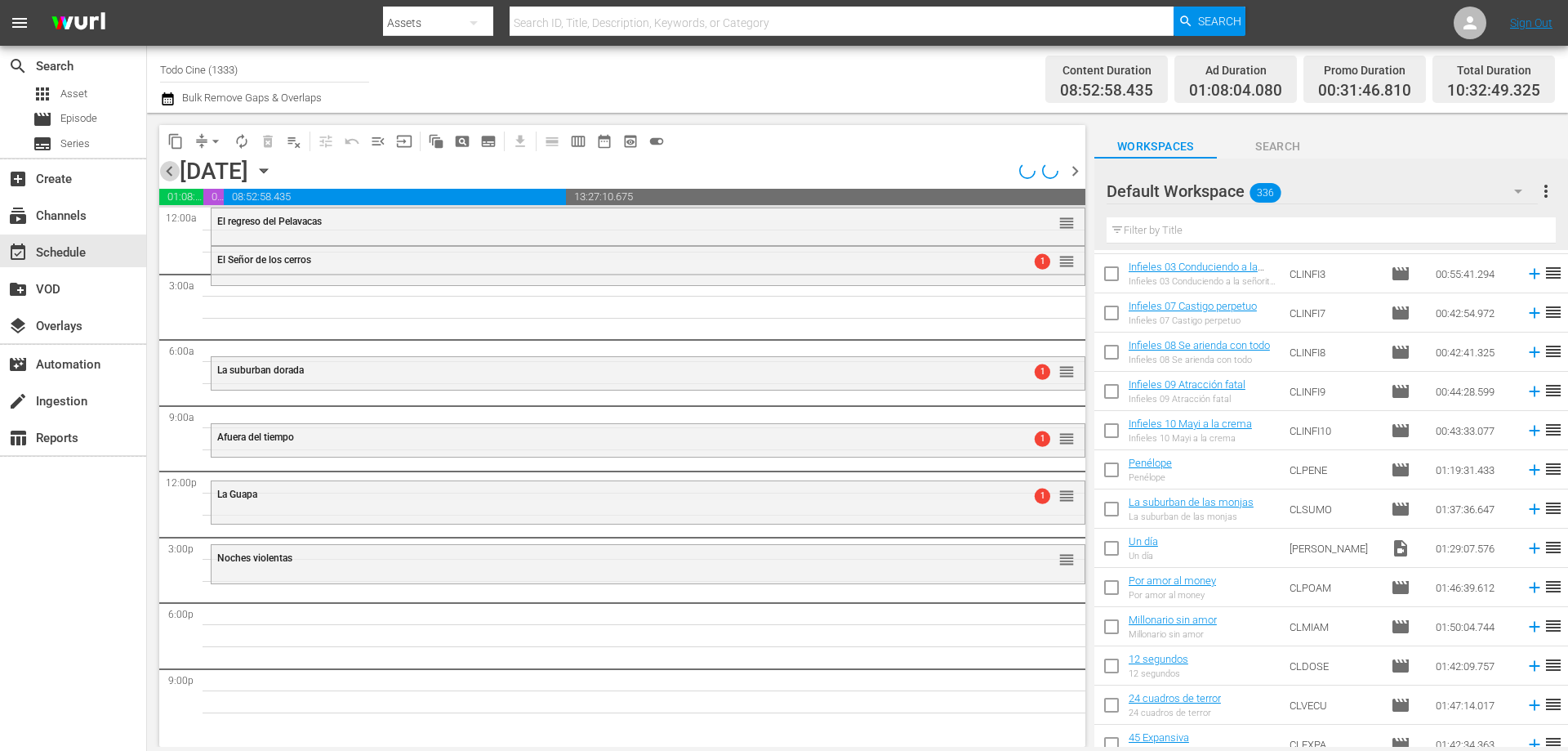 click on "chevron_left" at bounding box center [169, 171] 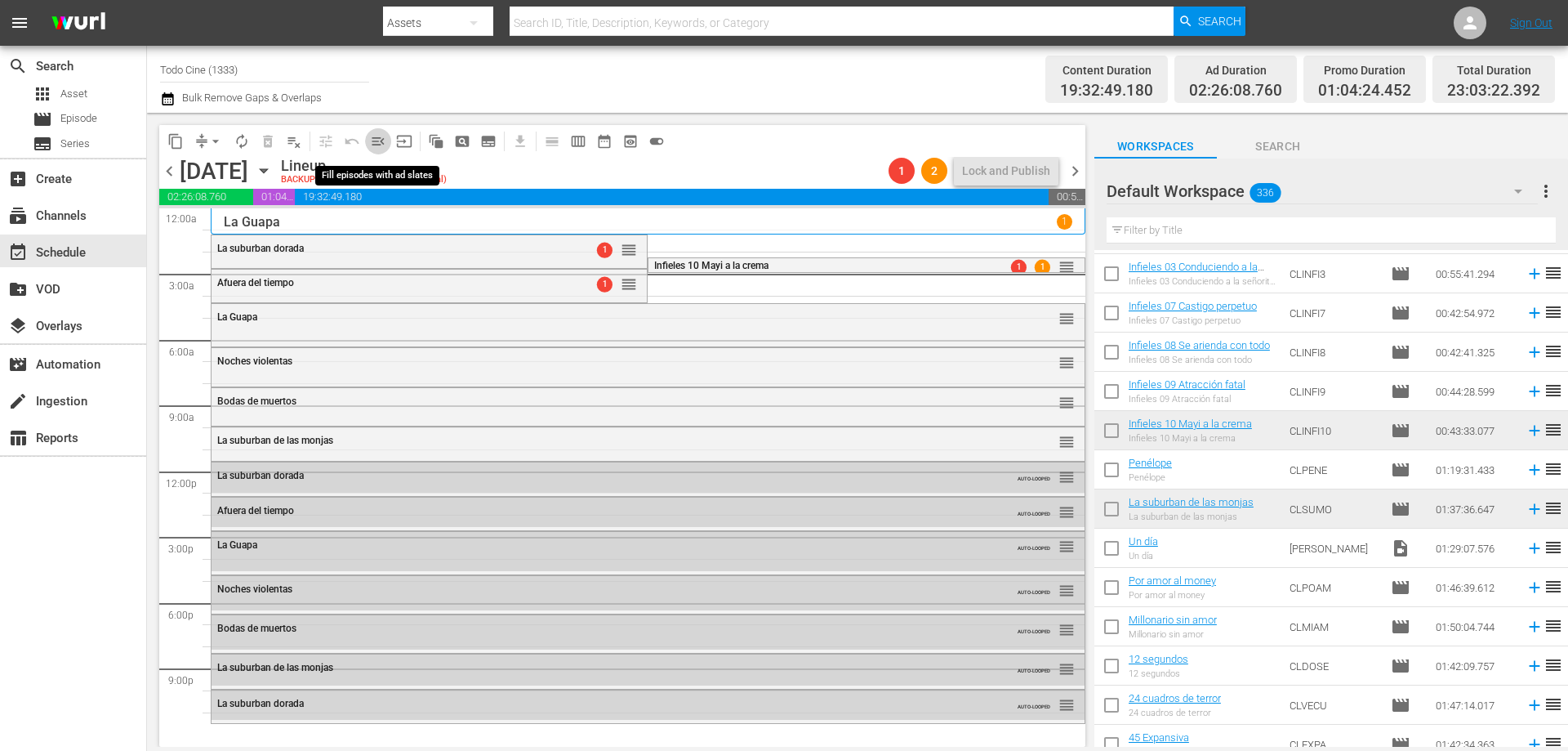 click on "menu_open" at bounding box center [378, 141] 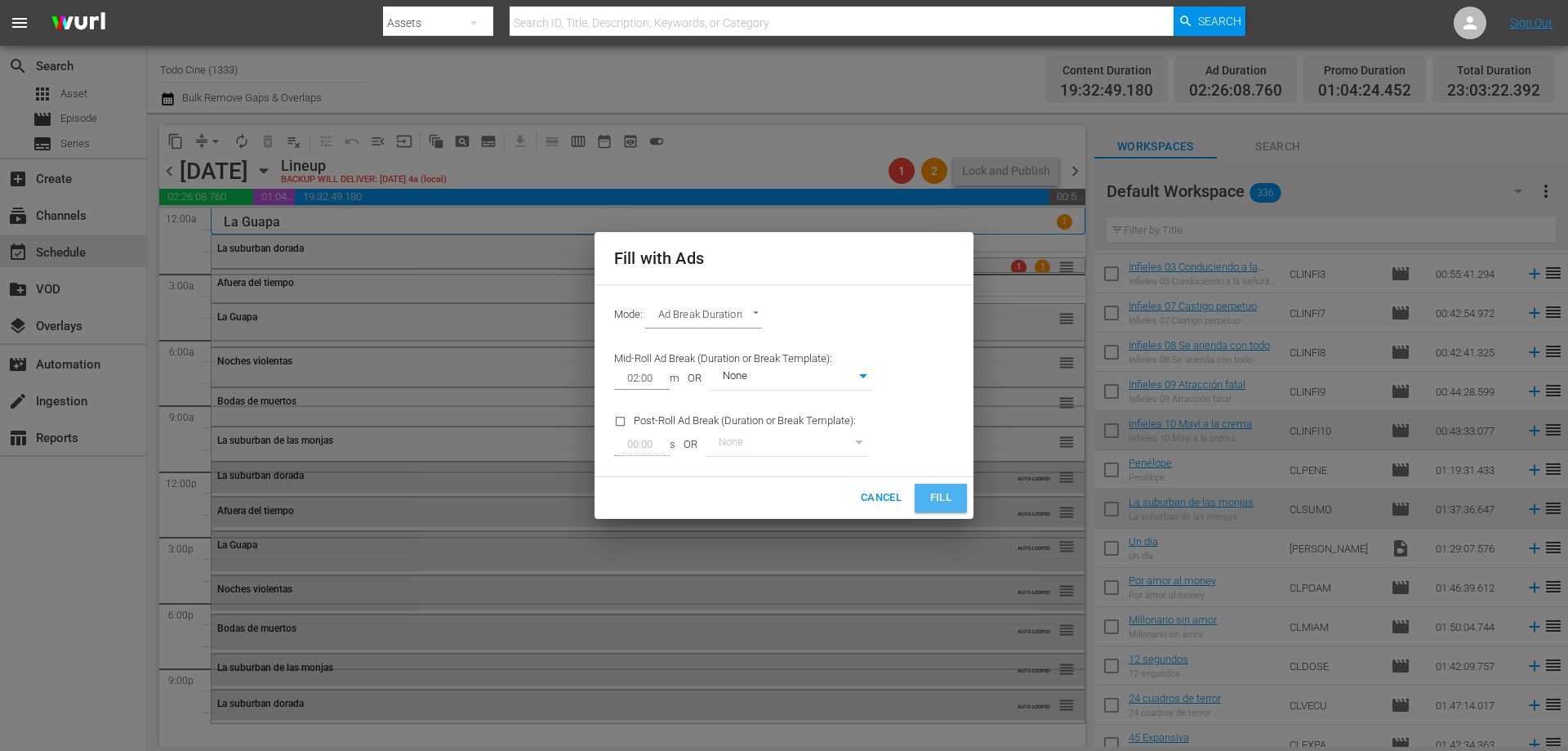 click on "Fill" at bounding box center [941, 498] 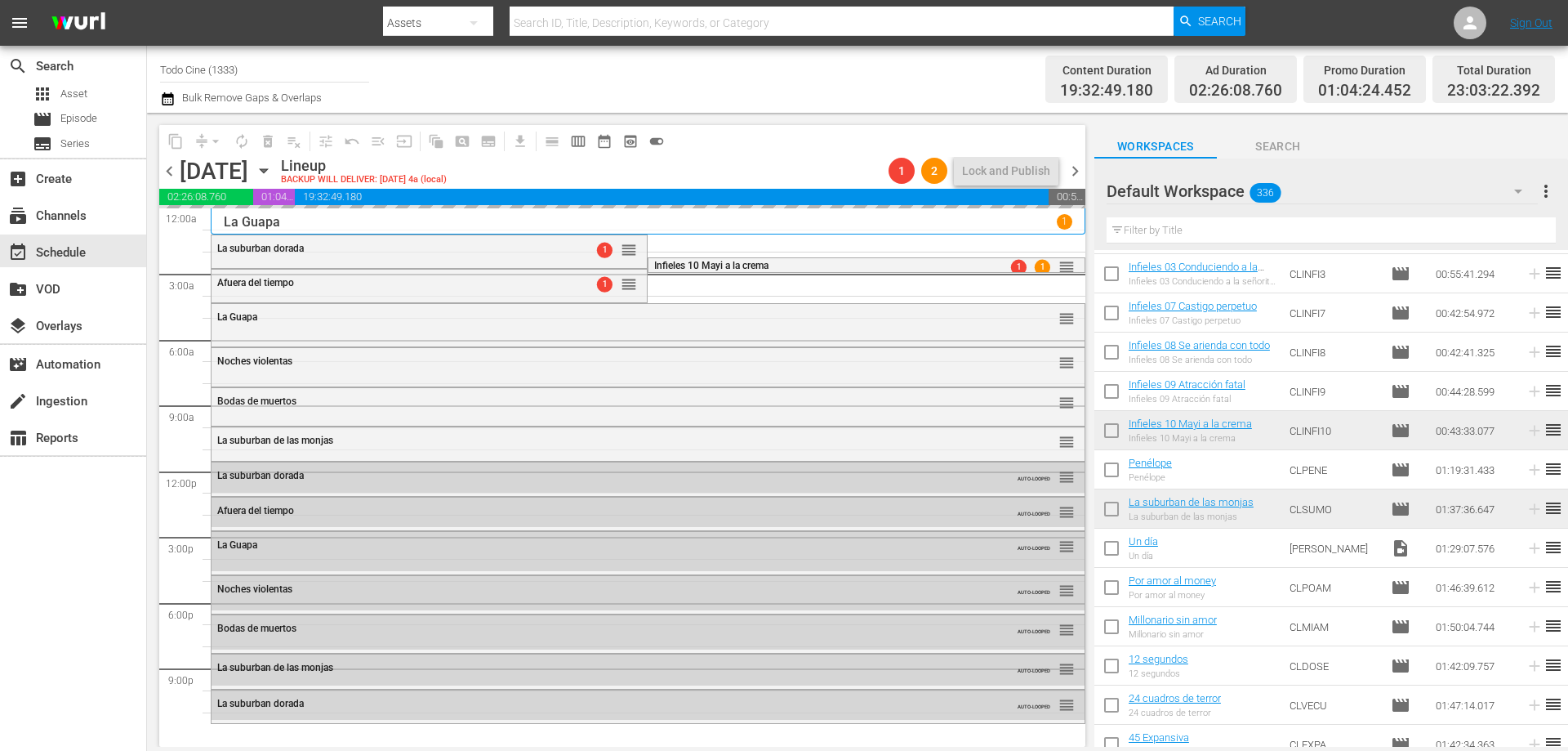 click on "chevron_right" at bounding box center (1075, 171) 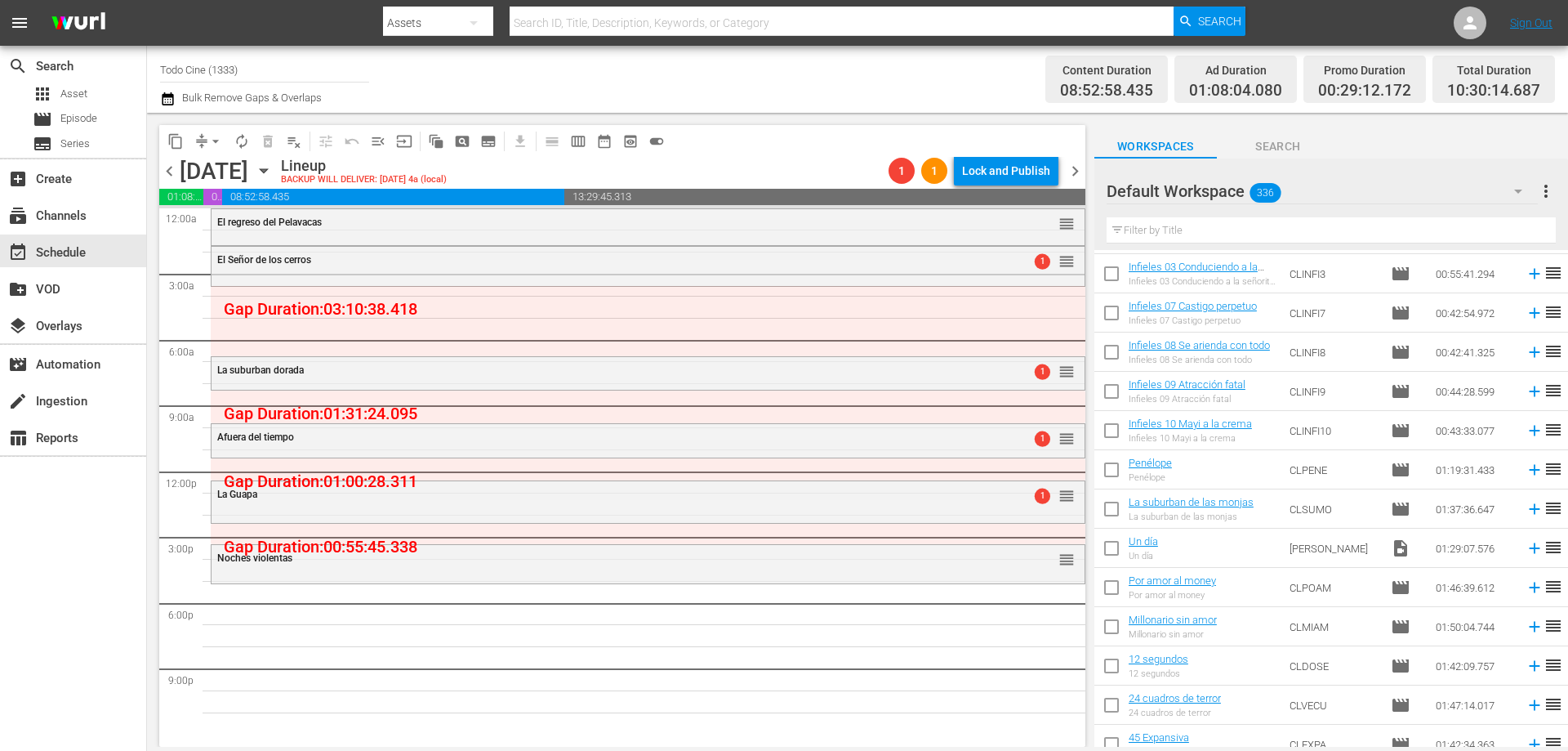 click on "chevron_left" at bounding box center (169, 171) 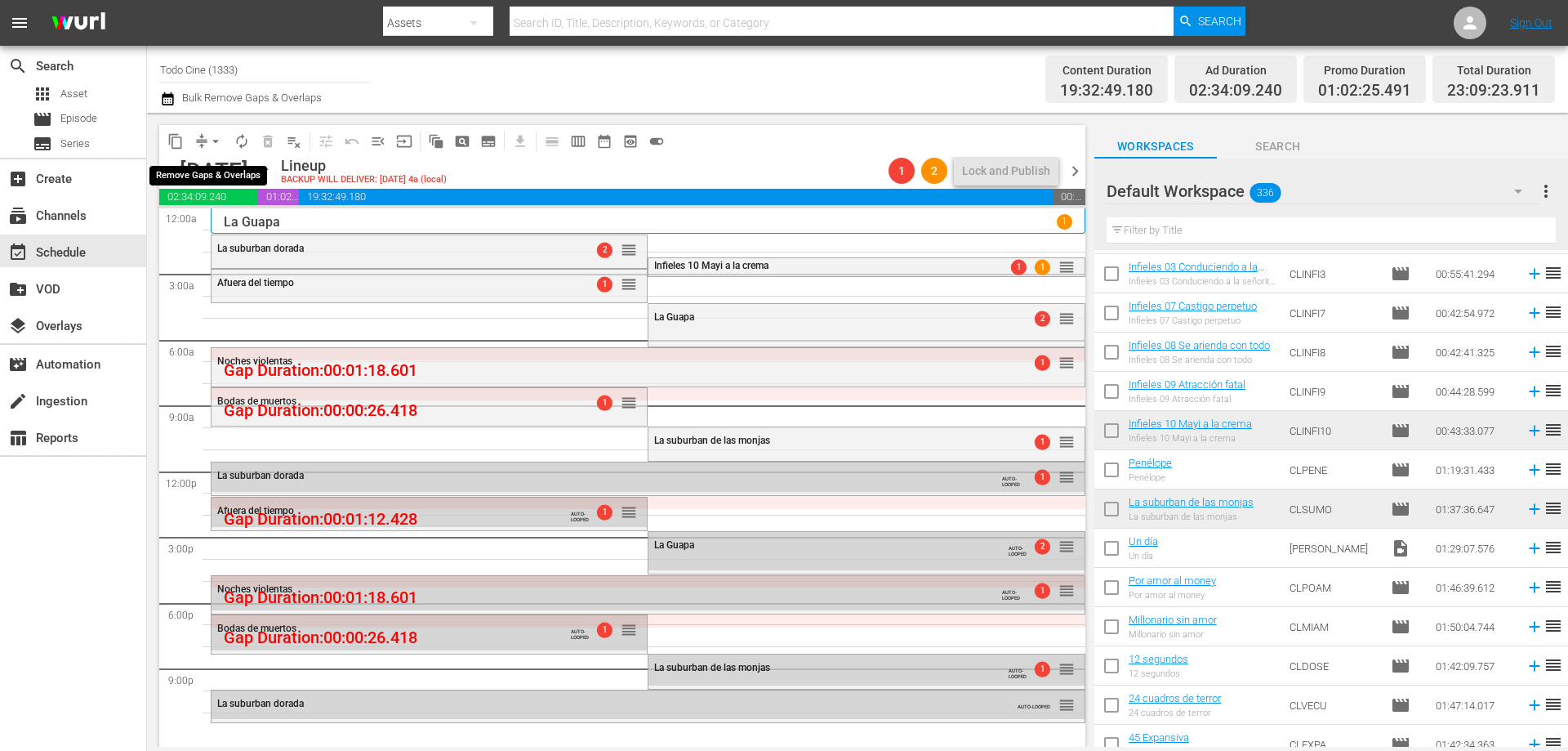 click on "arrow_drop_down" at bounding box center (216, 141) 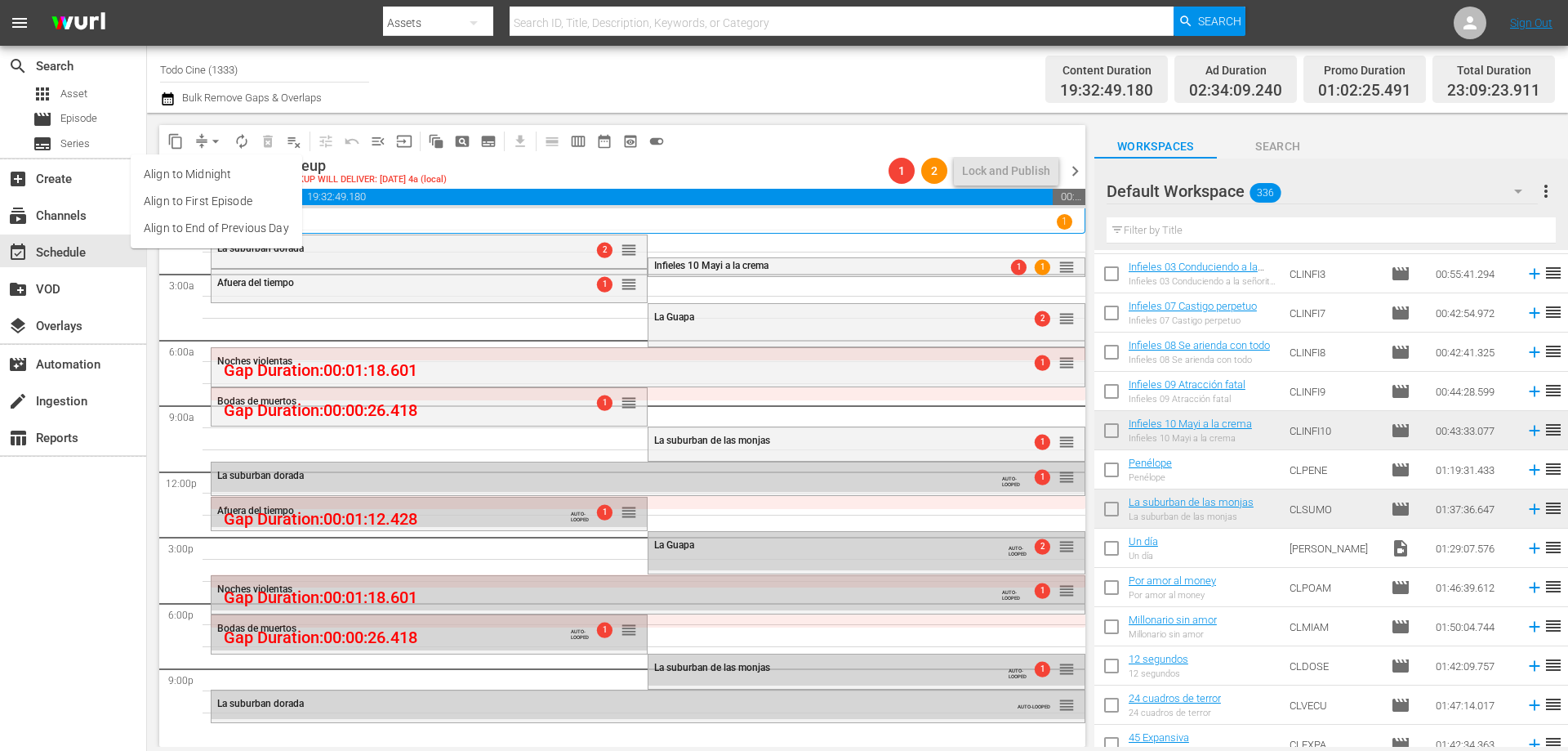 click on "Align to End of Previous Day" at bounding box center (216, 228) 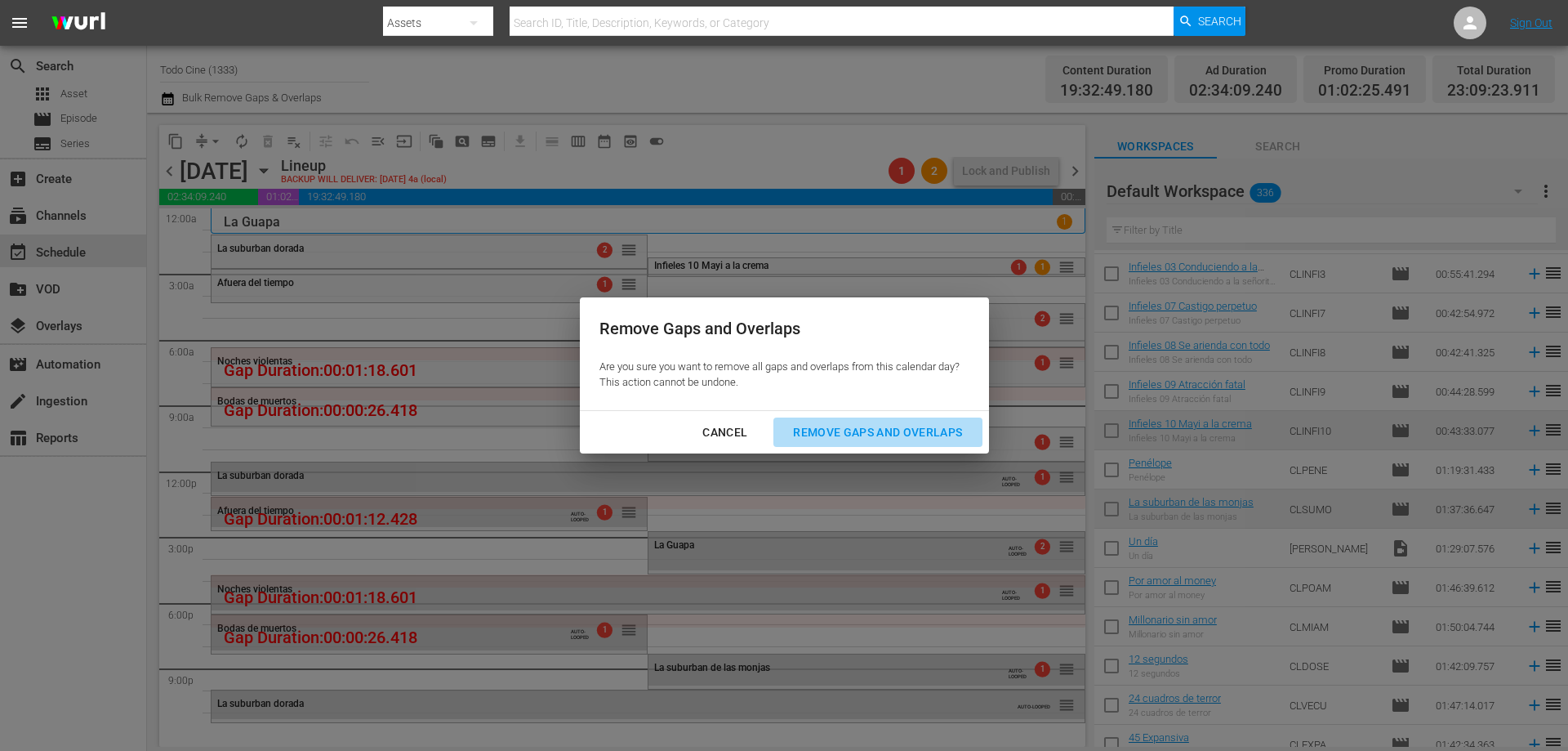 click on "Remove Gaps and Overlaps" at bounding box center [877, 432] 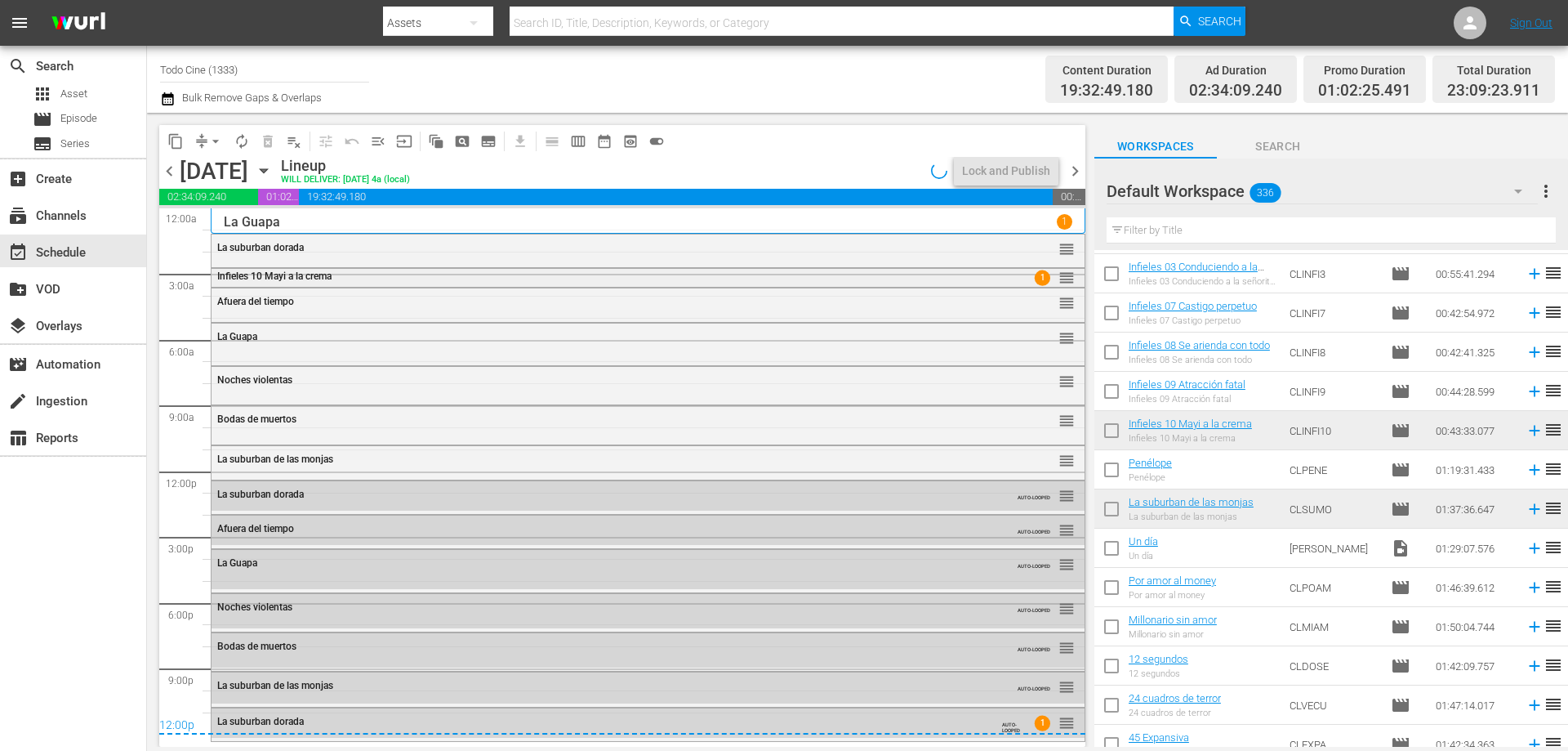 click on "Infieles 10 Mayi a la crema" at bounding box center [604, 276] 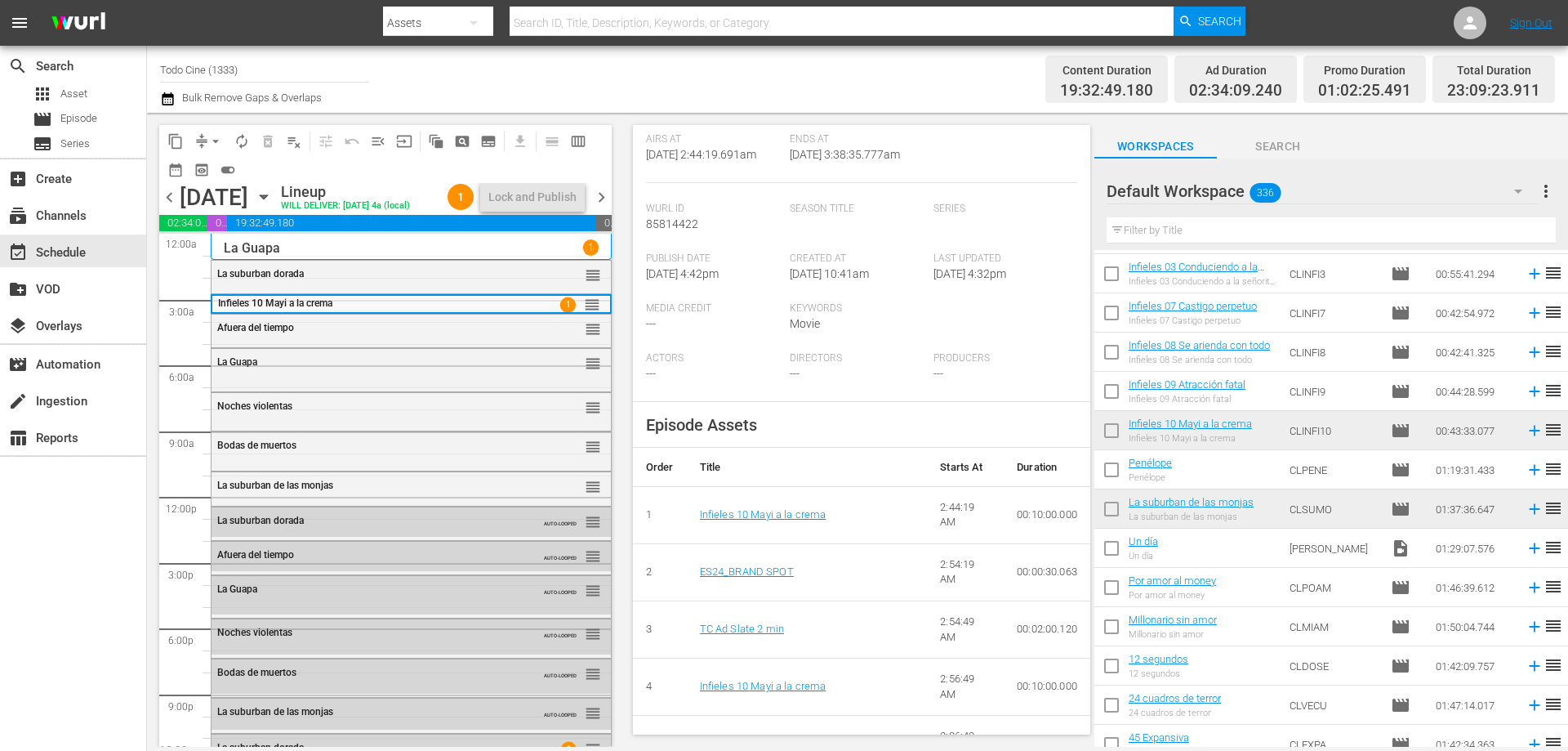 scroll, scrollTop: 323, scrollLeft: 0, axis: vertical 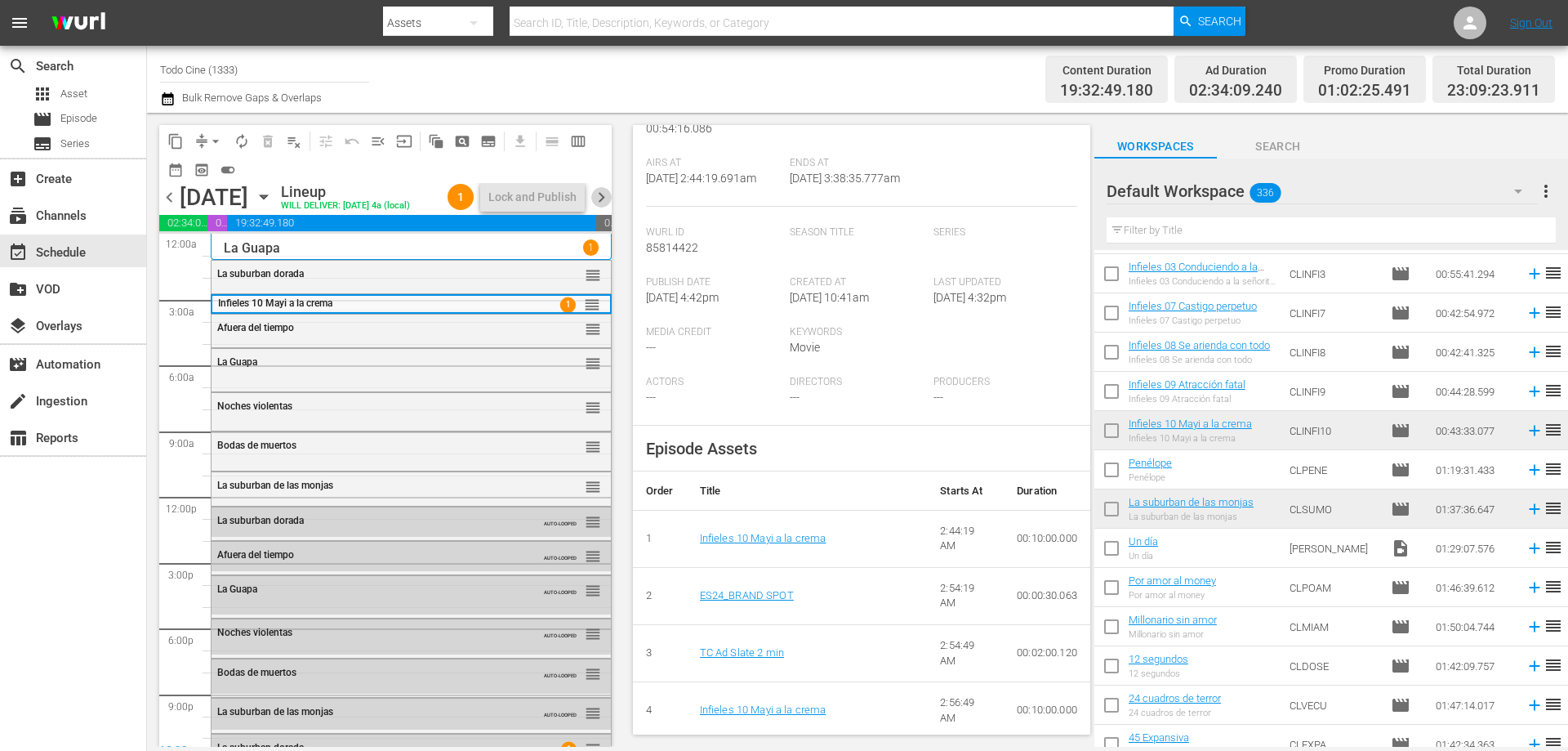 click on "chevron_right" at bounding box center (601, 197) 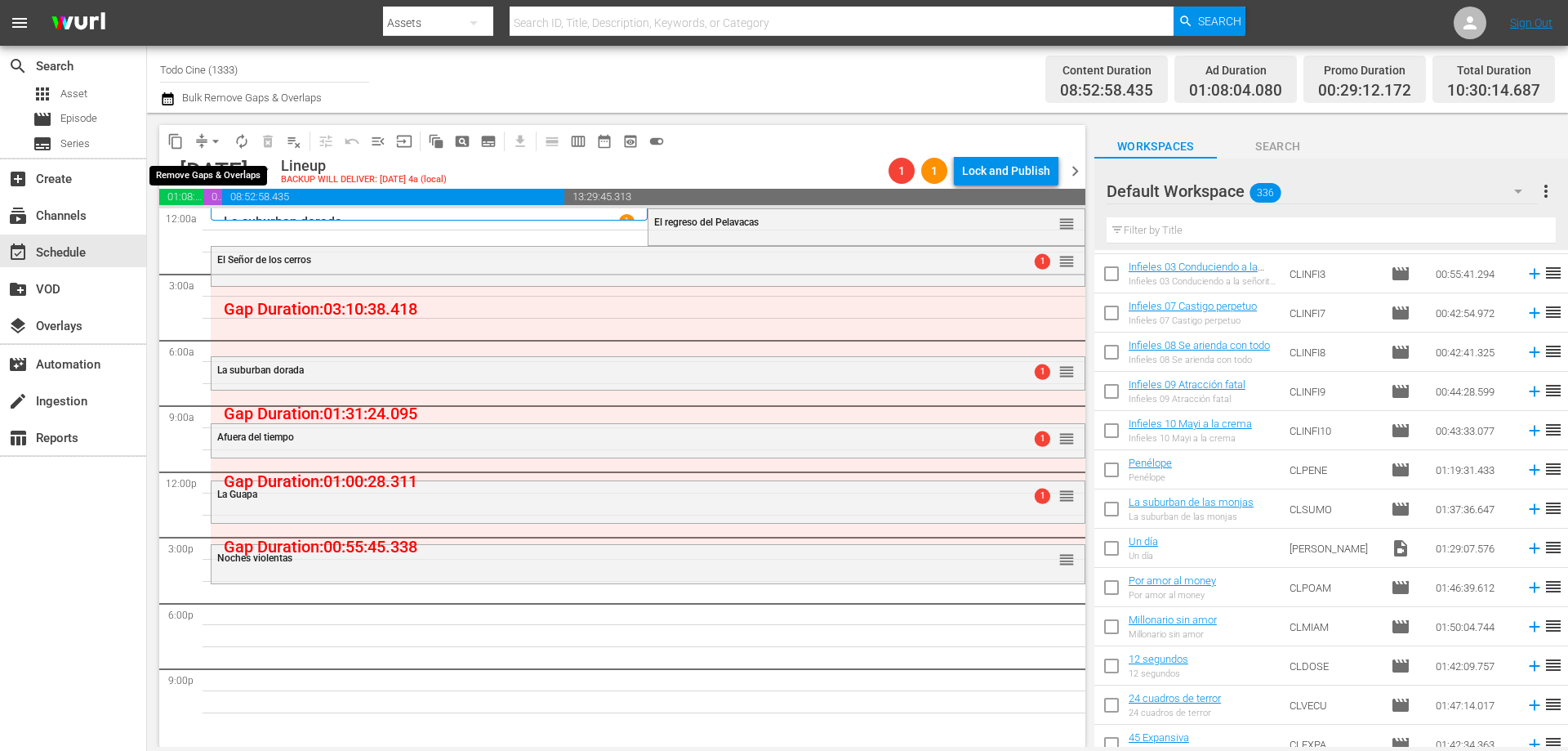click on "arrow_drop_down" at bounding box center (216, 141) 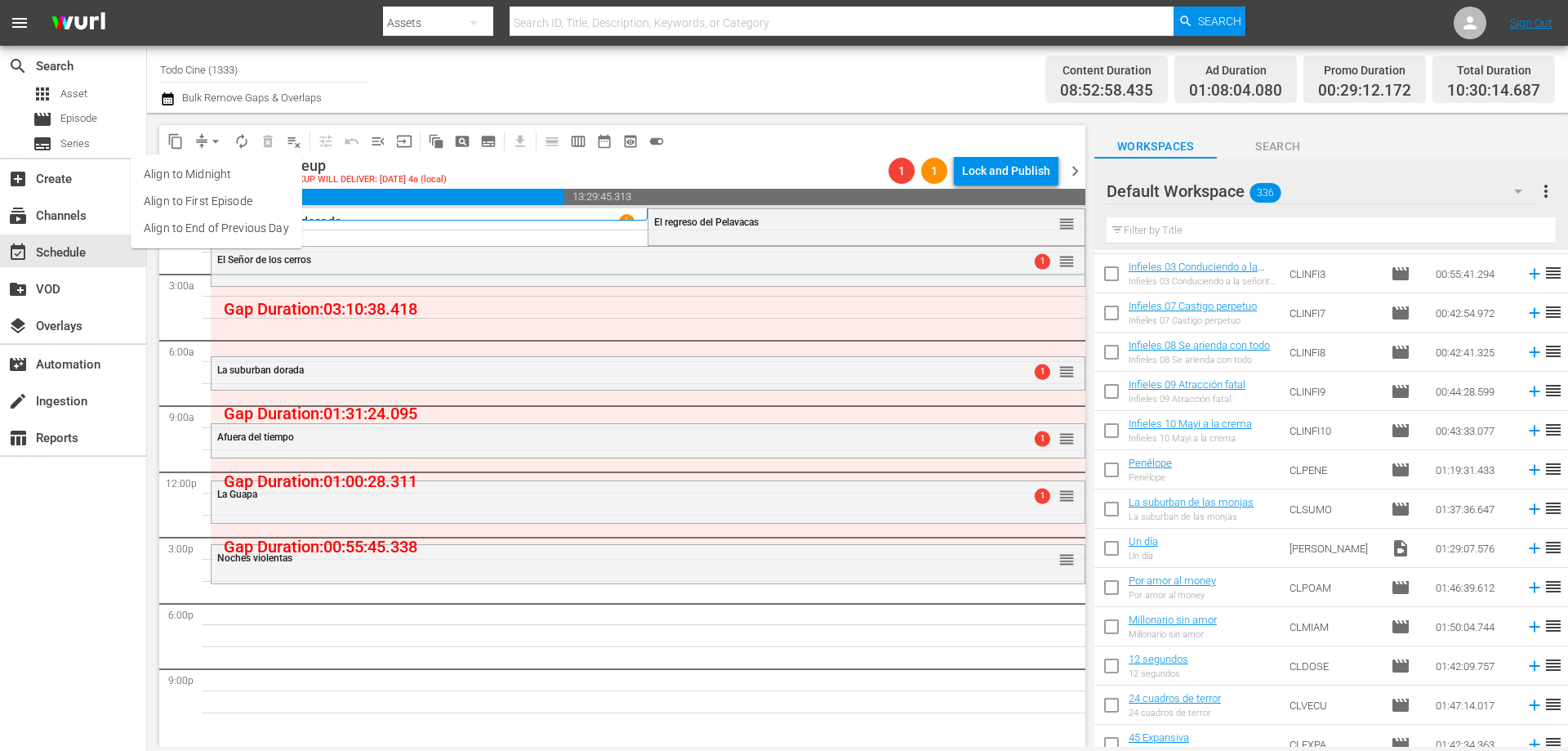 click on "Align to End of Previous Day" at bounding box center [216, 228] 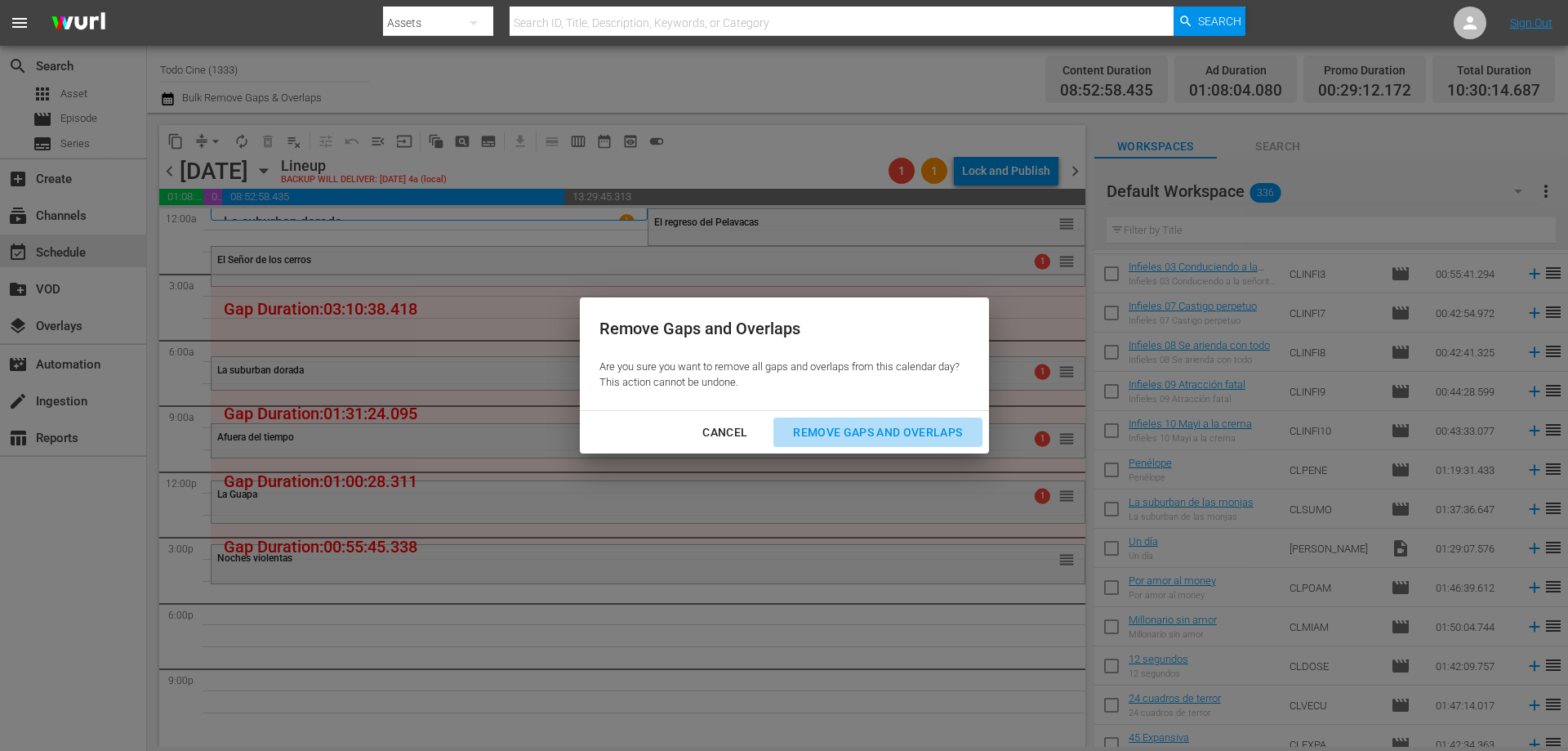 click on "Remove Gaps and Overlaps" at bounding box center (877, 432) 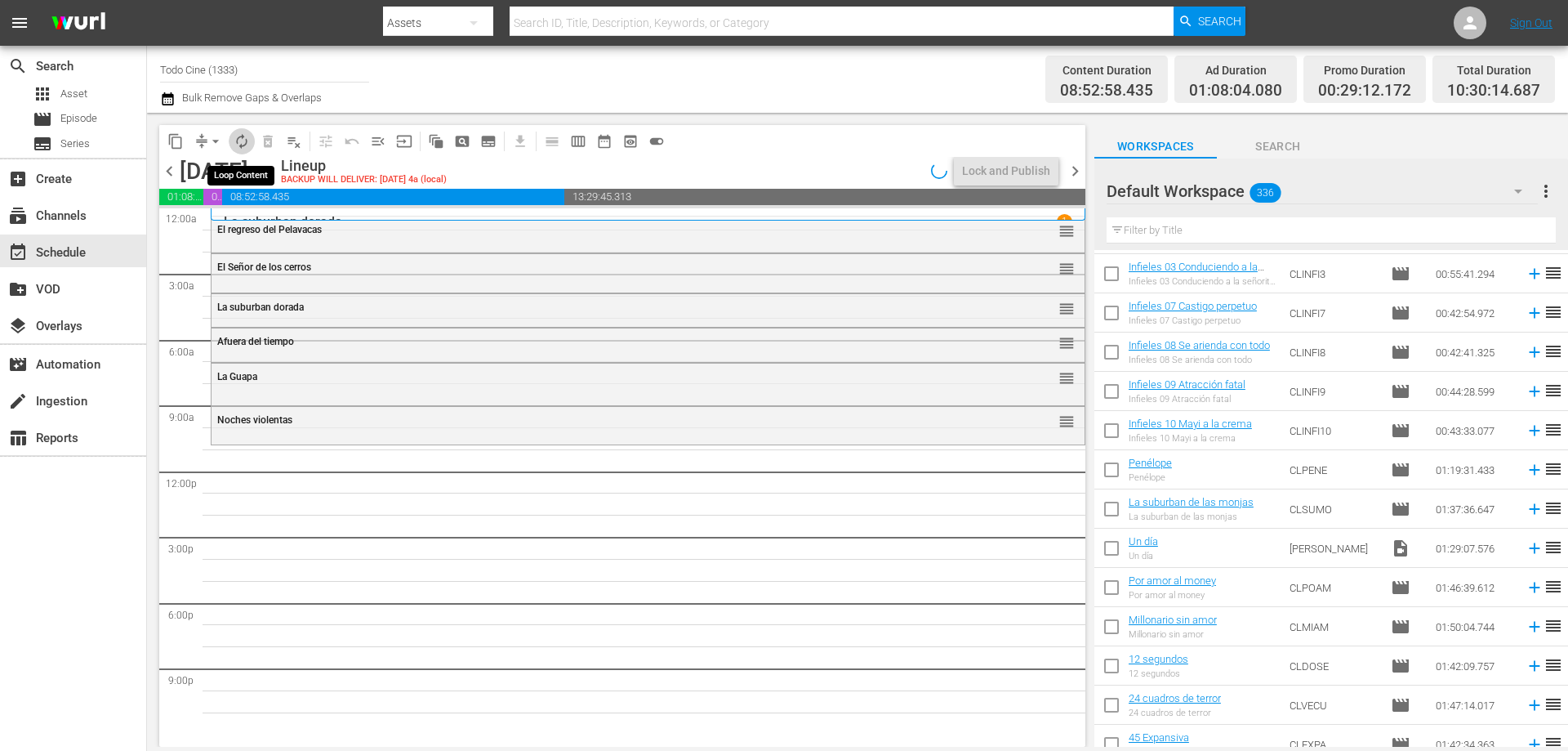 click on "autorenew_outlined" at bounding box center [242, 141] 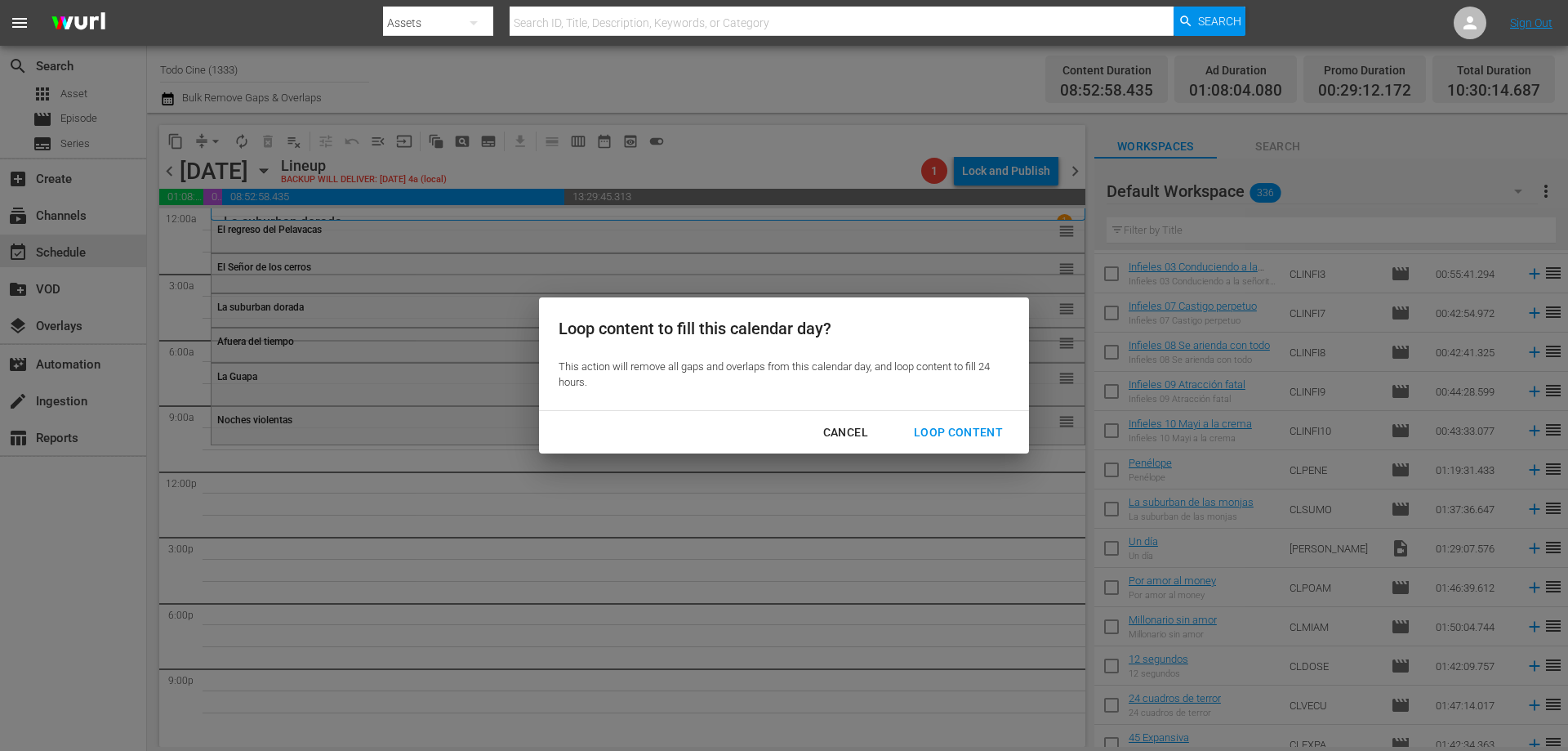 click on "Loop Content" at bounding box center [958, 432] 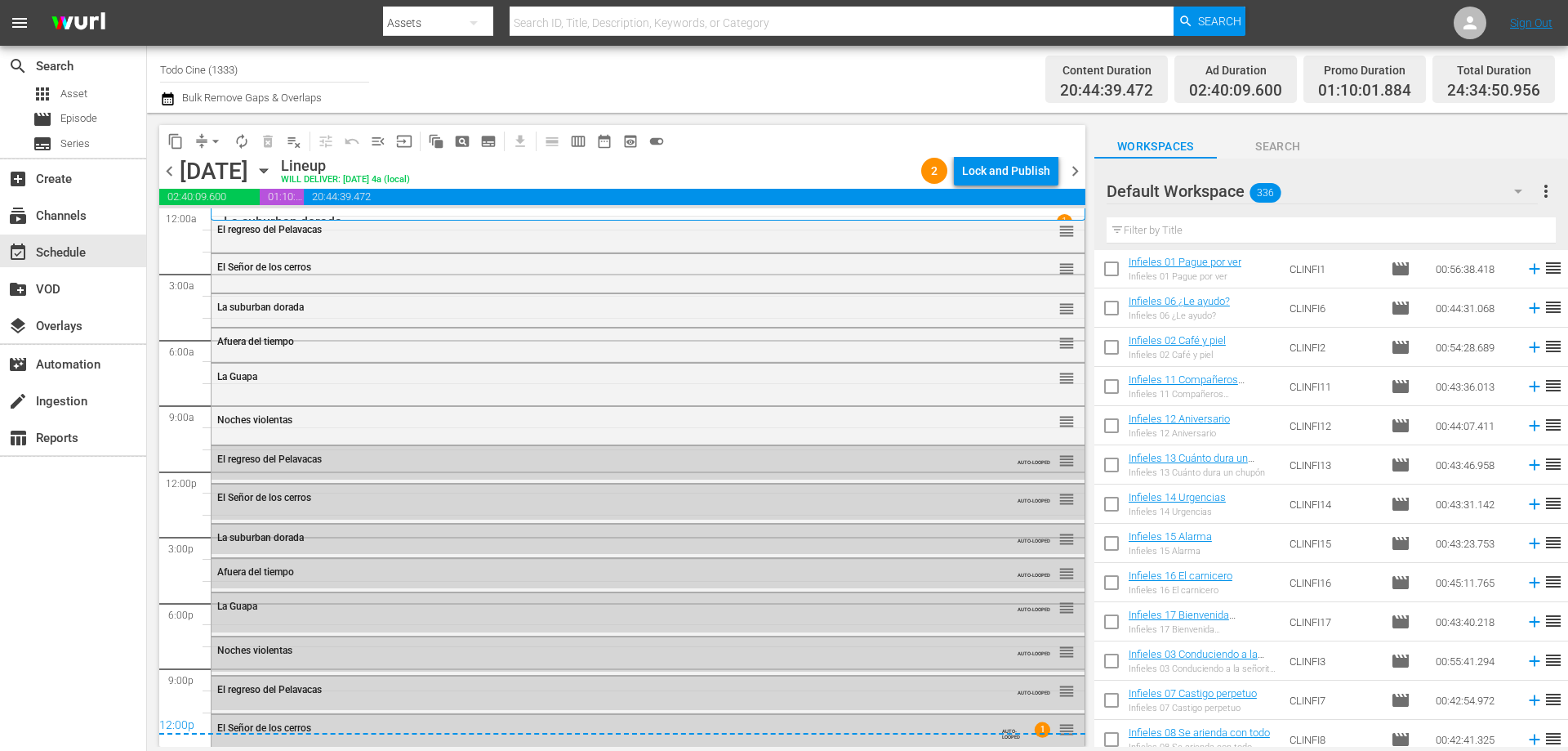 scroll, scrollTop: 490, scrollLeft: 0, axis: vertical 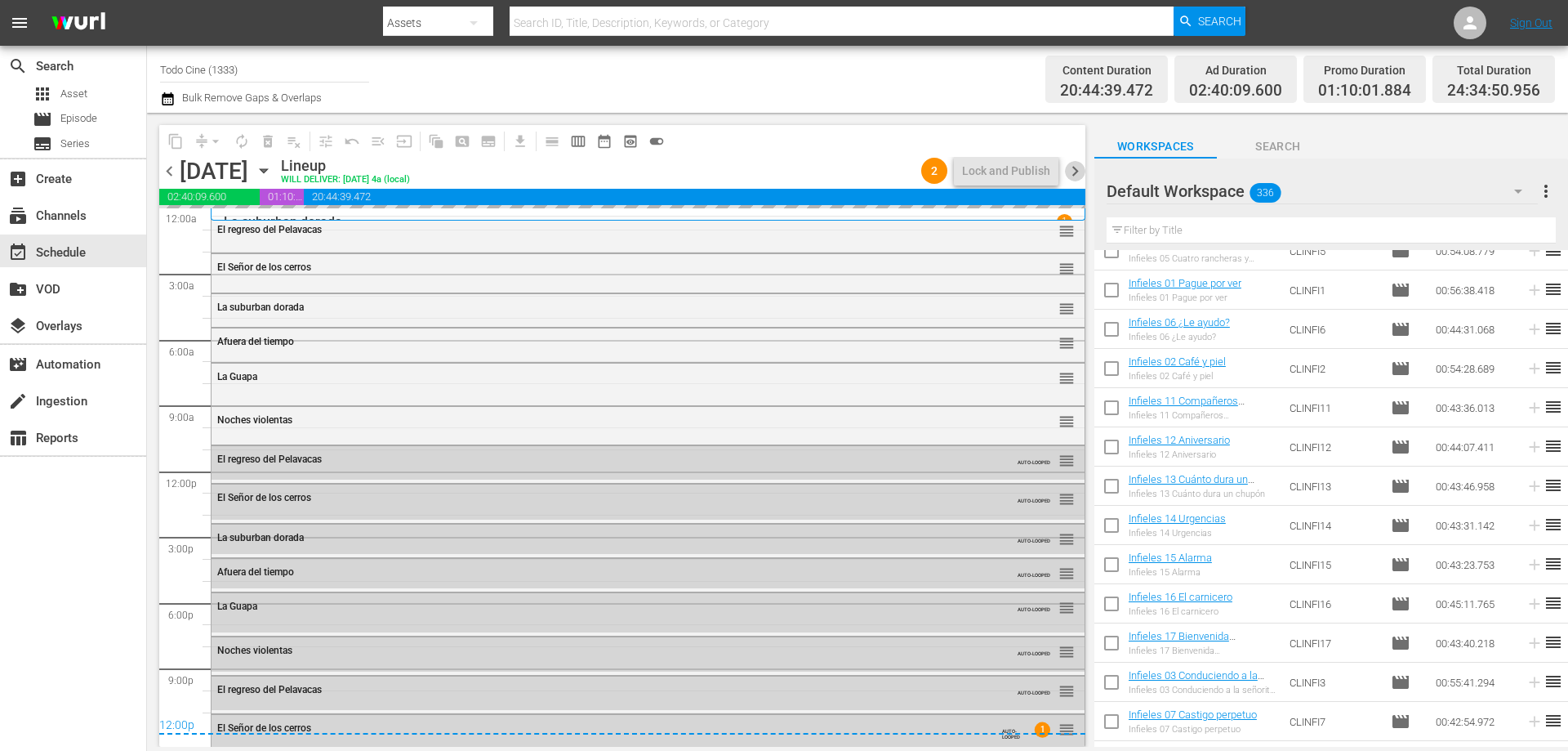 click on "chevron_right" at bounding box center [1075, 171] 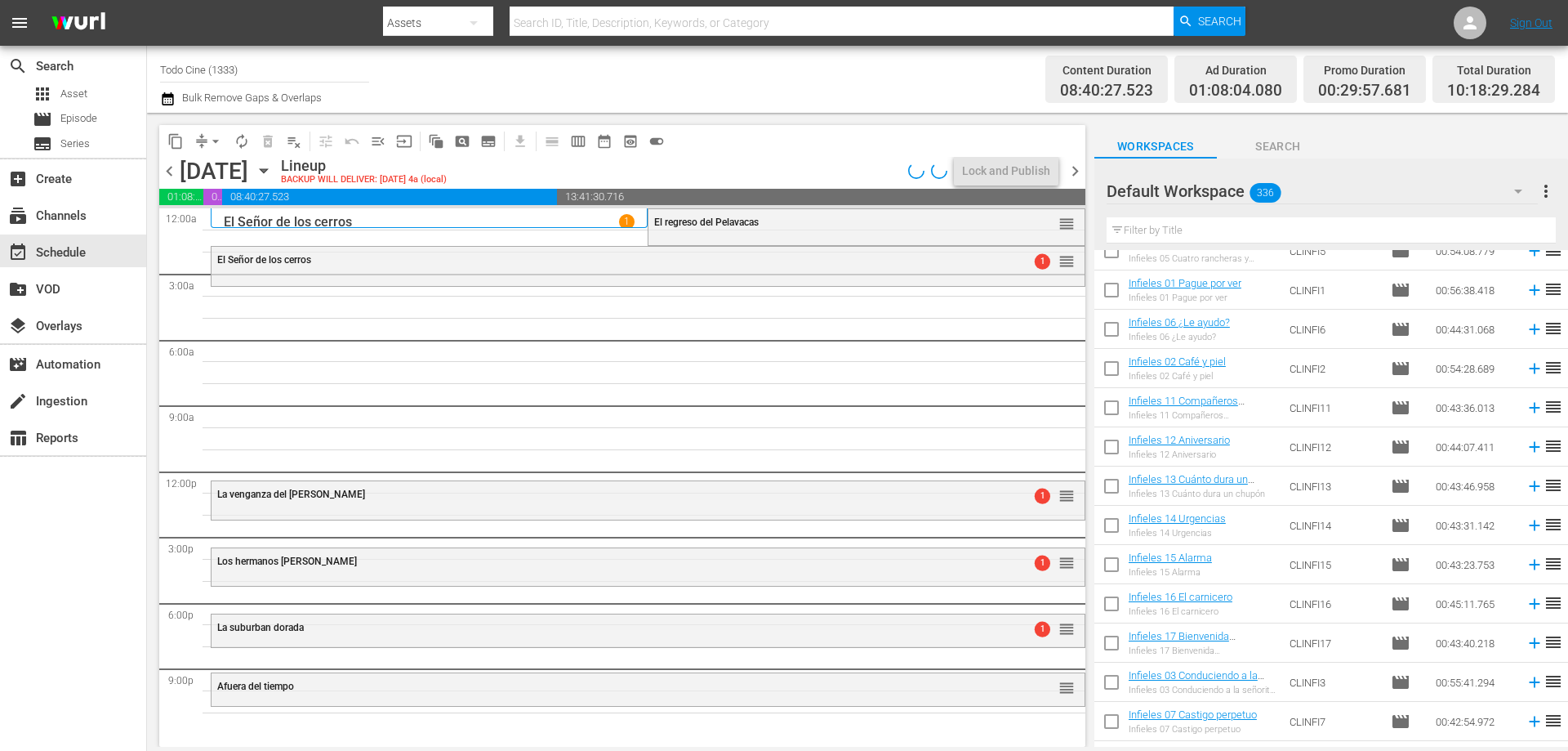 click on "chevron_left" at bounding box center [169, 171] 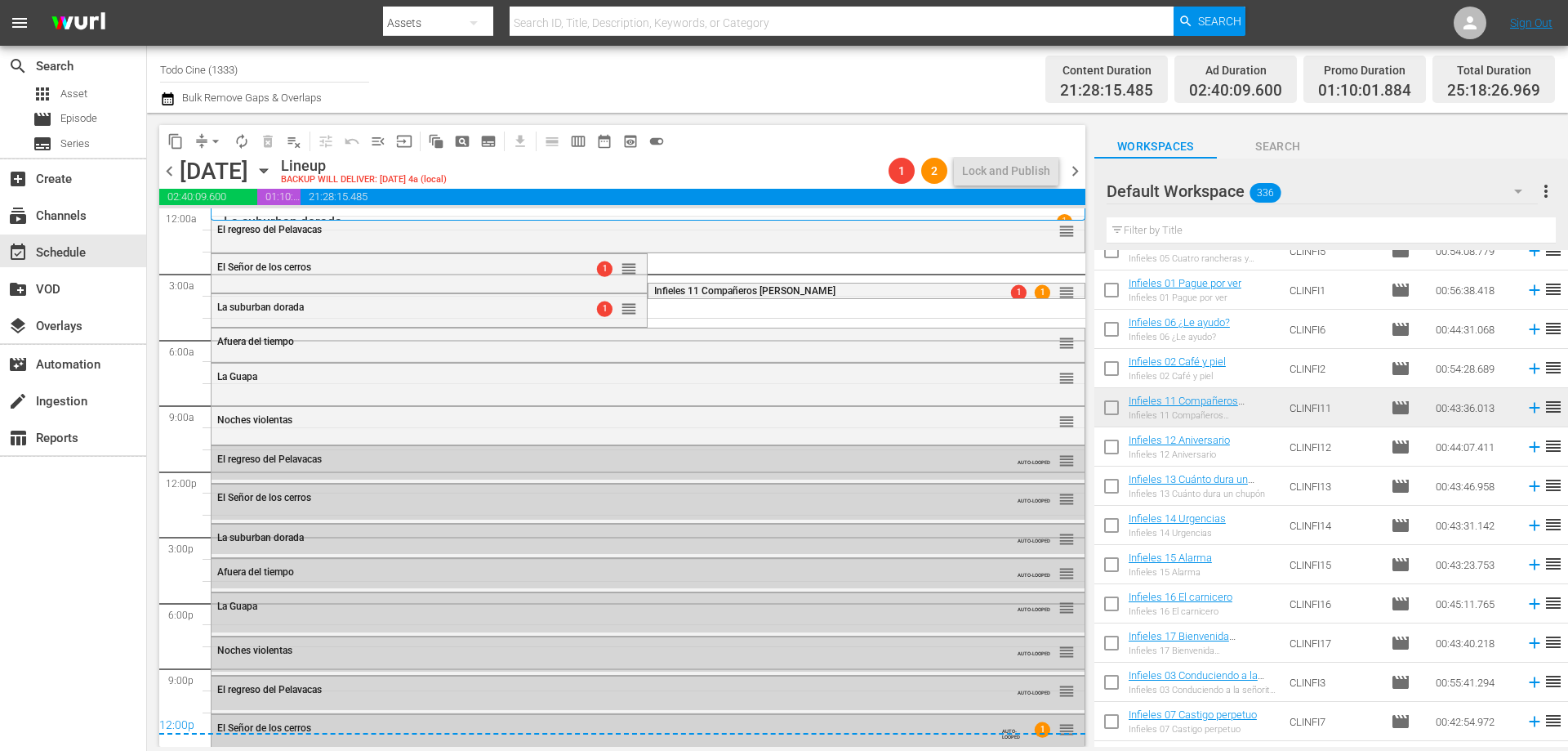 drag, startPoint x: 1051, startPoint y: 728, endPoint x: 1009, endPoint y: 735, distance: 42.579338 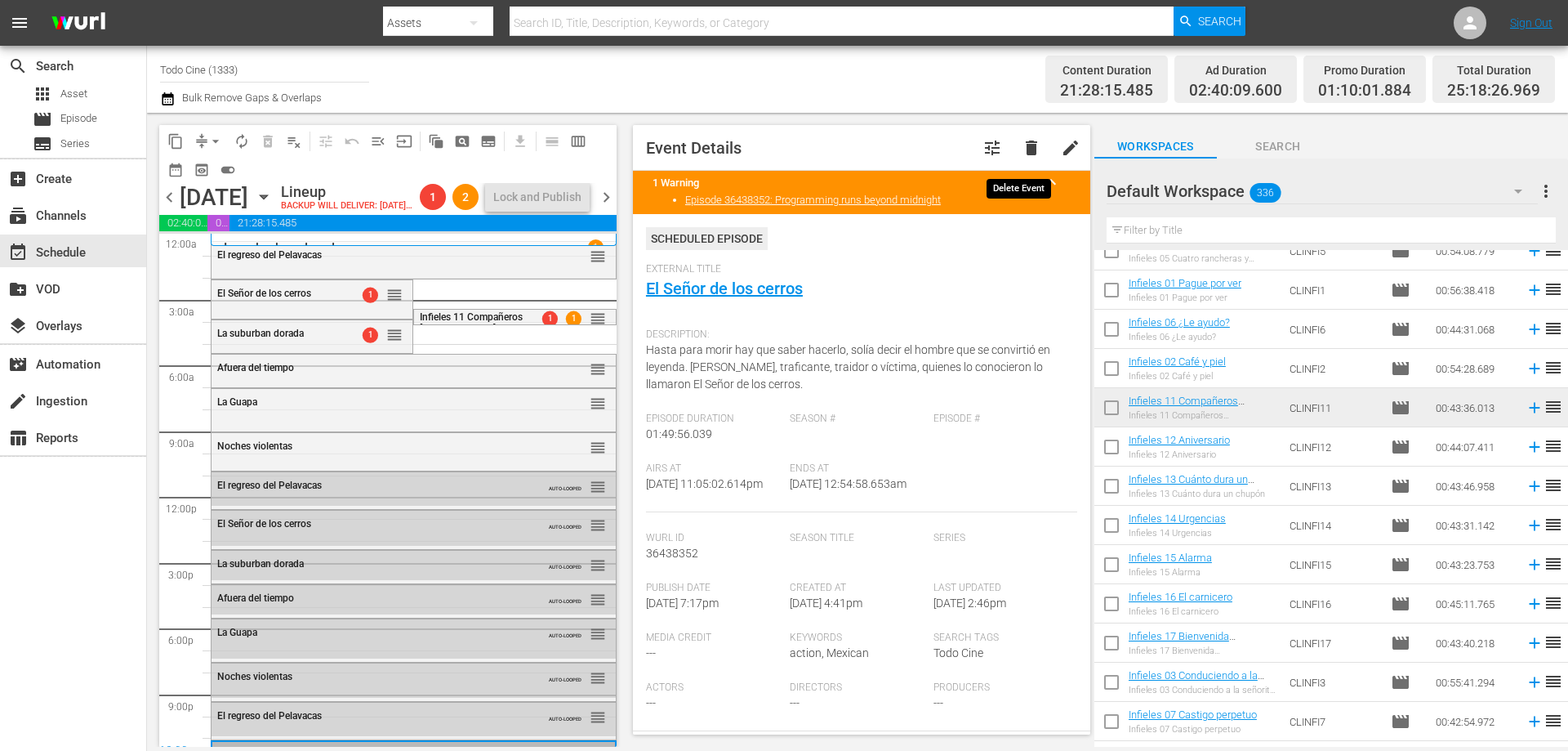 click on "delete" at bounding box center [1031, 148] 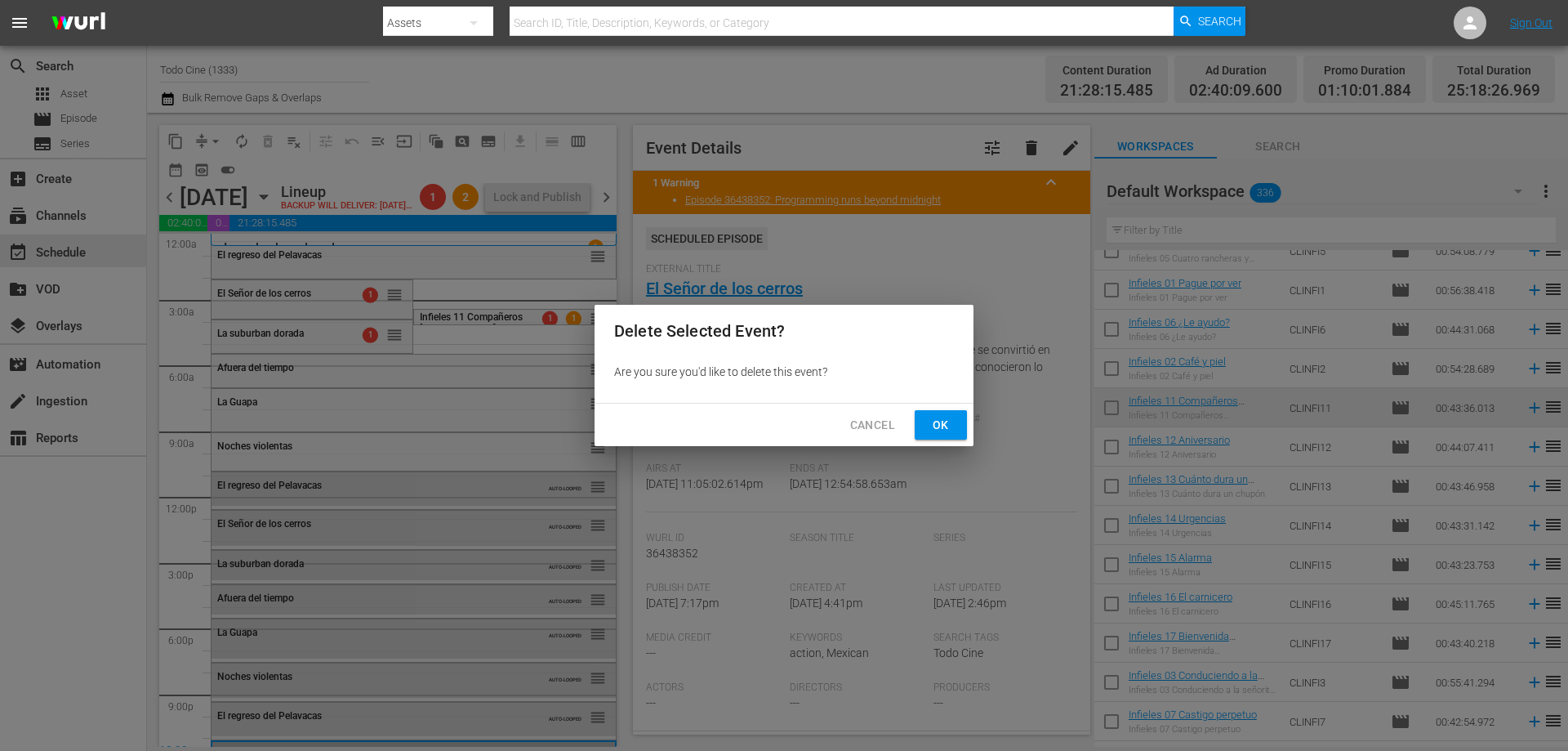 click on "Cancel Ok" at bounding box center (784, 425) 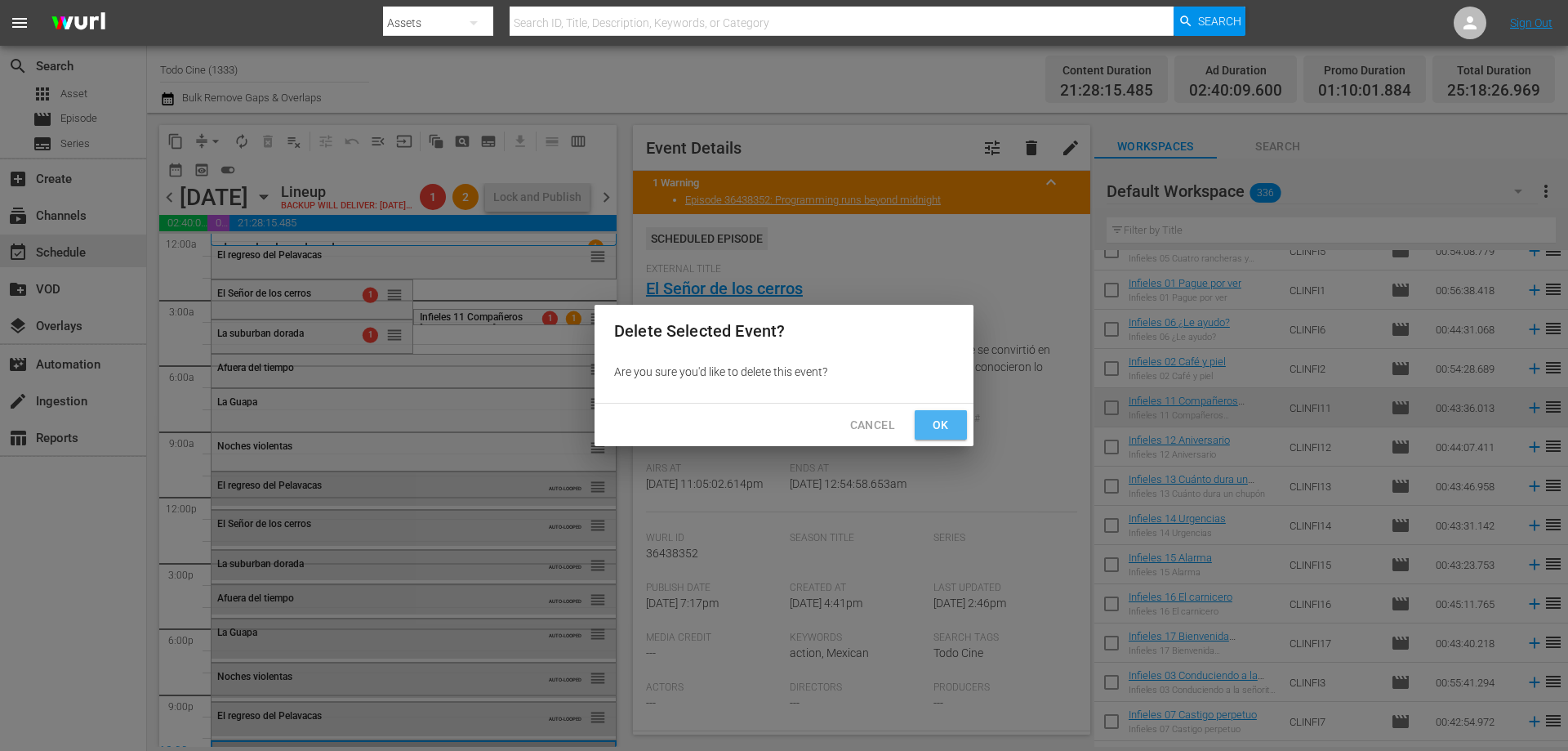 click on "Ok" at bounding box center (941, 425) 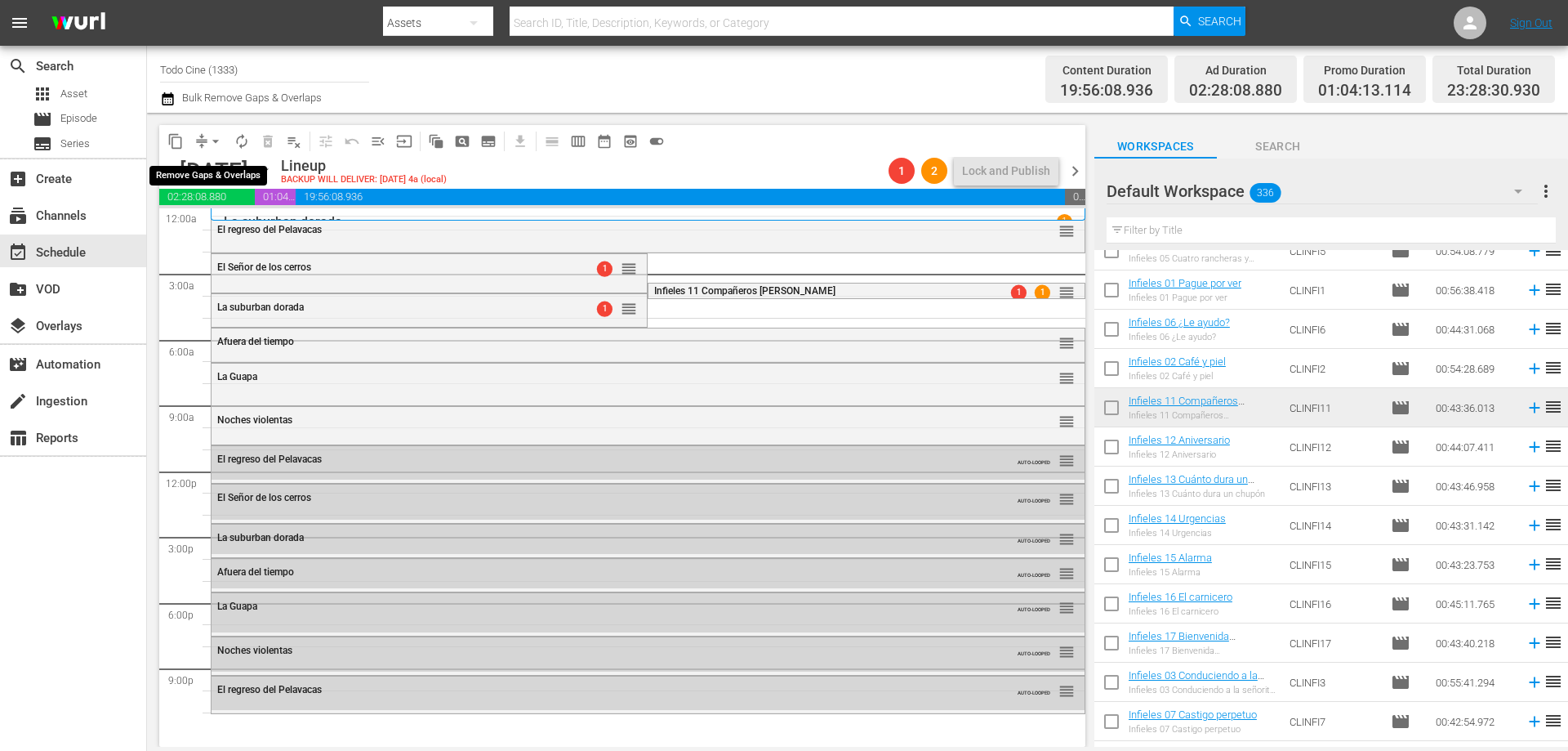 click on "arrow_drop_down" at bounding box center (216, 141) 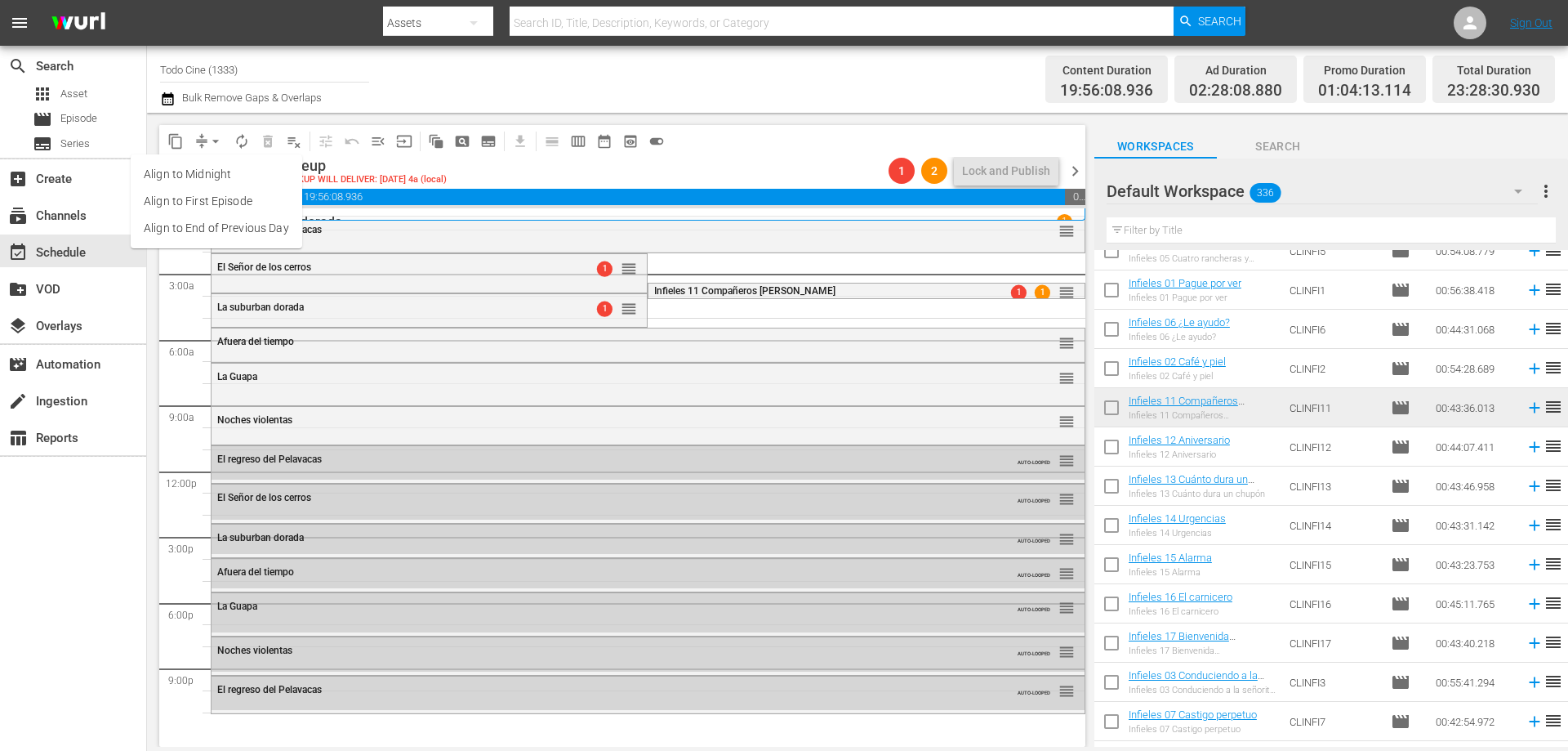 click on "Align to End of Previous Day" at bounding box center [216, 228] 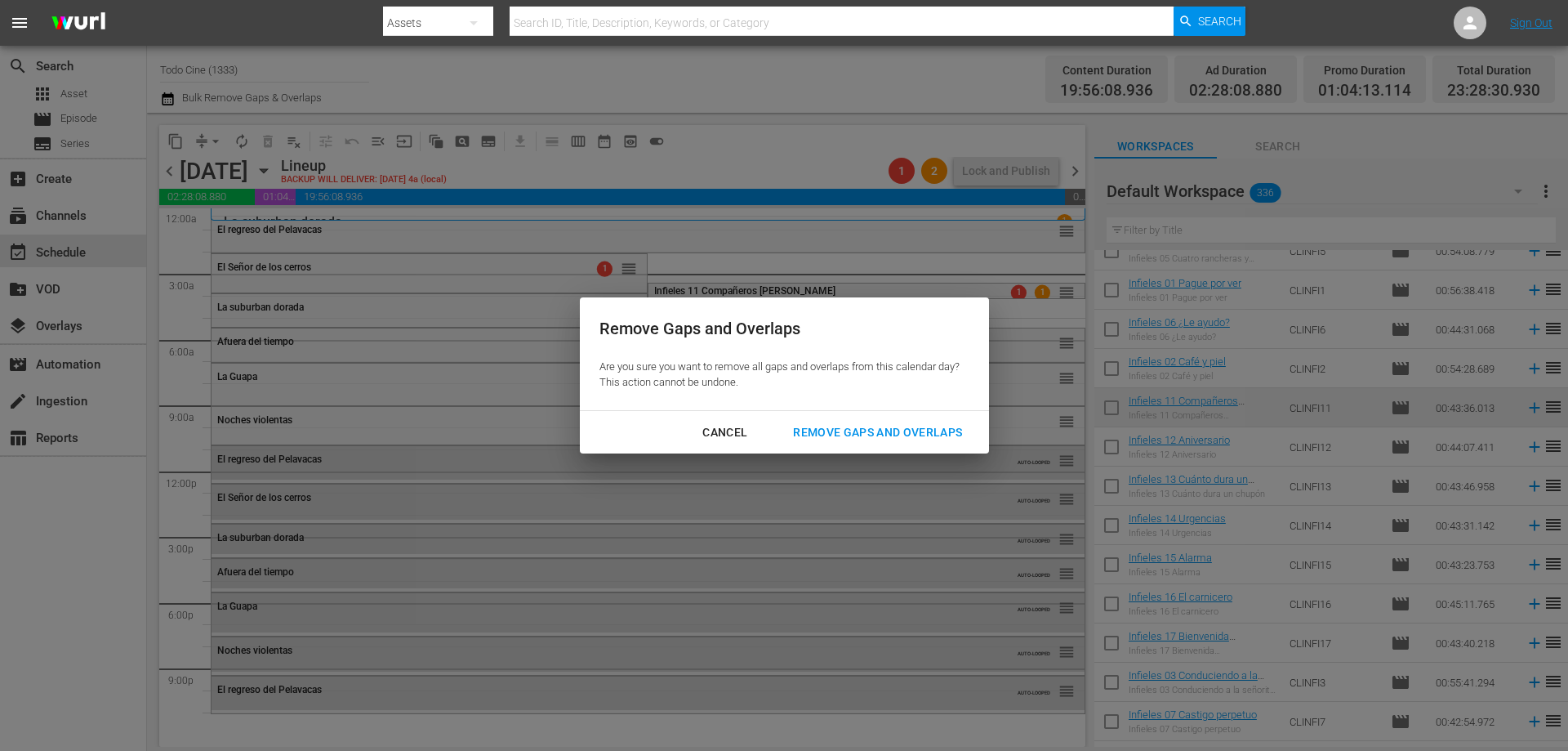 type 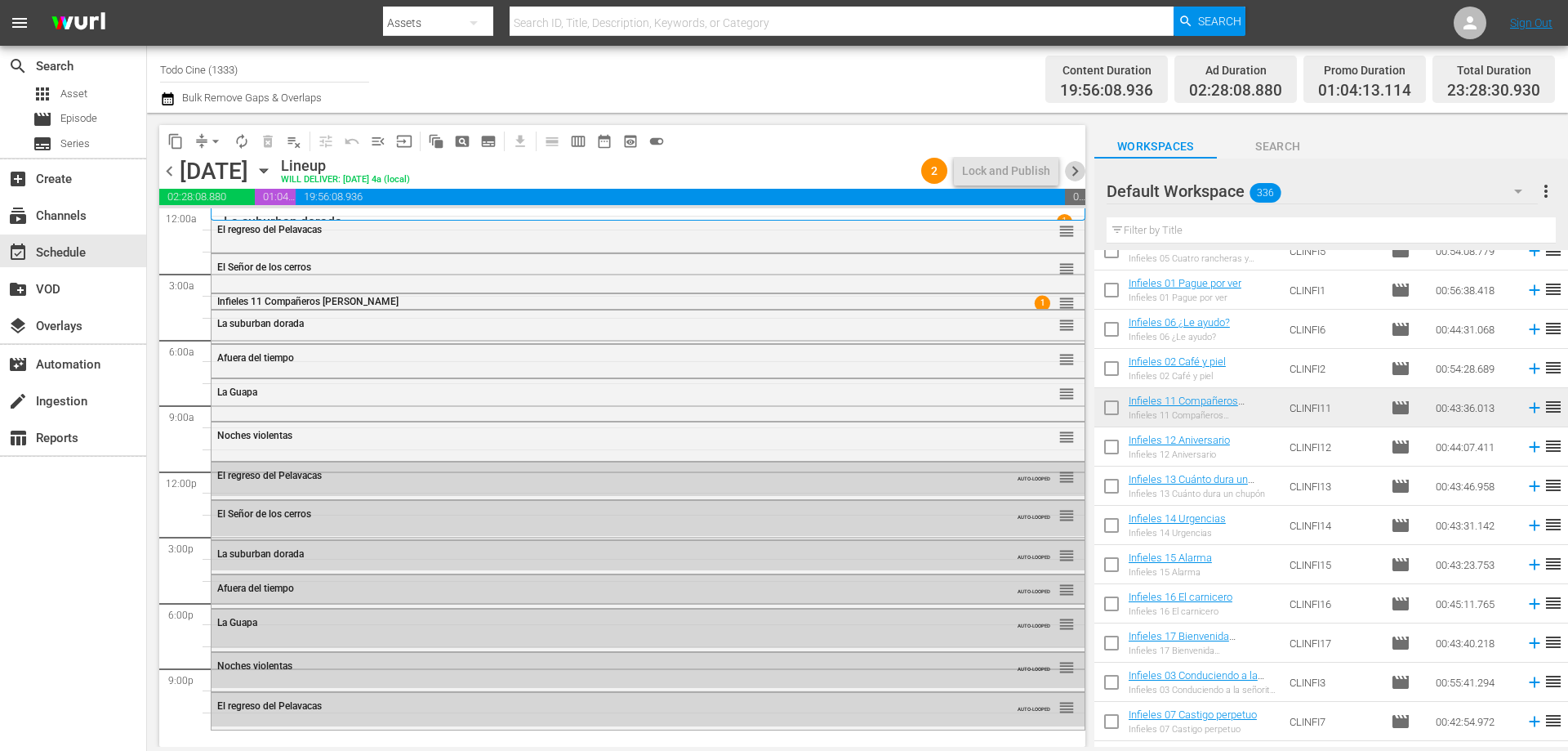 click on "chevron_right" at bounding box center [1075, 171] 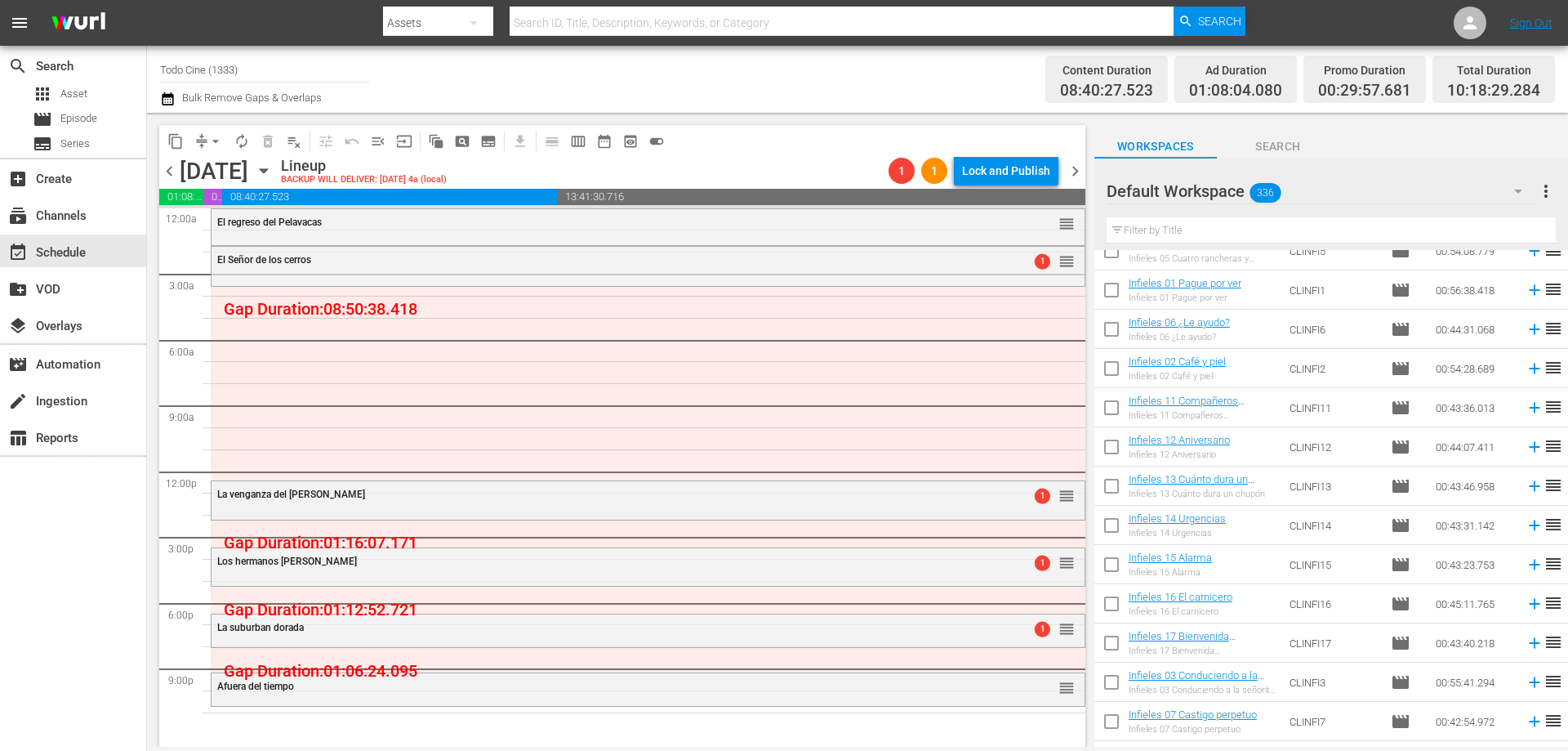 click on "chevron_left" at bounding box center (169, 171) 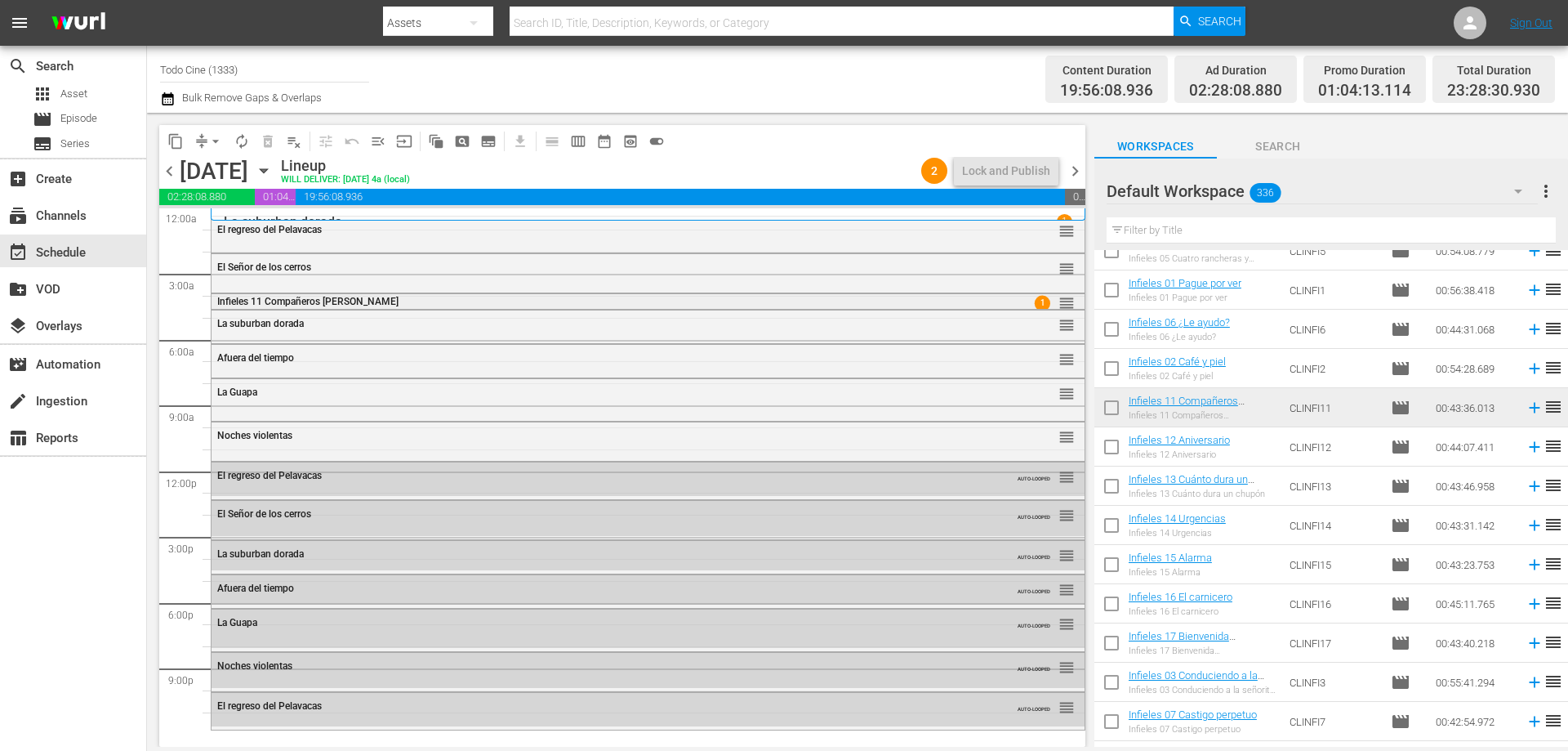 click on "Infieles 11 Compañeros [PERSON_NAME]" at bounding box center (308, 302) 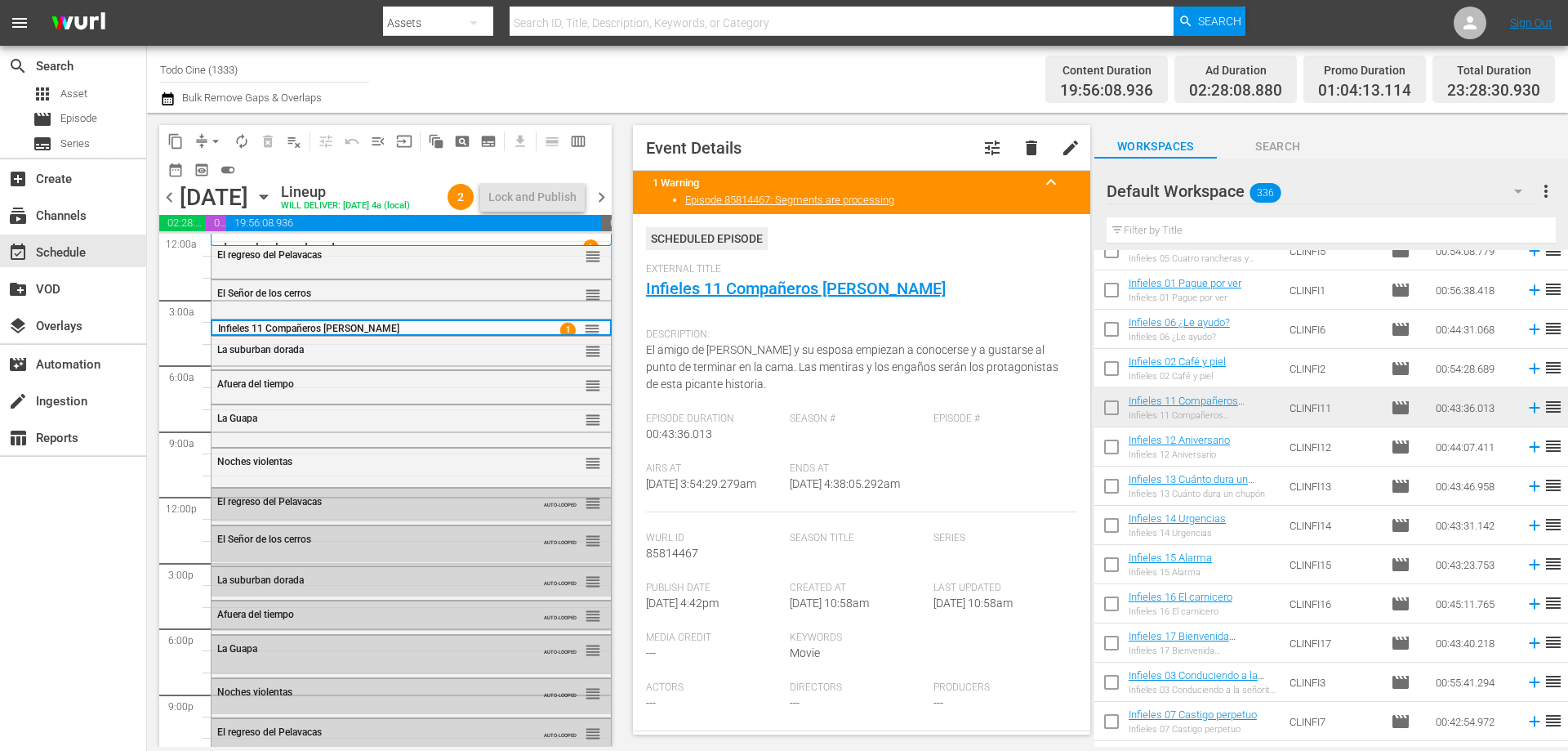 scroll, scrollTop: 293, scrollLeft: 0, axis: vertical 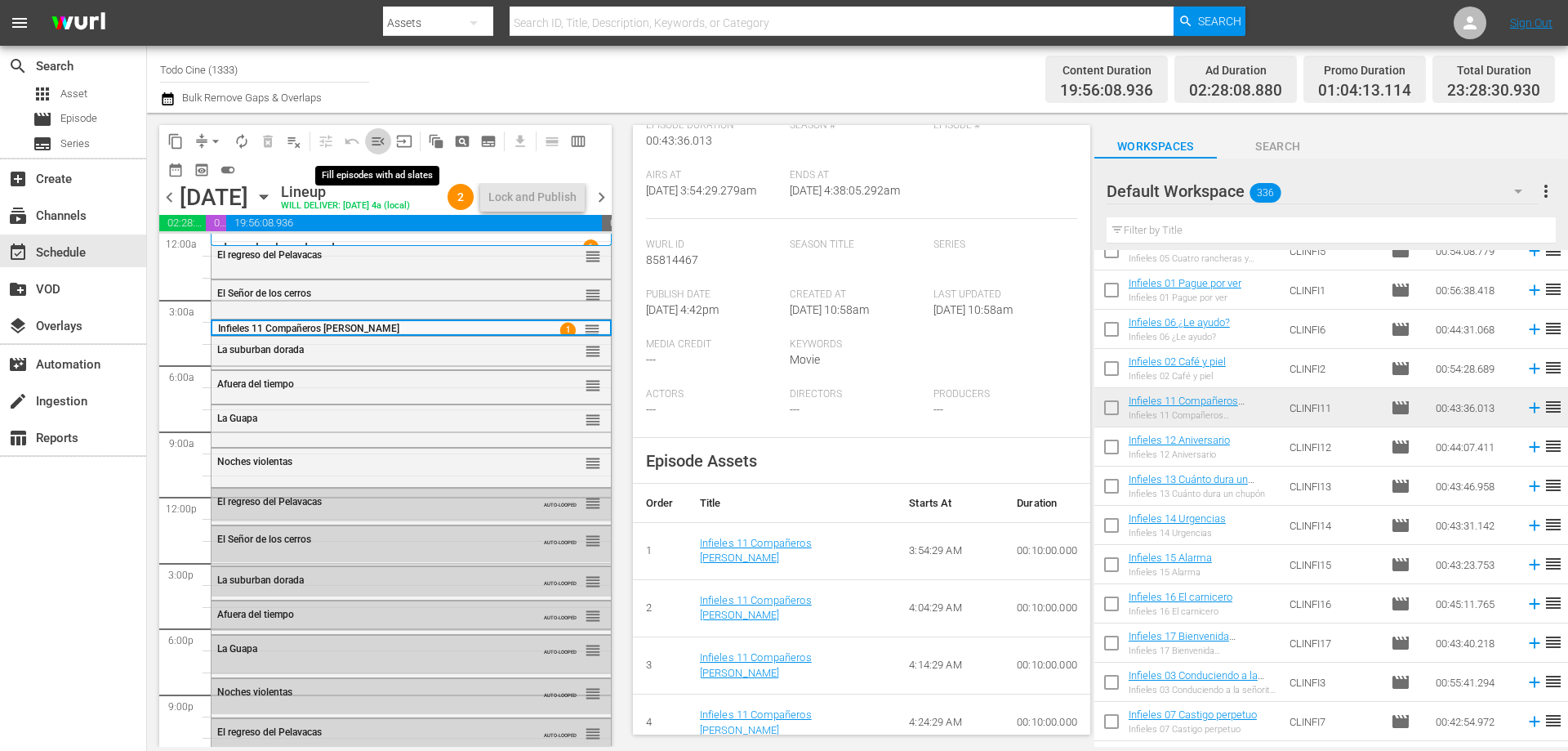 click on "menu_open" at bounding box center (378, 141) 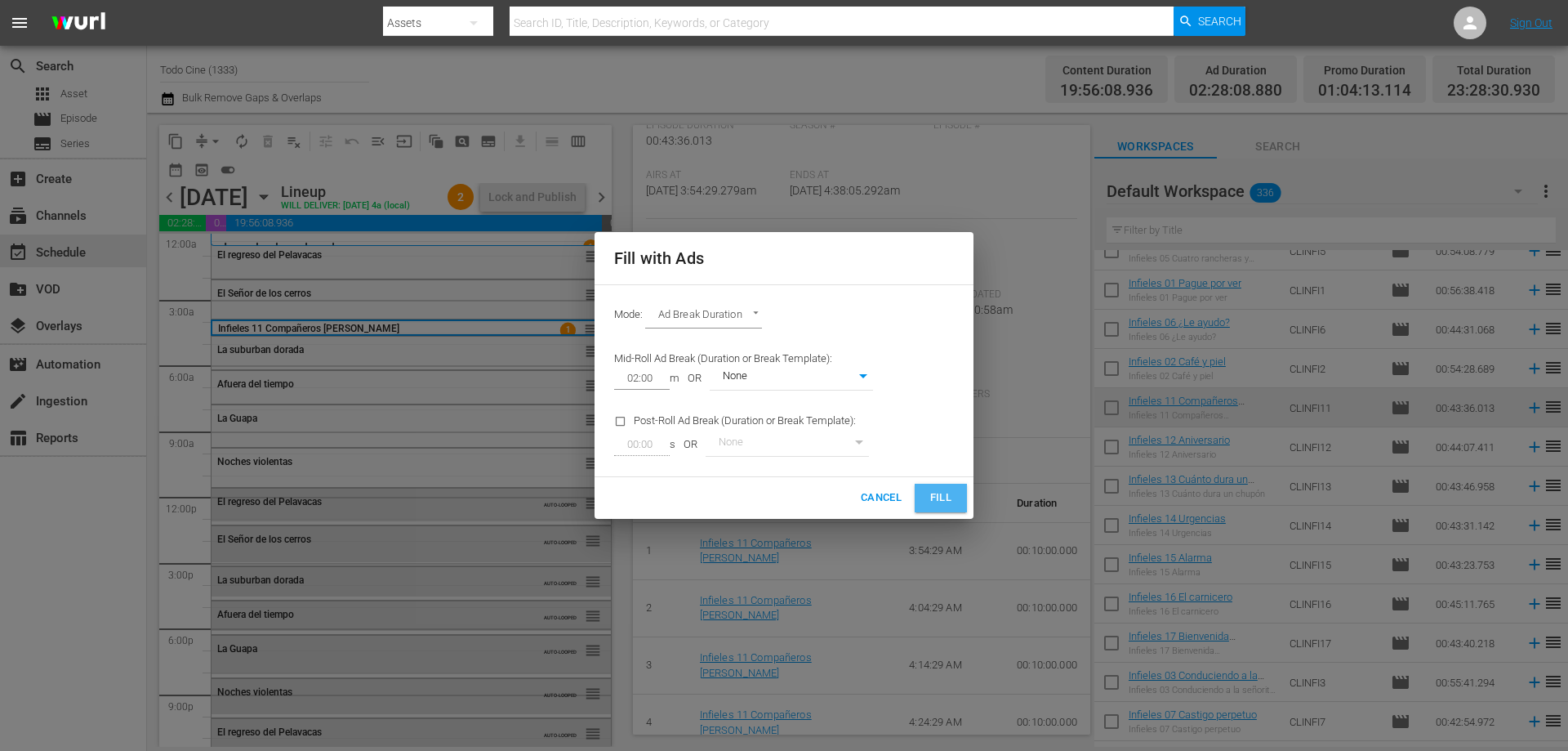 click on "Fill" at bounding box center [941, 498] 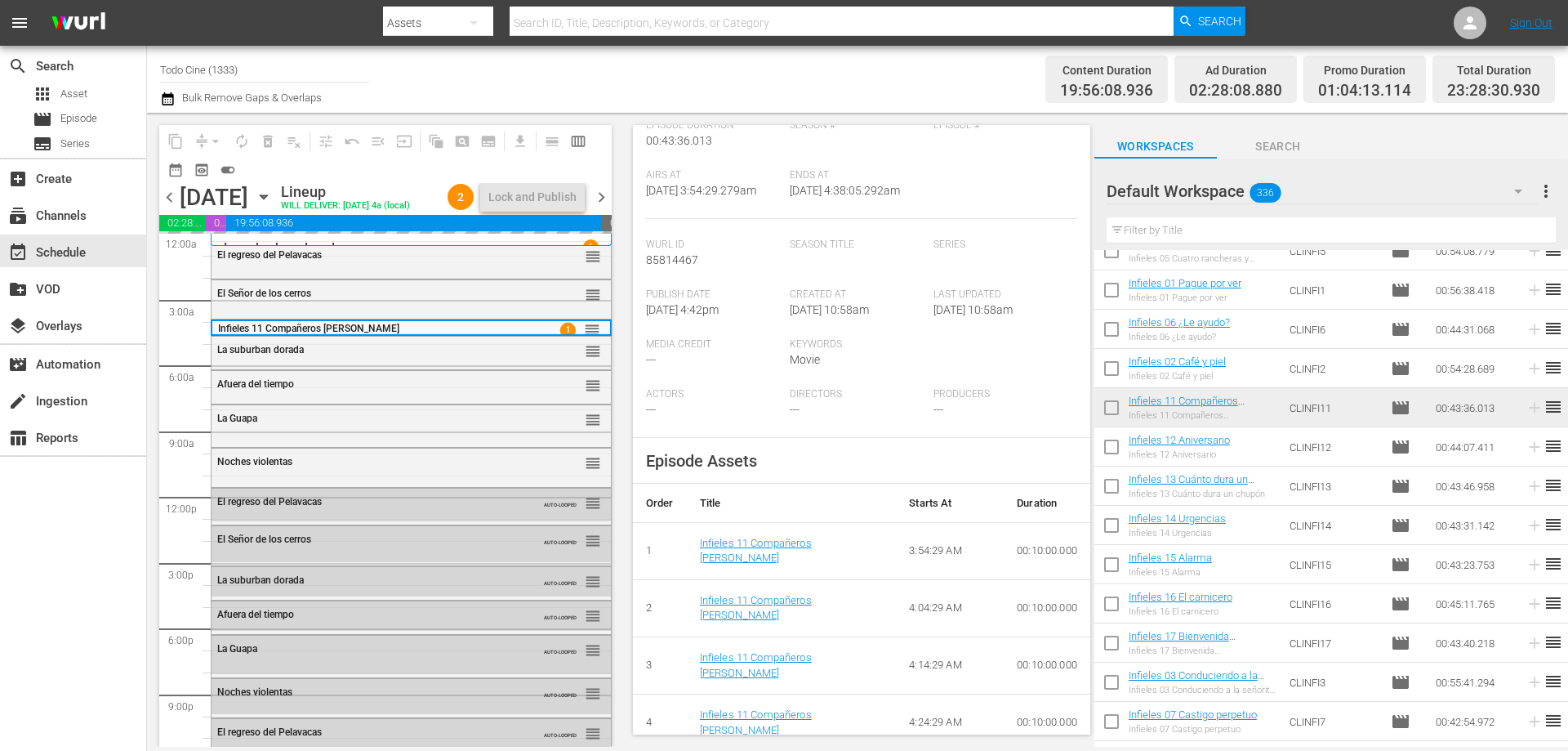 scroll, scrollTop: 13, scrollLeft: 0, axis: vertical 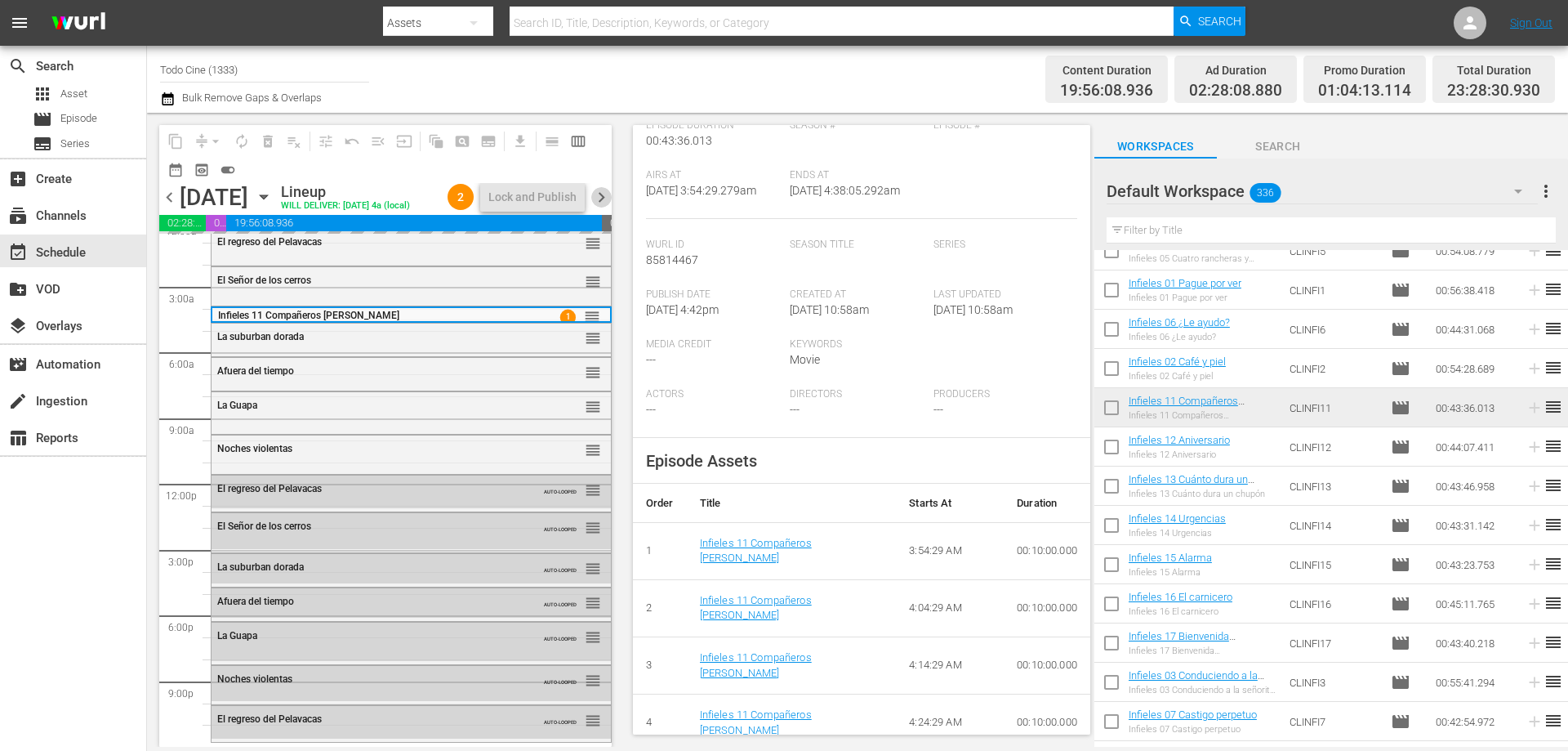 click on "chevron_right" at bounding box center [601, 197] 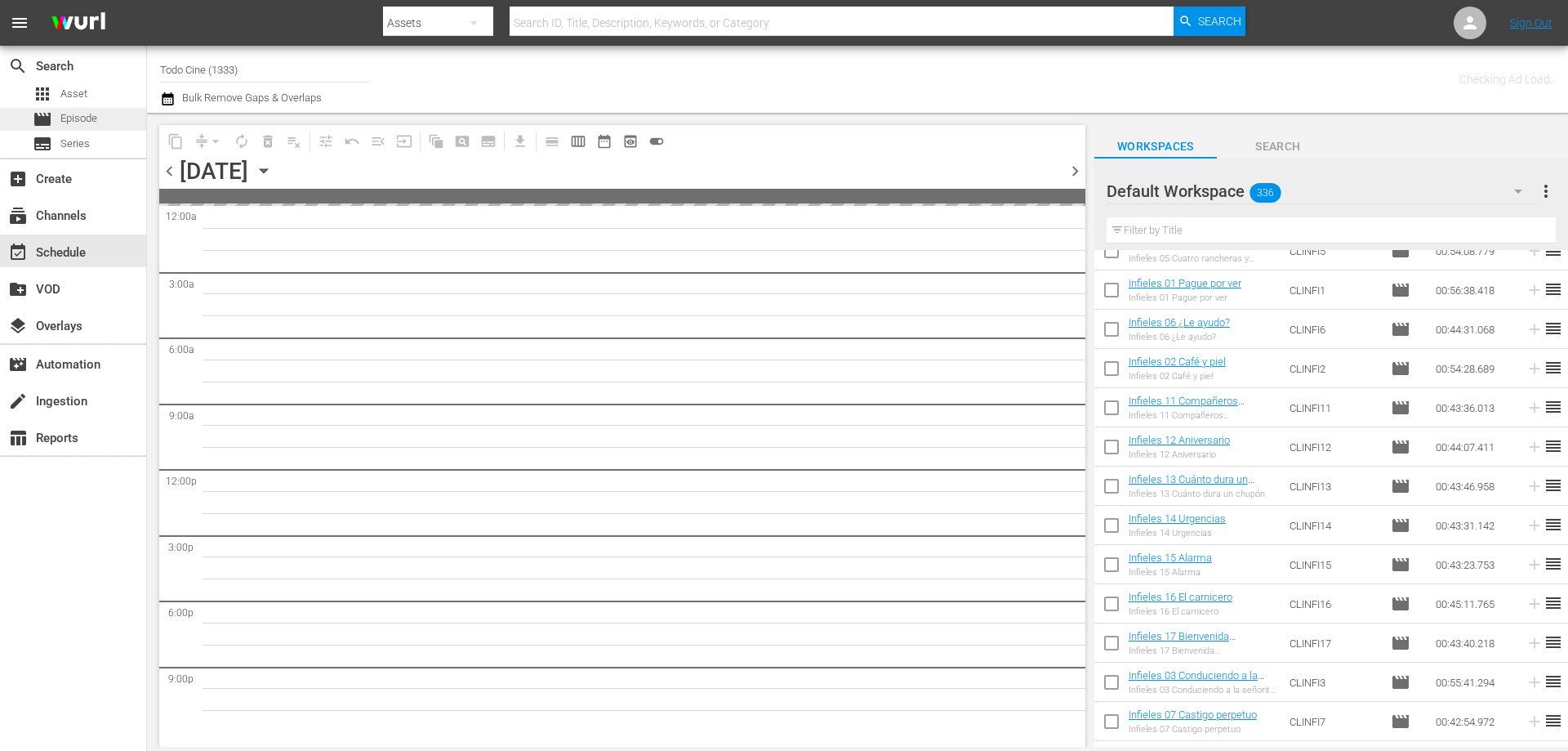 scroll, scrollTop: 0, scrollLeft: 0, axis: both 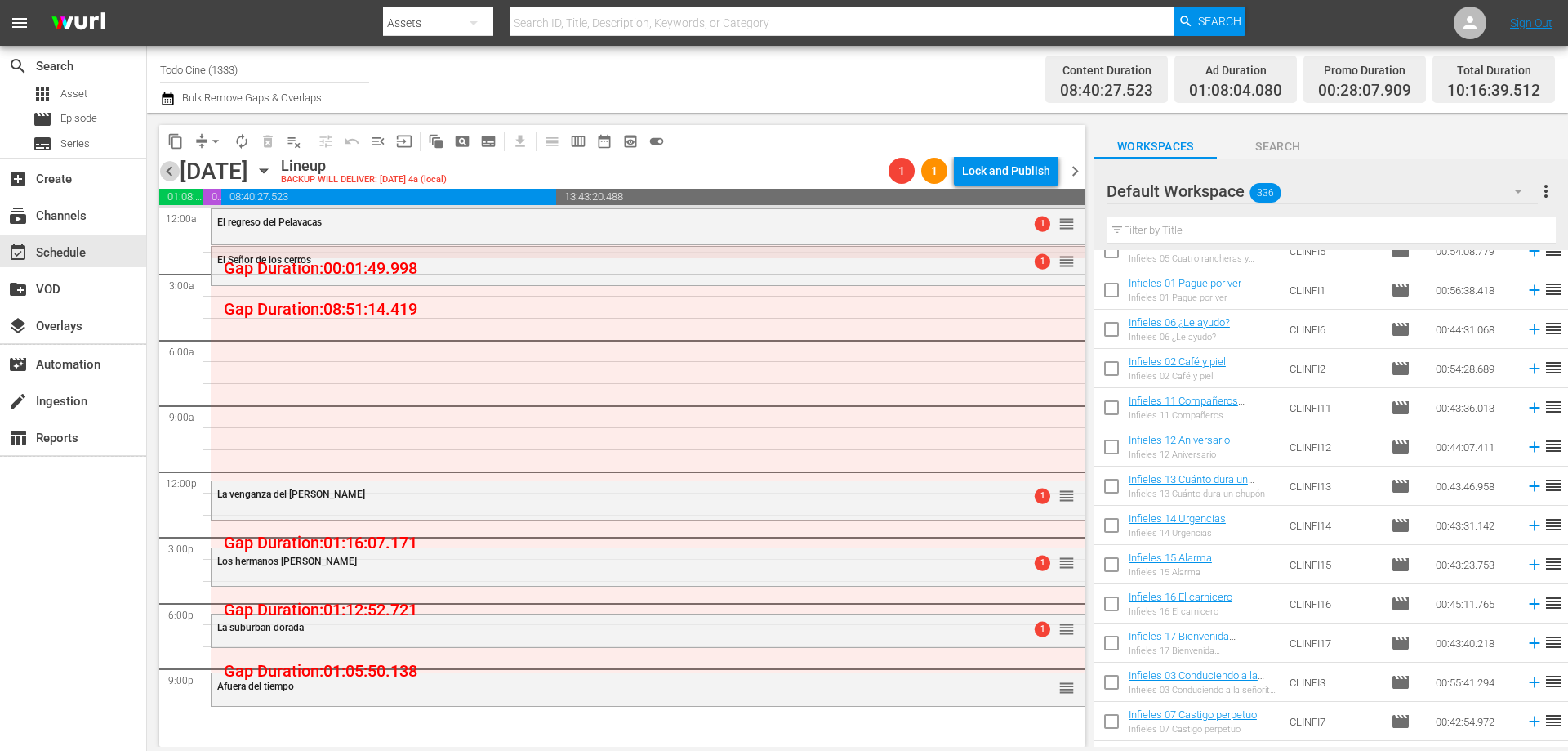 click on "chevron_left" at bounding box center (169, 171) 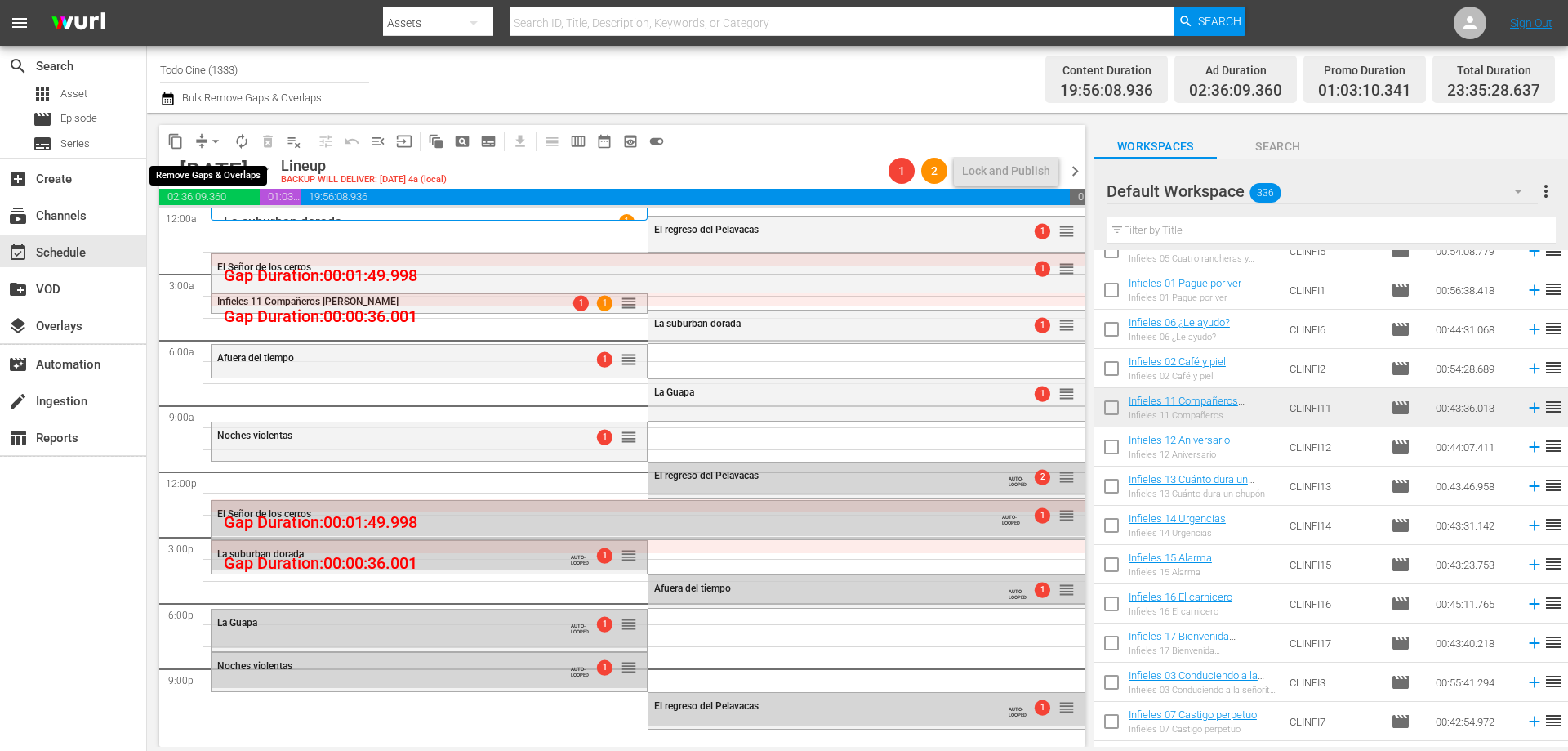 click on "arrow_drop_down" at bounding box center (216, 141) 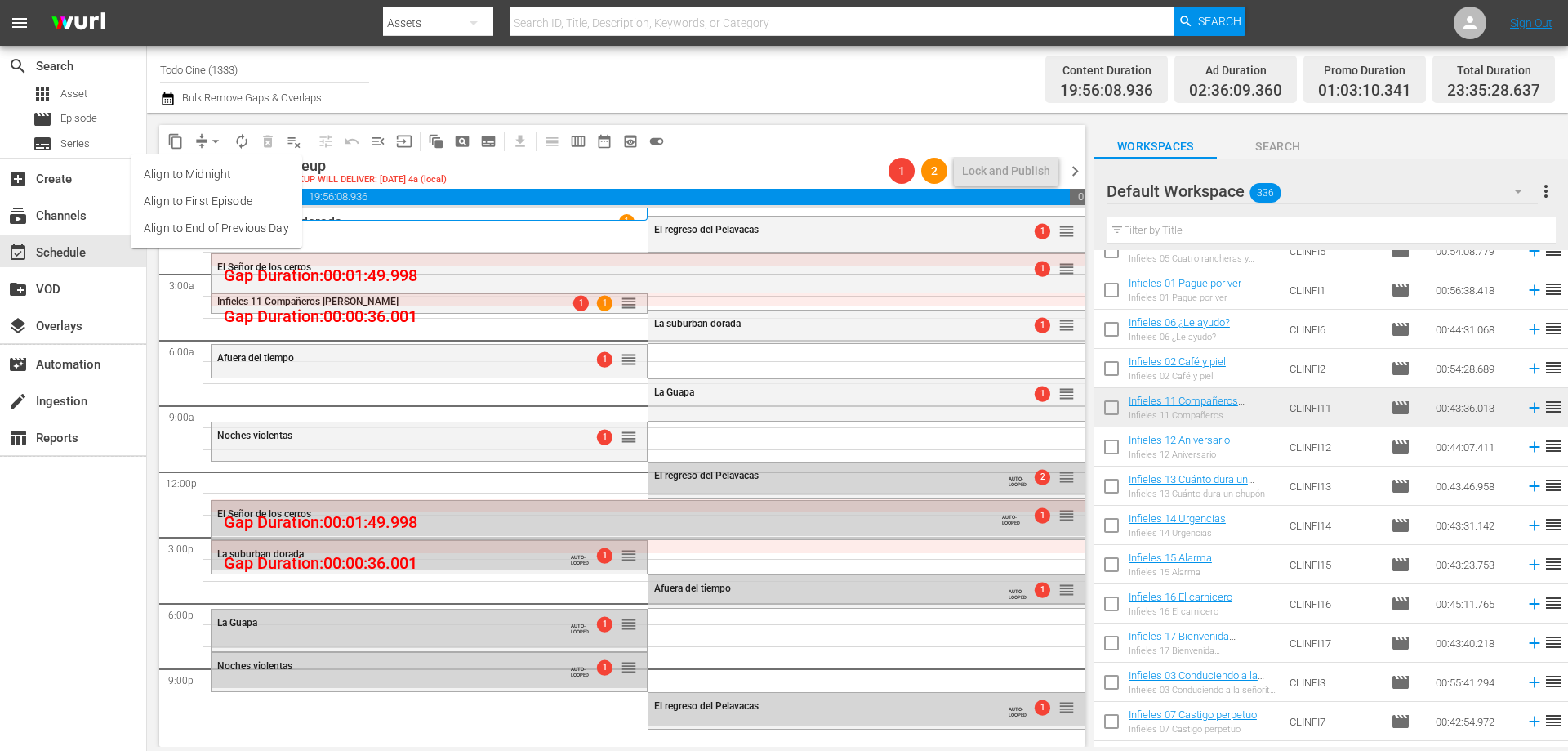 click on "Align to End of Previous Day" at bounding box center (216, 228) 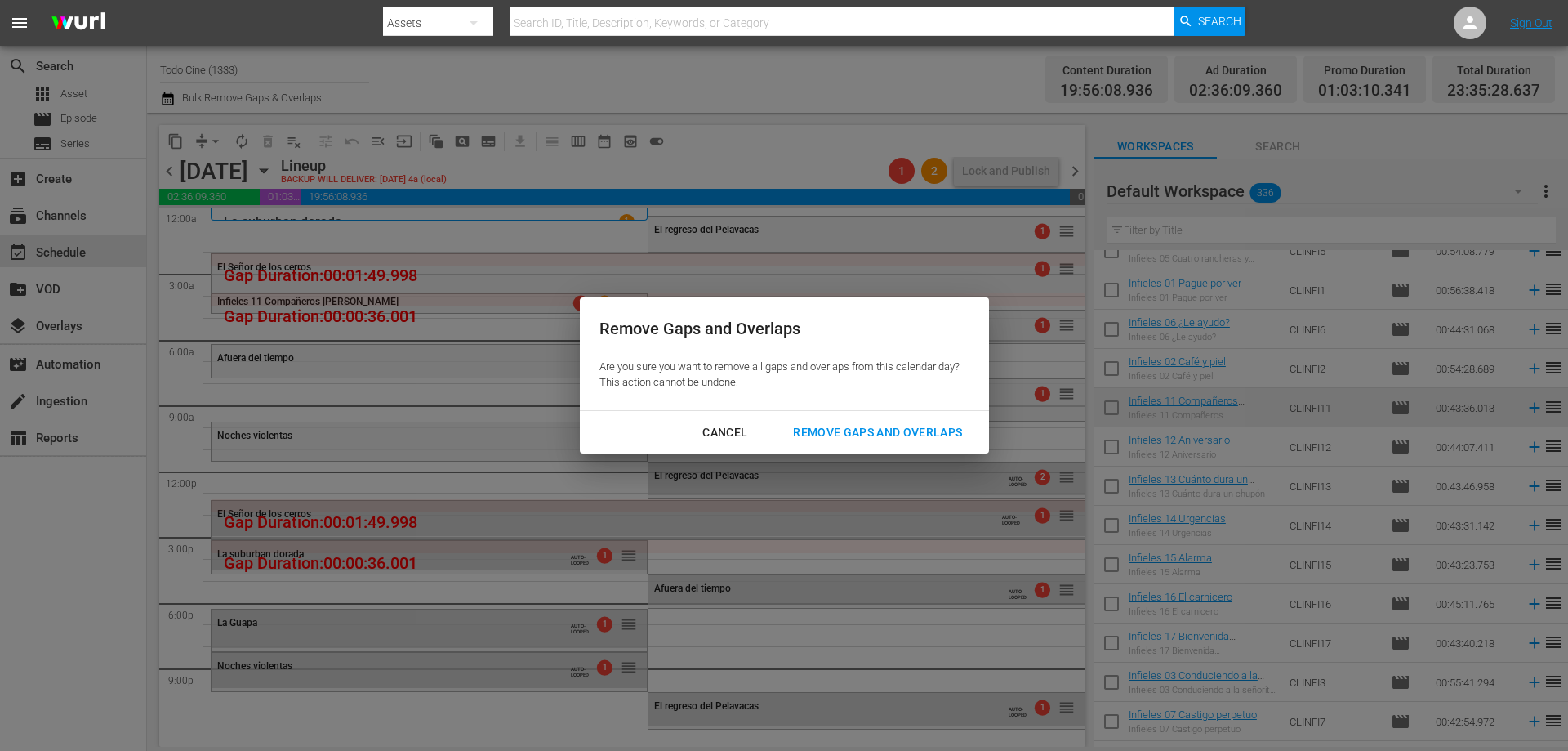 click on "Remove Gaps and Overlaps" at bounding box center (877, 432) 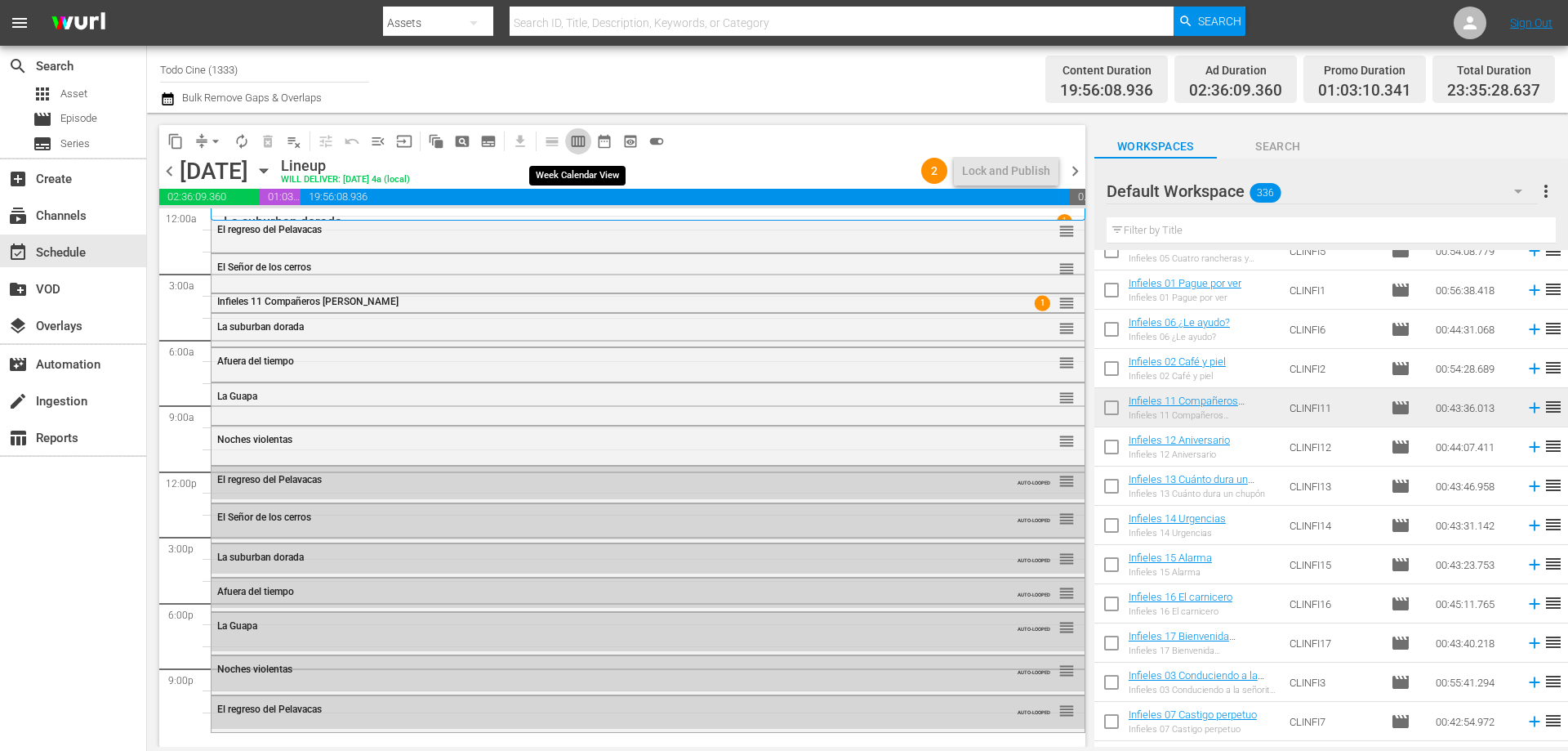 click on "calendar_view_week_outlined" at bounding box center (578, 141) 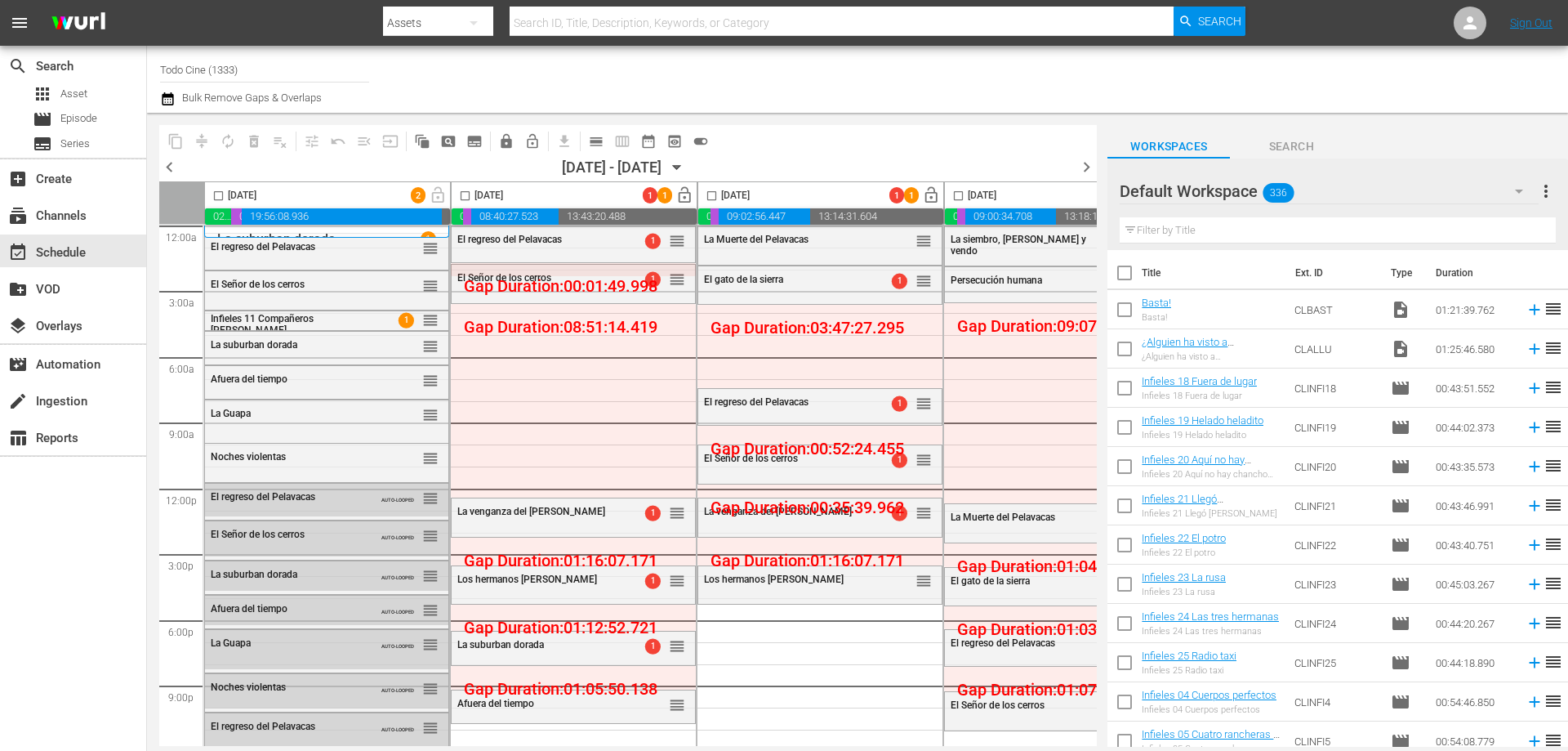 scroll, scrollTop: 0, scrollLeft: 0, axis: both 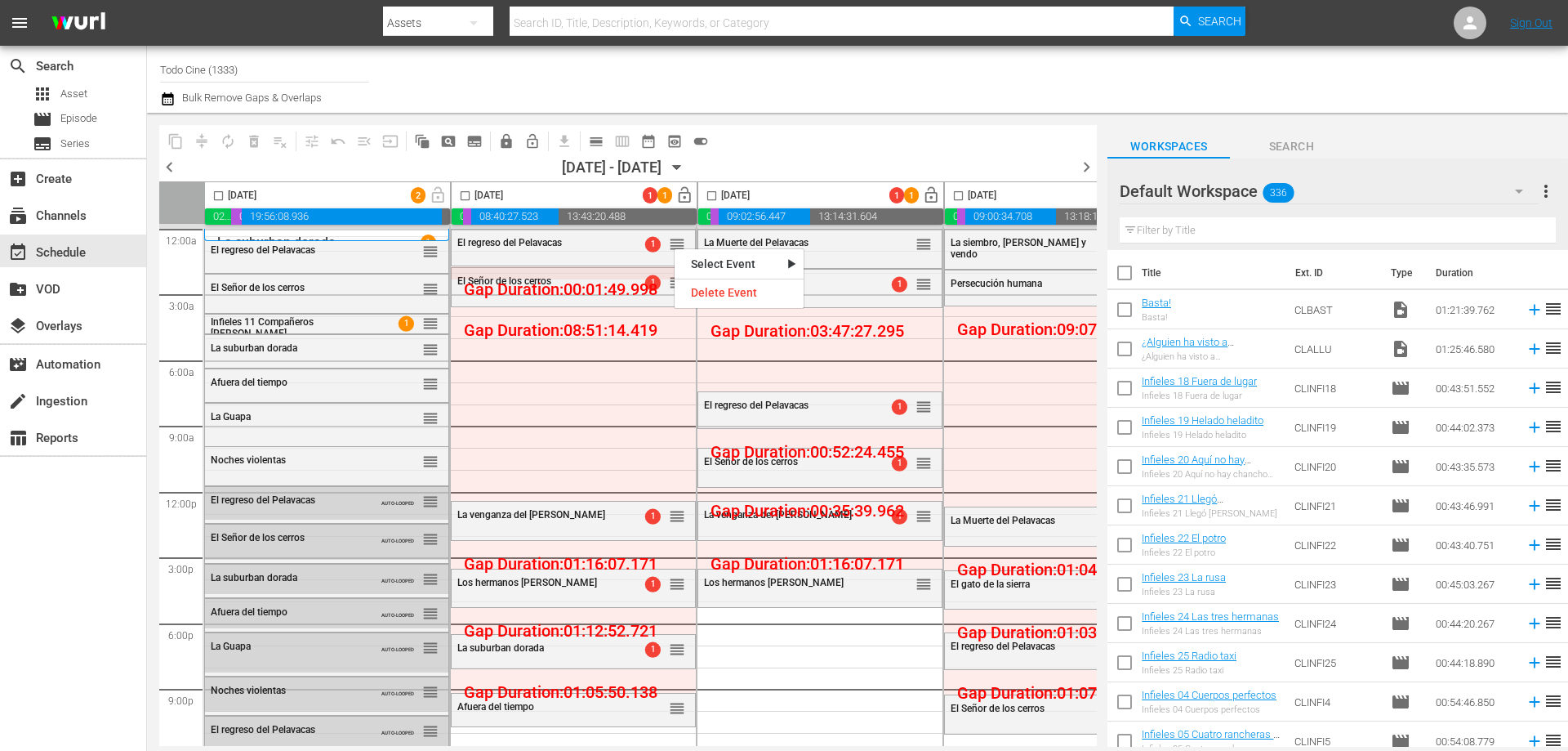 click on "El Señor de los cerros 1 reorder La venganza del güero Estrada 1 reorder Los hermanos Mata 1 reorder El regreso del Pelavacas 1 reorder Afuera del tiempo reorder La suburban dorada 1 reorder" at bounding box center (327, 492) 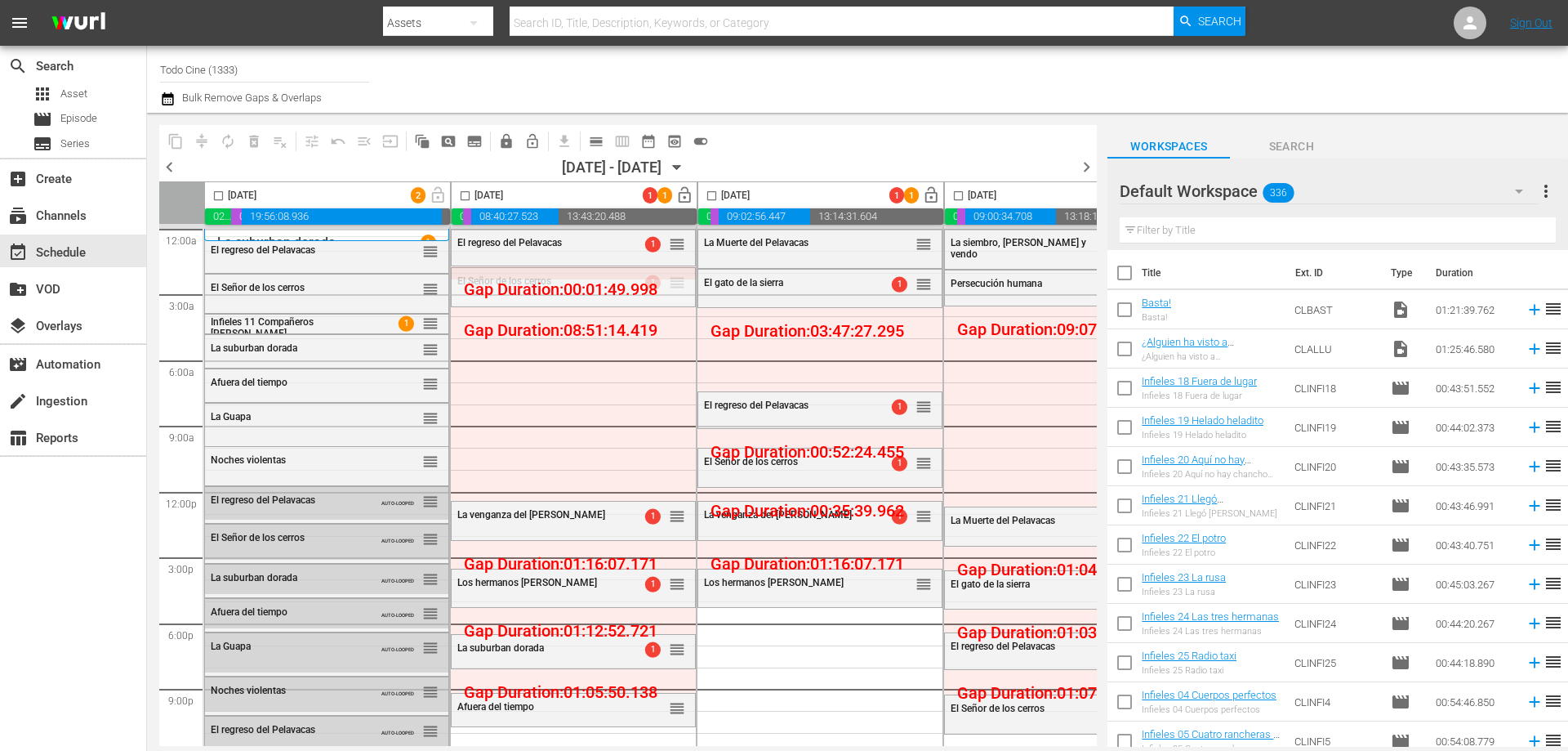 drag, startPoint x: 677, startPoint y: 281, endPoint x: 664, endPoint y: 441, distance: 160.52726 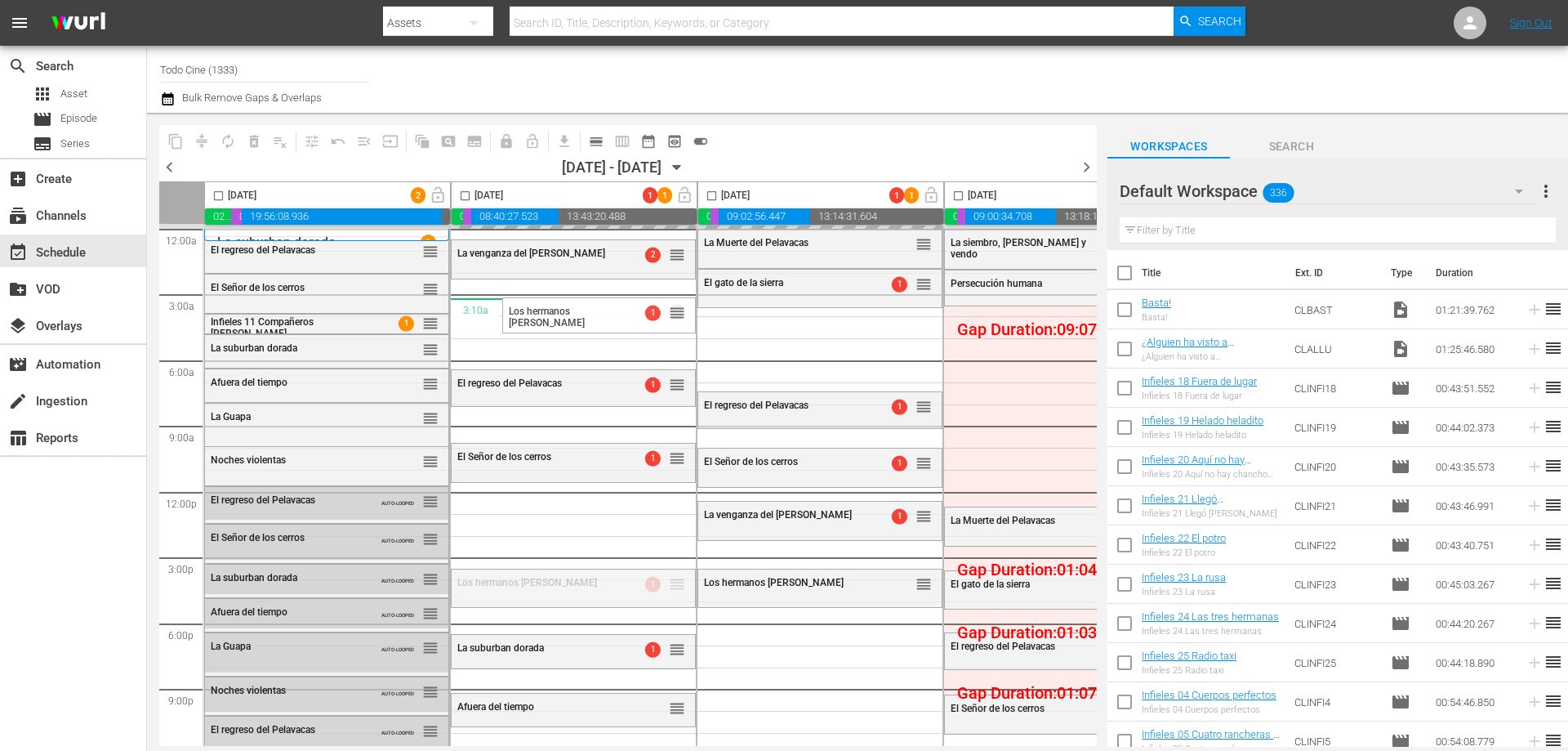 drag, startPoint x: 678, startPoint y: 585, endPoint x: 599, endPoint y: 136, distance: 455.8969 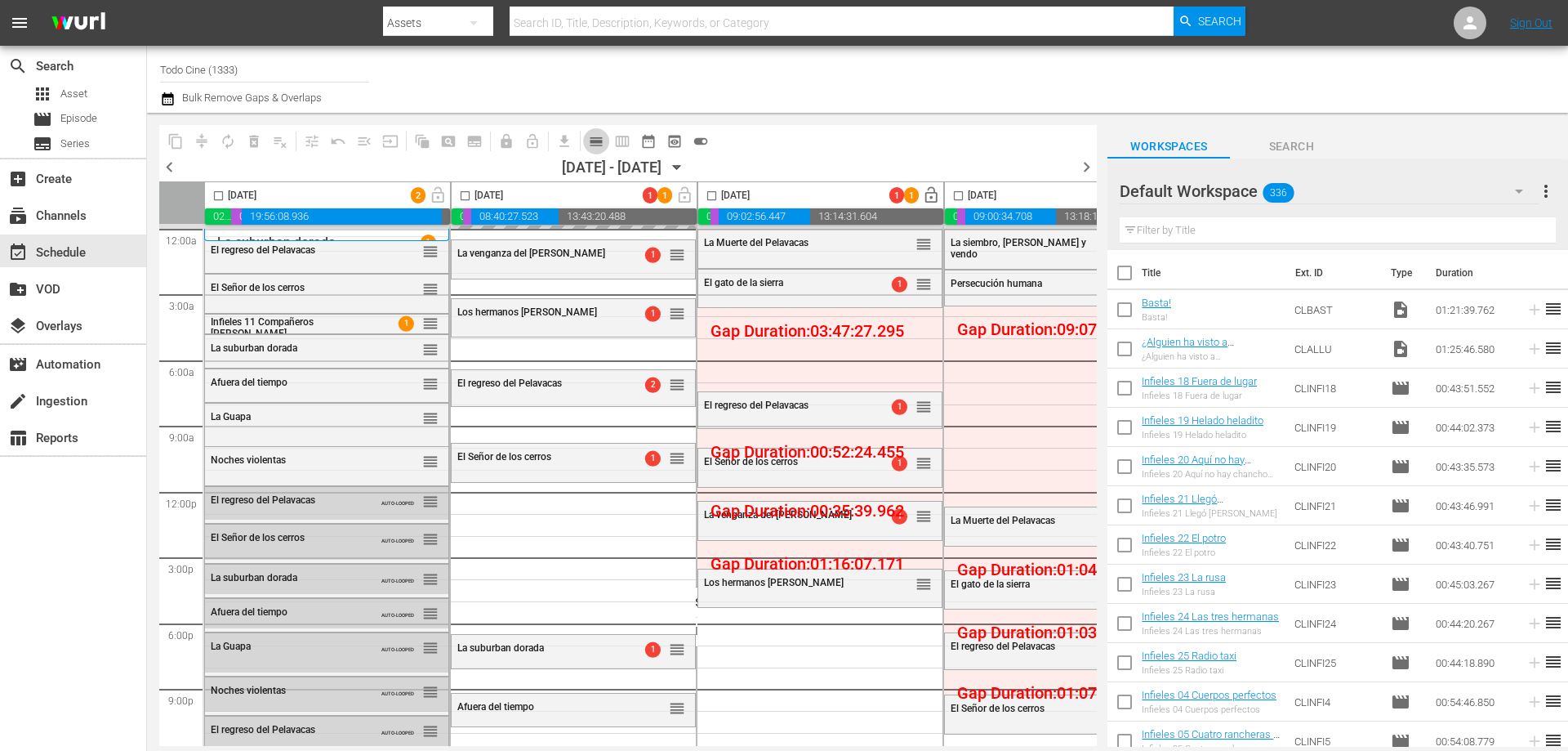 click on "calendar_view_day_outlined" at bounding box center [596, 141] 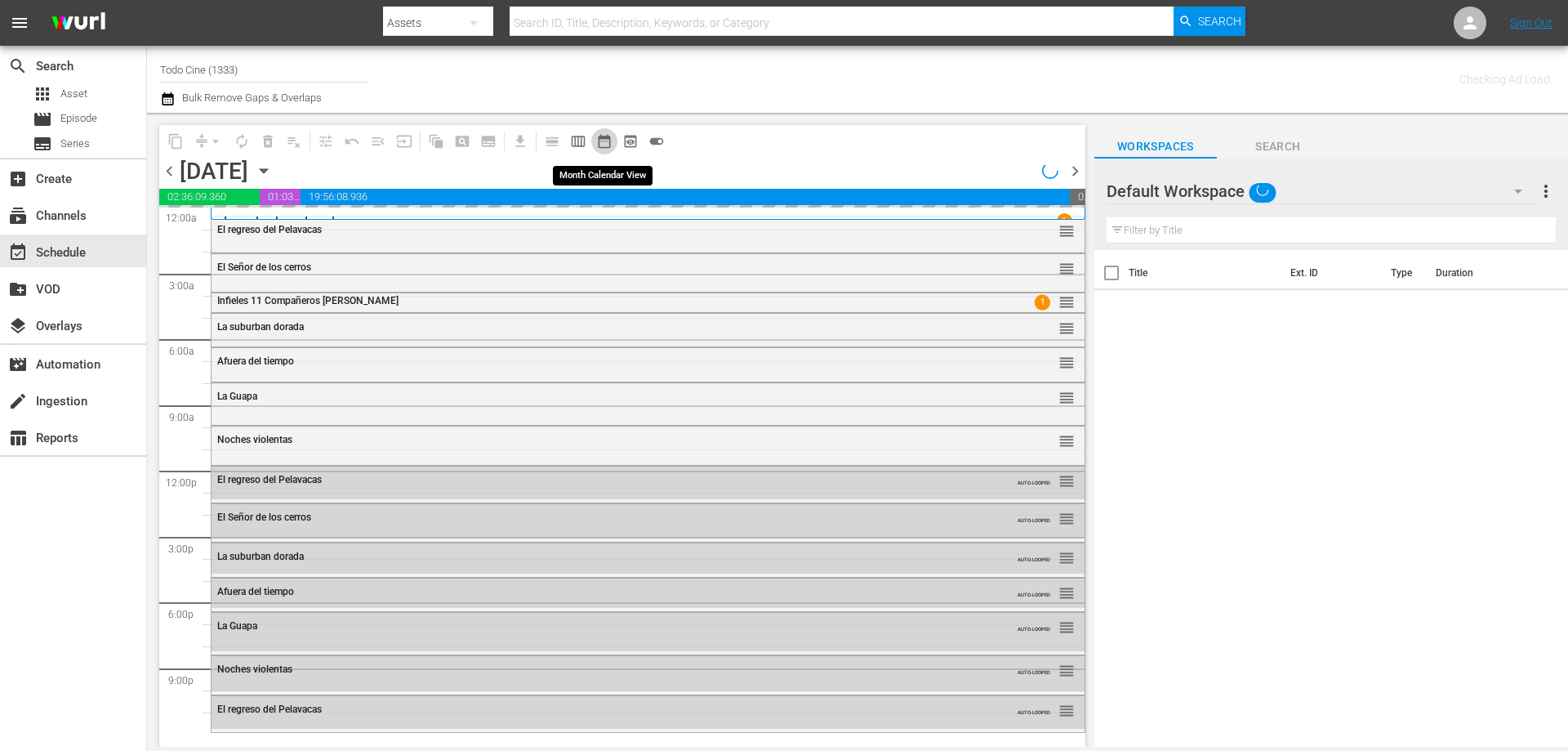 drag, startPoint x: 598, startPoint y: 135, endPoint x: 595, endPoint y: 143, distance: 8.544004 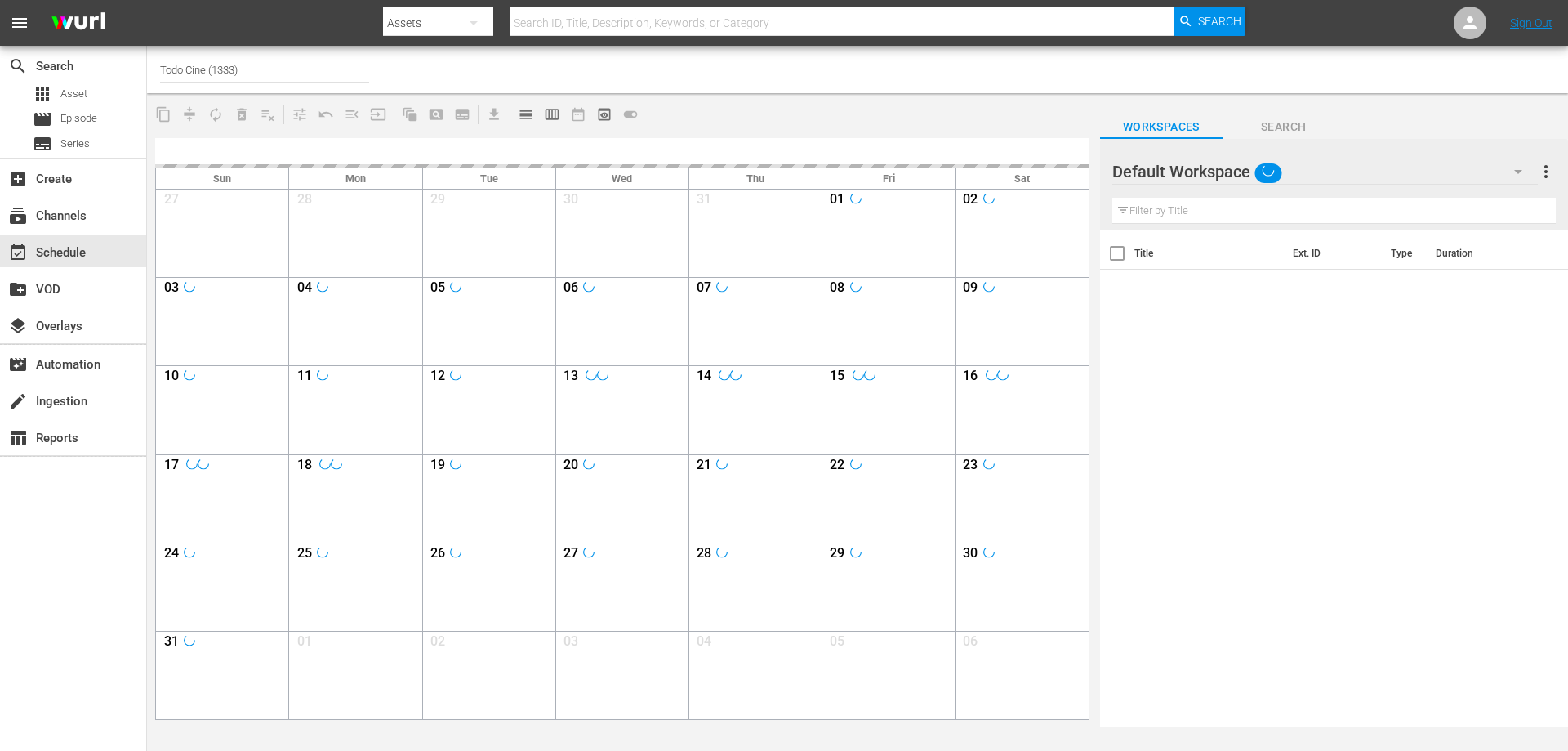 click on "calendar_view_day_outlined" at bounding box center (526, 114) 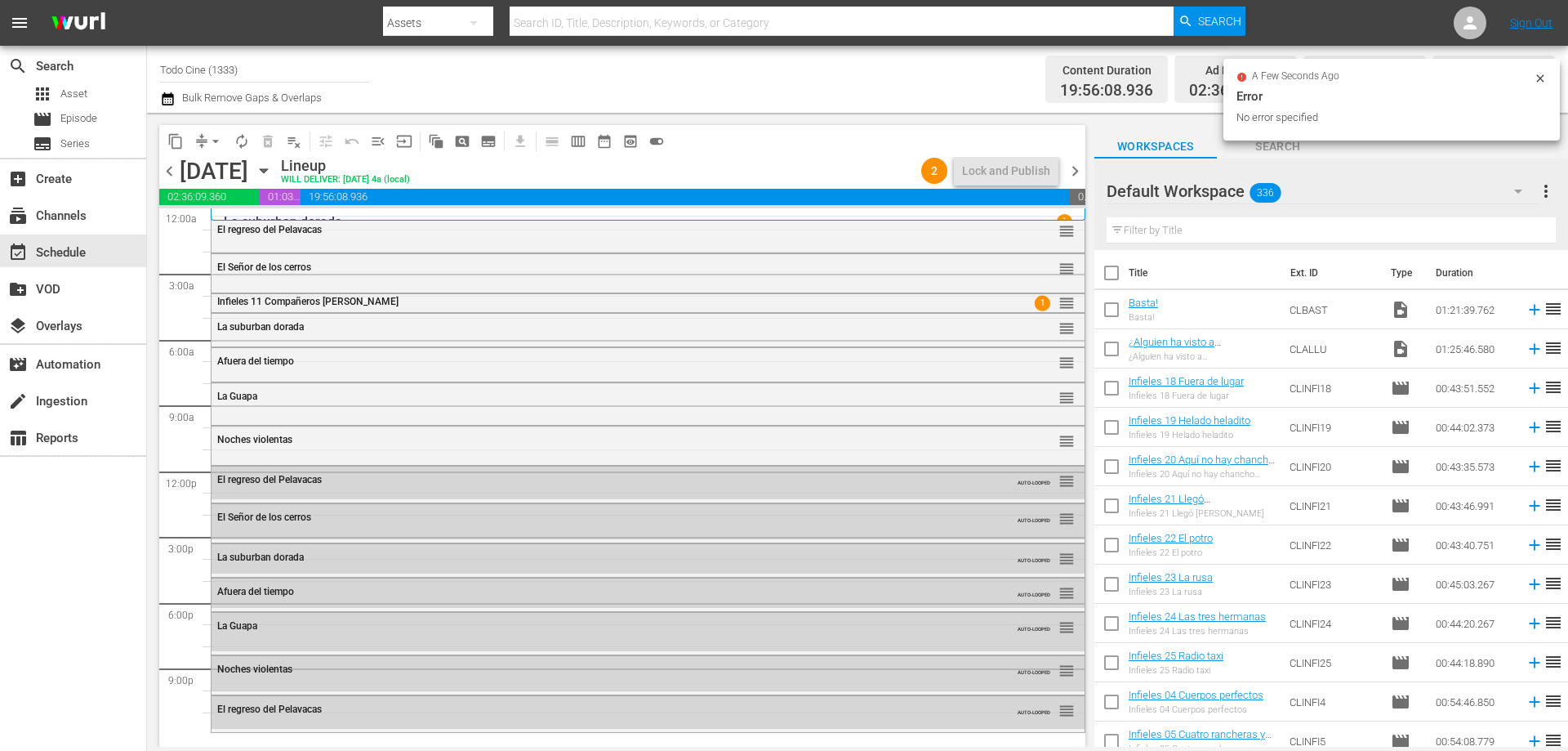 click on "a few seconds ago Error No error specified" at bounding box center [1392, 100] 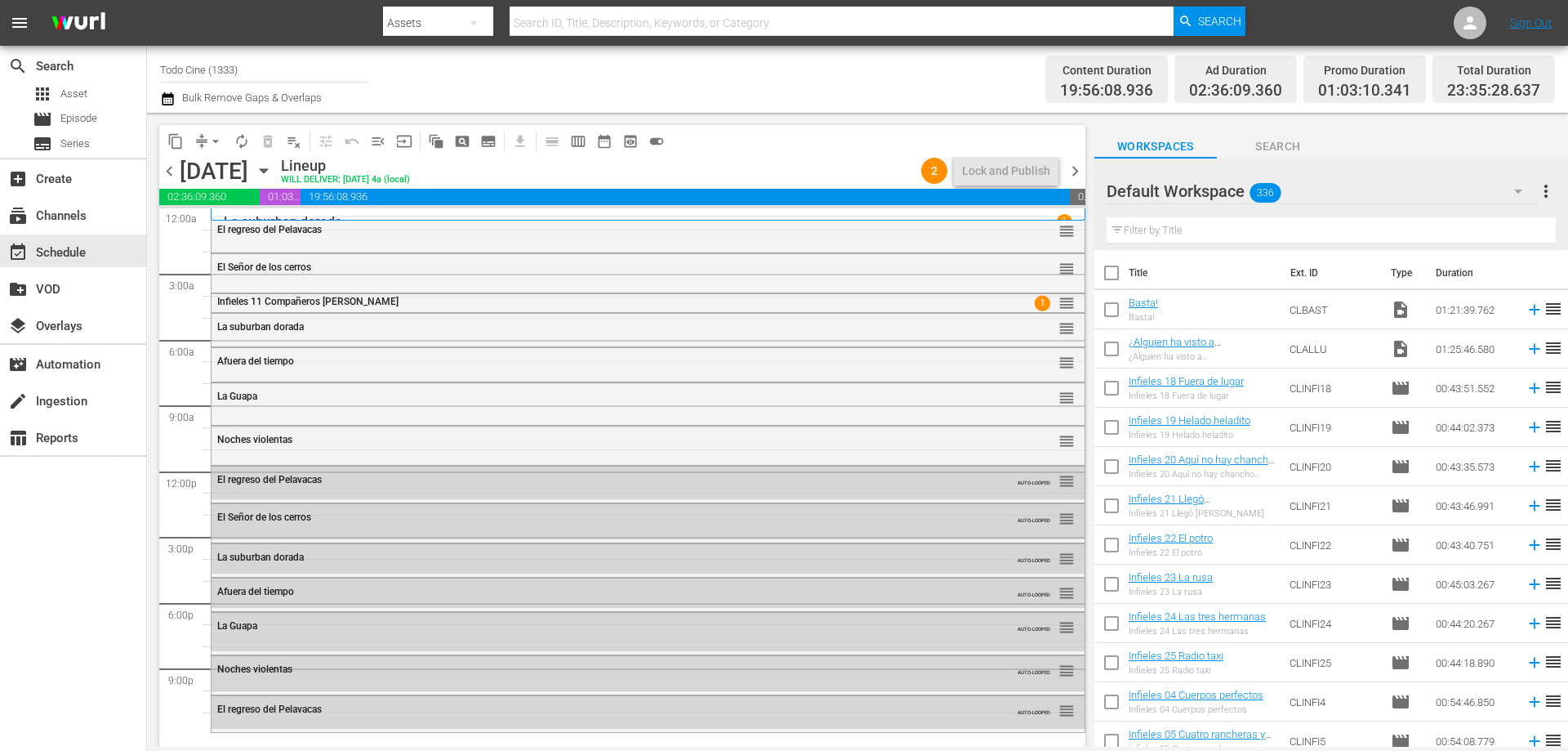 click on "chevron_right" at bounding box center [1075, 171] 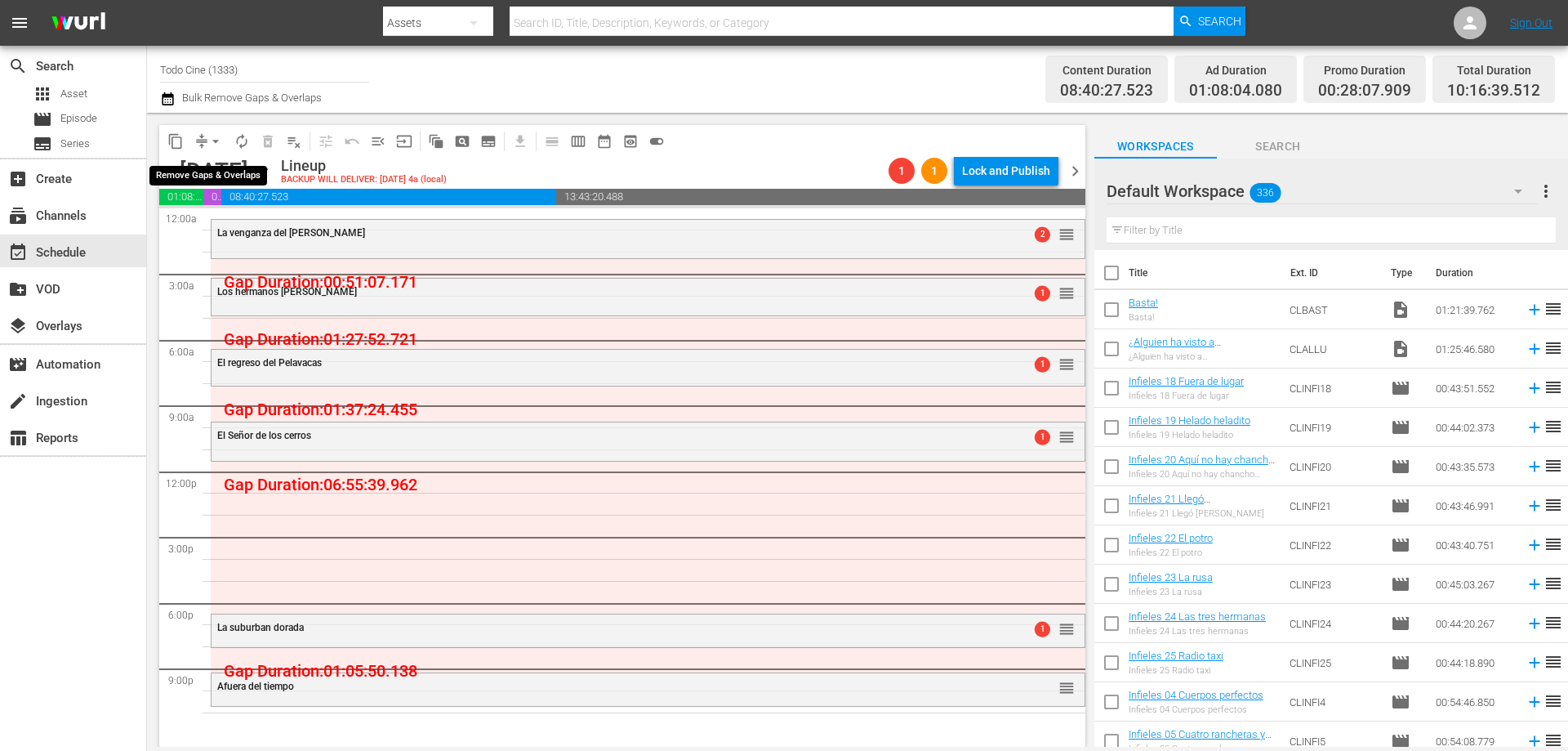 click on "arrow_drop_down" at bounding box center (216, 141) 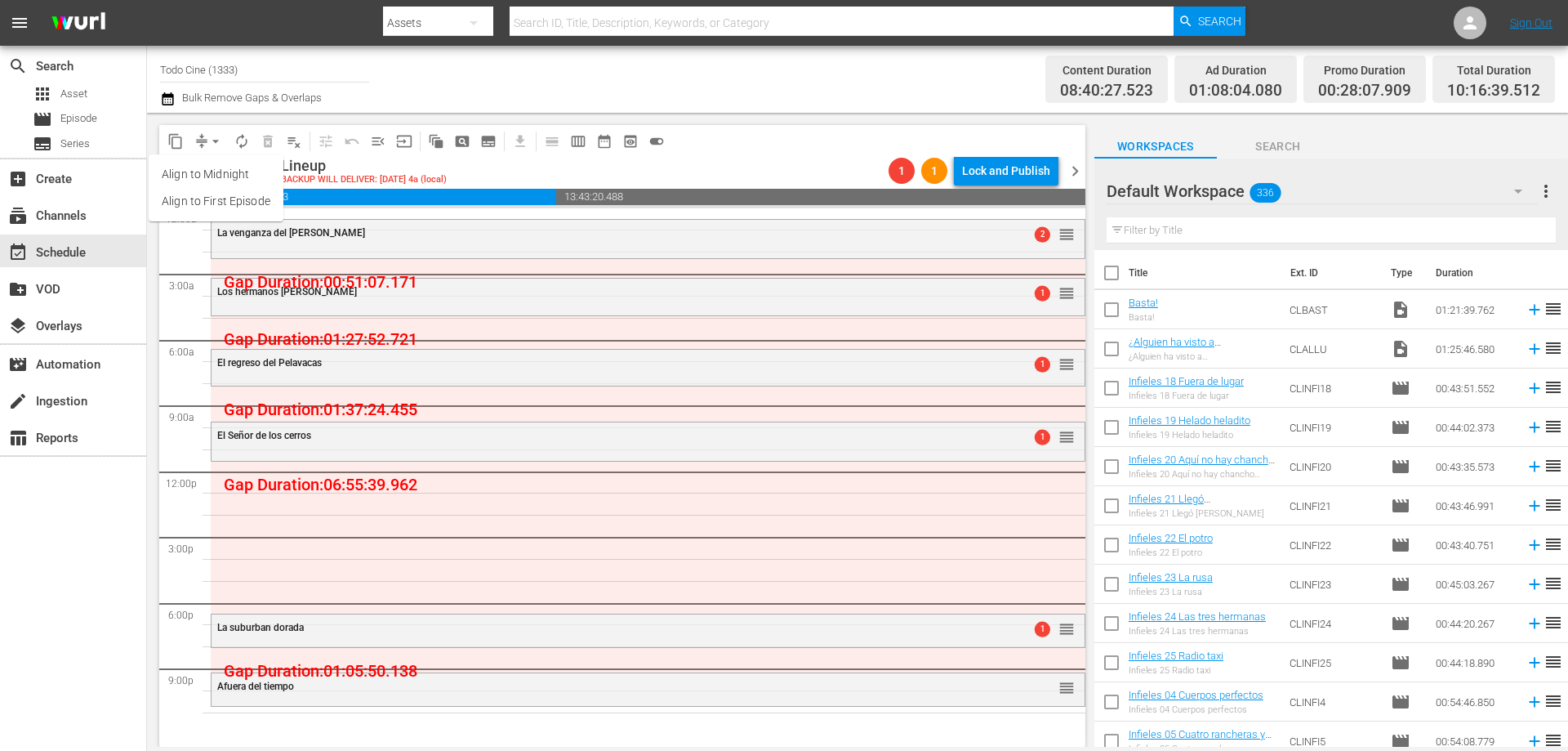 click on "content_copy compress arrow_drop_down autorenew_outlined delete_forever_outlined playlist_remove_outlined tune_outlined undo_outined menu_open input auto_awesome_motion_outlined pageview_outlined subtitles_outlined get_app calendar_view_day_outlined calendar_view_week_outlined date_range_outlined preview_outlined toggle_on" at bounding box center [622, 141] 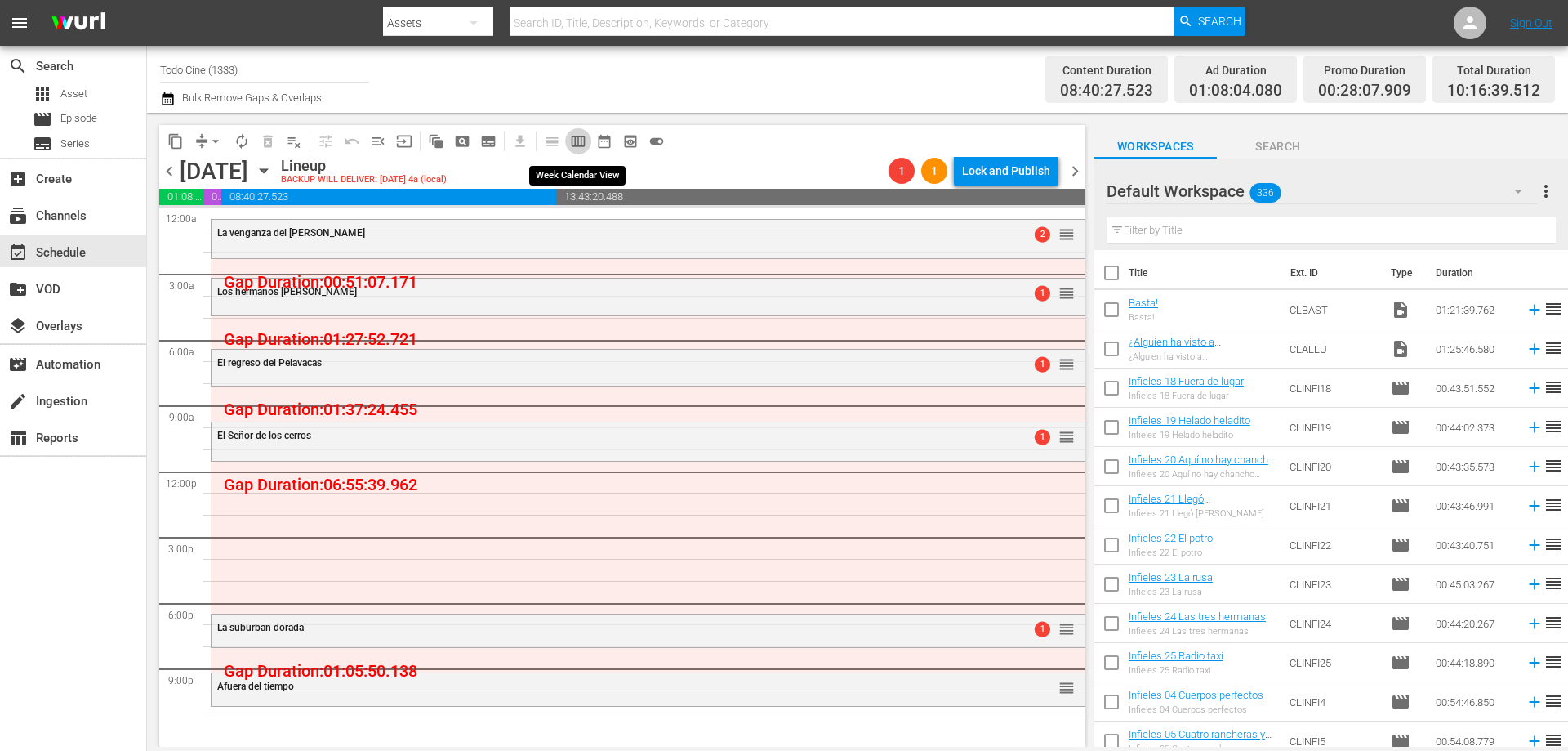 click on "calendar_view_week_outlined" at bounding box center (578, 141) 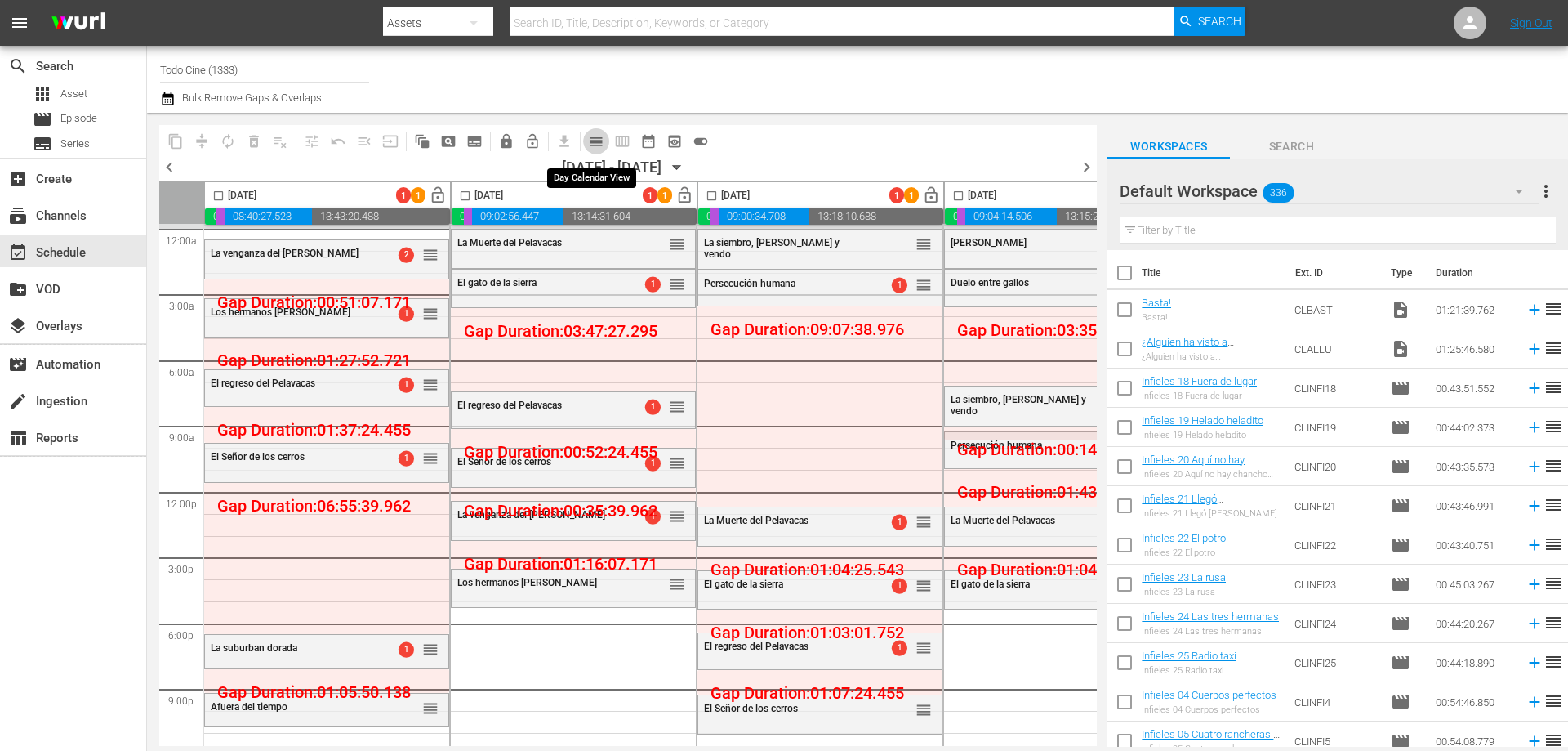click on "calendar_view_day_outlined" at bounding box center [596, 141] 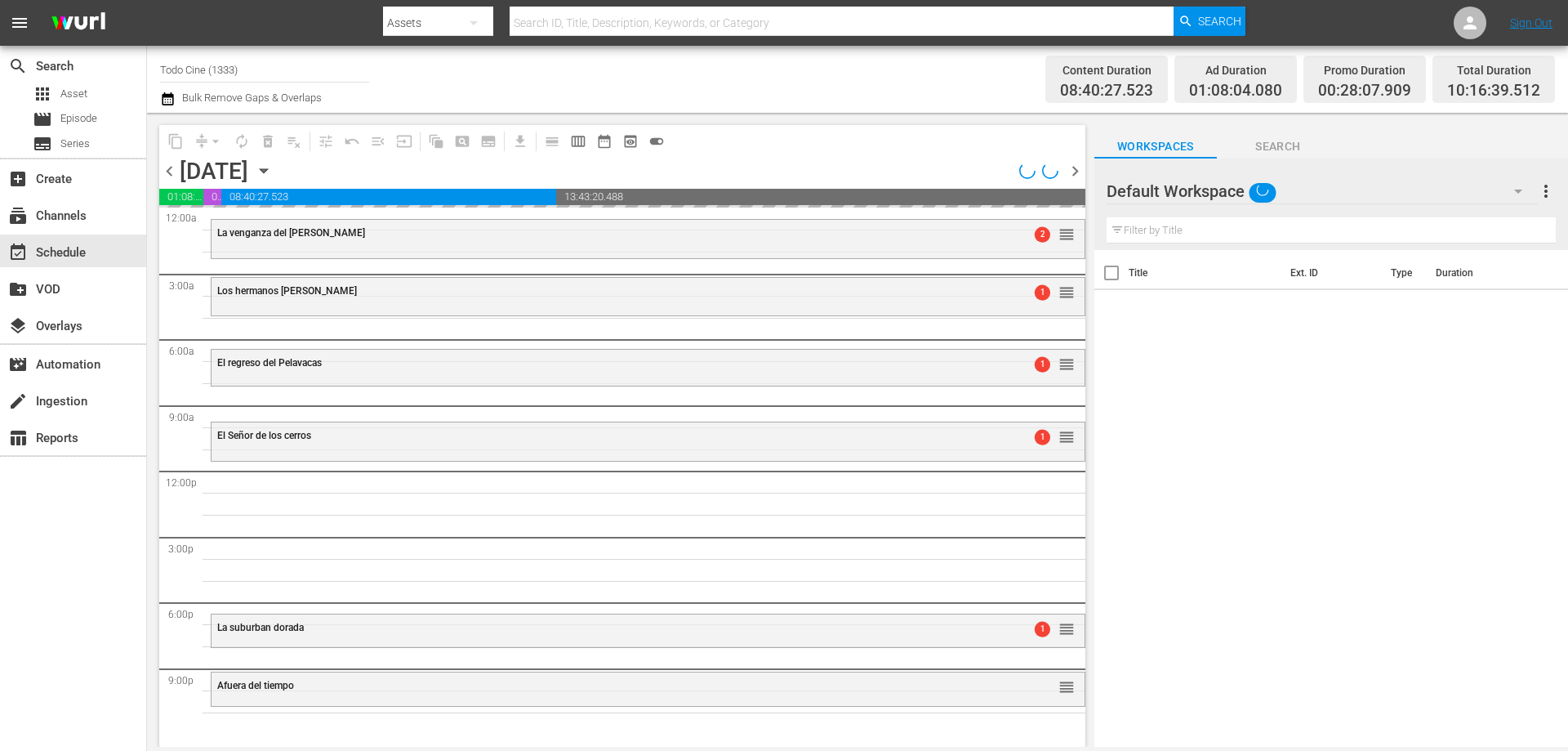 click on "chevron_left" at bounding box center (169, 171) 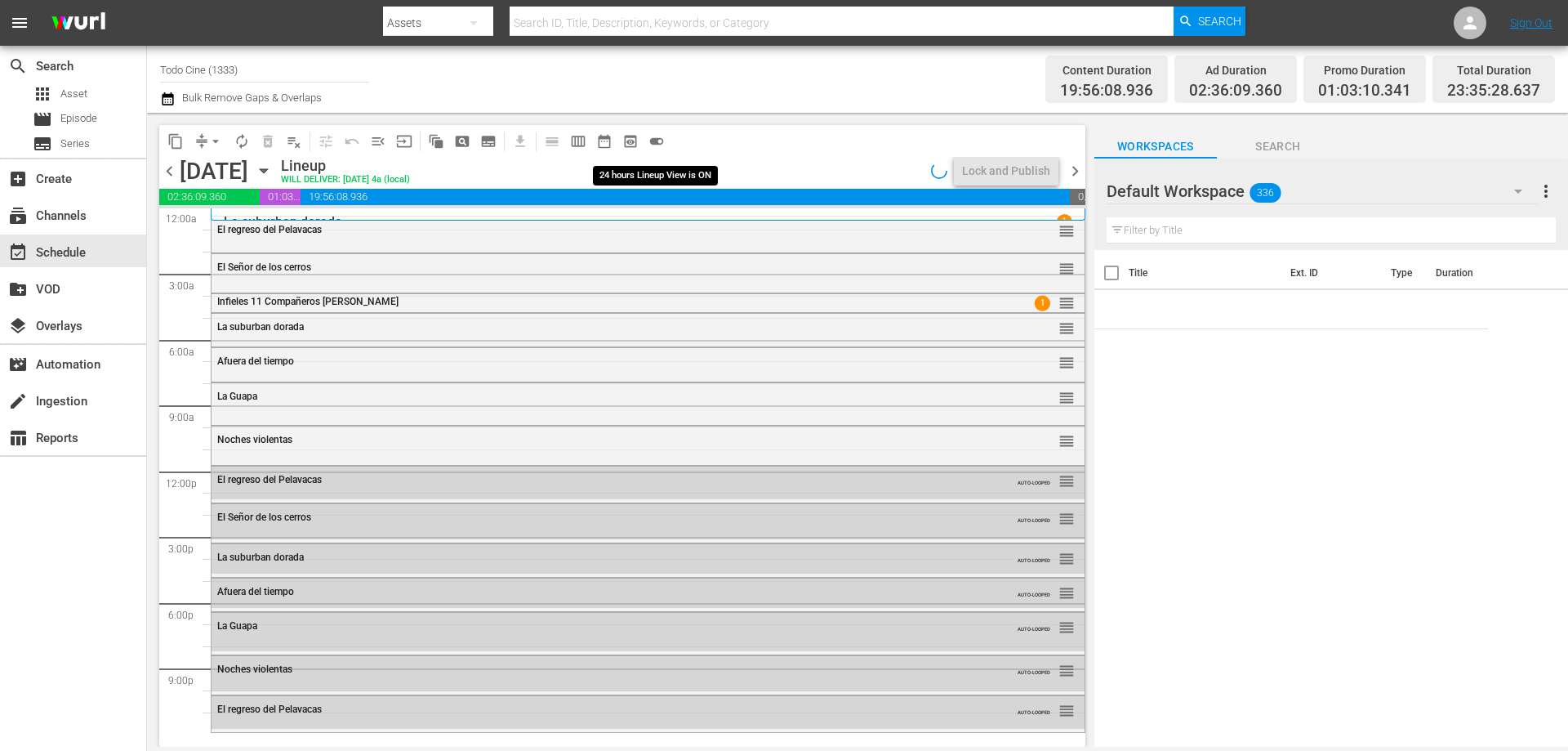 click on "calendar_view_week_outlined" at bounding box center [578, 141] 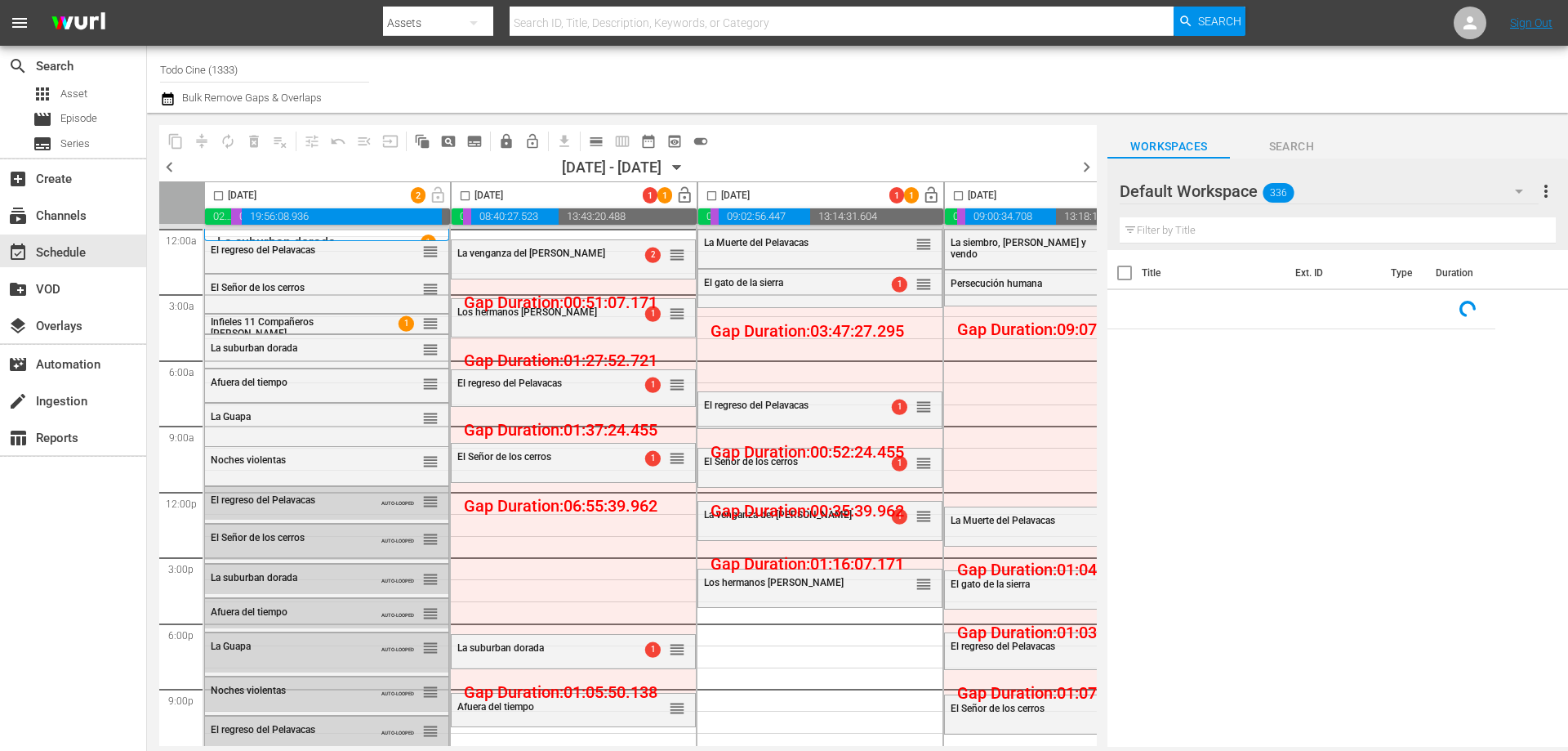 scroll, scrollTop: 16, scrollLeft: 0, axis: vertical 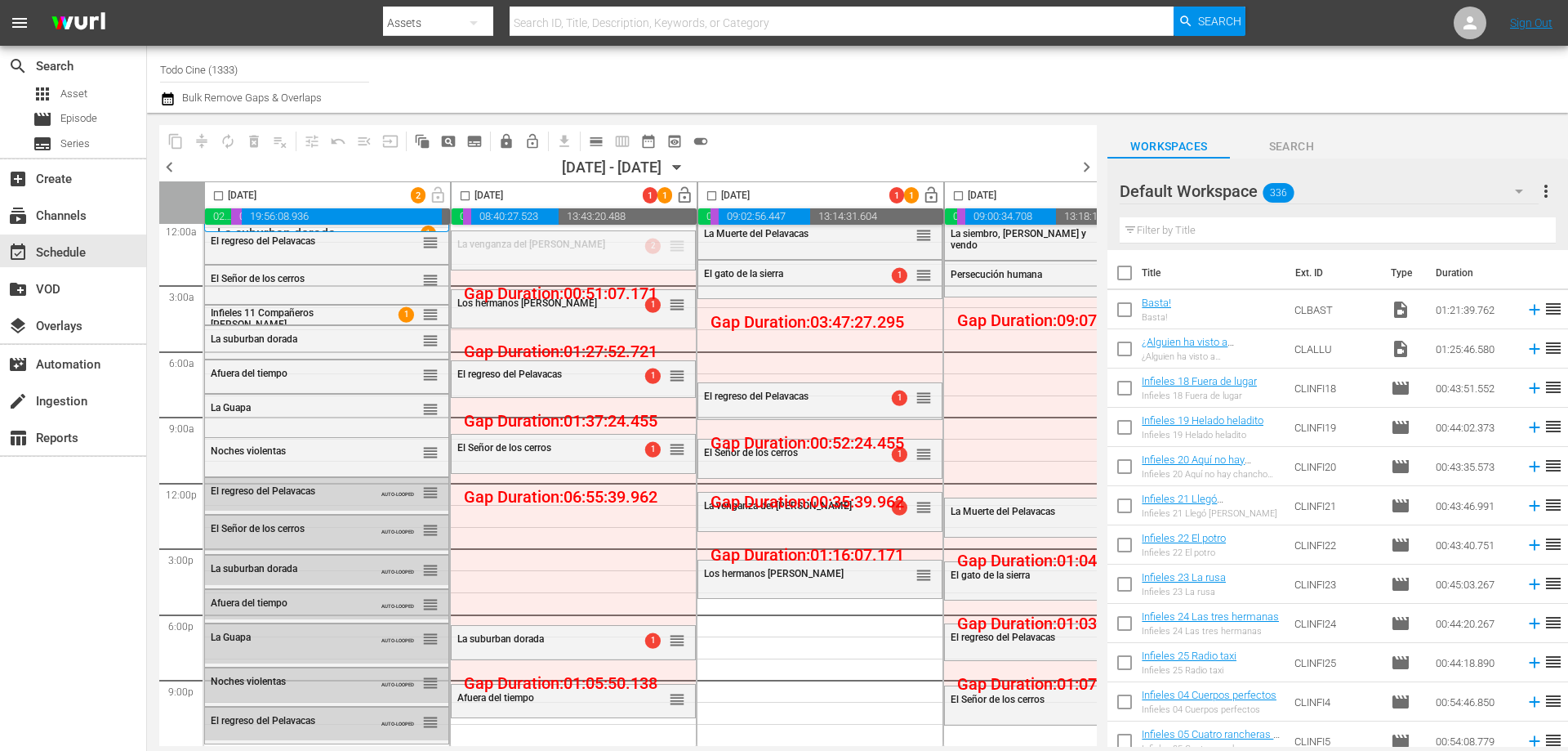 drag, startPoint x: 497, startPoint y: 418, endPoint x: 412, endPoint y: 729, distance: 322.4066 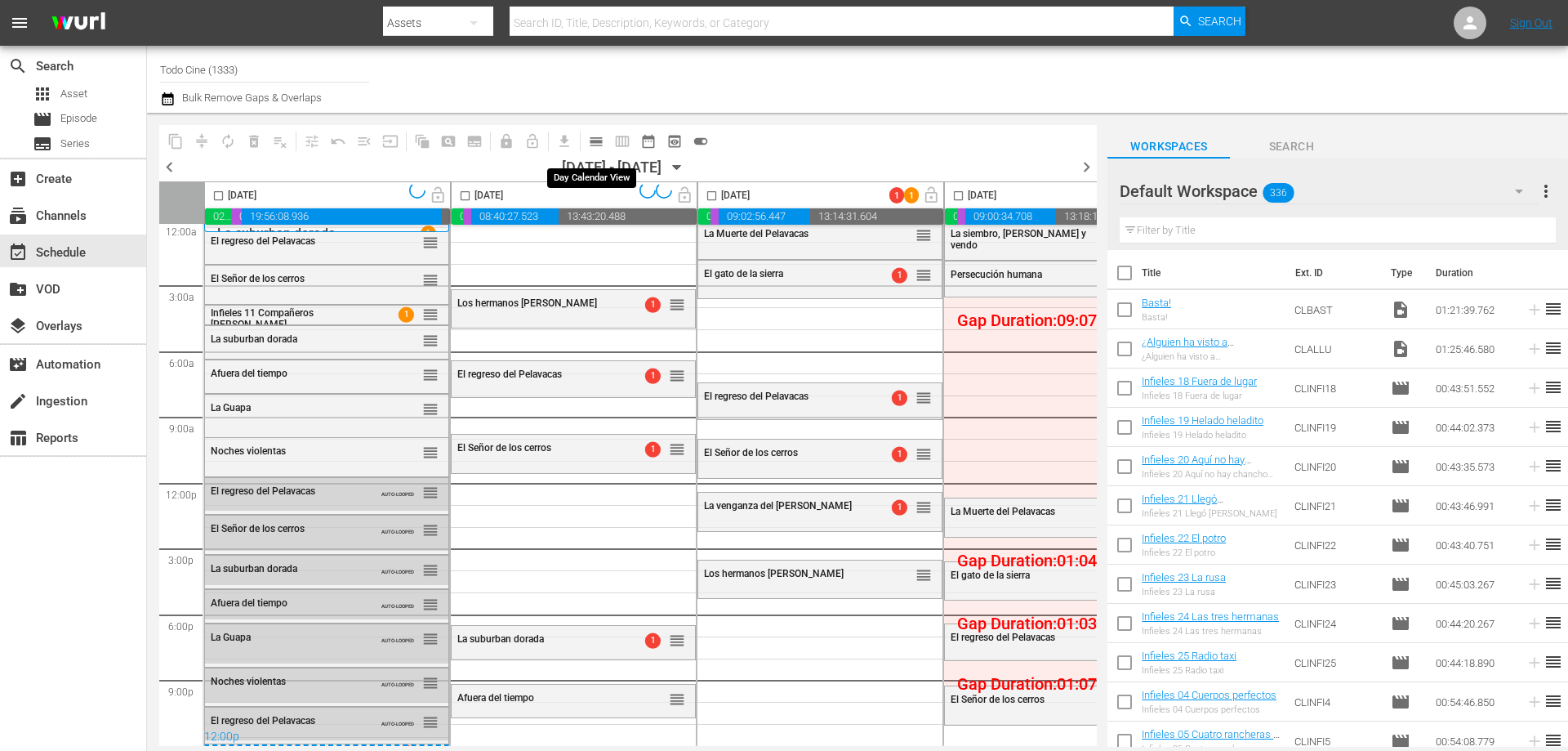 click on "calendar_view_day_outlined" at bounding box center (596, 141) 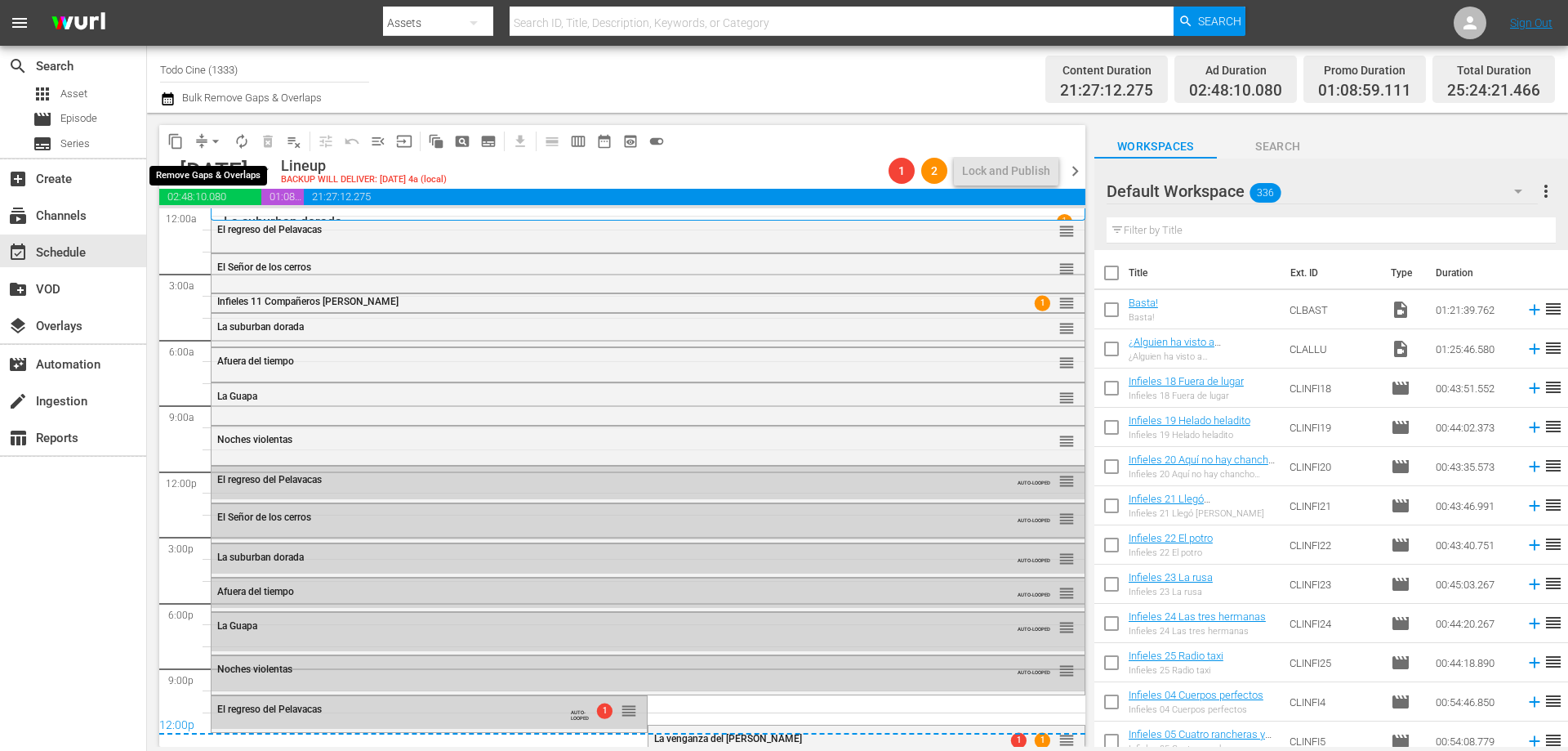 click on "arrow_drop_down" at bounding box center [216, 141] 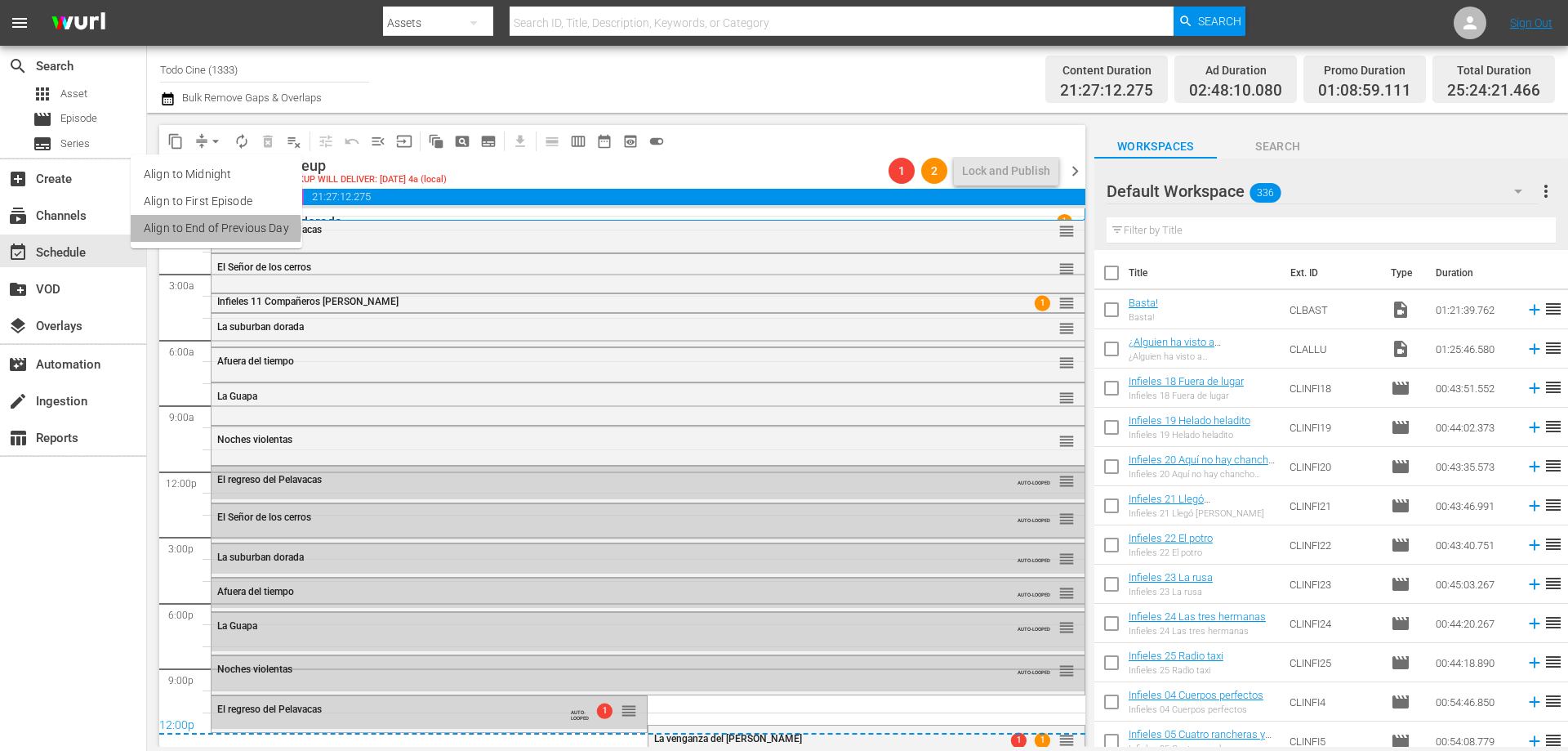 click on "Align to End of Previous Day" at bounding box center (216, 228) 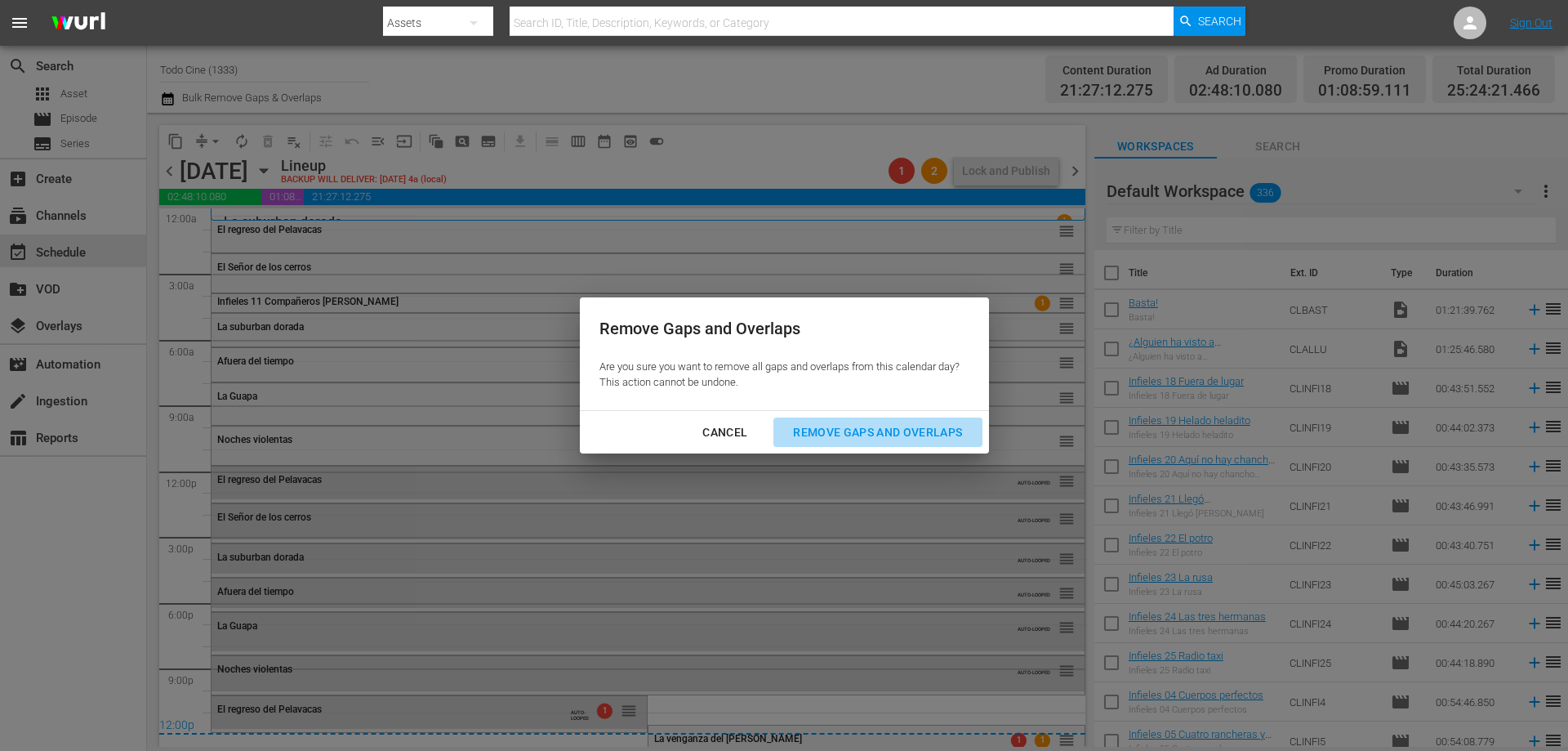 click on "Remove Gaps and Overlaps" at bounding box center [877, 432] 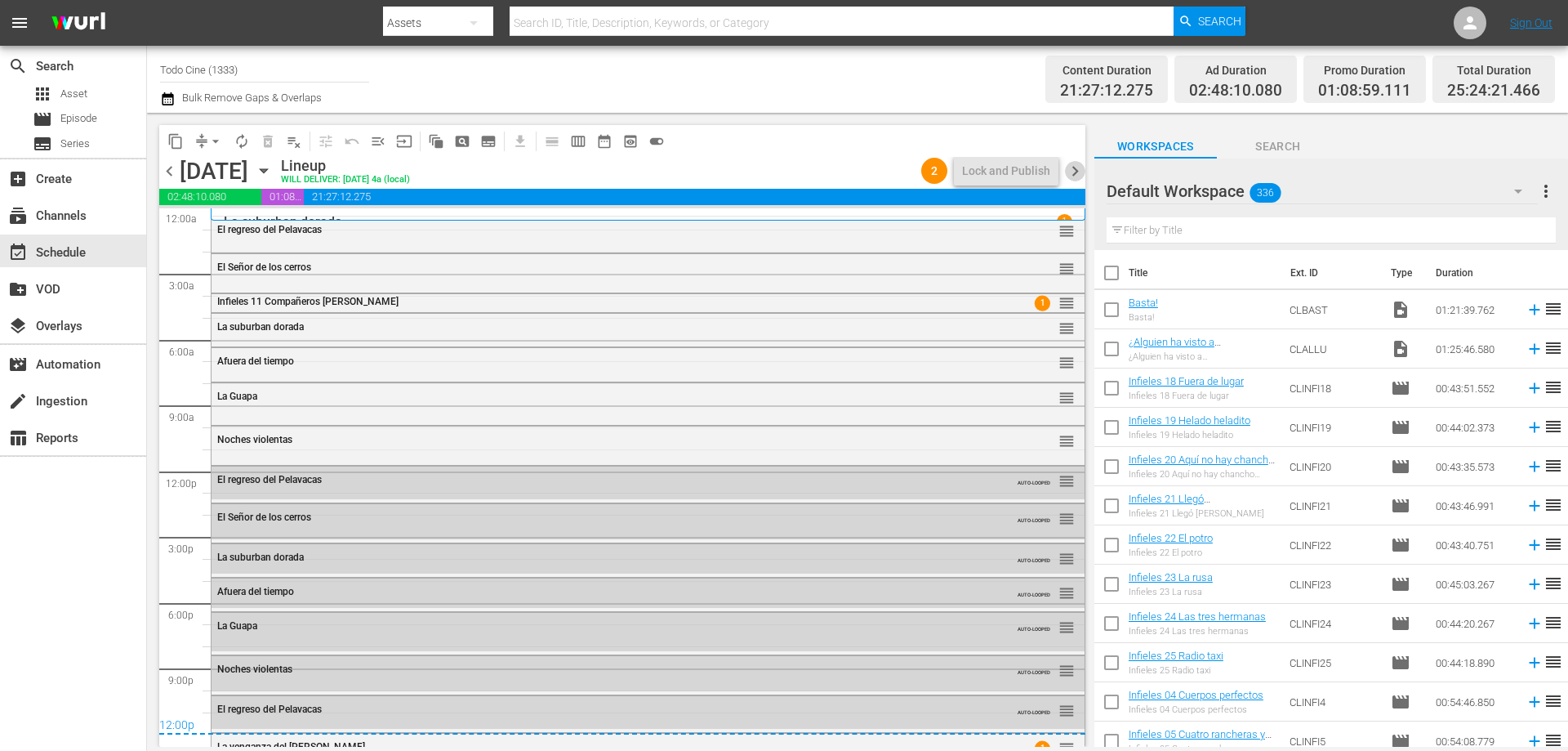 drag, startPoint x: 1074, startPoint y: 172, endPoint x: 719, endPoint y: 152, distance: 355.5629 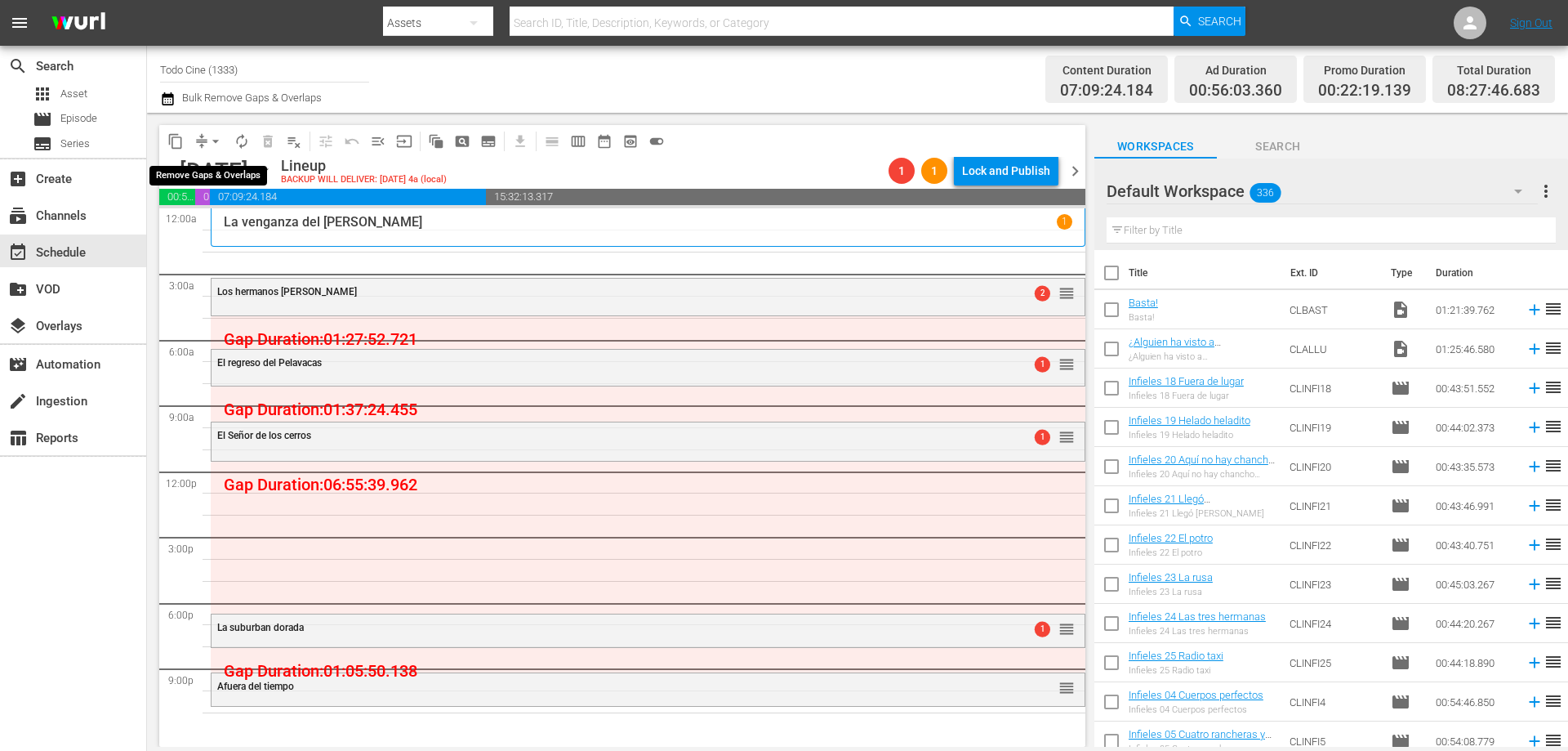 click on "arrow_drop_down" at bounding box center (216, 141) 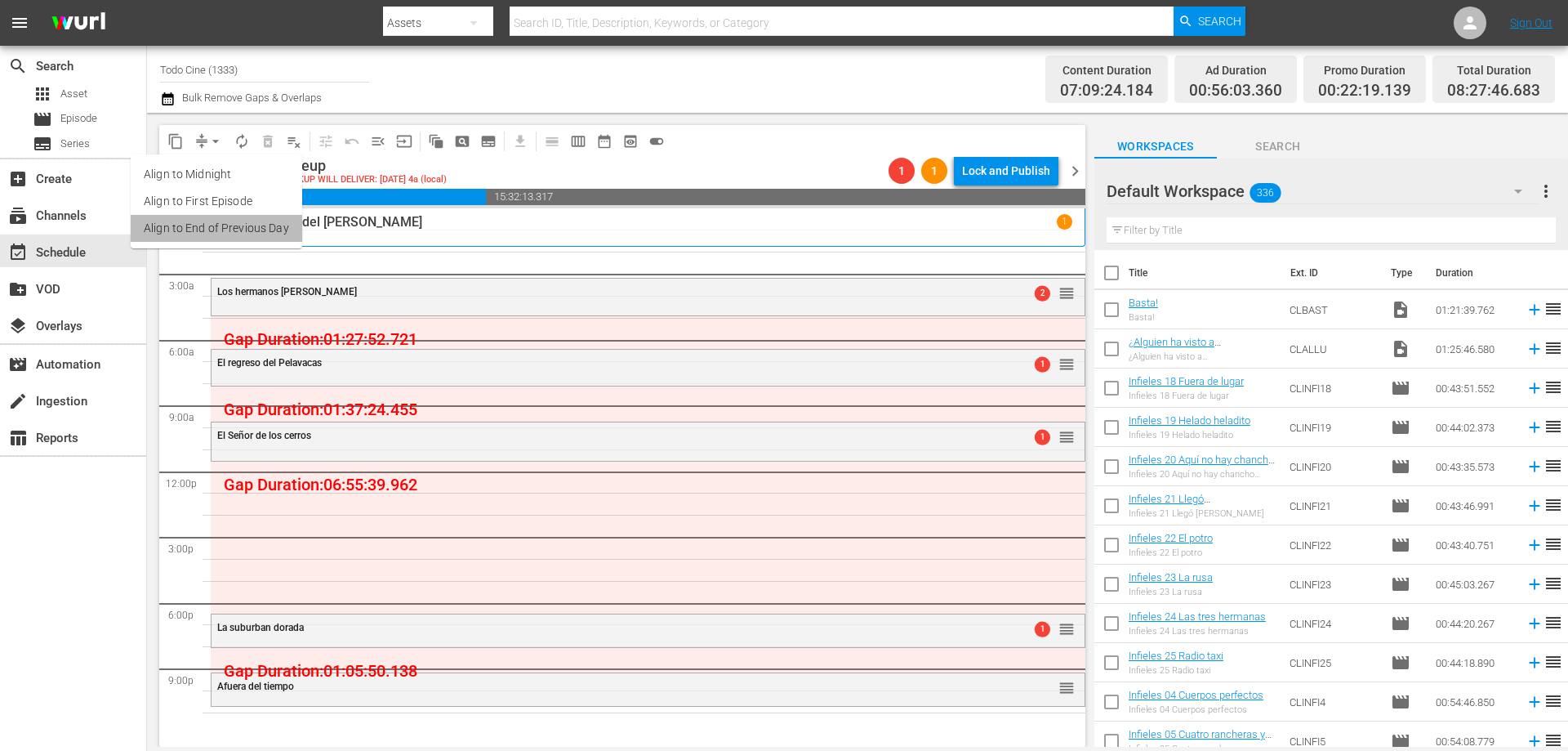 click on "Align to End of Previous Day" at bounding box center (216, 228) 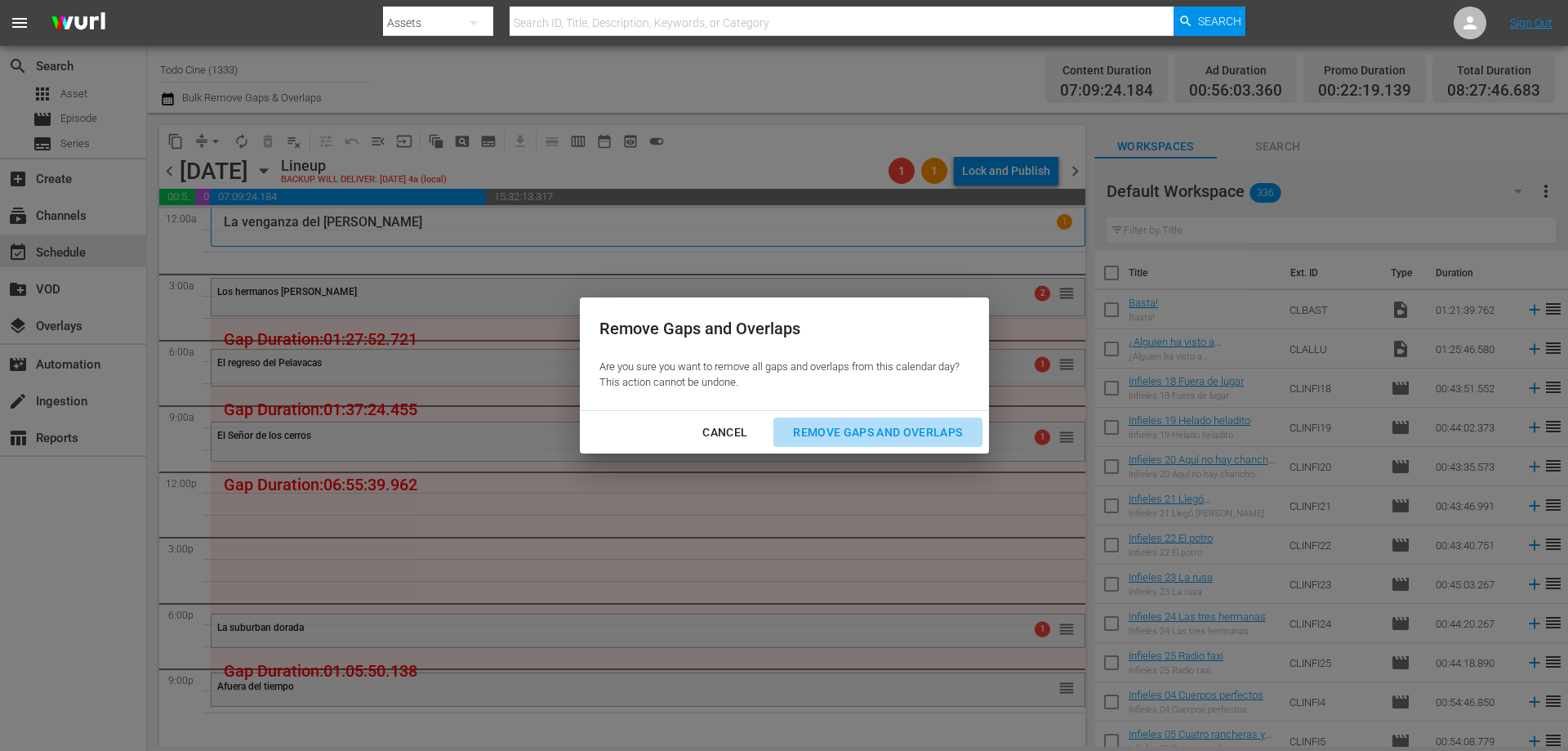 drag, startPoint x: 804, startPoint y: 420, endPoint x: 818, endPoint y: 426, distance: 15.231546 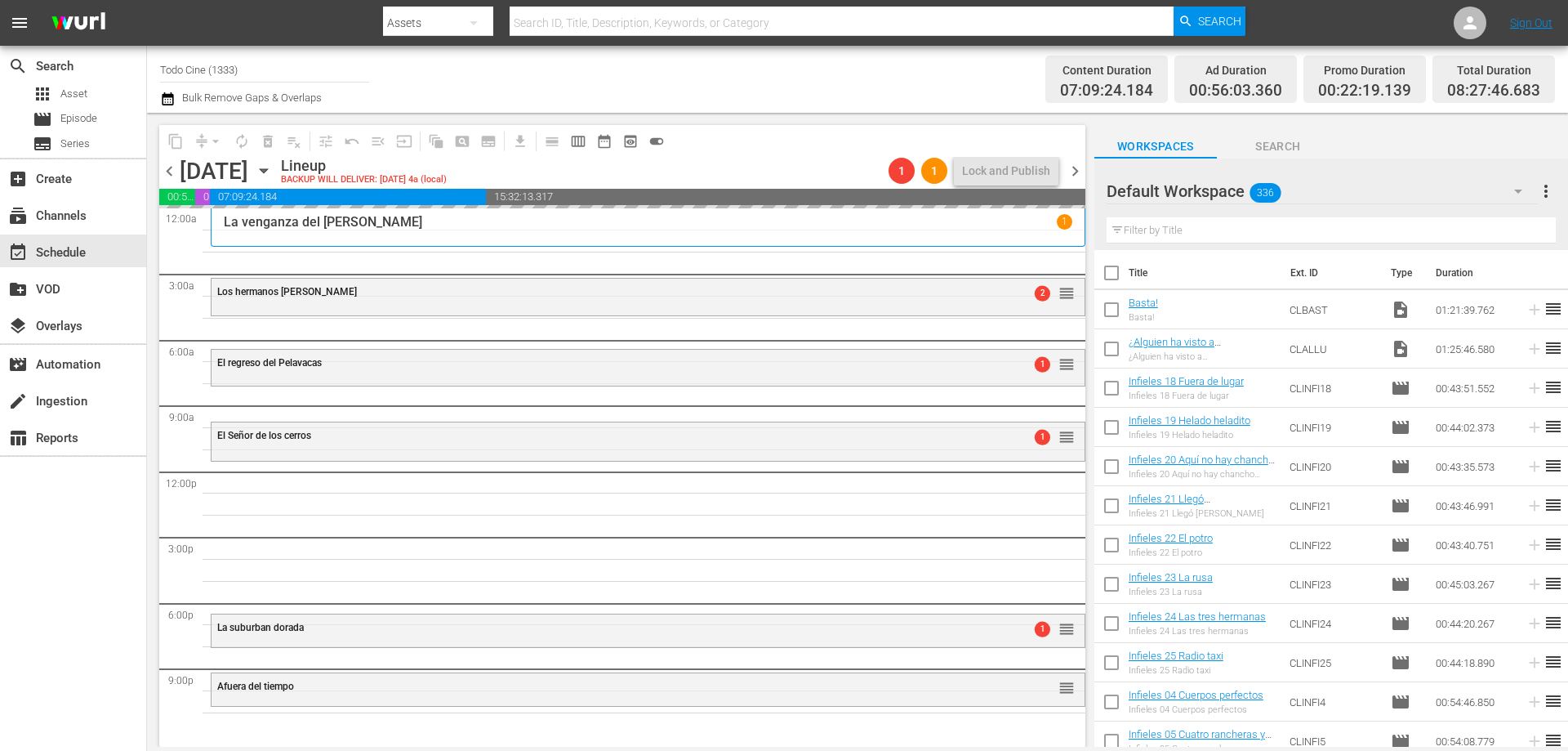 click on "El Señor de los cerros 1 reorder" at bounding box center [648, 436] 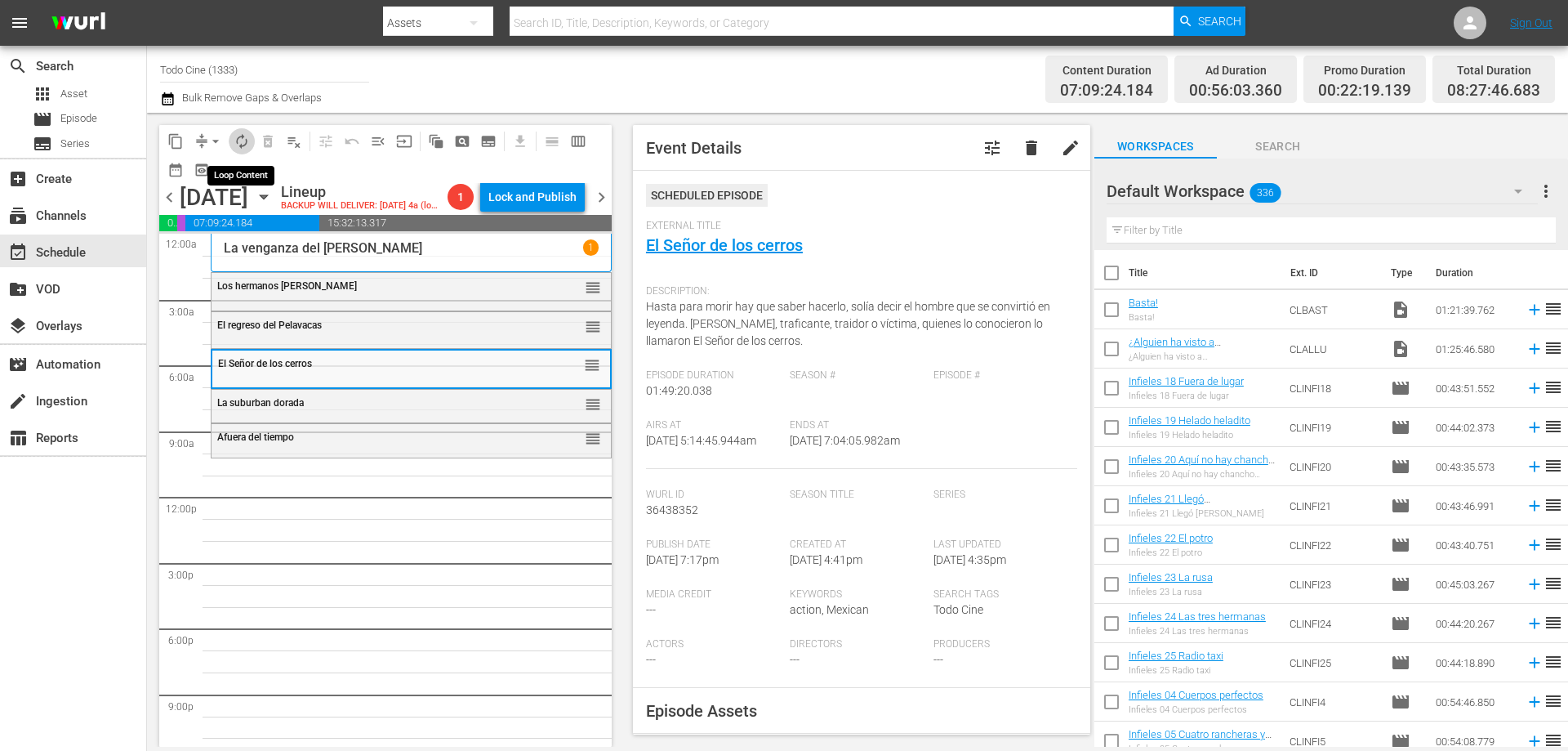click on "autorenew_outlined" at bounding box center [242, 141] 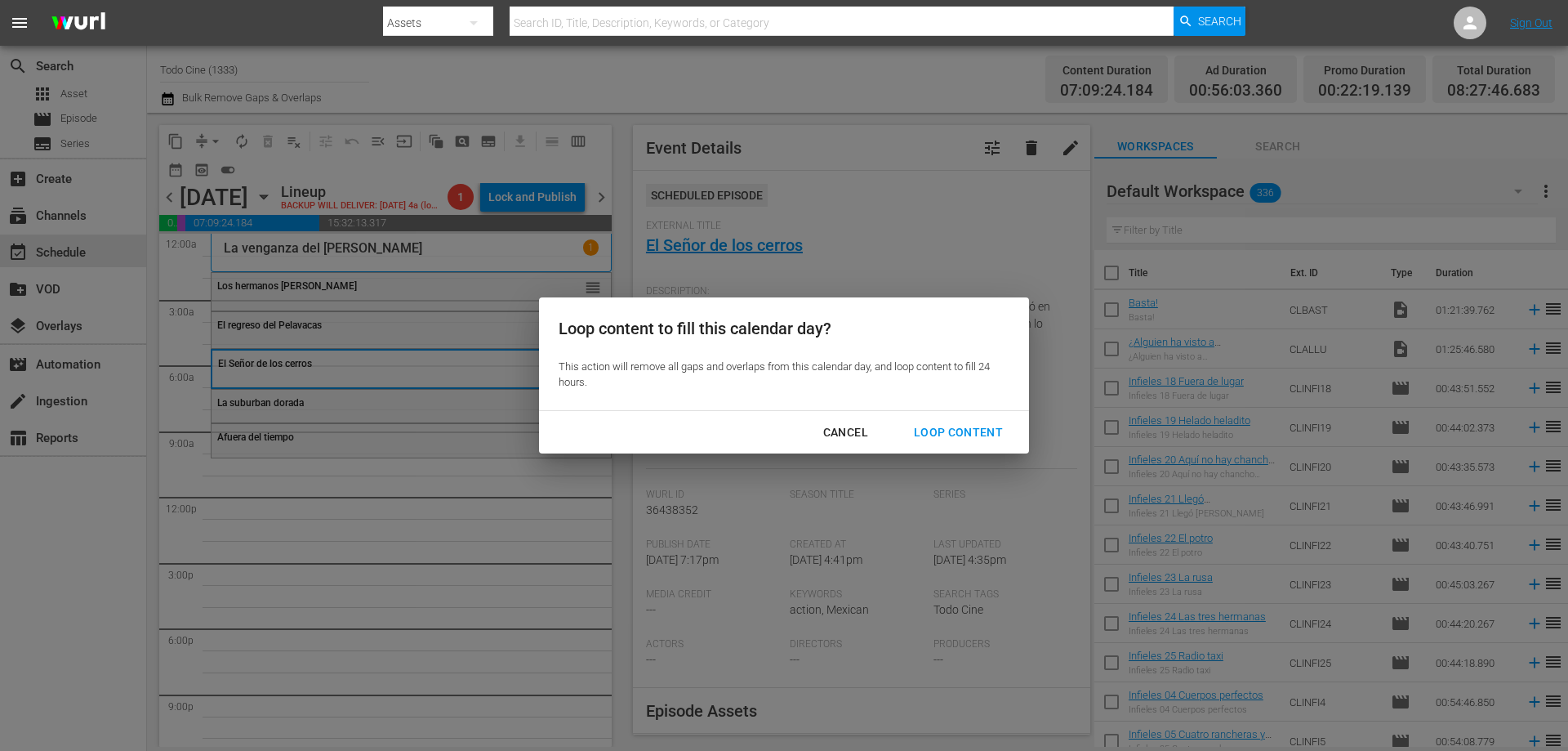 click on "Loop Content" at bounding box center (958, 432) 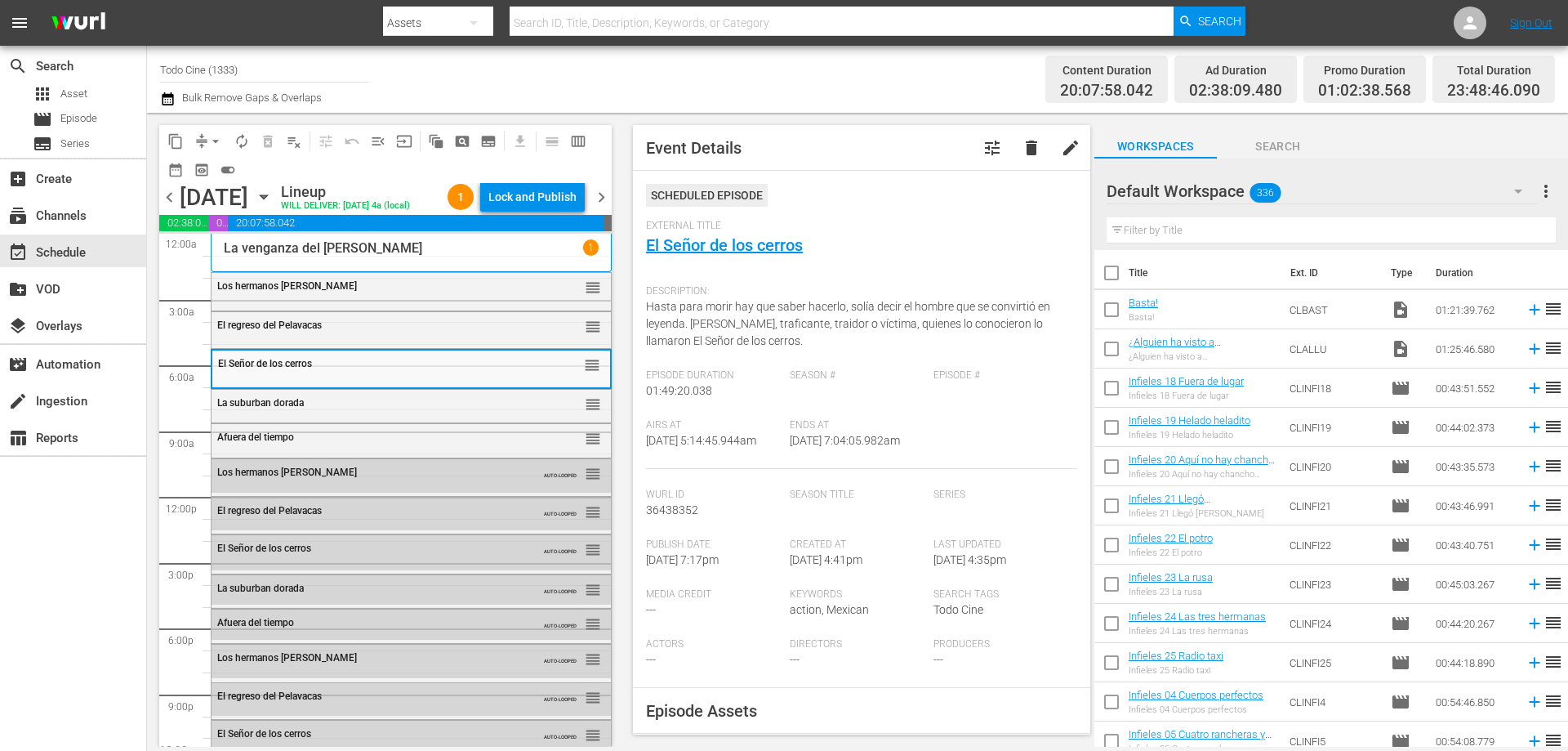 click on "chevron_left" at bounding box center [169, 197] 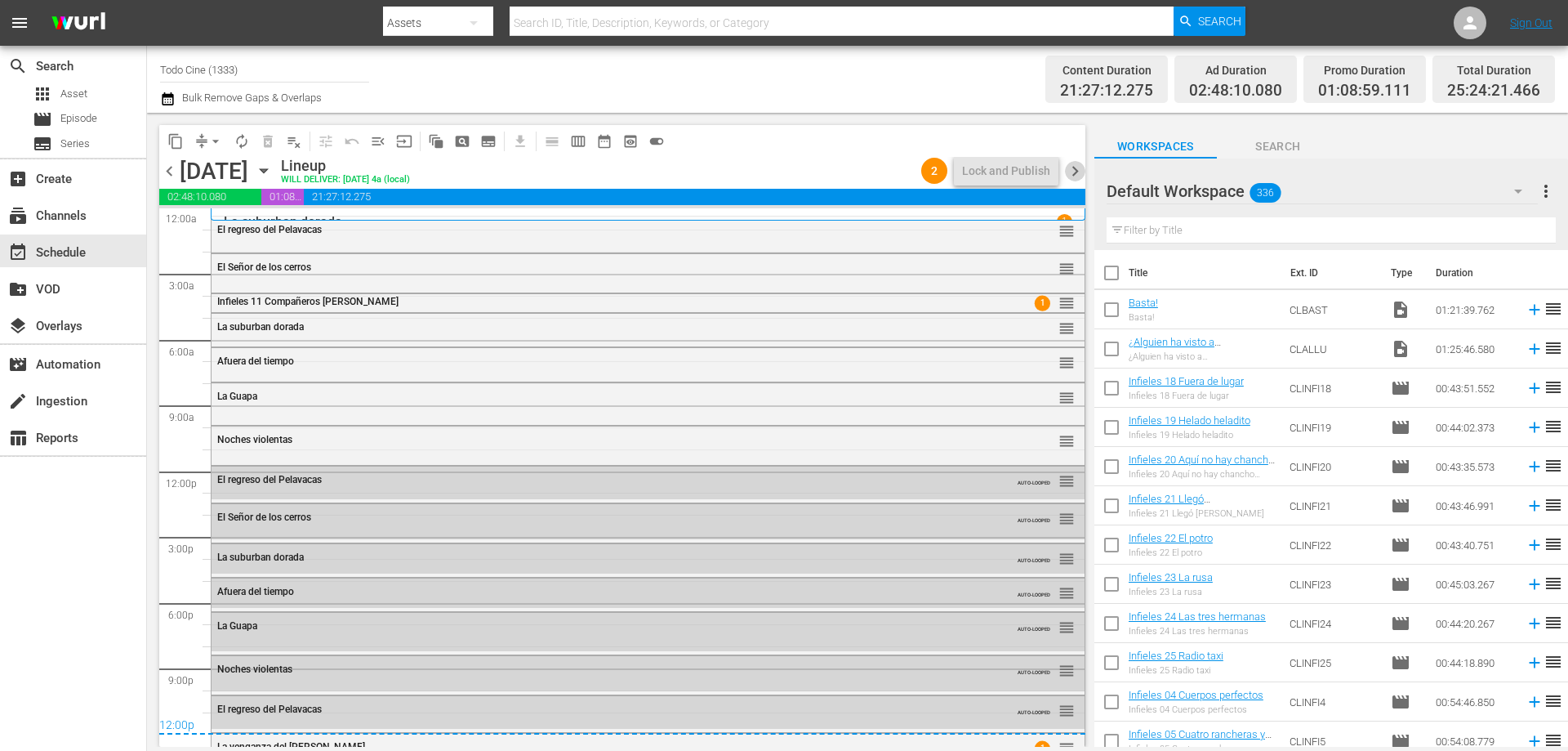 click on "chevron_right" at bounding box center [1075, 171] 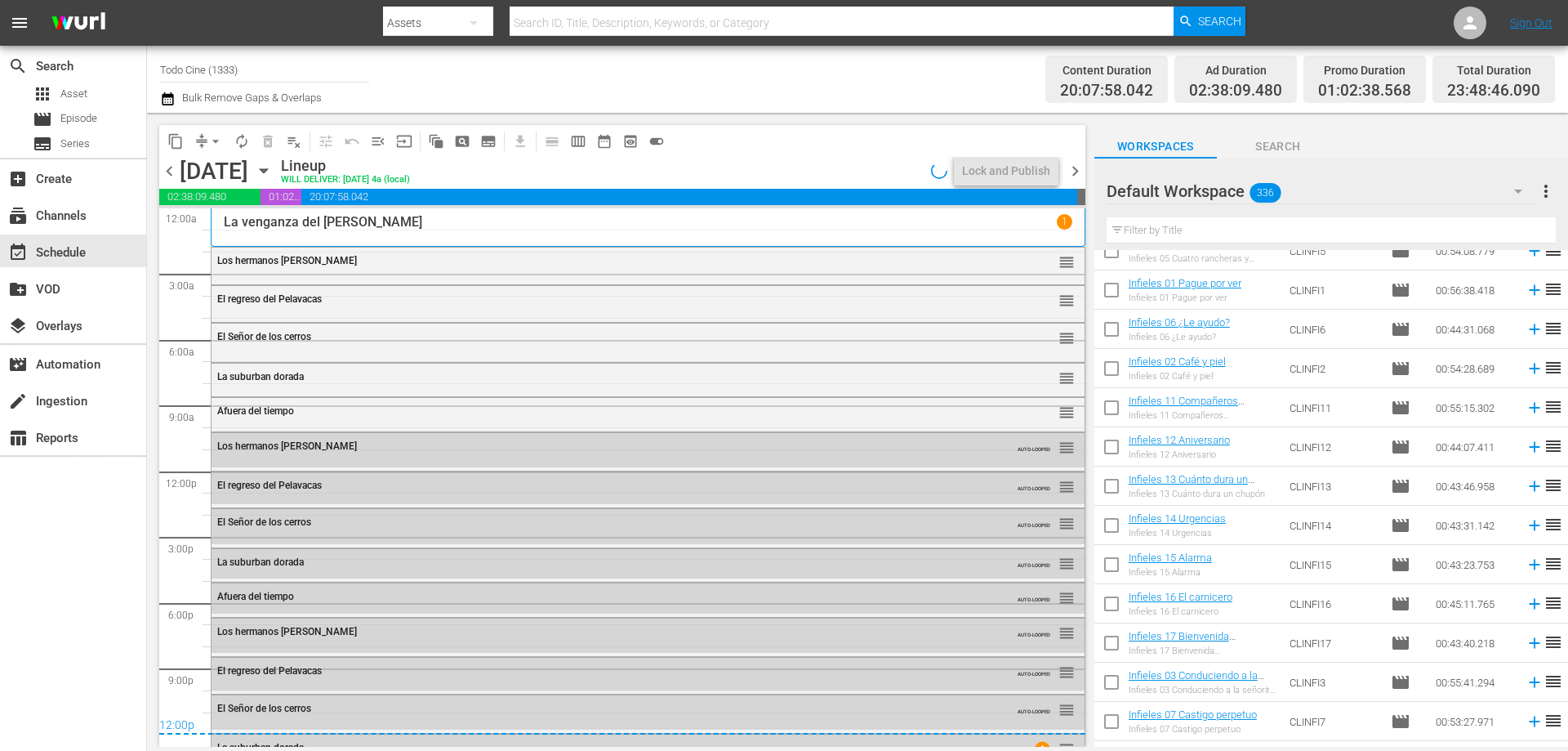 scroll, scrollTop: 654, scrollLeft: 0, axis: vertical 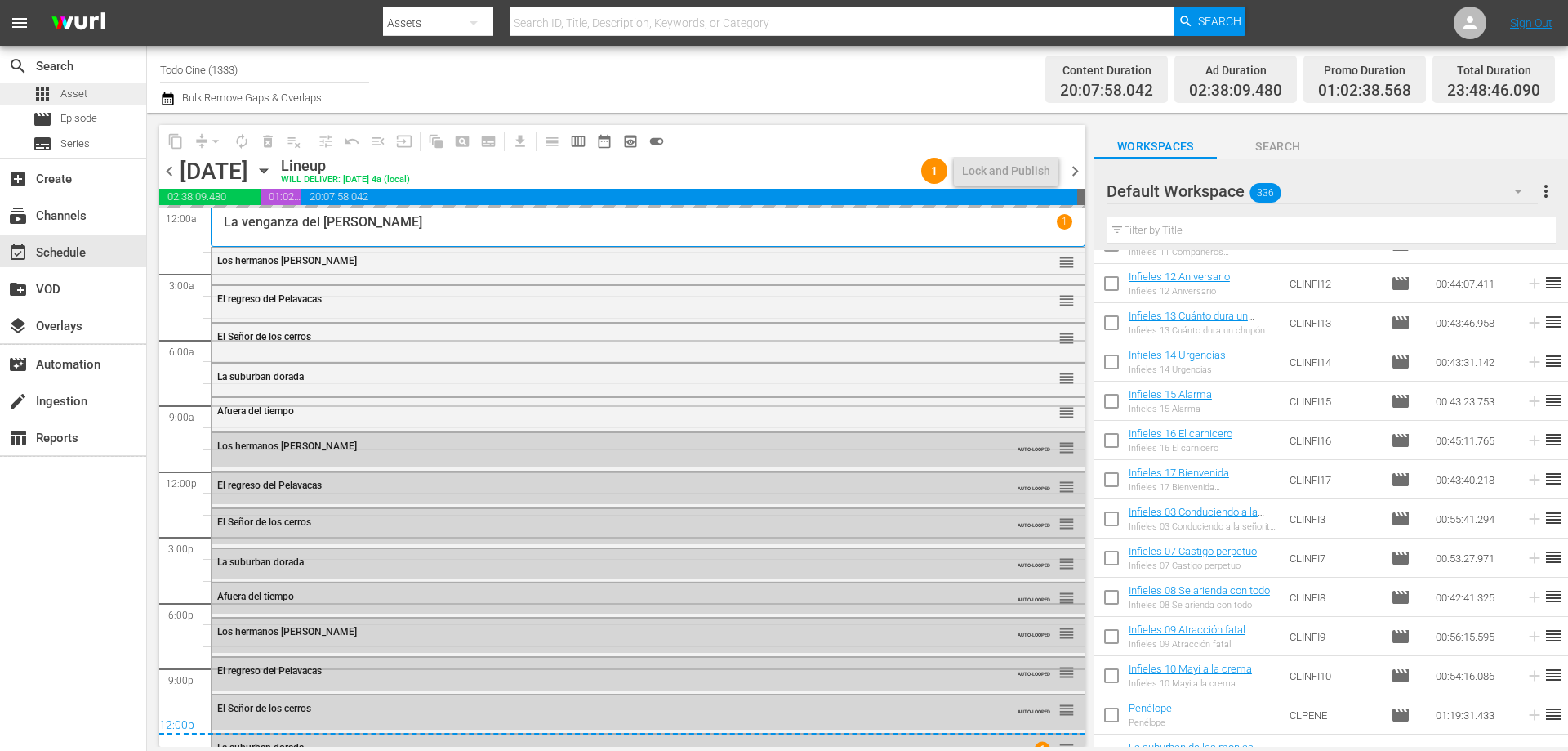 drag, startPoint x: 1073, startPoint y: 171, endPoint x: 30, endPoint y: 84, distance: 1046.6222 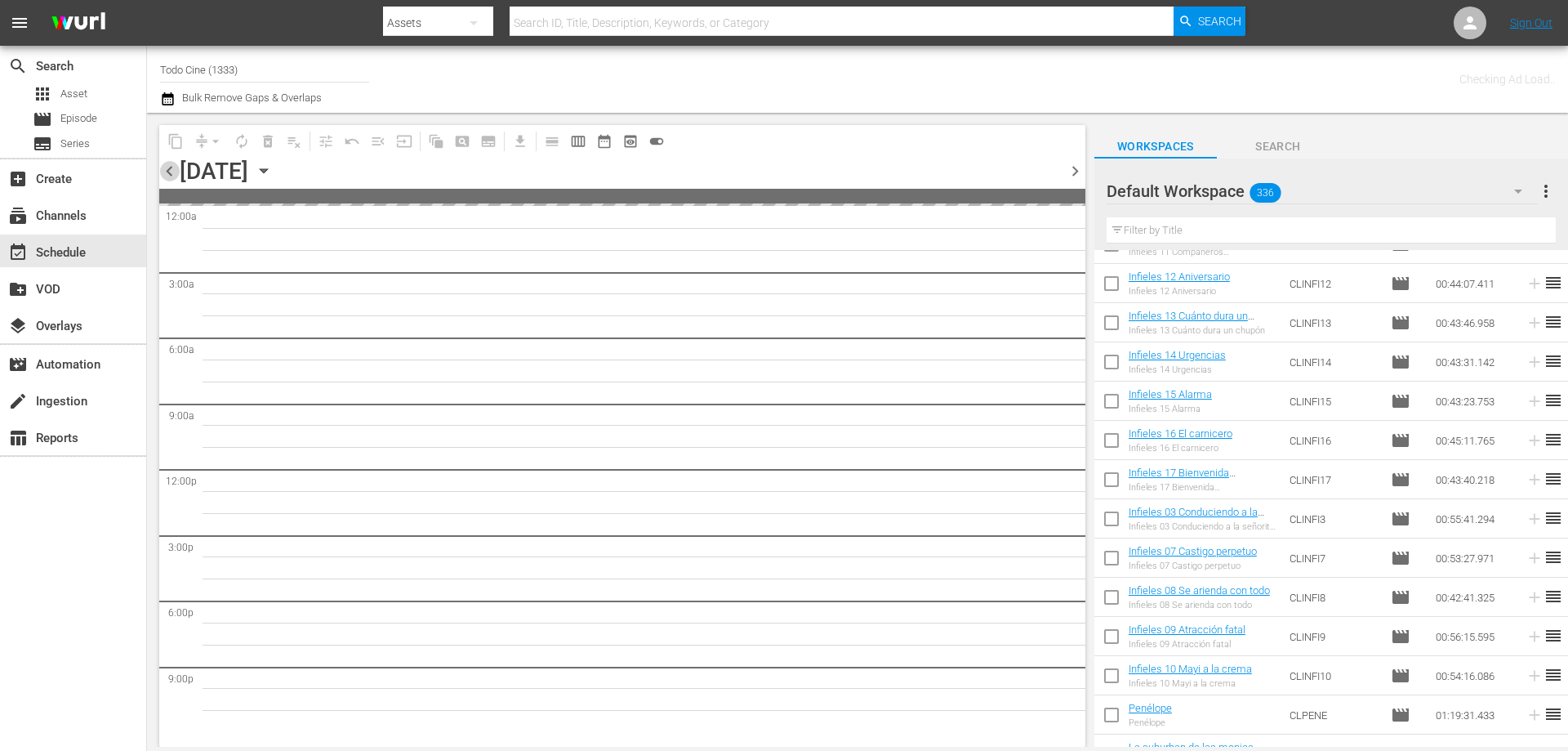 click on "chevron_left" at bounding box center [169, 171] 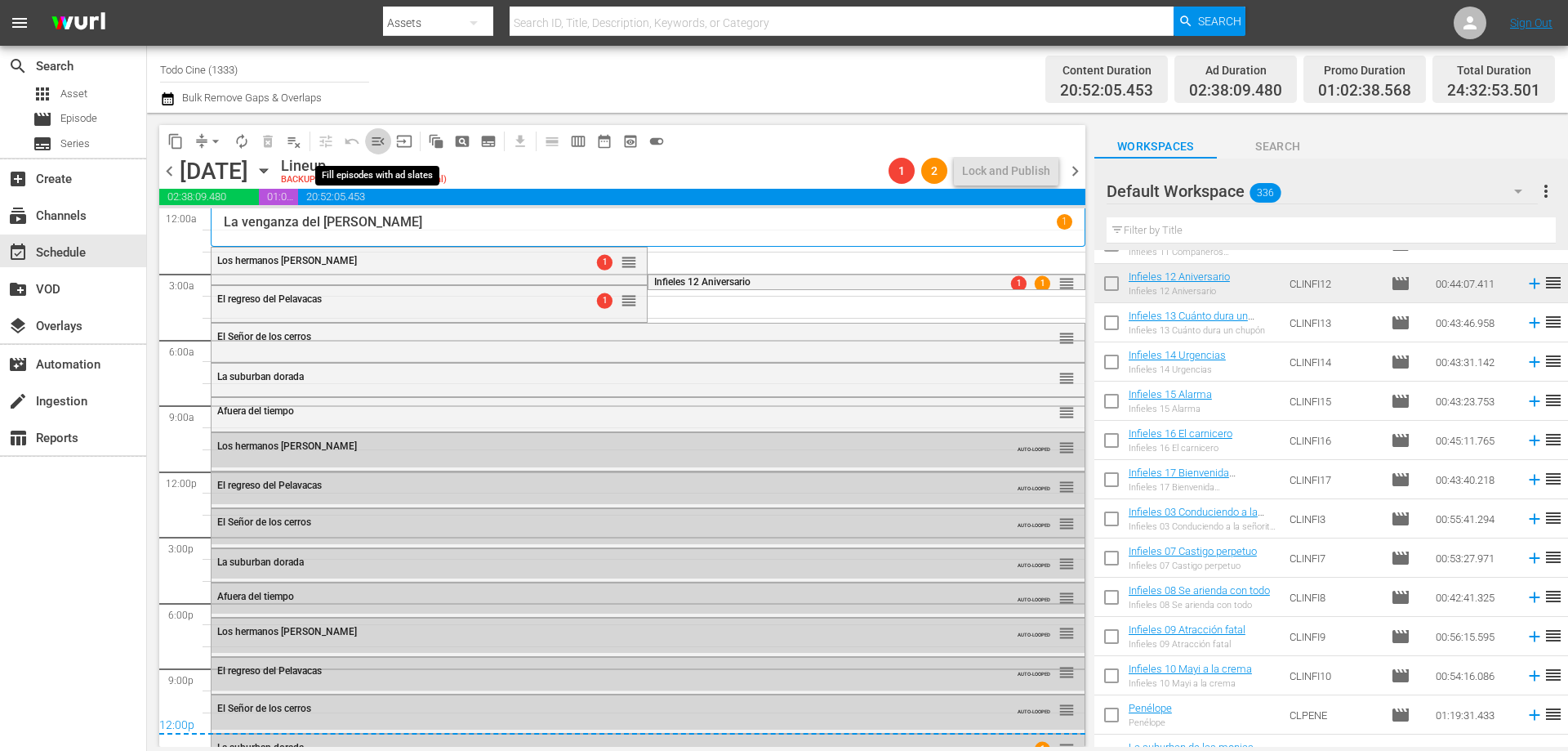 click on "menu_open" at bounding box center [378, 141] 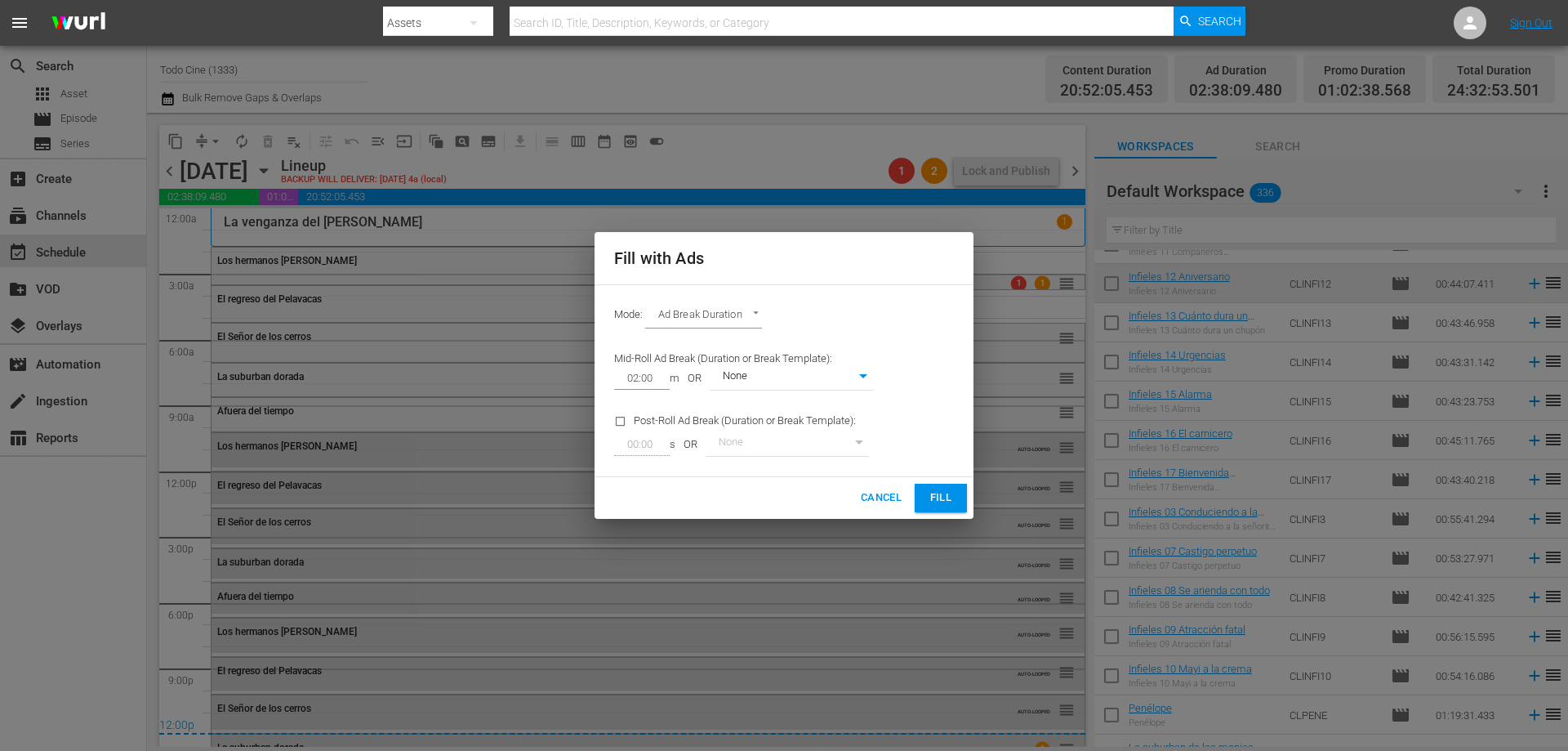 click on "Fill" at bounding box center [941, 498] 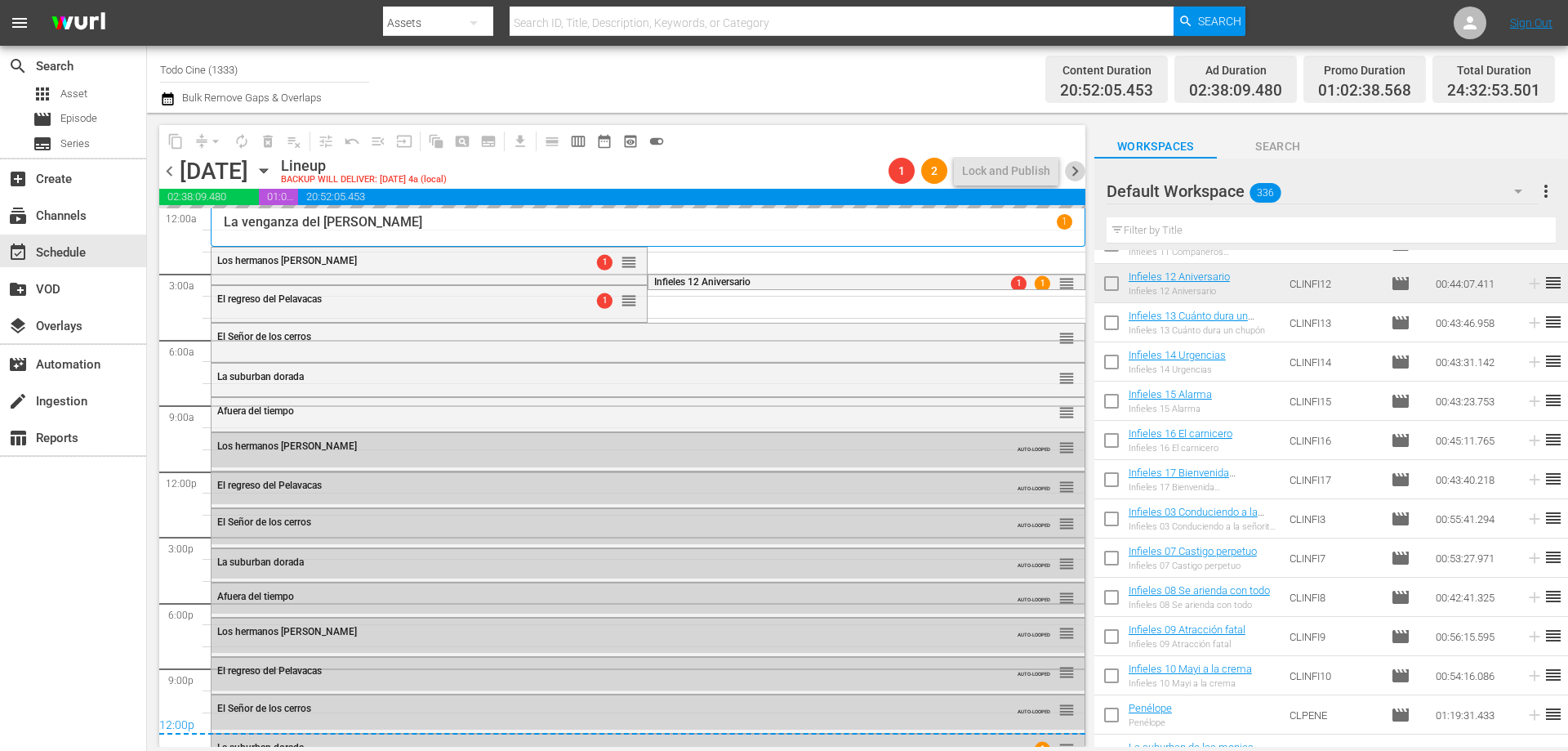 click on "chevron_right" at bounding box center (1075, 171) 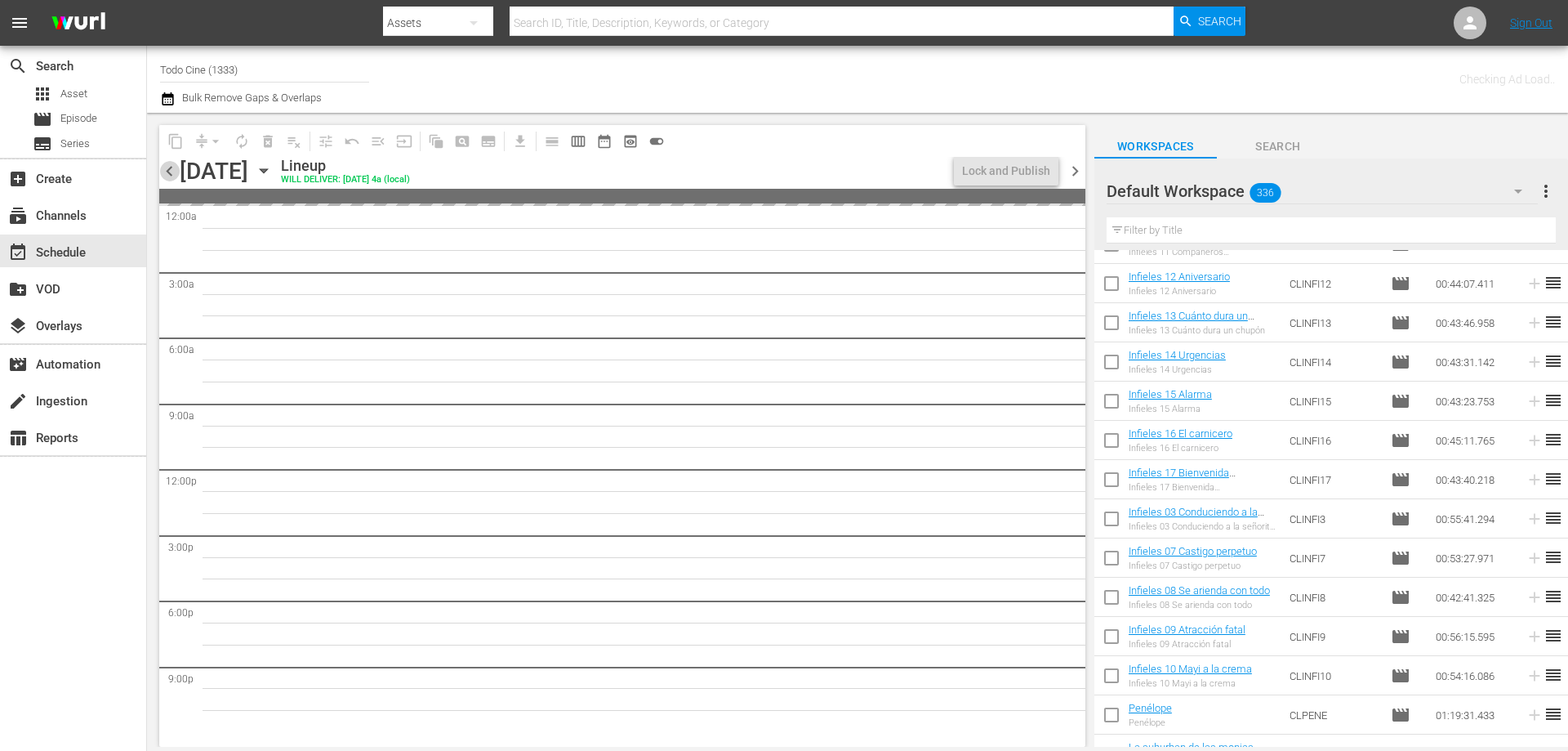 click on "chevron_left" at bounding box center (169, 171) 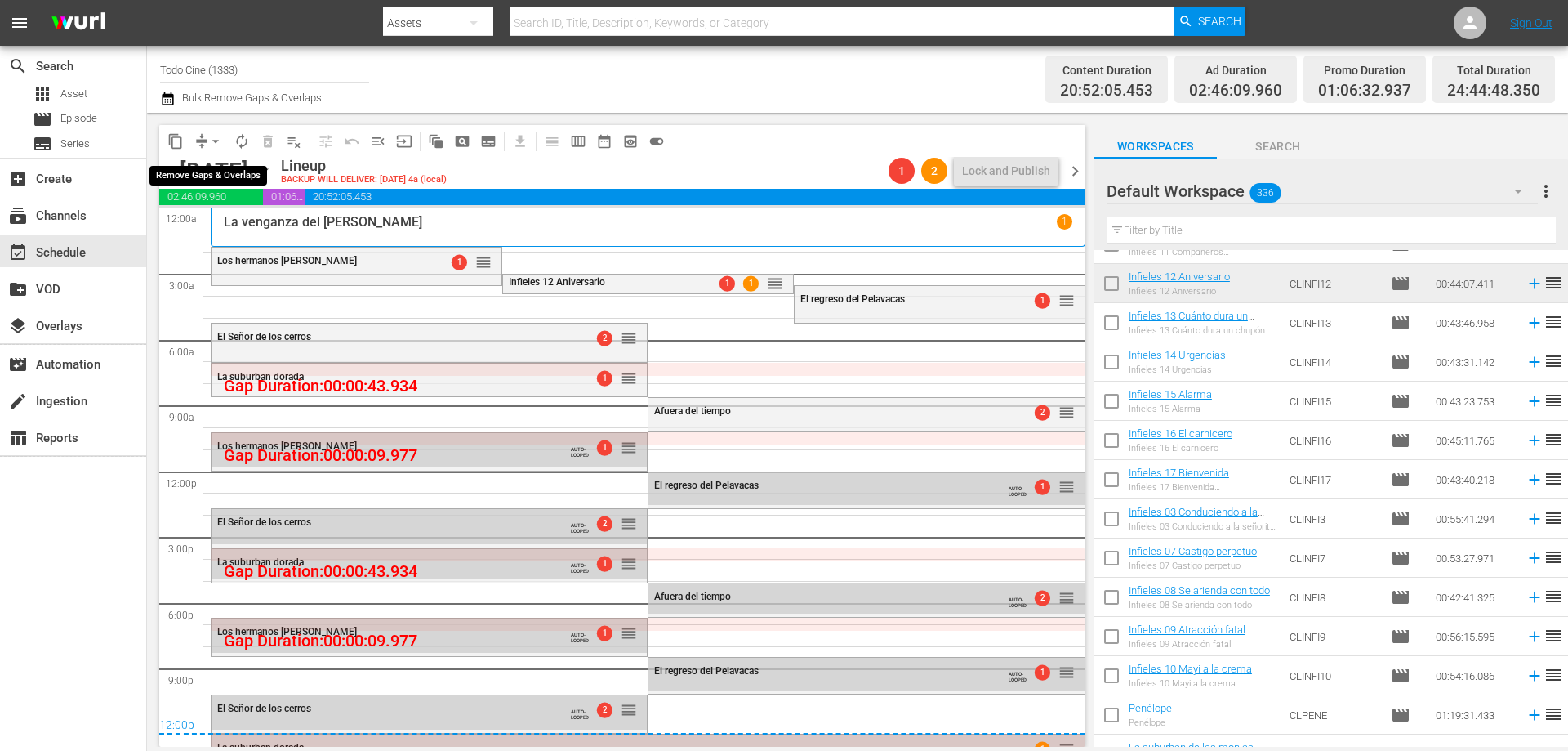 click on "arrow_drop_down" at bounding box center (216, 141) 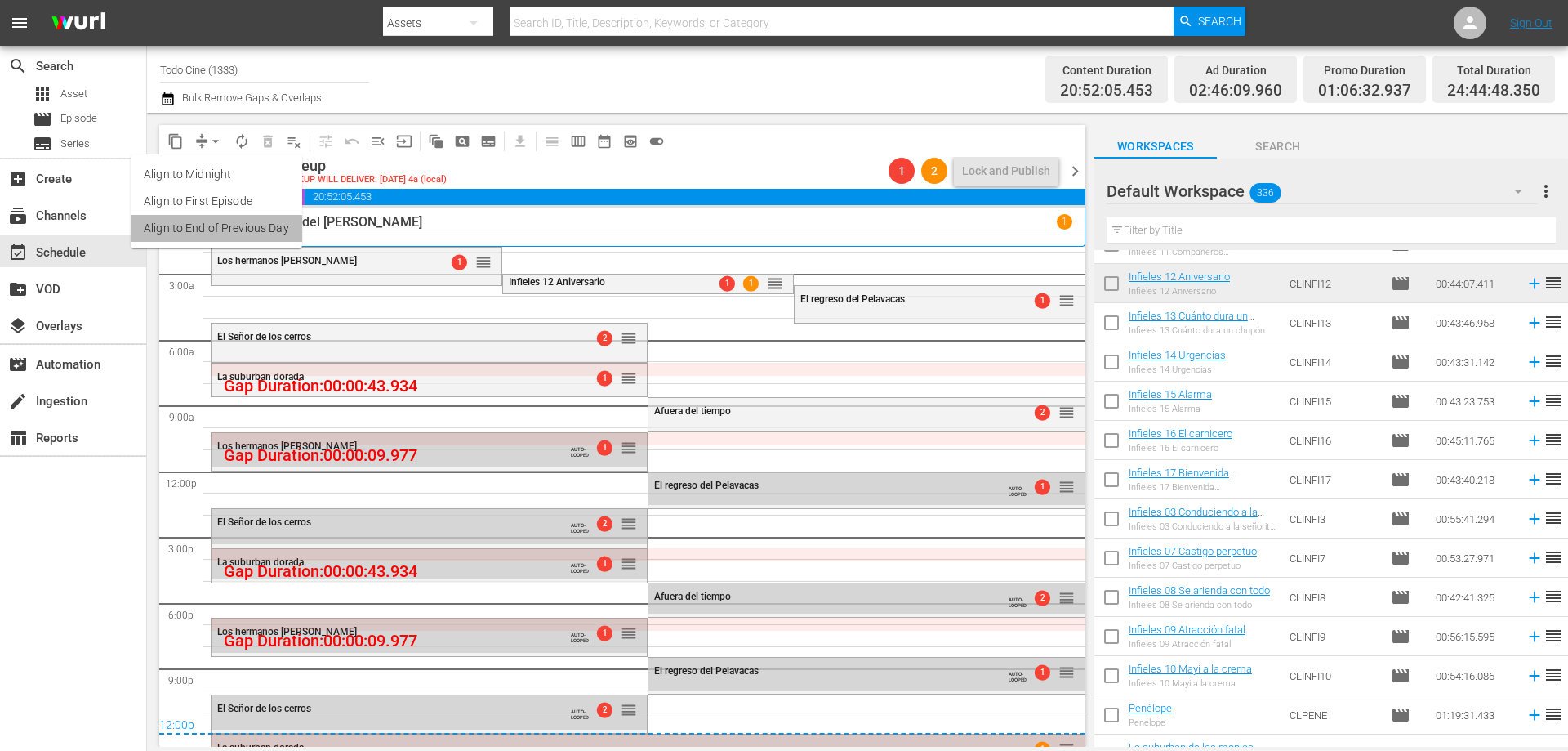 click on "Align to End of Previous Day" at bounding box center [216, 228] 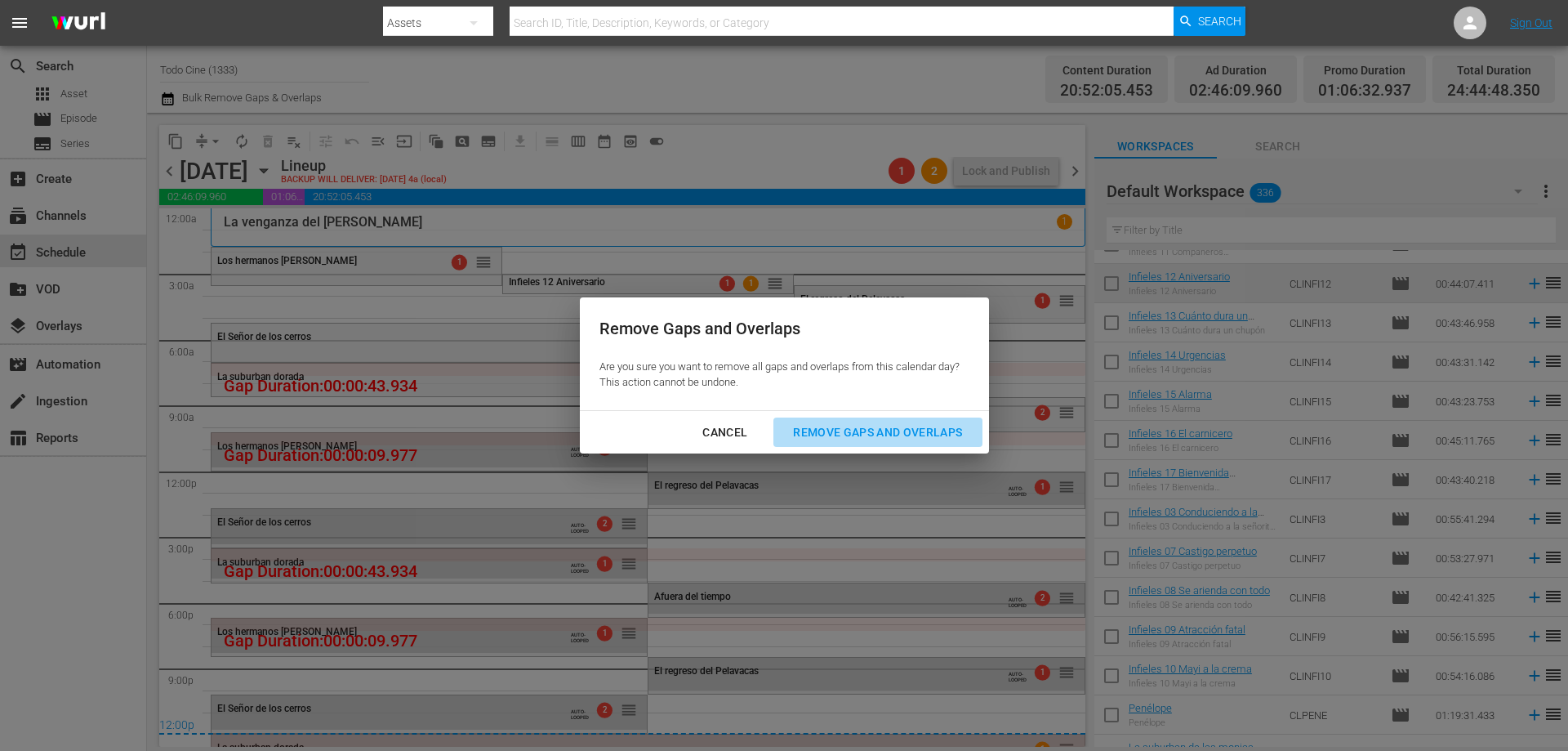 click on "Remove Gaps and Overlaps" at bounding box center (877, 432) 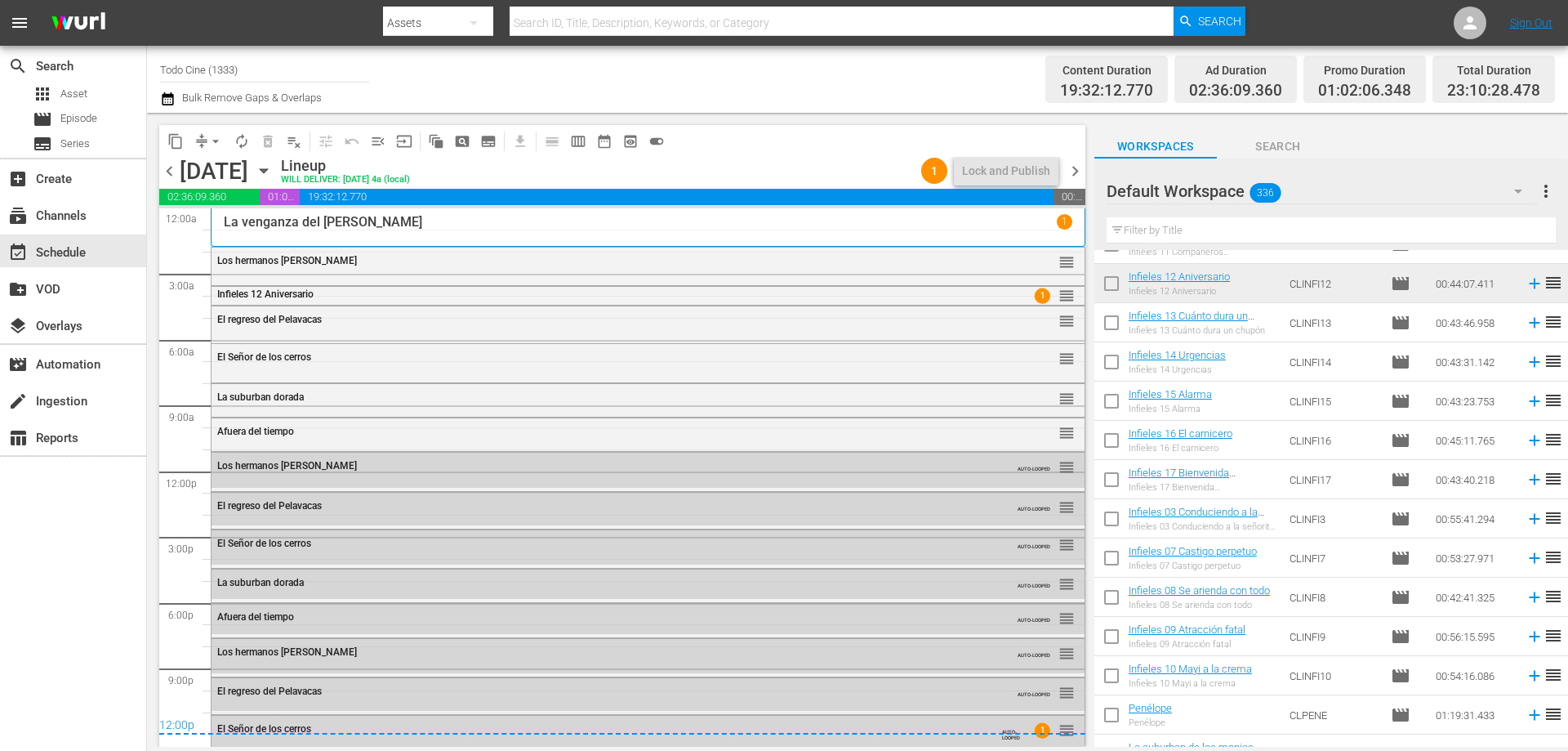 scroll, scrollTop: 7, scrollLeft: 0, axis: vertical 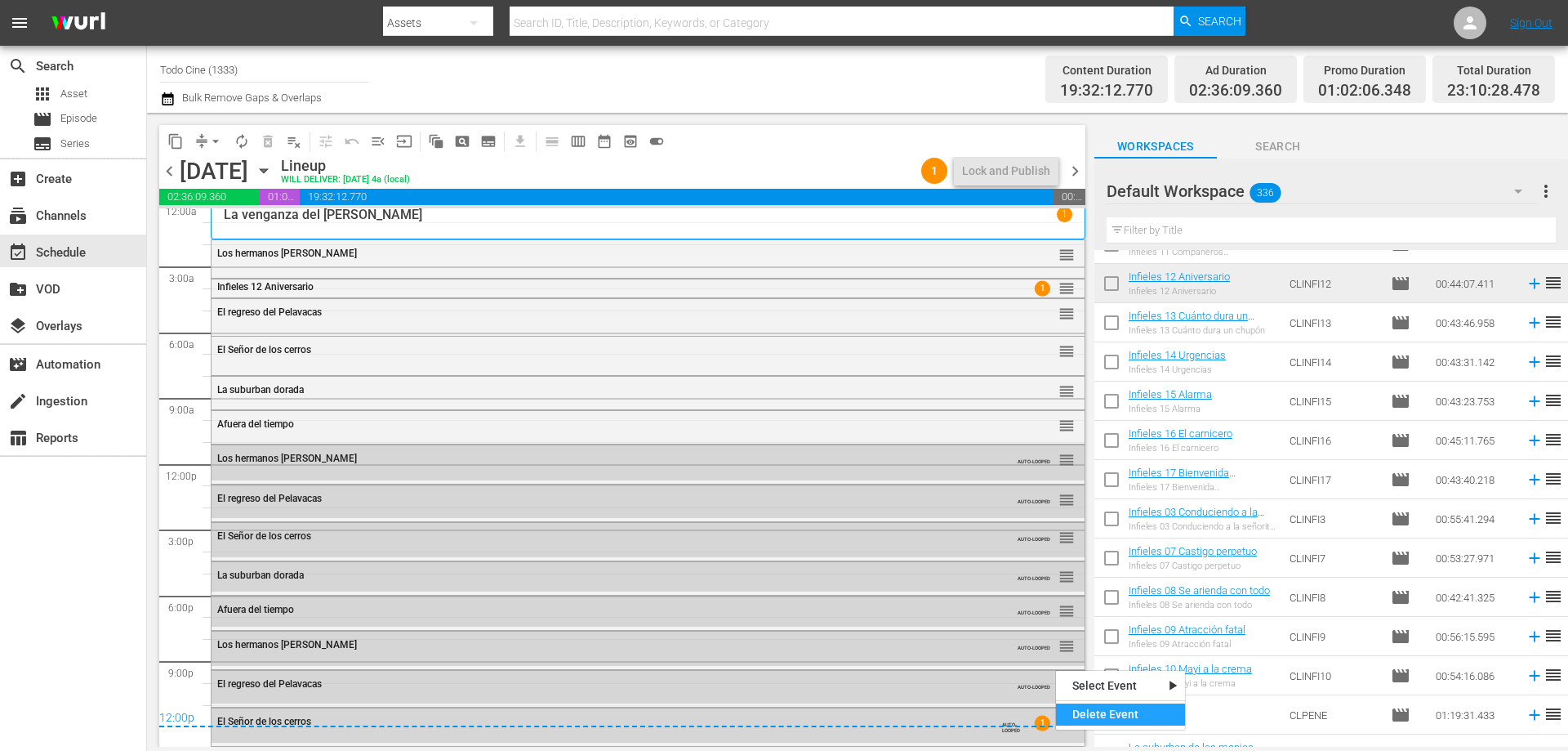 click on "Delete Event" at bounding box center (1120, 714) 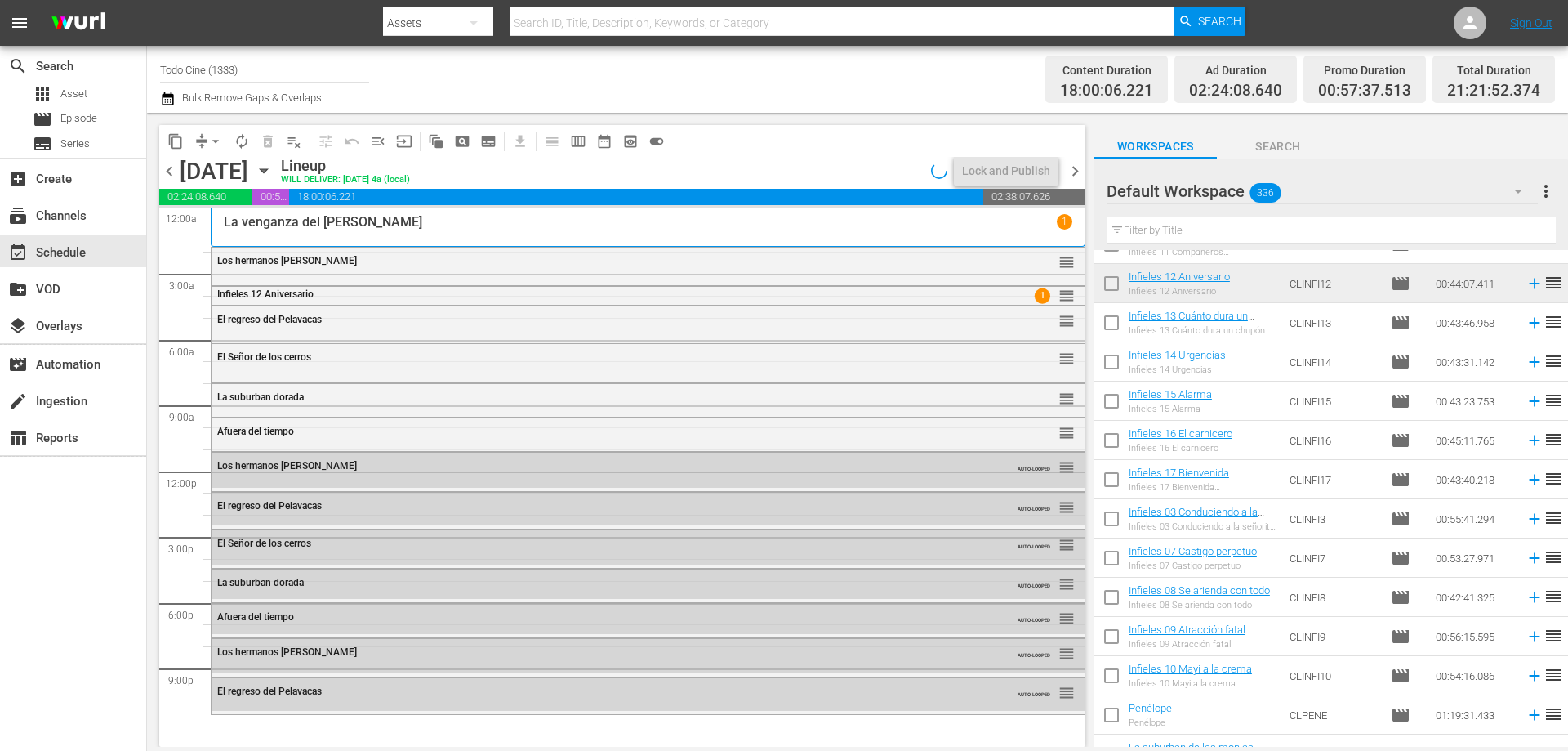 scroll, scrollTop: 0, scrollLeft: 0, axis: both 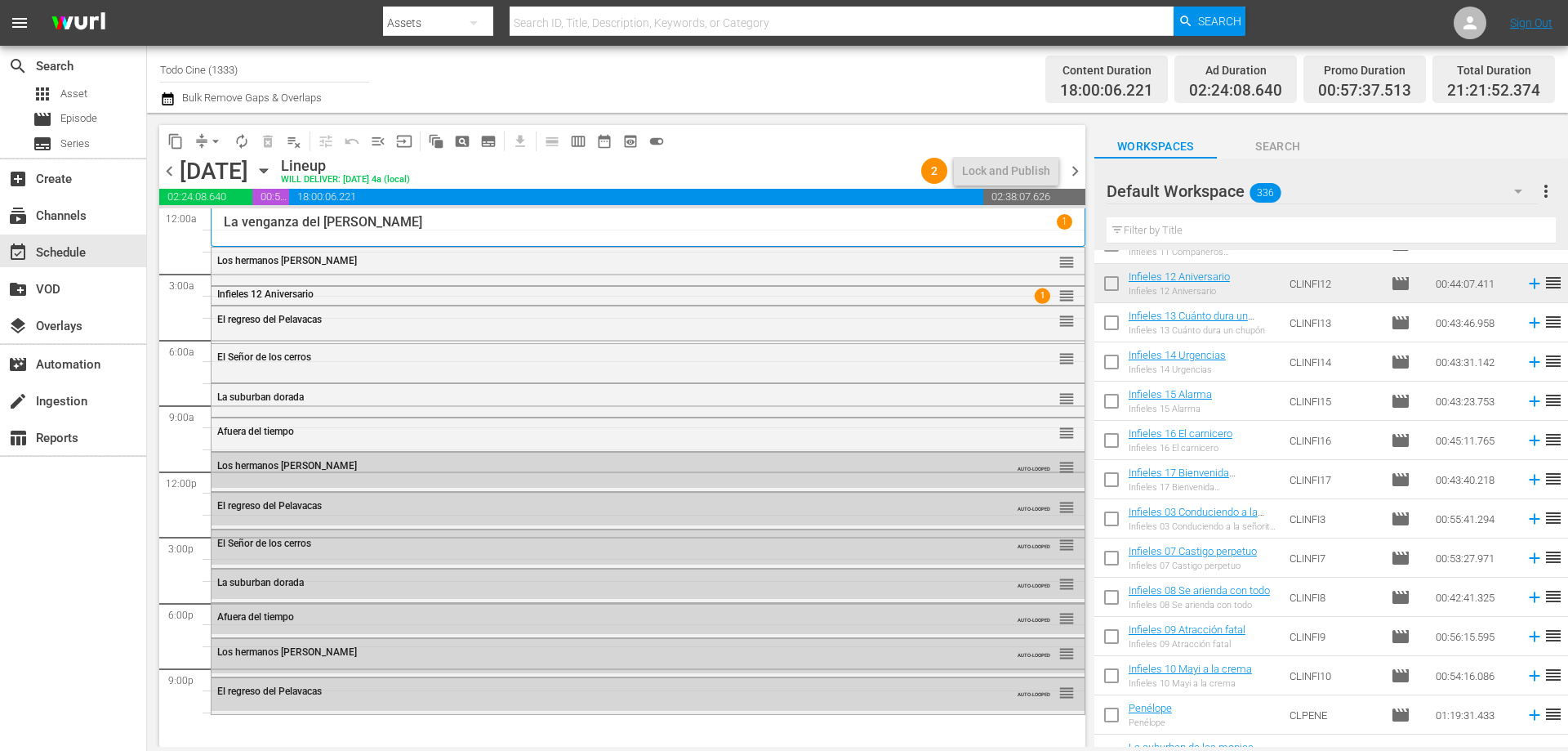 click at bounding box center (1331, 230) 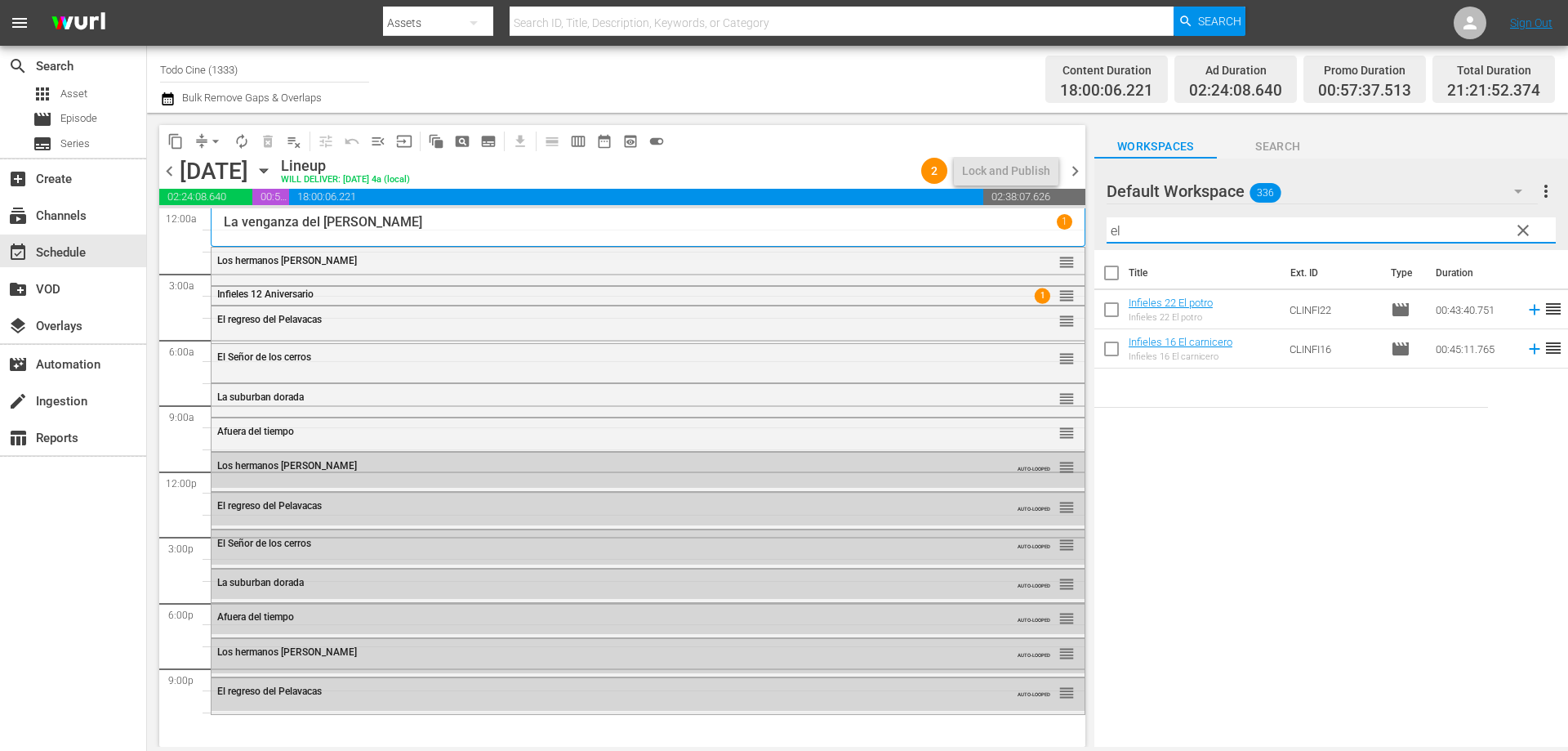 scroll, scrollTop: 0, scrollLeft: 0, axis: both 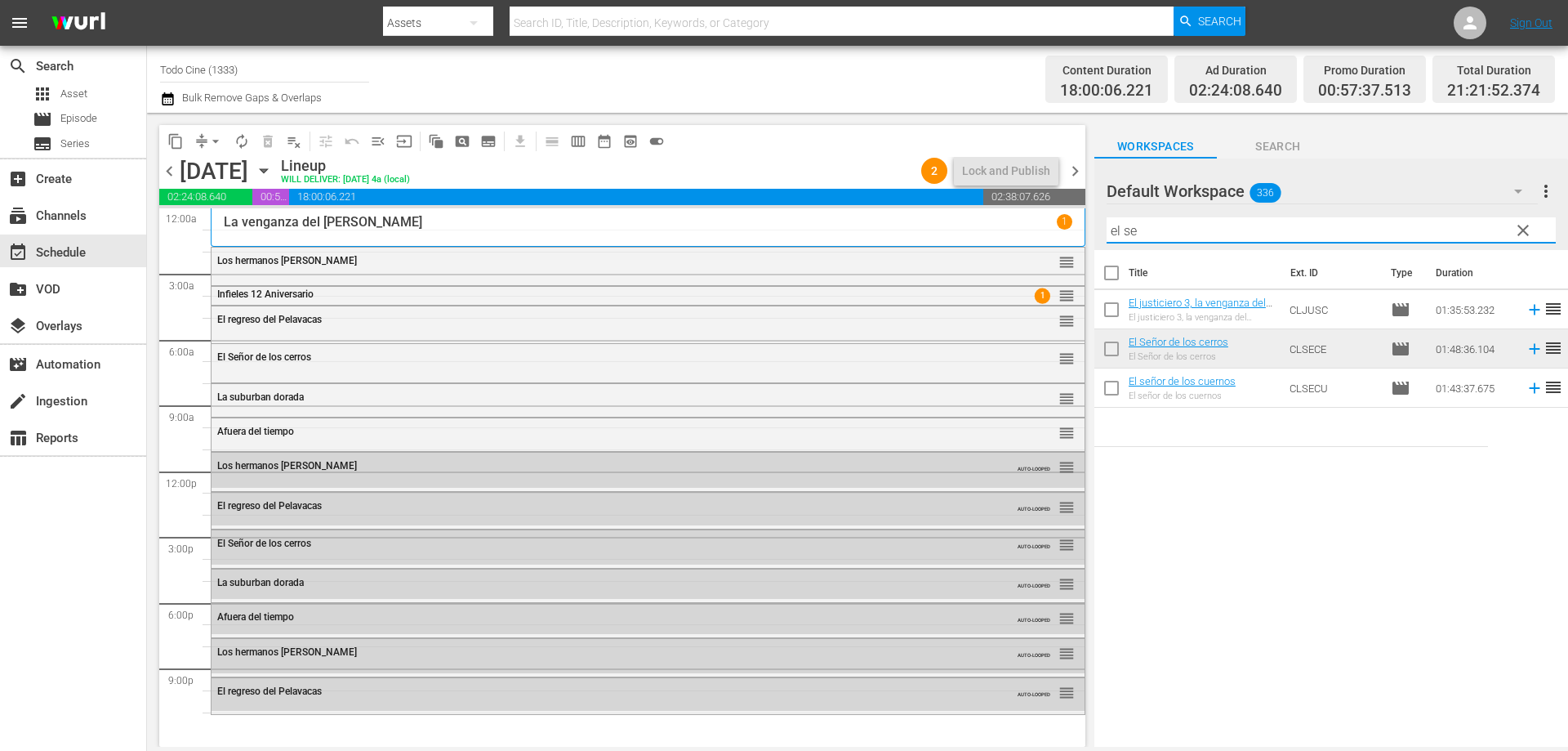 type on "el se" 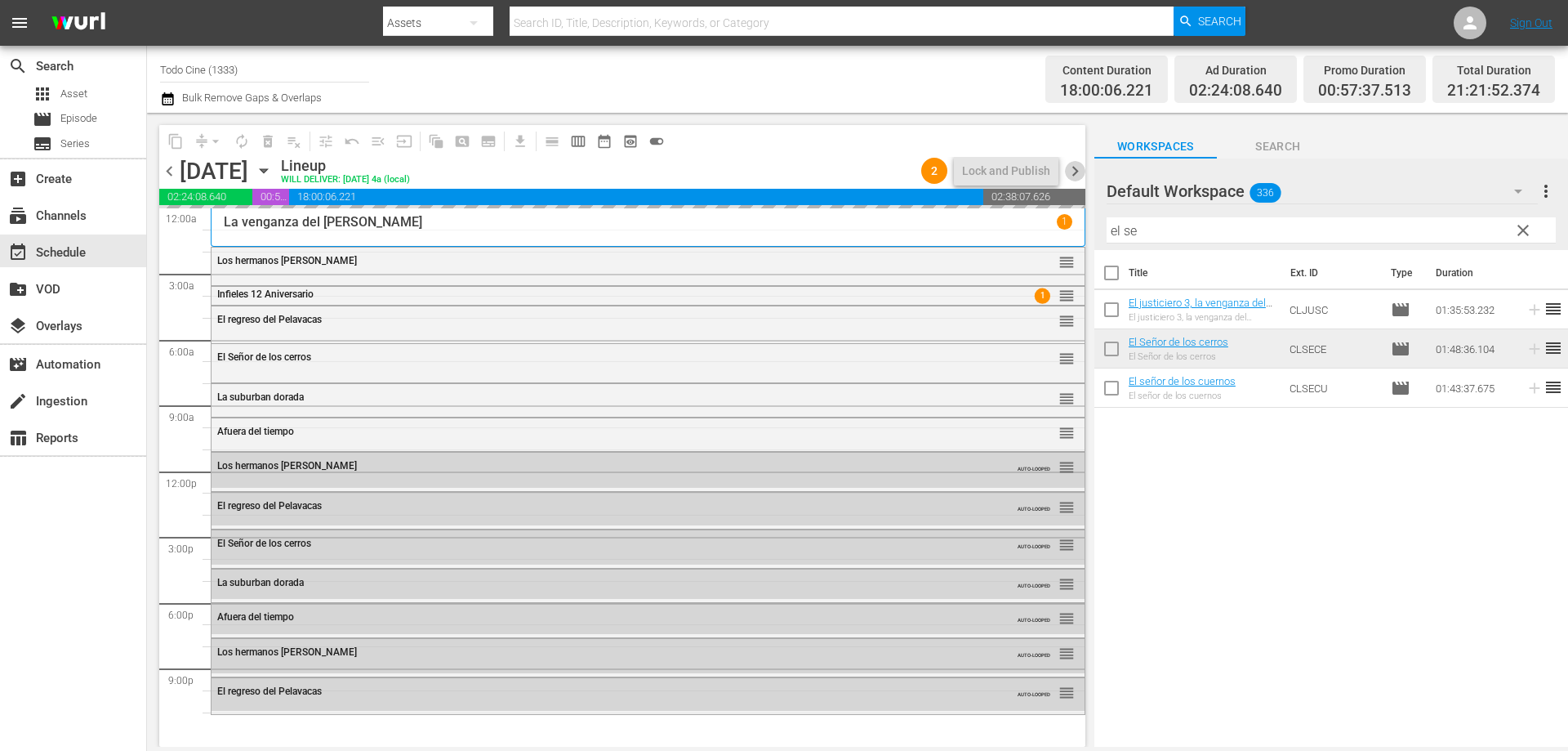 click on "chevron_right" at bounding box center (1075, 171) 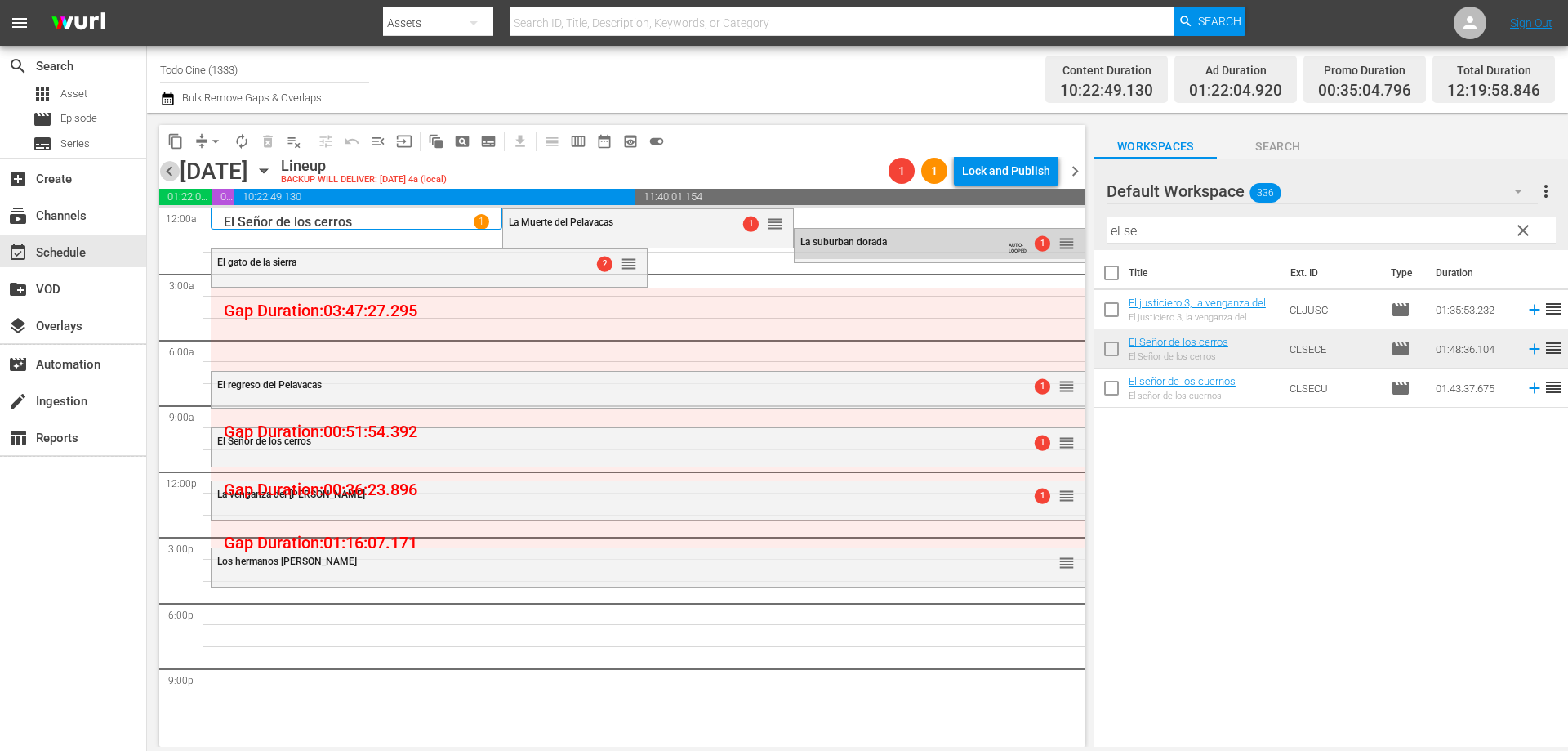 click on "chevron_left" at bounding box center [169, 171] 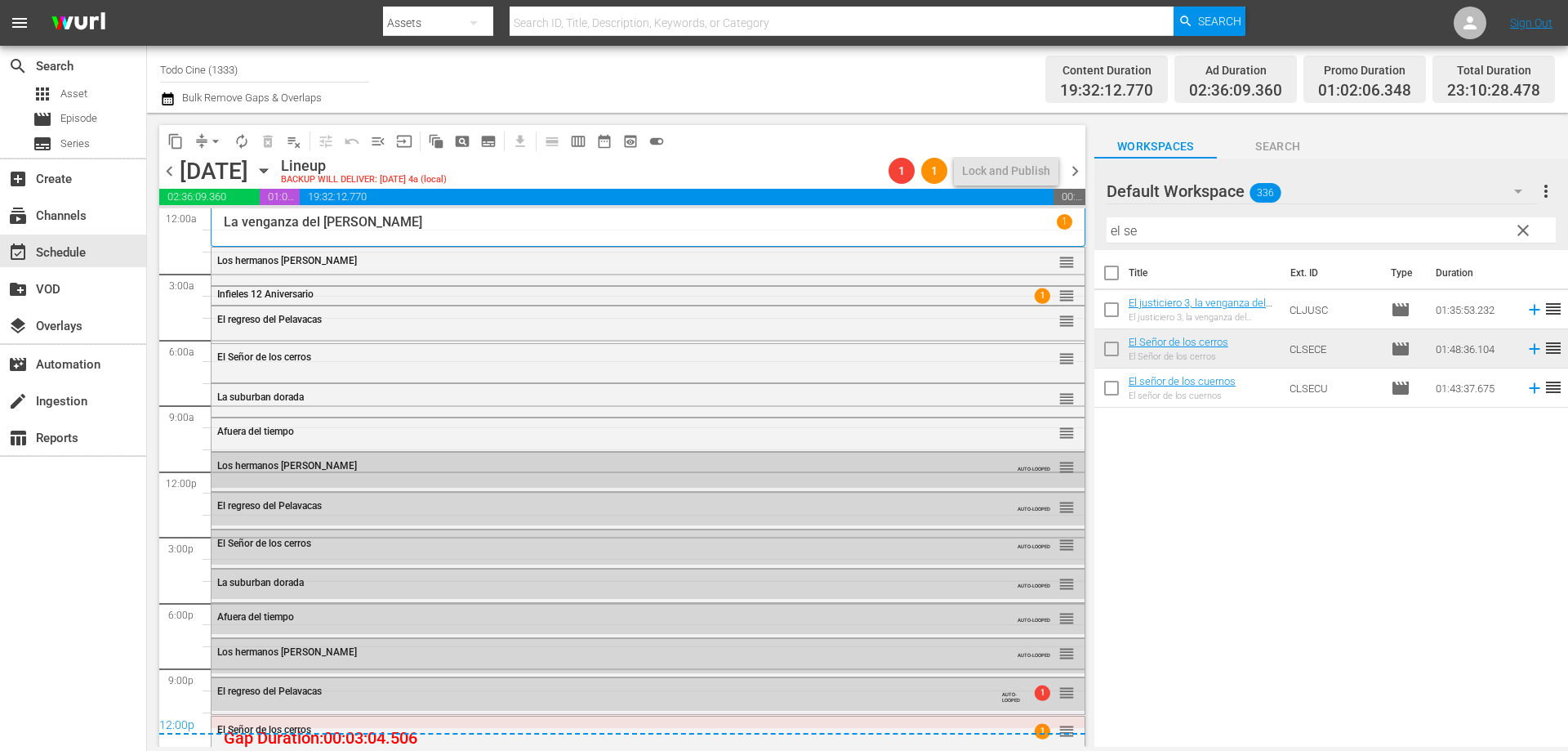 scroll, scrollTop: 9, scrollLeft: 0, axis: vertical 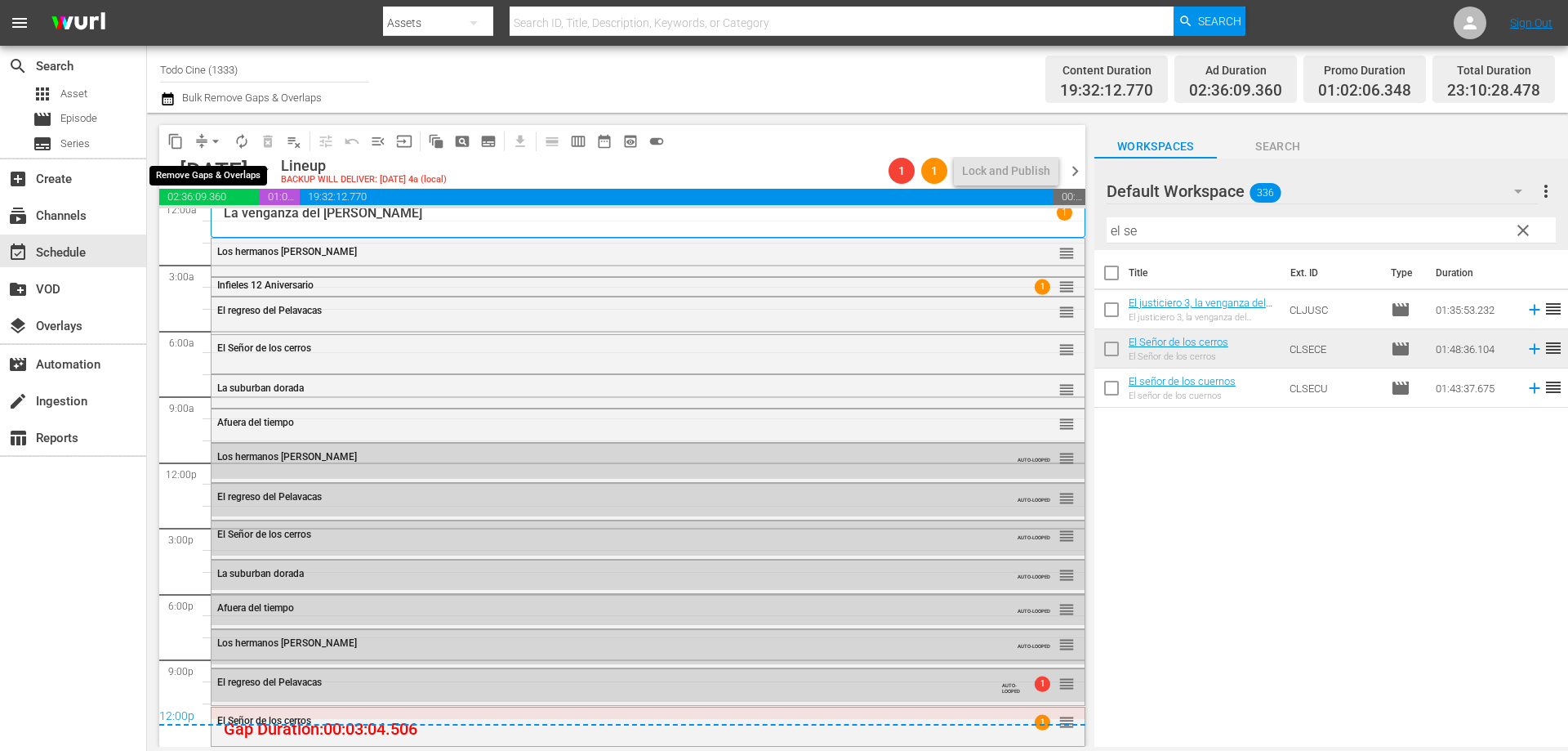click on "arrow_drop_down" at bounding box center (216, 141) 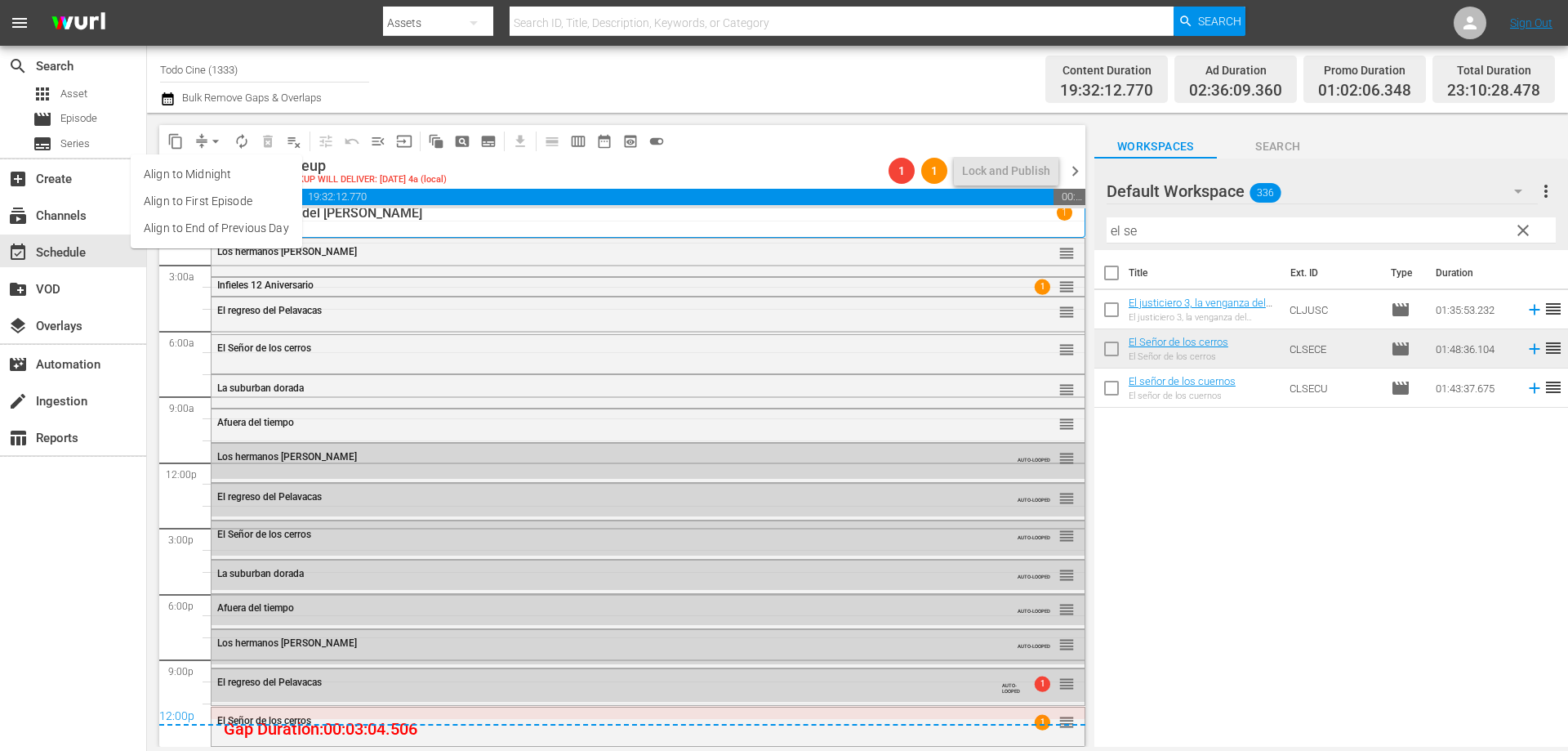 click on "Align to End of Previous Day" at bounding box center [216, 228] 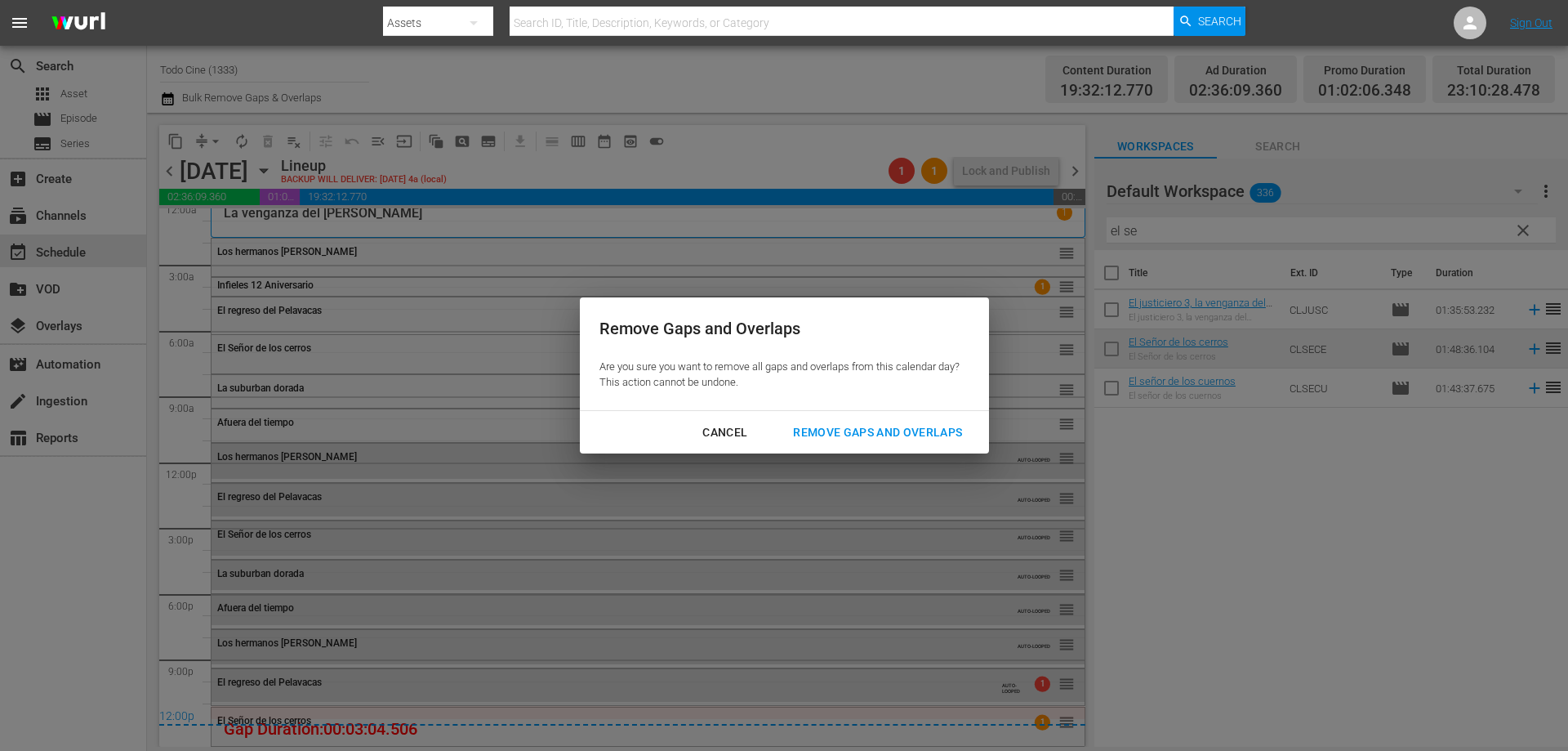 click on "Remove Gaps and Overlaps" at bounding box center (877, 432) 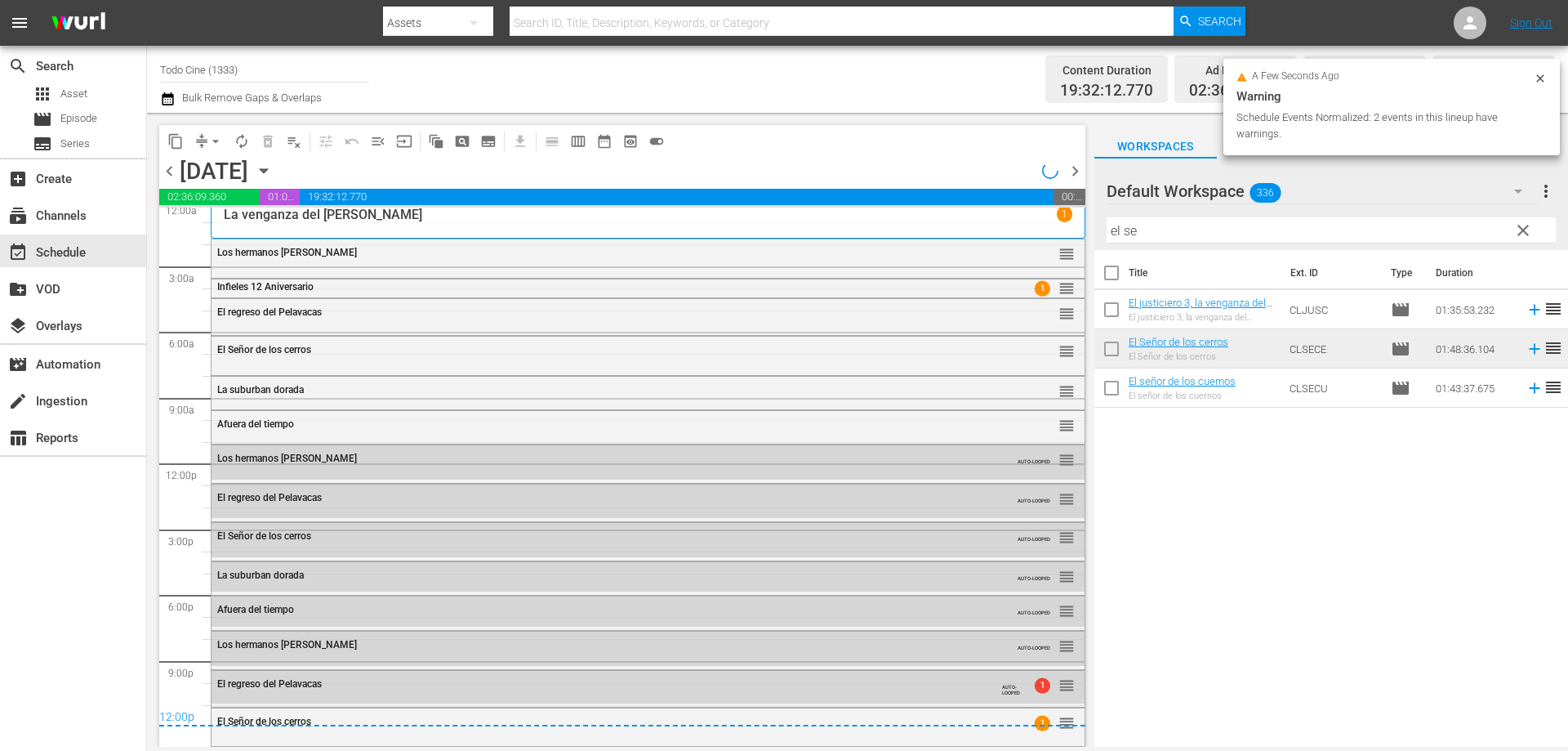 scroll, scrollTop: 8, scrollLeft: 0, axis: vertical 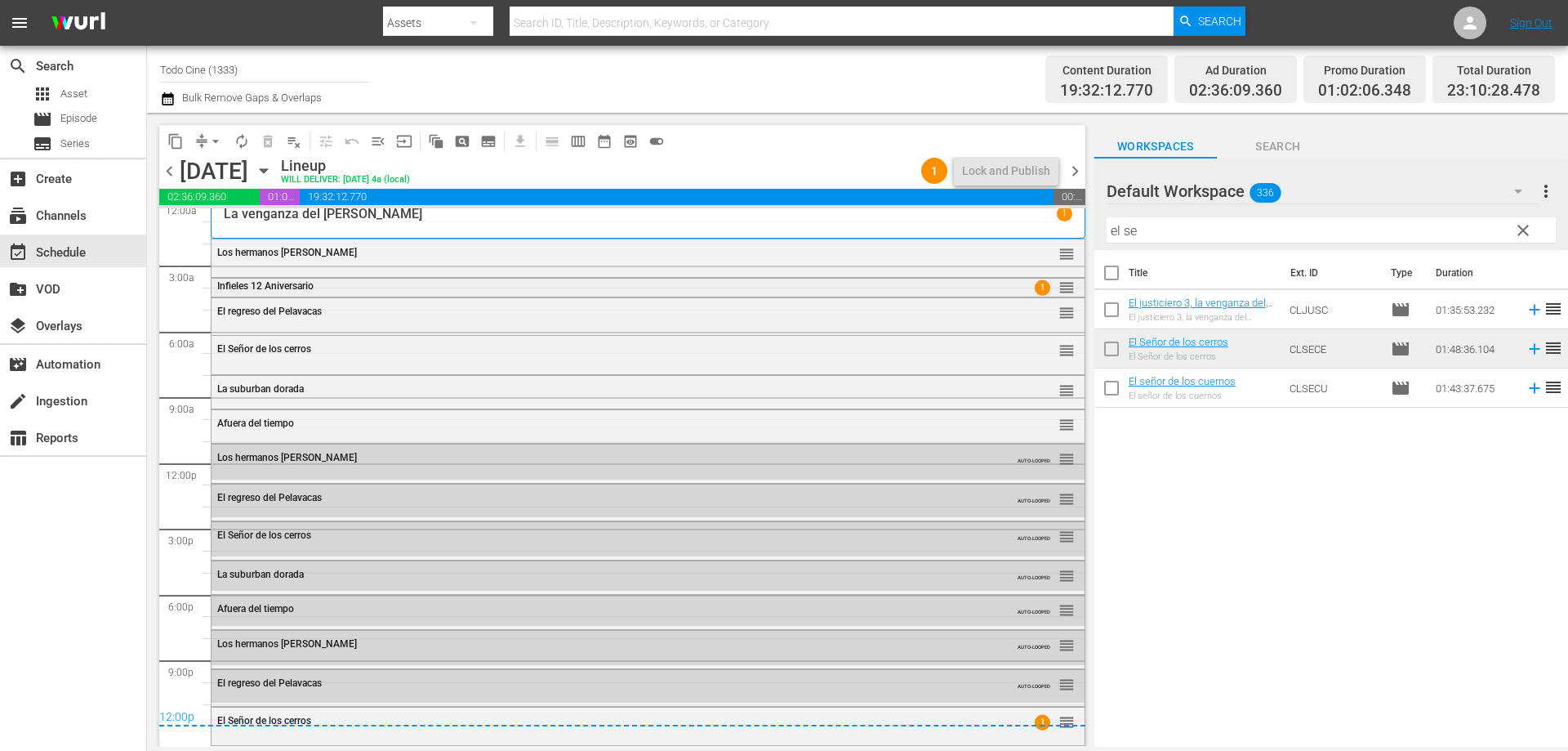 click on "Infieles 12 Aniversario" at bounding box center [604, 286] 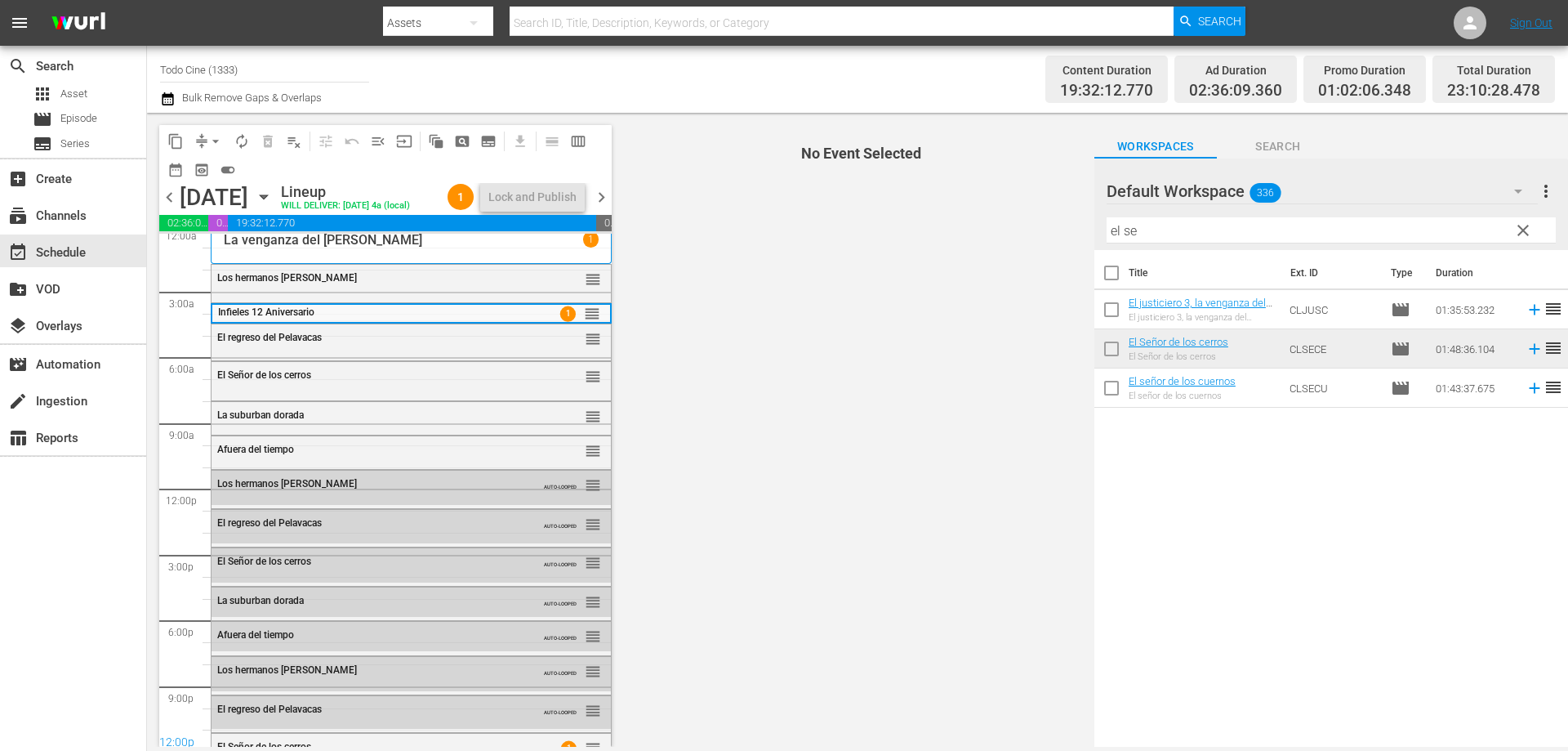 scroll, scrollTop: 9, scrollLeft: 0, axis: vertical 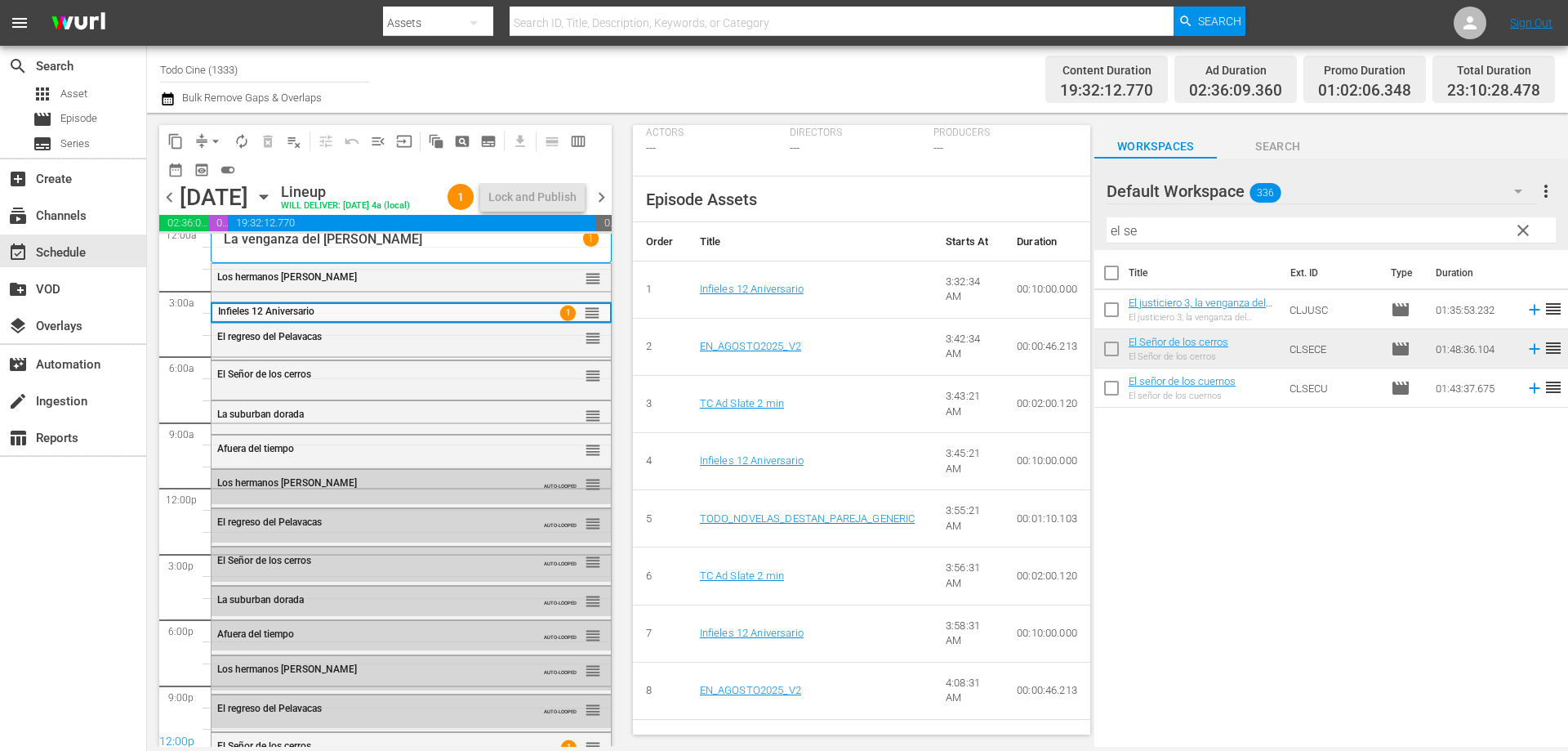 click on "chevron_right" at bounding box center [601, 197] 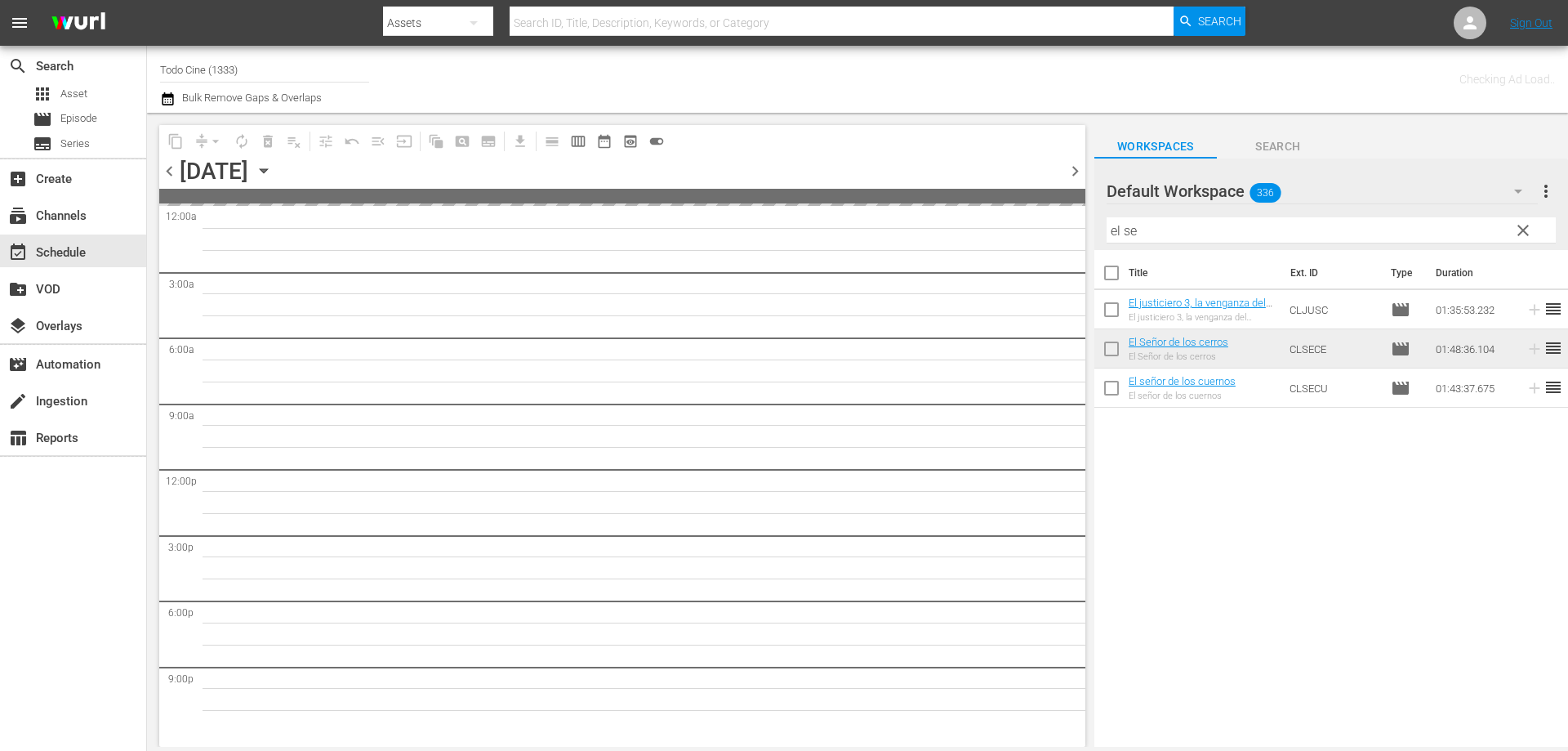 scroll, scrollTop: 0, scrollLeft: 0, axis: both 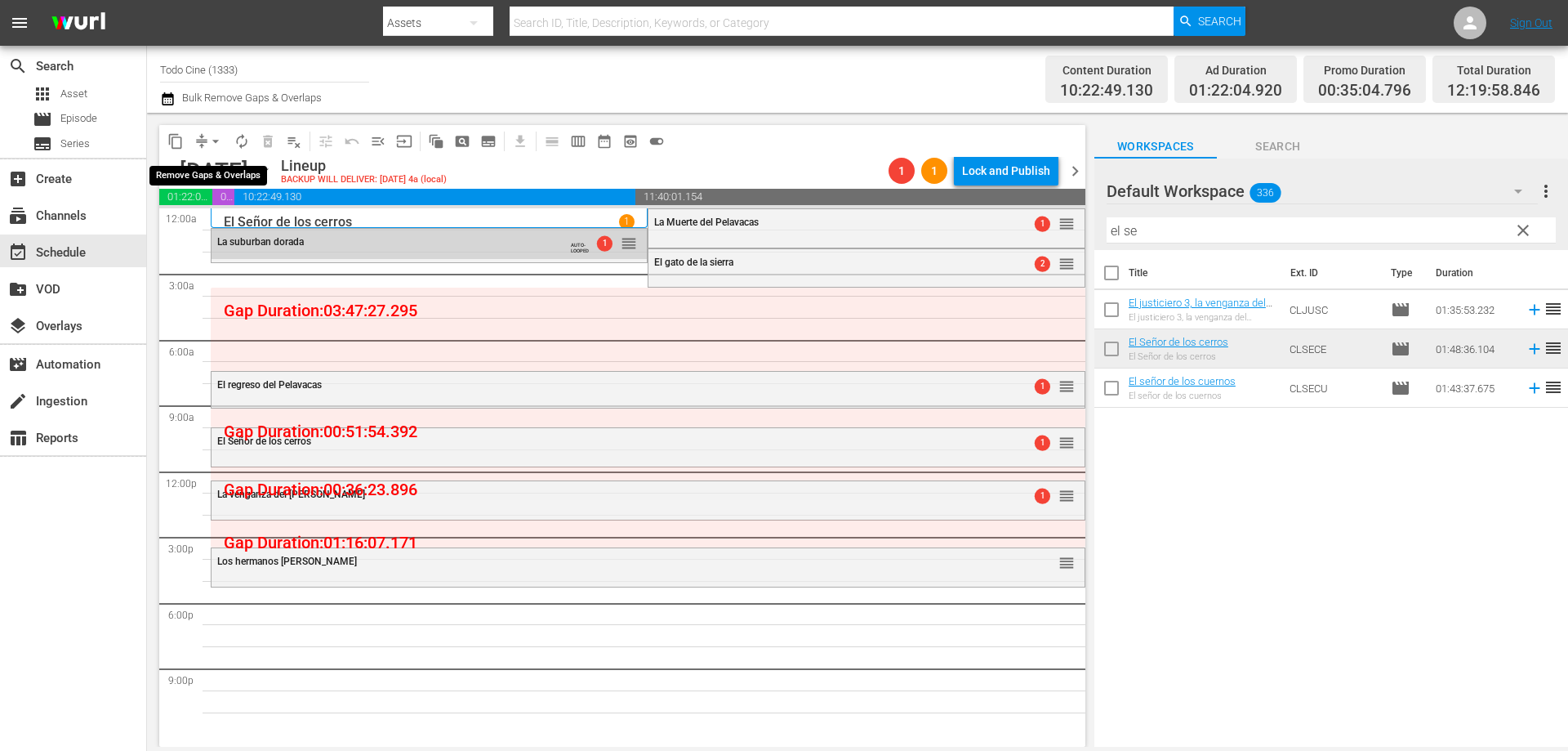 type 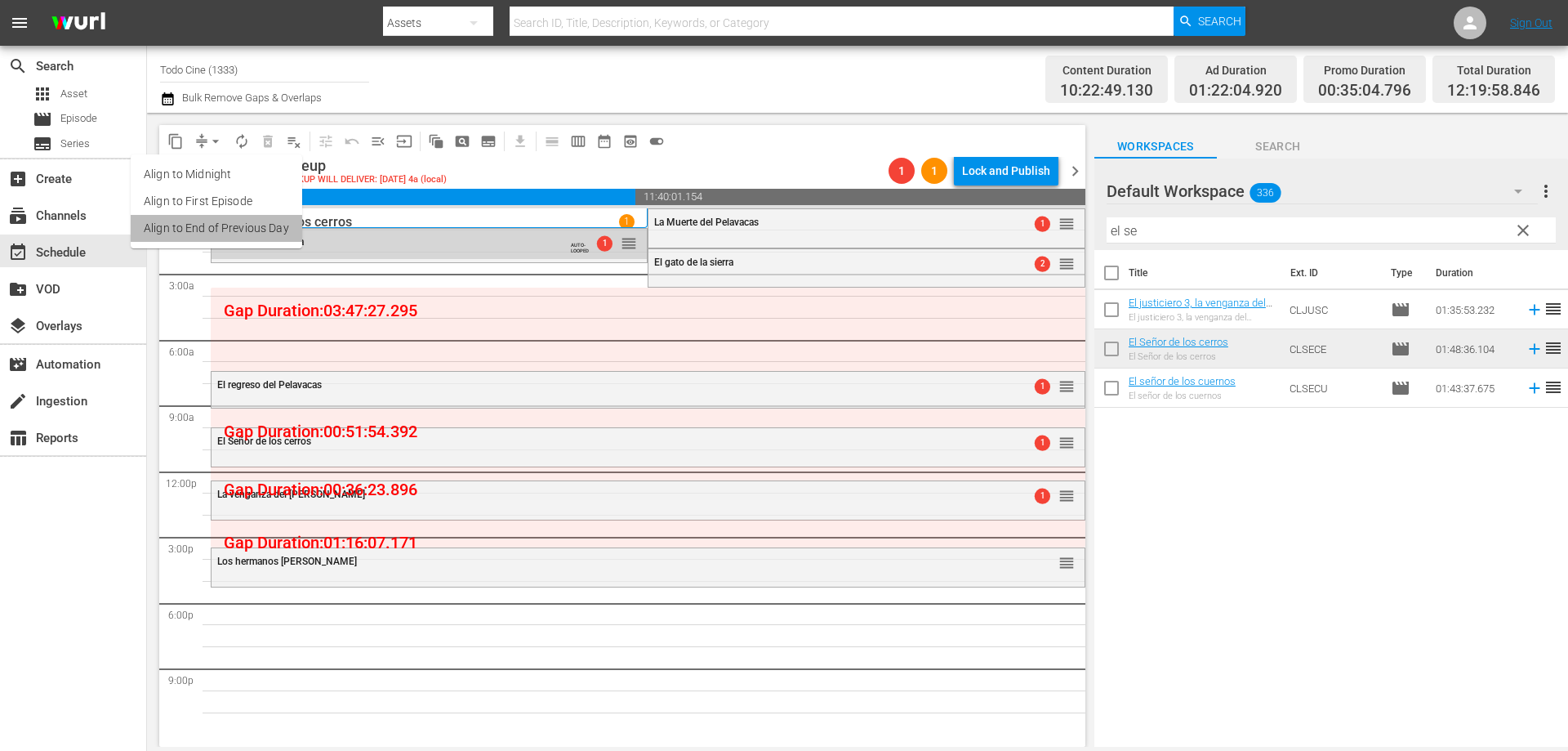 click on "Align to End of Previous Day" at bounding box center [216, 228] 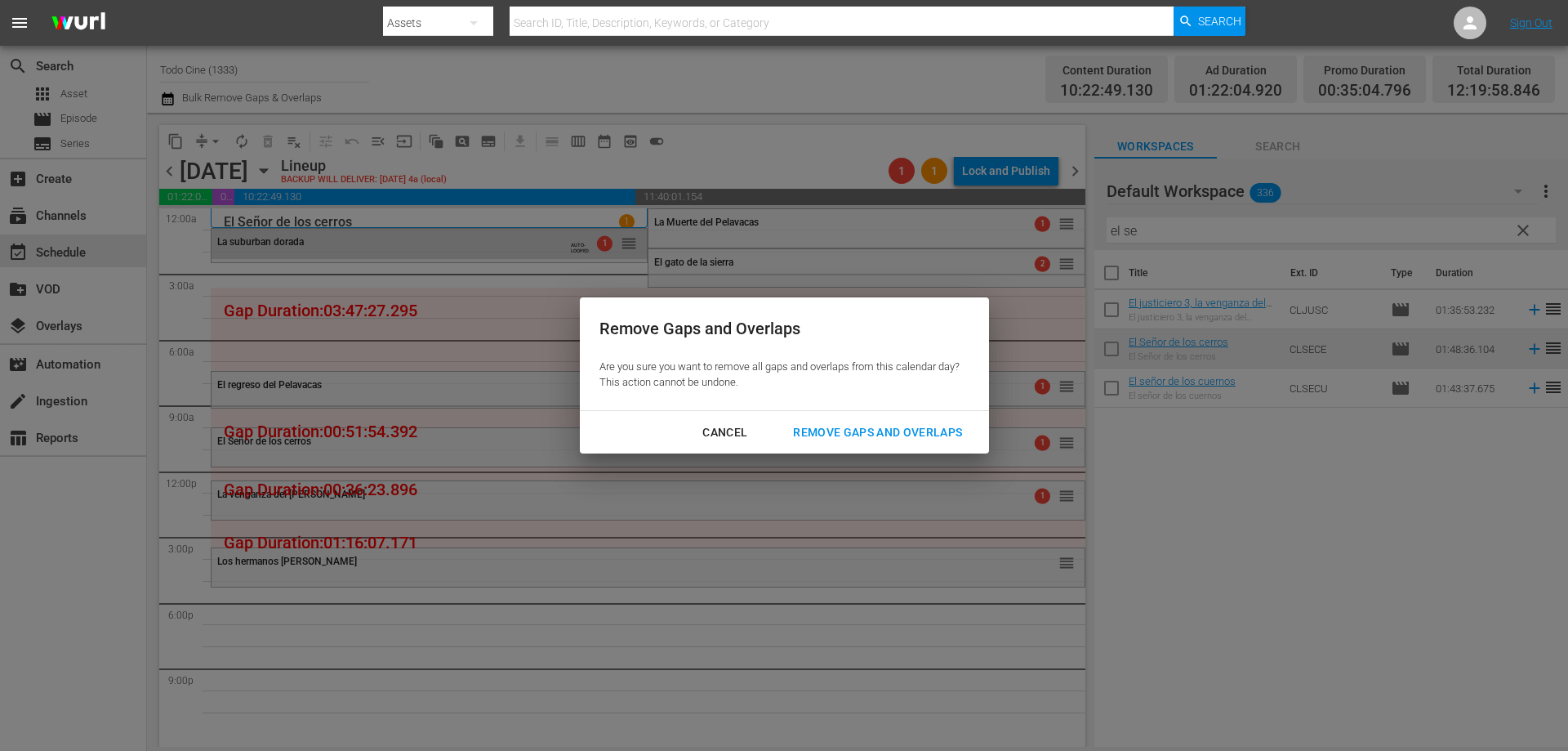 click on "Remove Gaps and Overlaps" at bounding box center [877, 432] 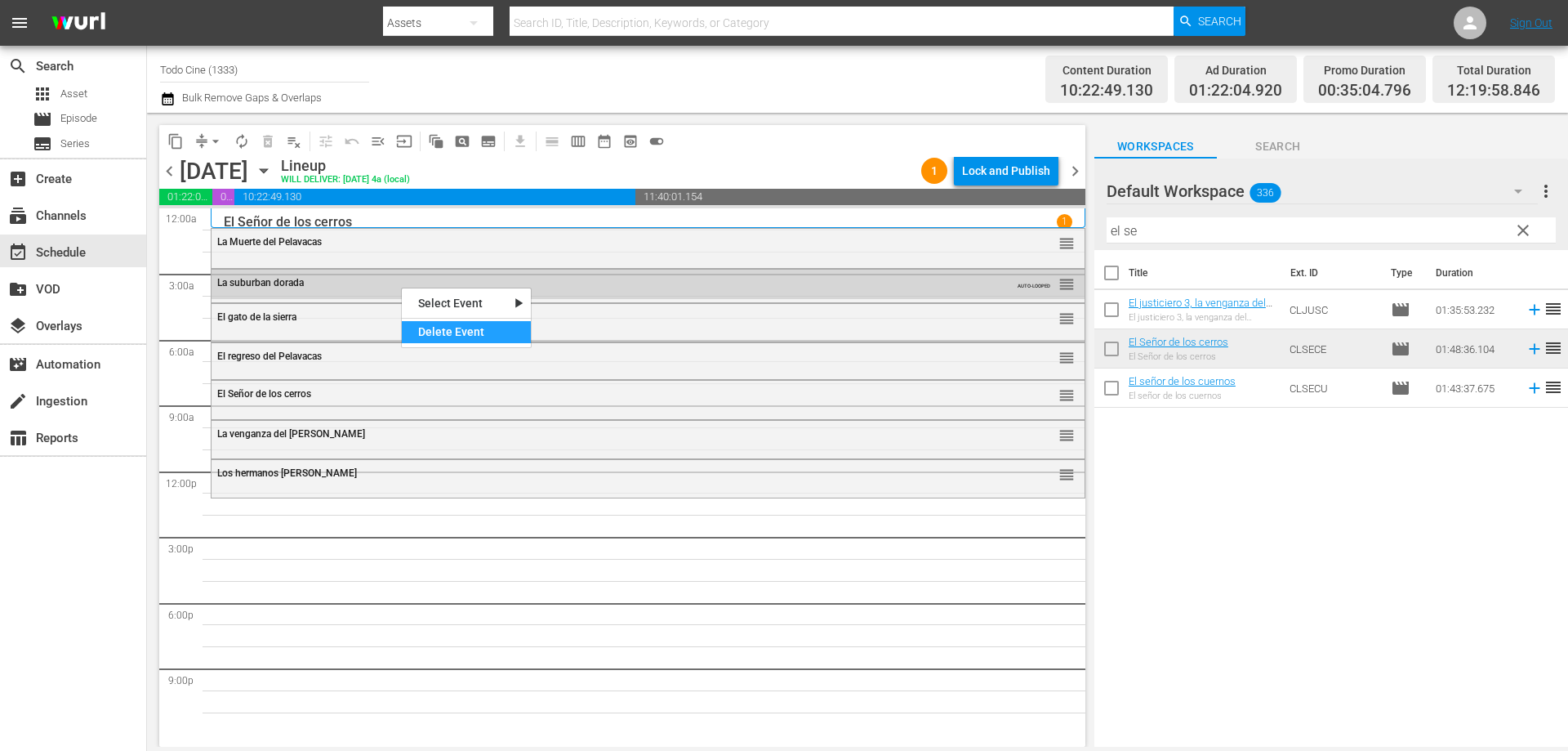 click on "Delete Event" at bounding box center [466, 332] 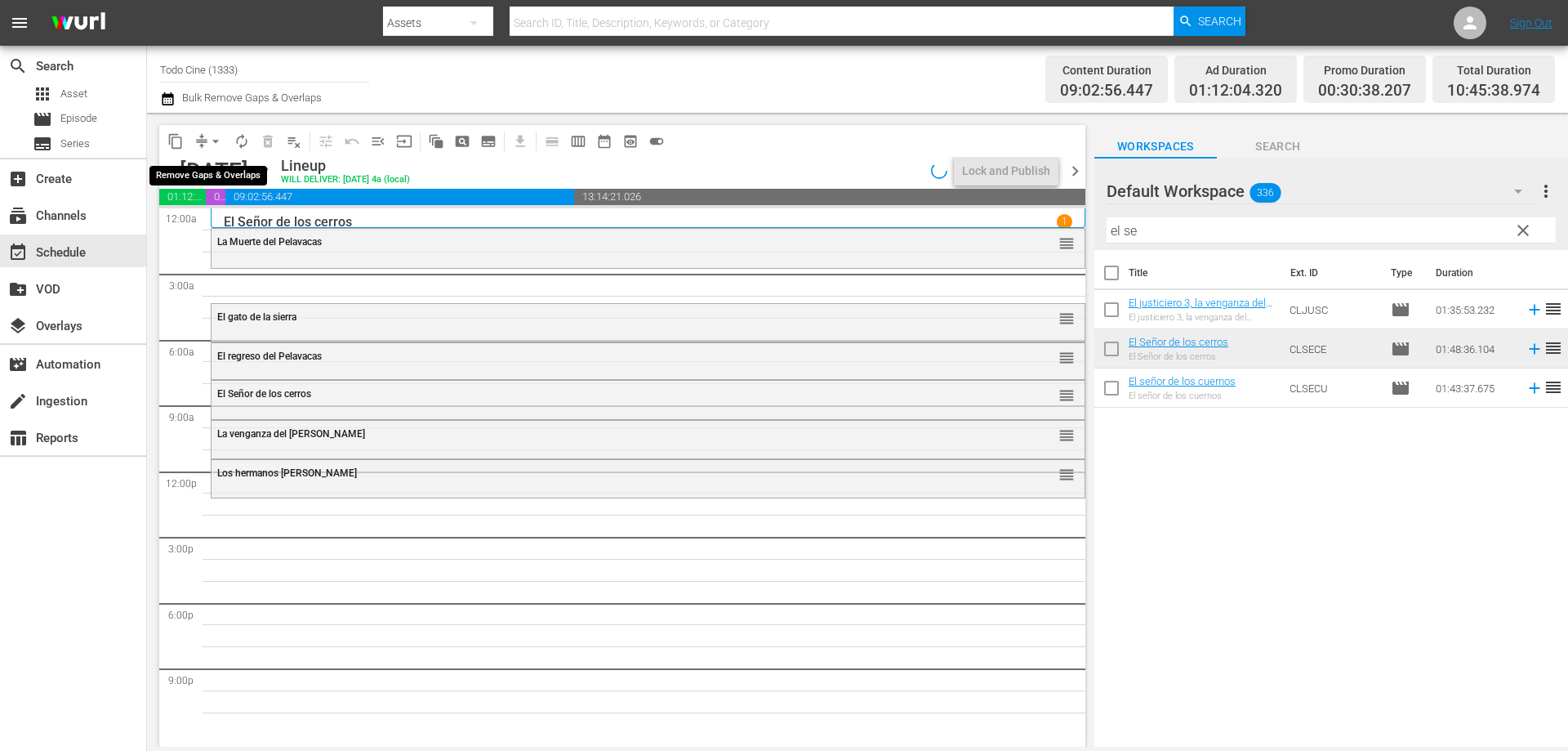 click on "arrow_drop_down" at bounding box center [216, 141] 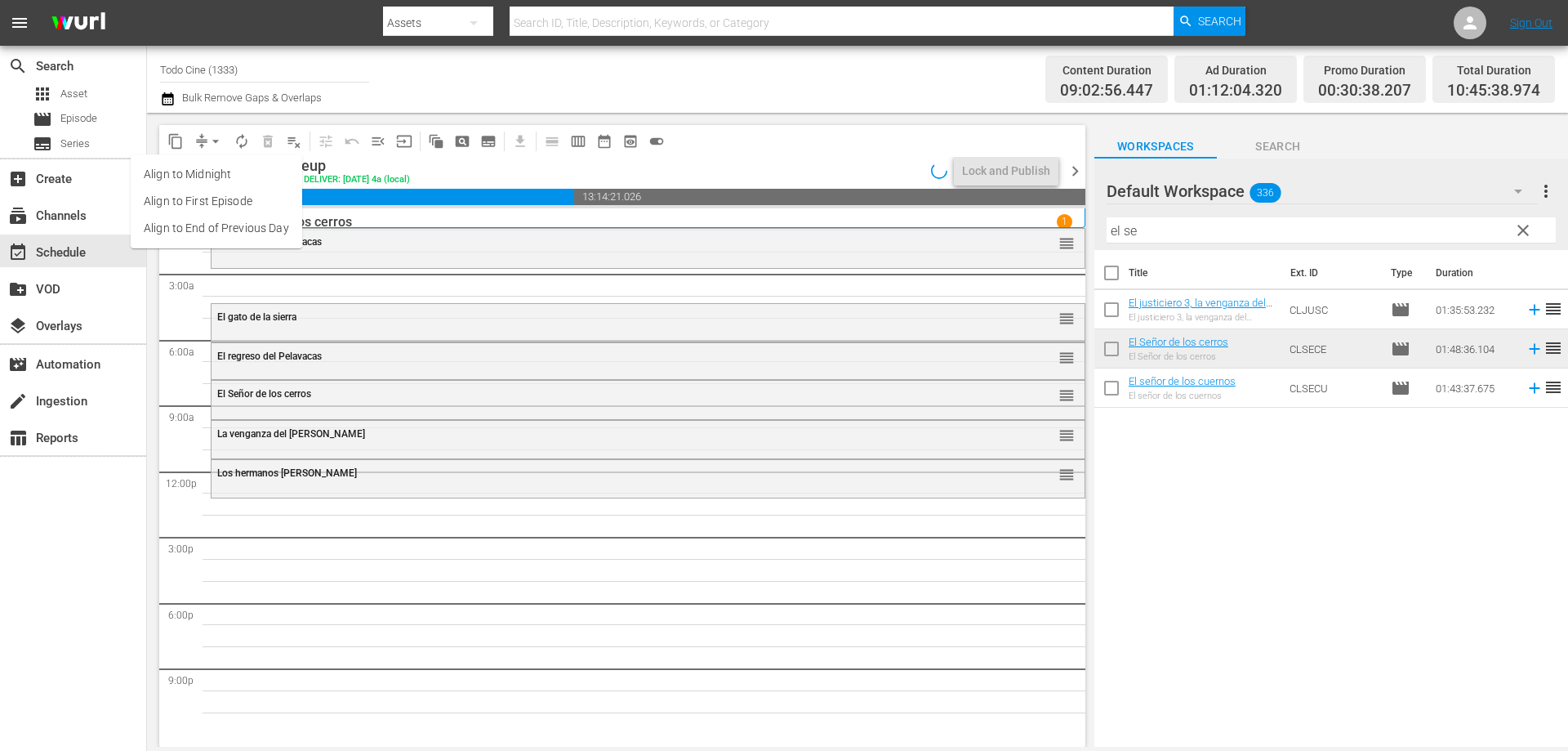 click on "Align to End of Previous Day" at bounding box center (216, 228) 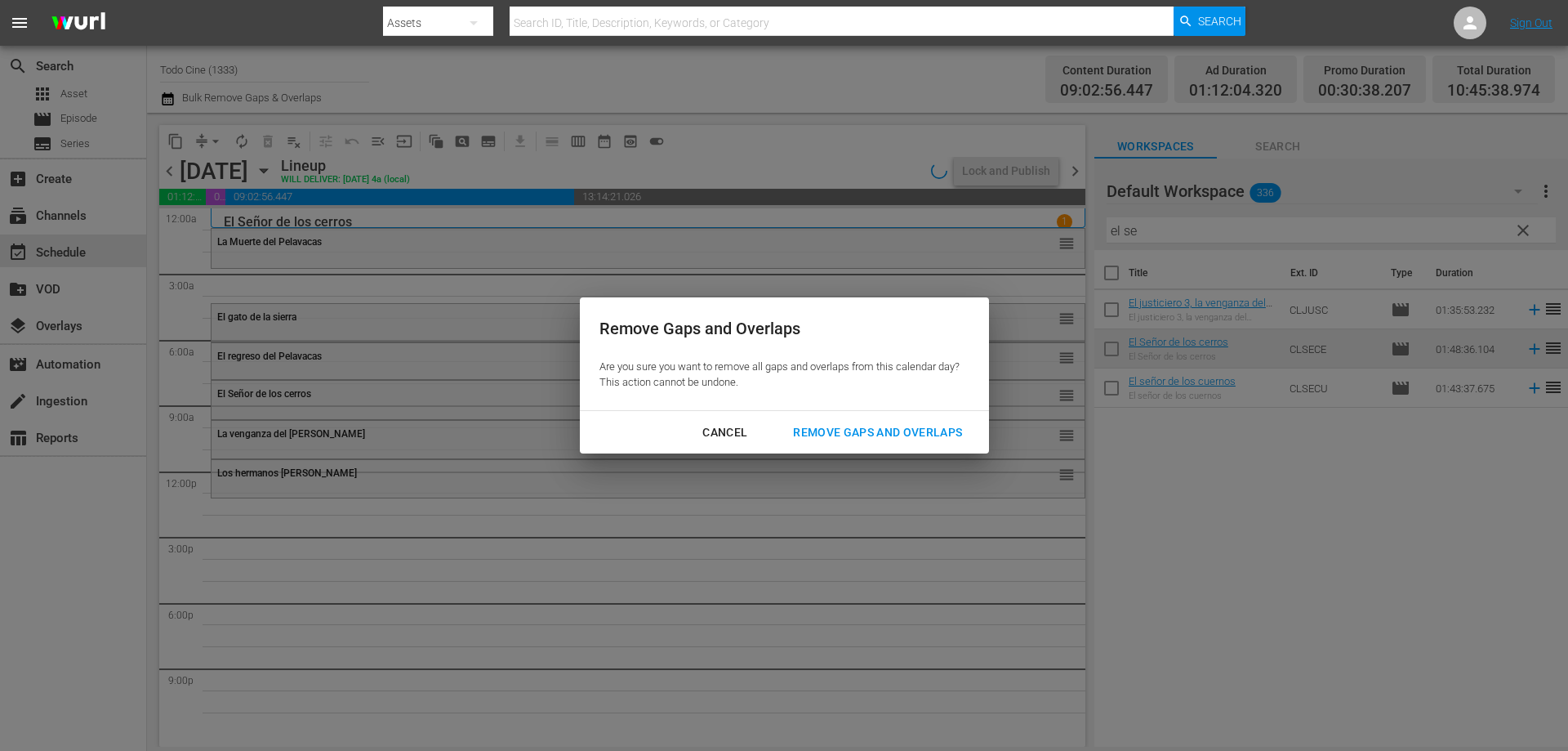 click on "Remove Gaps and Overlaps" at bounding box center (877, 432) 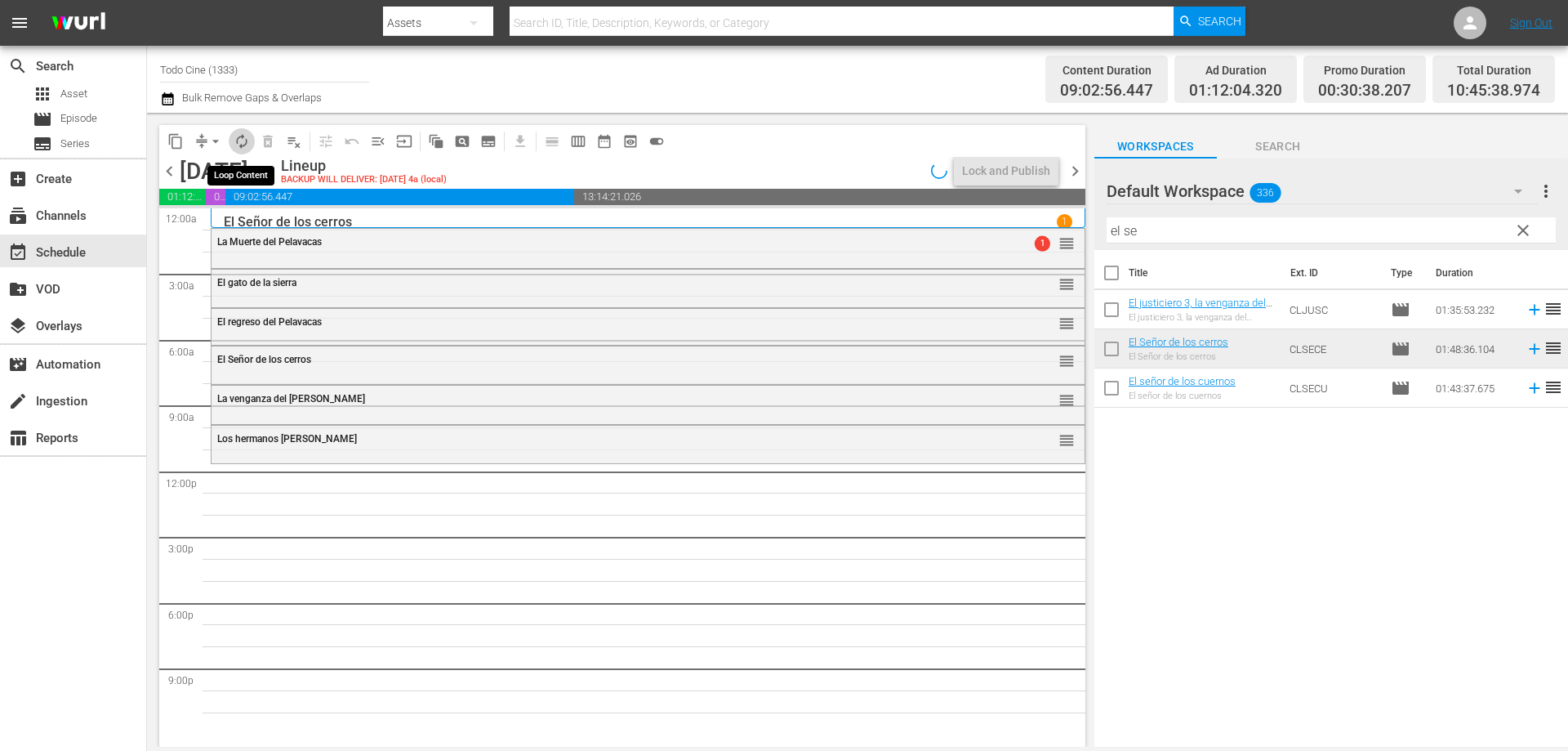 click on "autorenew_outlined" at bounding box center [242, 141] 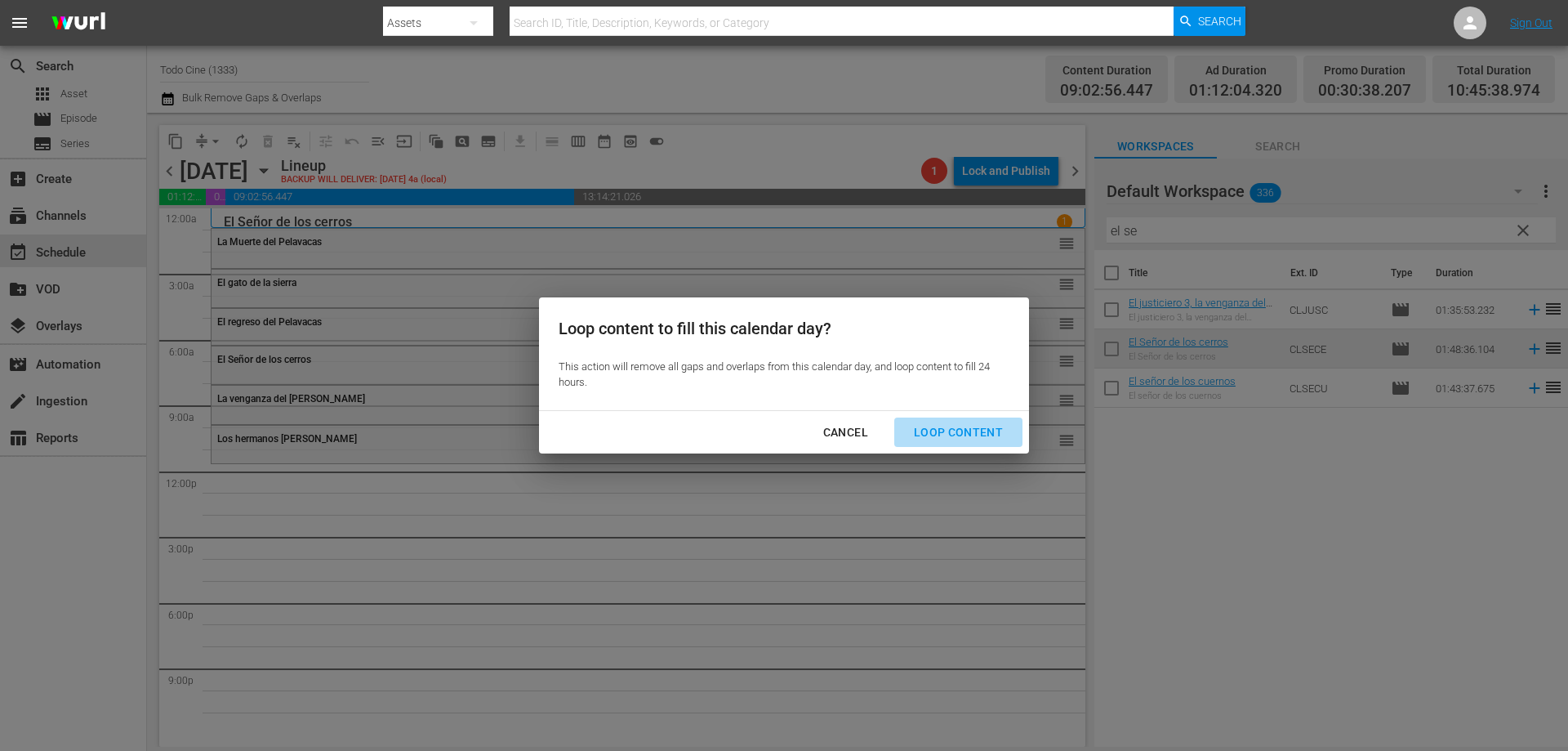 click on "Loop Content" at bounding box center (958, 432) 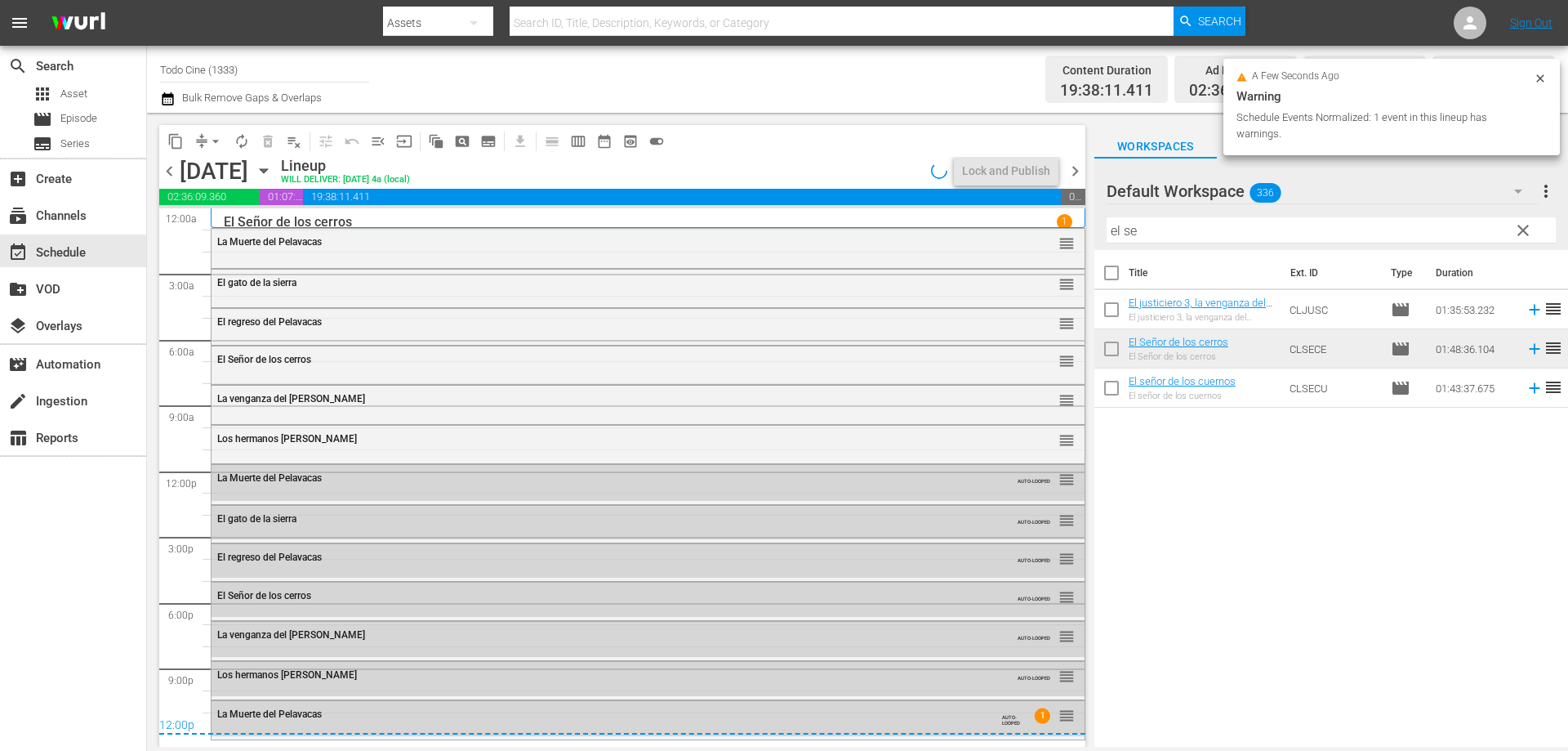 click on "clear" at bounding box center [1523, 230] 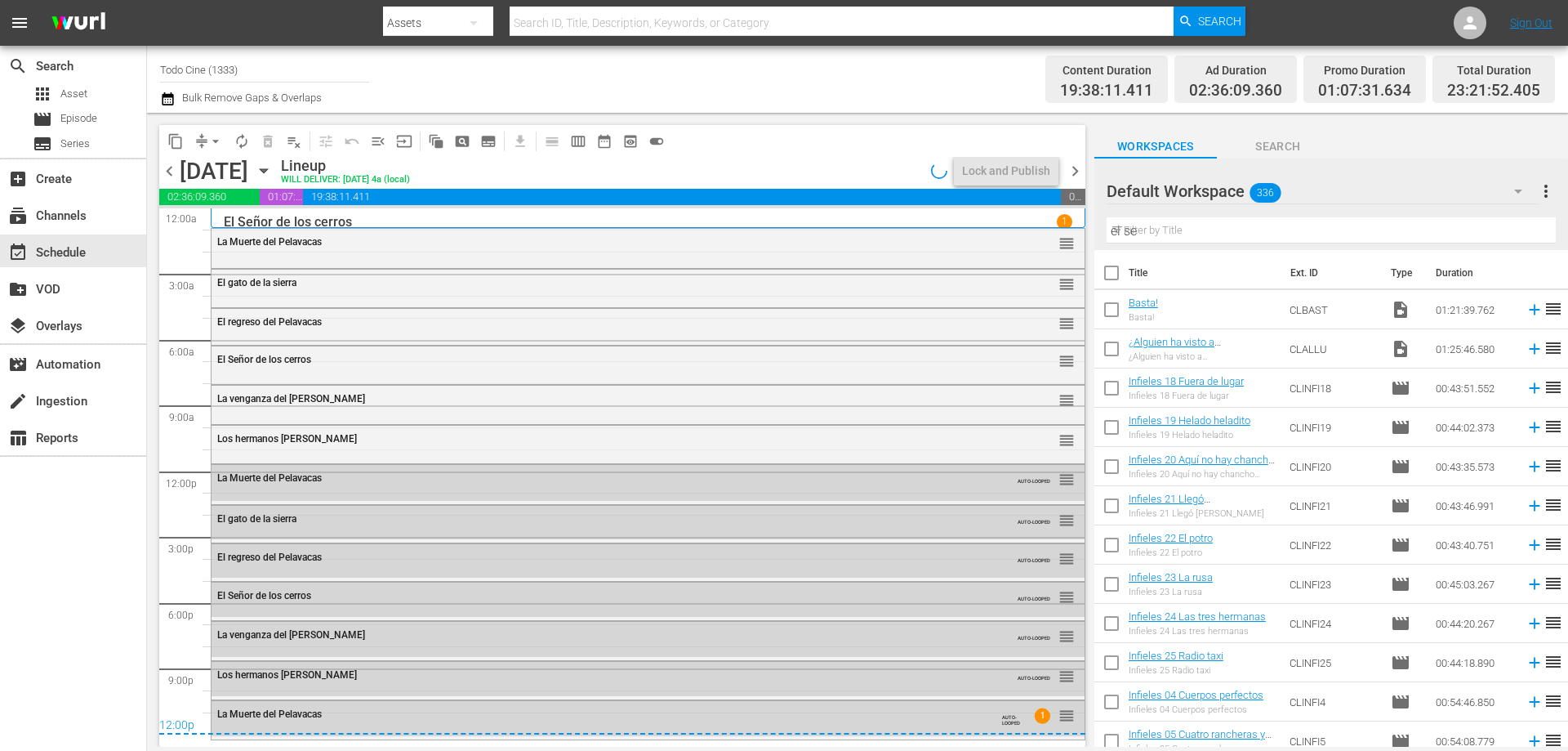 type 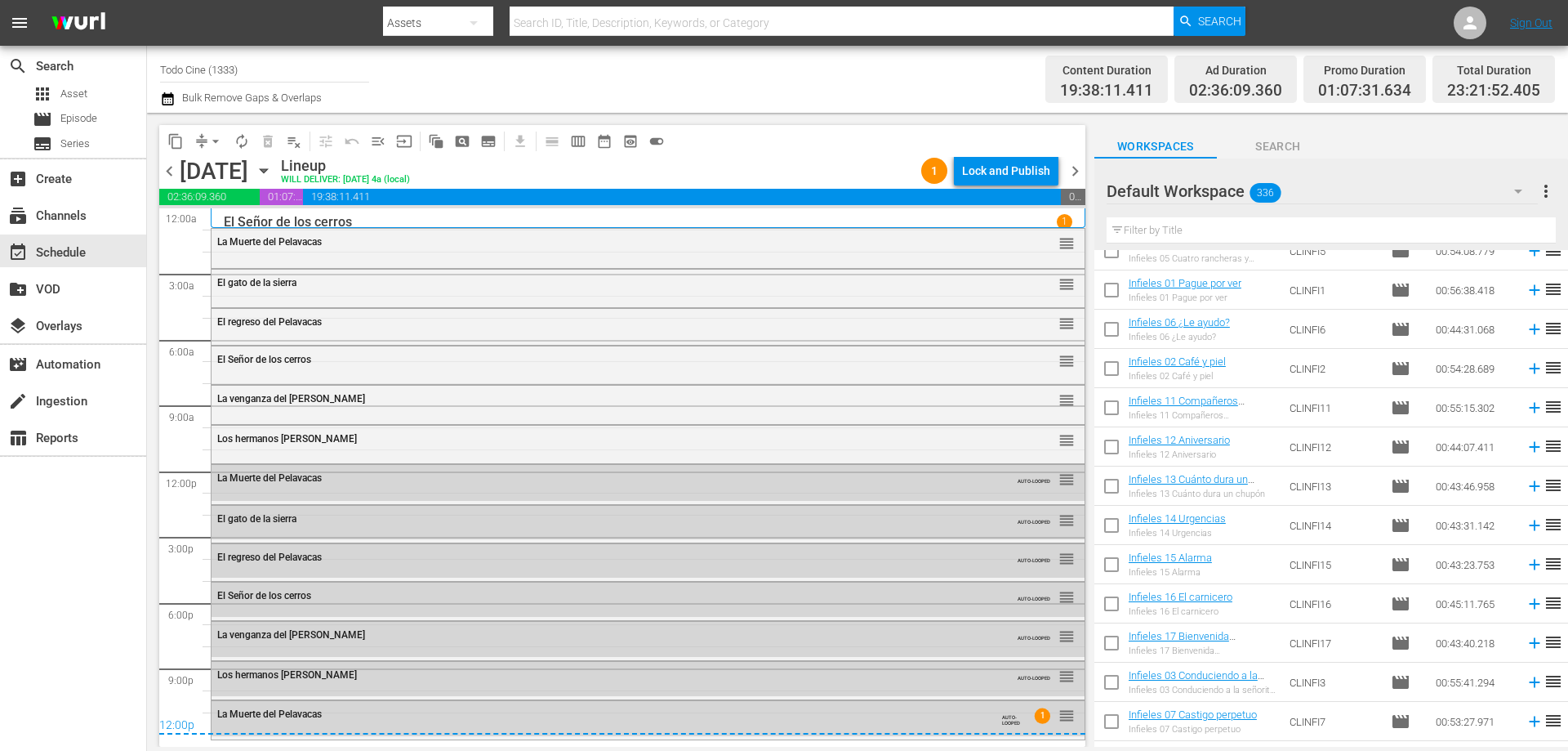 scroll, scrollTop: 572, scrollLeft: 0, axis: vertical 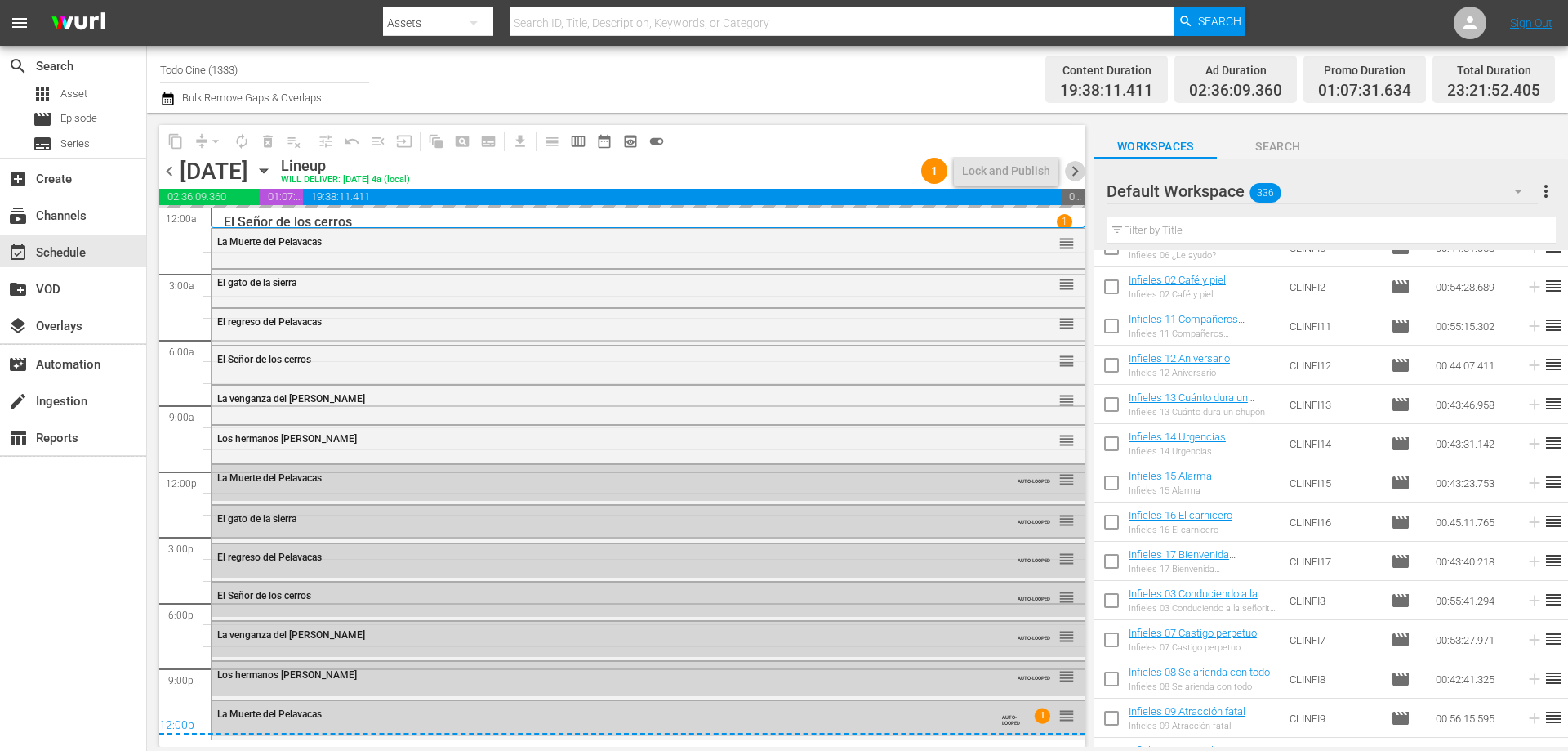 click on "chevron_right" at bounding box center (1075, 171) 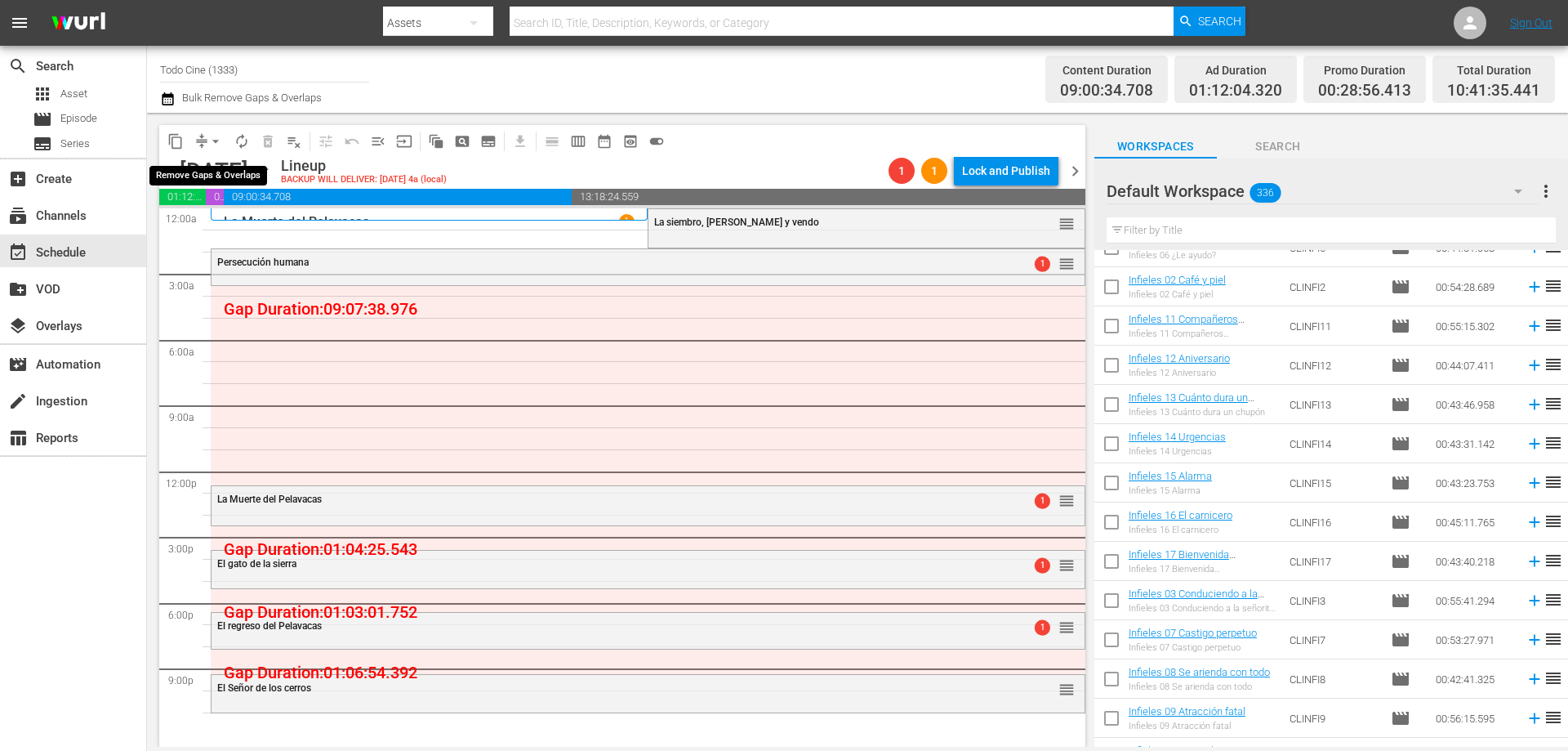 click on "arrow_drop_down" at bounding box center [216, 141] 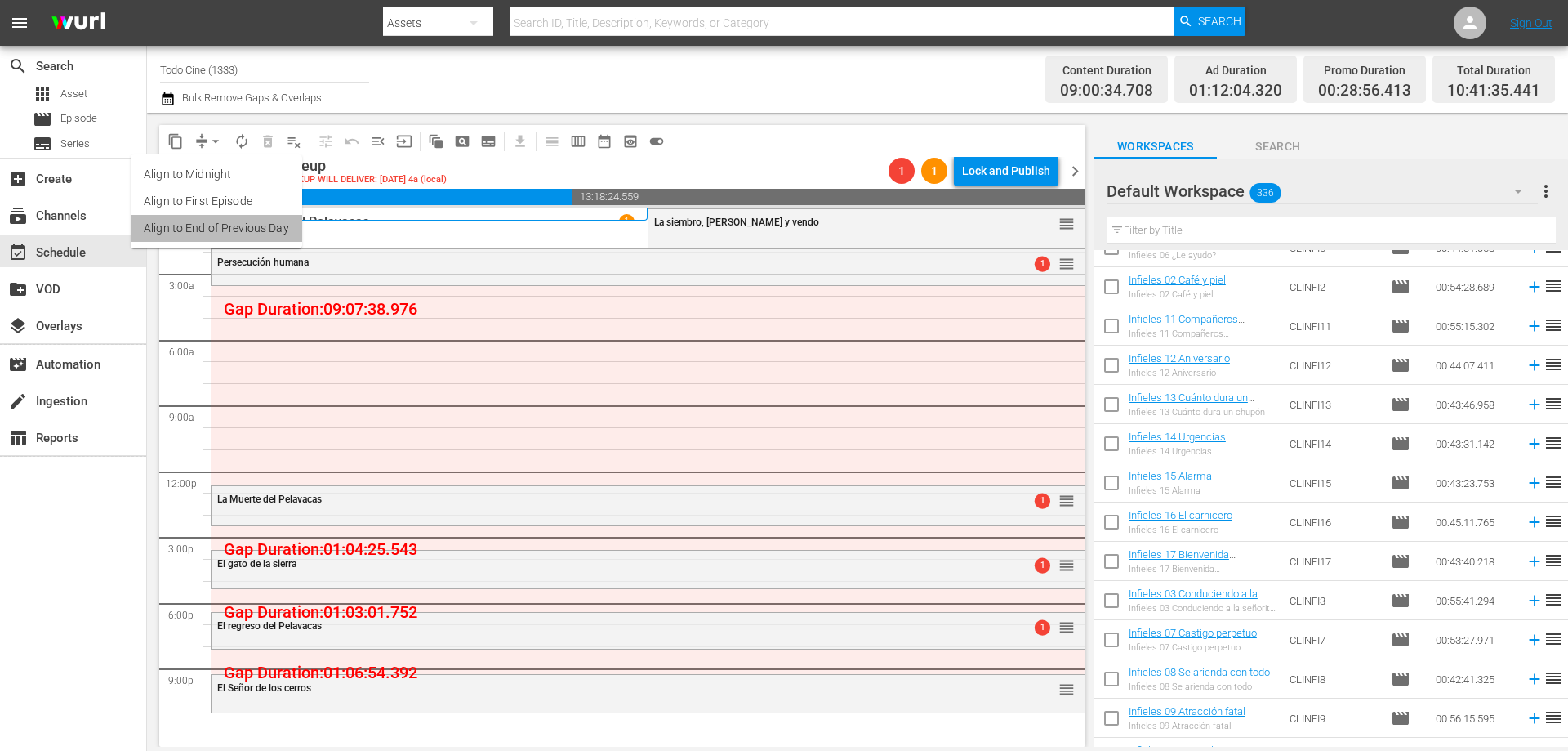 click on "Align to End of Previous Day" at bounding box center [216, 228] 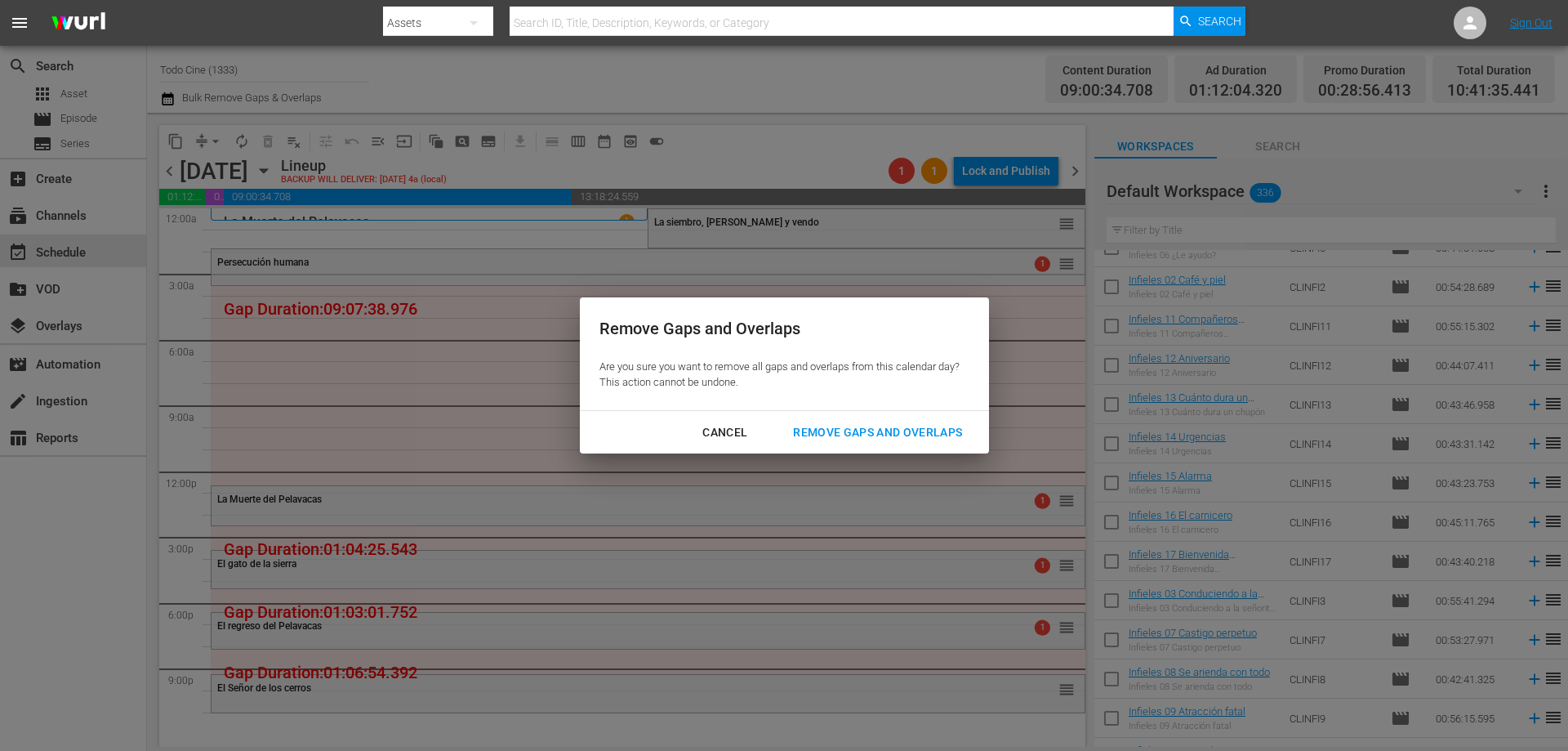 click on "Remove Gaps and Overlaps" at bounding box center (877, 432) 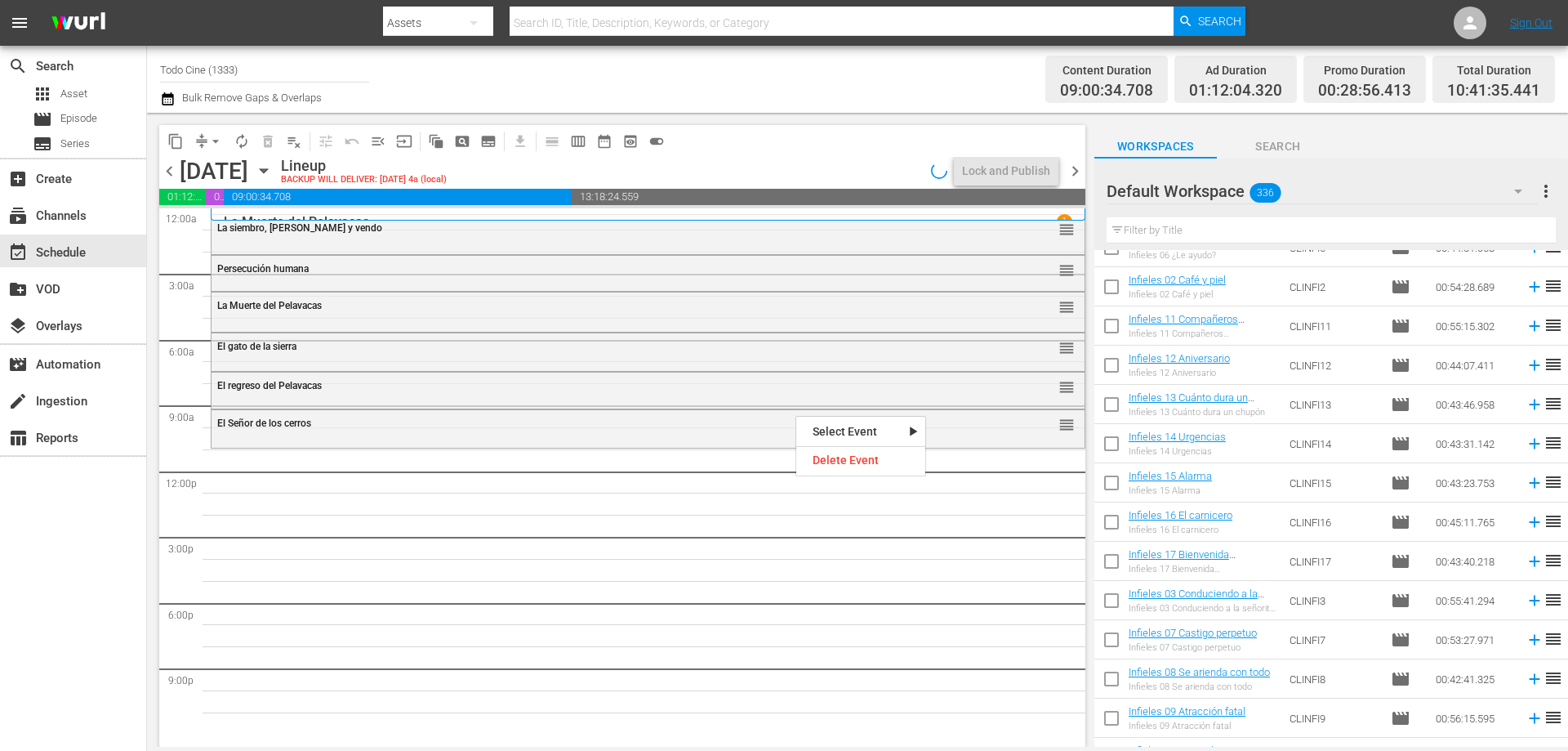click on "La siembro, cosecho y vendo reorder La Muerte del Pelavacas reorder El Señor de los cerros reorder El gato de la sierra reorder El regreso del Pelavacas reorder Persecución humana reorder" at bounding box center [648, 472] 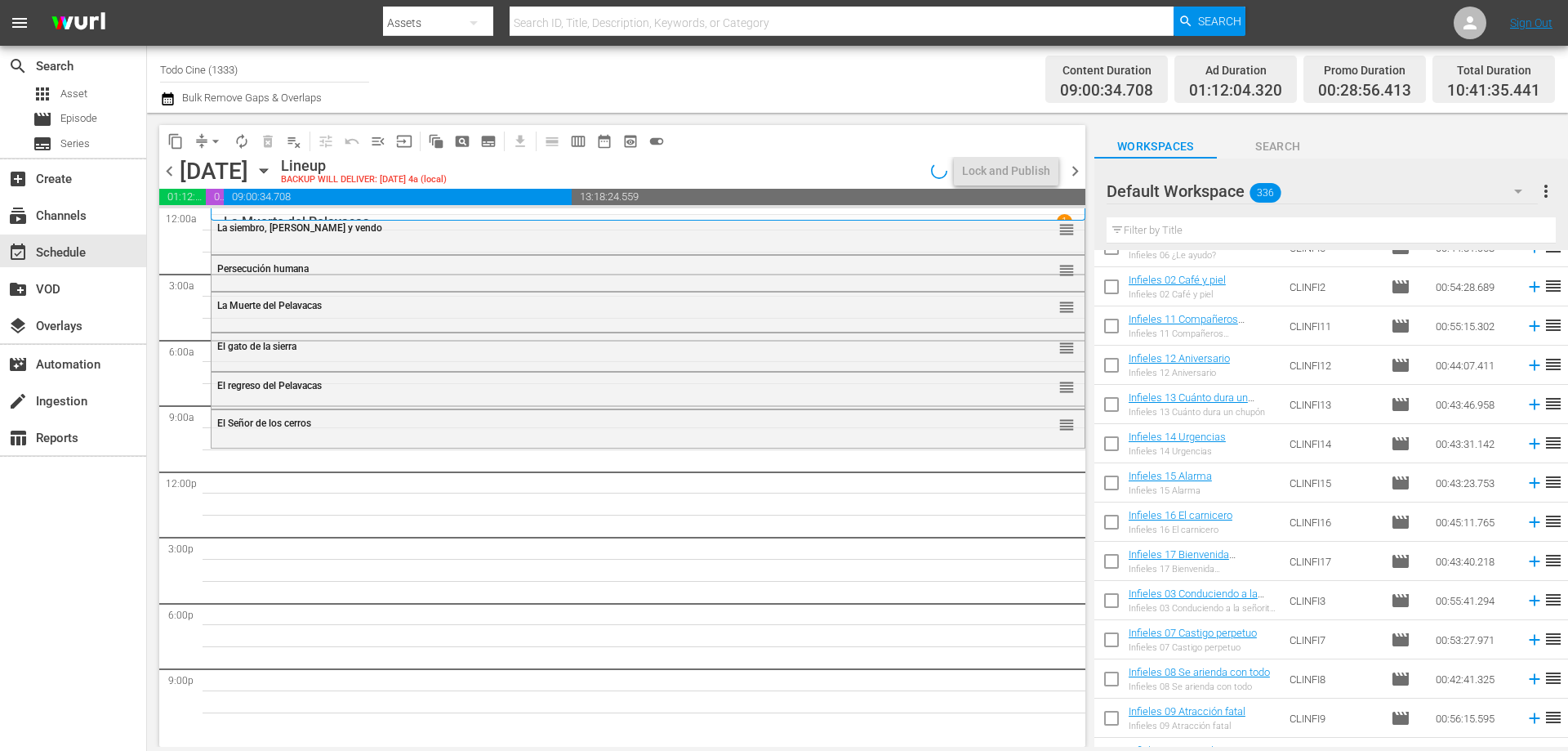 click on "autorenew_outlined" at bounding box center (242, 141) 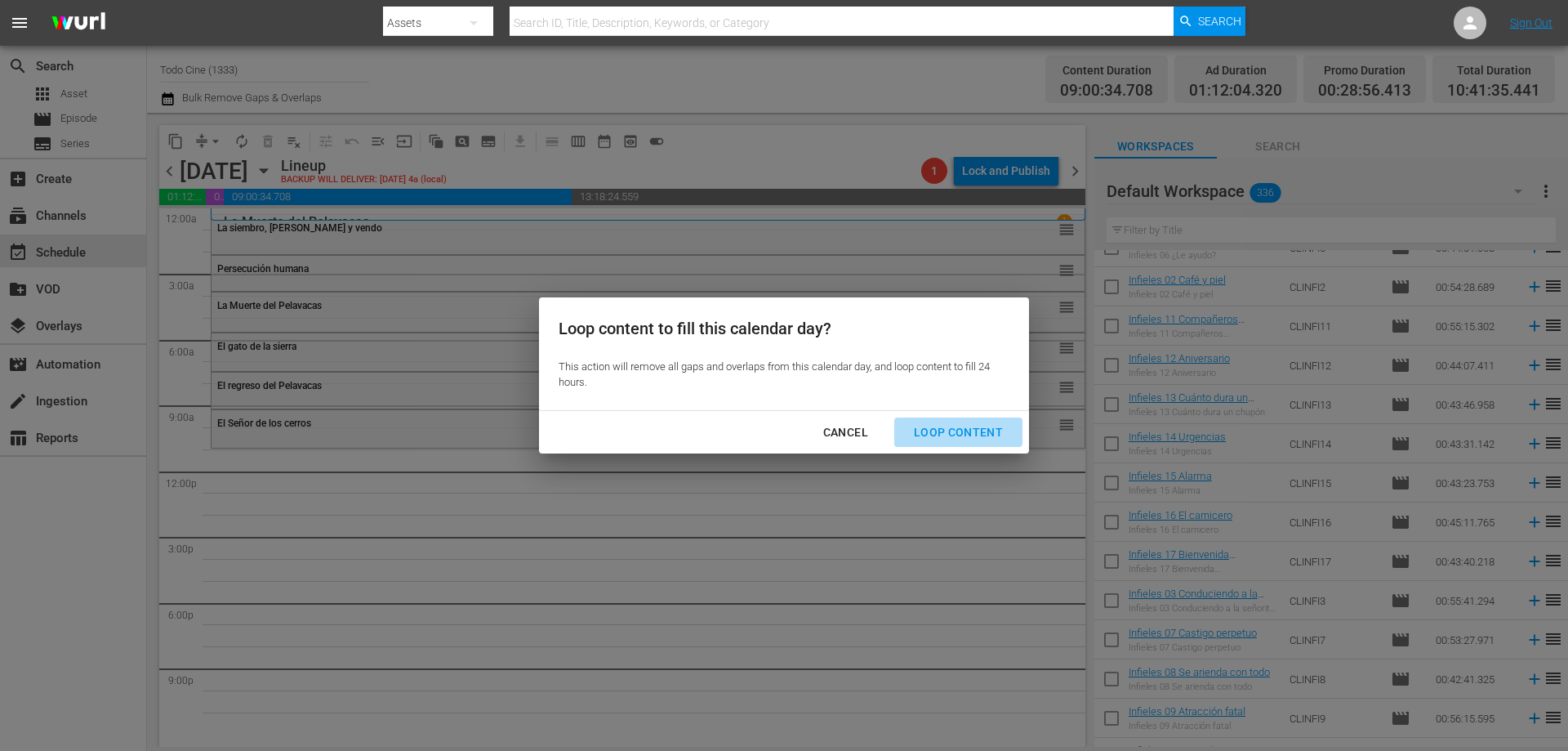 click on "Loop Content" at bounding box center (958, 432) 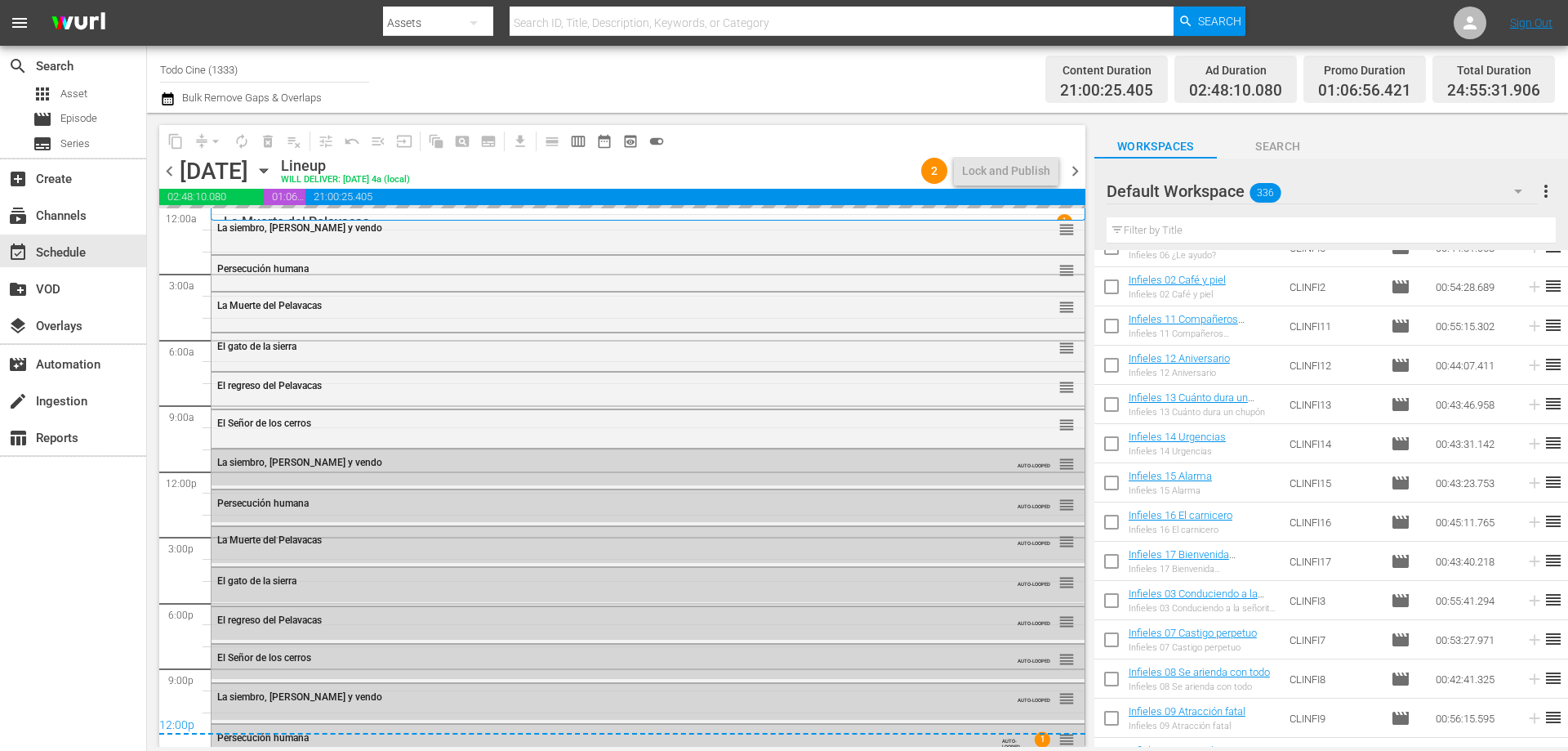click on "chevron_right" at bounding box center (1075, 171) 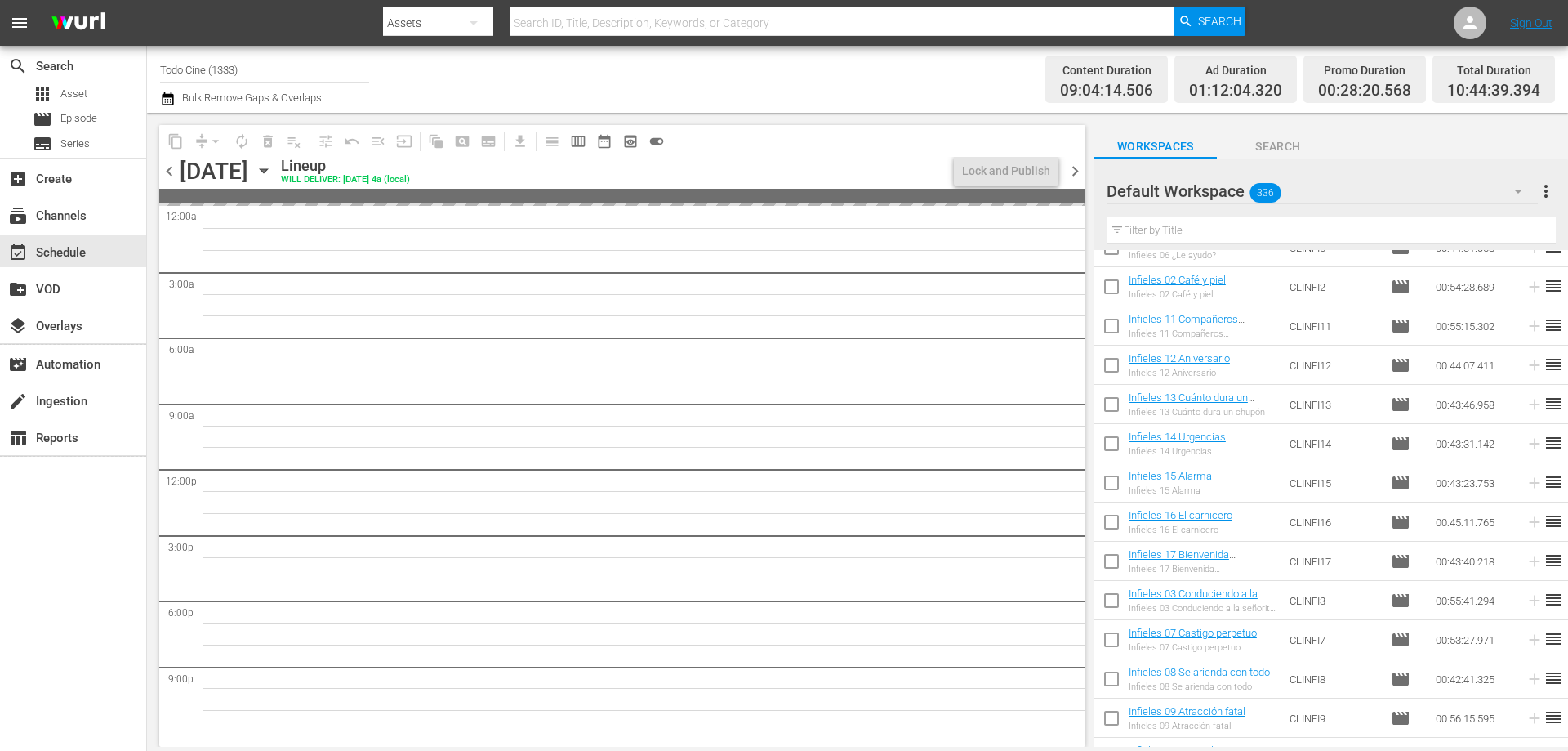 click on "chevron_left" at bounding box center (169, 171) 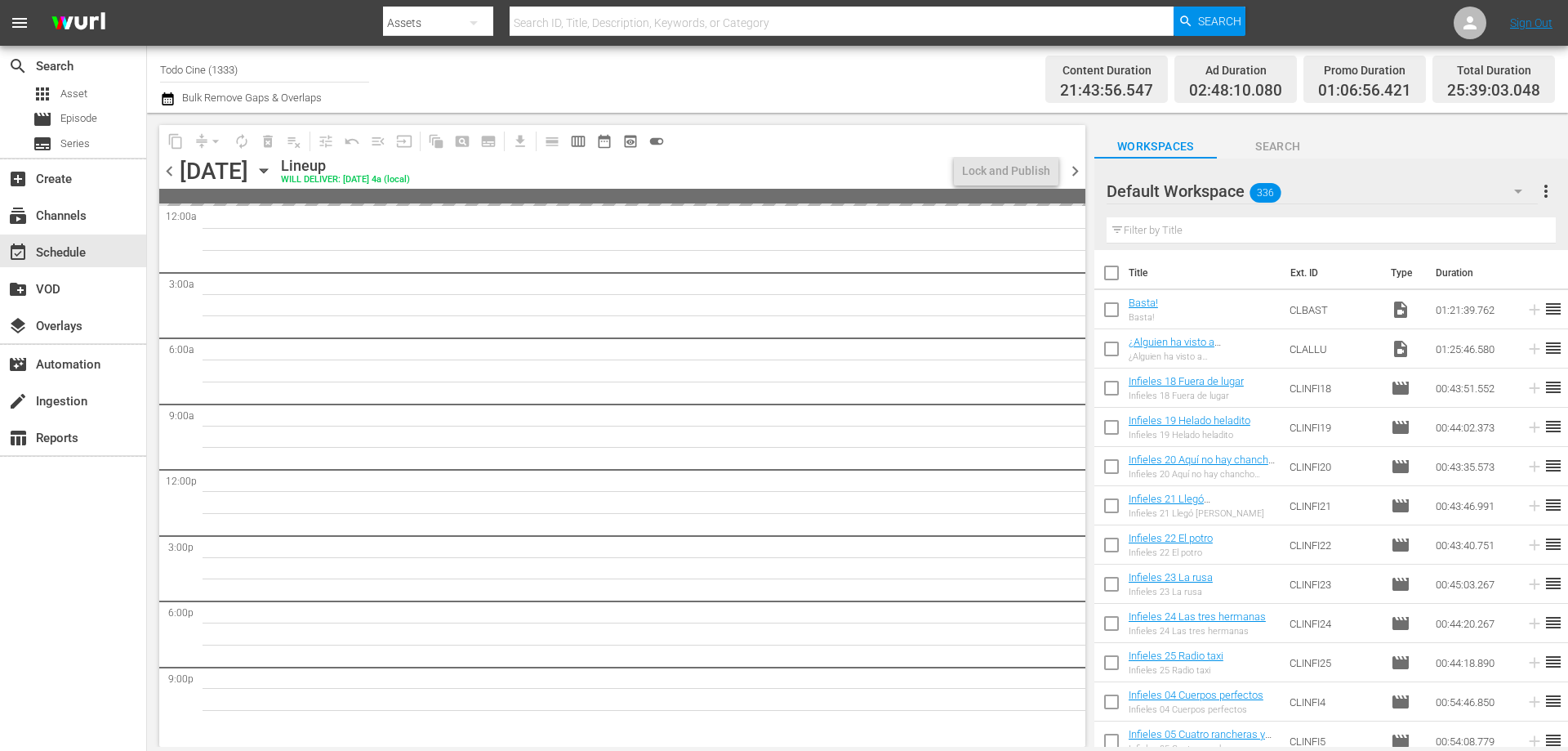 scroll, scrollTop: 0, scrollLeft: 0, axis: both 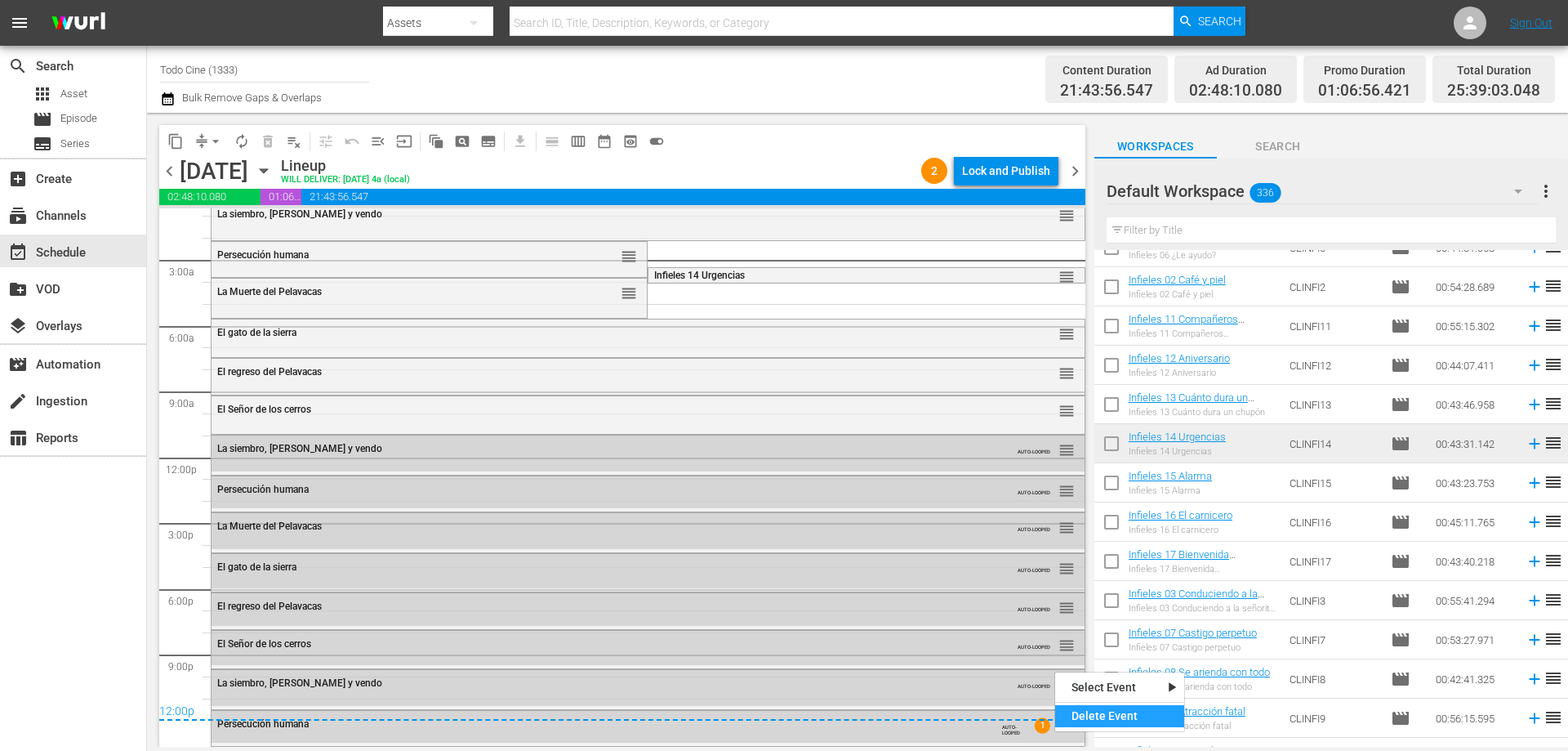 click on "Delete Event" at bounding box center [1120, 716] 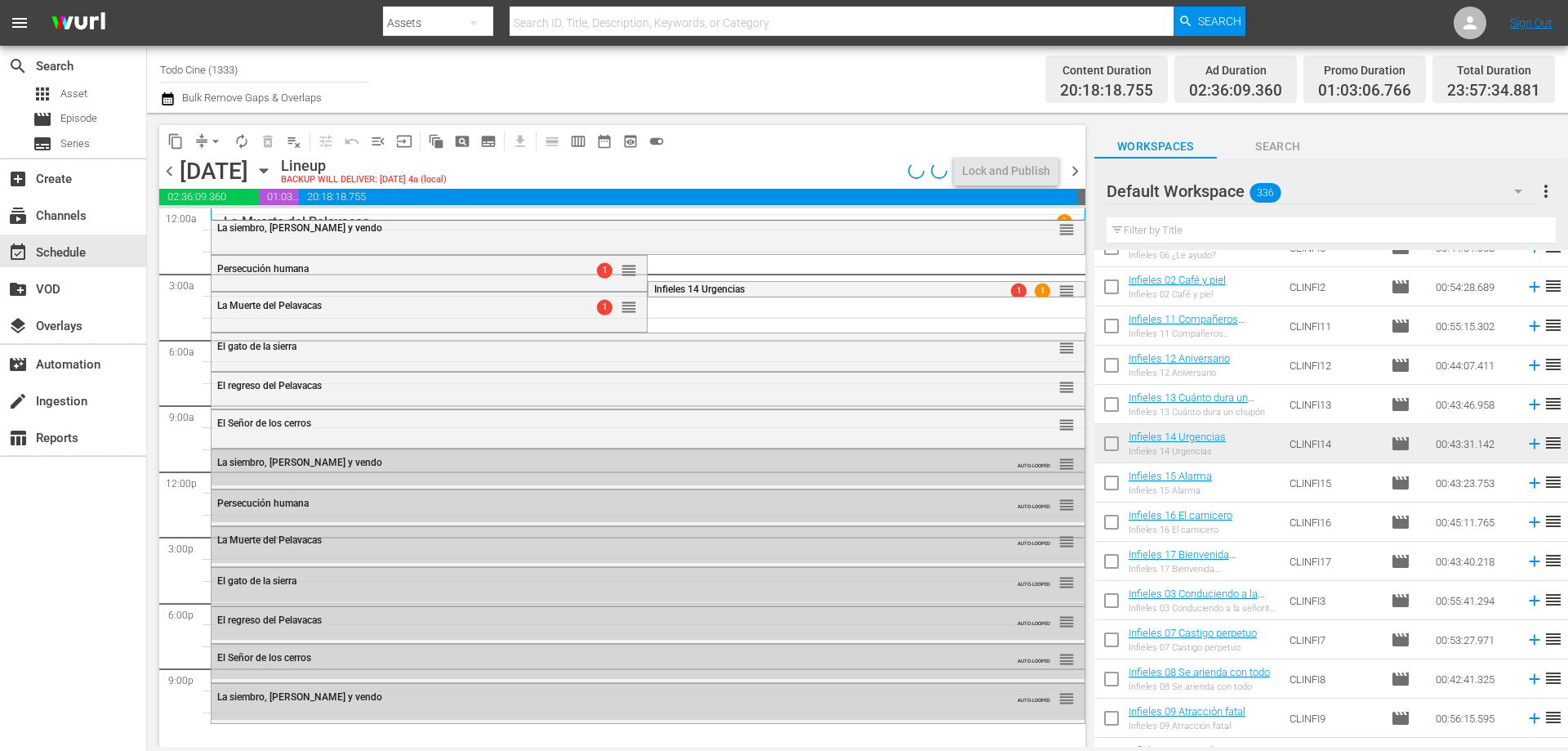 scroll, scrollTop: 0, scrollLeft: 0, axis: both 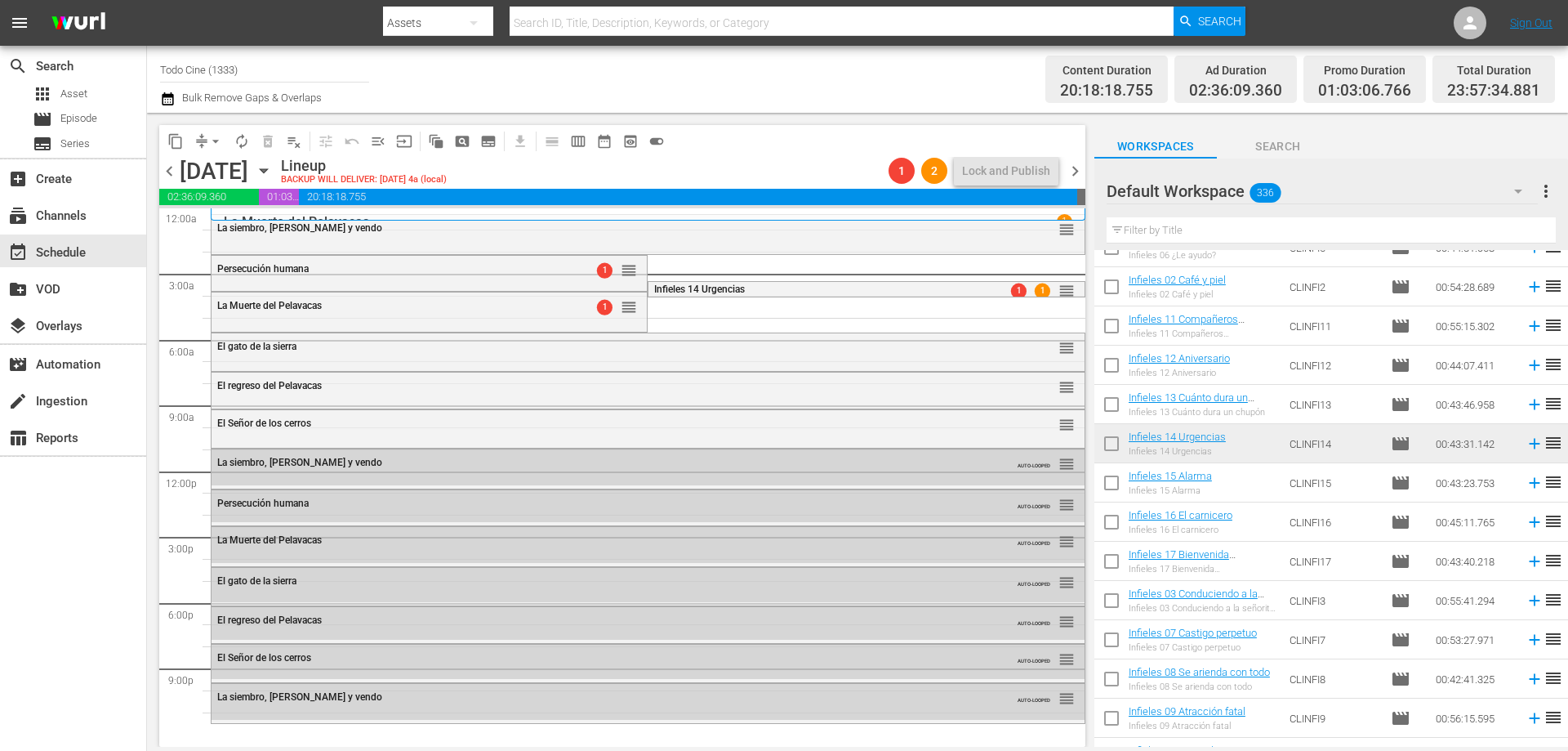 click on "chevron_right" at bounding box center (1075, 171) 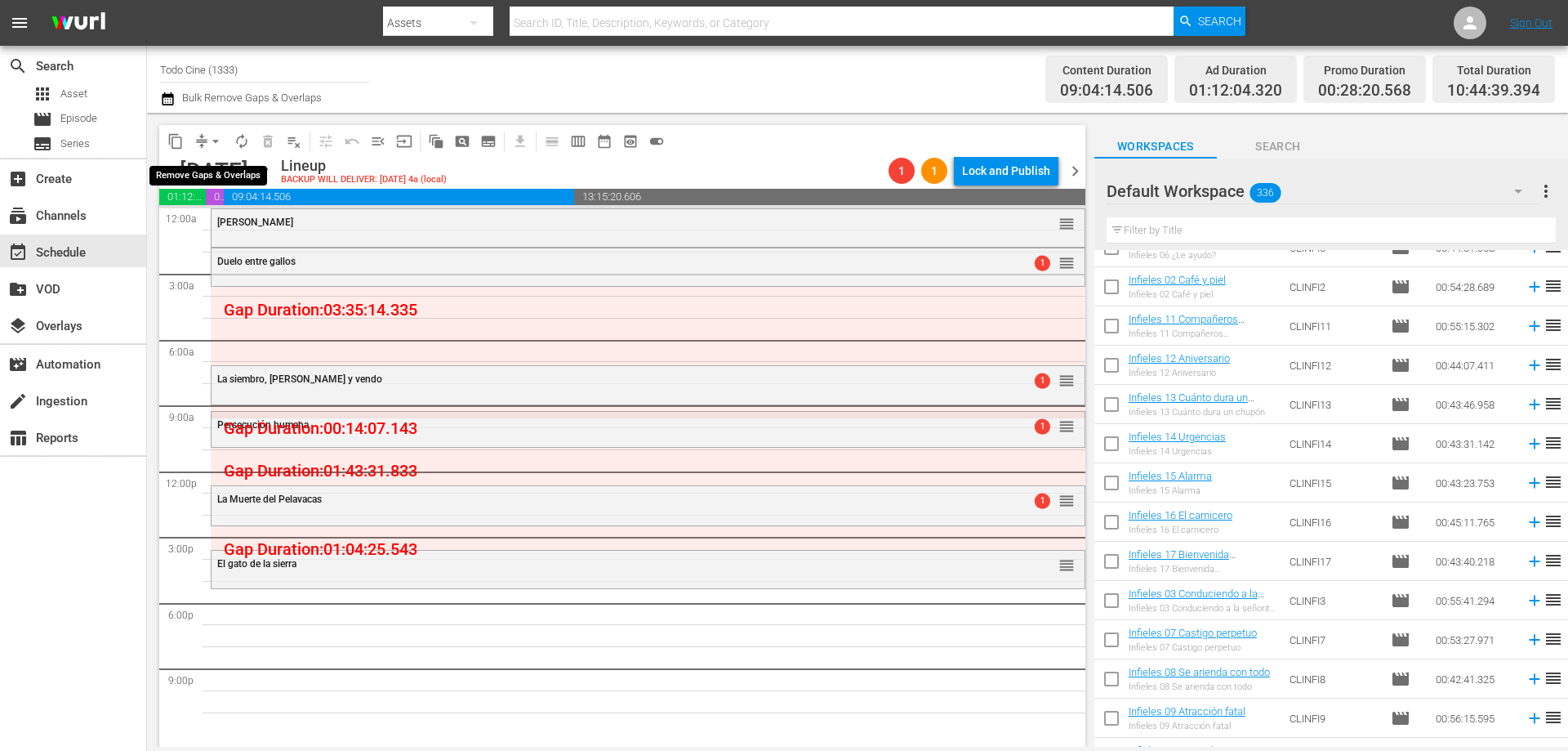 click on "arrow_drop_down" at bounding box center (216, 141) 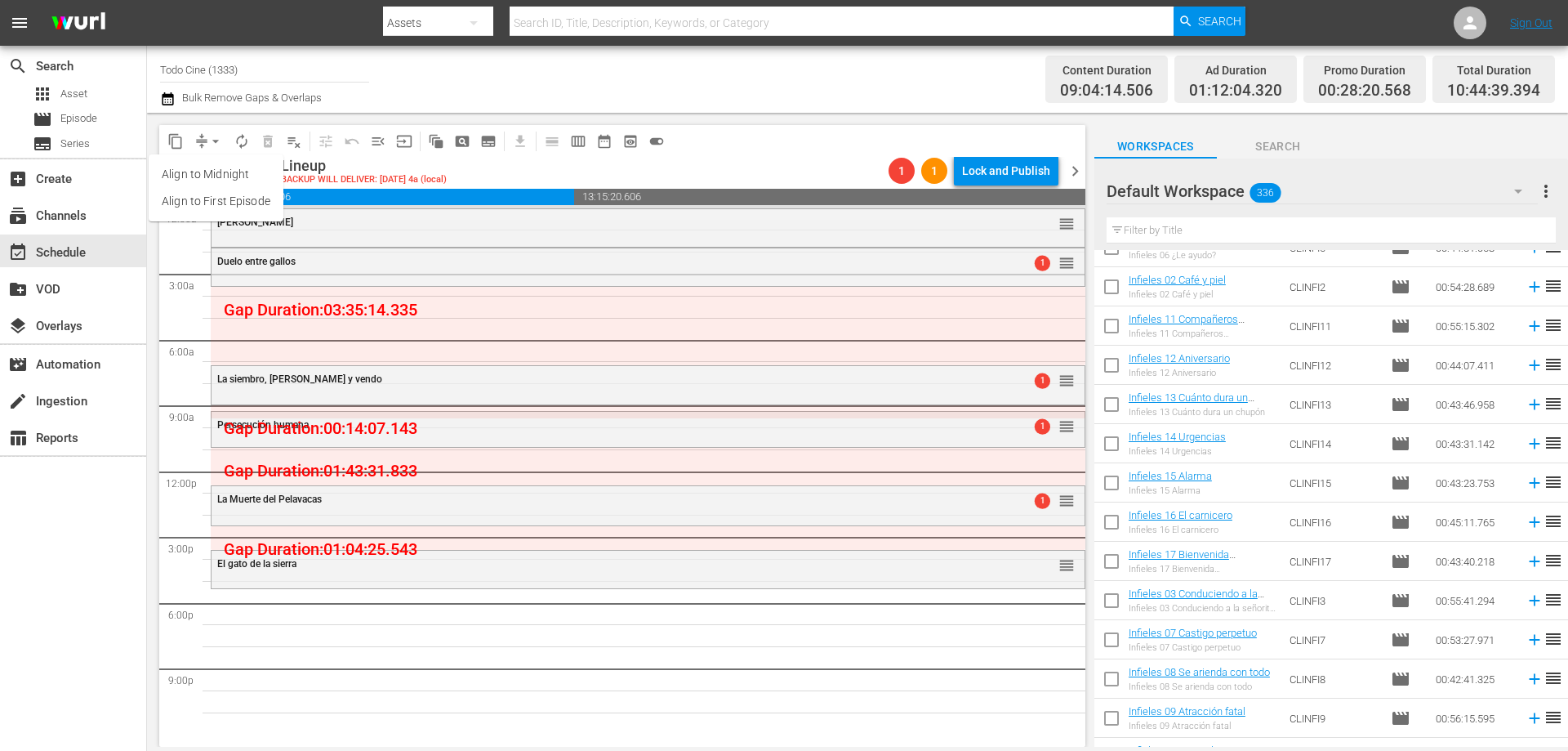 drag, startPoint x: 246, startPoint y: 198, endPoint x: 256, endPoint y: 198, distance: 10 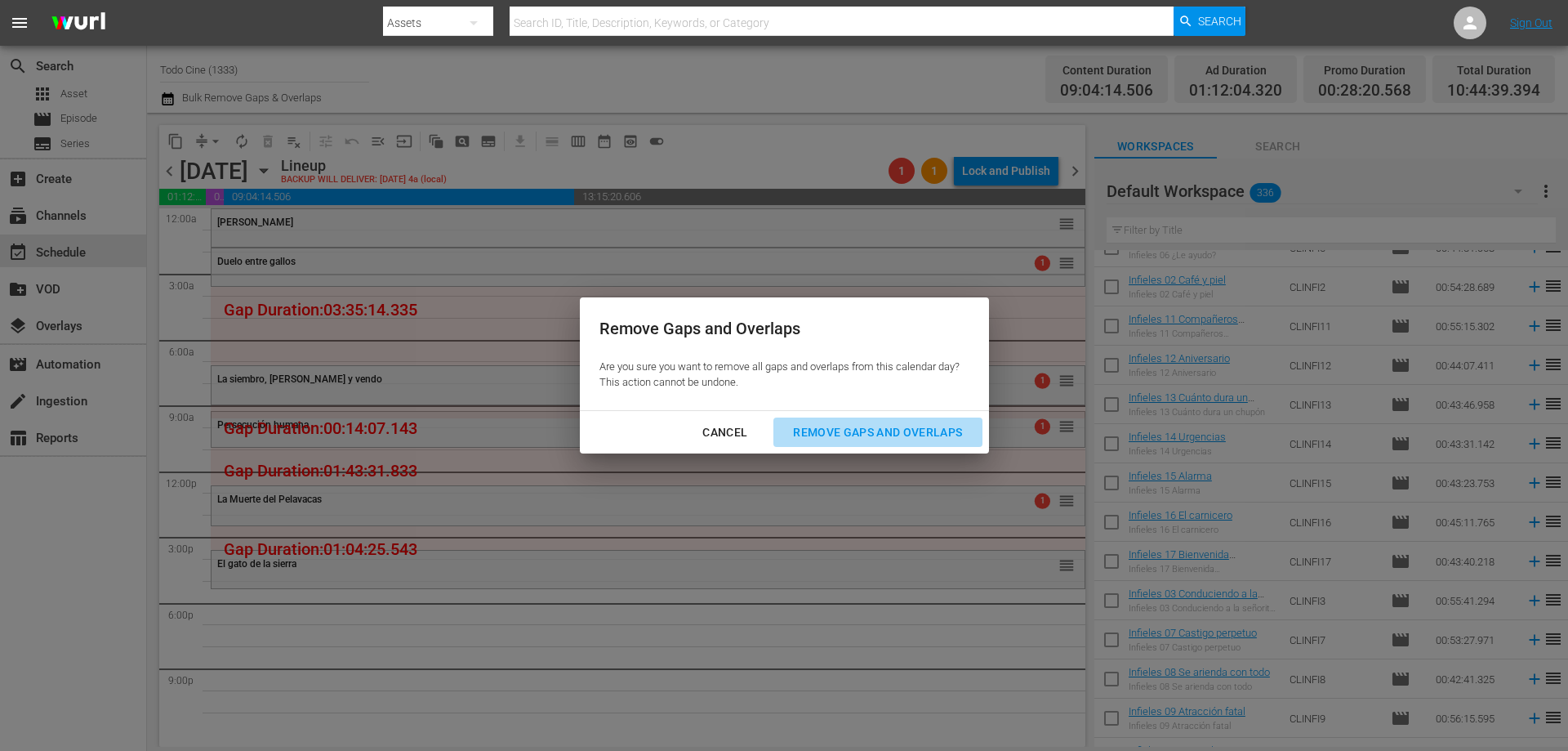 drag, startPoint x: 840, startPoint y: 430, endPoint x: 828, endPoint y: 431, distance: 12.041595 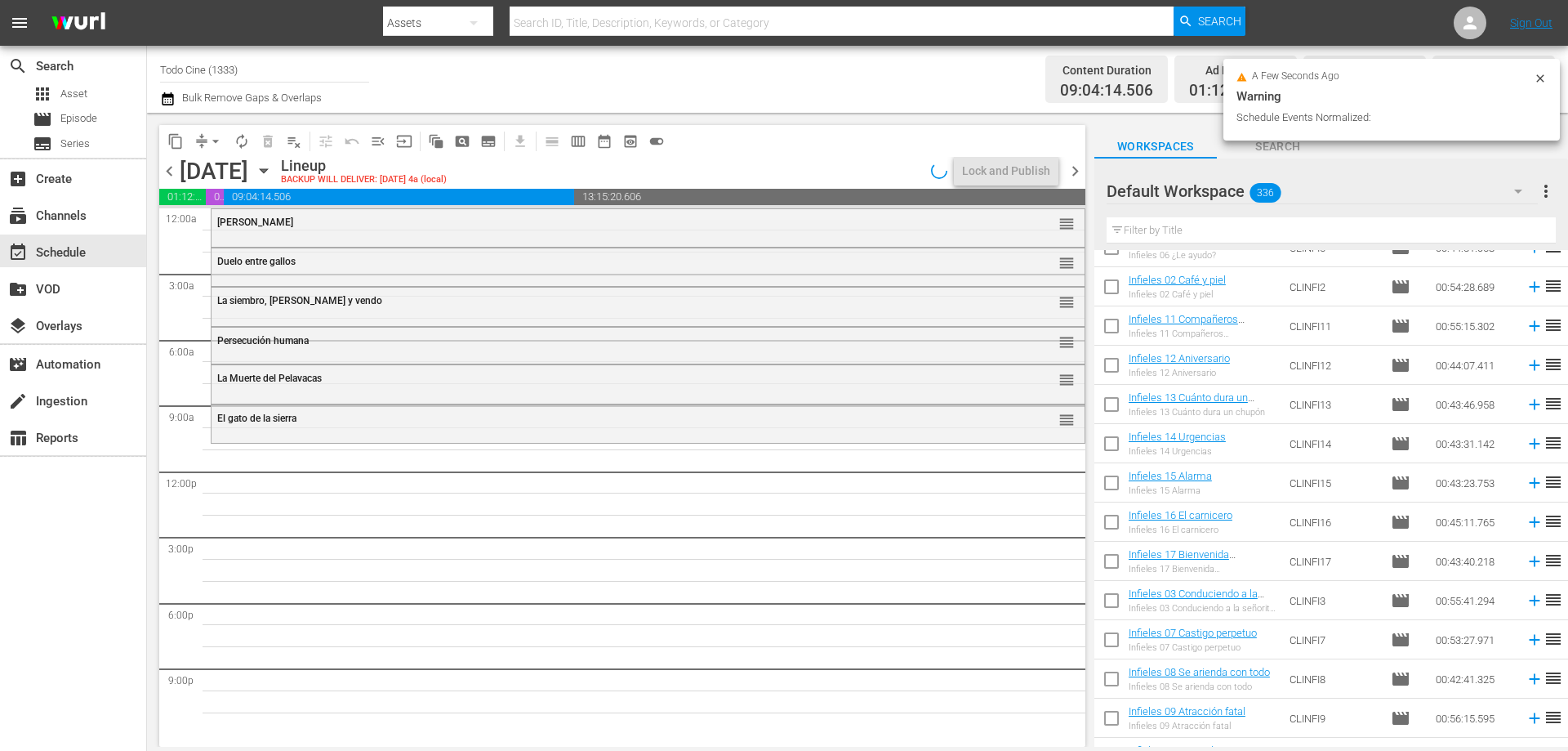 click on "autorenew_outlined" at bounding box center [242, 141] 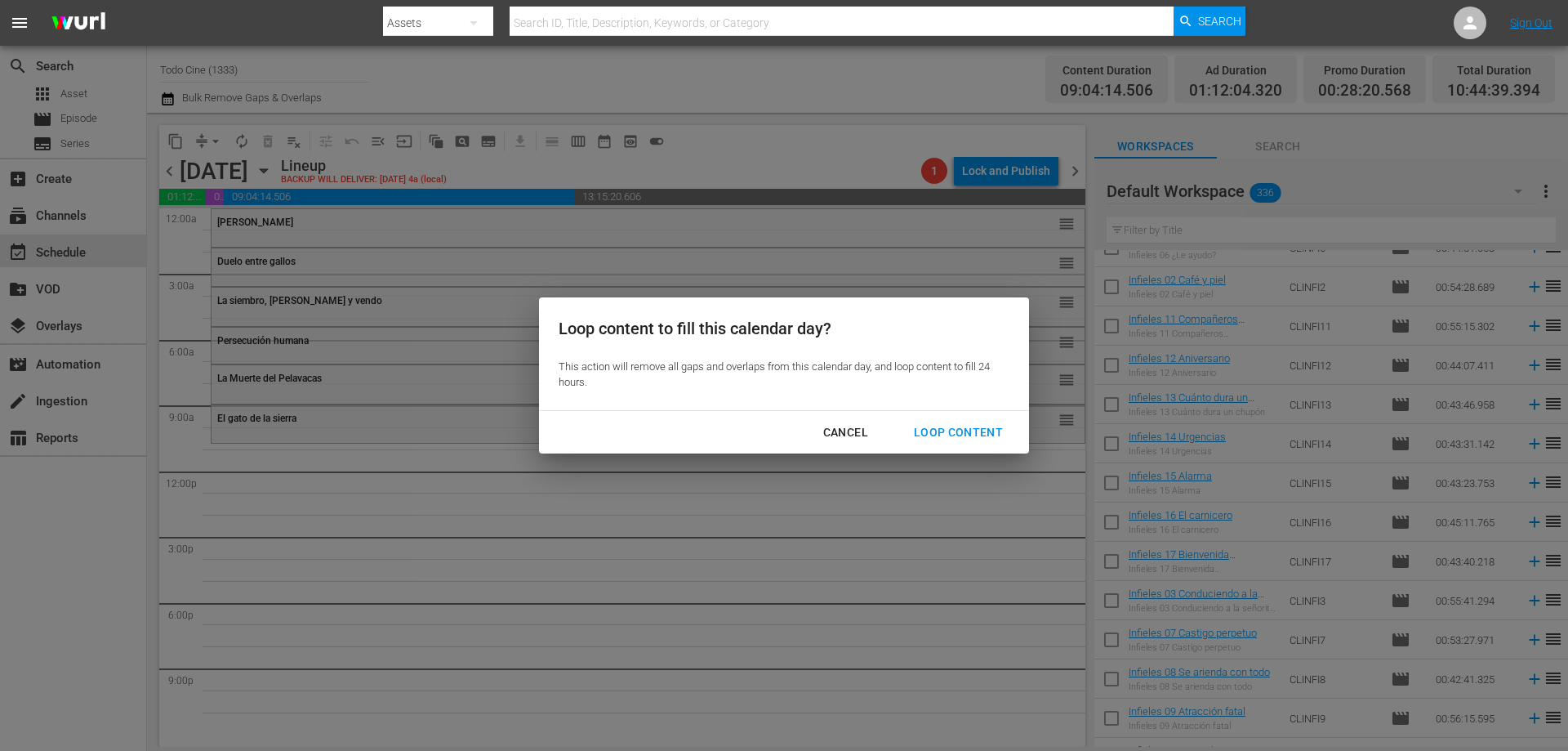 click on "Loop Content" at bounding box center (958, 432) 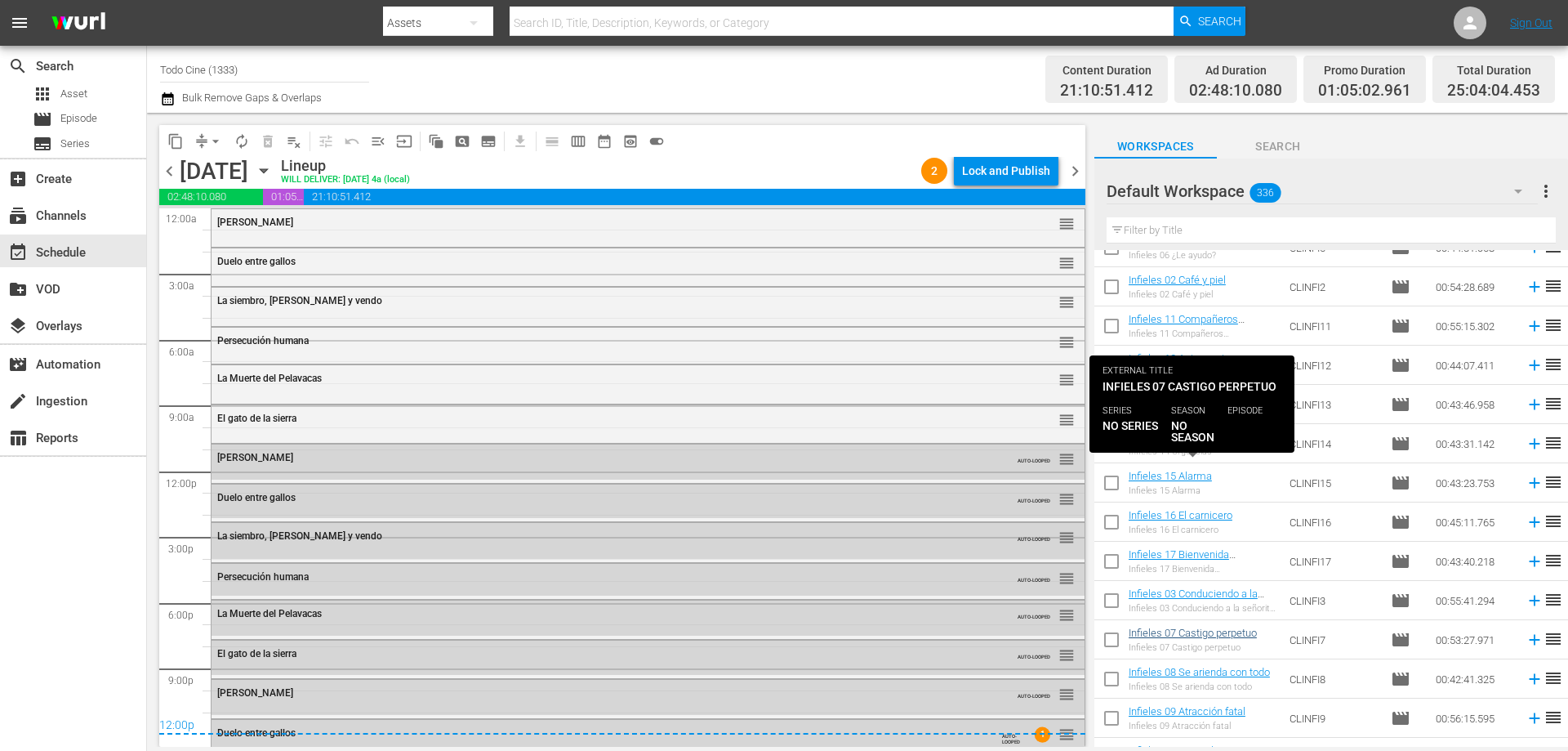 scroll, scrollTop: 735, scrollLeft: 0, axis: vertical 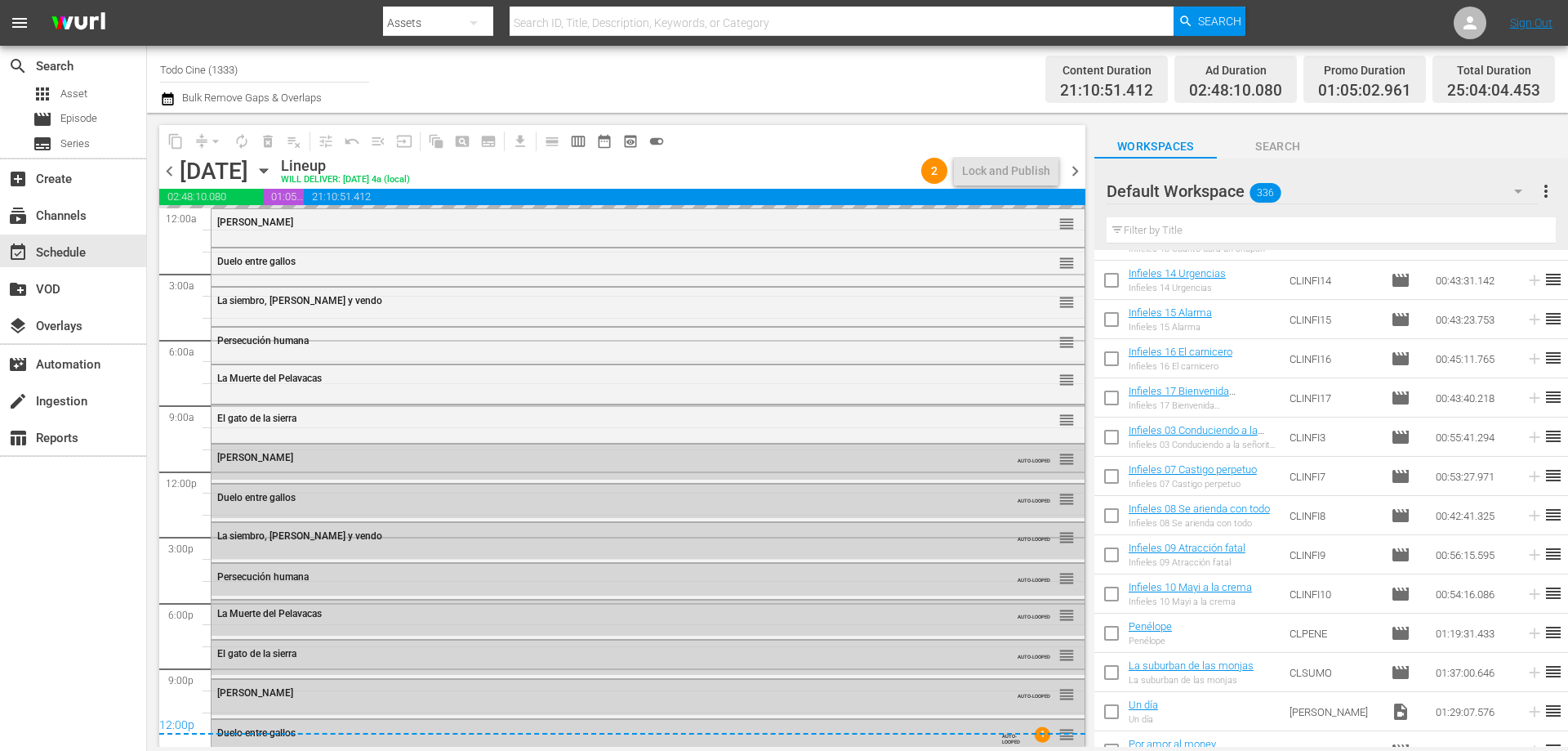 click on "chevron_right" at bounding box center [1075, 171] 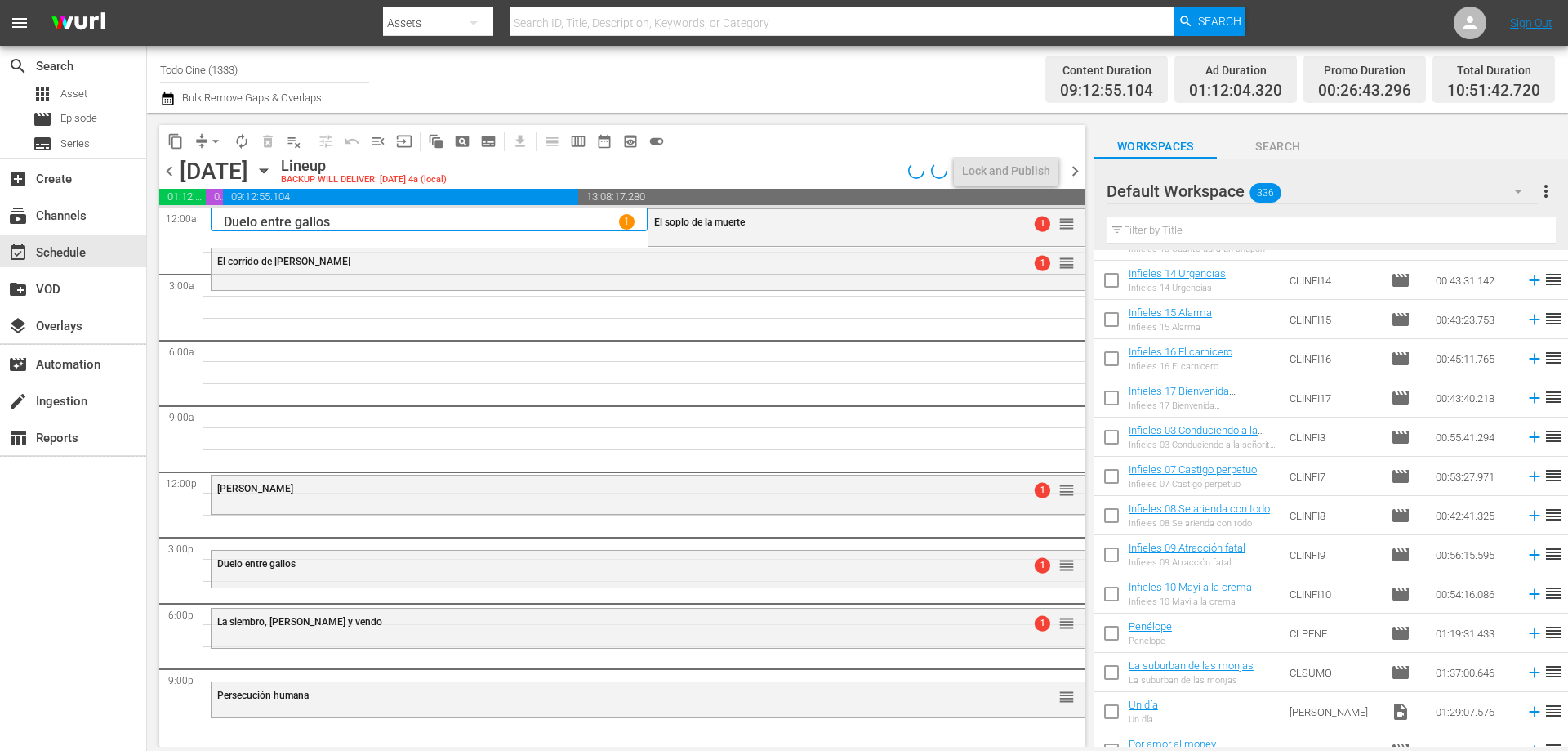 click on "chevron_left" at bounding box center [169, 171] 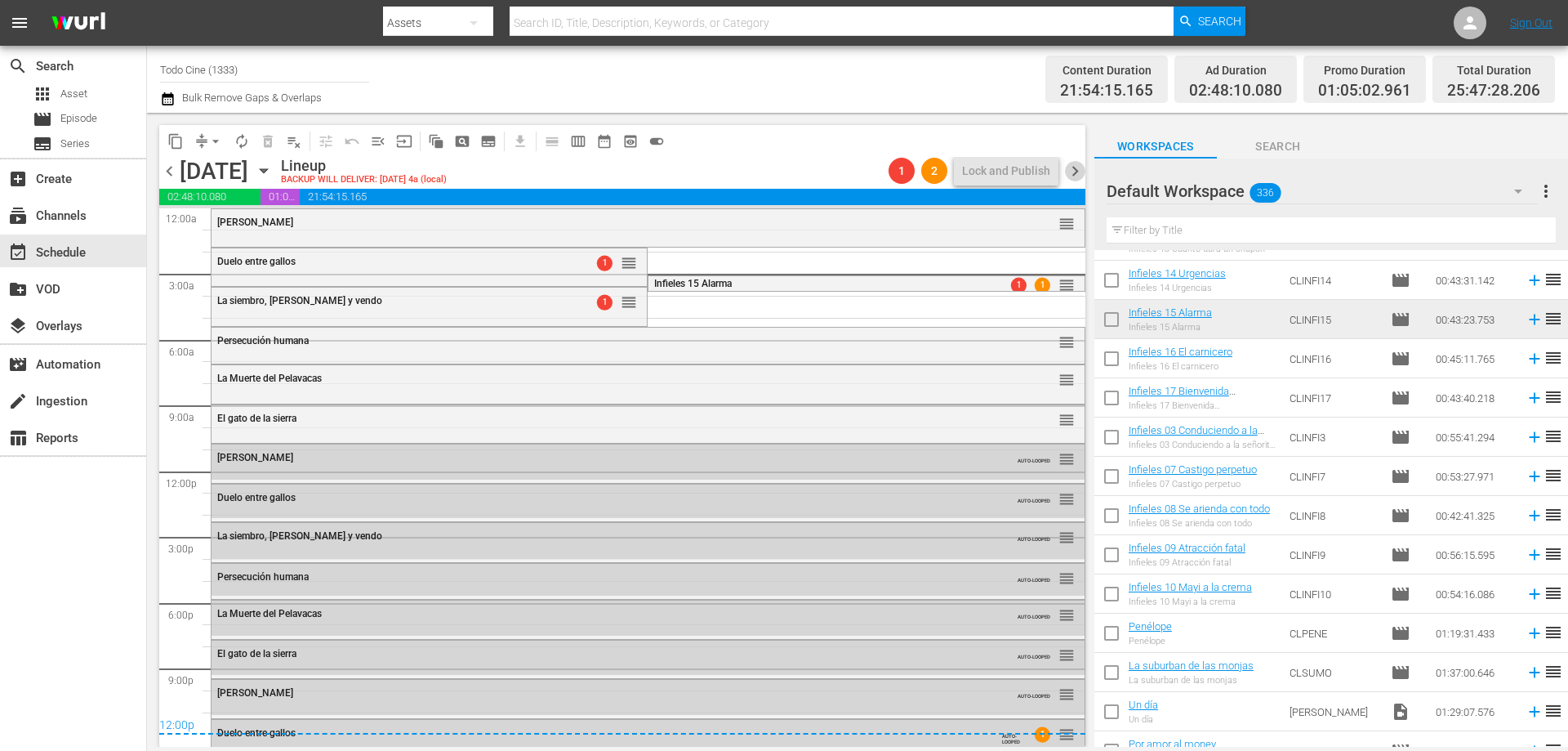 click on "chevron_right" at bounding box center [1075, 171] 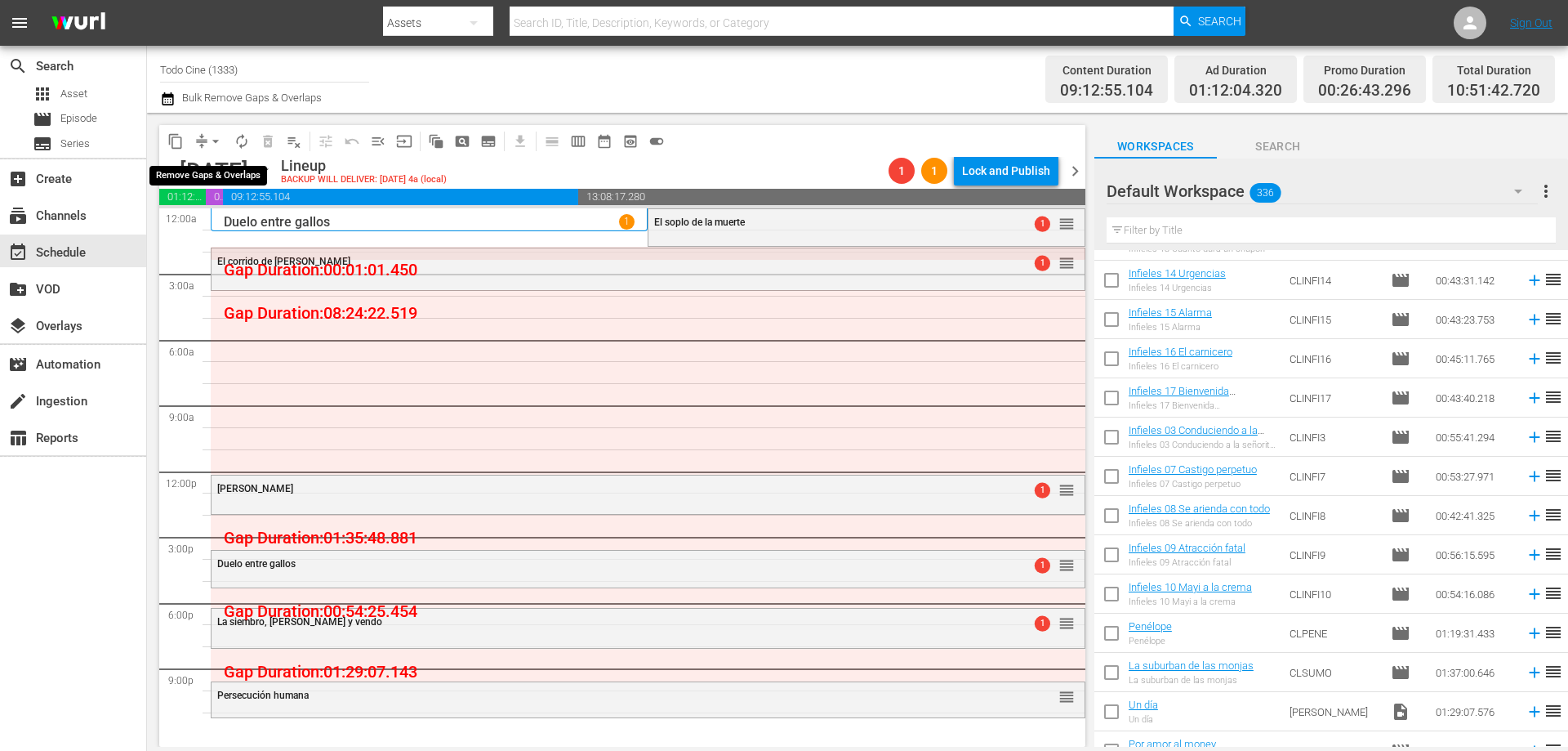 click on "arrow_drop_down" at bounding box center [216, 141] 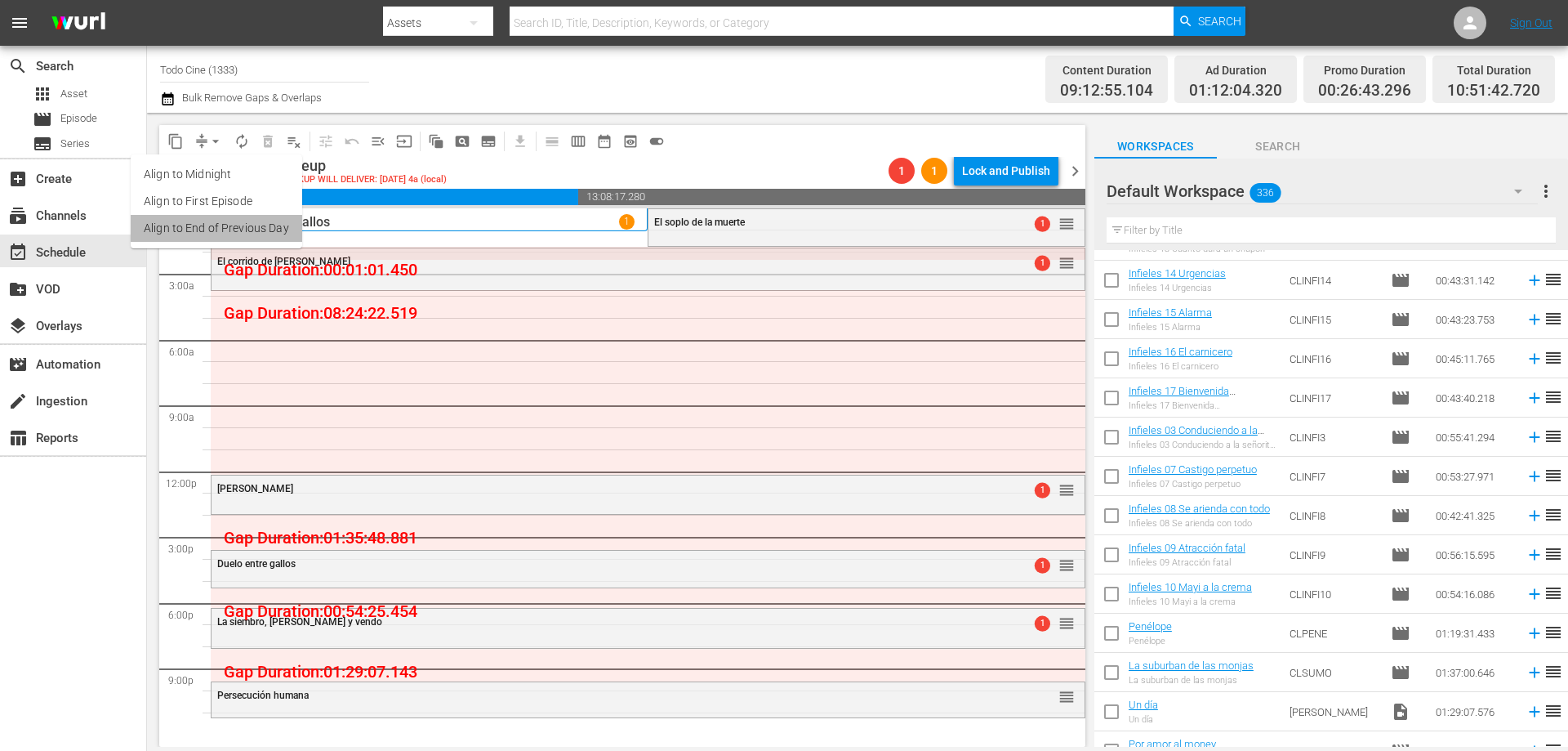 click on "Align to End of Previous Day" at bounding box center [216, 228] 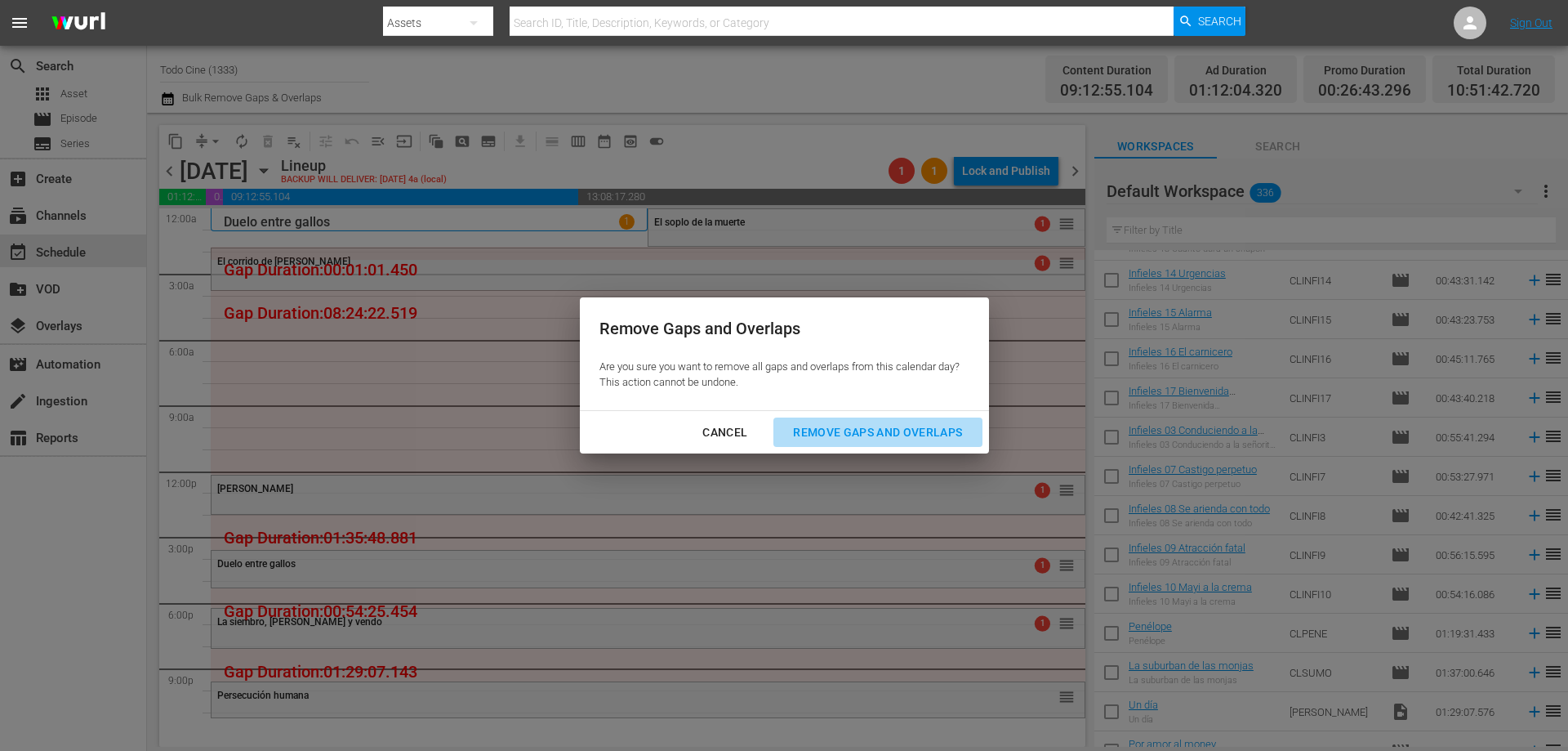 click on "Remove Gaps and Overlaps" at bounding box center [877, 432] 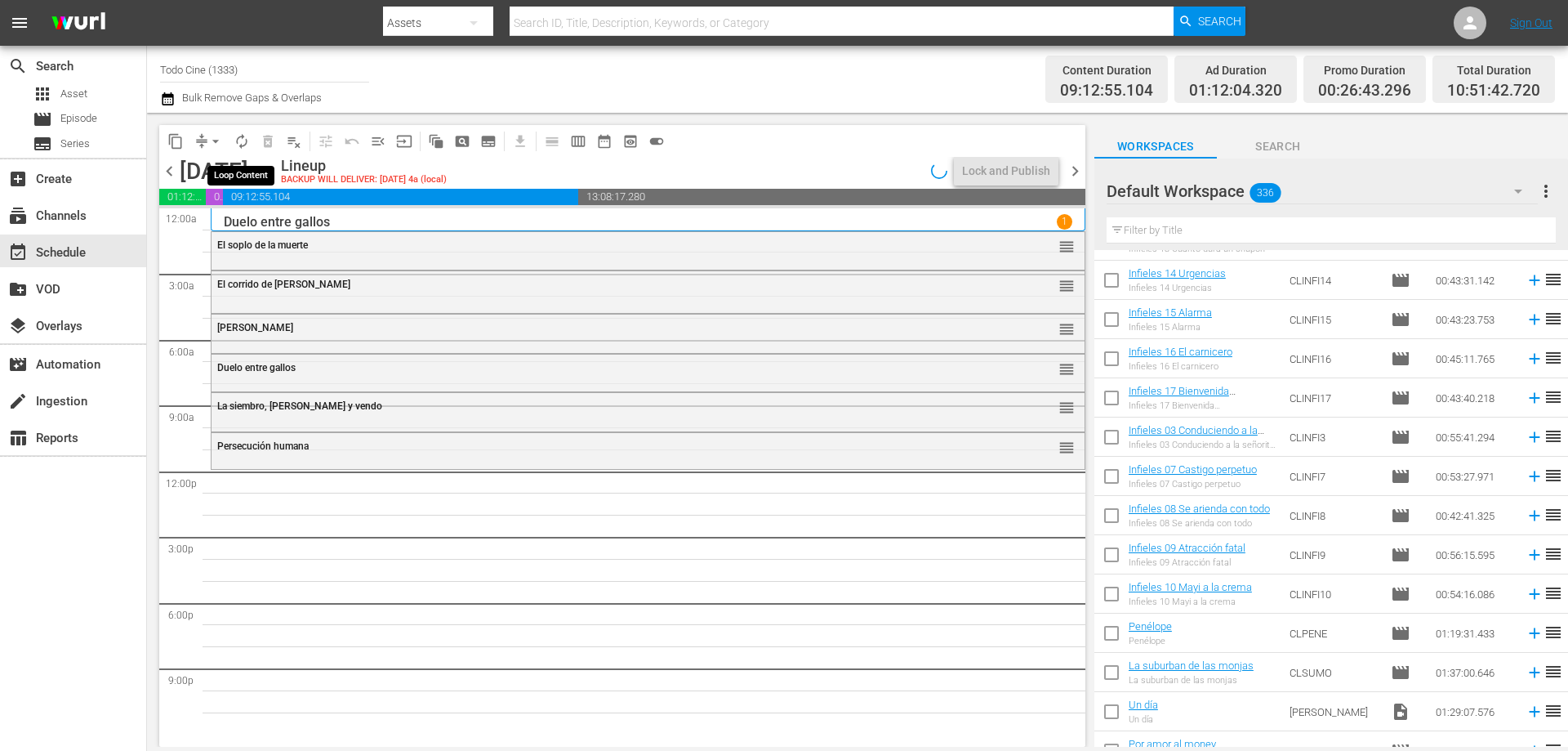 drag, startPoint x: 246, startPoint y: 145, endPoint x: 260, endPoint y: 146, distance: 14.035669 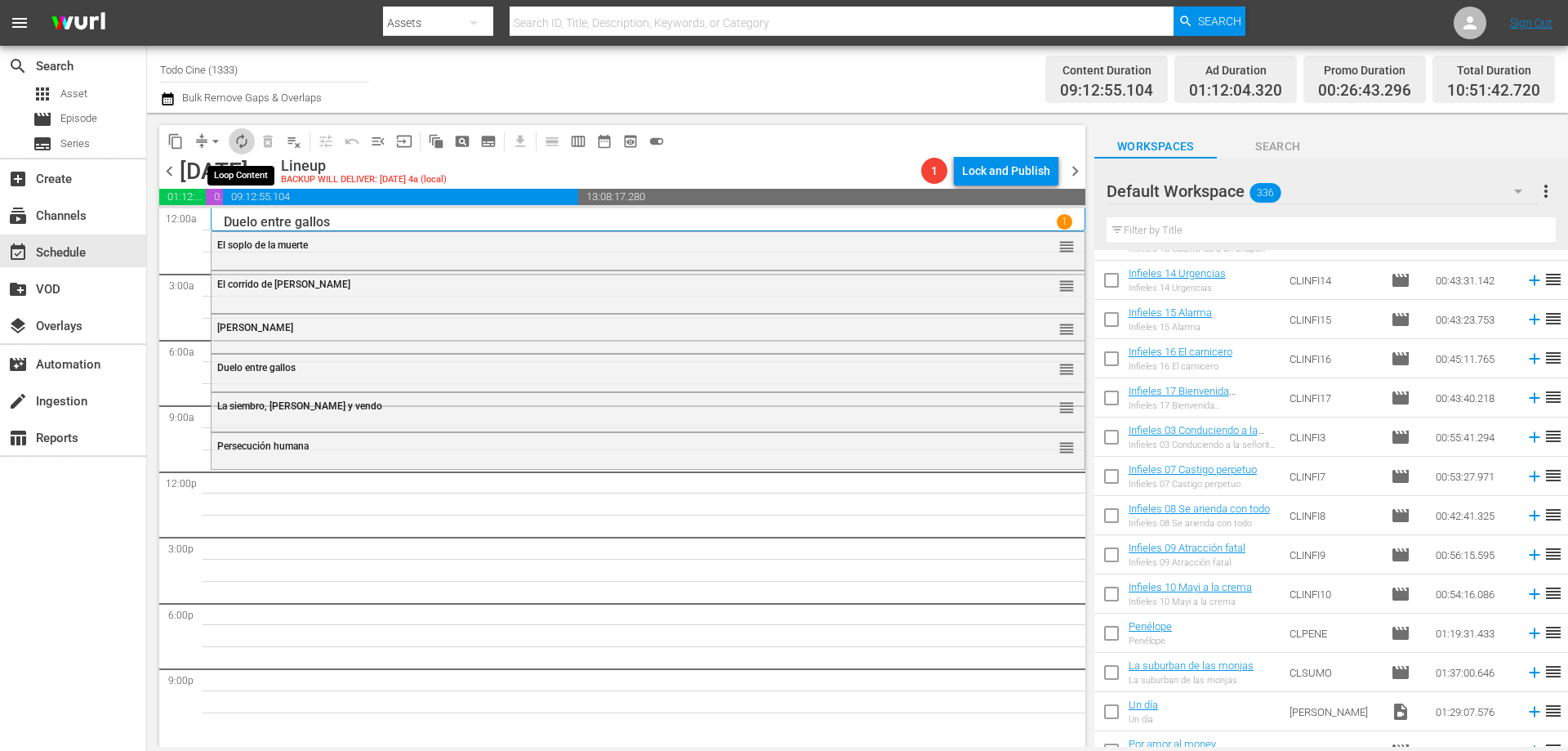 drag, startPoint x: 241, startPoint y: 141, endPoint x: 237, endPoint y: 156, distance: 15.524175 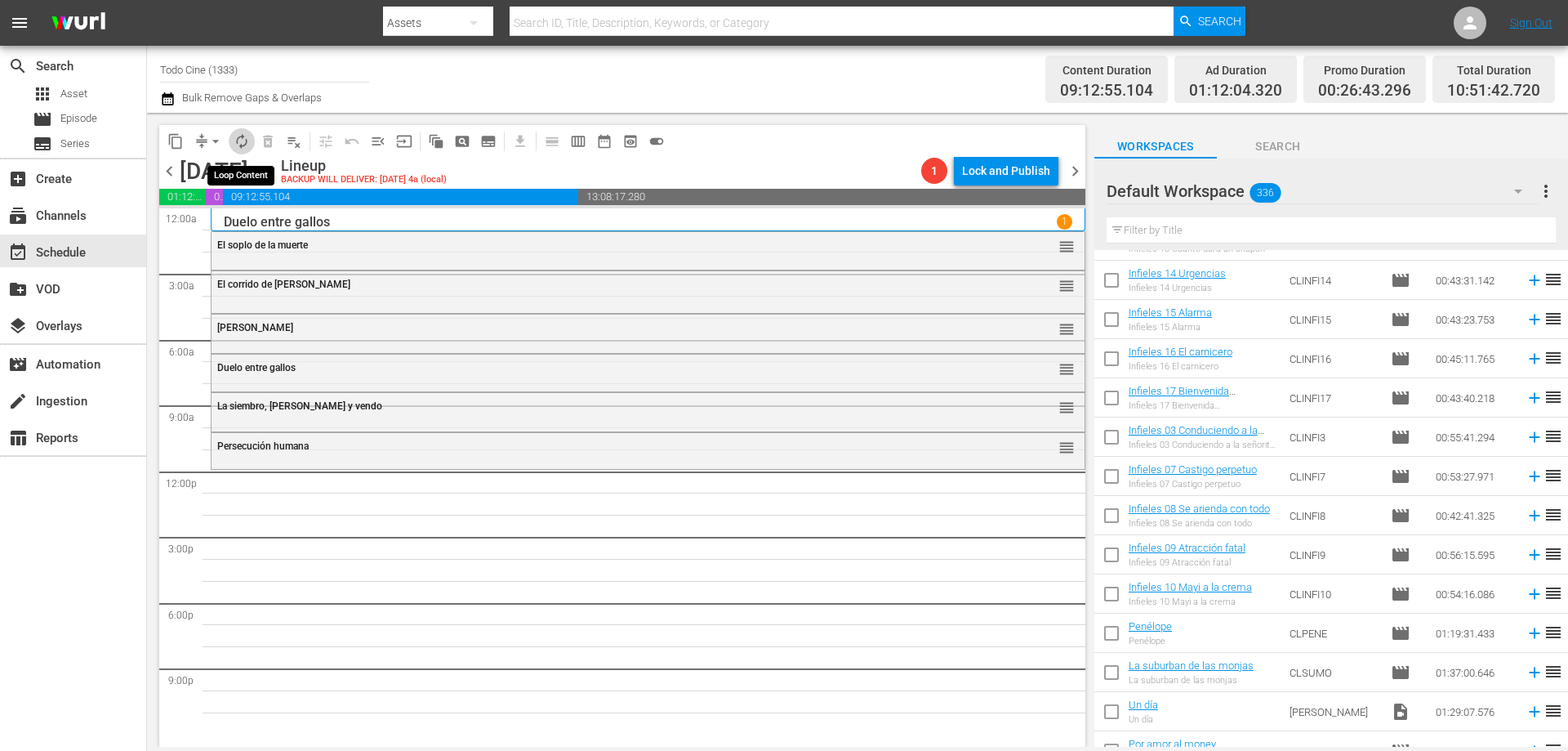 click on "autorenew_outlined" at bounding box center (242, 141) 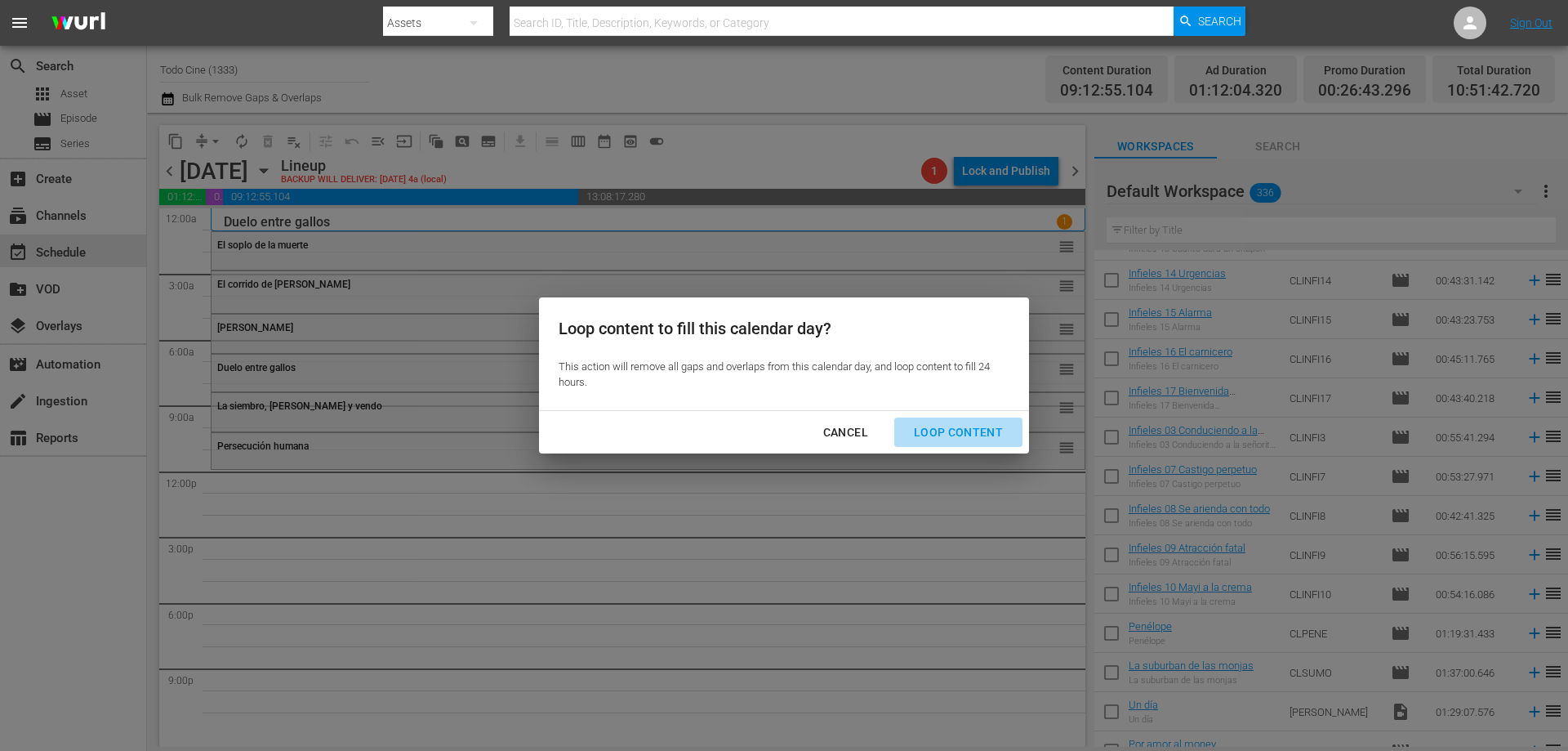 click on "Loop Content" at bounding box center [958, 432] 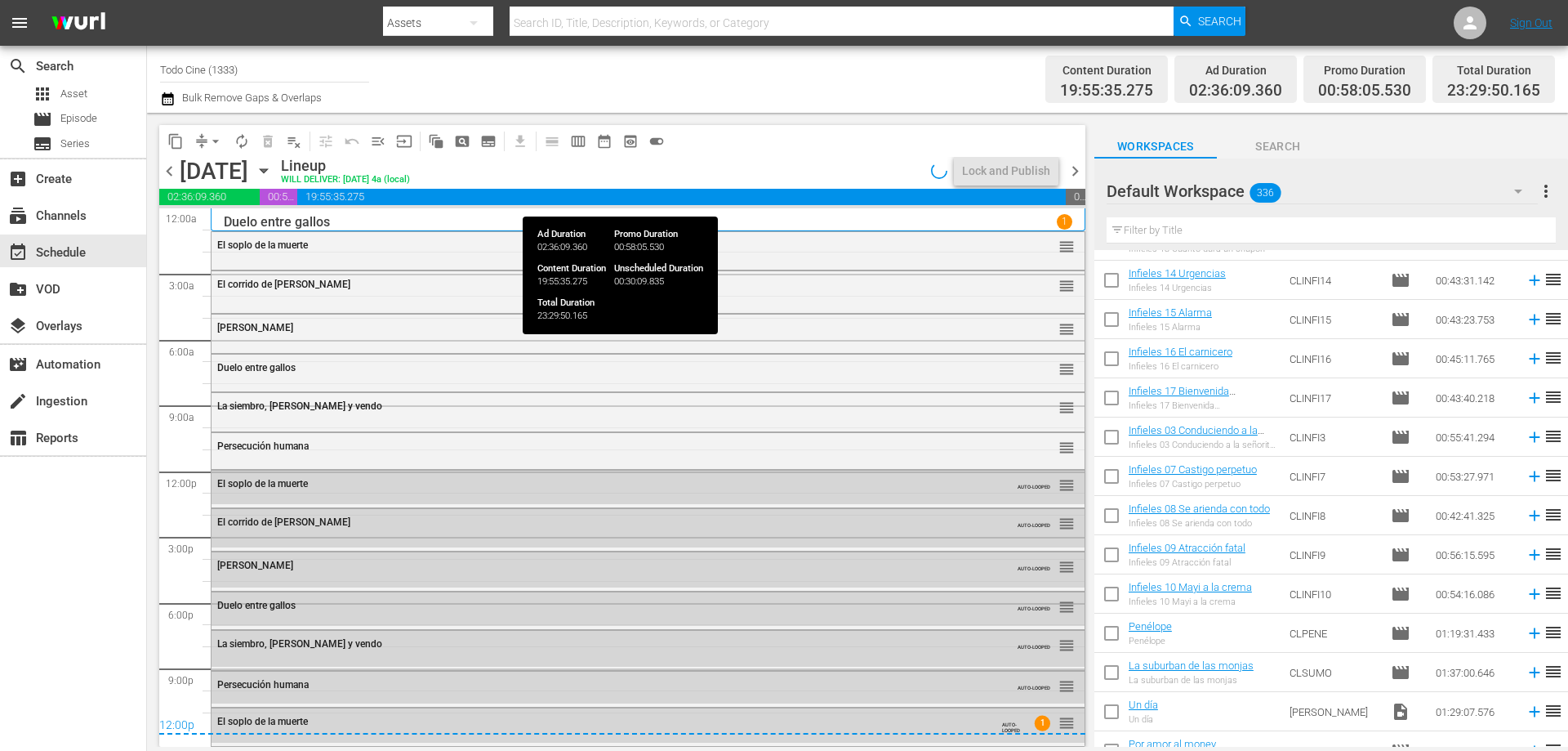 click on "Infieles 16 El carnicero Infieles 16 El carnicero" at bounding box center (1205, 359) 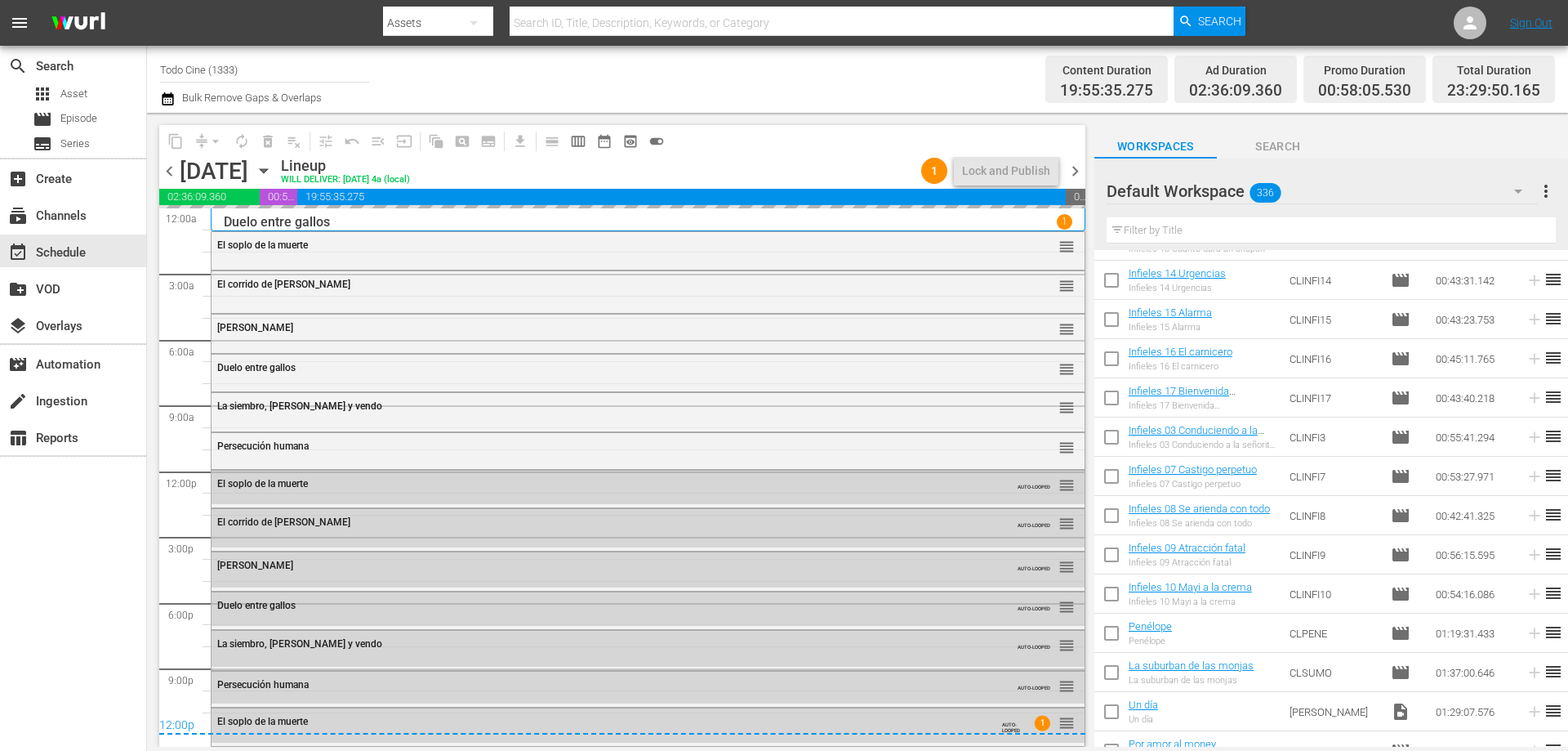 click on "chevron_right" at bounding box center [1075, 171] 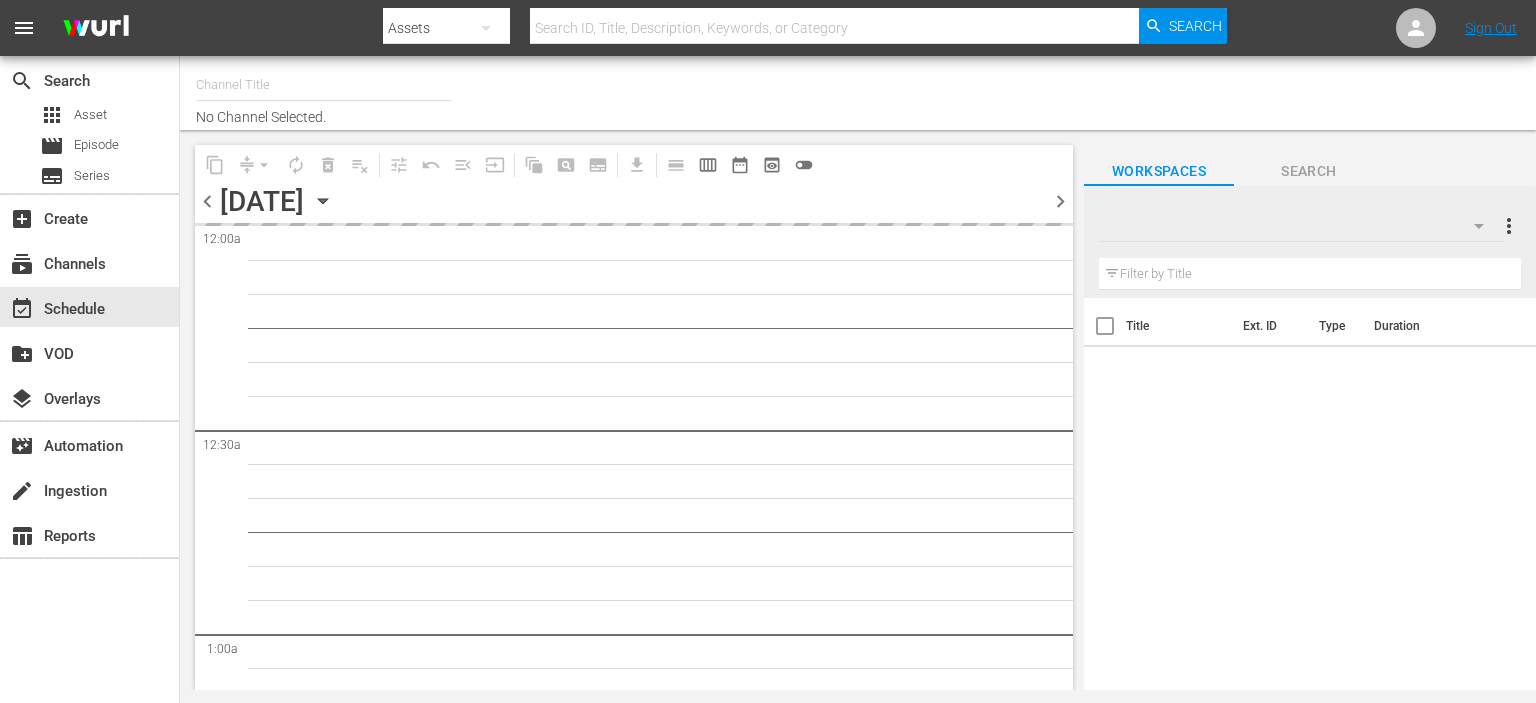 type on "Todo Cine (1333)" 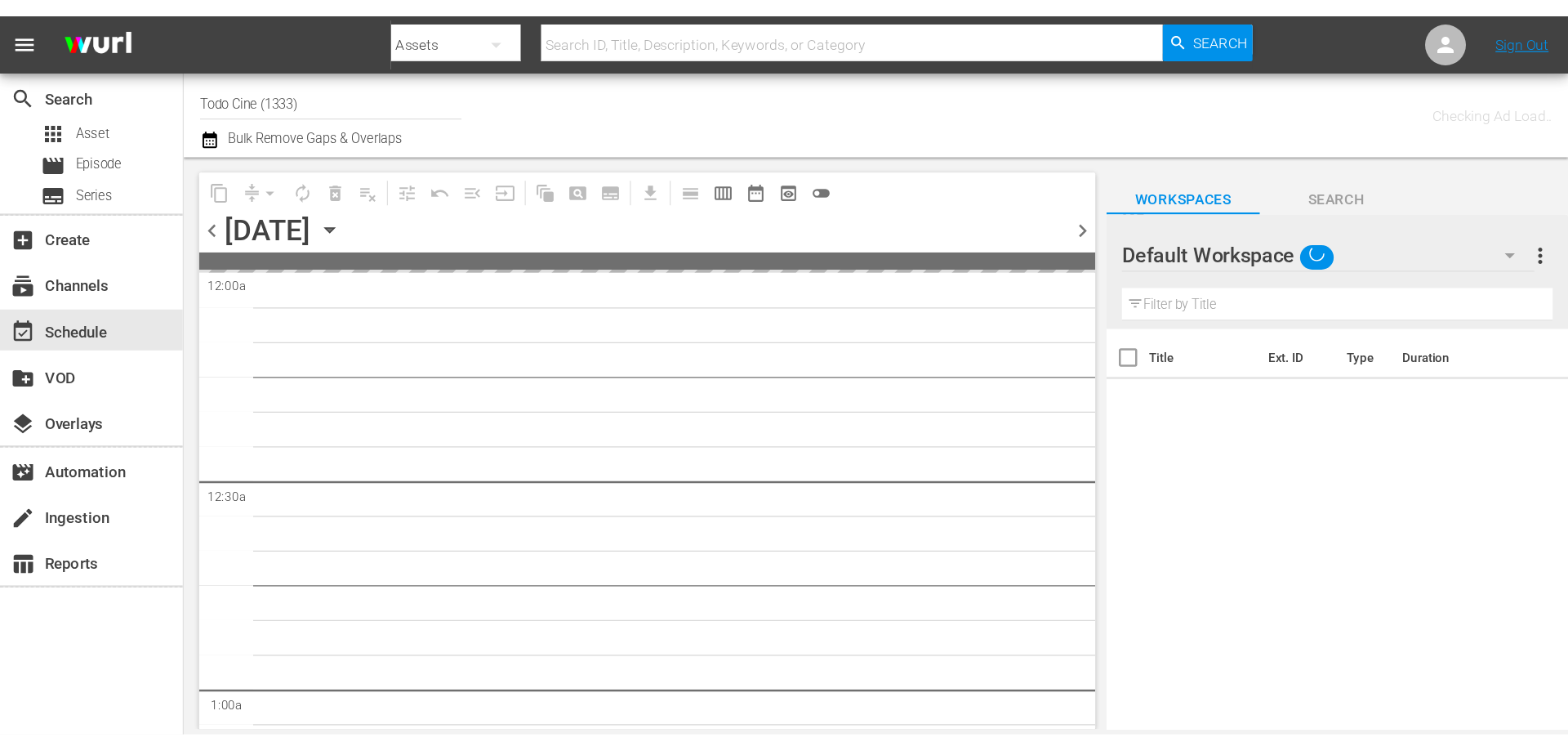 scroll, scrollTop: 0, scrollLeft: 0, axis: both 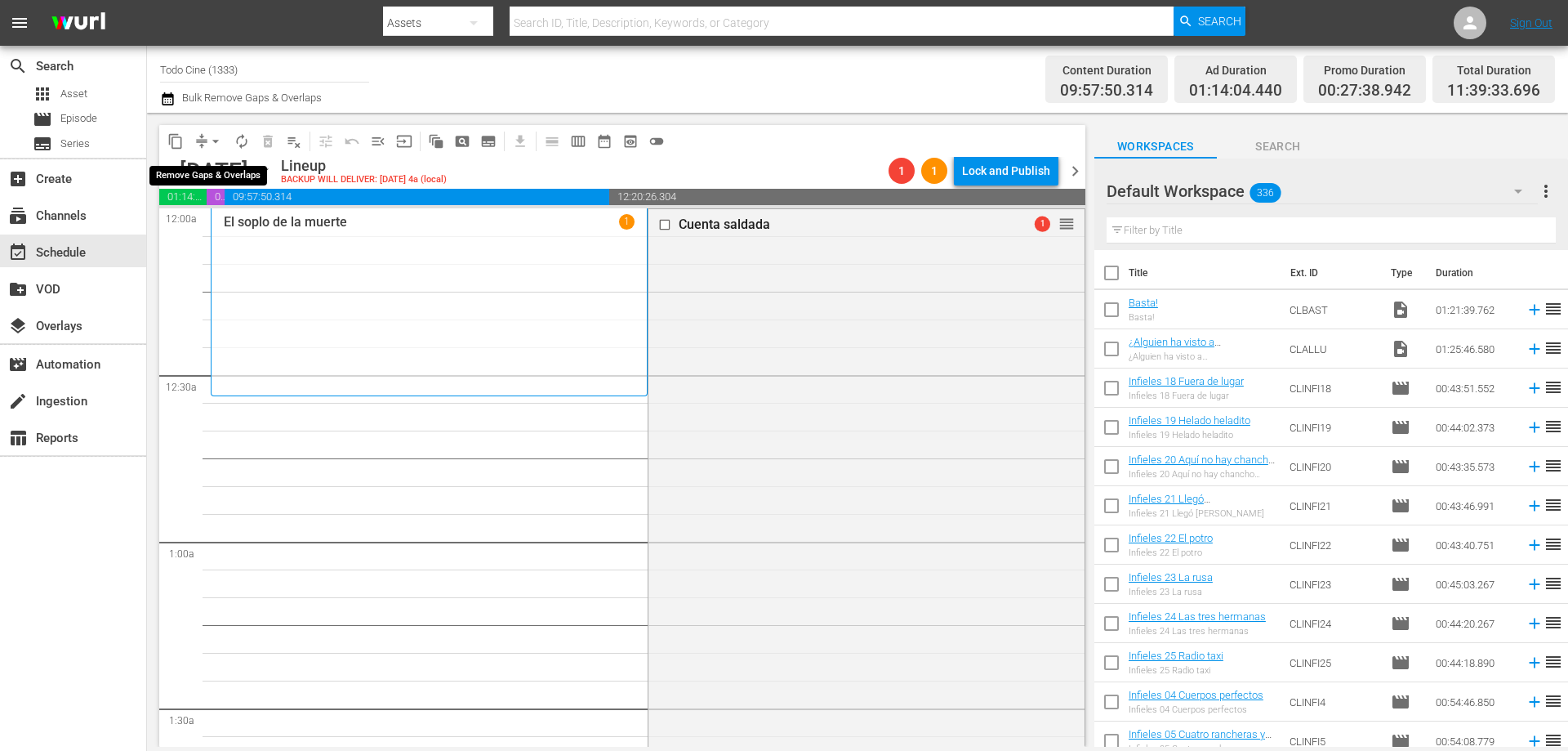 click on "arrow_drop_down" at bounding box center [216, 141] 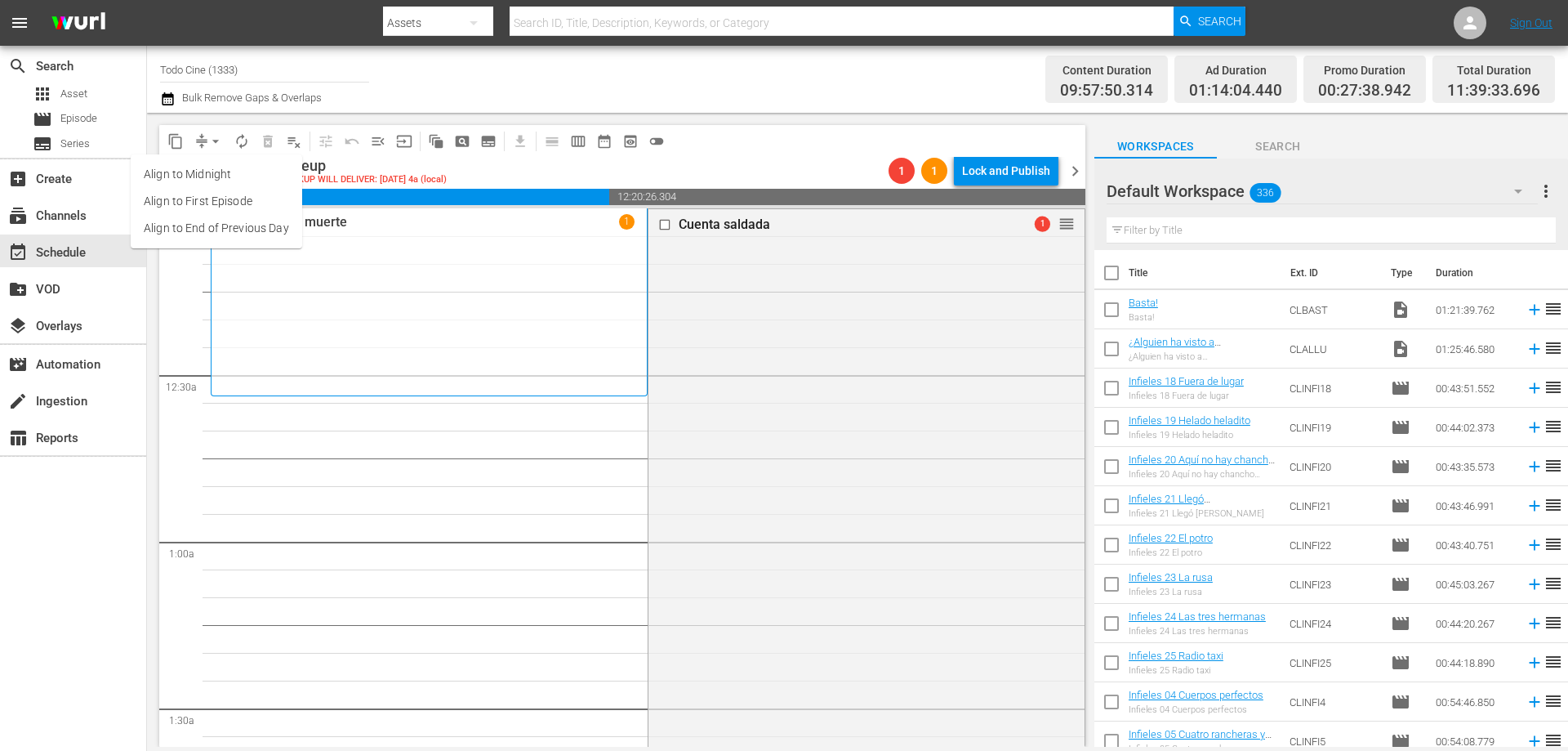 drag, startPoint x: 214, startPoint y: 225, endPoint x: 851, endPoint y: 174, distance: 639.0383 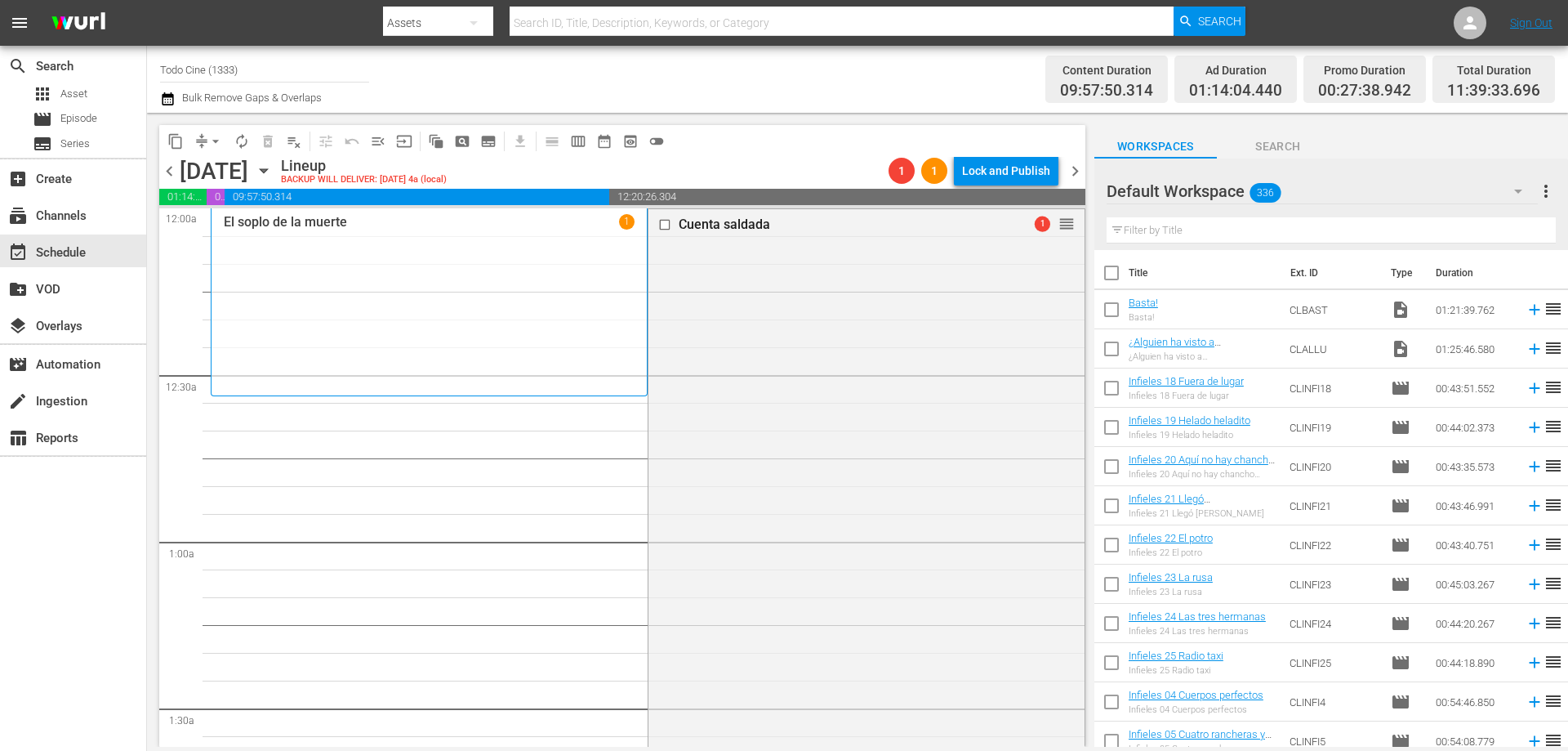 drag, startPoint x: 581, startPoint y: 136, endPoint x: 764, endPoint y: 136, distance: 183 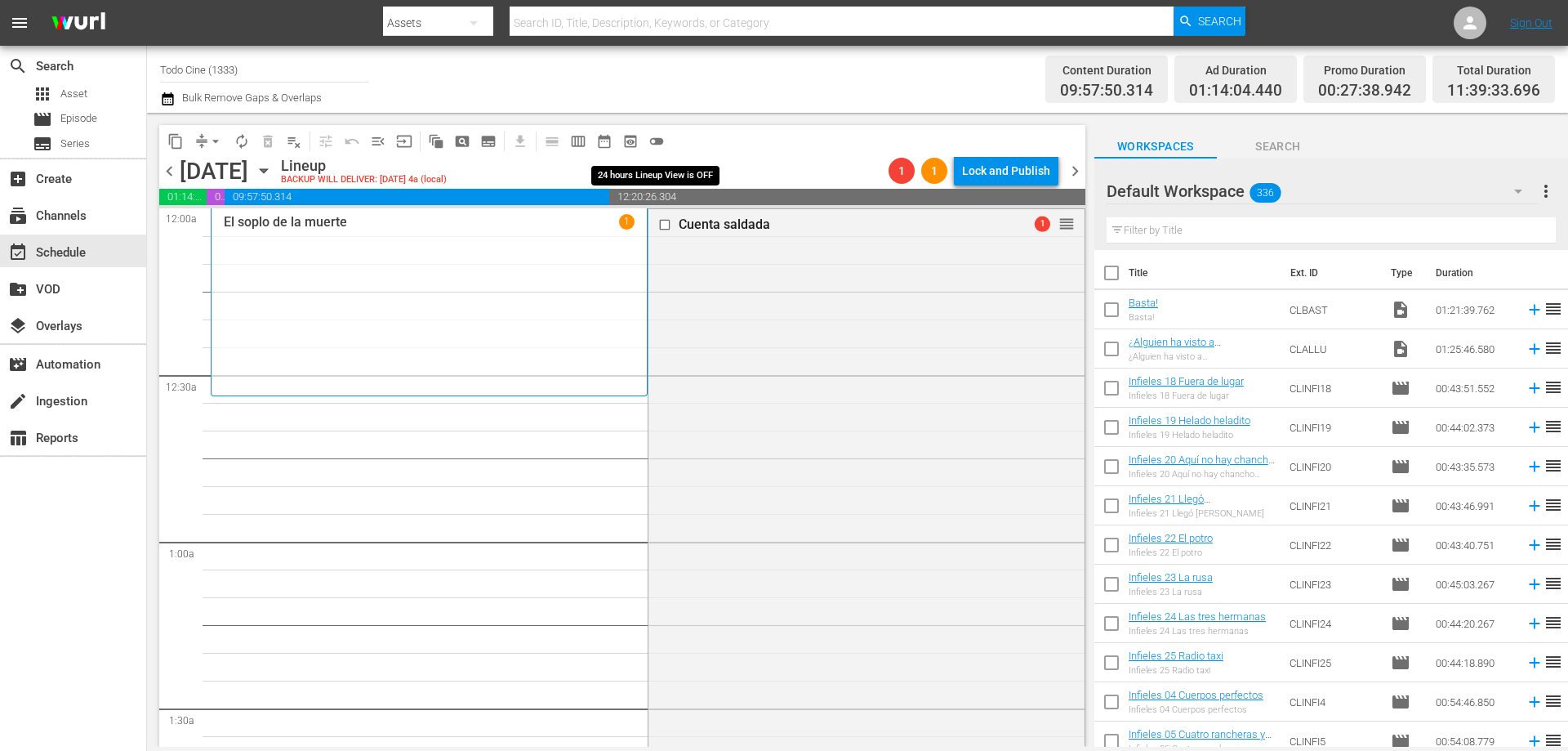 click on "toggle_off" at bounding box center (657, 141) 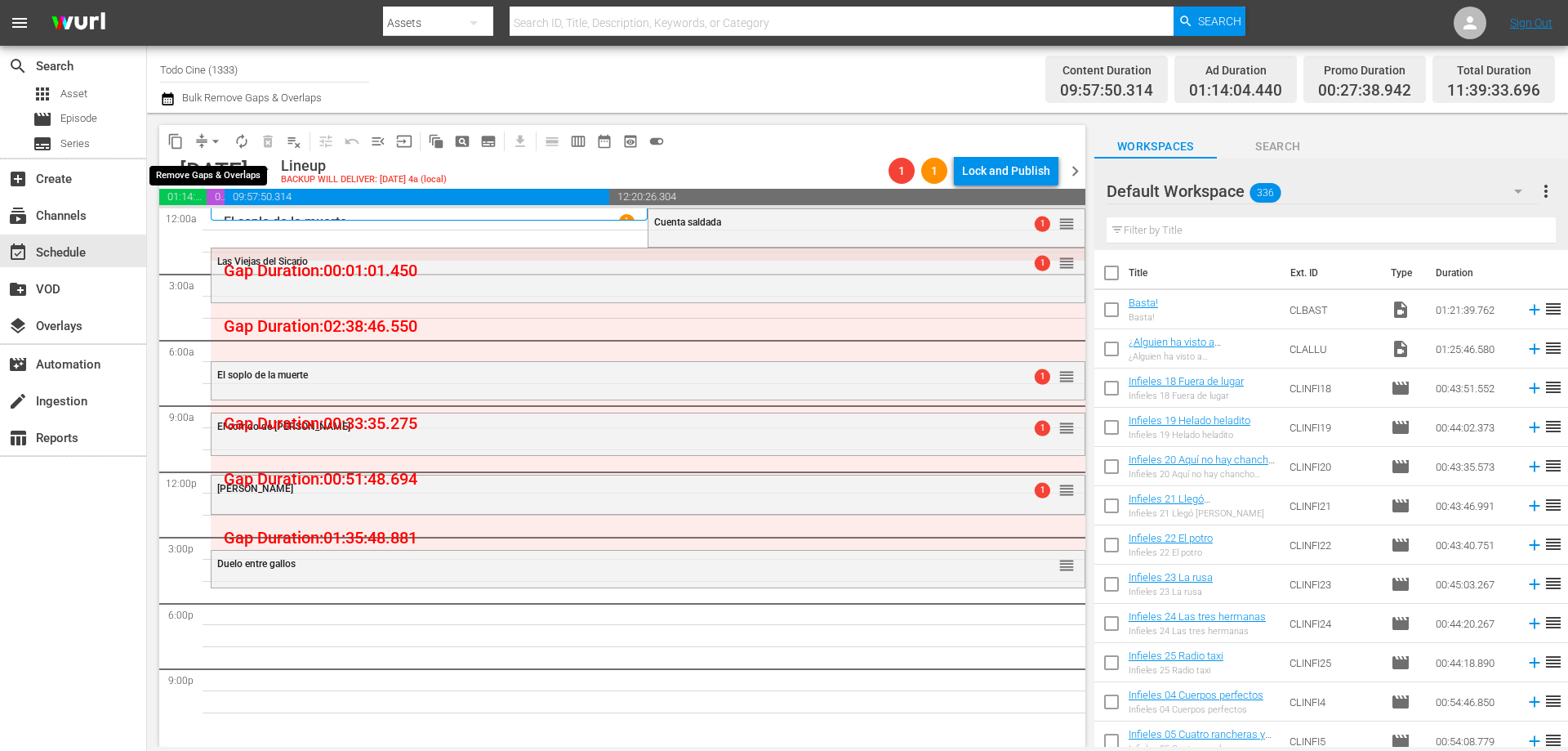 click on "arrow_drop_down" at bounding box center (216, 141) 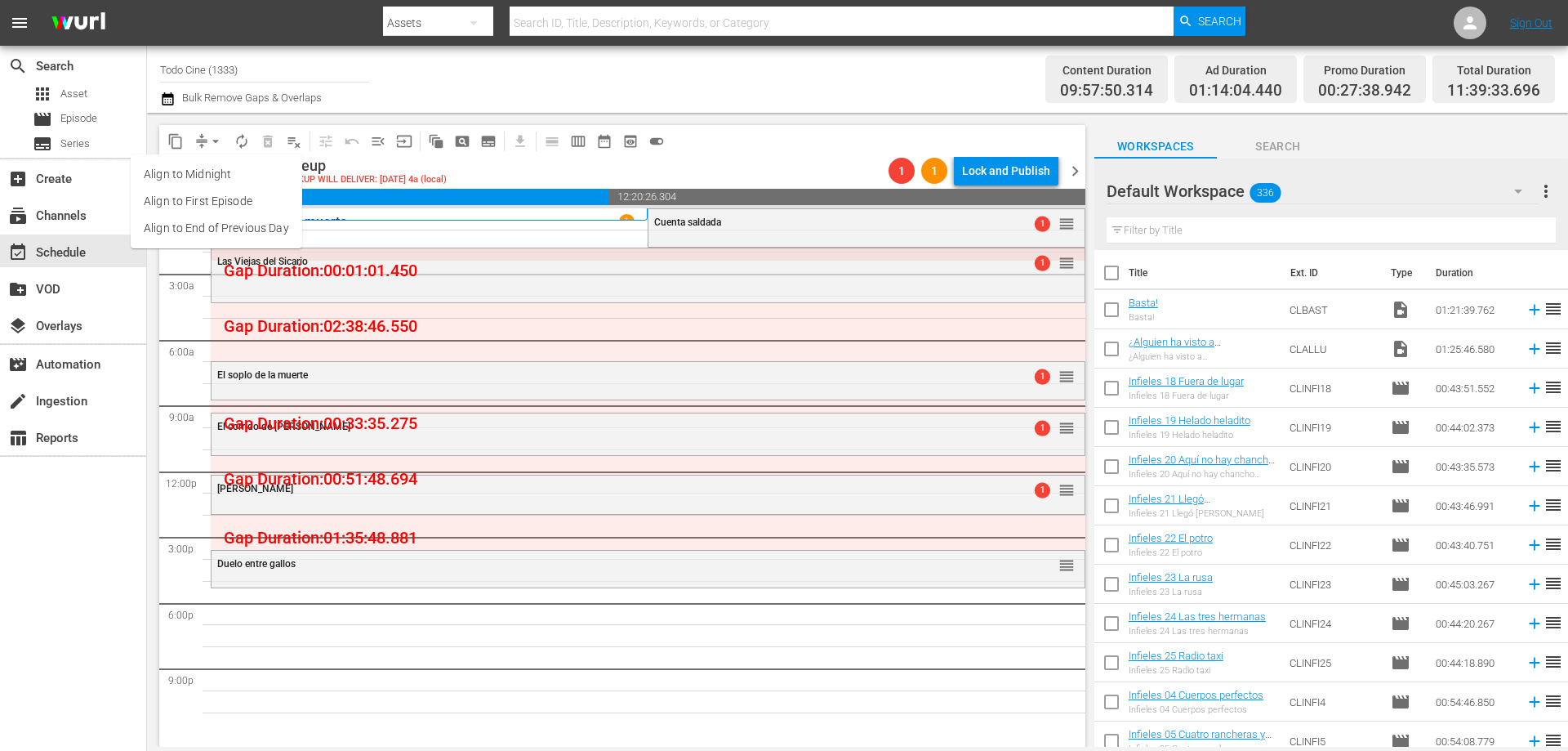 click on "Align to End of Previous Day" at bounding box center [216, 228] 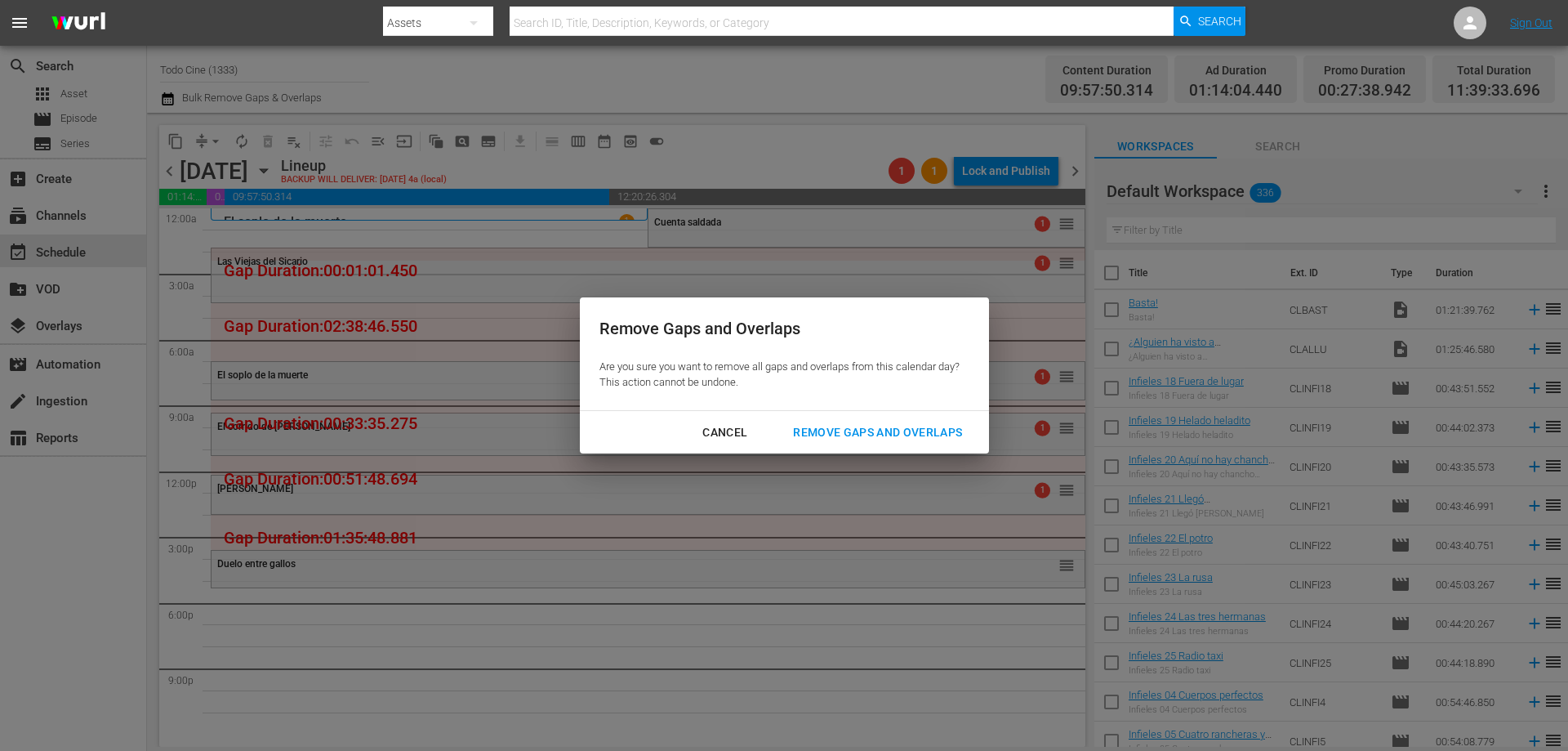 click on "Remove Gaps and Overlaps" at bounding box center (877, 432) 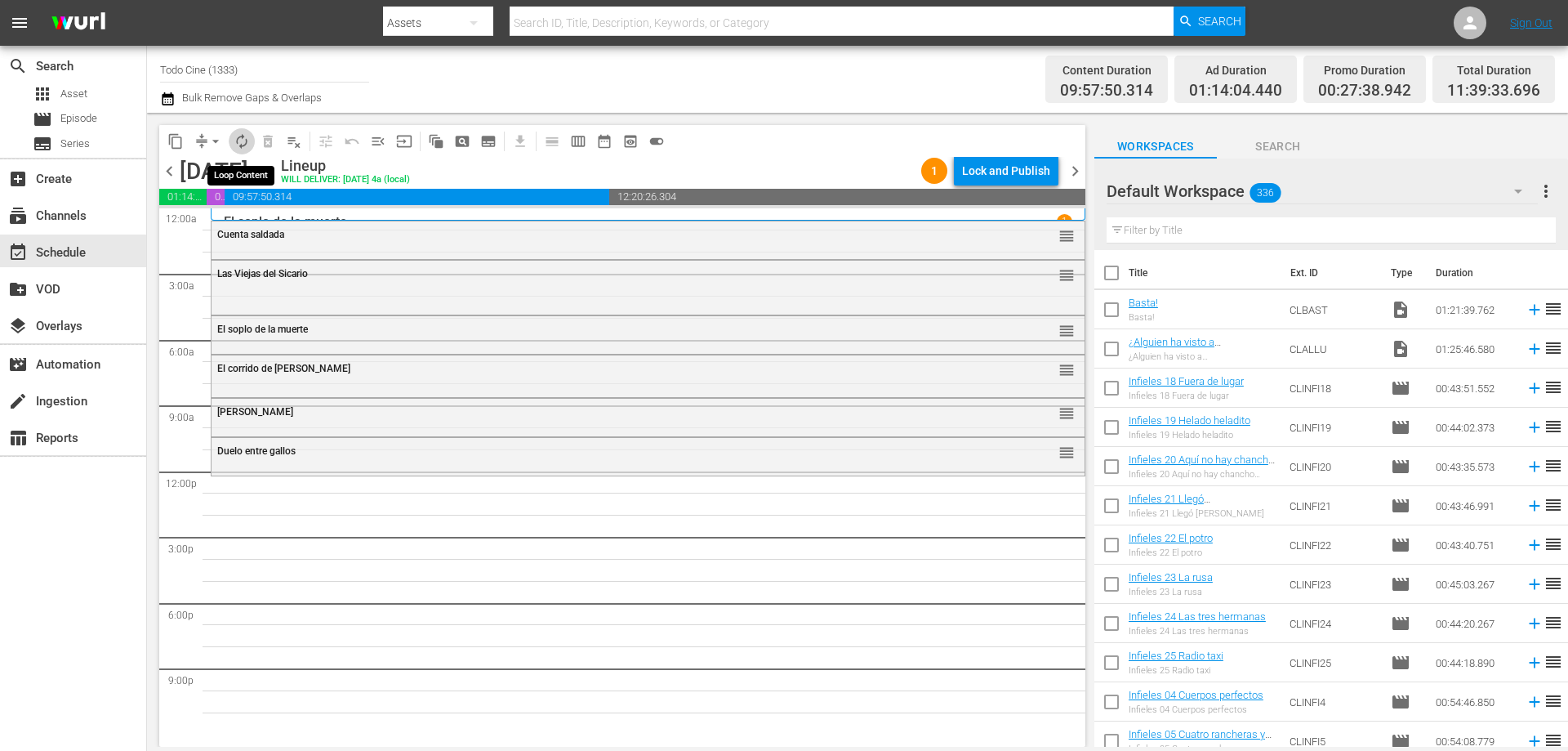 click on "autorenew_outlined" at bounding box center [242, 141] 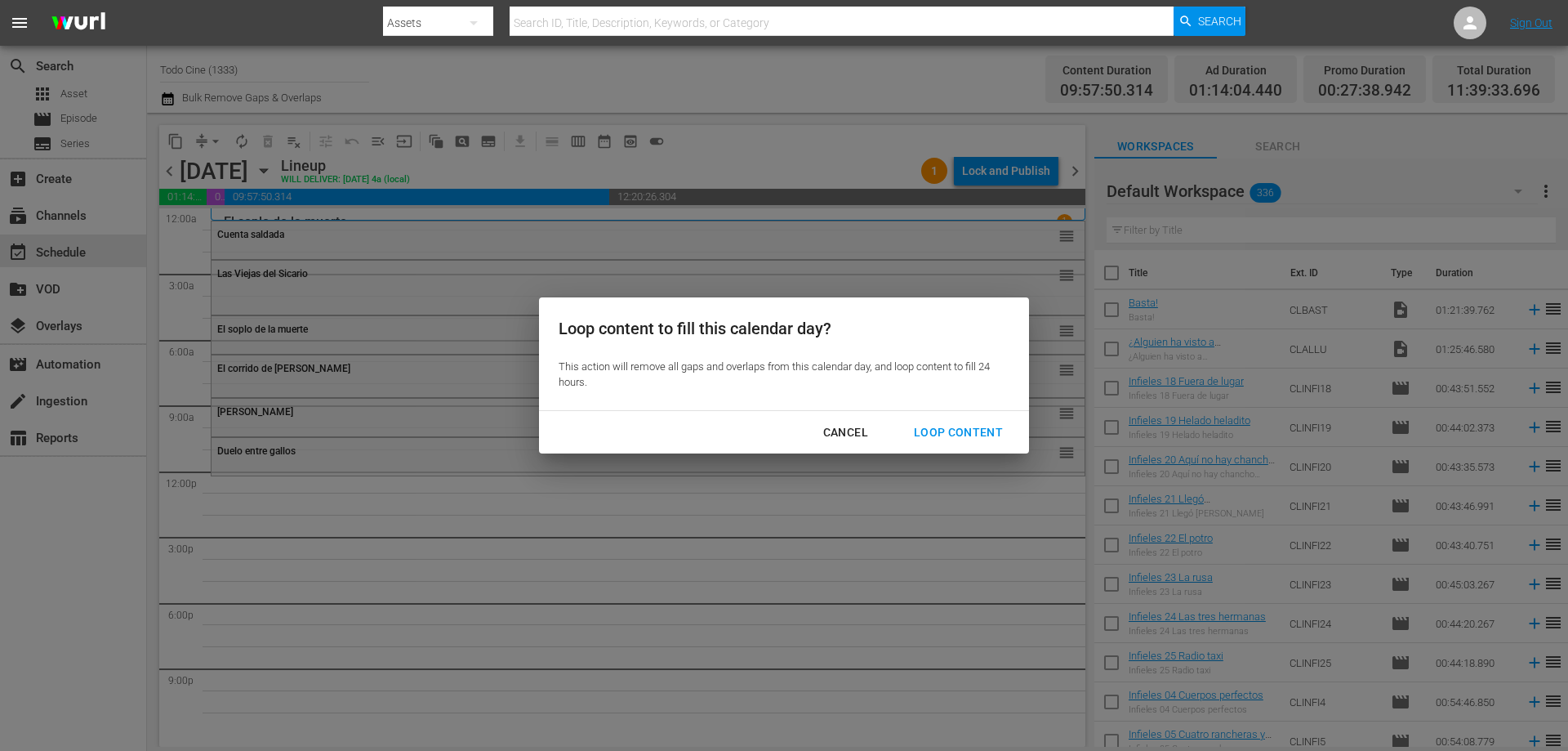 click on "Loop Content" at bounding box center (958, 432) 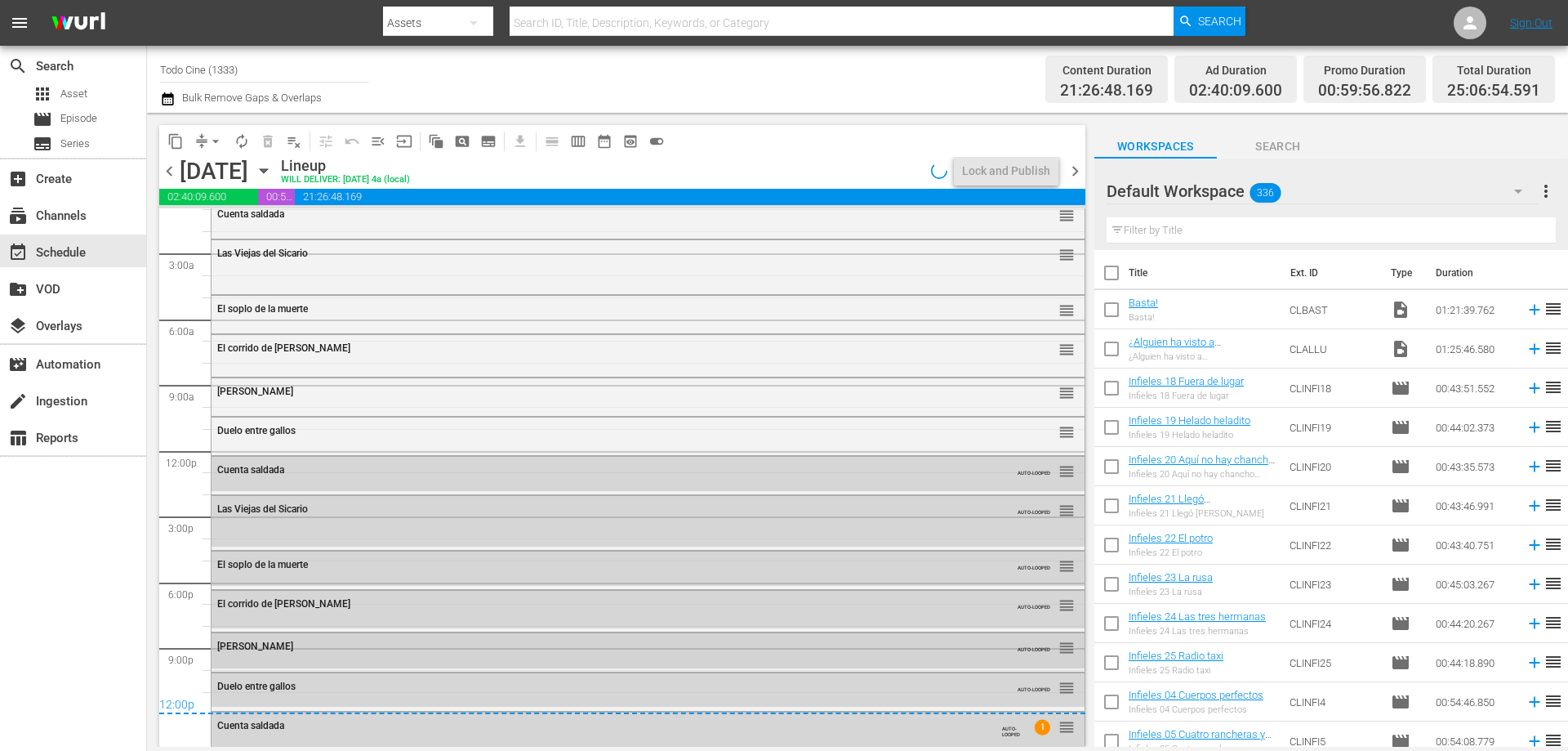 scroll, scrollTop: 25, scrollLeft: 0, axis: vertical 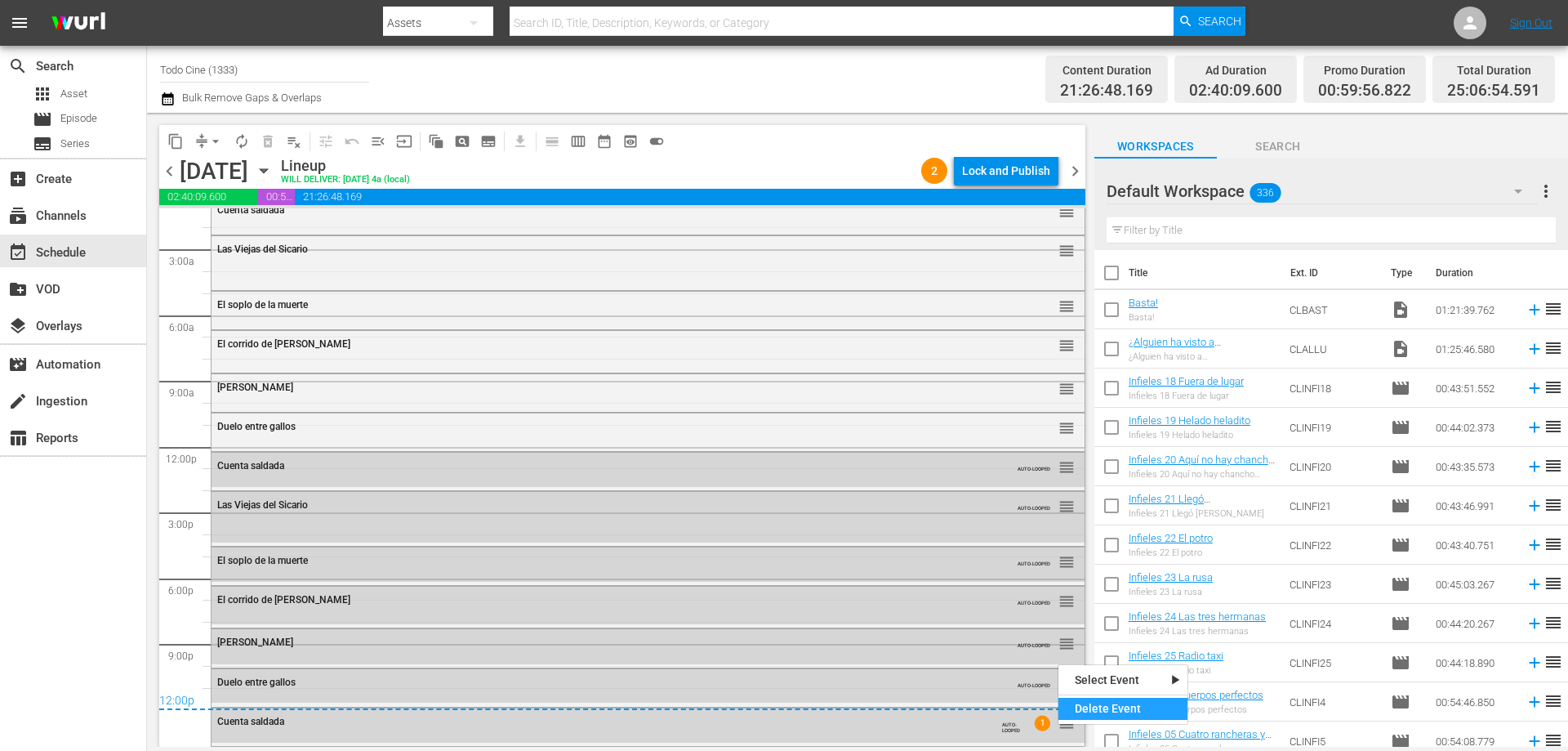 click on "Delete Event" at bounding box center (1123, 709) 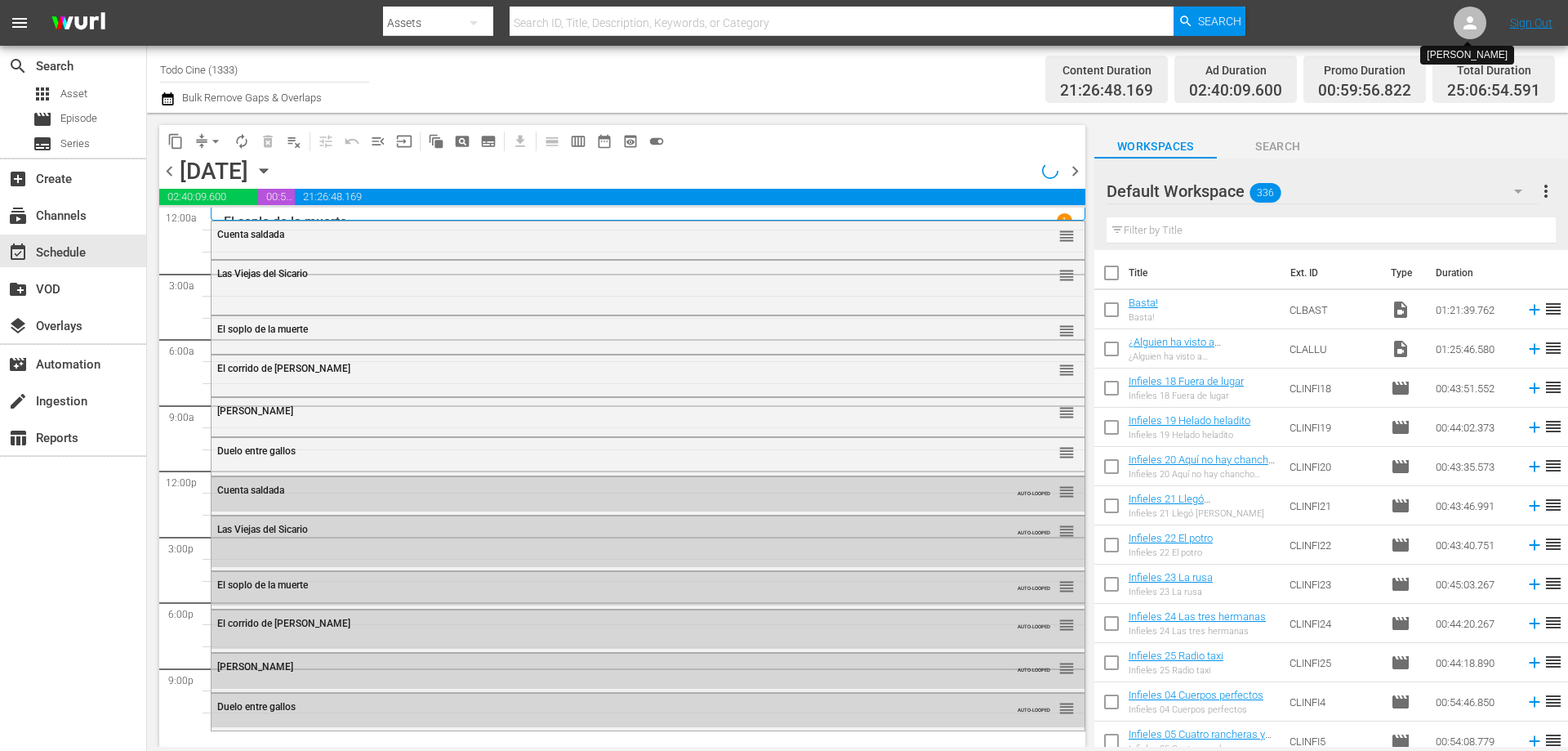 scroll, scrollTop: 0, scrollLeft: 0, axis: both 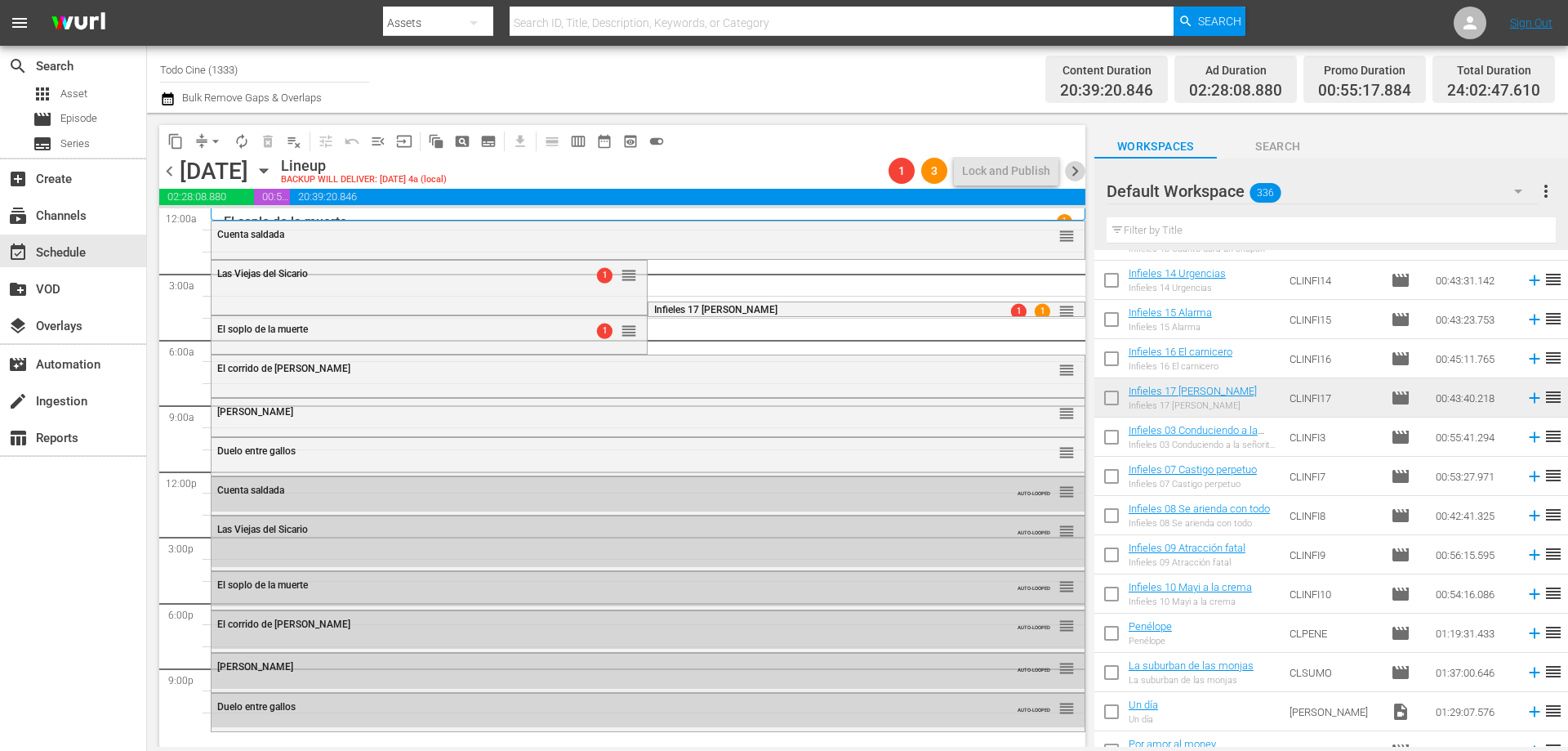 drag, startPoint x: 1076, startPoint y: 173, endPoint x: 179, endPoint y: 142, distance: 897.5355 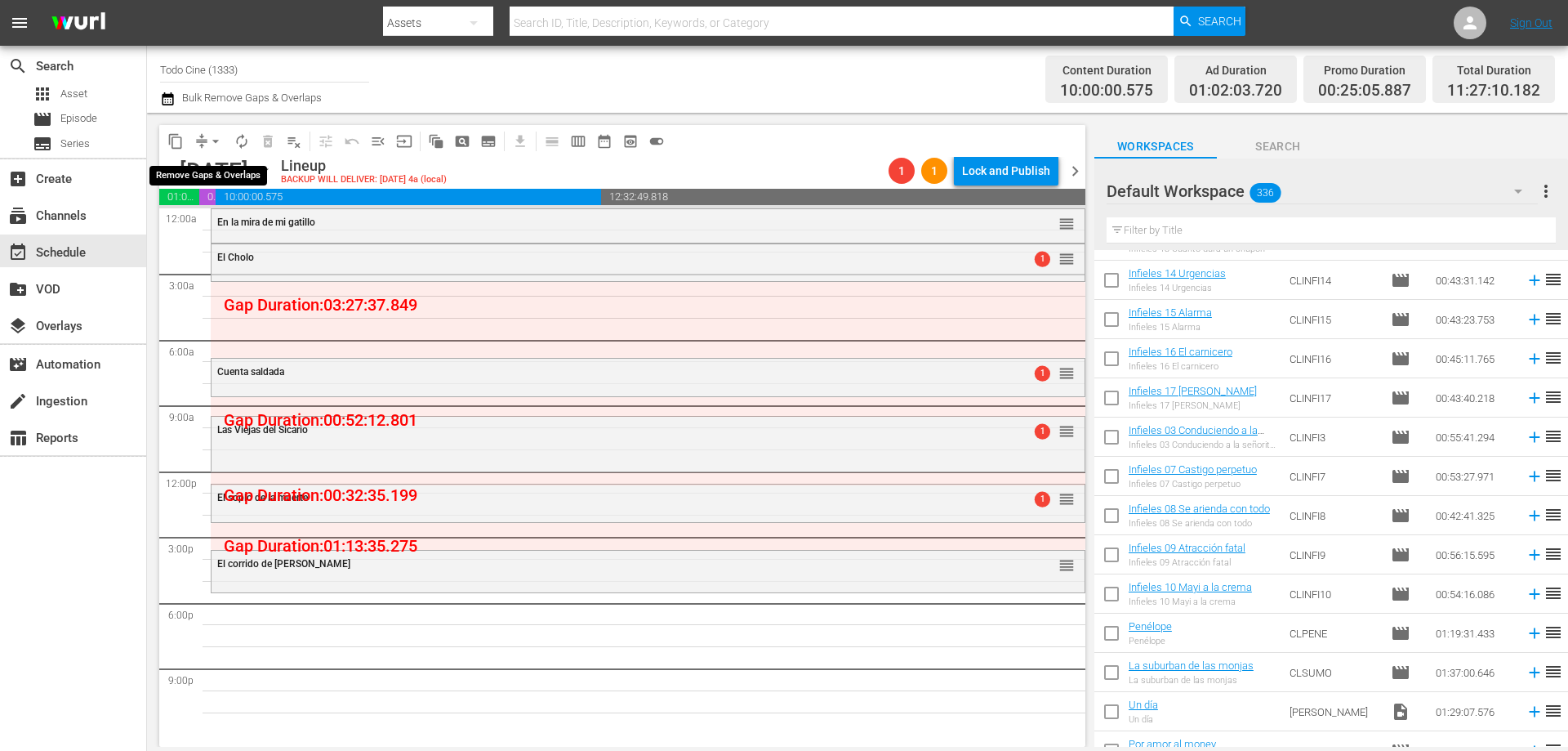 click on "arrow_drop_down" at bounding box center (216, 141) 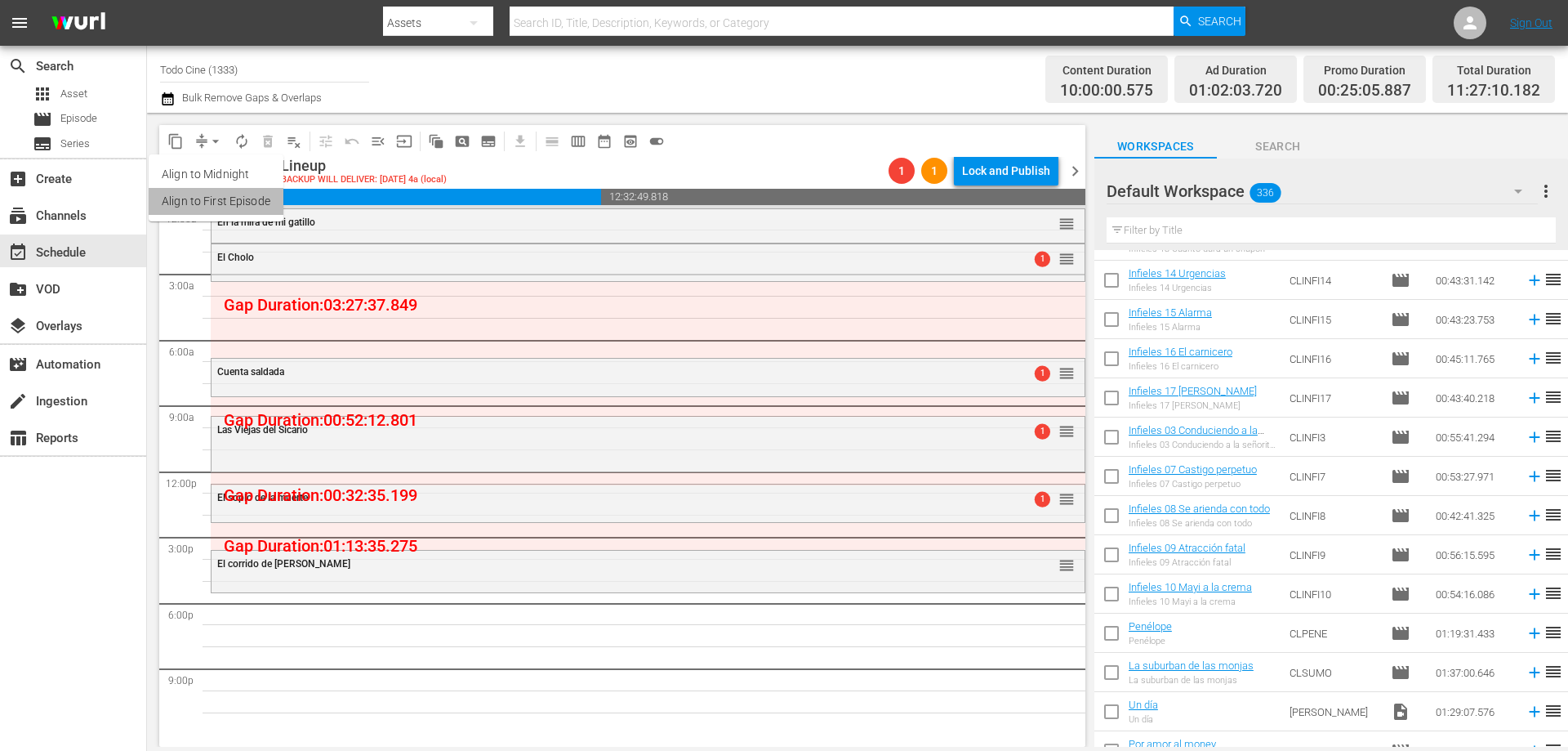 click on "Align to First Episode" at bounding box center (216, 201) 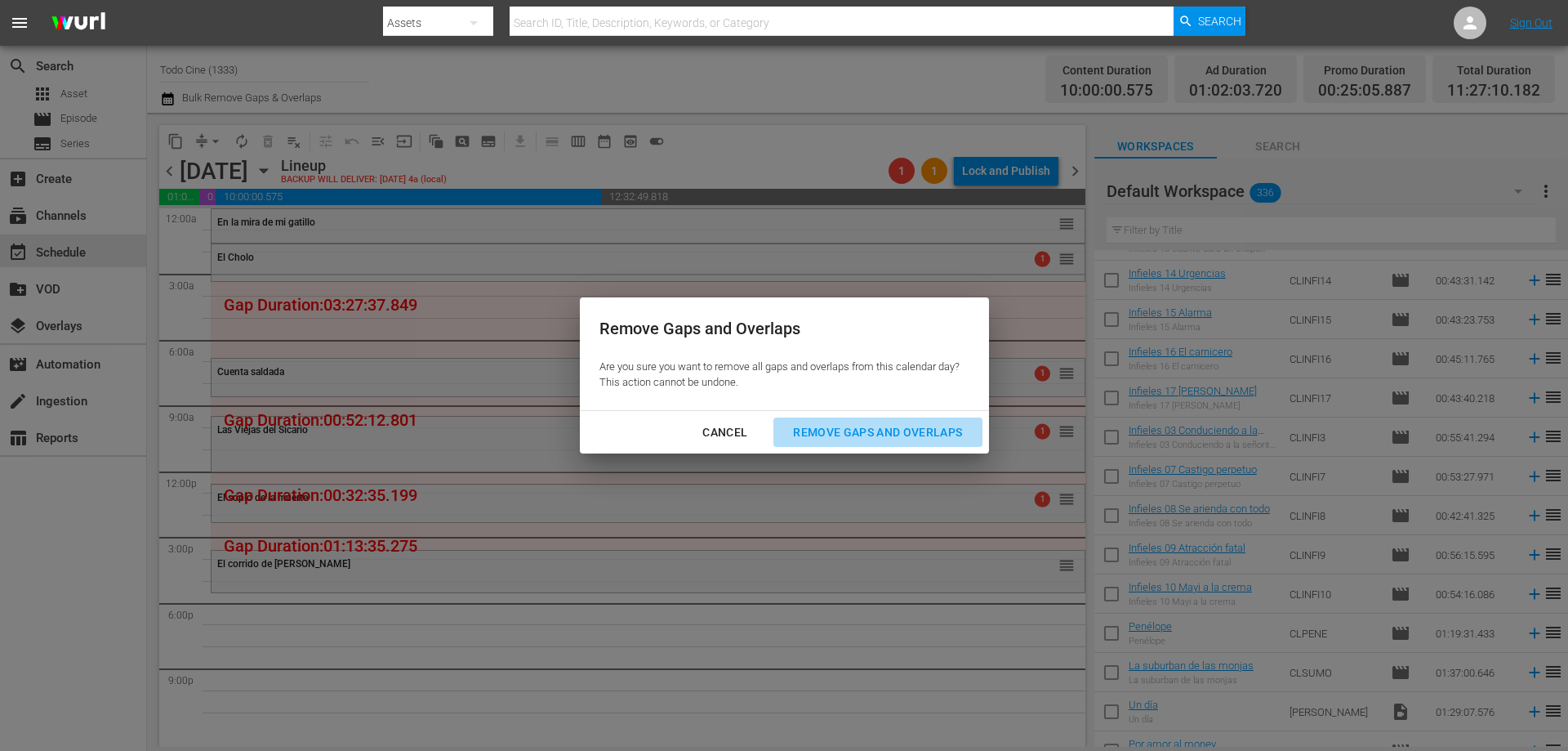 click on "Remove Gaps and Overlaps" at bounding box center (877, 432) 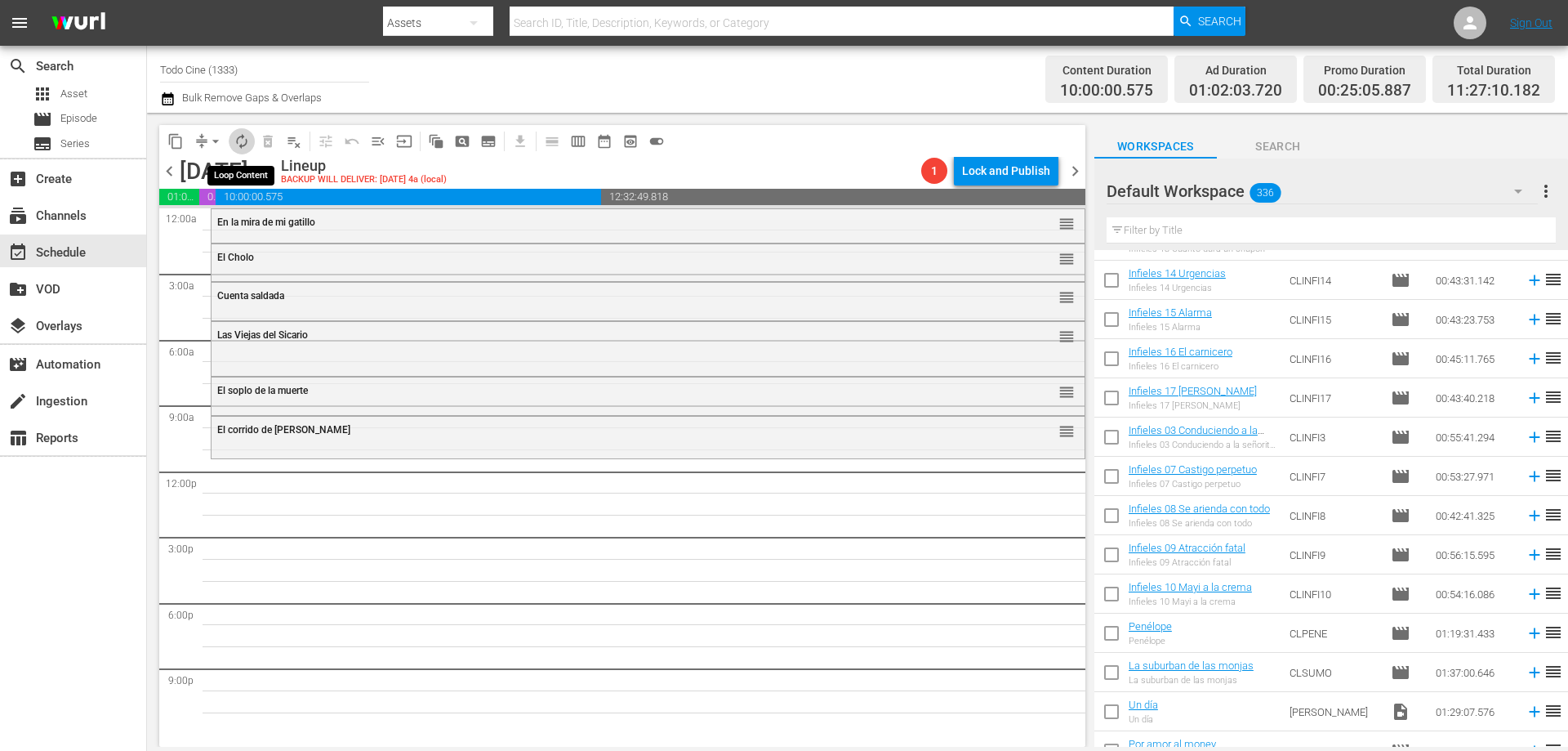 click on "autorenew_outlined" at bounding box center (242, 141) 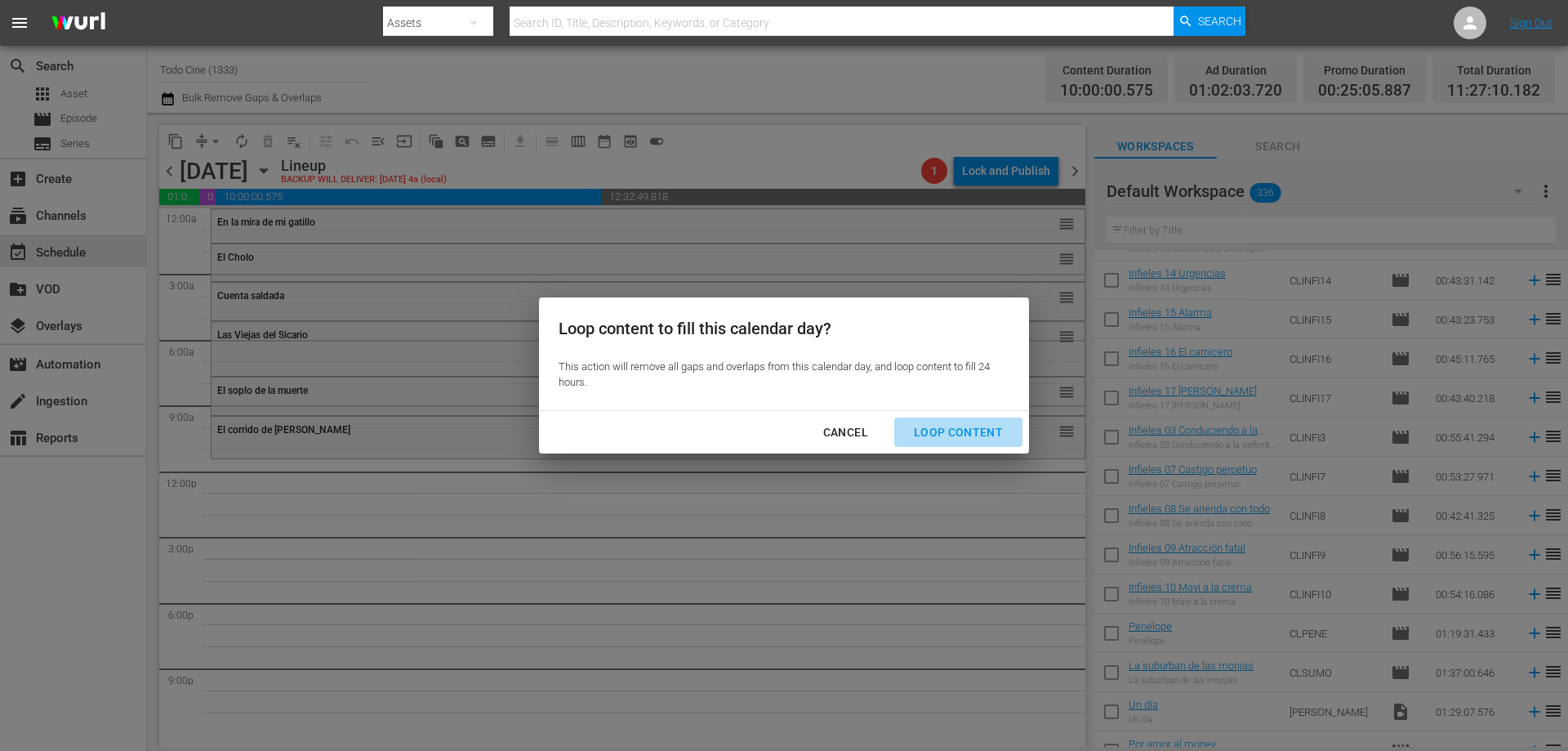 click on "Loop Content" at bounding box center (958, 432) 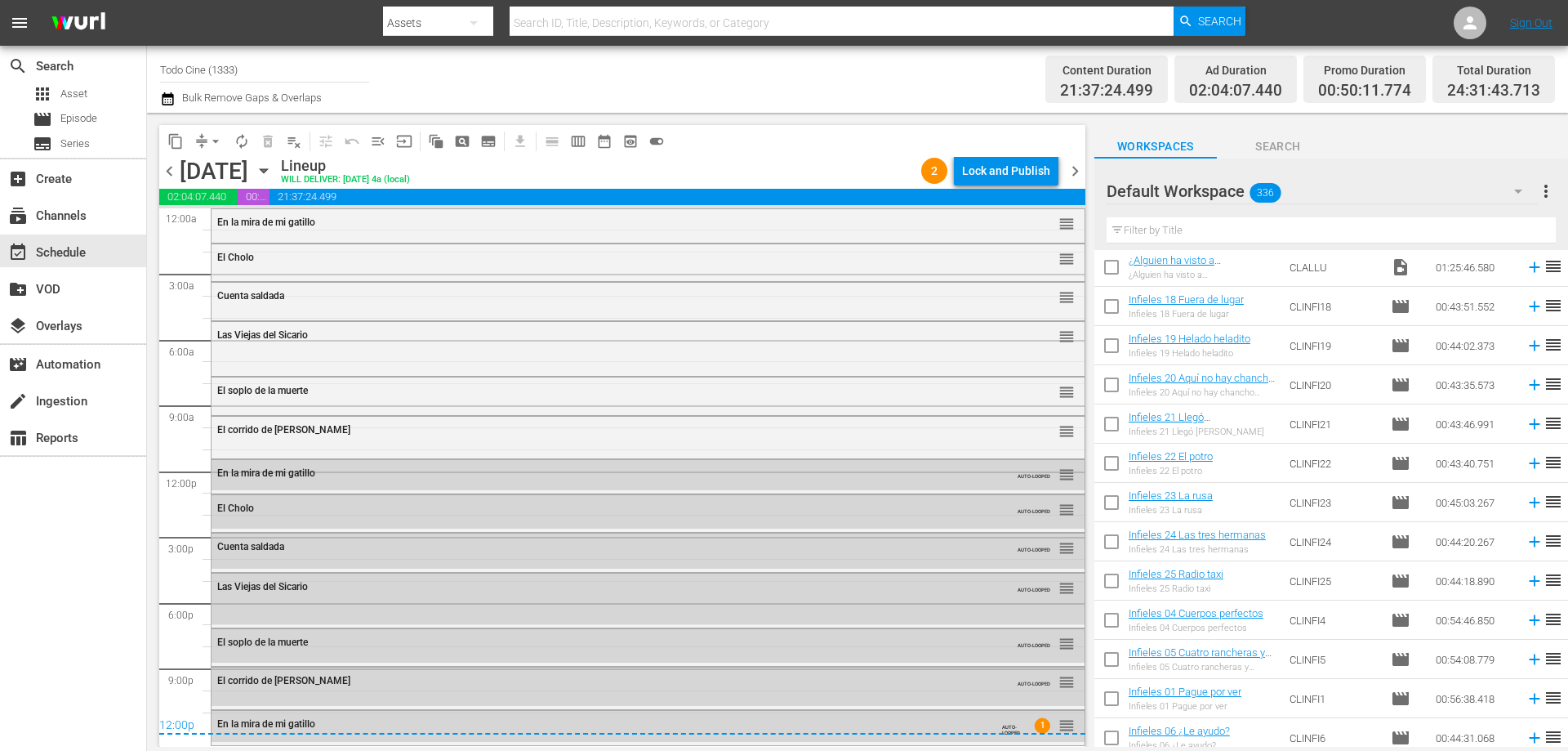scroll, scrollTop: 0, scrollLeft: 0, axis: both 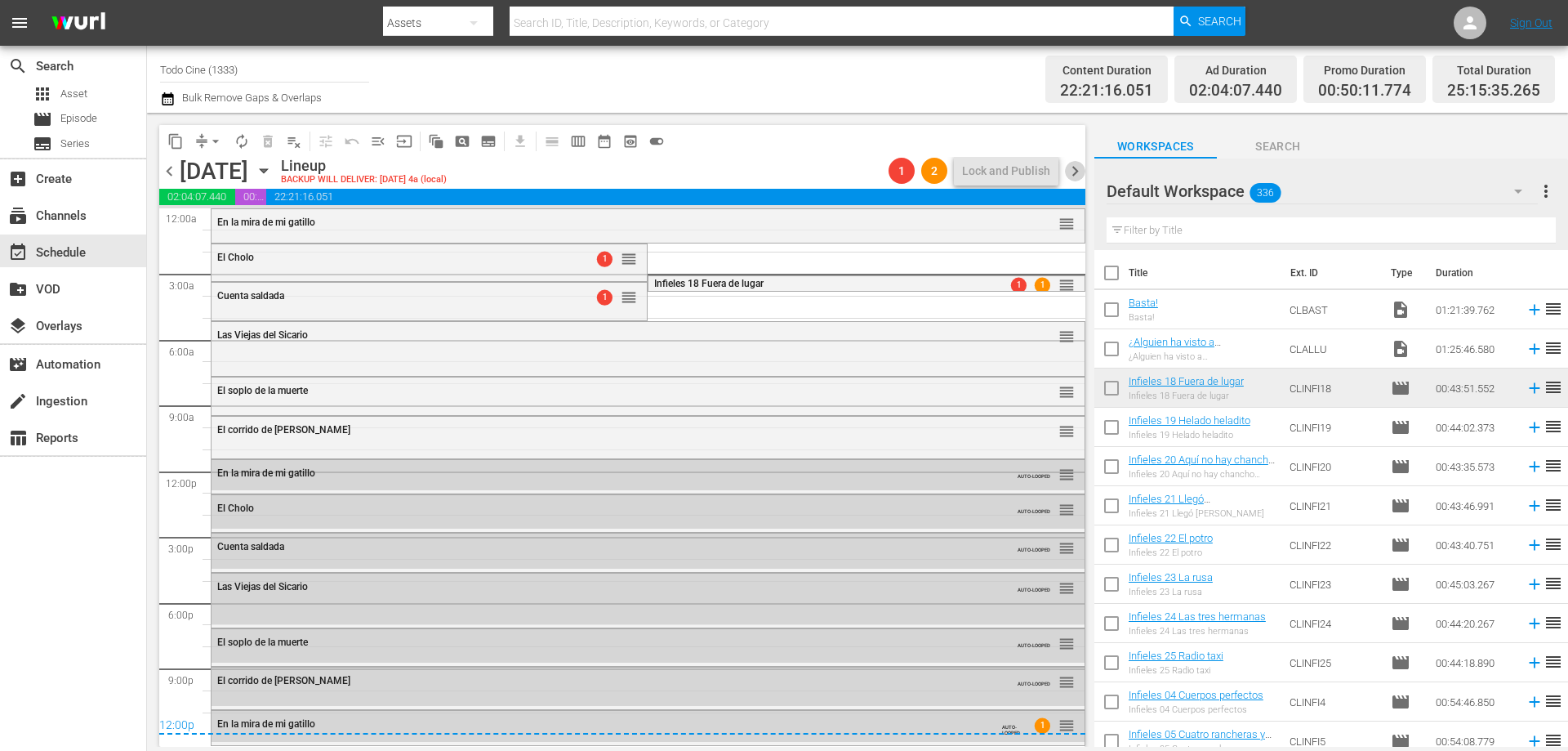 click on "chevron_right" at bounding box center (1075, 171) 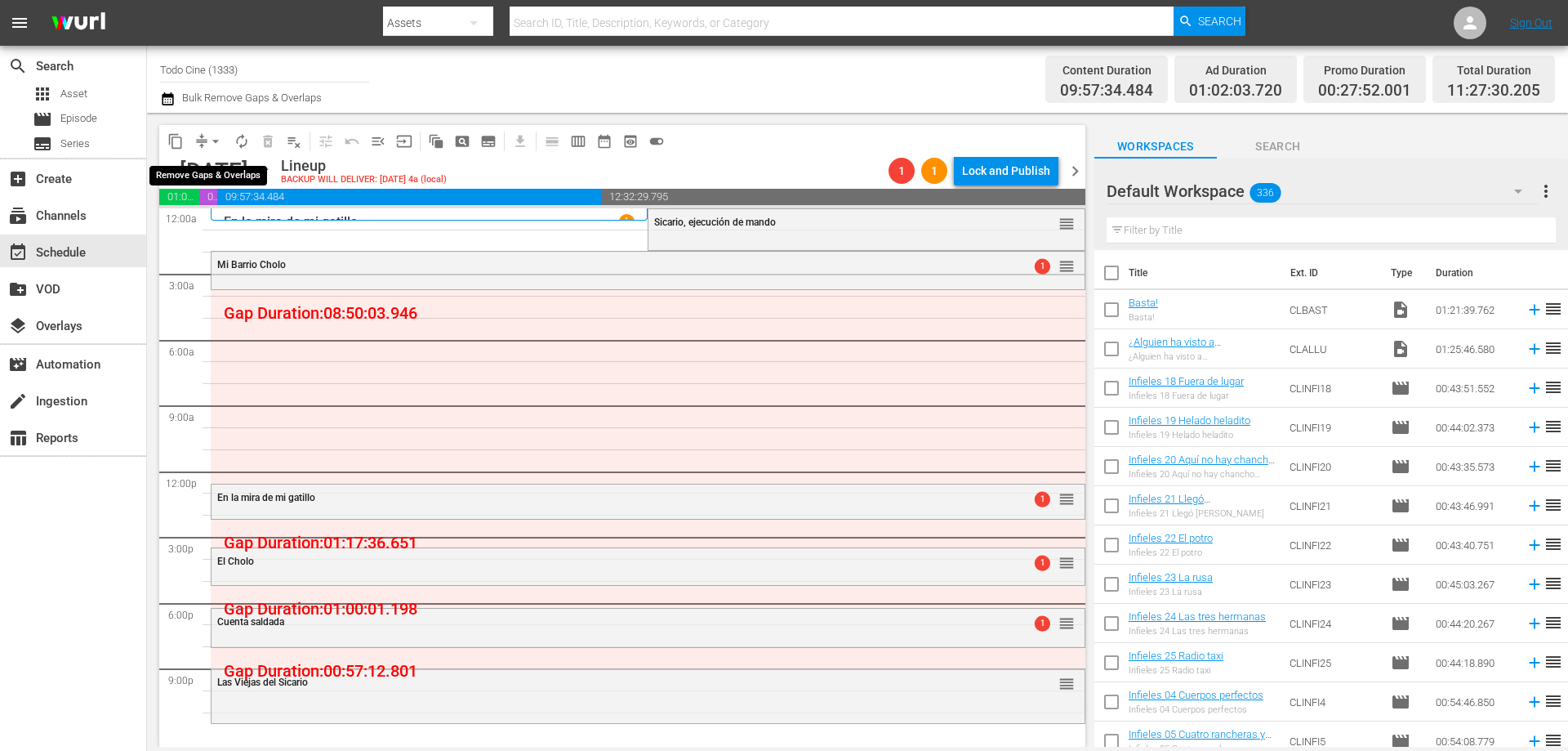 click on "arrow_drop_down" at bounding box center (216, 141) 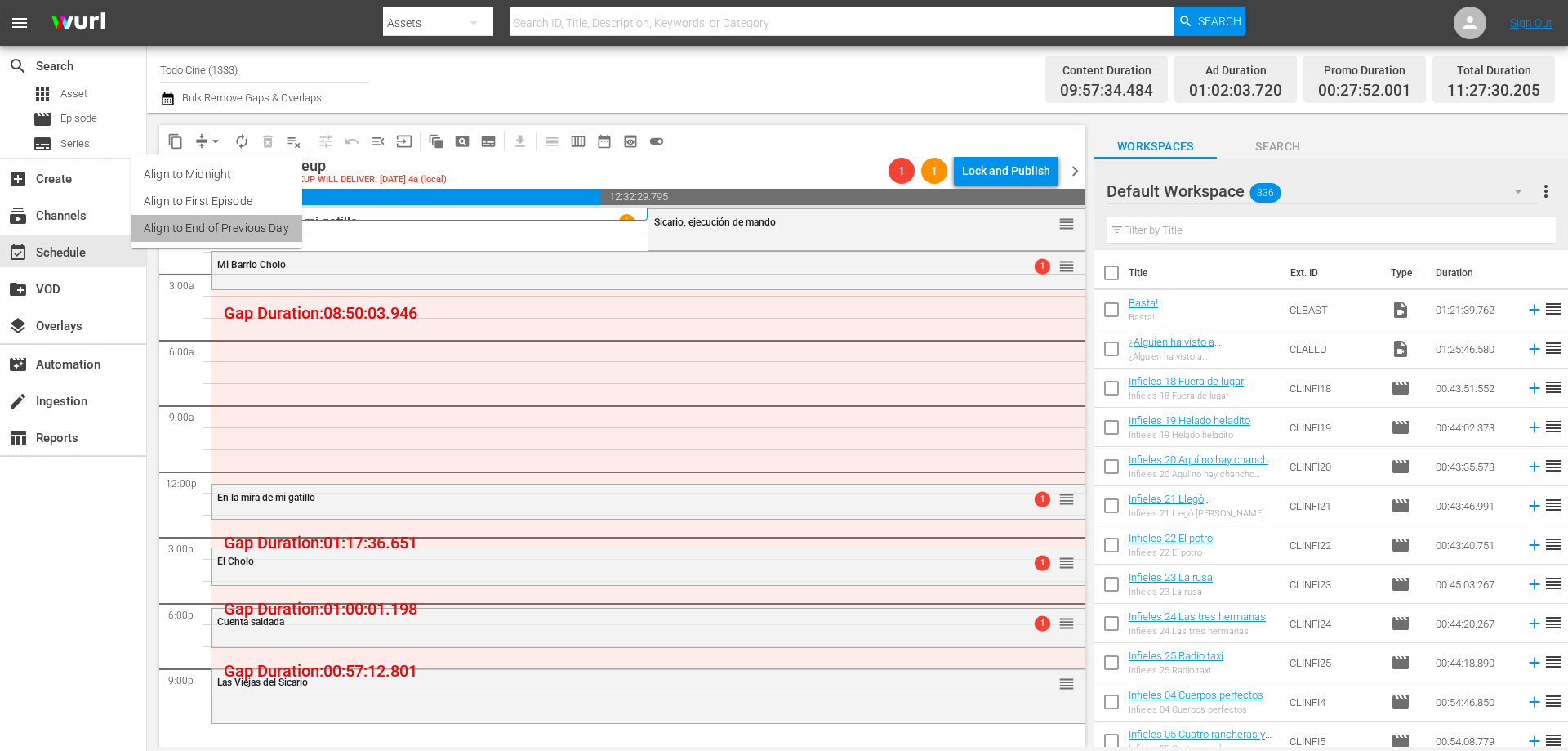click on "Align to End of Previous Day" at bounding box center (216, 228) 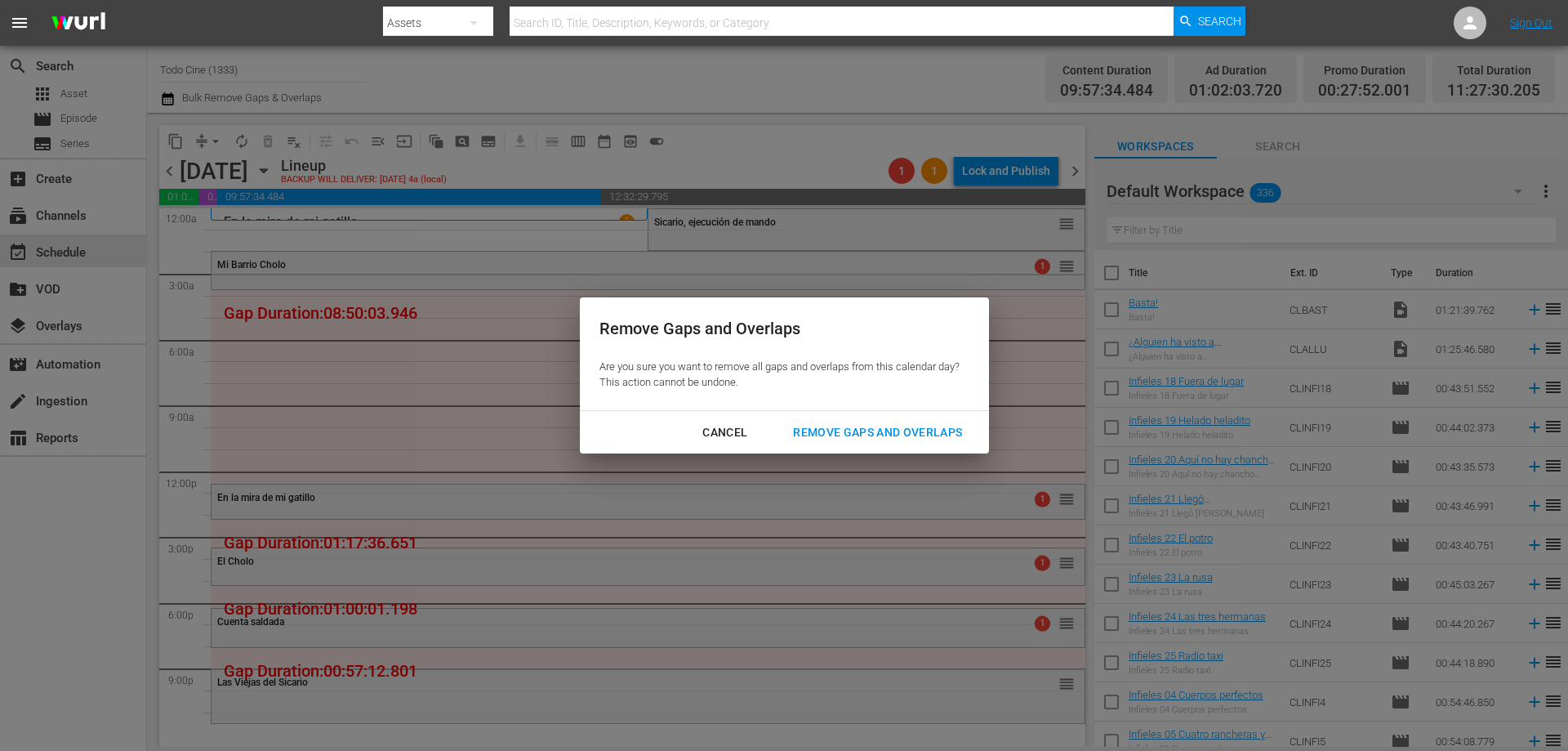 click on "Remove Gaps and Overlaps" at bounding box center (877, 432) 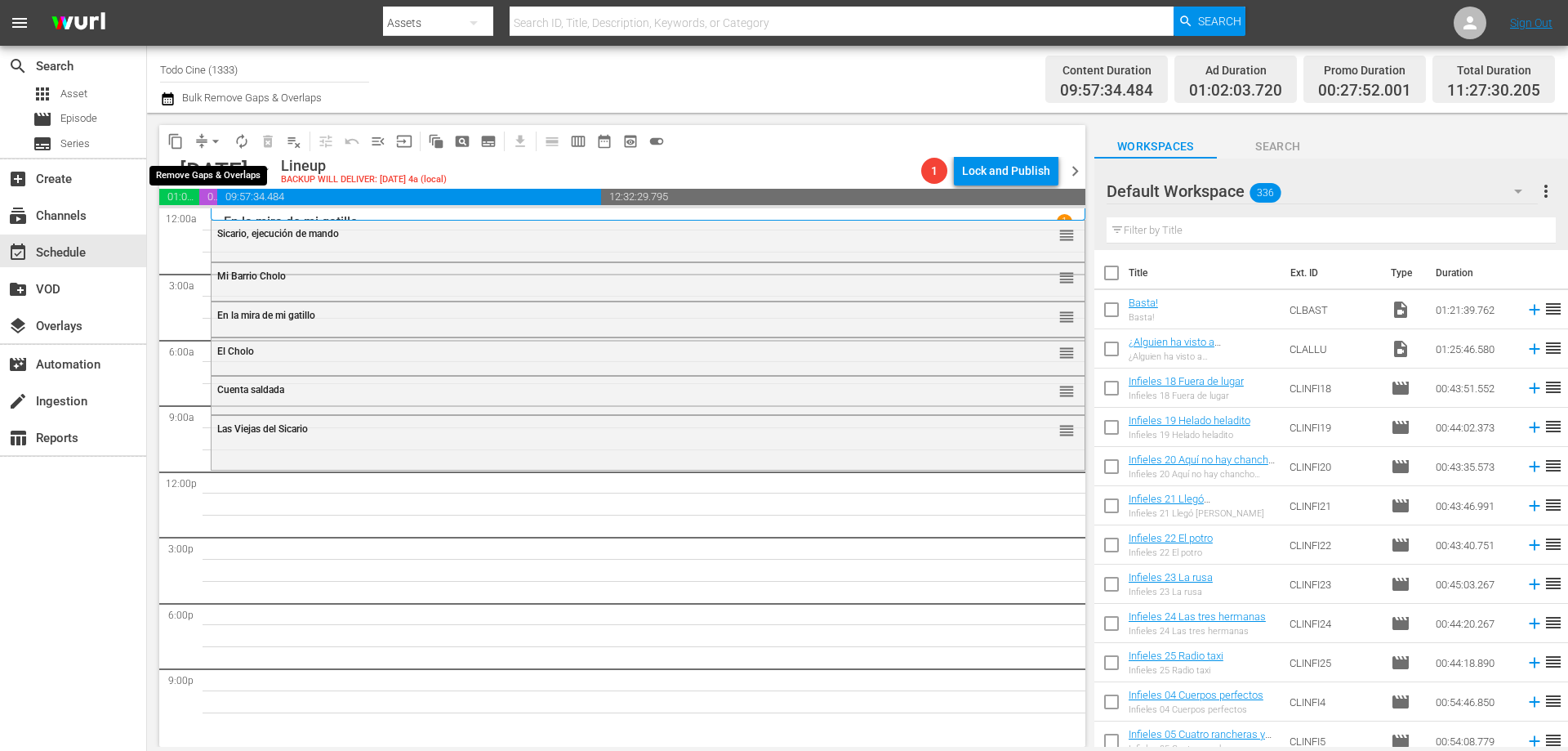 click on "arrow_drop_down" at bounding box center (216, 141) 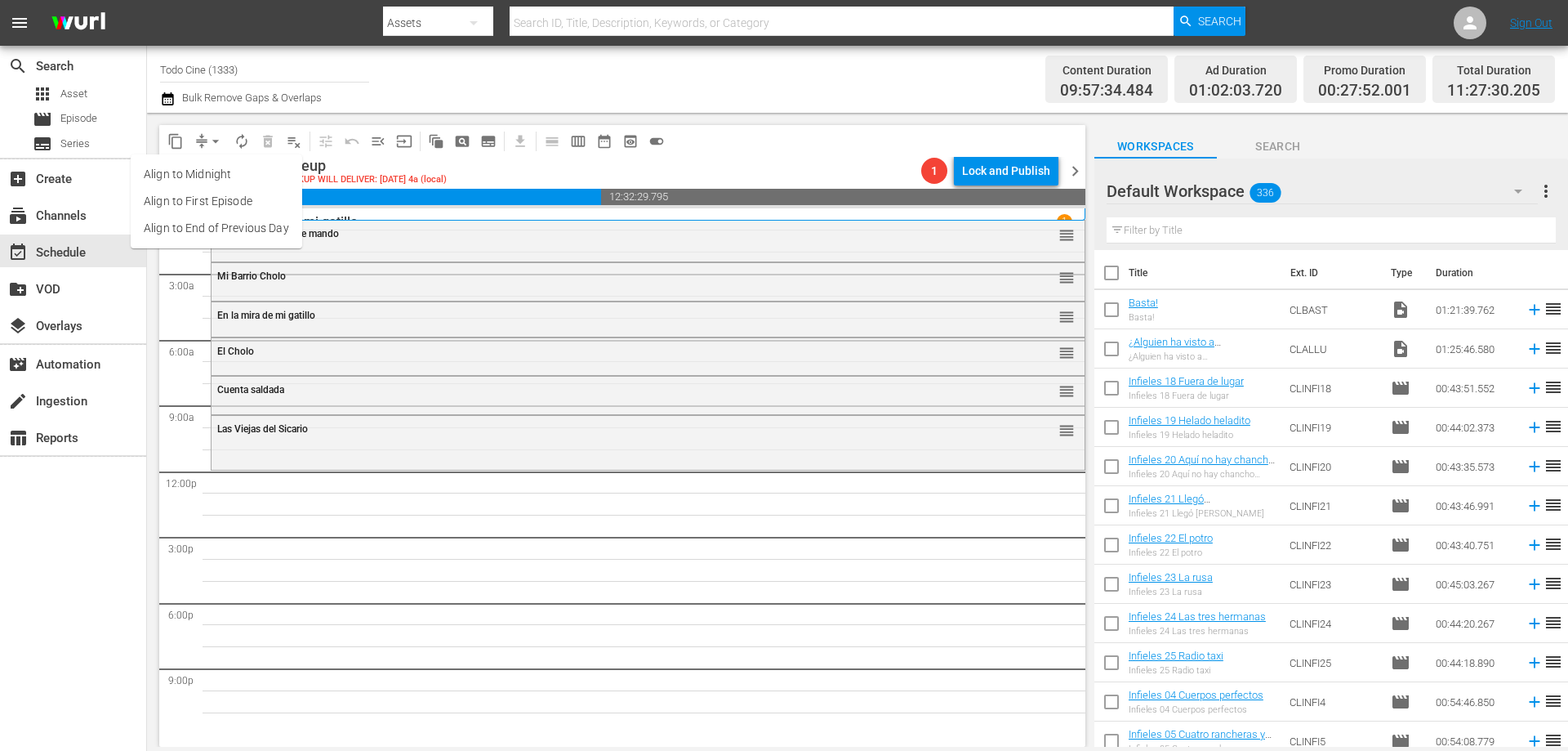 click on "Align to End of Previous Day" at bounding box center (216, 228) 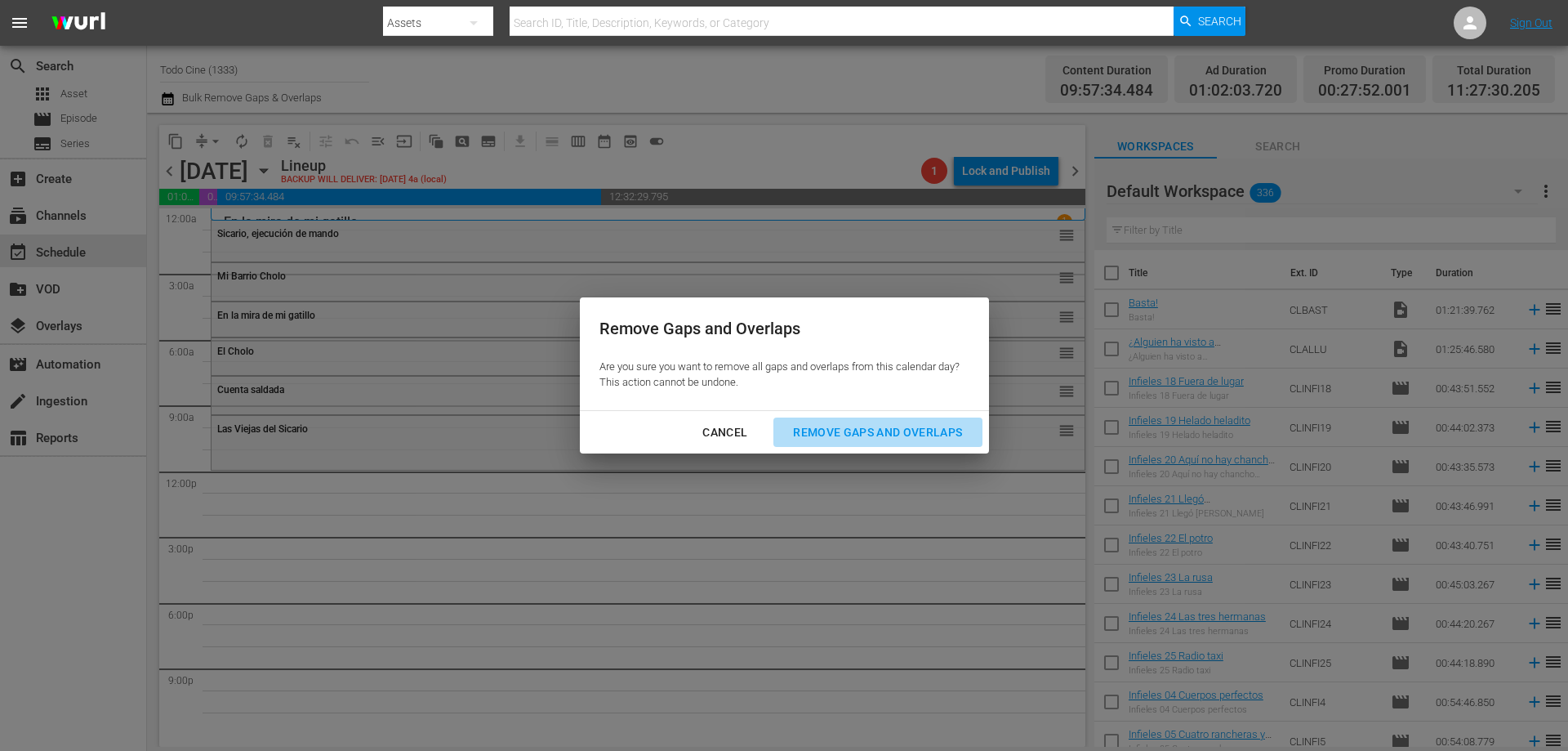 click on "Remove Gaps and Overlaps" at bounding box center (877, 432) 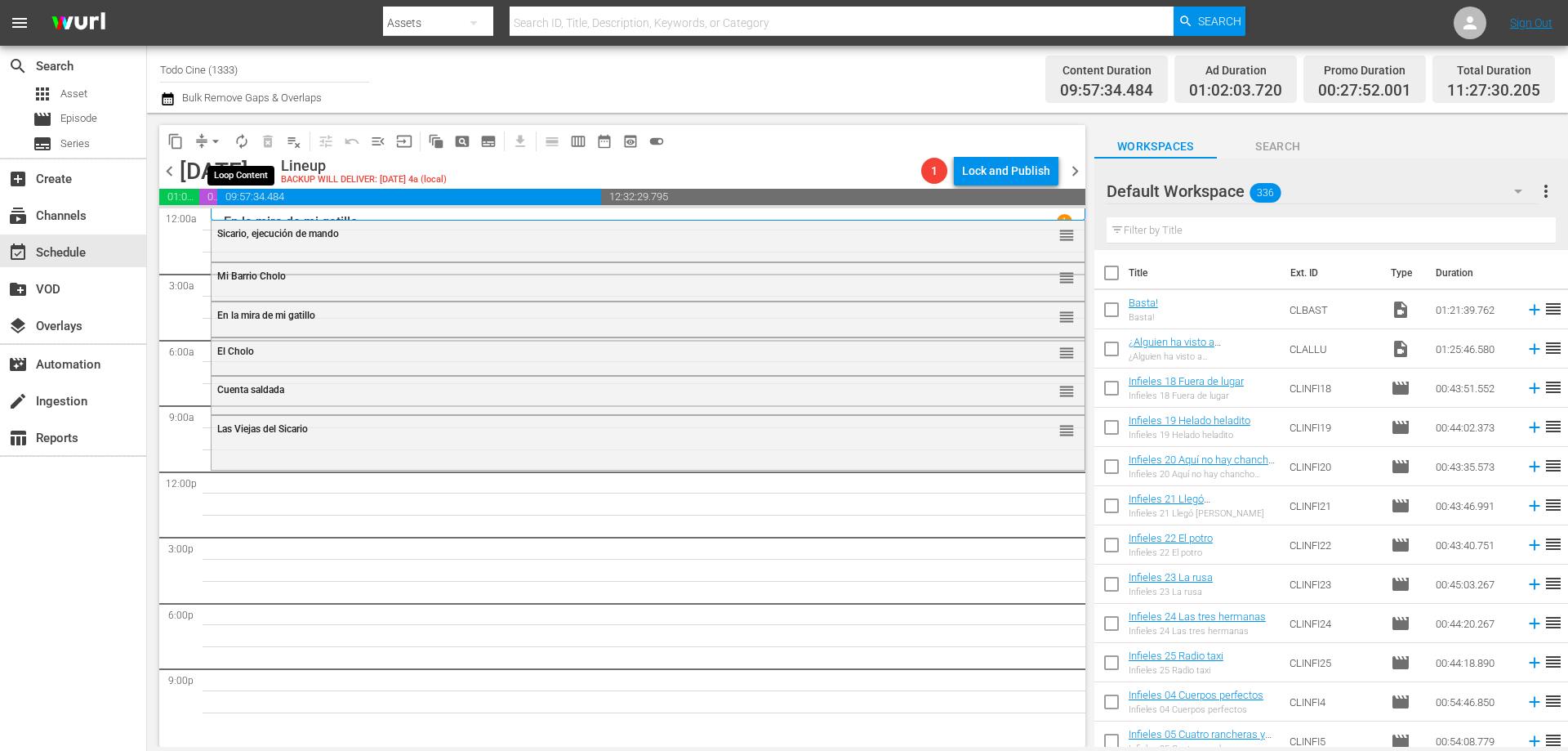 click on "autorenew_outlined" at bounding box center [242, 141] 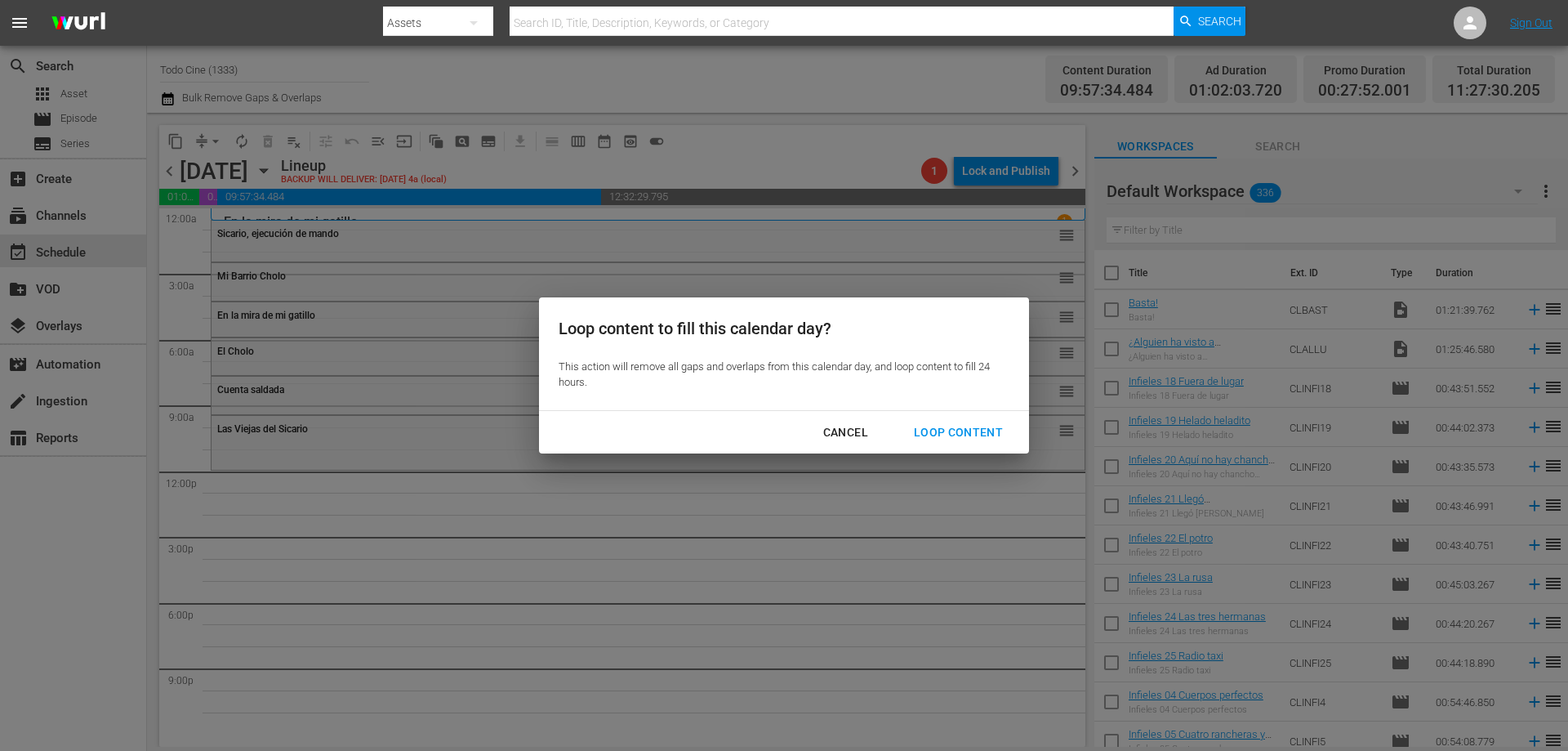 click on "Loop Content" at bounding box center [958, 432] 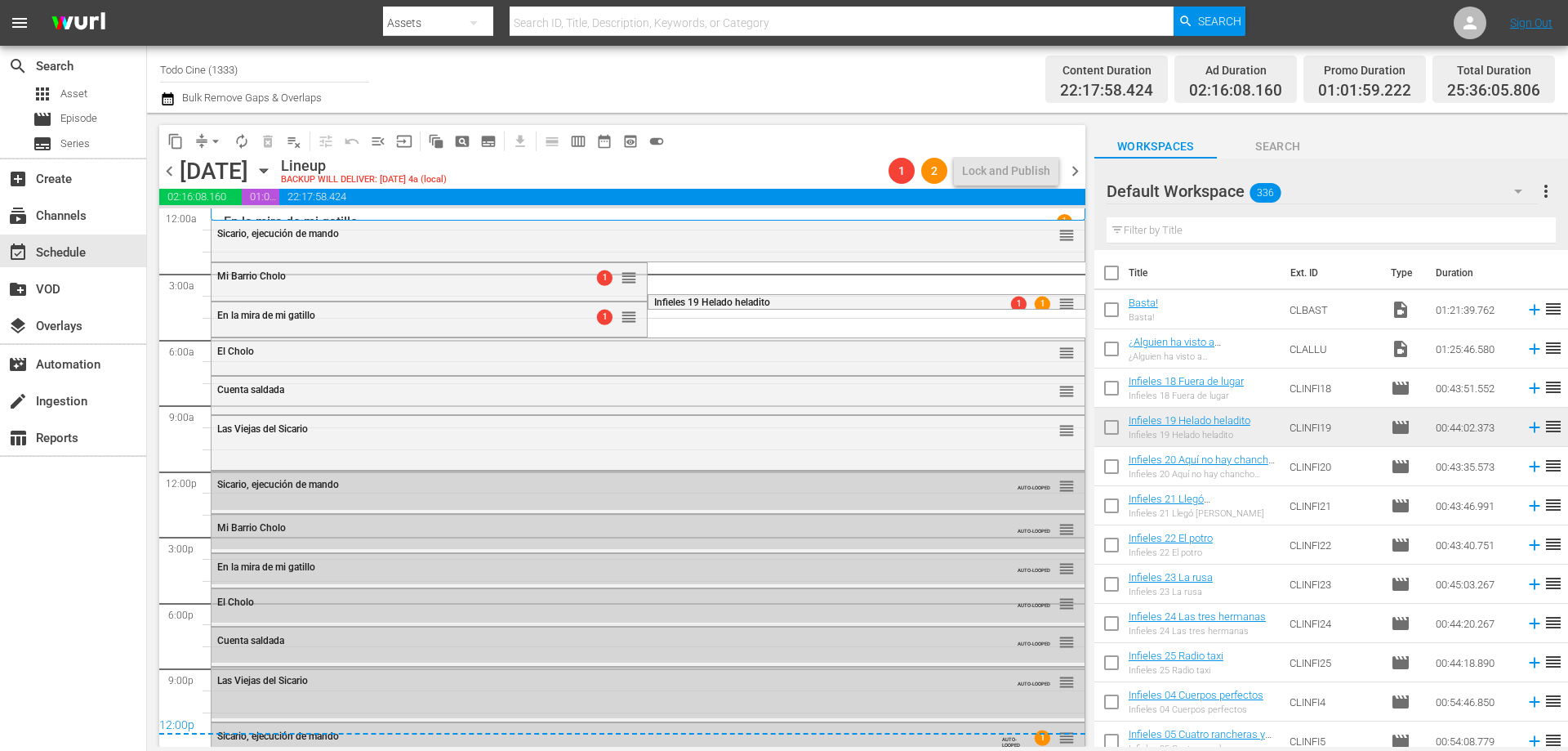 click on "chevron_right" at bounding box center (1075, 171) 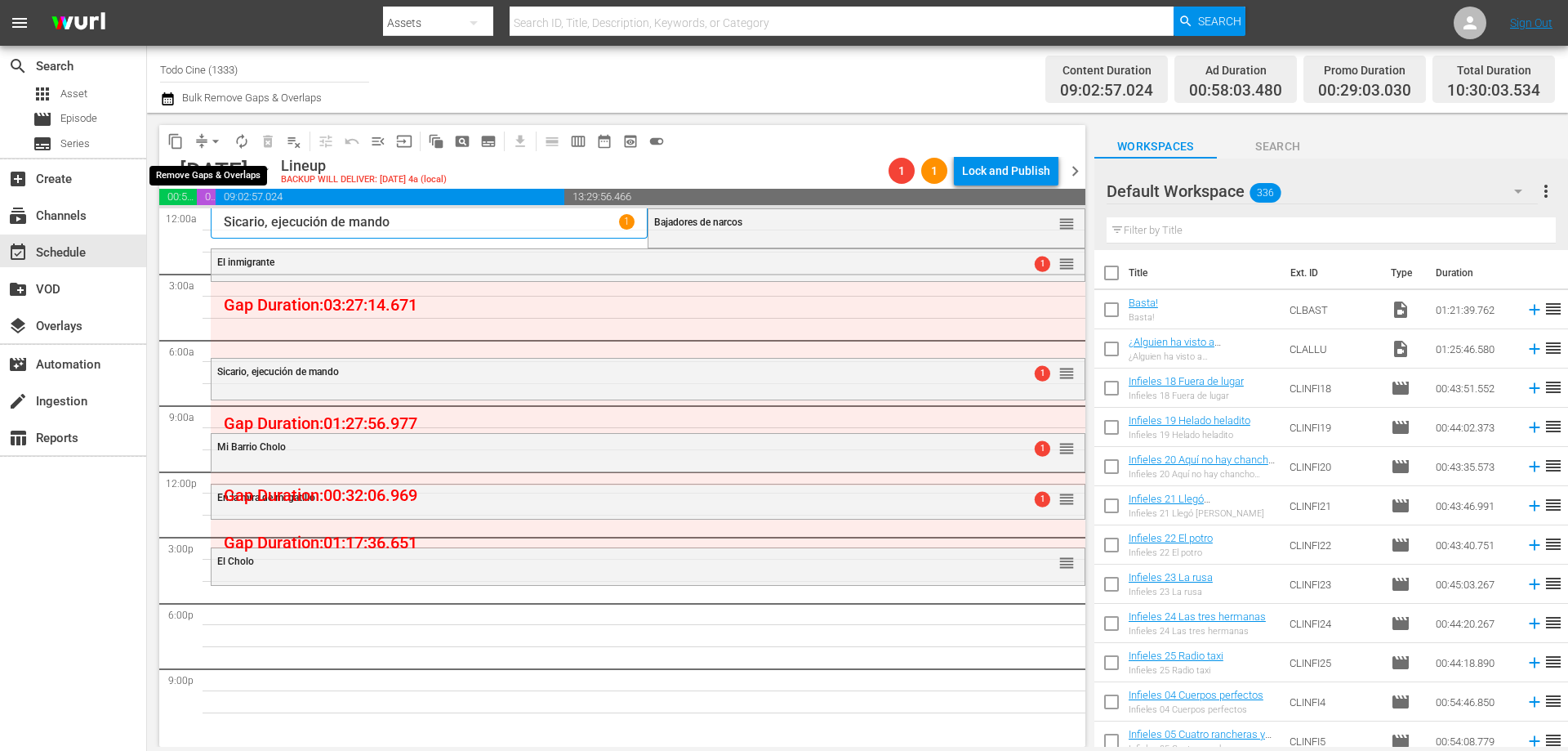 click on "arrow_drop_down" at bounding box center [216, 141] 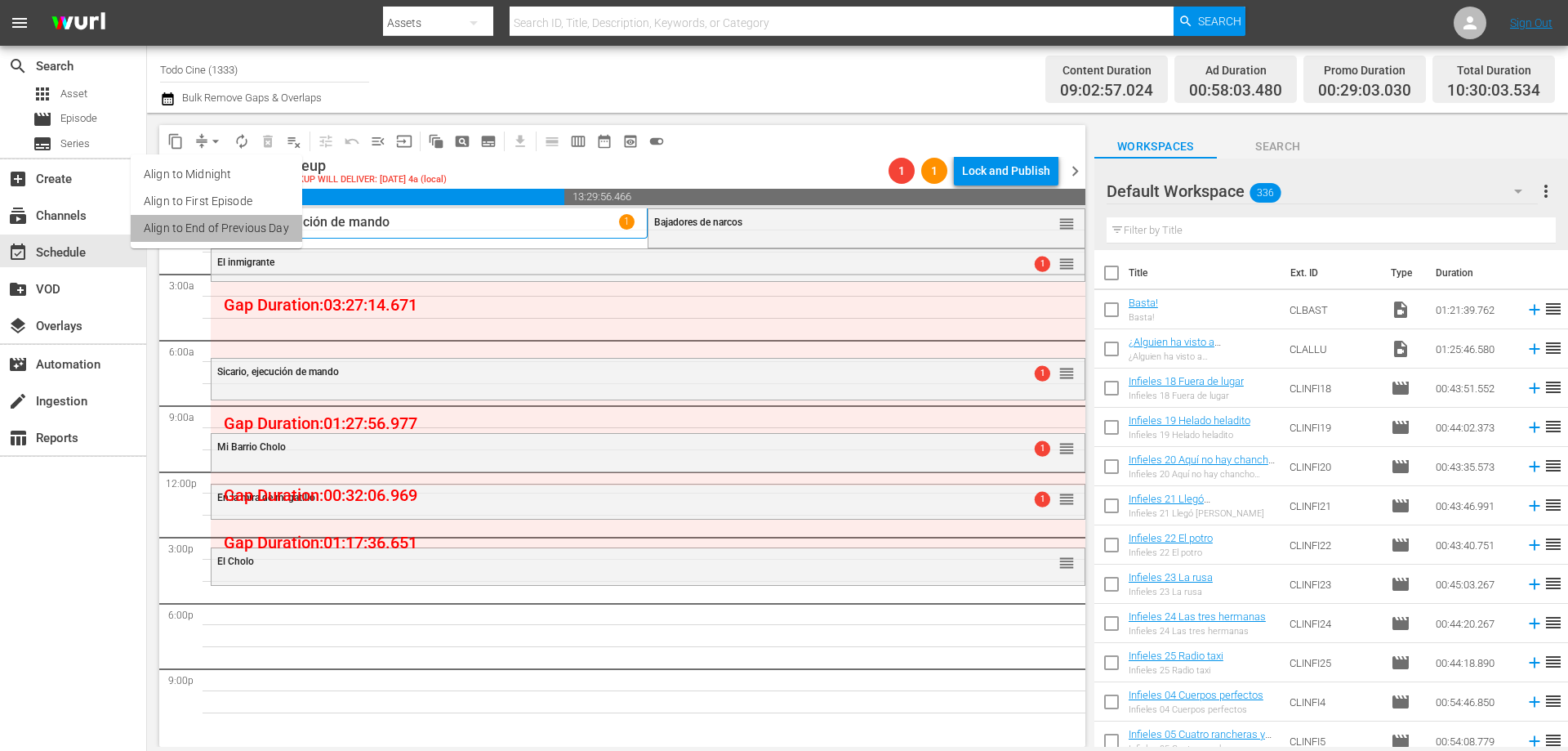 click on "Align to End of Previous Day" at bounding box center (216, 228) 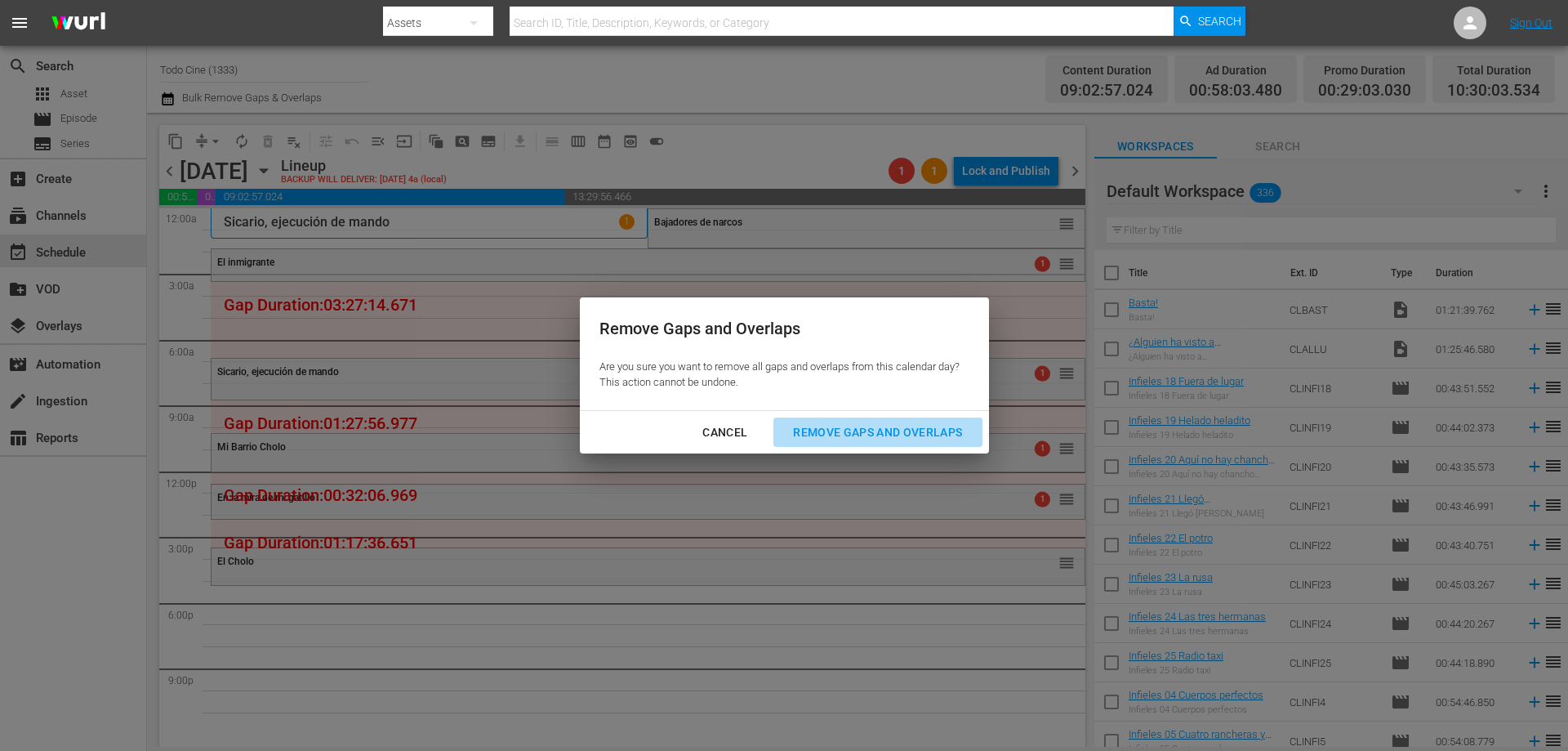 click on "Remove Gaps and Overlaps" at bounding box center [877, 432] 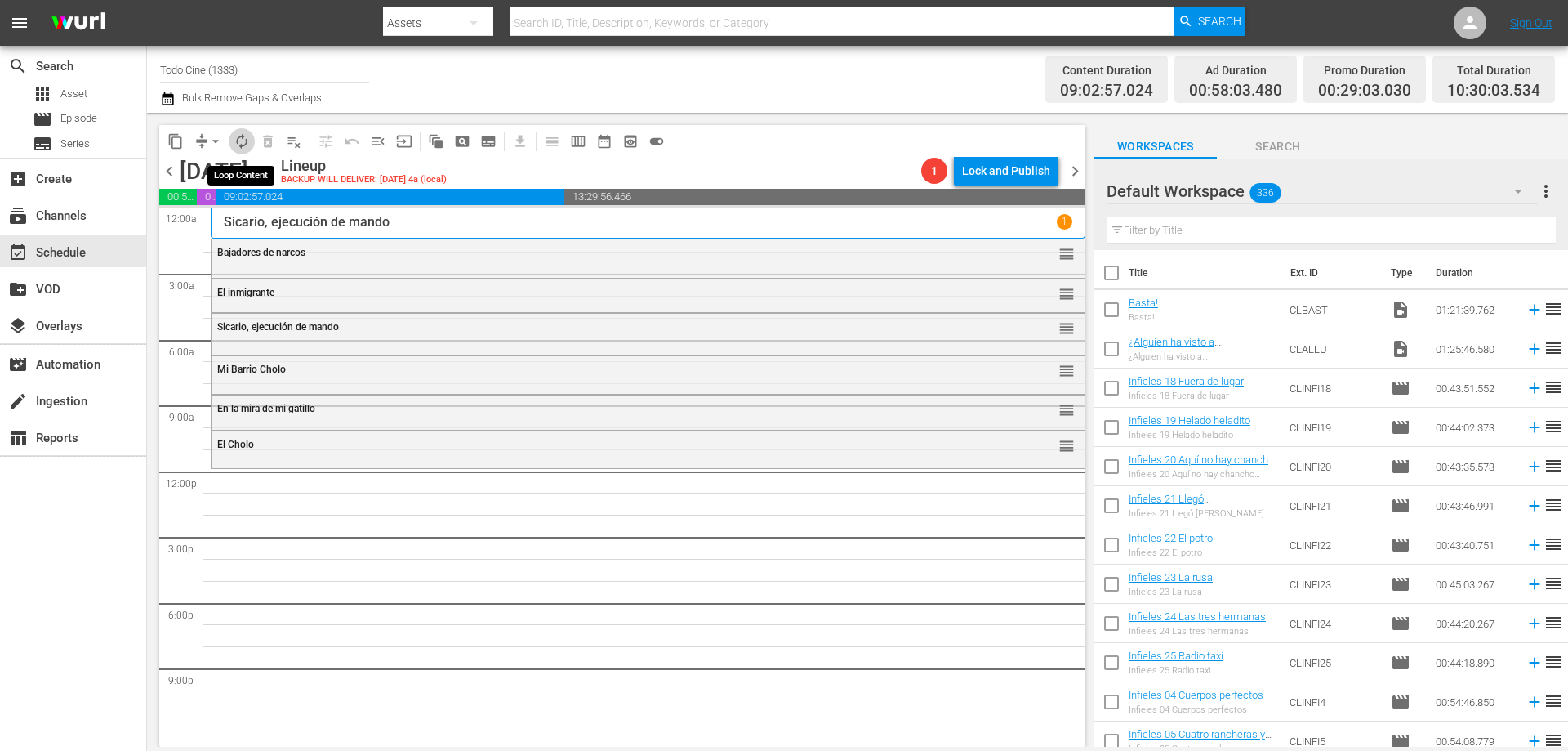 click on "autorenew_outlined" at bounding box center [242, 141] 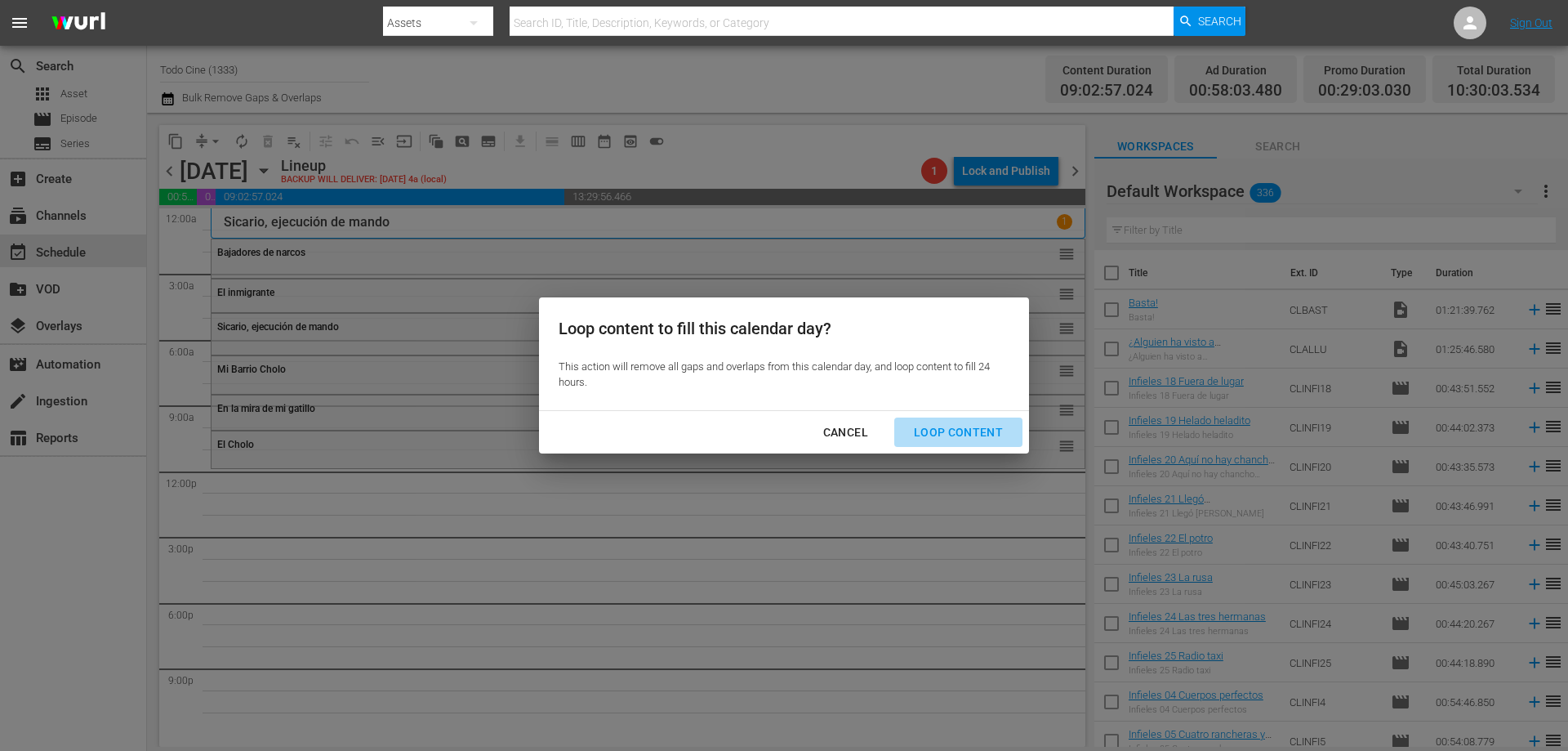 click on "Loop Content" at bounding box center (958, 432) 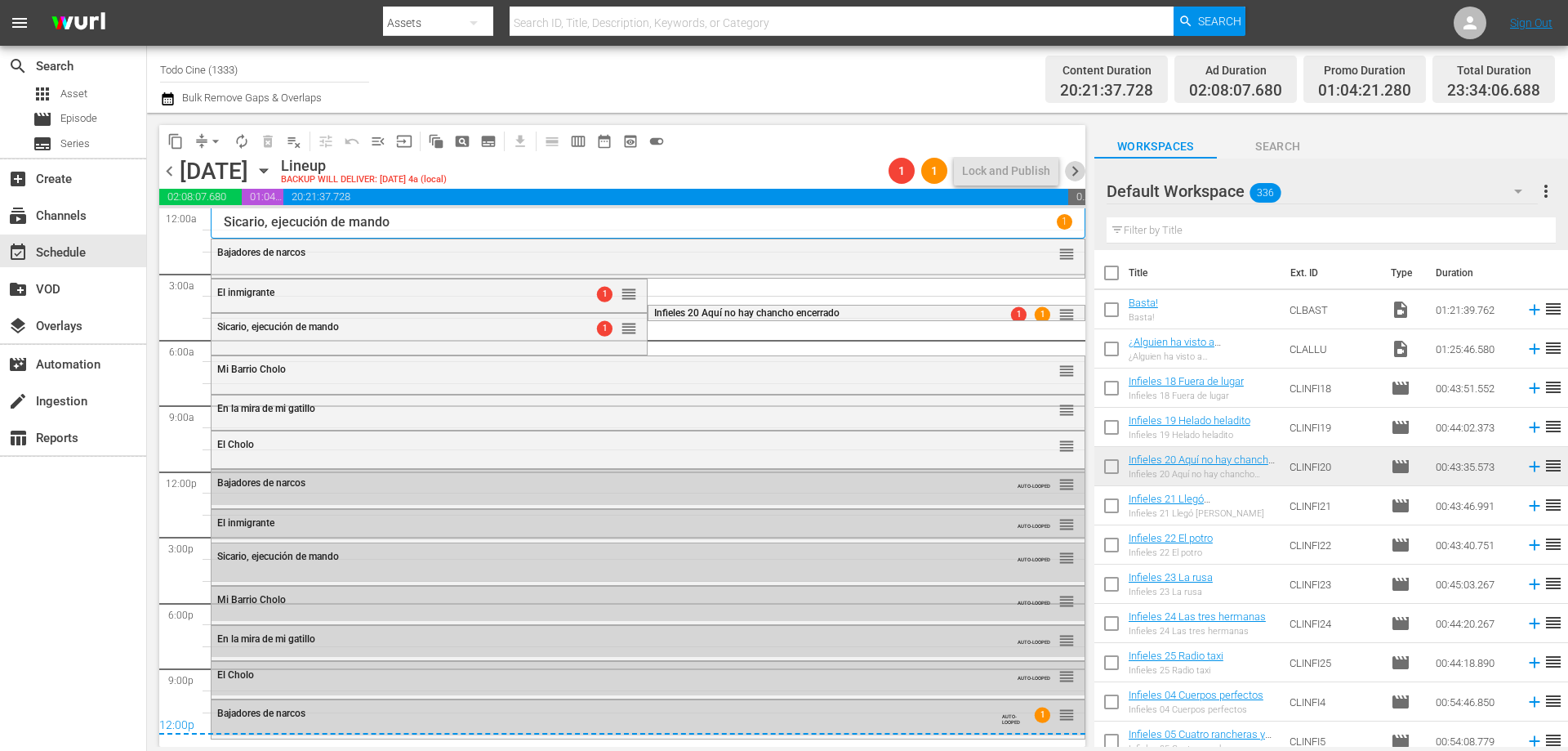 click on "chevron_right" at bounding box center [1075, 171] 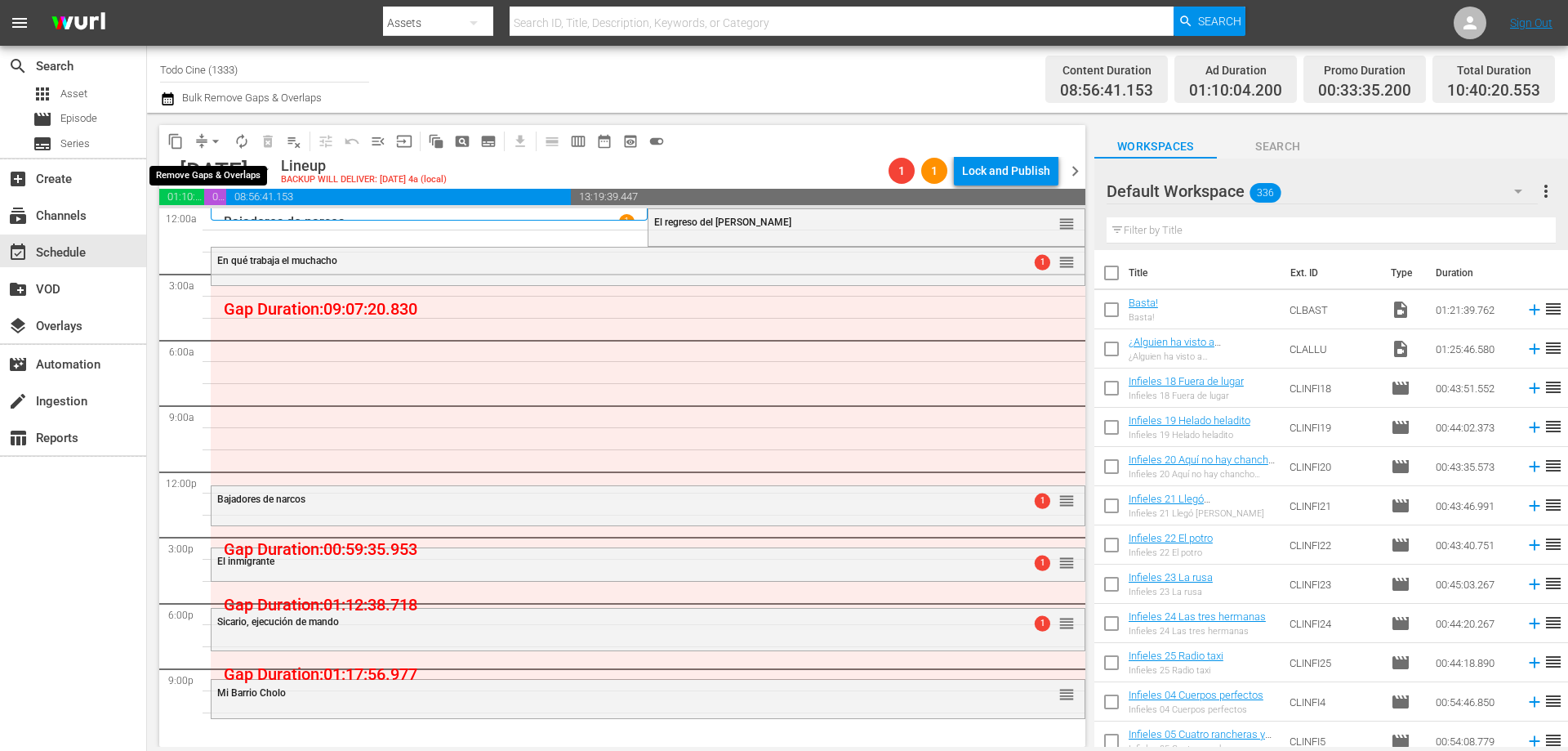 click on "arrow_drop_down" at bounding box center (216, 141) 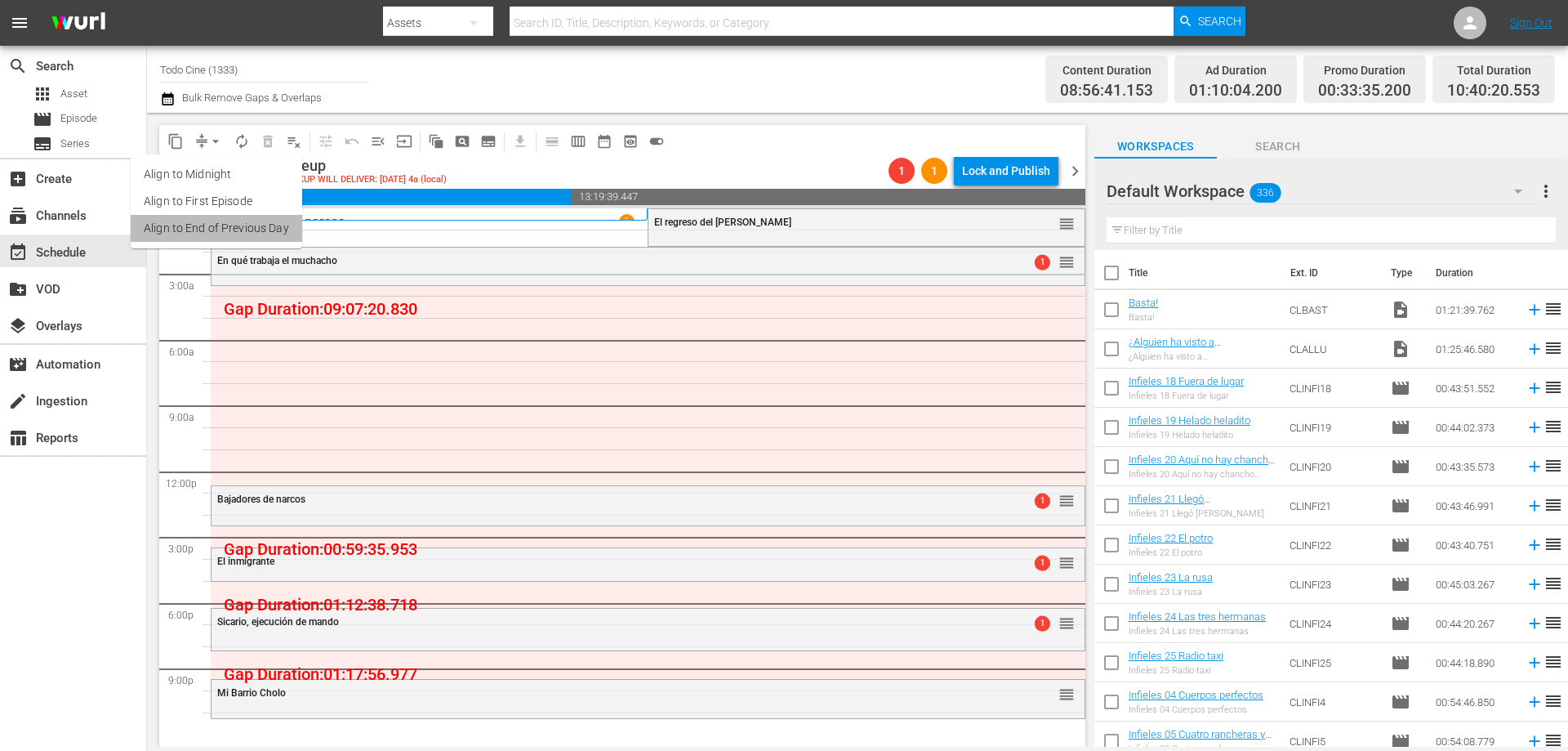 click on "Align to End of Previous Day" at bounding box center (216, 228) 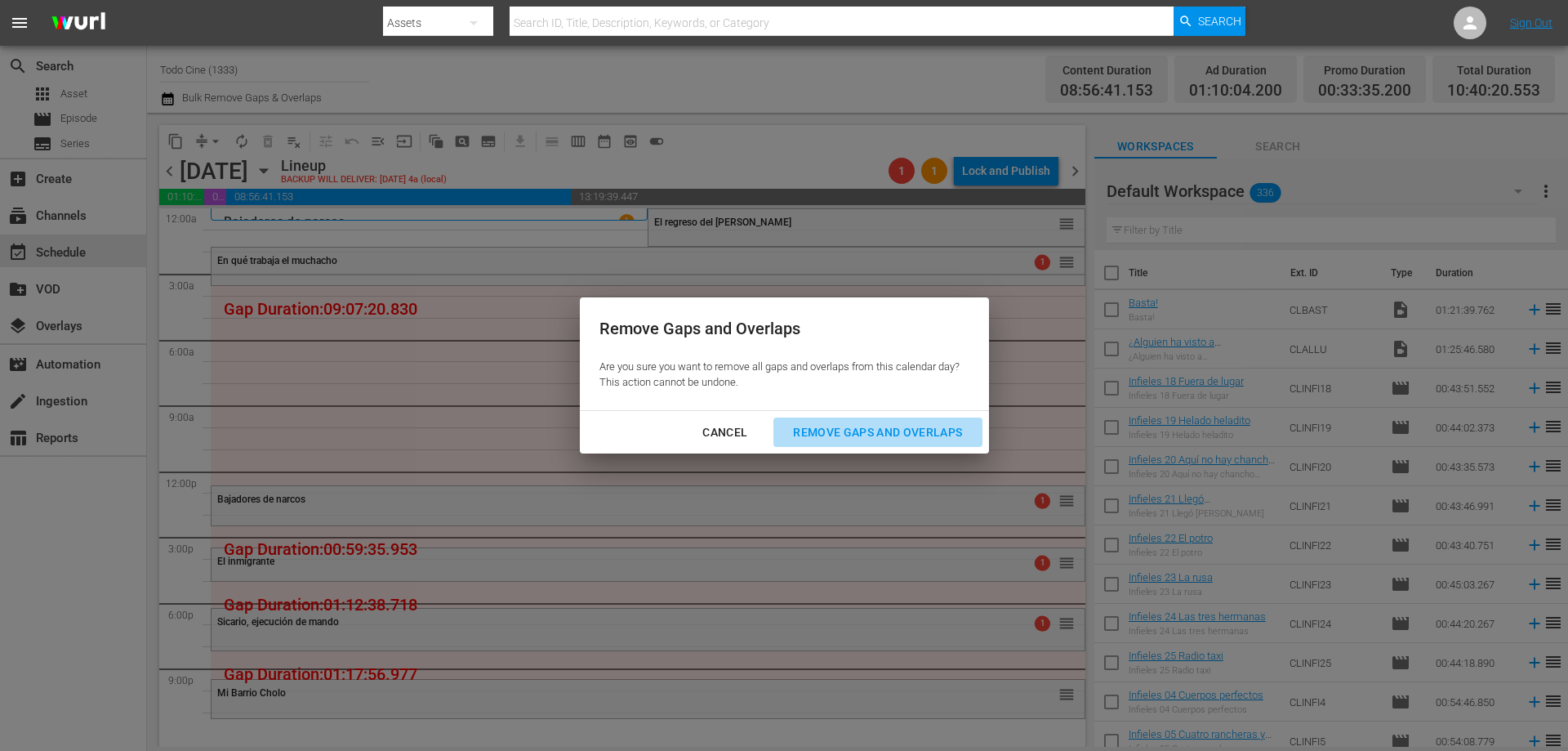 click on "Remove Gaps and Overlaps" at bounding box center [877, 432] 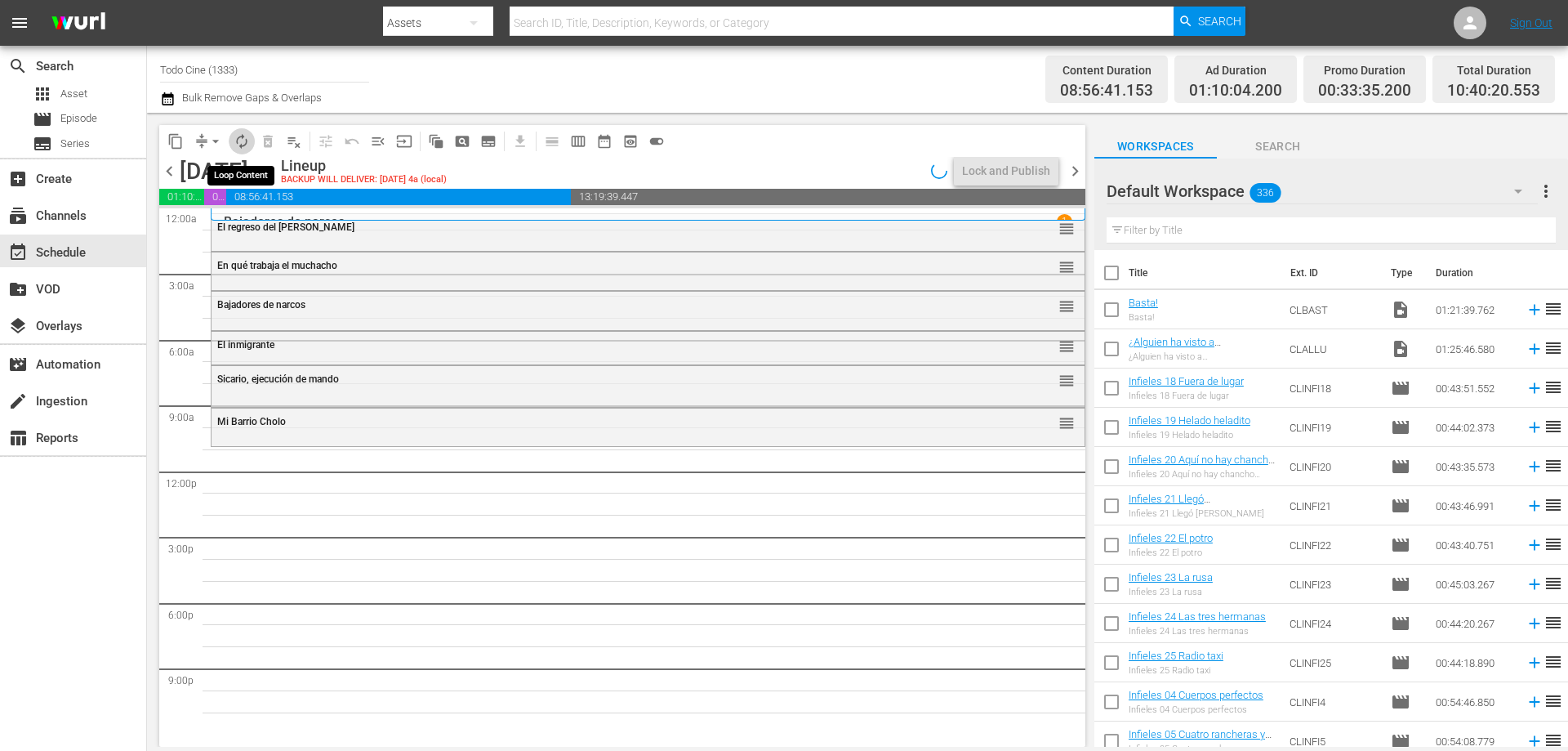 click on "autorenew_outlined" at bounding box center (242, 141) 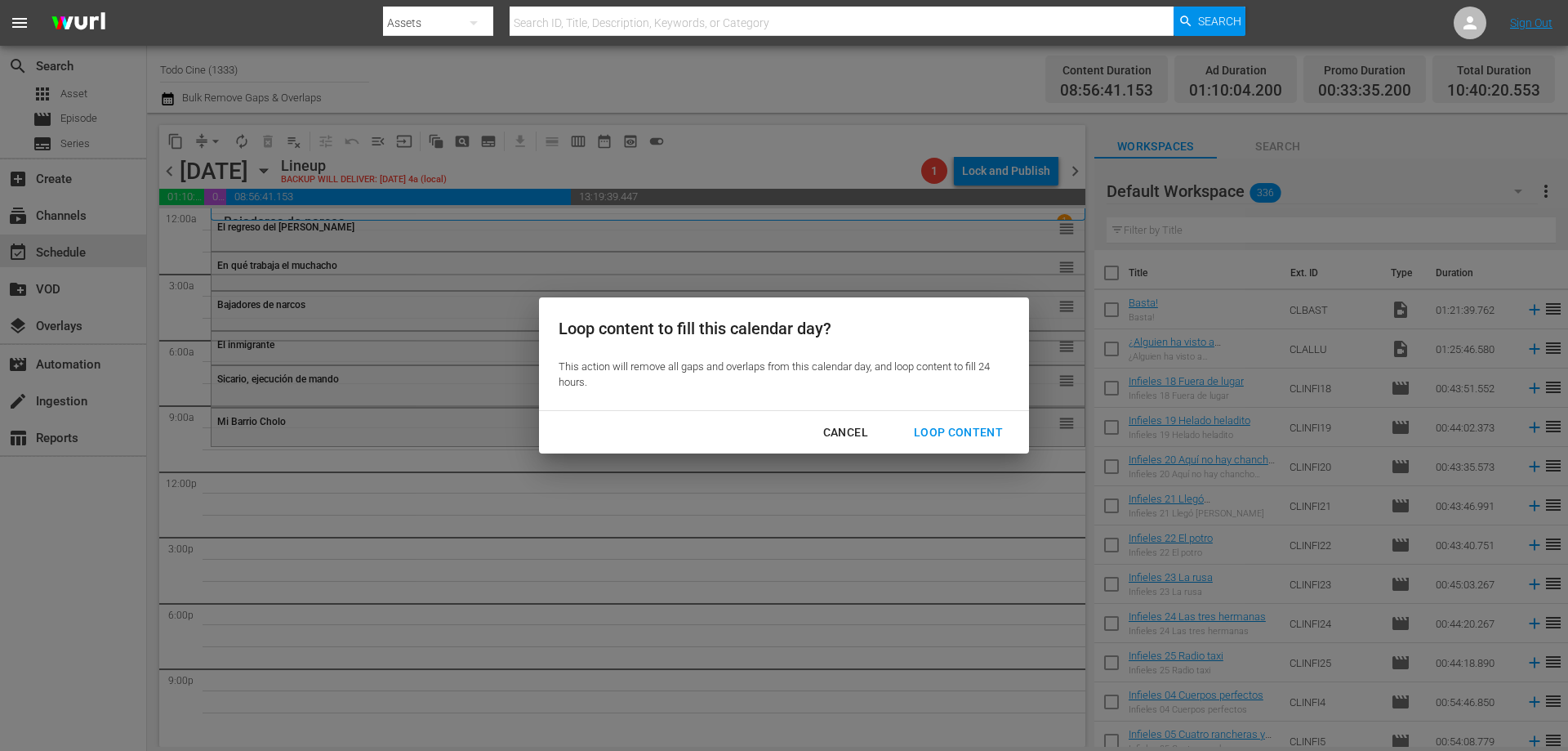 click on "Loop Content" at bounding box center (958, 432) 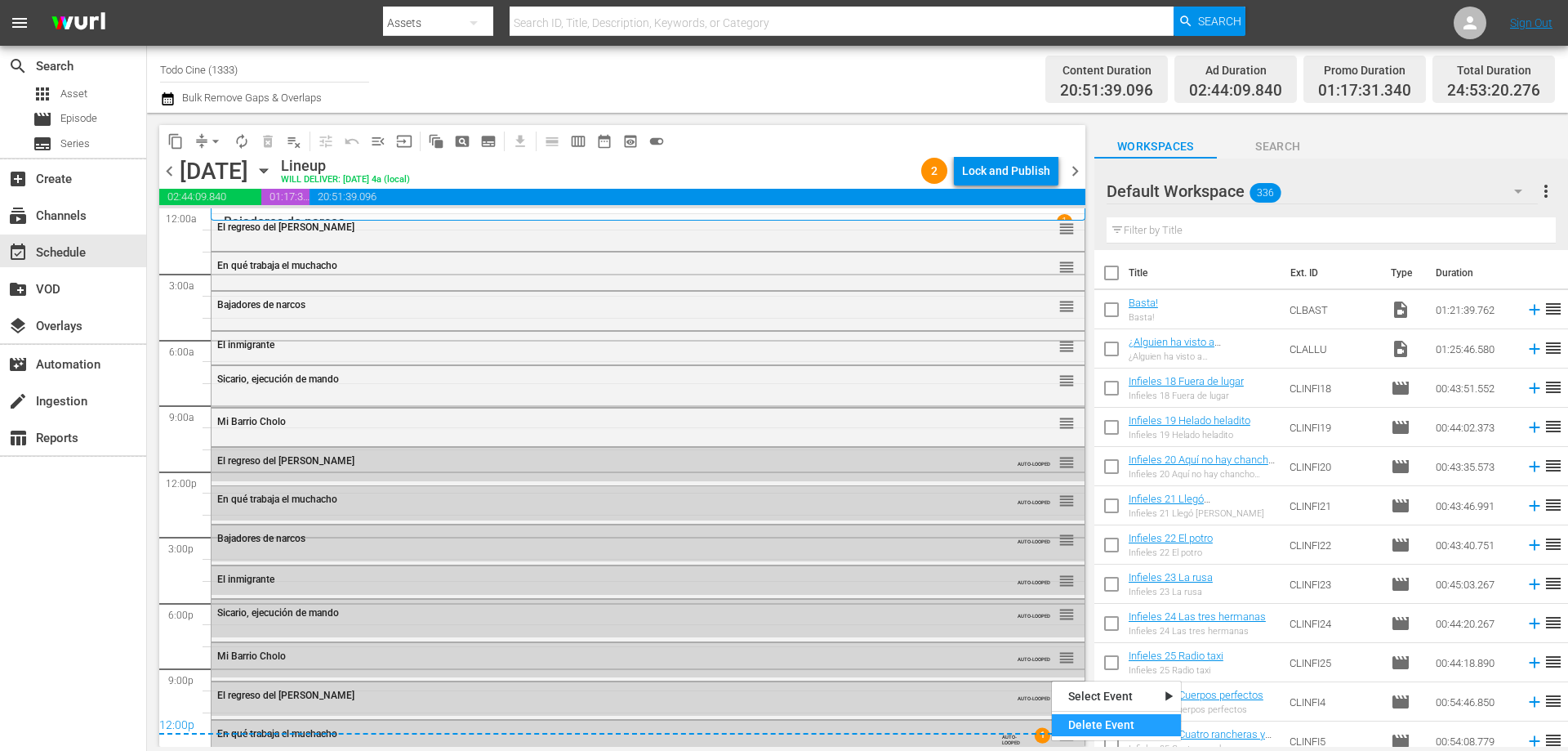 click on "Delete Event" at bounding box center [1116, 725] 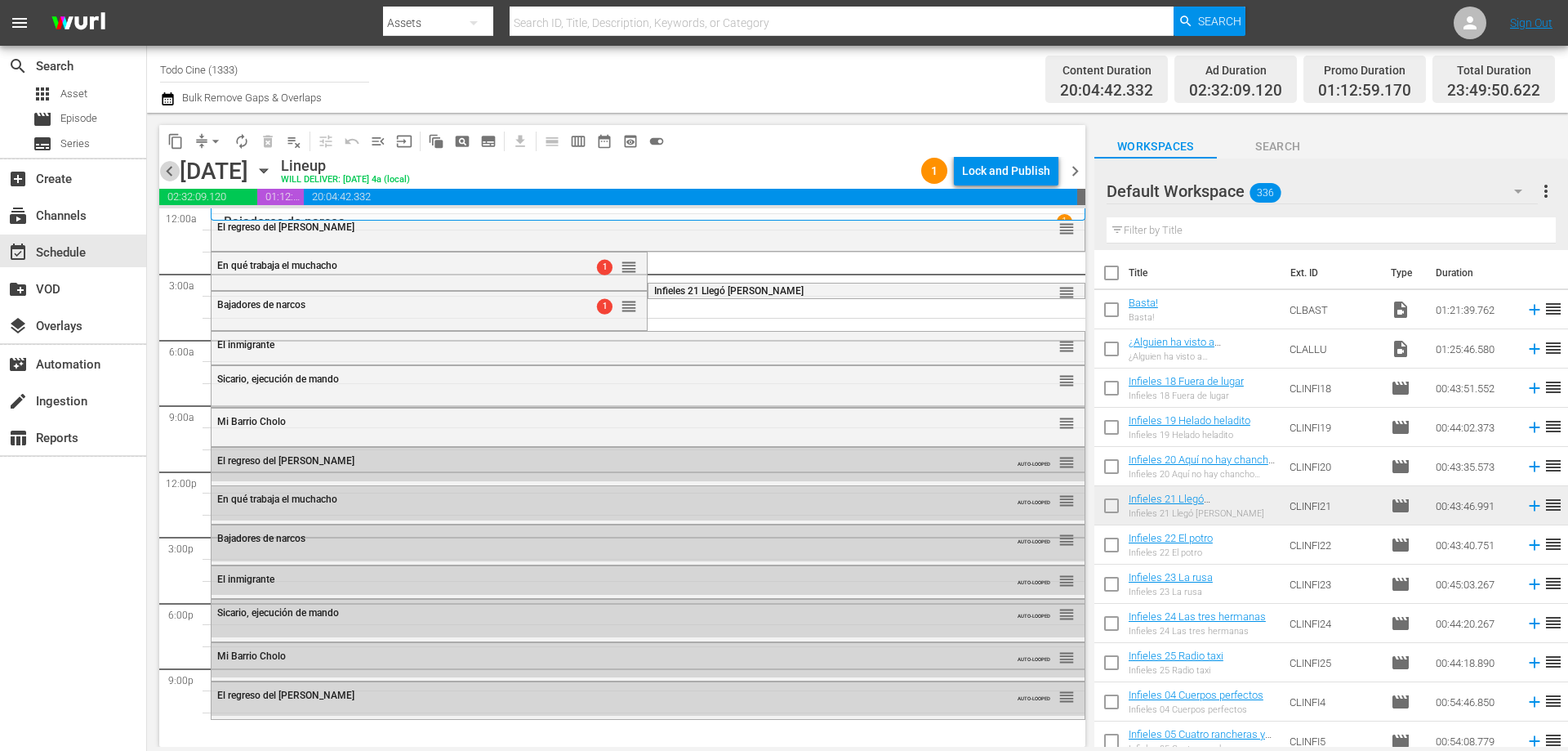 click on "chevron_left" at bounding box center [169, 171] 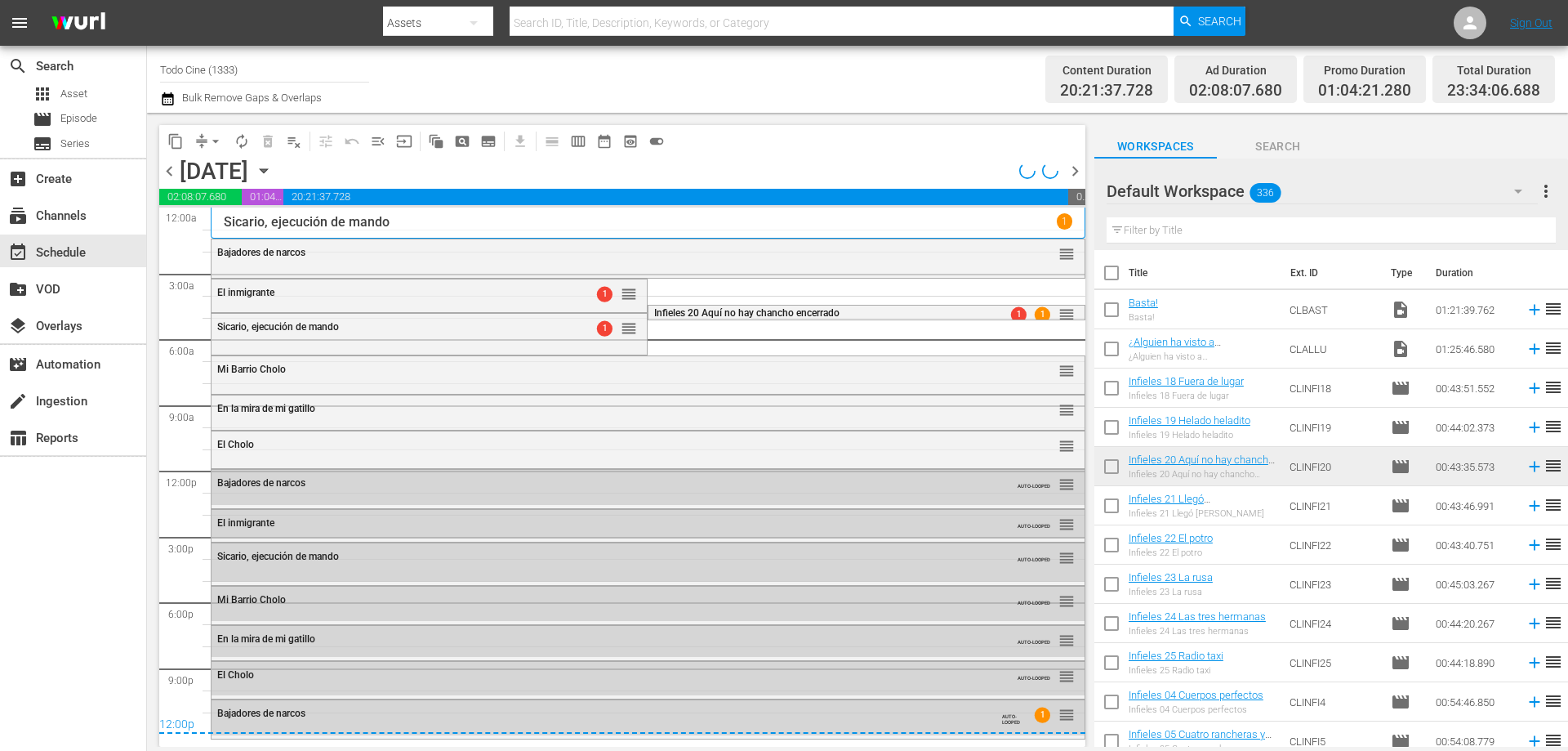 click on "chevron_right" at bounding box center (1075, 171) 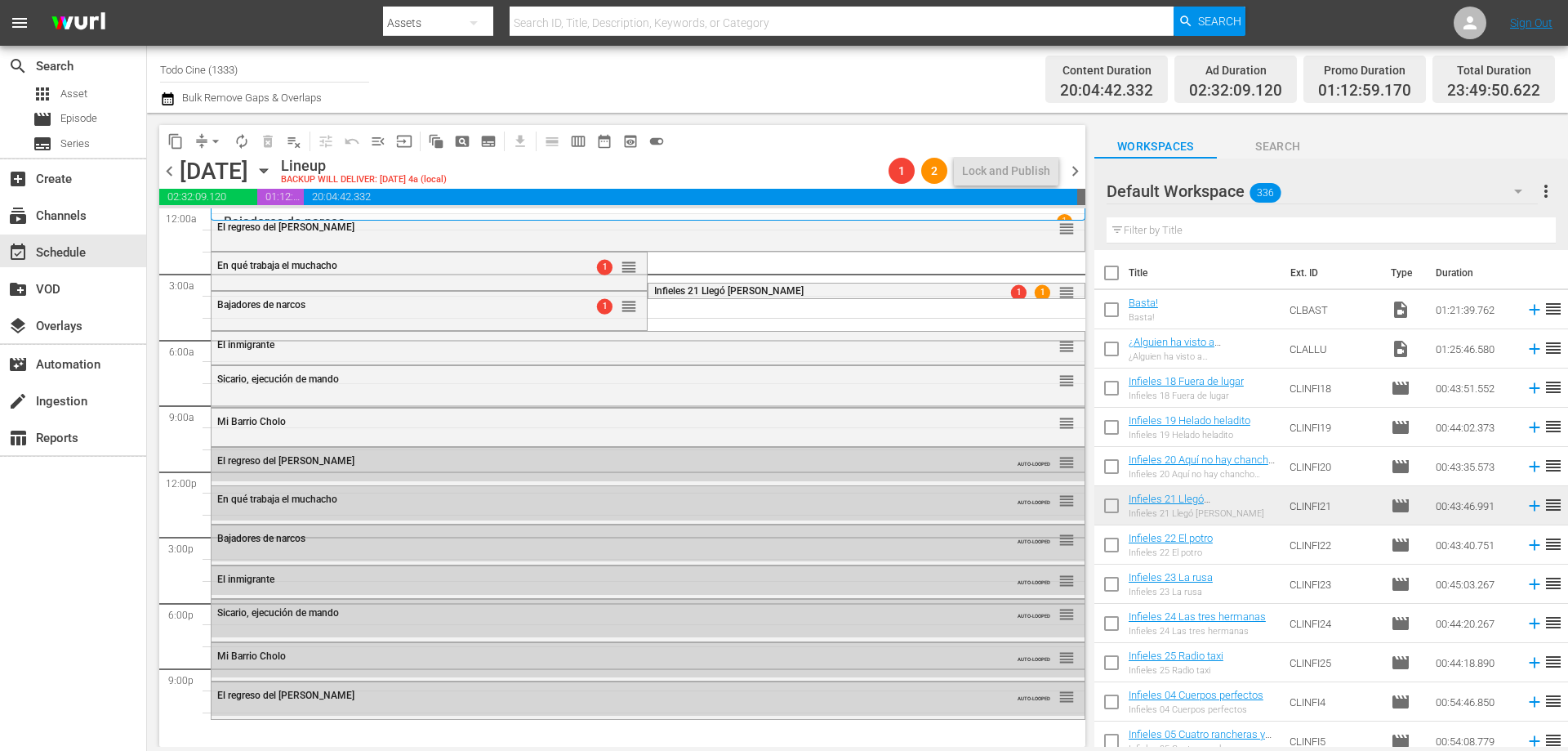 click on "chevron_right" at bounding box center [1075, 171] 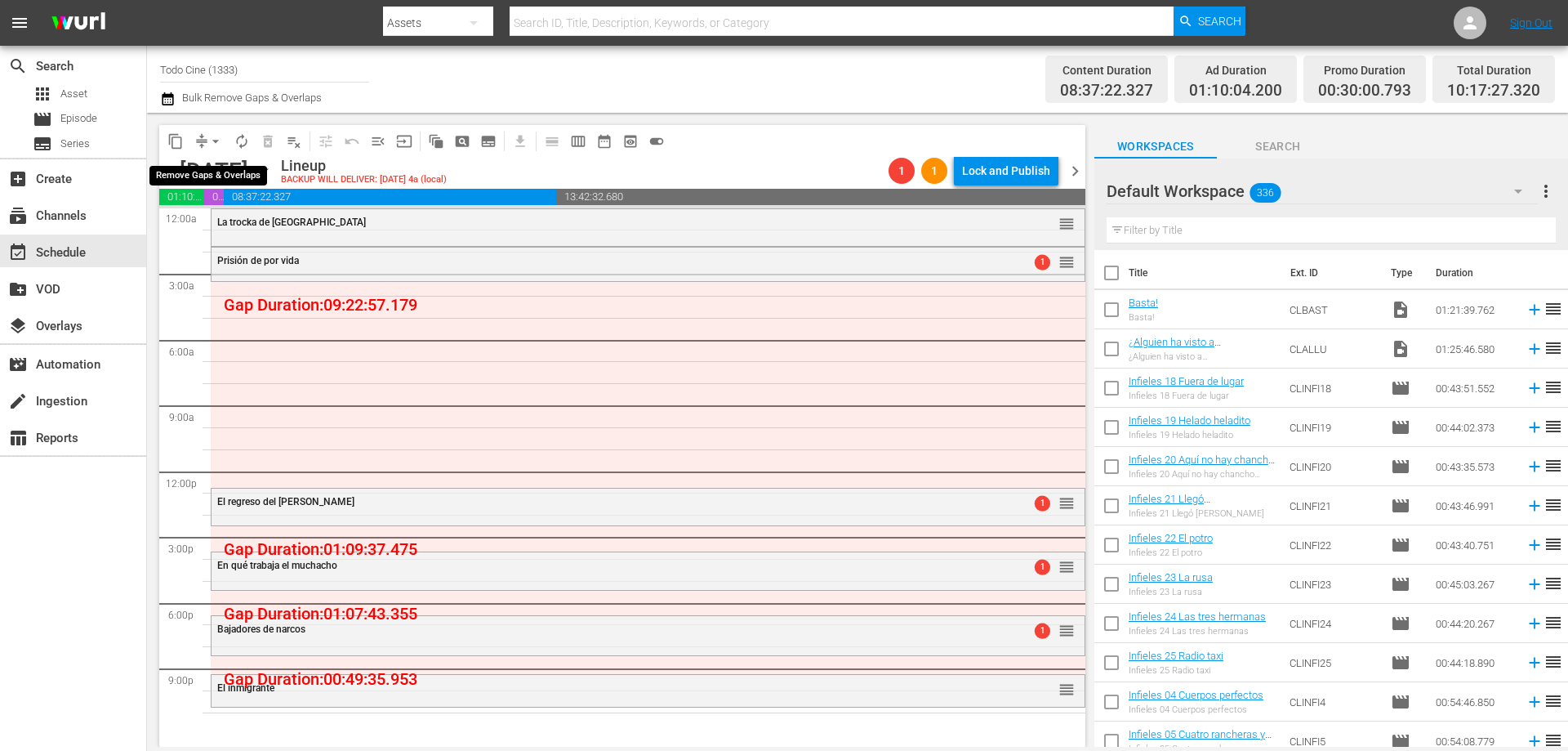 click on "arrow_drop_down" at bounding box center (216, 141) 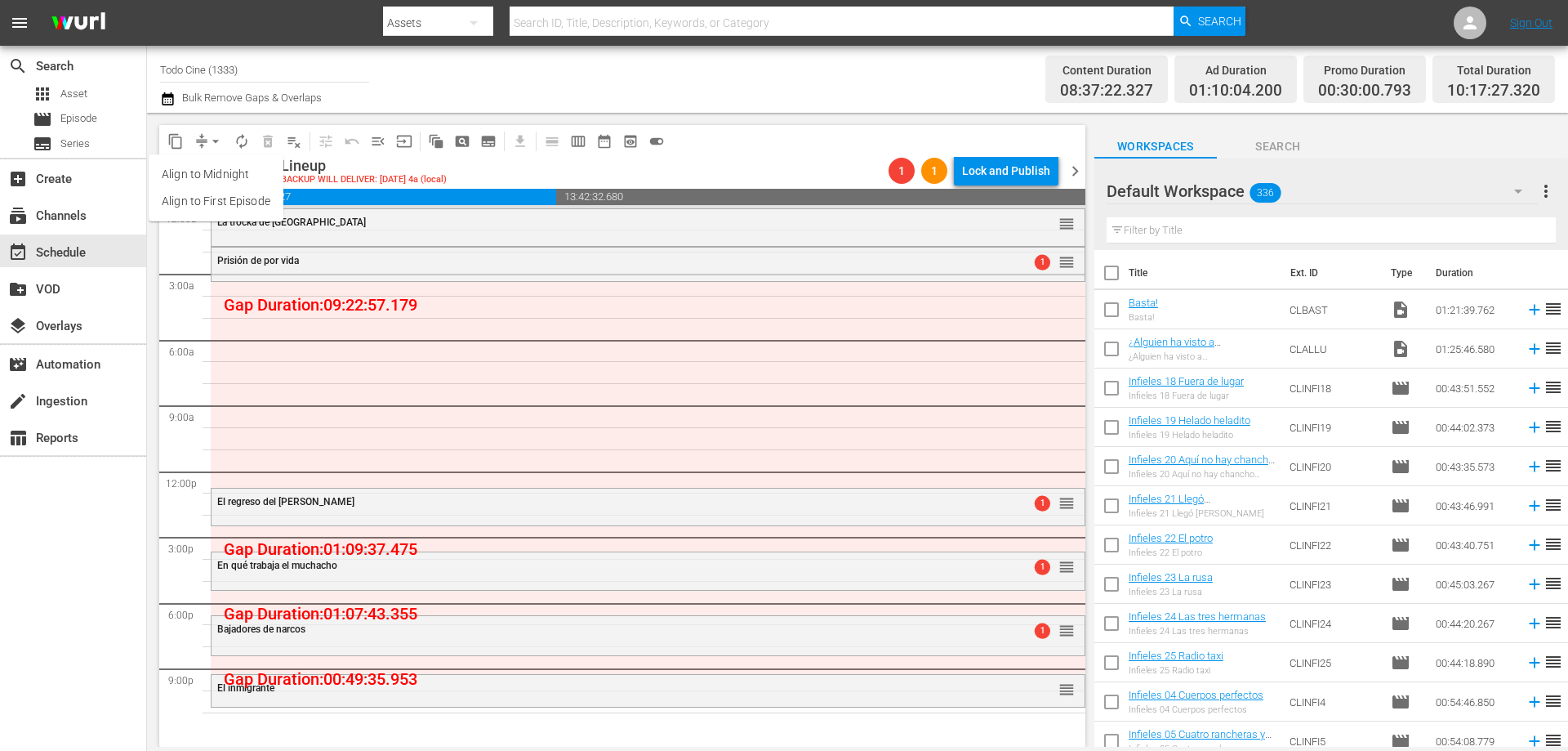 click on "Align to First Episode" at bounding box center (216, 201) 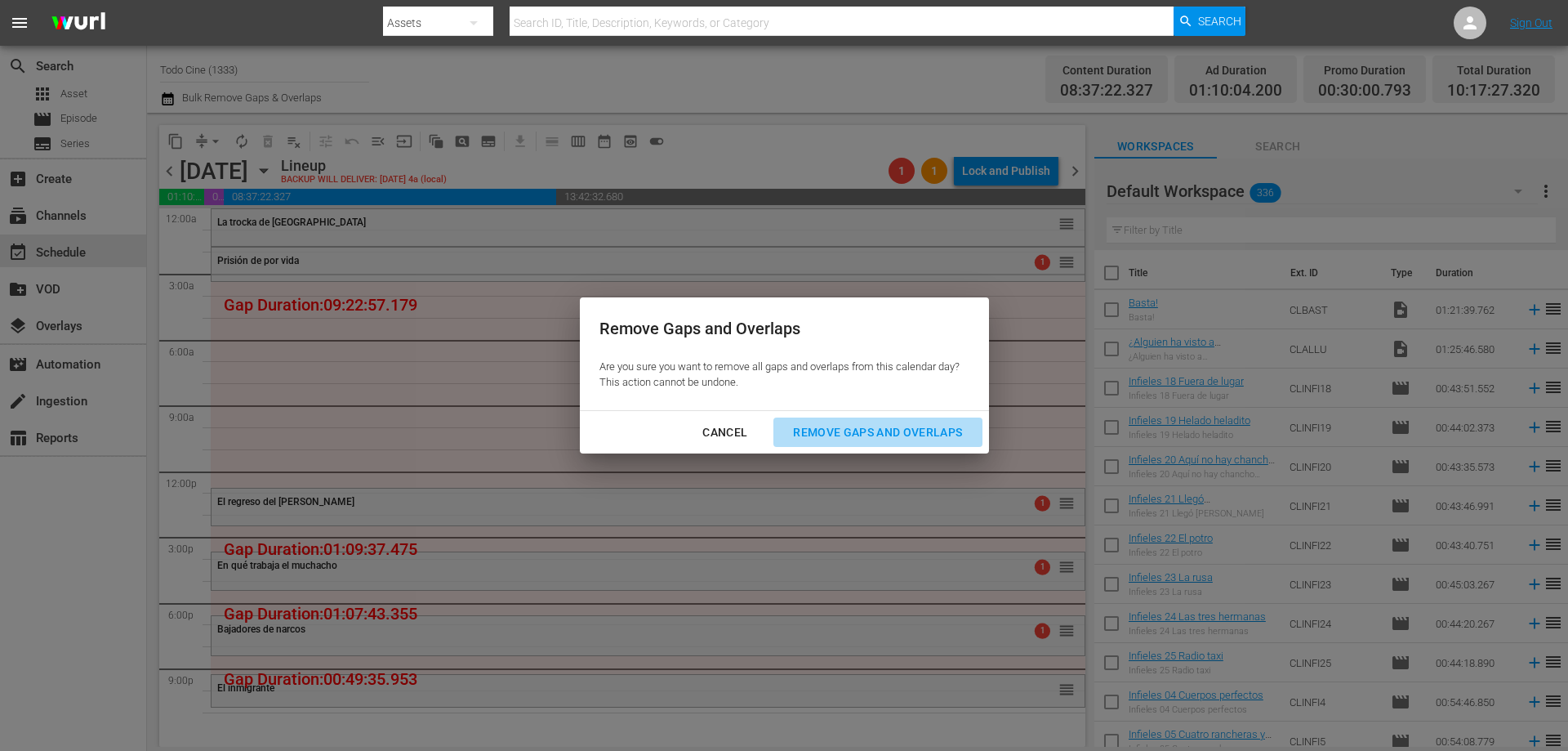 click on "Remove Gaps and Overlaps" at bounding box center (877, 432) 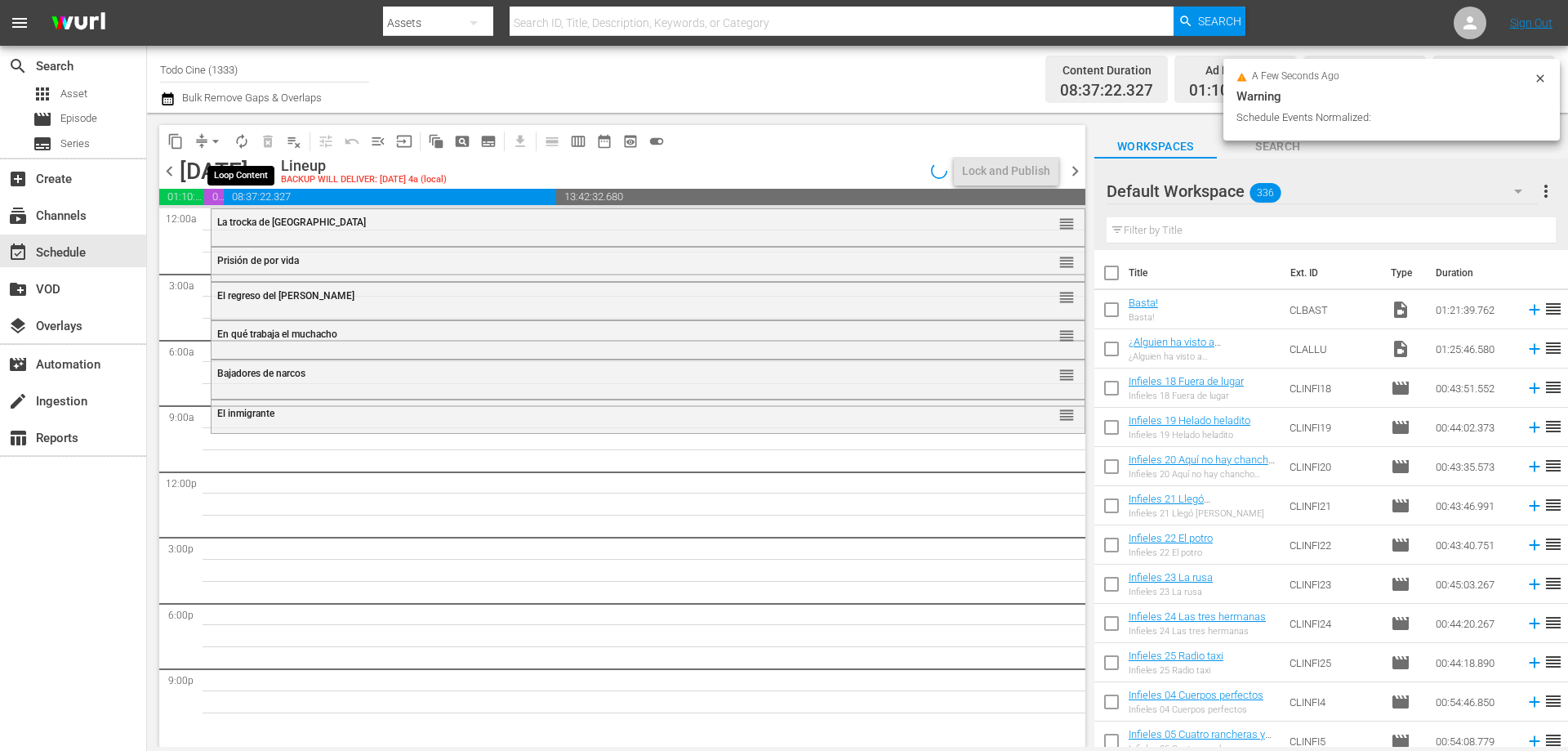 click on "autorenew_outlined" at bounding box center [242, 141] 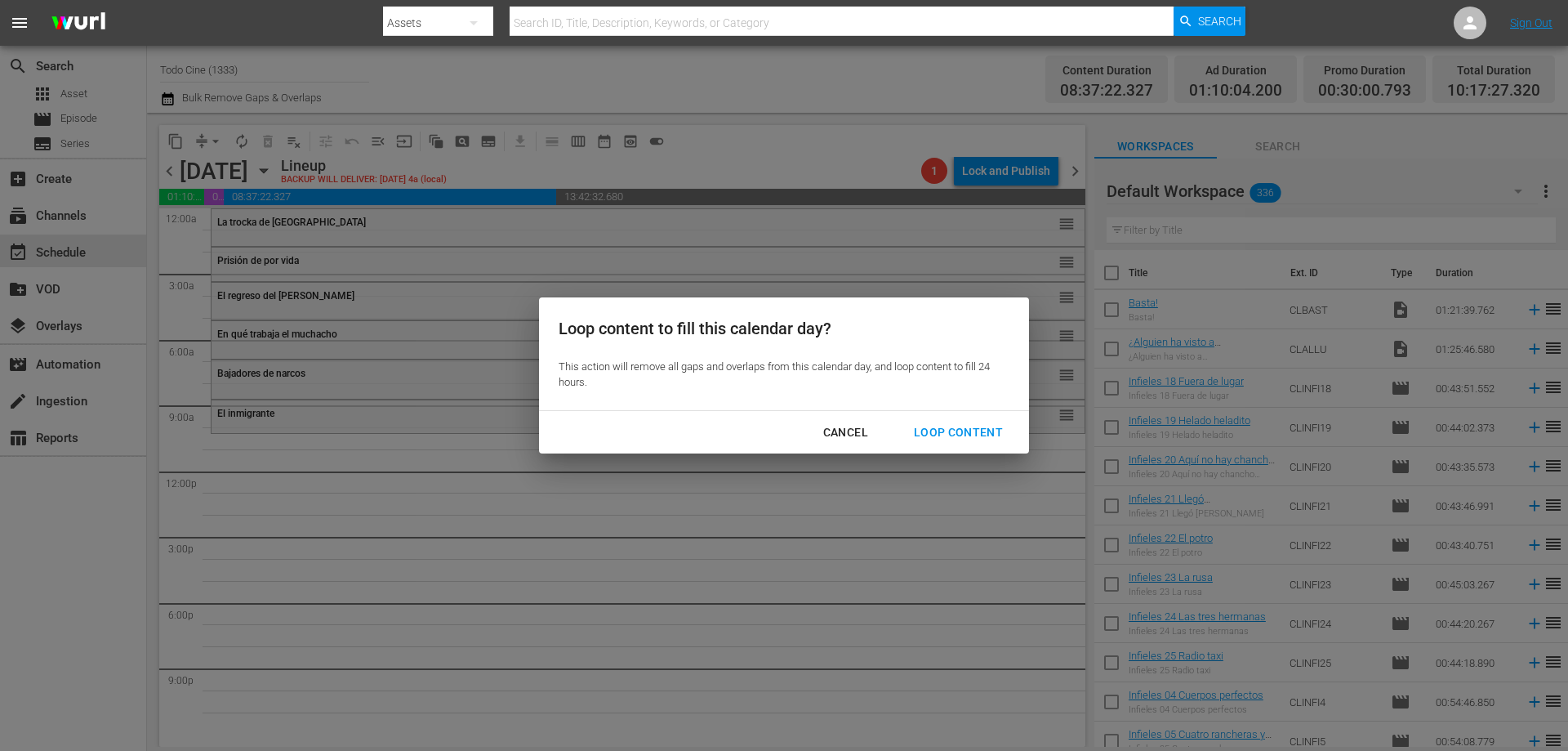 click on "Loop Content" at bounding box center (958, 432) 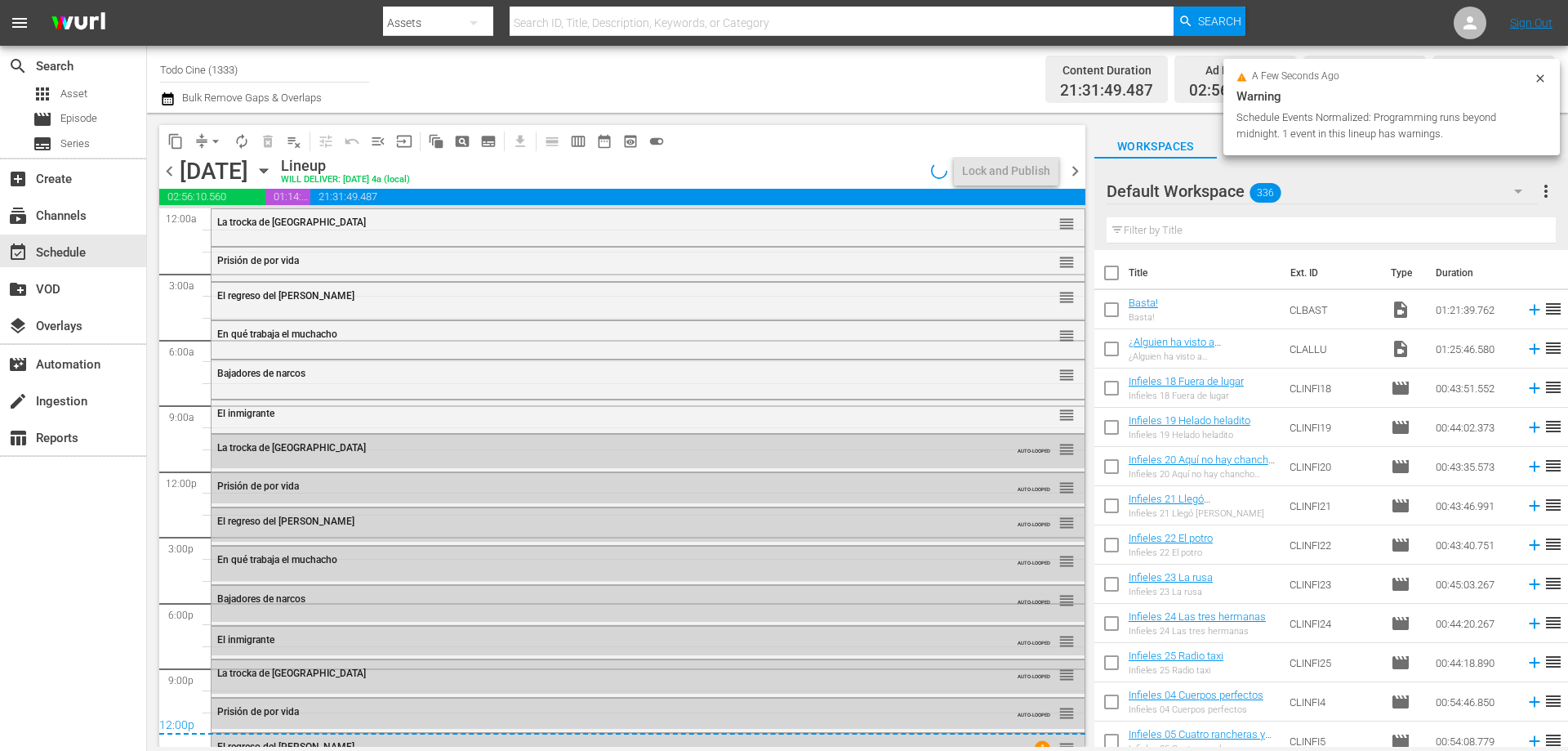 scroll, scrollTop: 163, scrollLeft: 0, axis: vertical 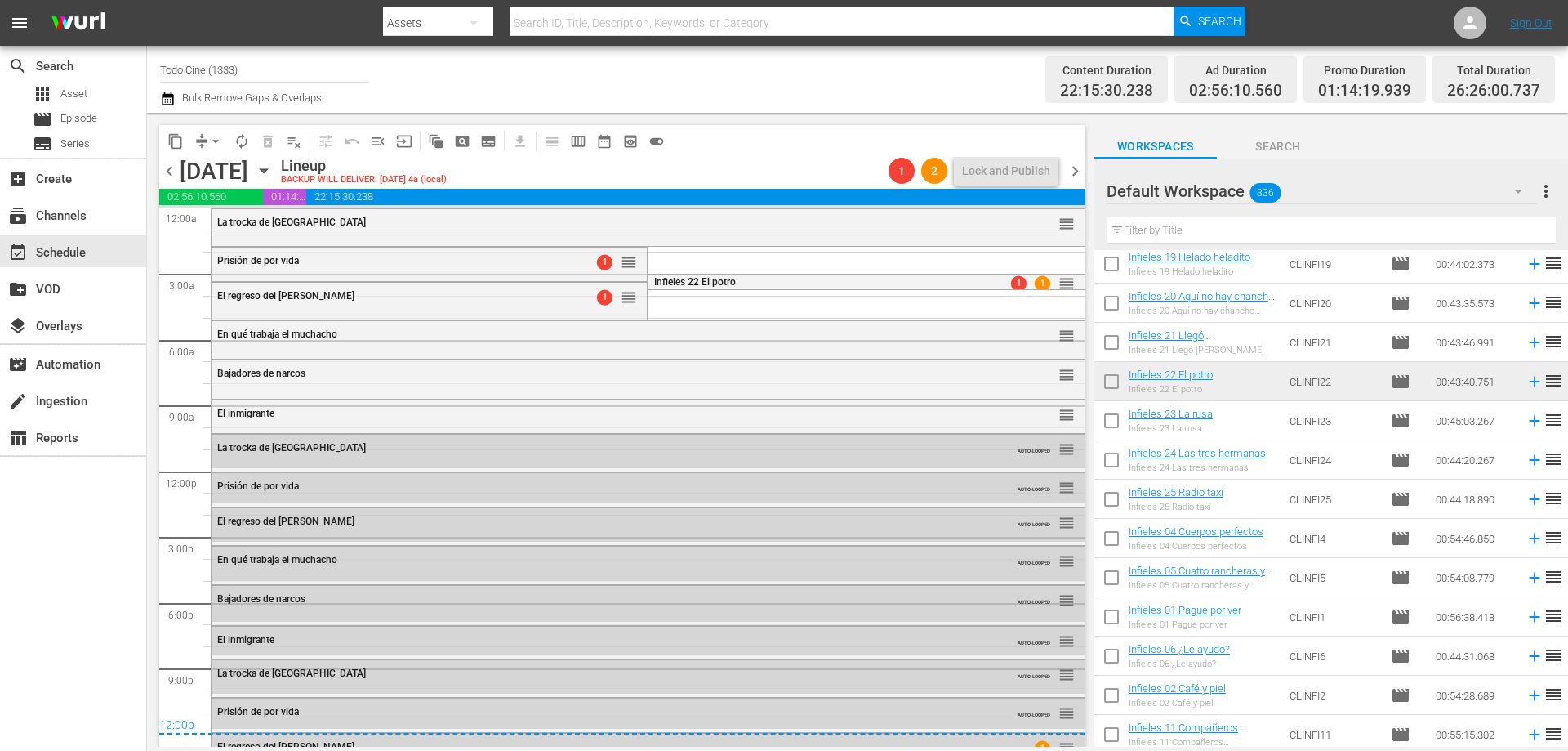 click on "chevron_right" at bounding box center (1075, 171) 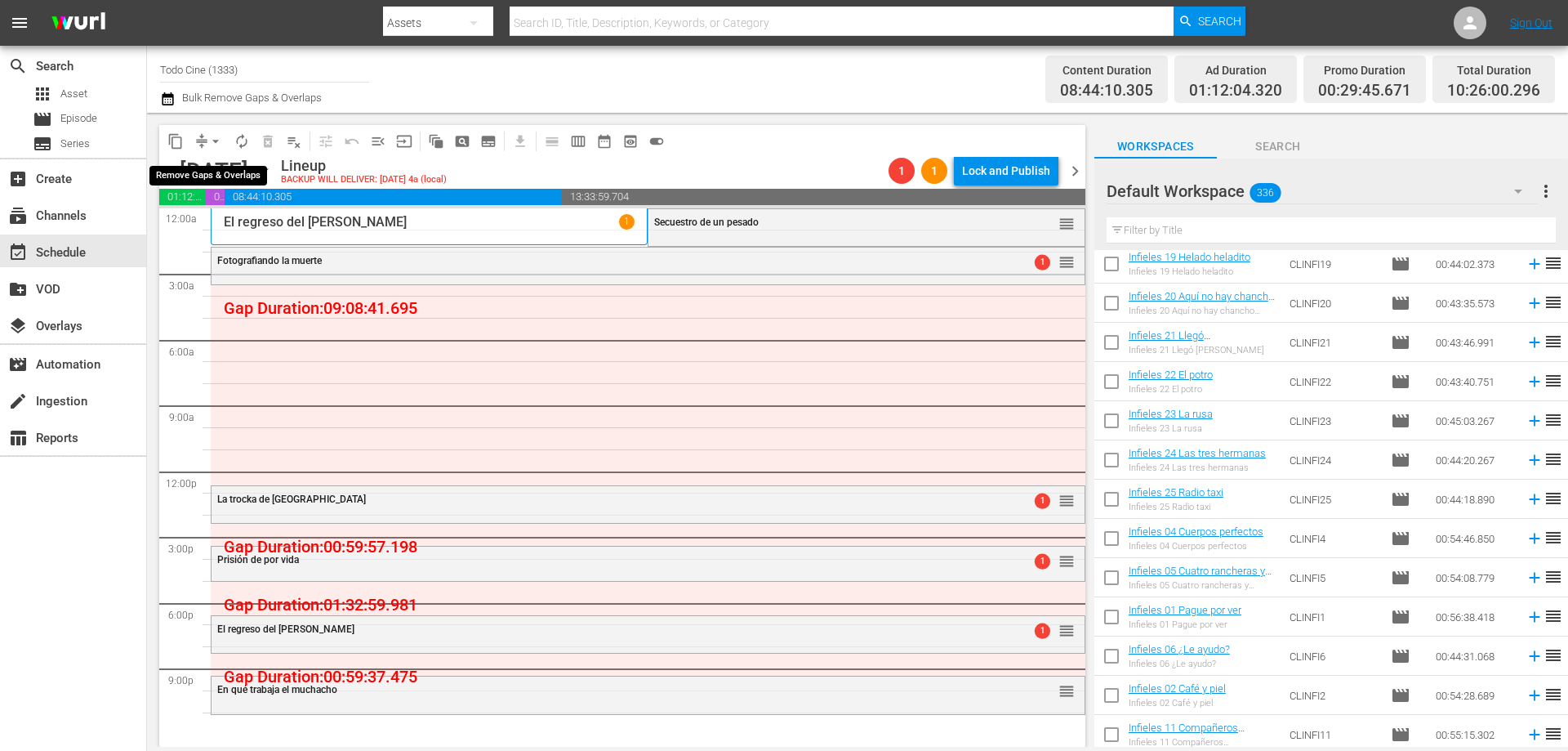 click on "arrow_drop_down" at bounding box center (216, 141) 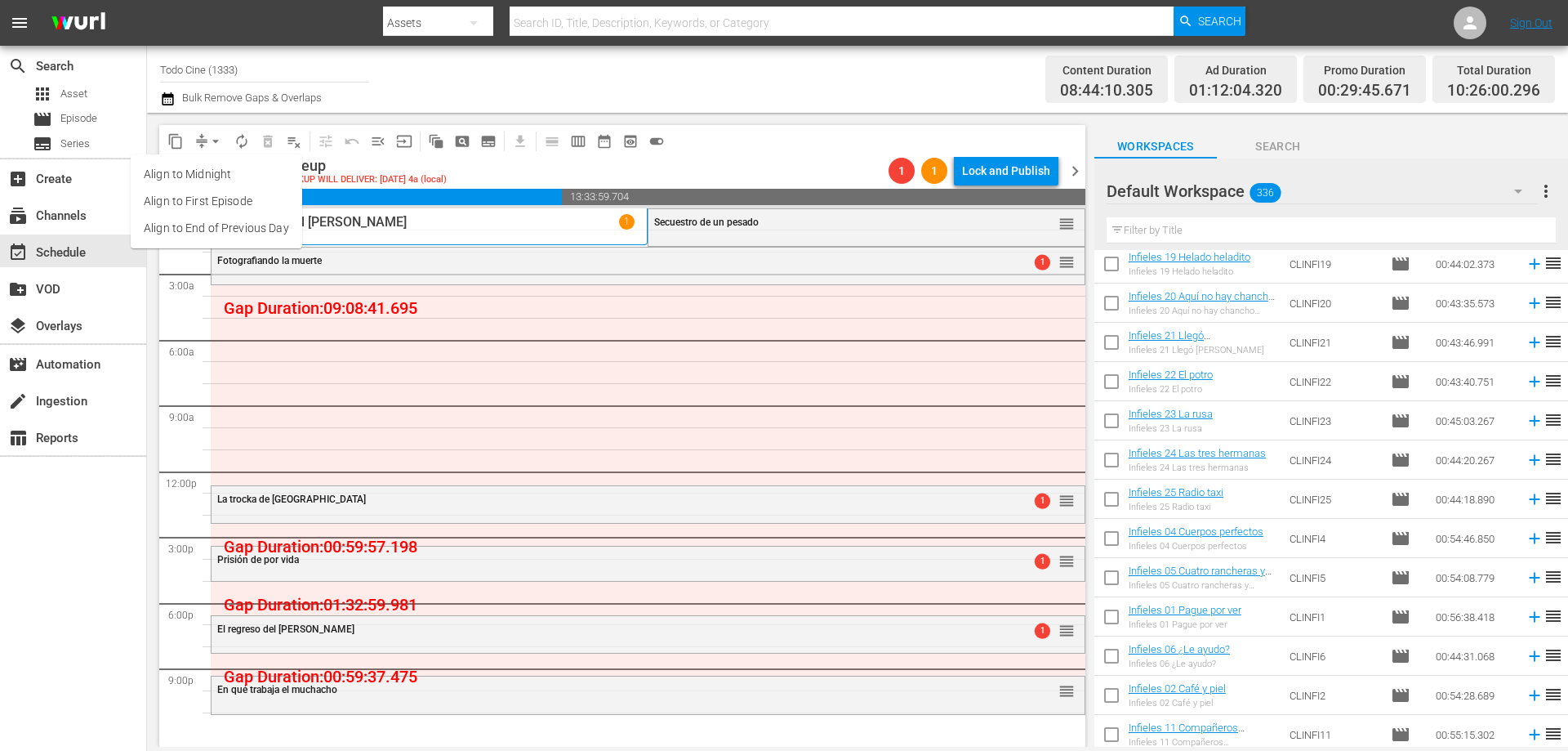 click on "Align to End of Previous Day" at bounding box center [216, 228] 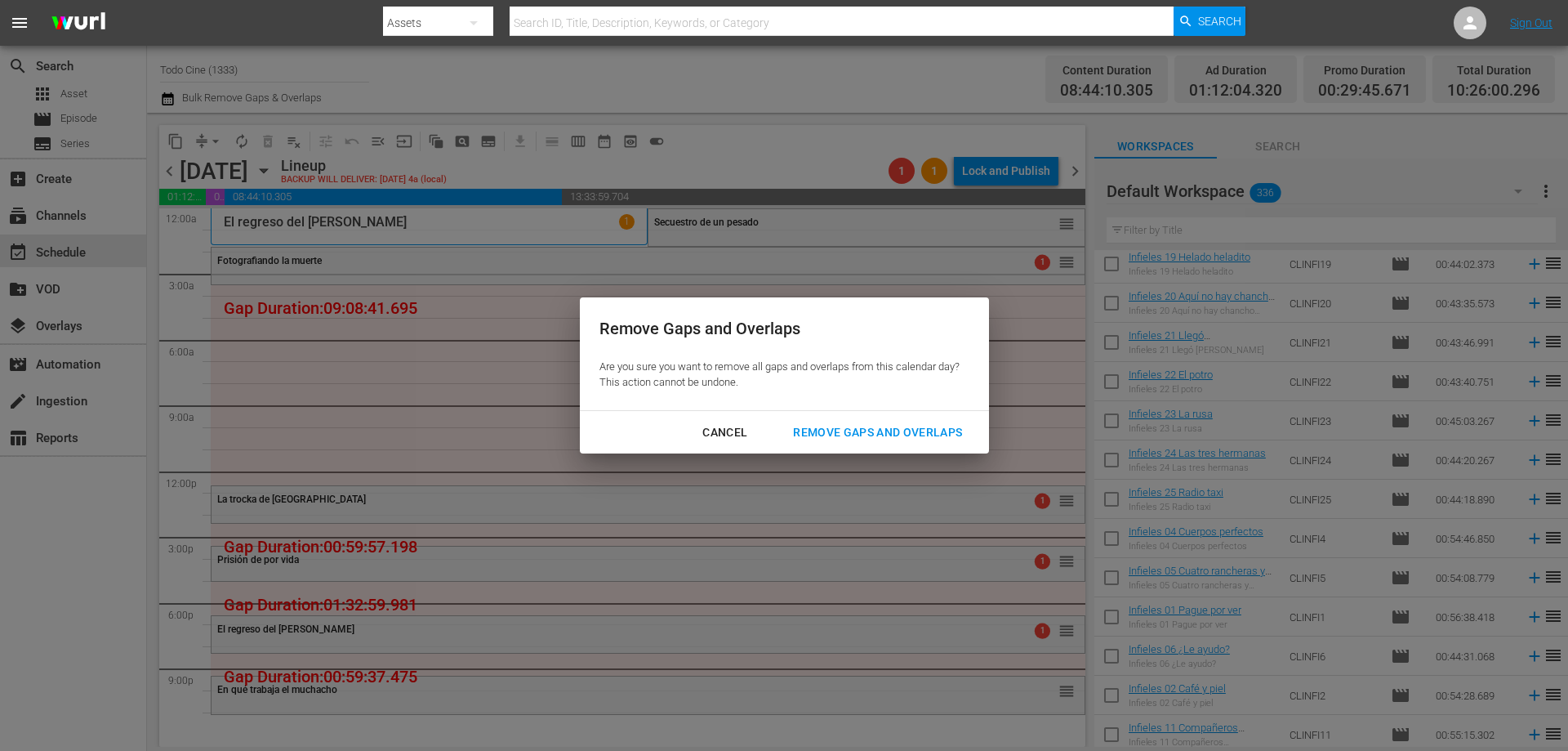 click on "Remove Gaps and Overlaps" at bounding box center (877, 432) 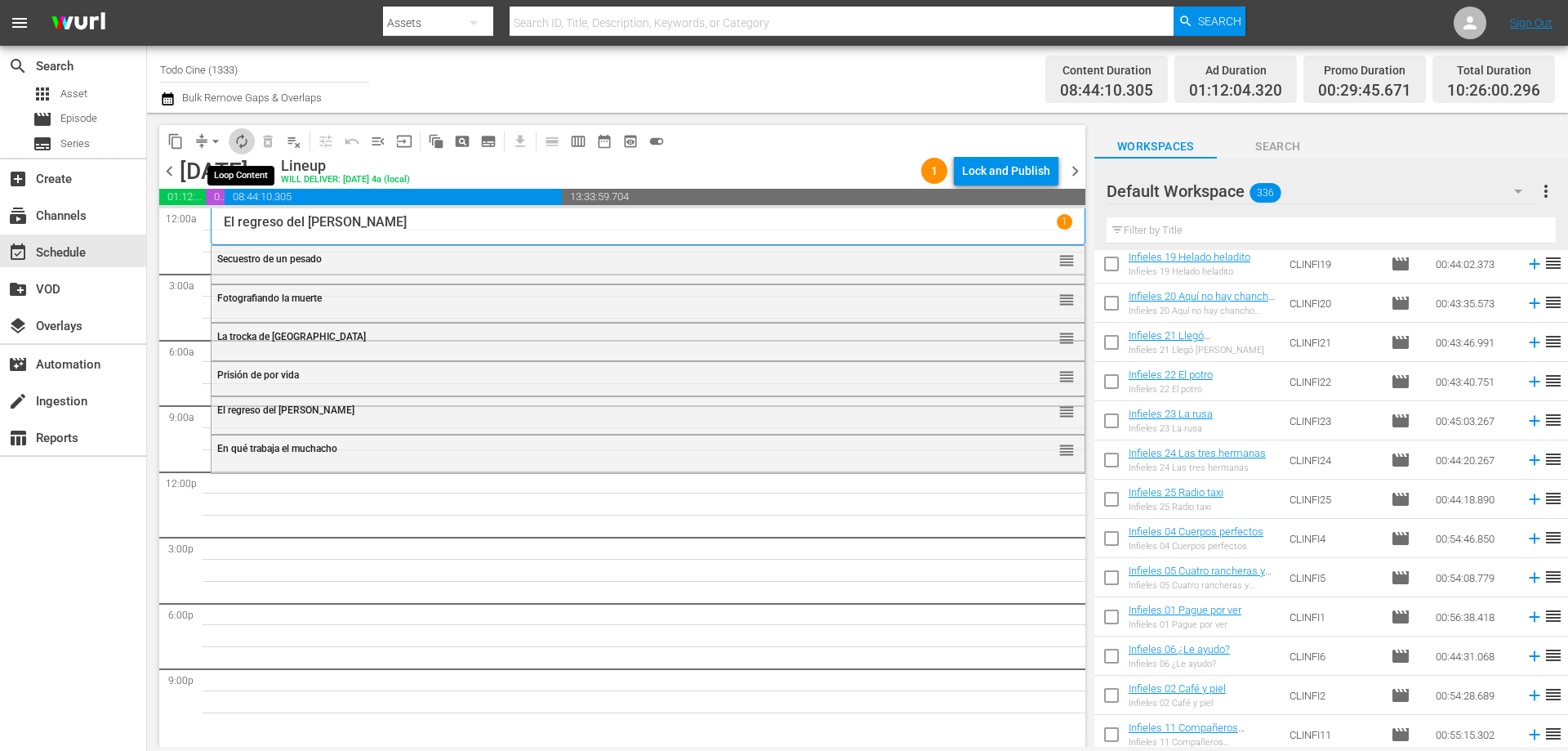 click on "autorenew_outlined" at bounding box center (242, 141) 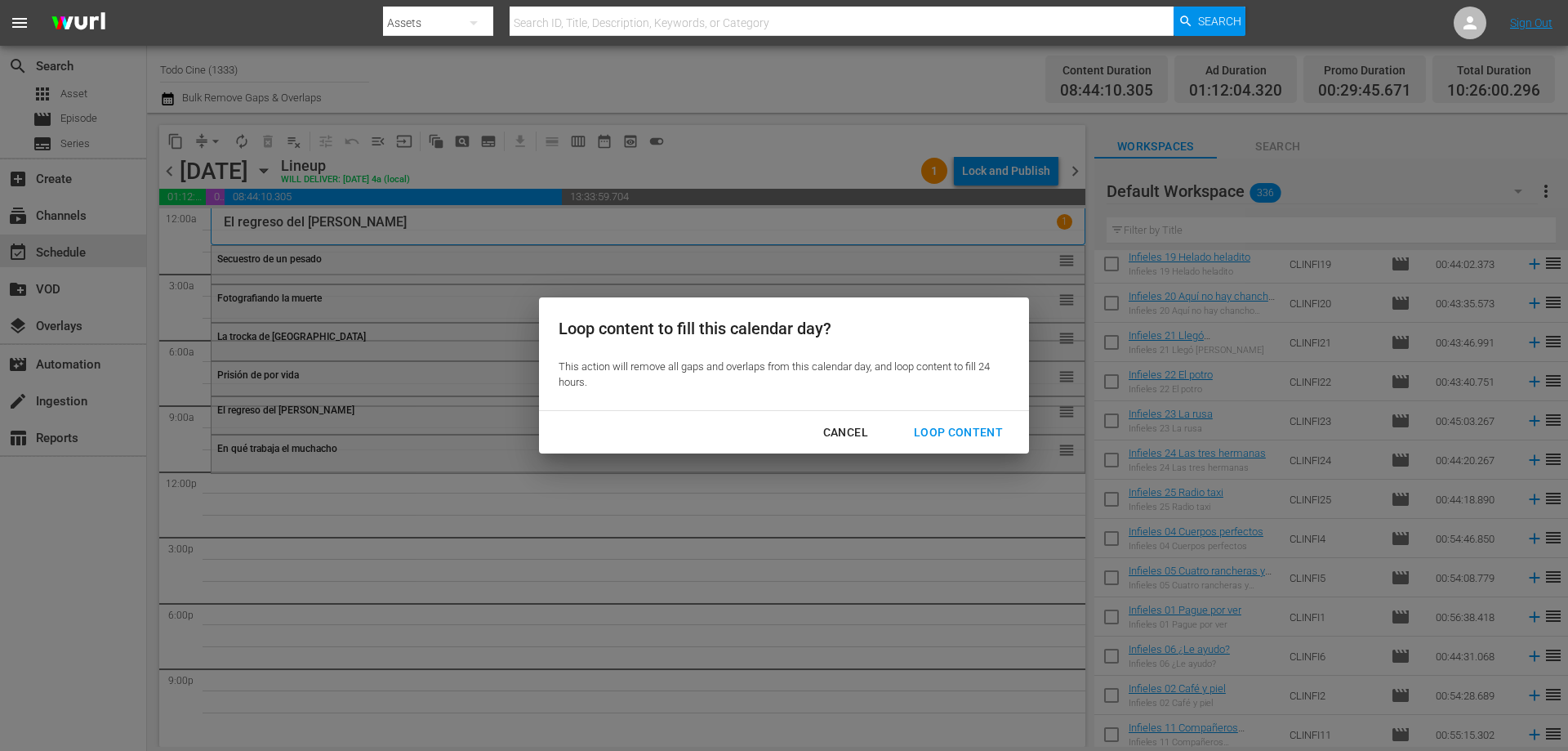 click on "Loop Content" at bounding box center (958, 432) 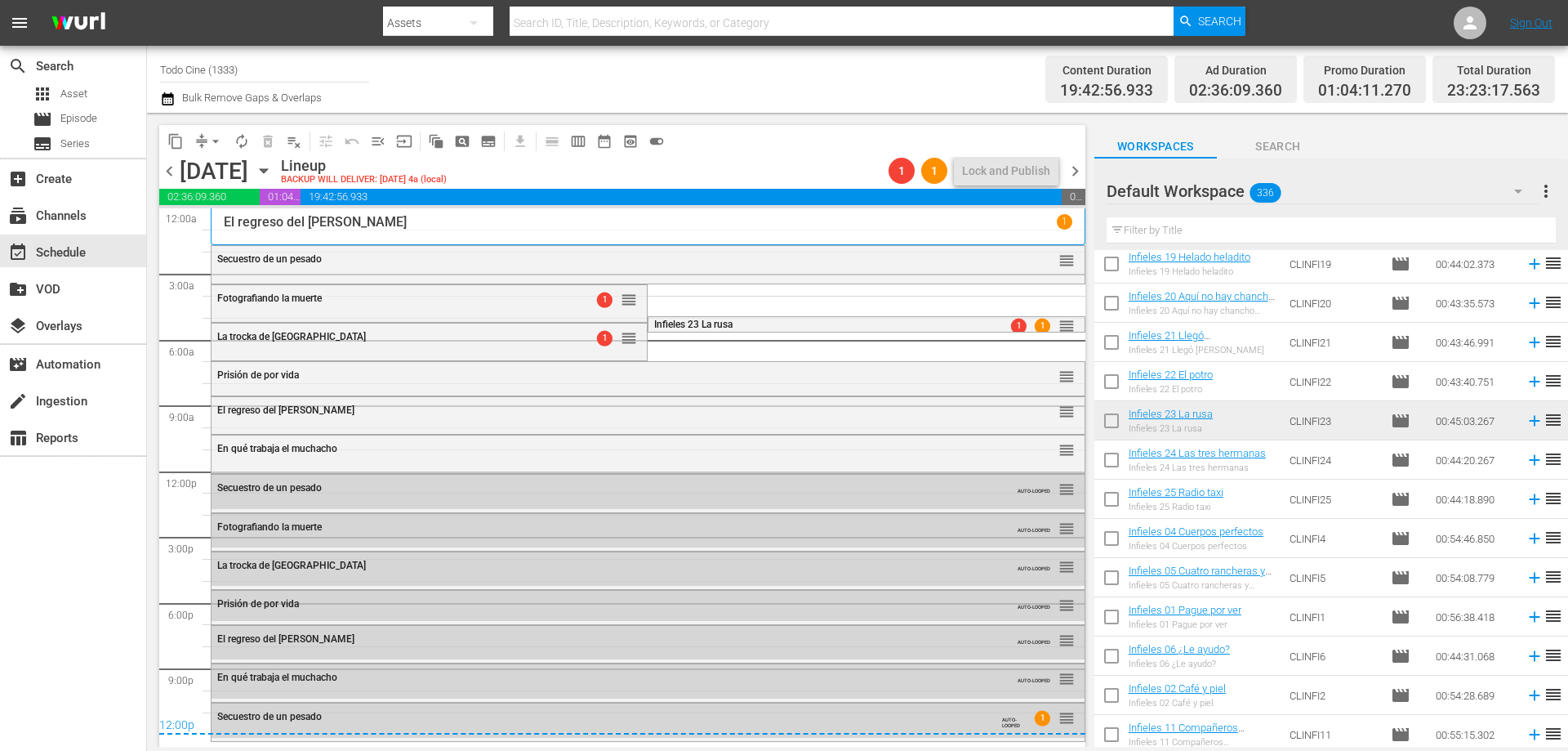 click on "chevron_right" at bounding box center (1075, 171) 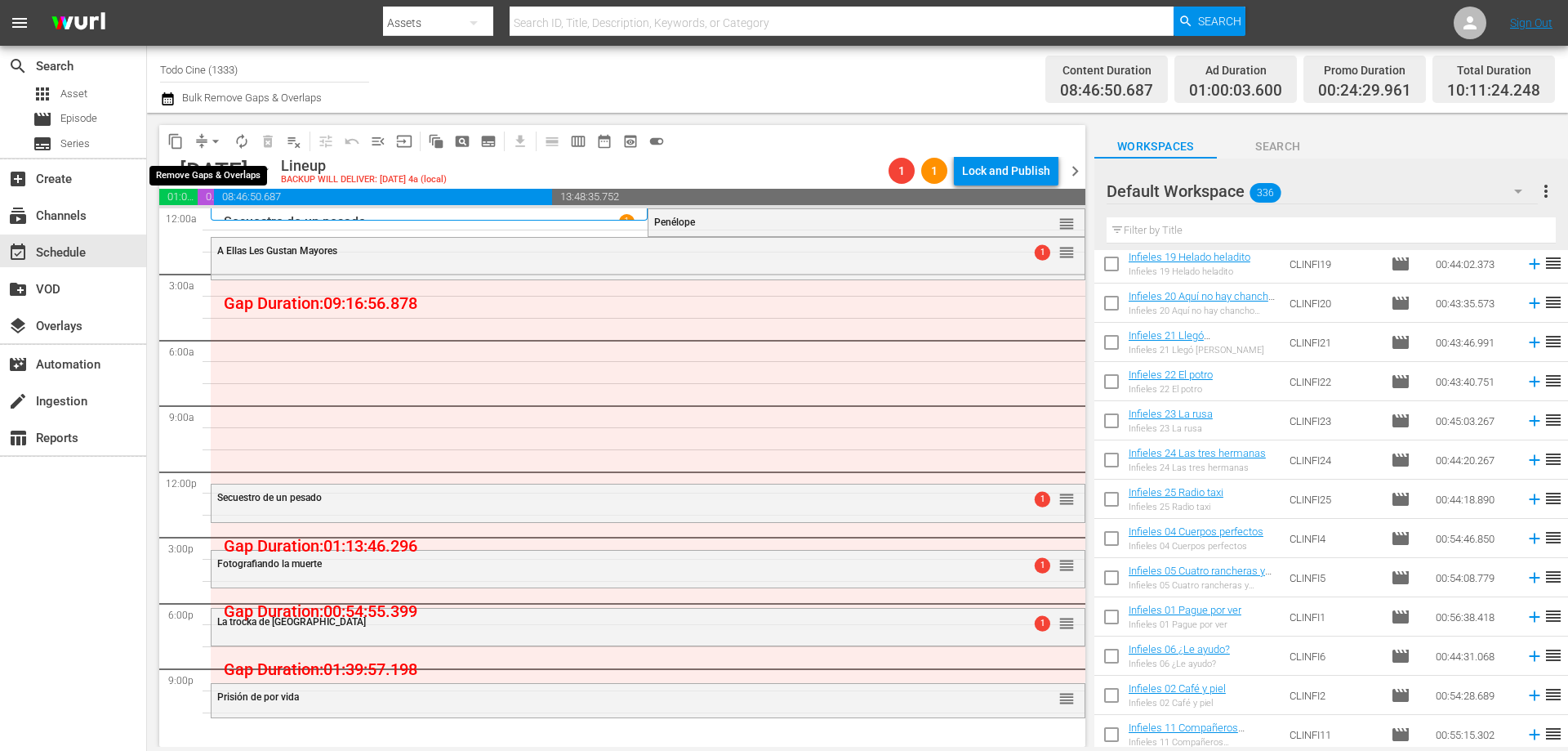 click on "arrow_drop_down" at bounding box center (216, 141) 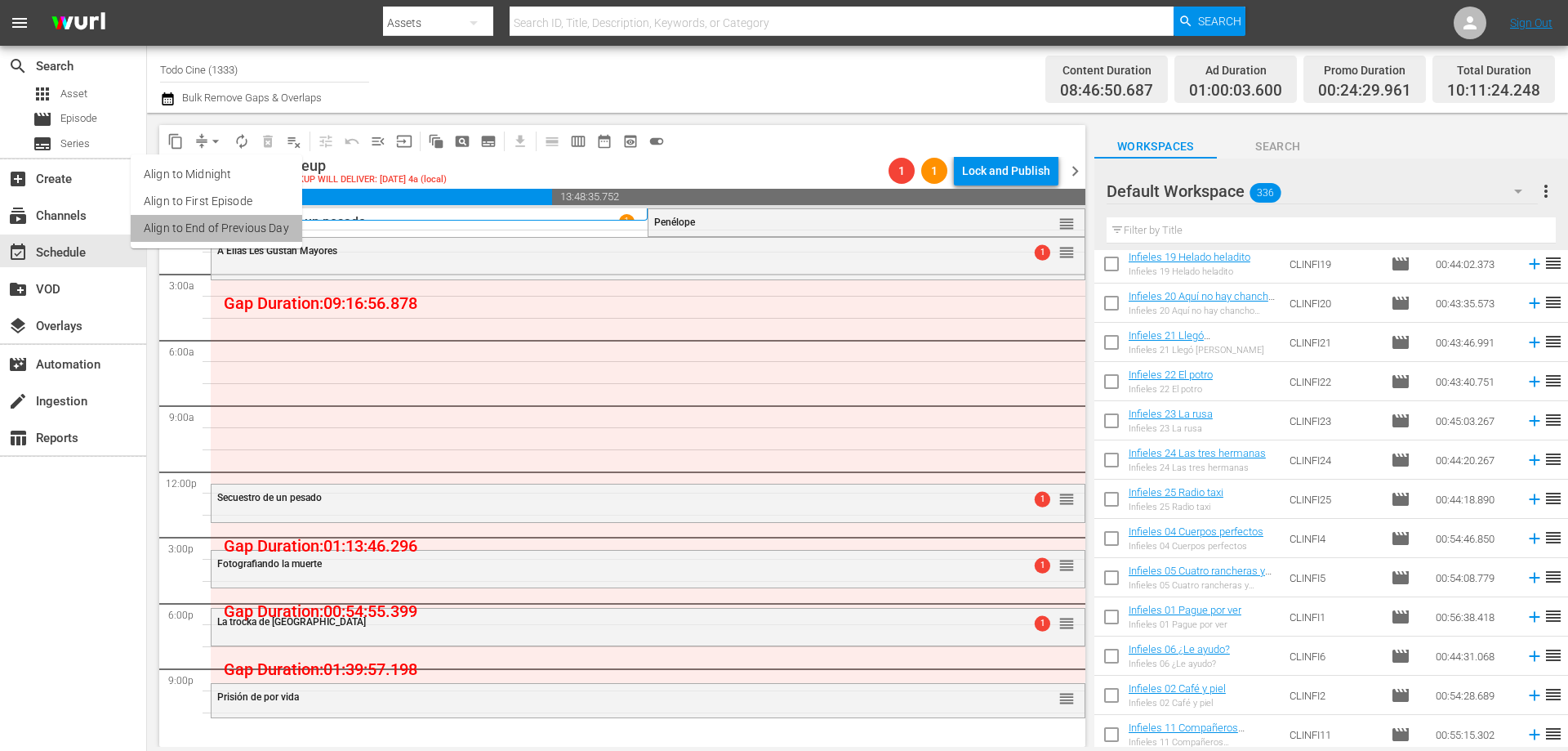 click on "Align to End of Previous Day" at bounding box center (216, 228) 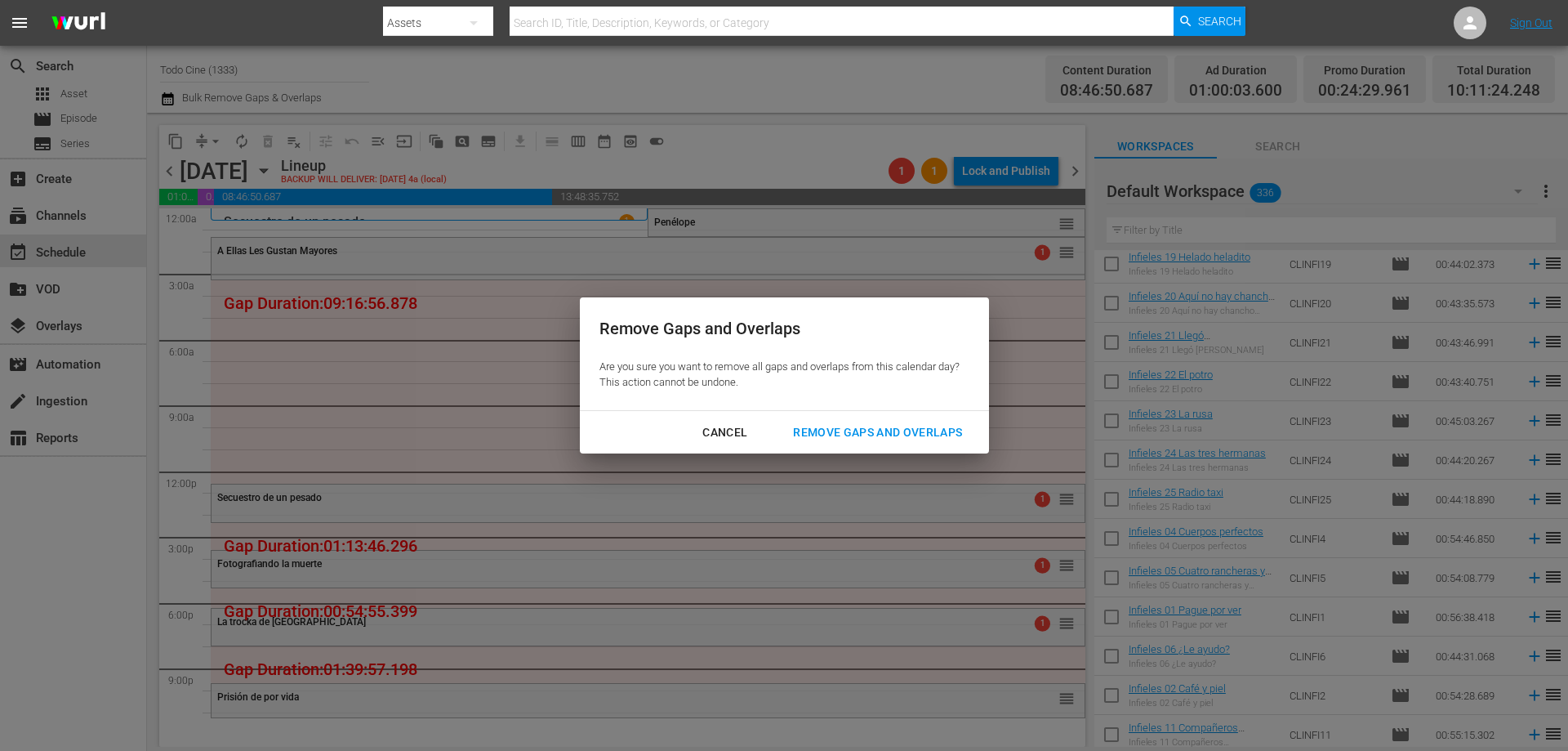 click on "Remove Gaps and Overlaps" at bounding box center [877, 432] 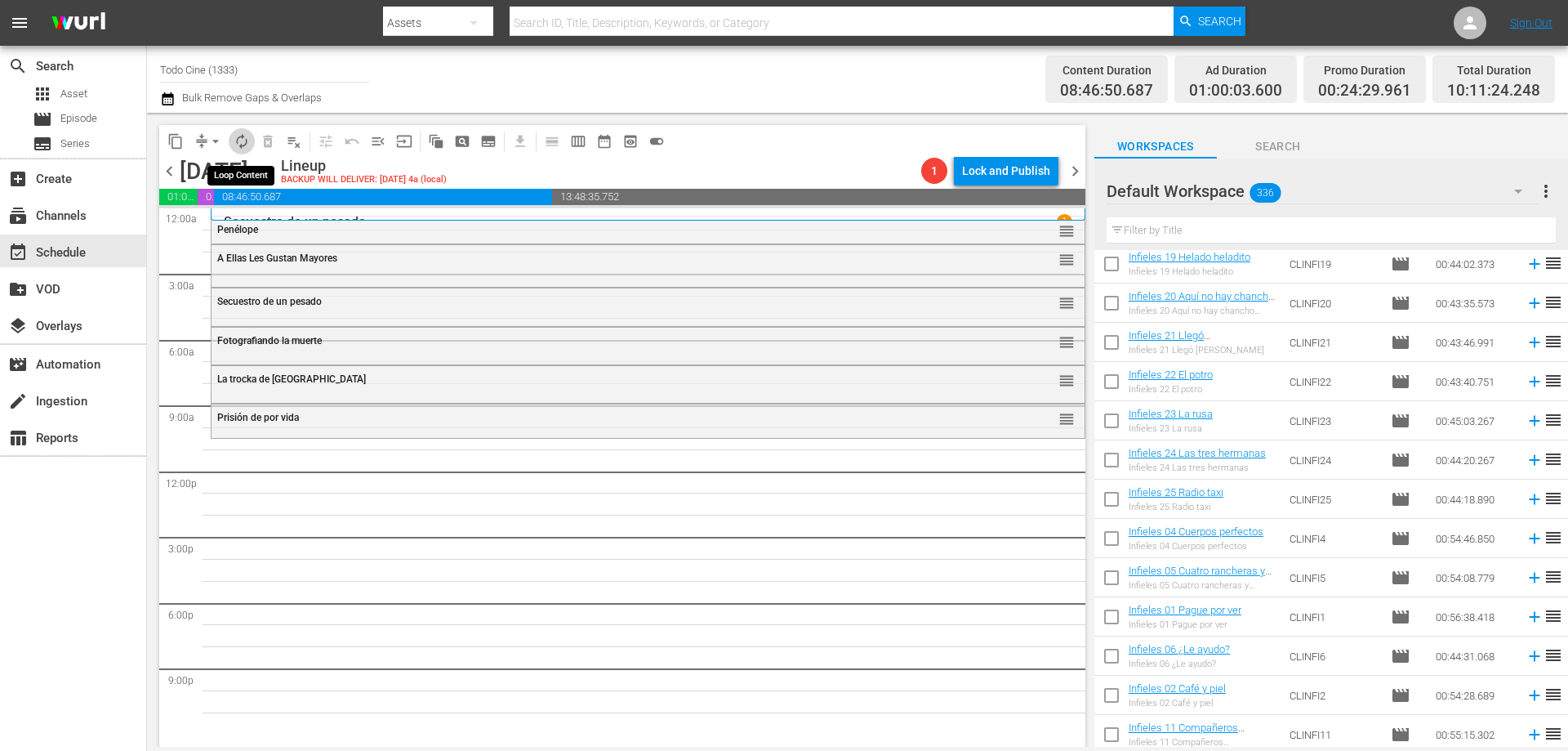click on "autorenew_outlined" at bounding box center [242, 141] 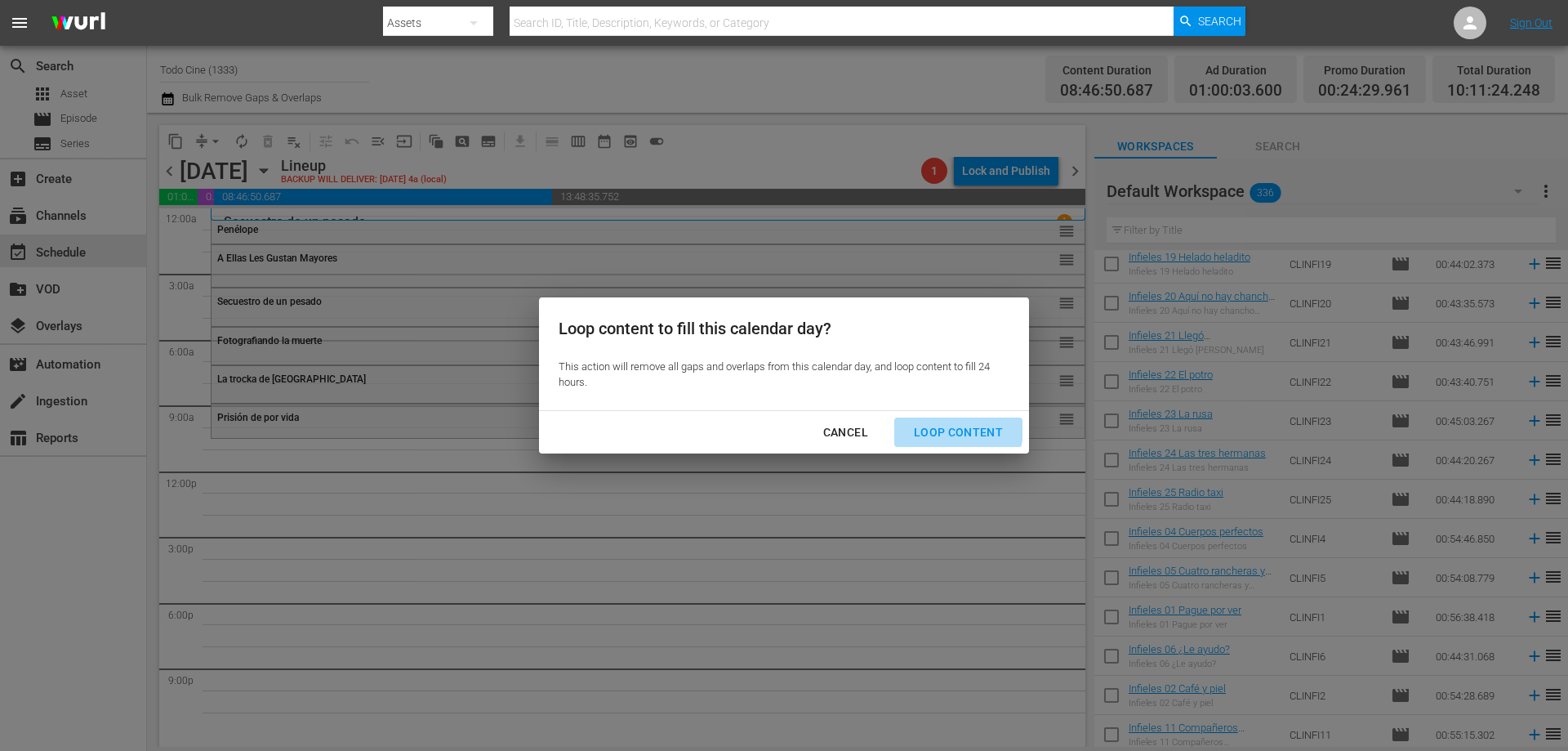 click on "Loop Content" at bounding box center (958, 432) 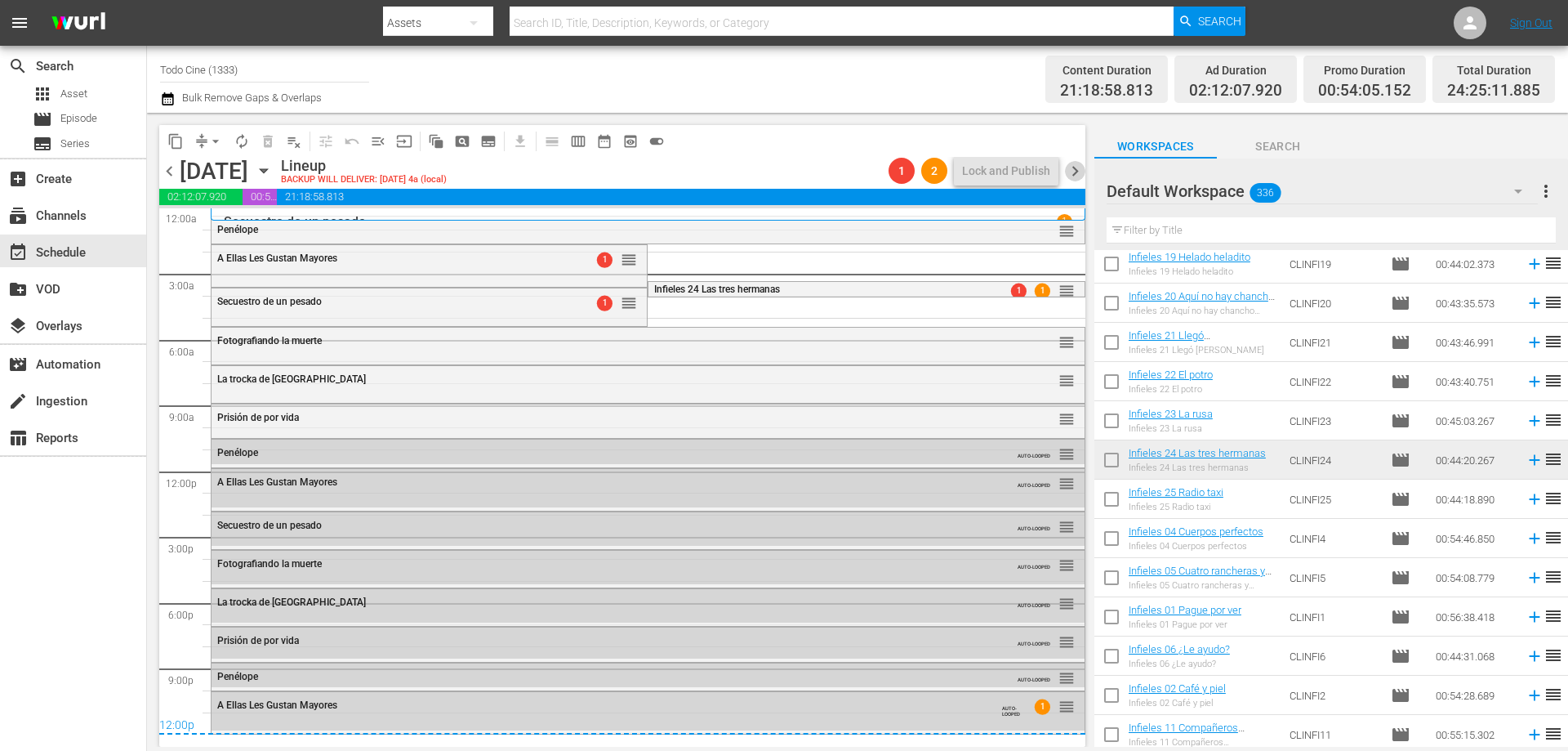 click on "chevron_right" at bounding box center (1075, 171) 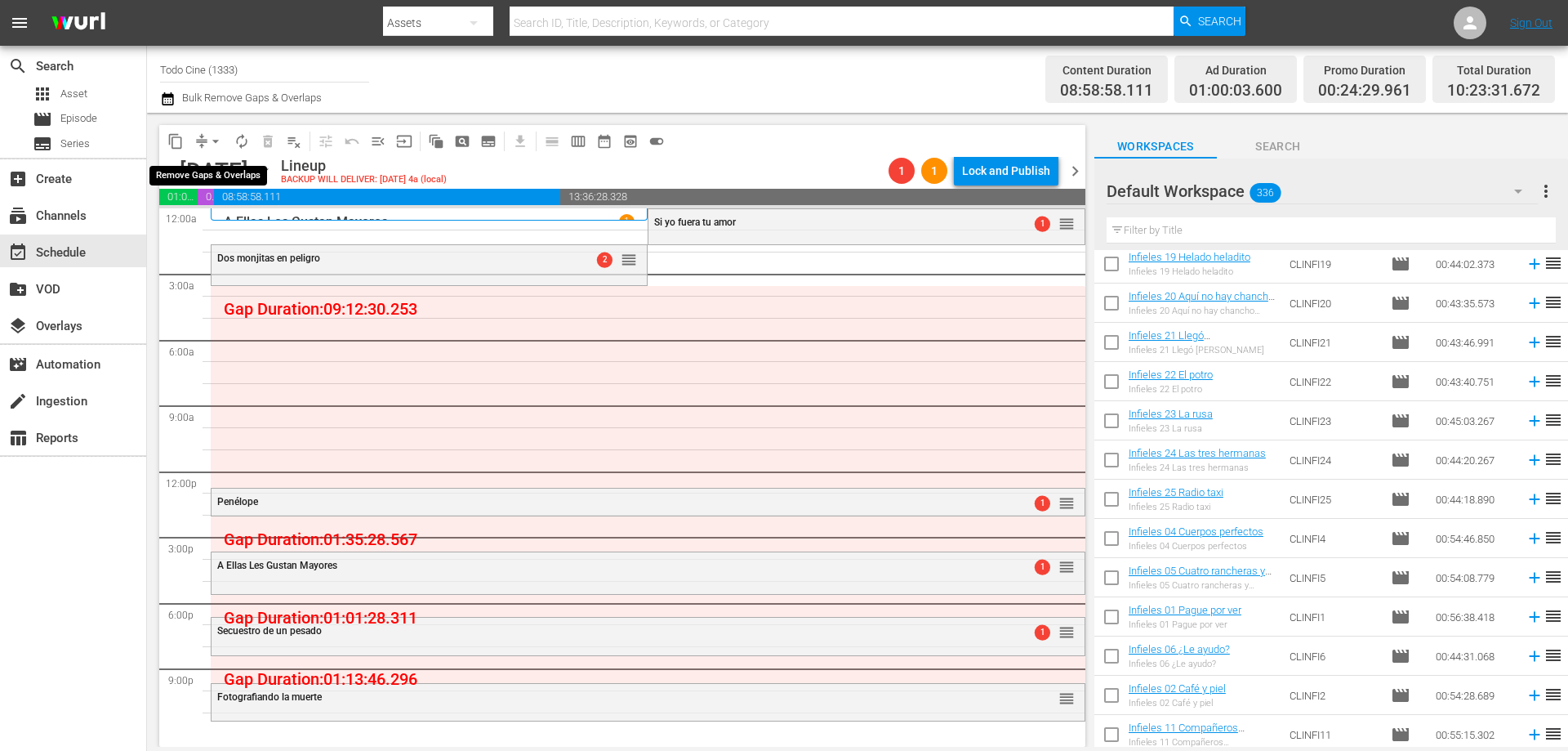 click on "arrow_drop_down" at bounding box center [216, 141] 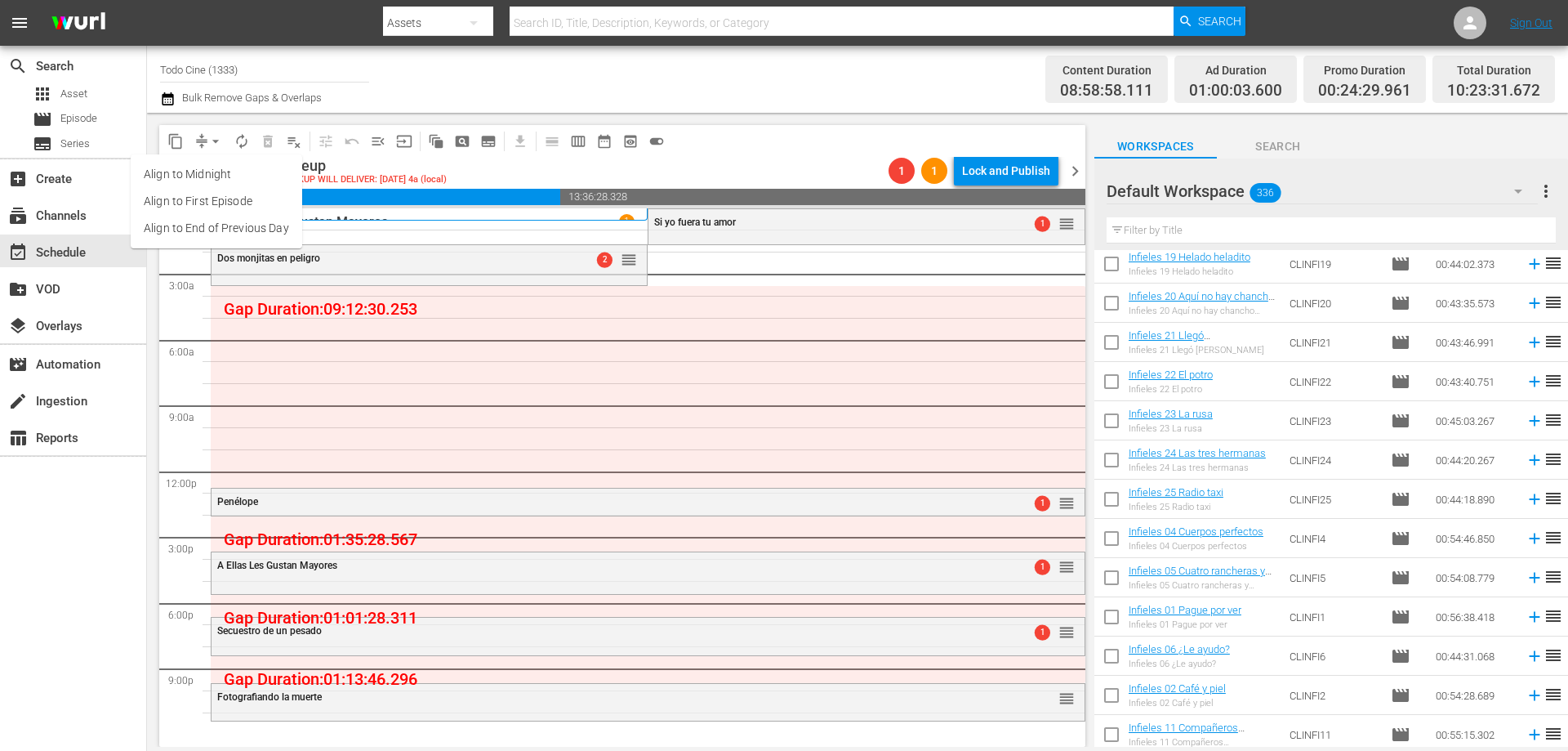 click on "Align to End of Previous Day" at bounding box center (216, 228) 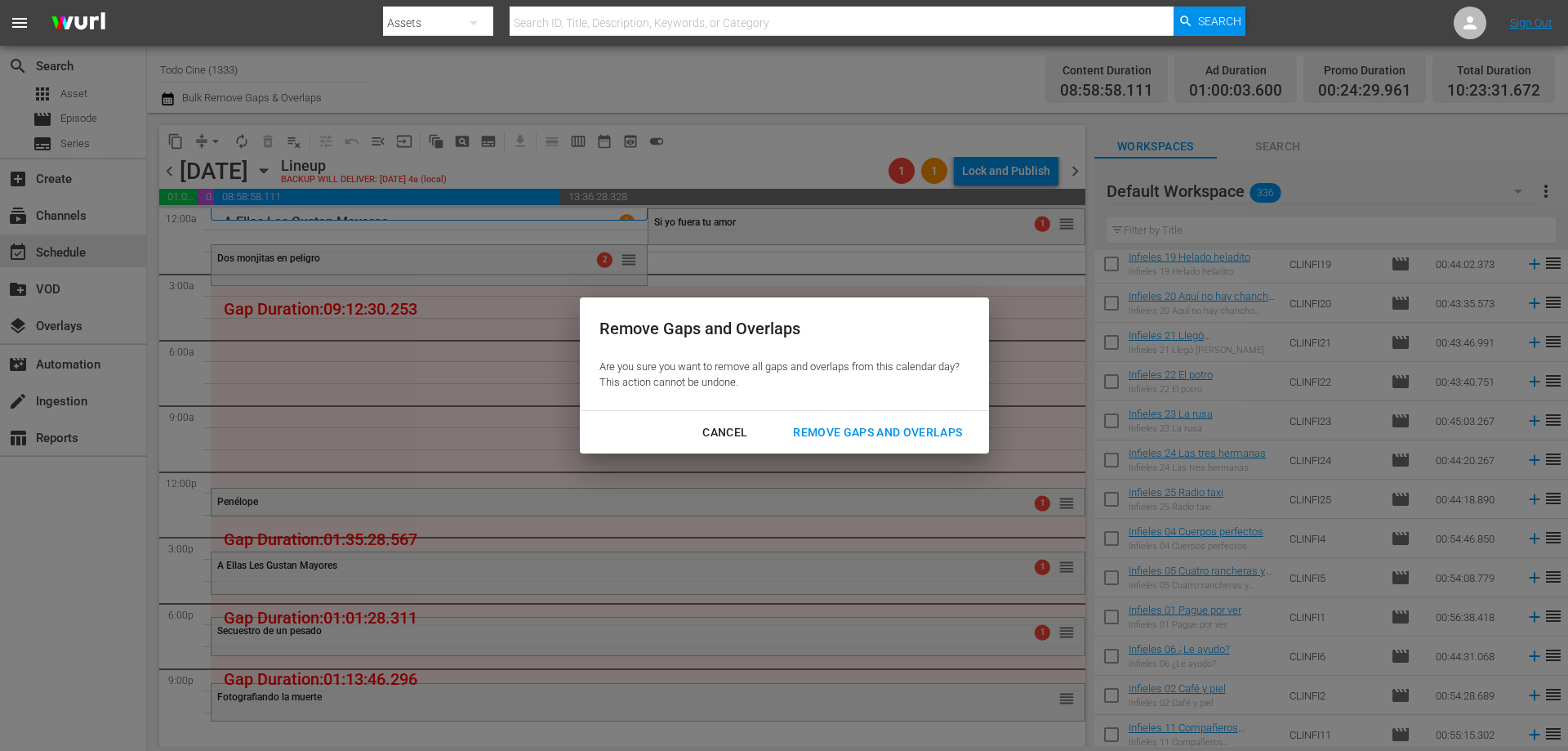 click on "Remove Gaps and Overlaps" at bounding box center (877, 432) 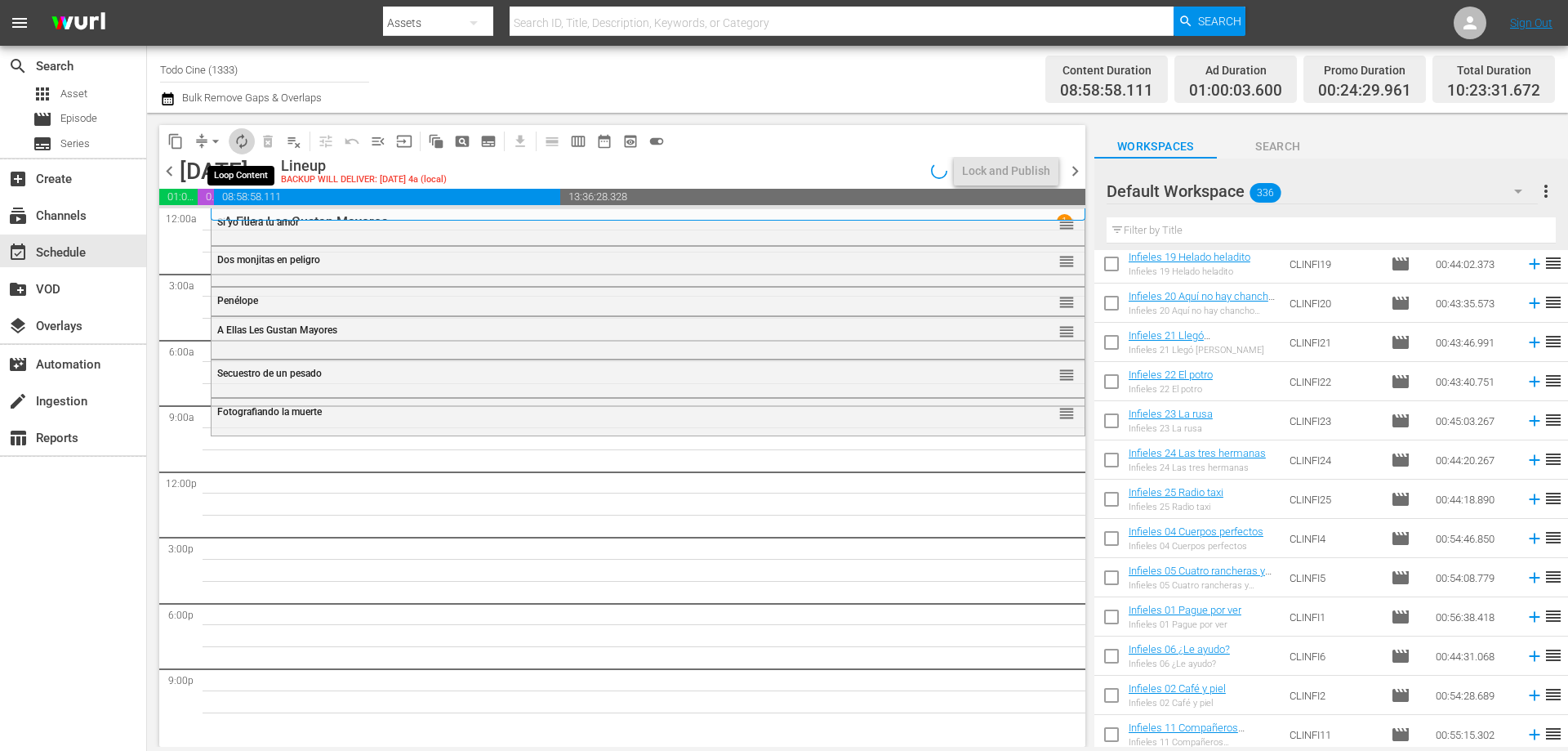 click on "autorenew_outlined" at bounding box center [242, 141] 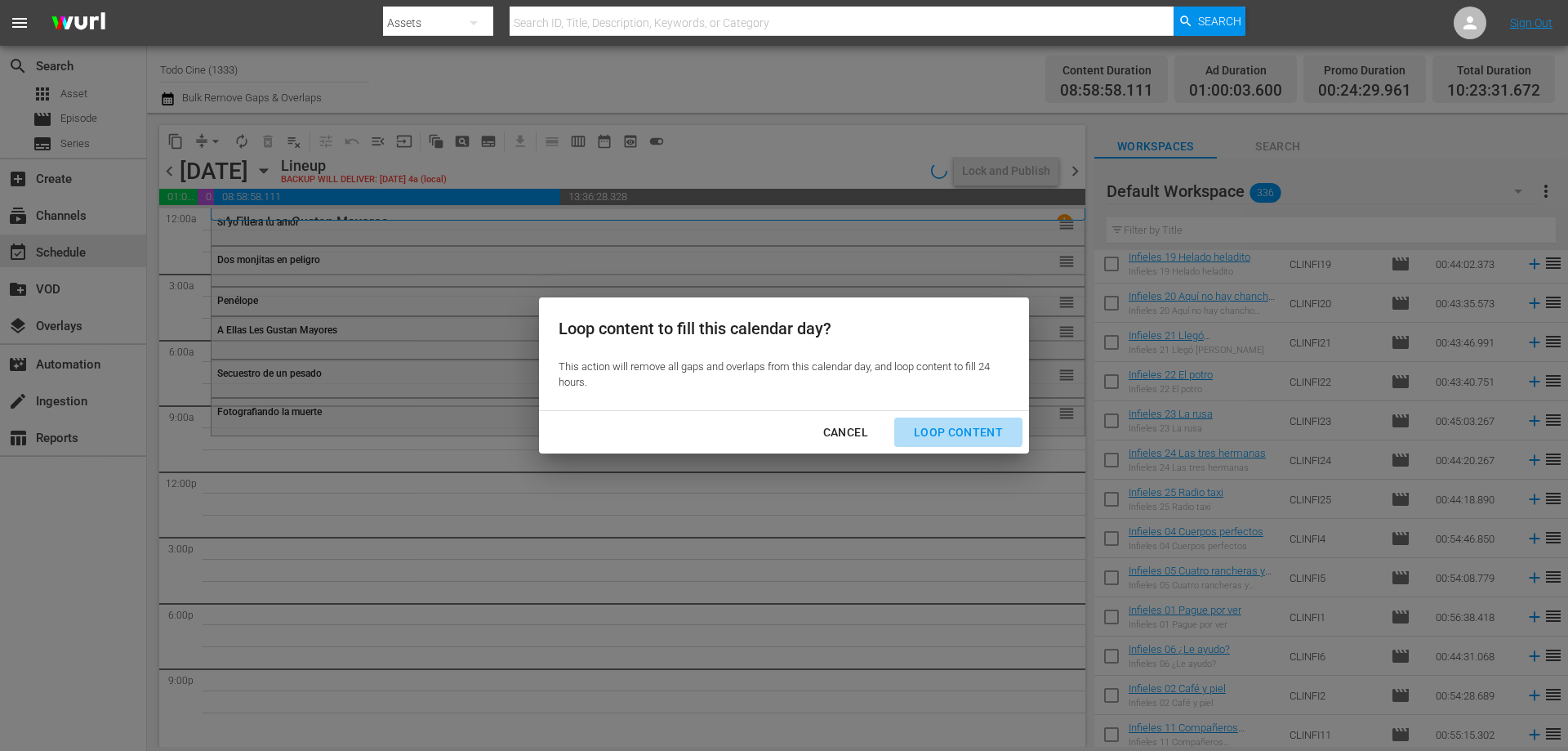 click on "Loop Content" at bounding box center (958, 432) 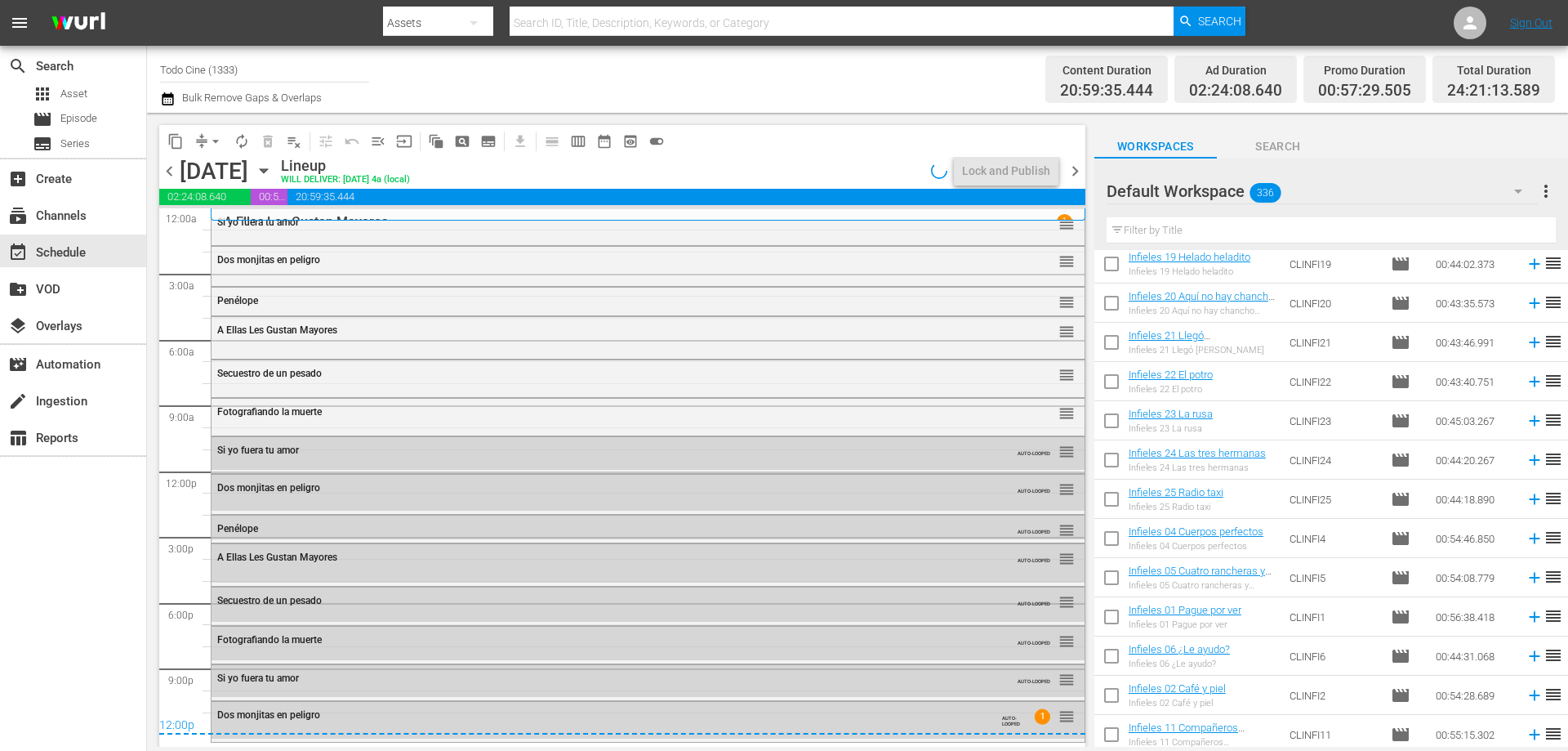 scroll, scrollTop: 245, scrollLeft: 0, axis: vertical 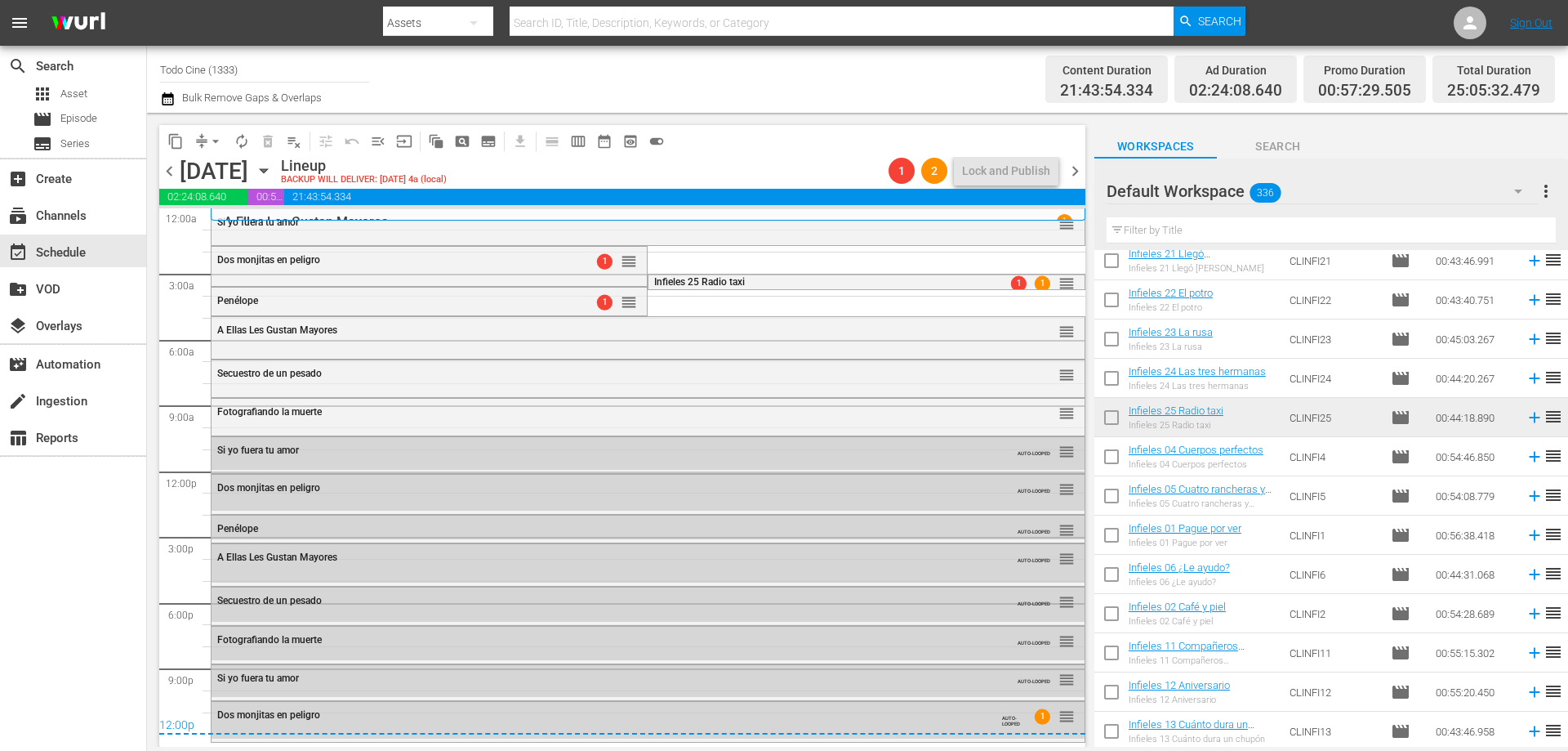click on "chevron_right" at bounding box center [1075, 171] 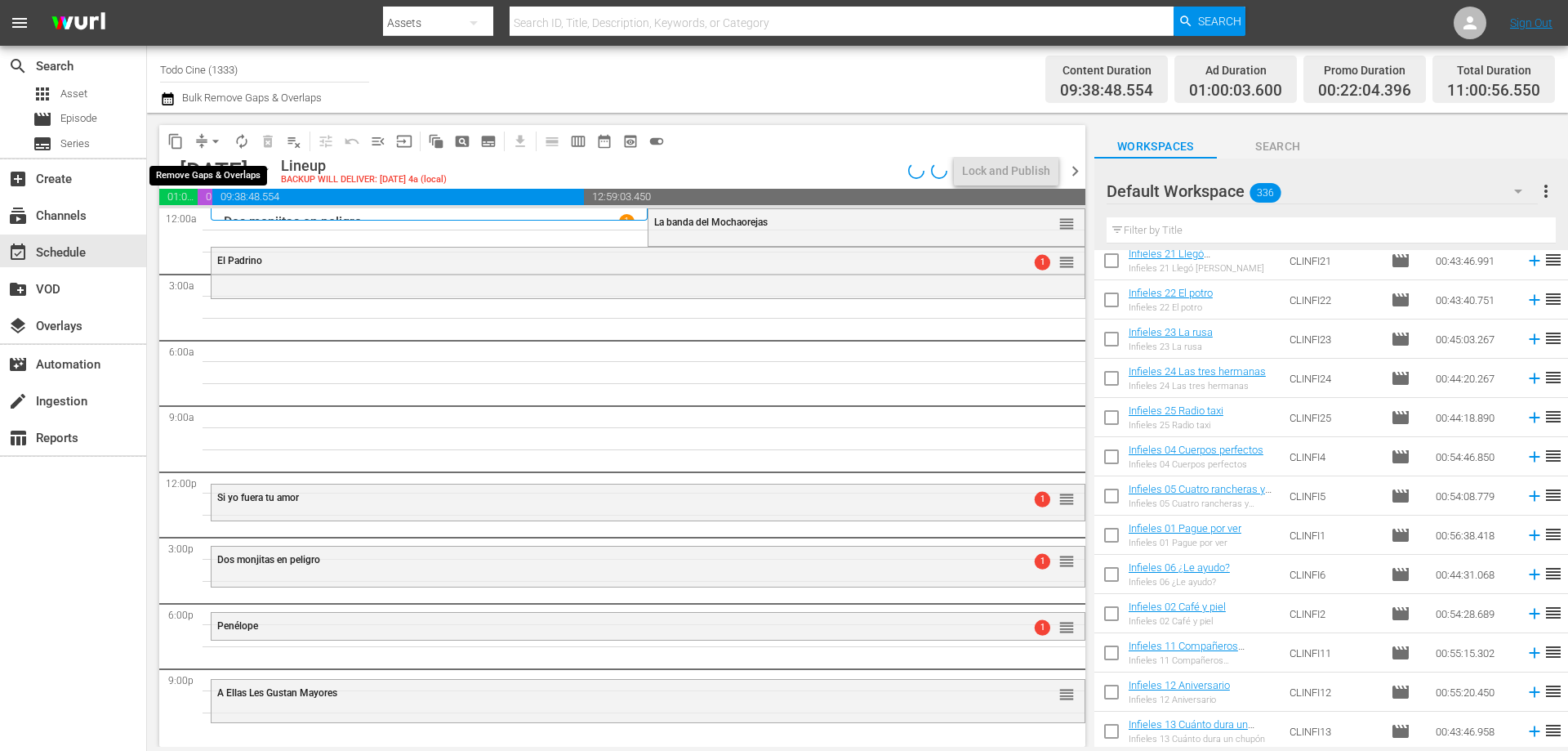 click on "arrow_drop_down" at bounding box center [216, 141] 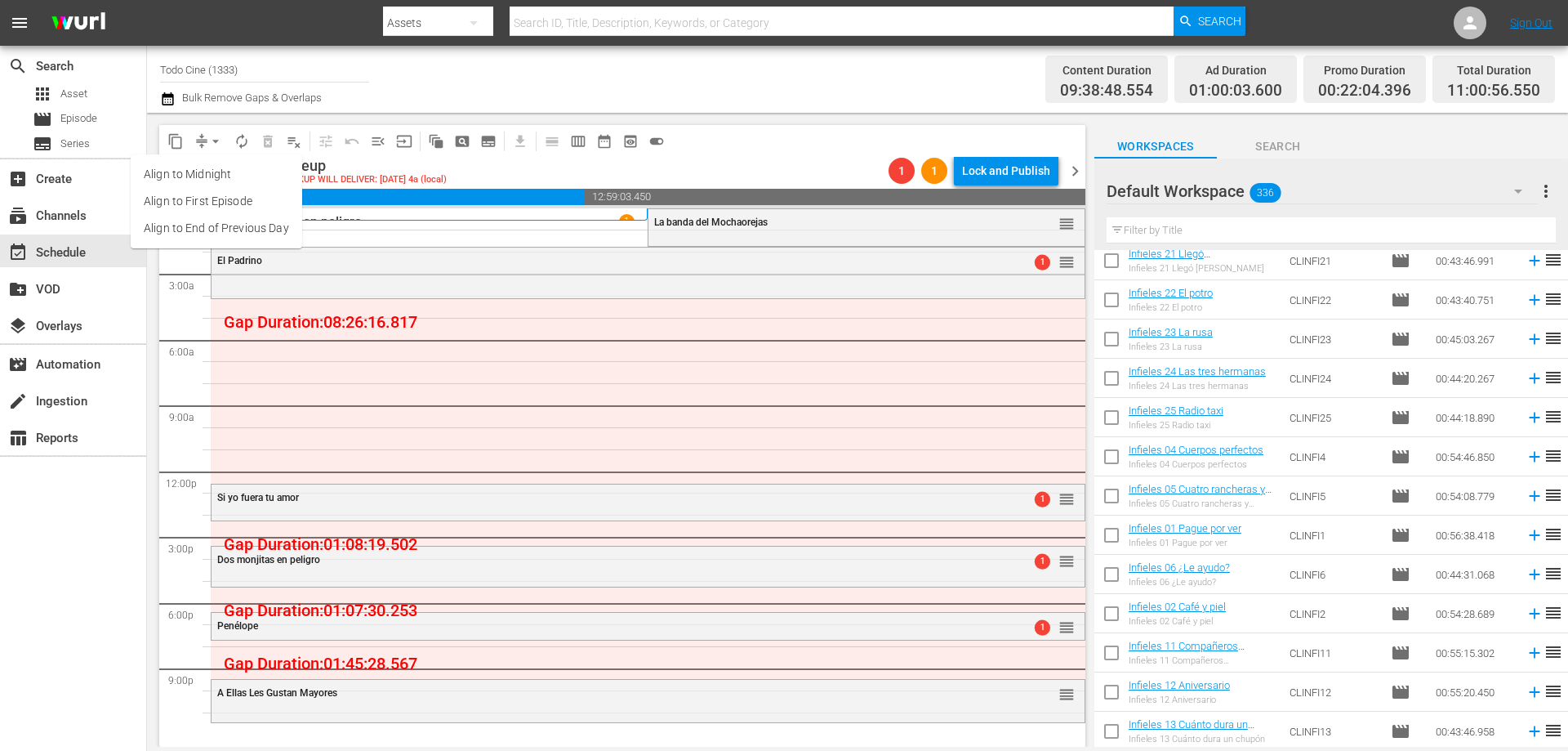click on "Align to End of Previous Day" at bounding box center (216, 228) 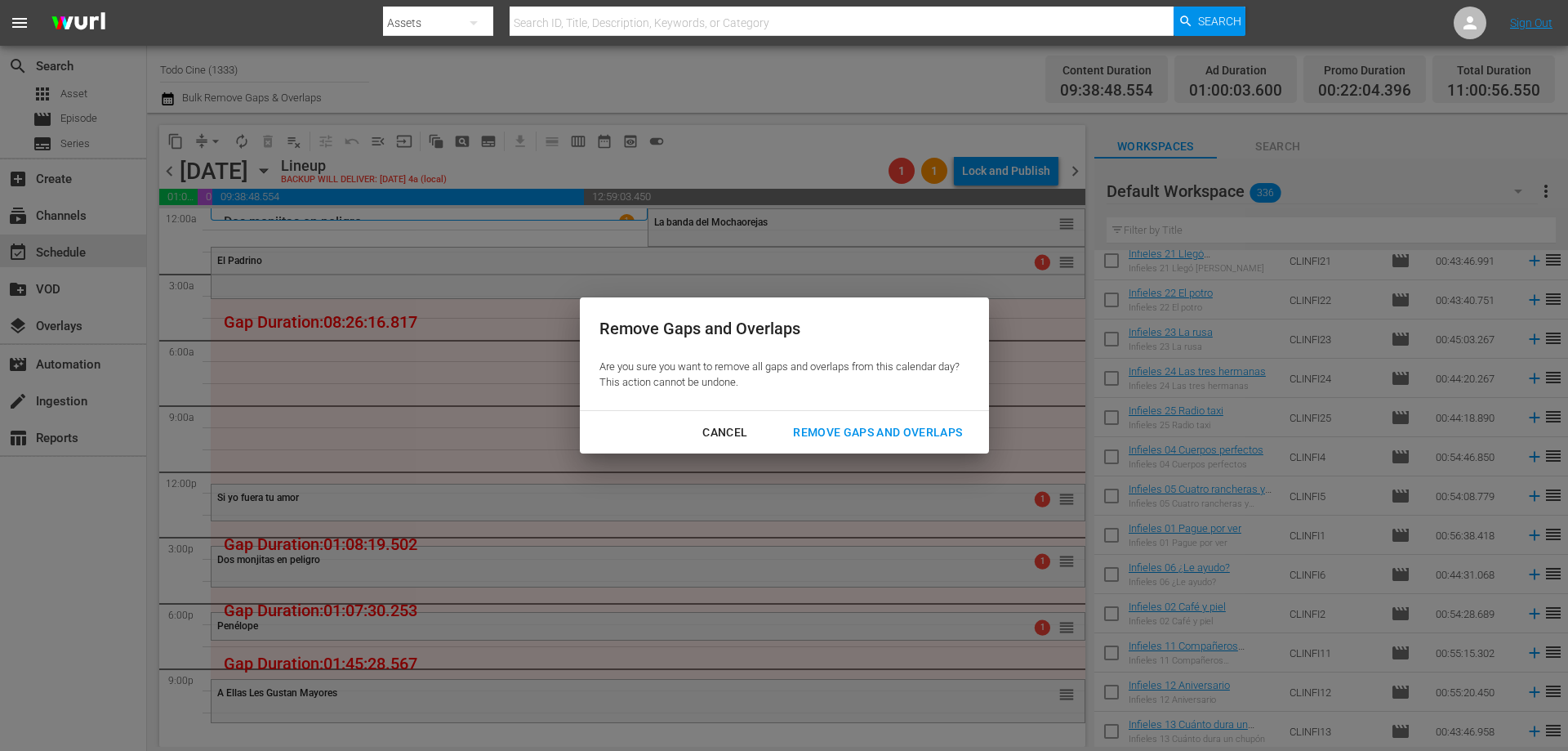 click on "Remove Gaps and Overlaps" at bounding box center [877, 432] 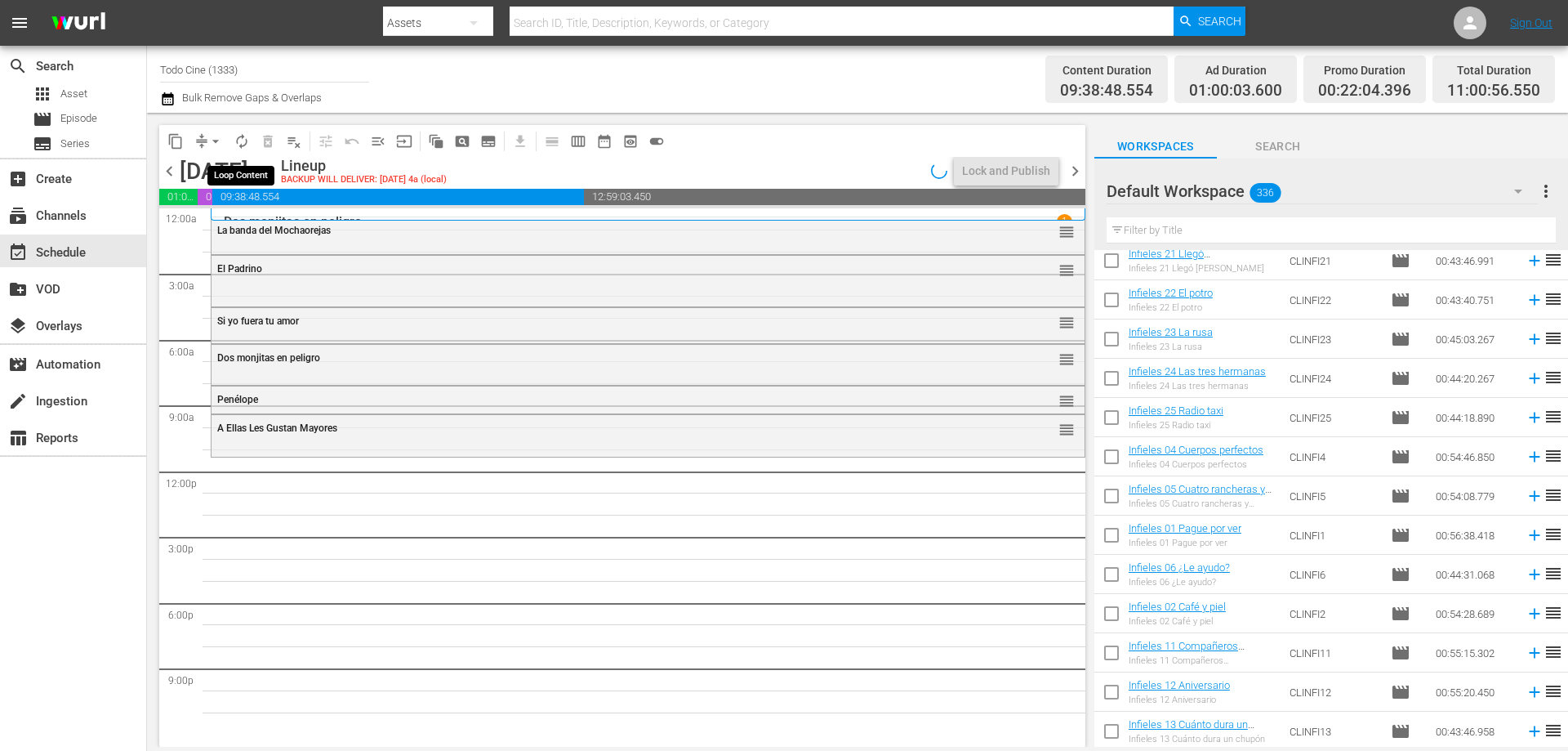 click on "autorenew_outlined" at bounding box center (242, 141) 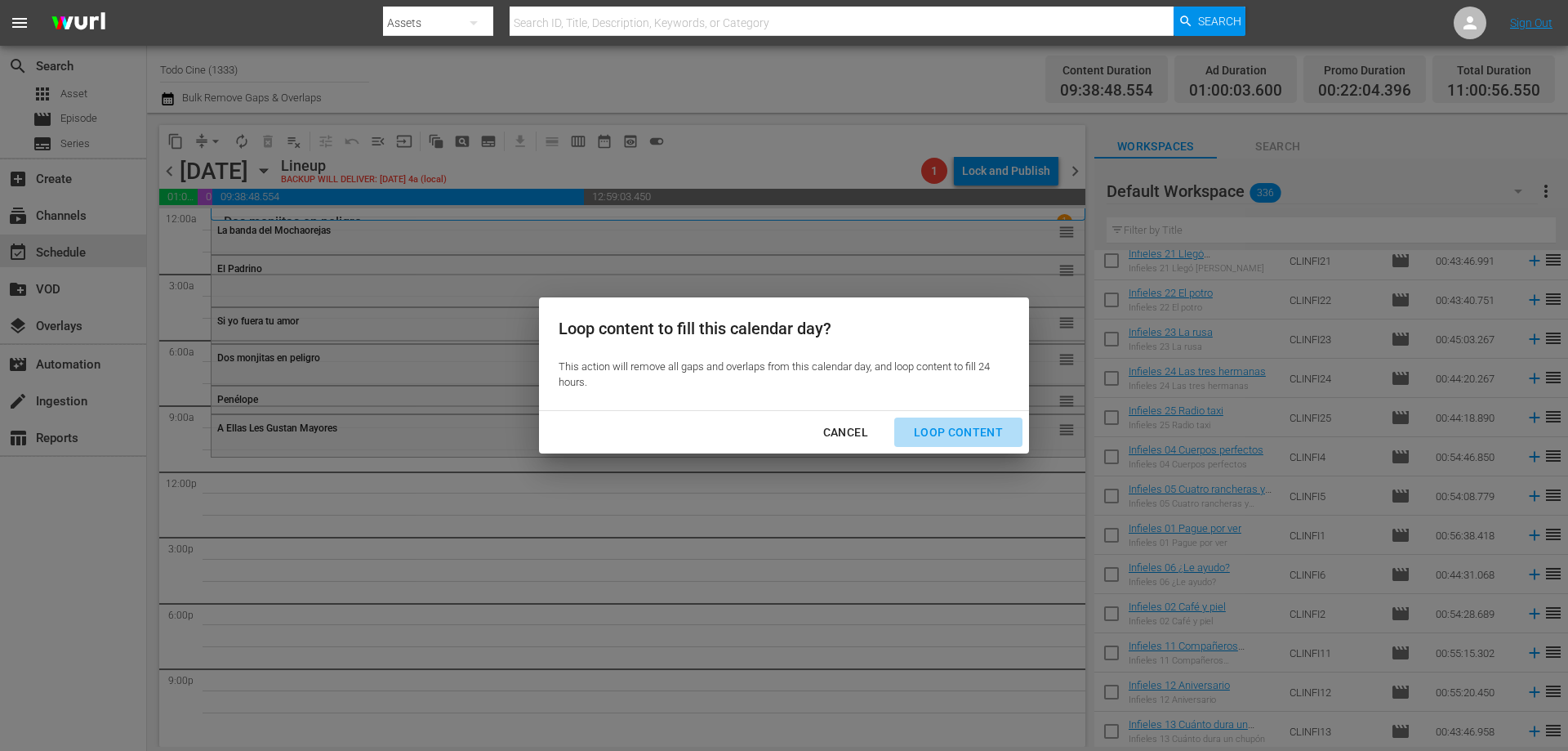 click on "Loop Content" at bounding box center (958, 432) 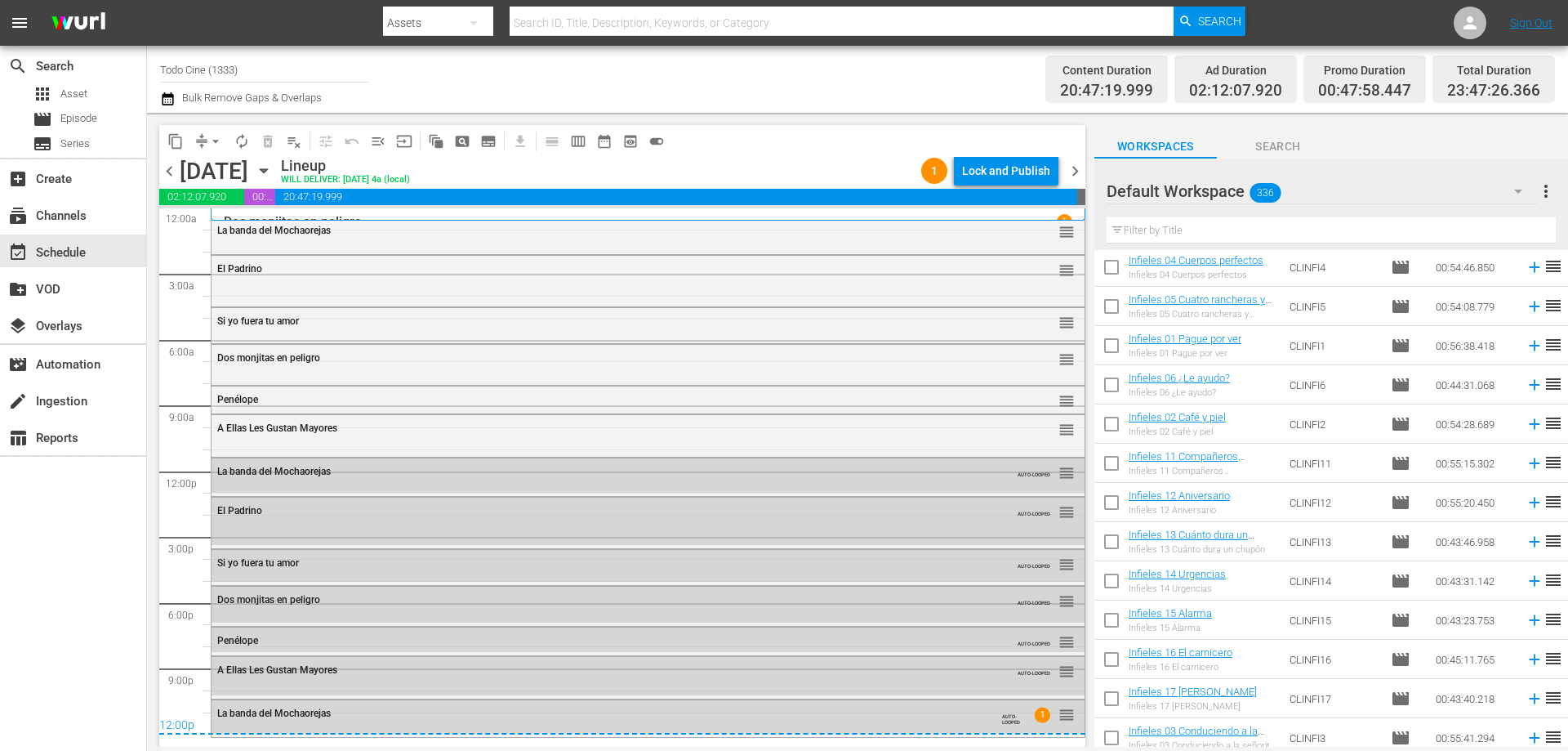 scroll, scrollTop: 409, scrollLeft: 0, axis: vertical 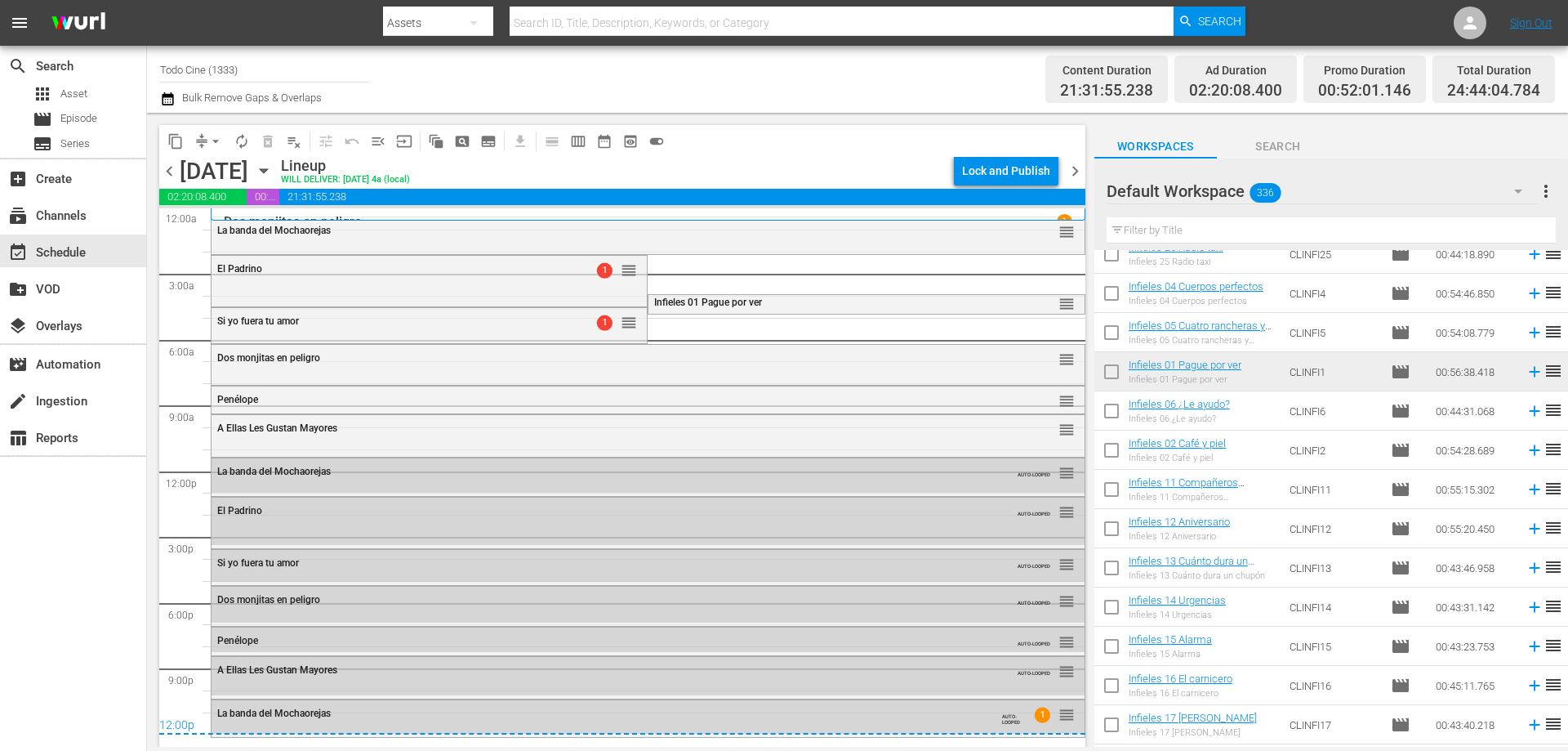 click on "chevron_right" at bounding box center [1075, 171] 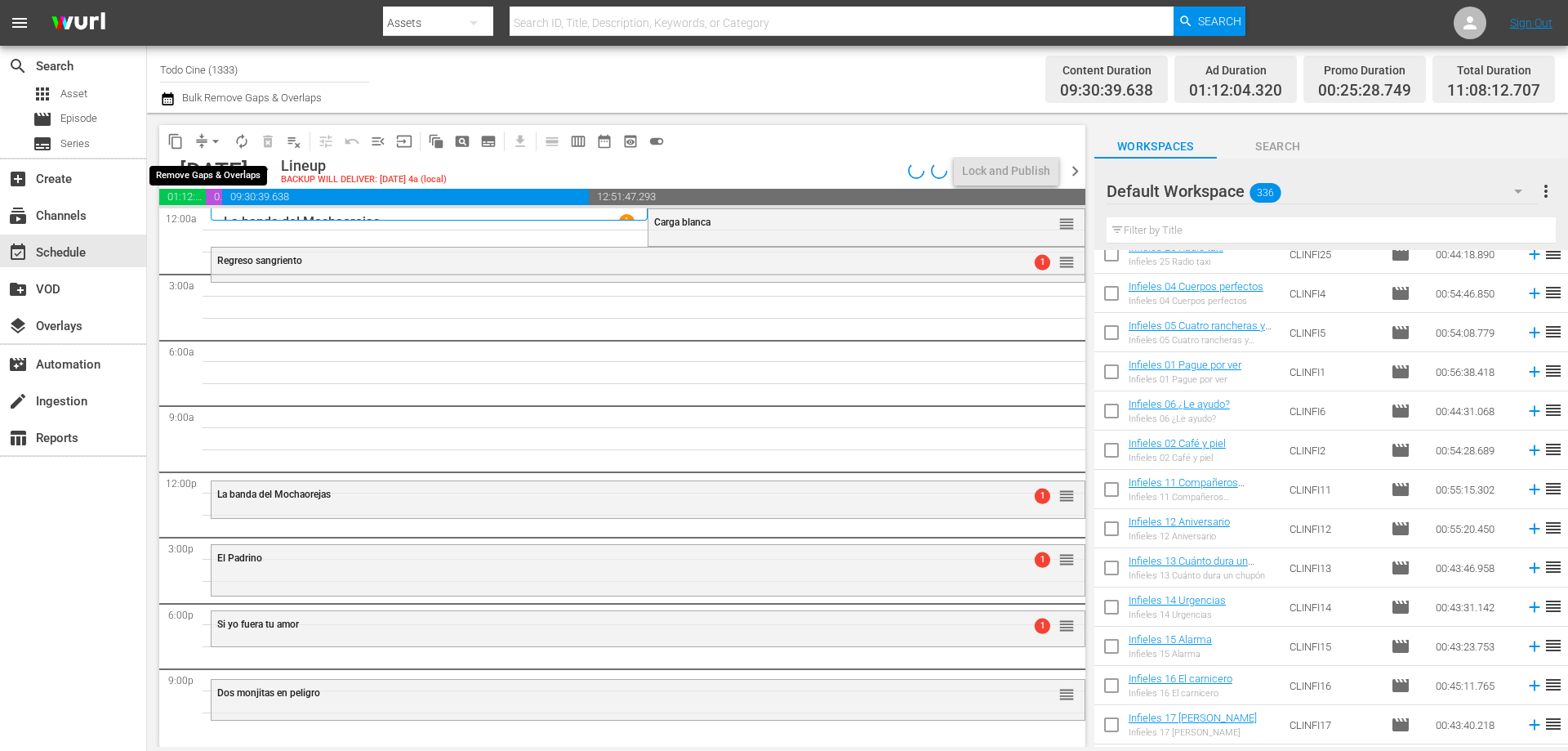 click on "arrow_drop_down" at bounding box center [216, 141] 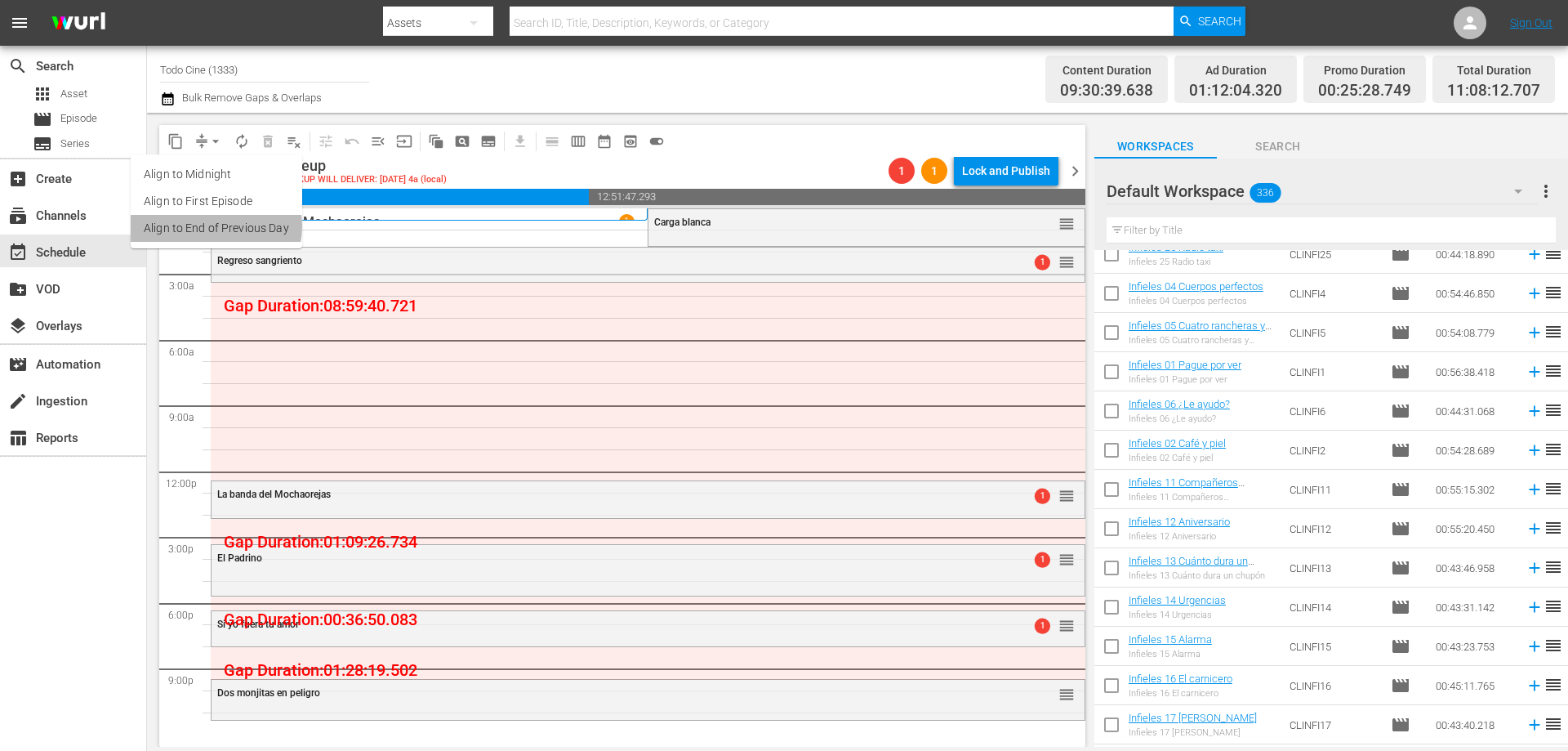 click on "Align to End of Previous Day" at bounding box center [216, 228] 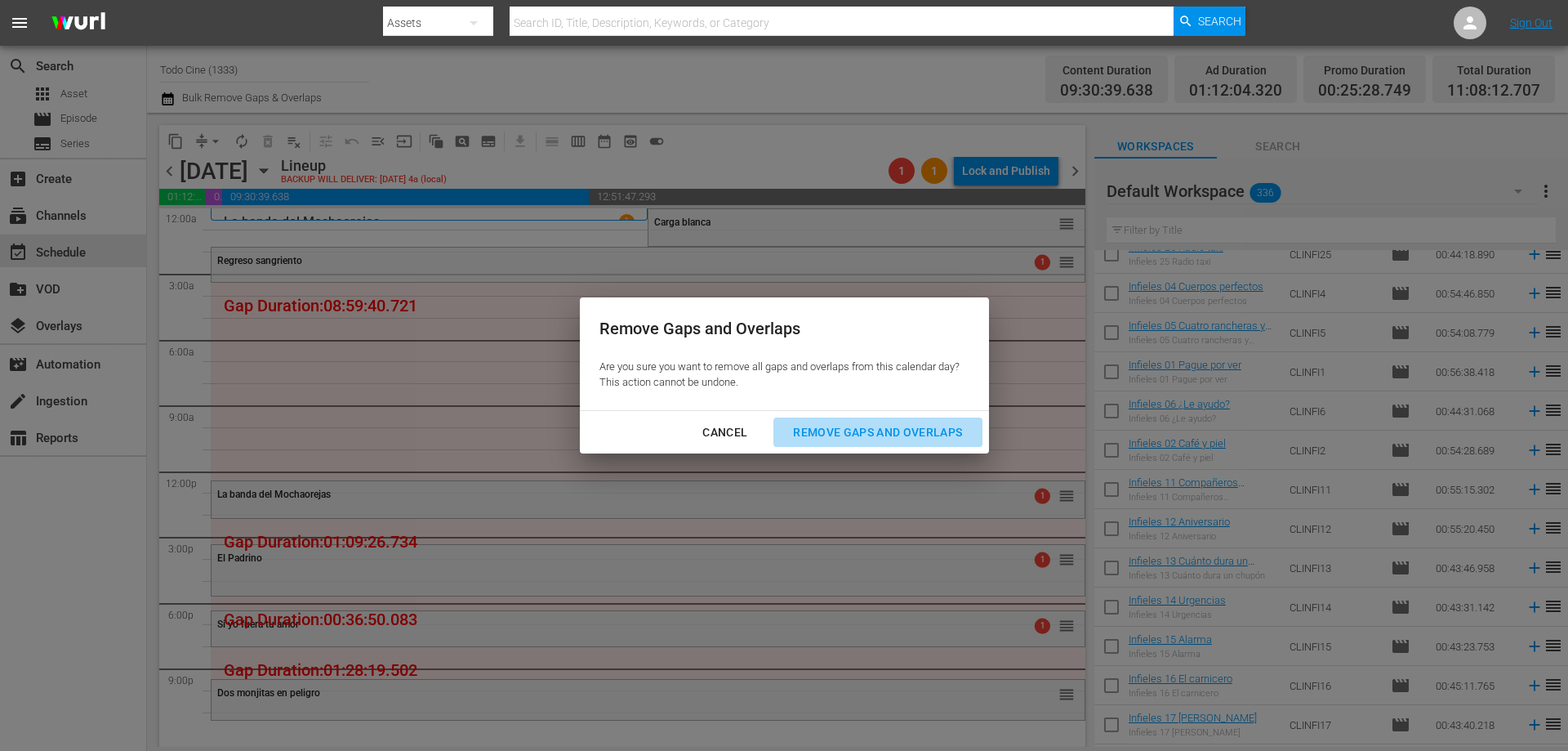 click on "Remove Gaps and Overlaps" at bounding box center (877, 432) 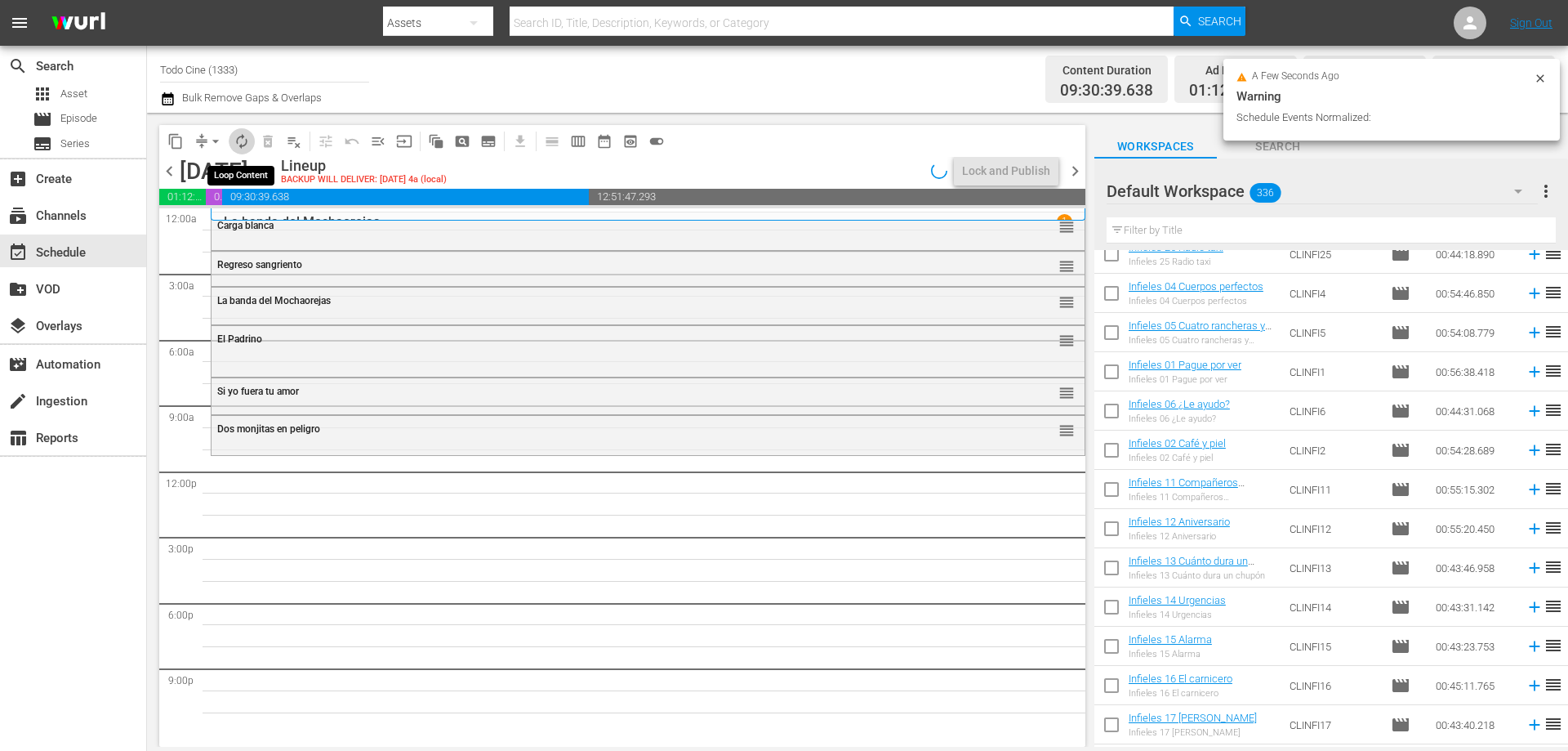 click on "autorenew_outlined" at bounding box center (242, 141) 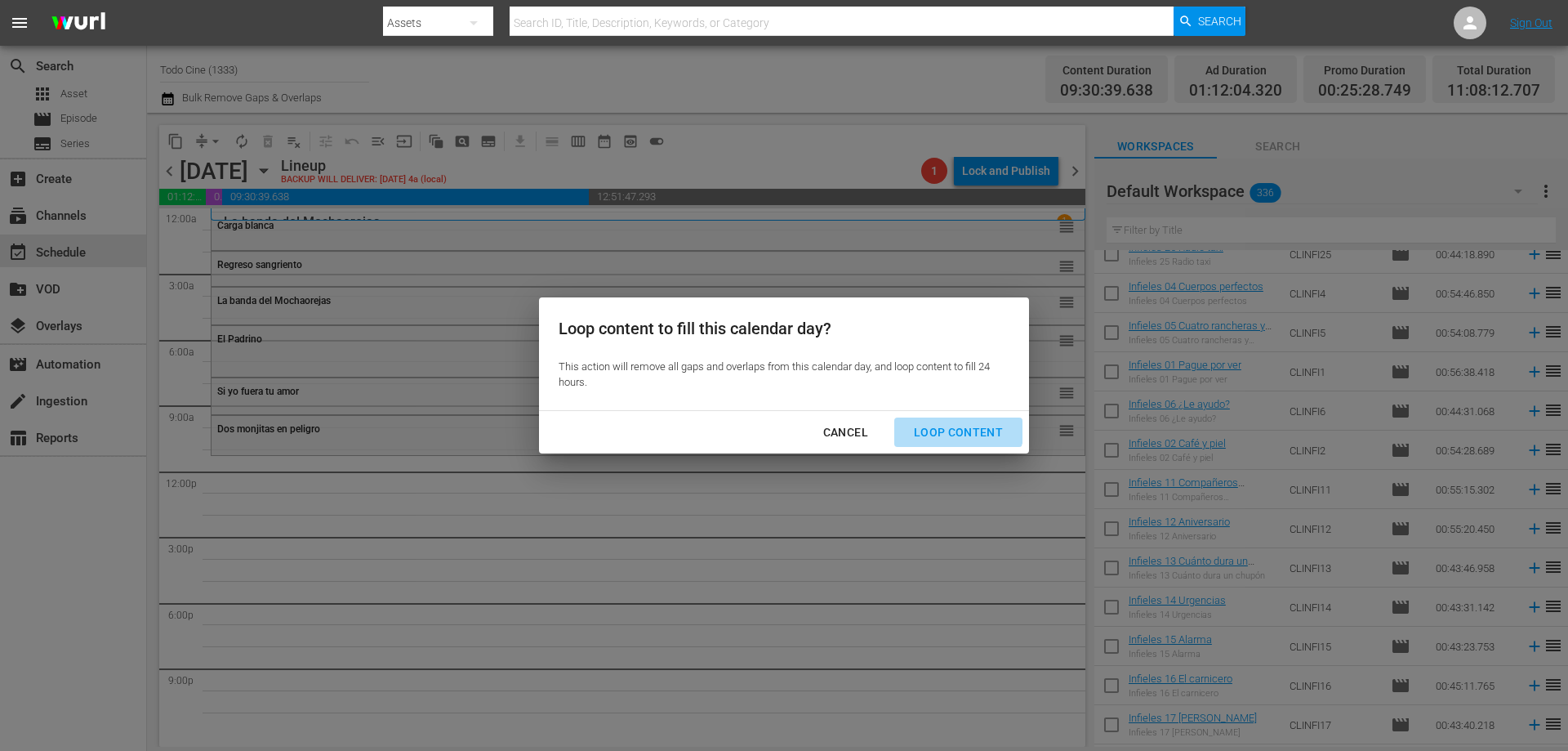 click on "Loop Content" at bounding box center (958, 432) 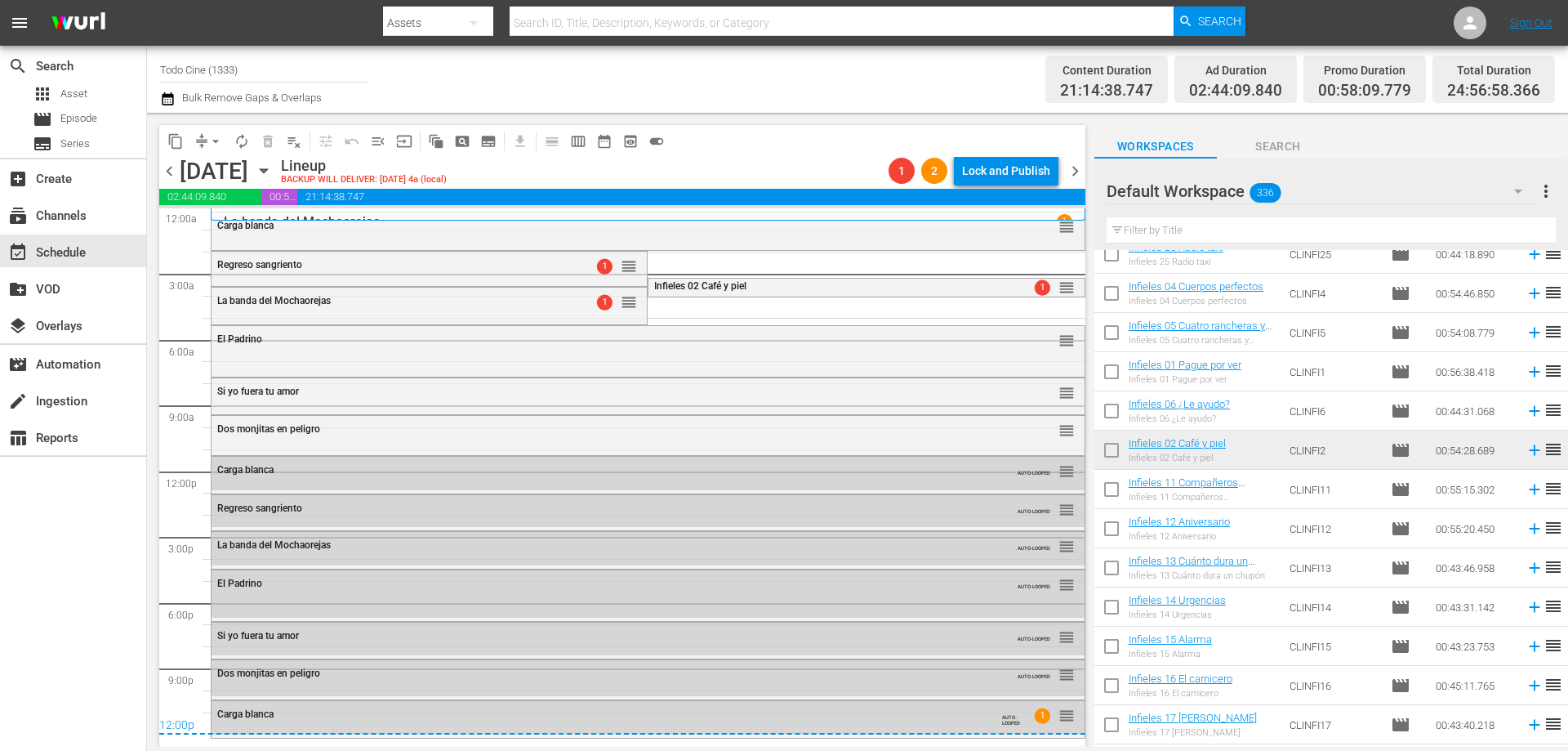 click on "chevron_right" at bounding box center (1075, 171) 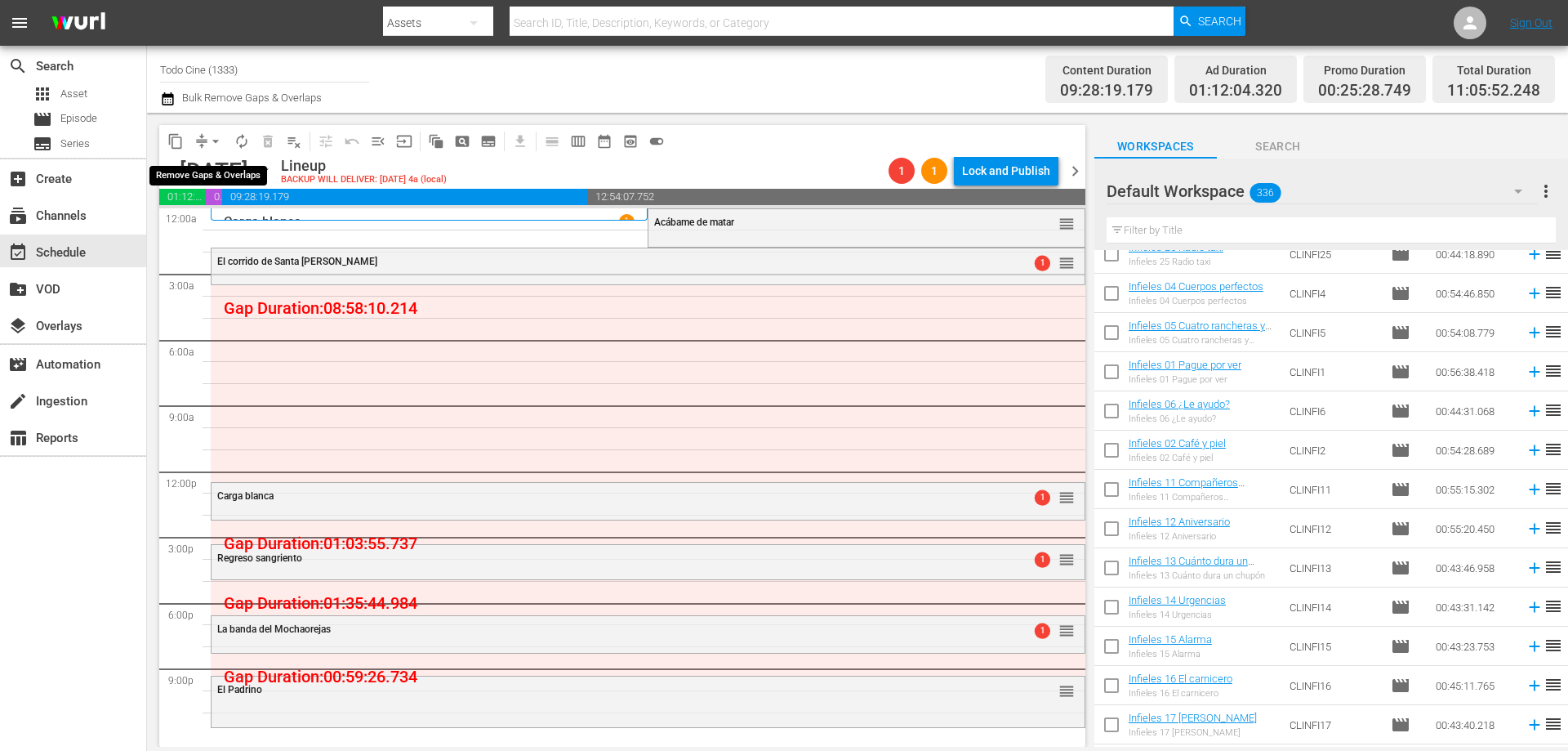 click on "arrow_drop_down" at bounding box center [216, 141] 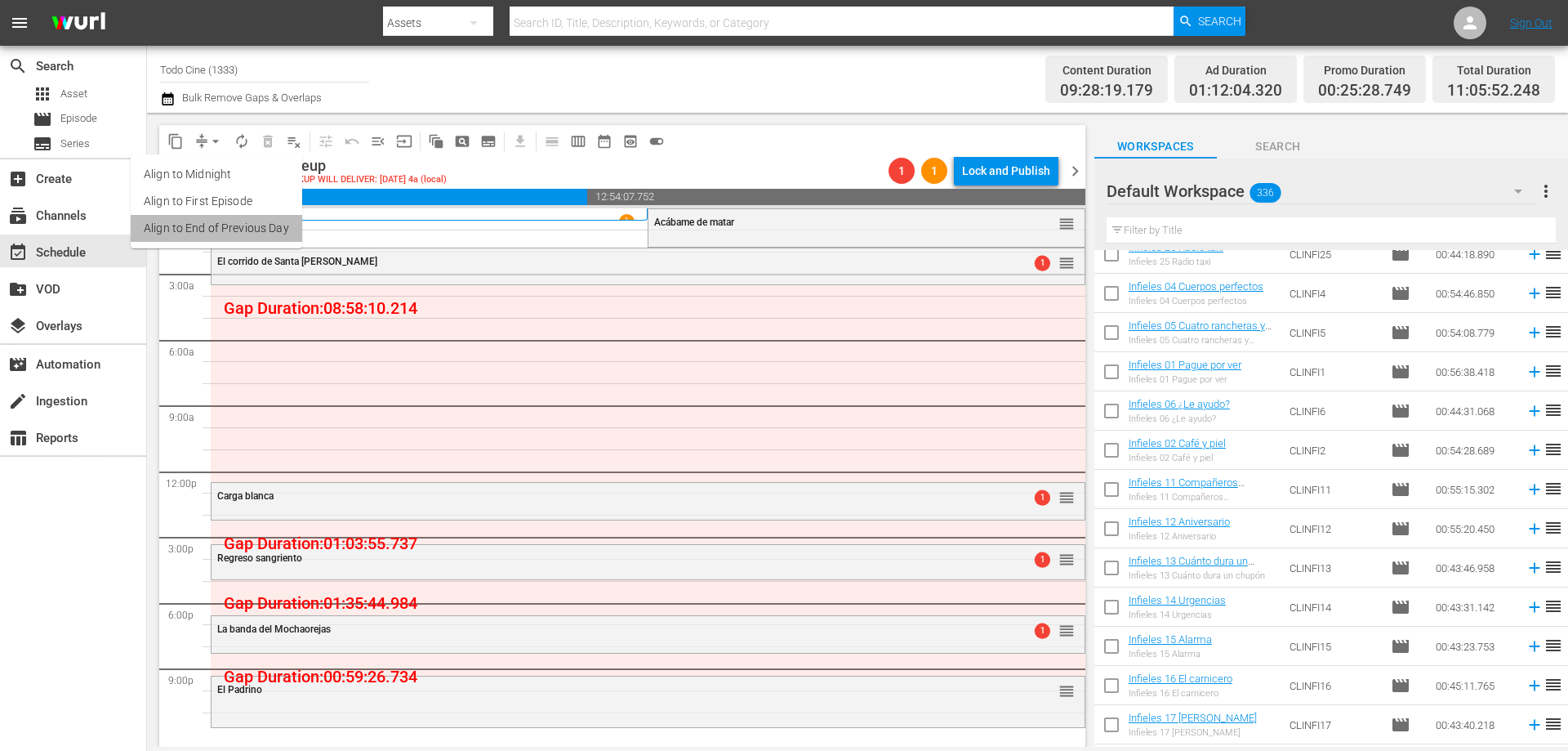 click on "Align to End of Previous Day" at bounding box center [216, 228] 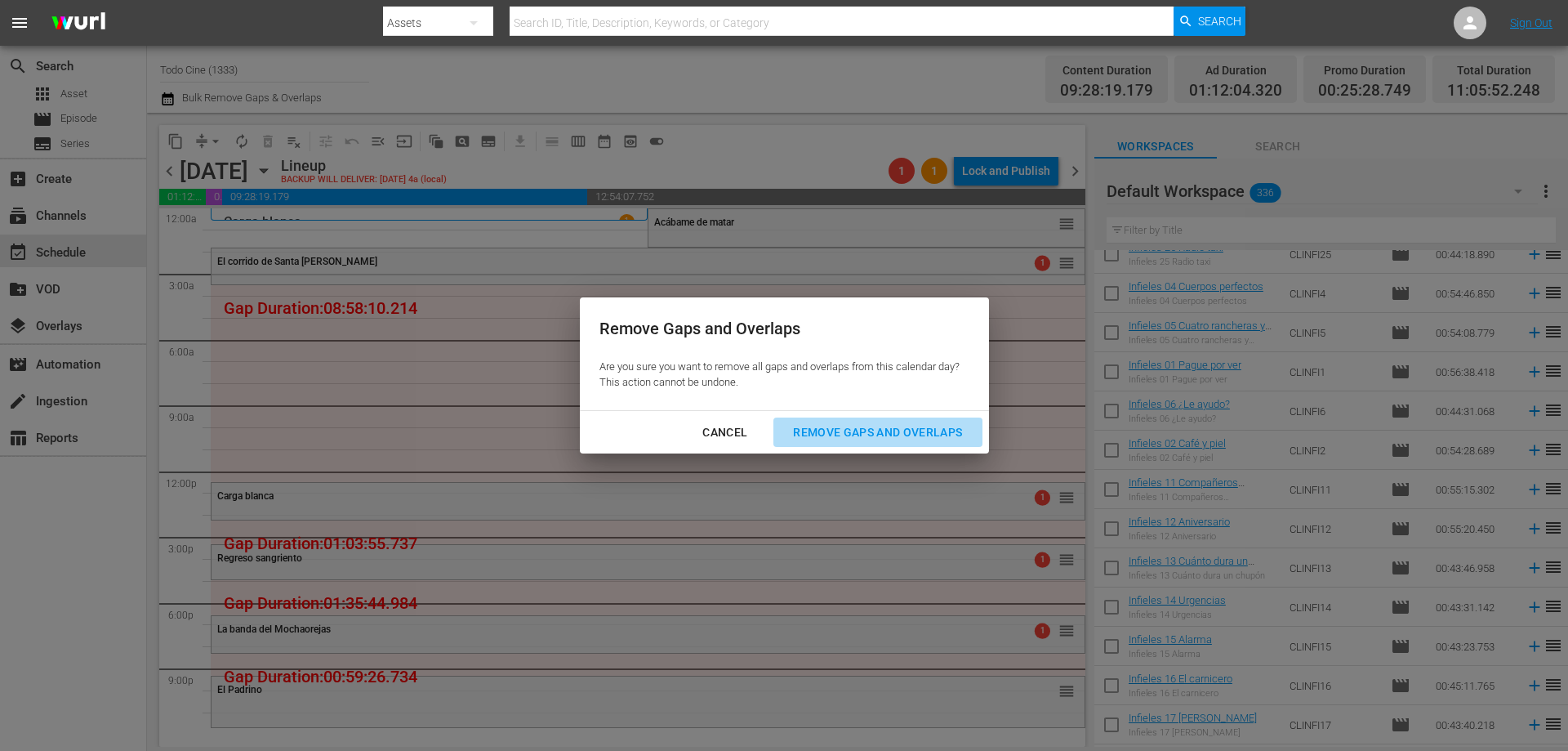 click on "Remove Gaps and Overlaps" at bounding box center [877, 432] 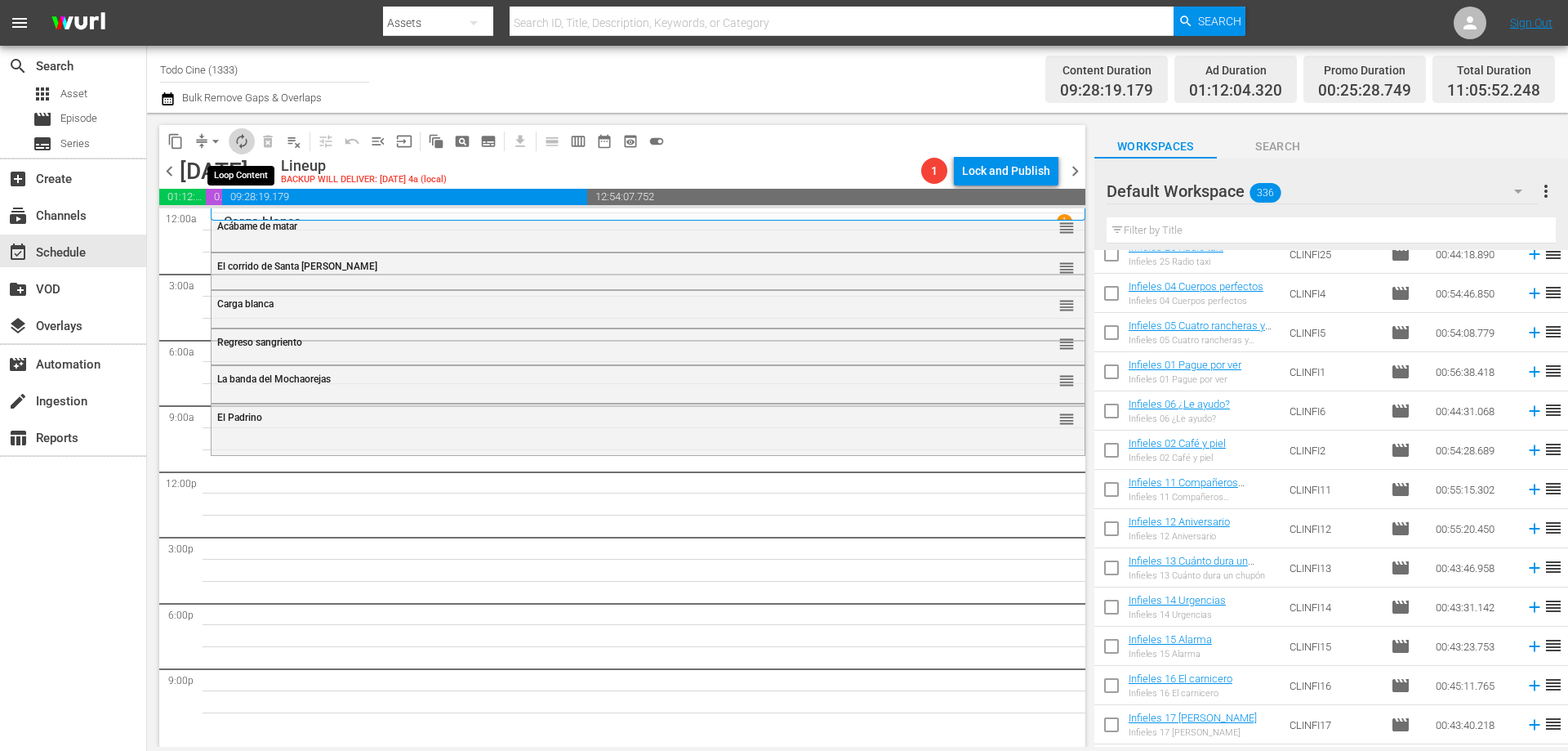 click on "autorenew_outlined" at bounding box center [242, 141] 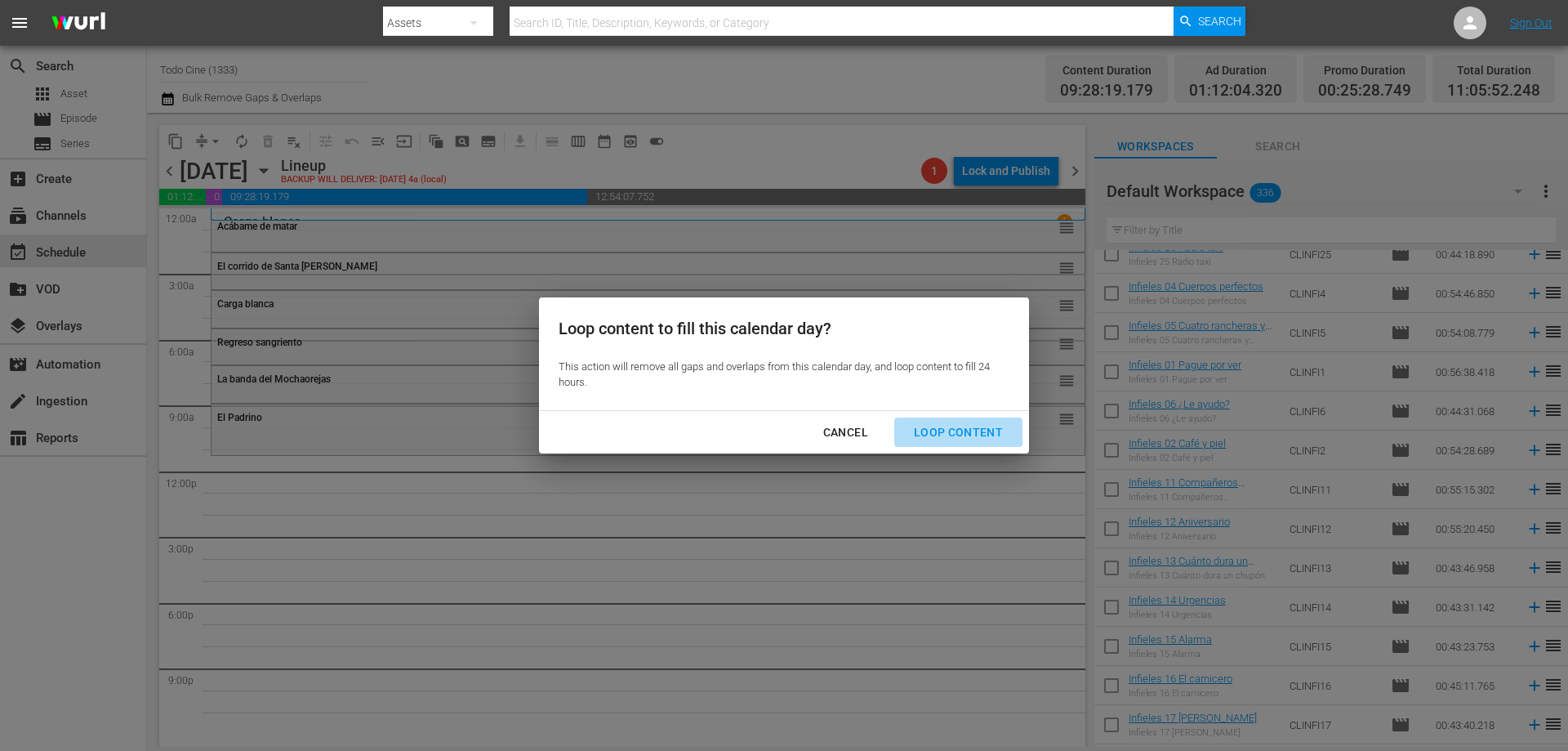 click on "Loop Content" at bounding box center [958, 432] 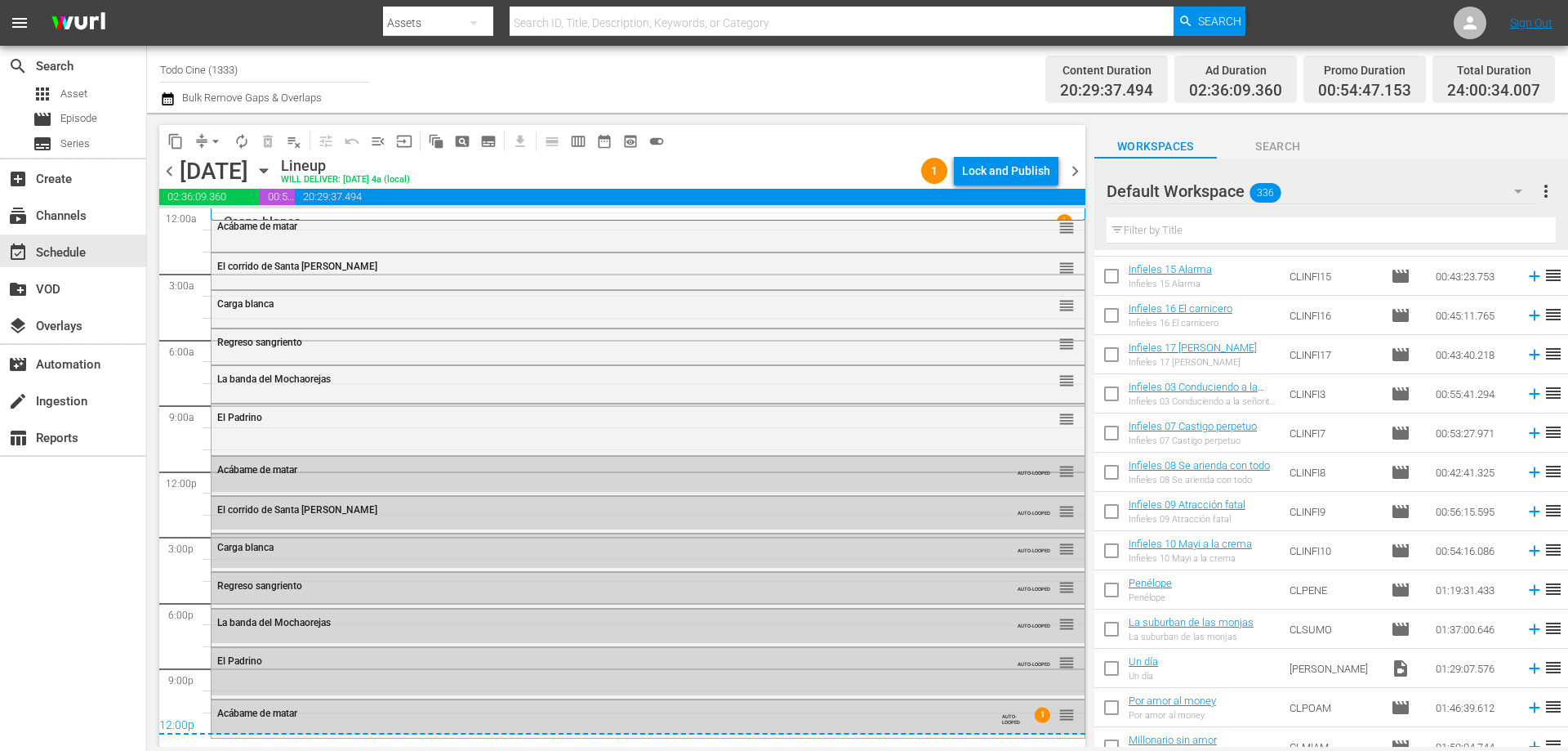 scroll, scrollTop: 817, scrollLeft: 0, axis: vertical 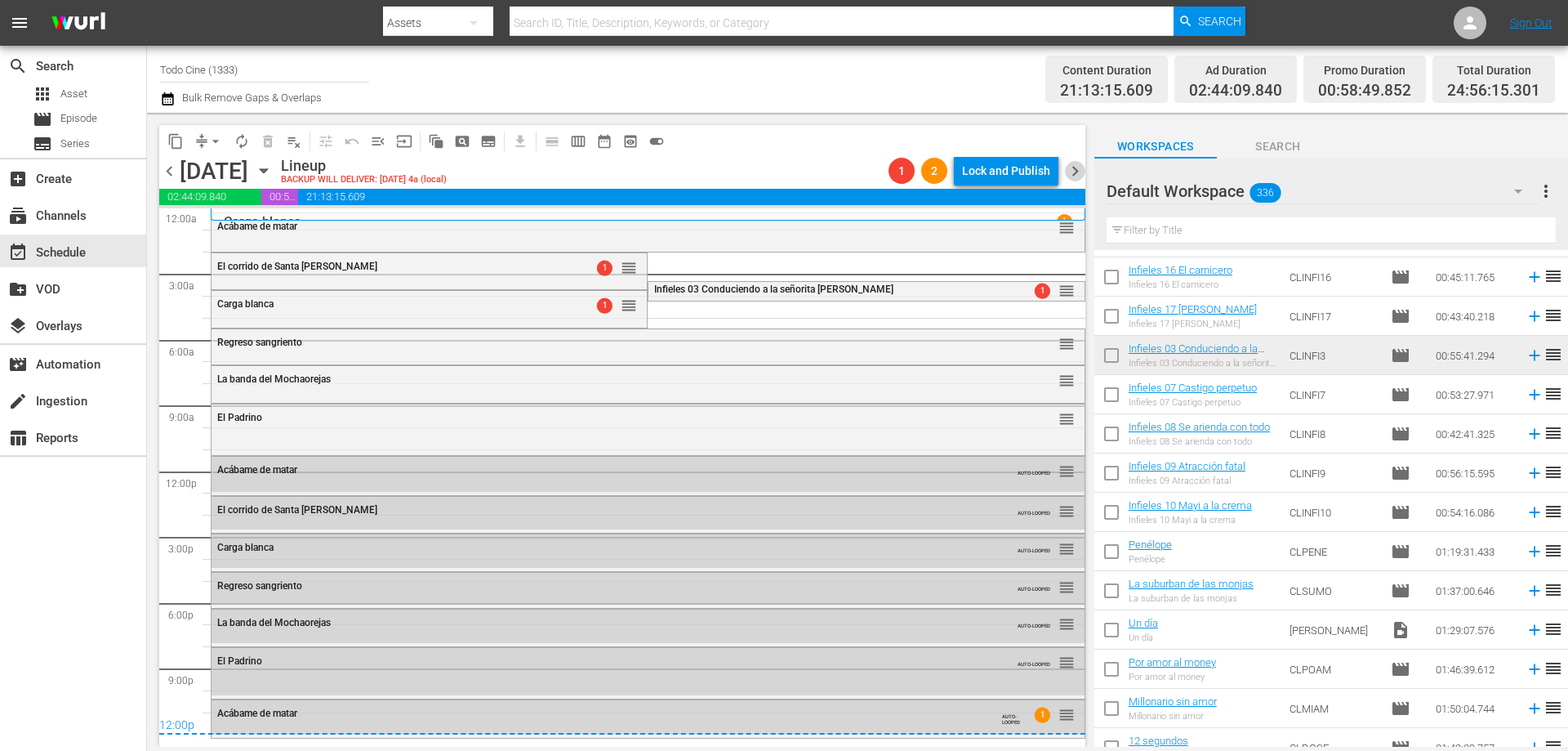 click on "chevron_right" at bounding box center [1075, 171] 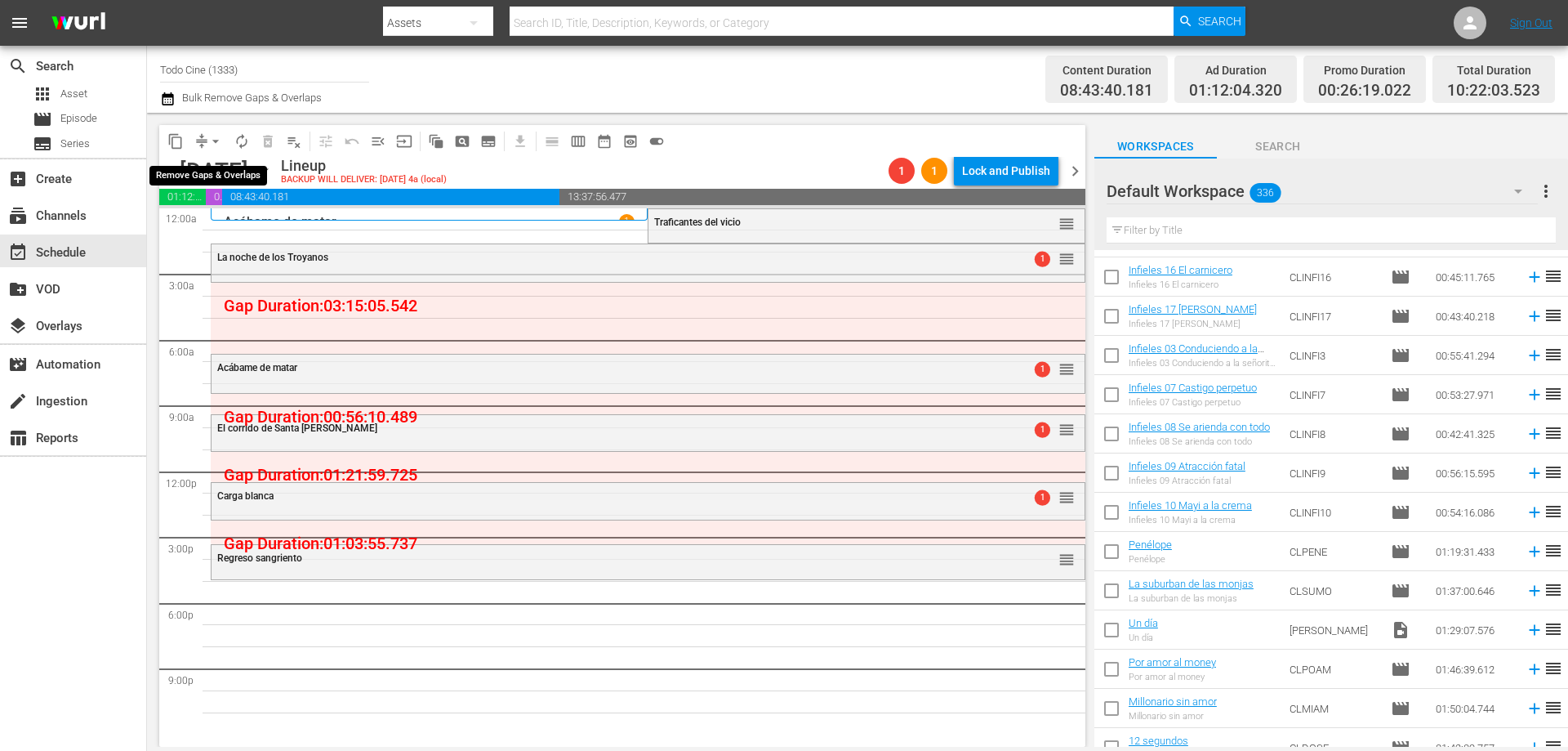 click on "arrow_drop_down" at bounding box center (216, 141) 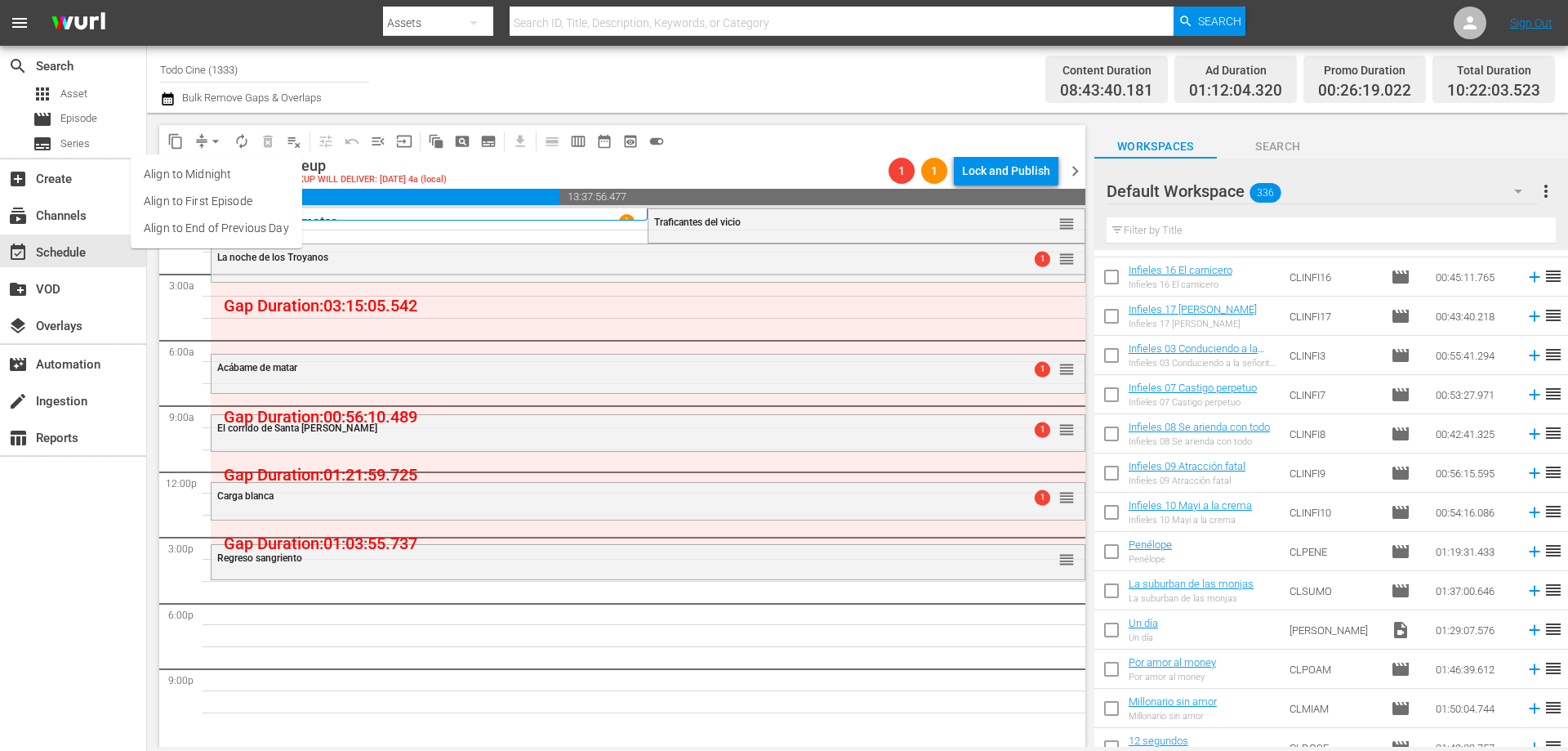click on "Align to End of Previous Day" at bounding box center (216, 228) 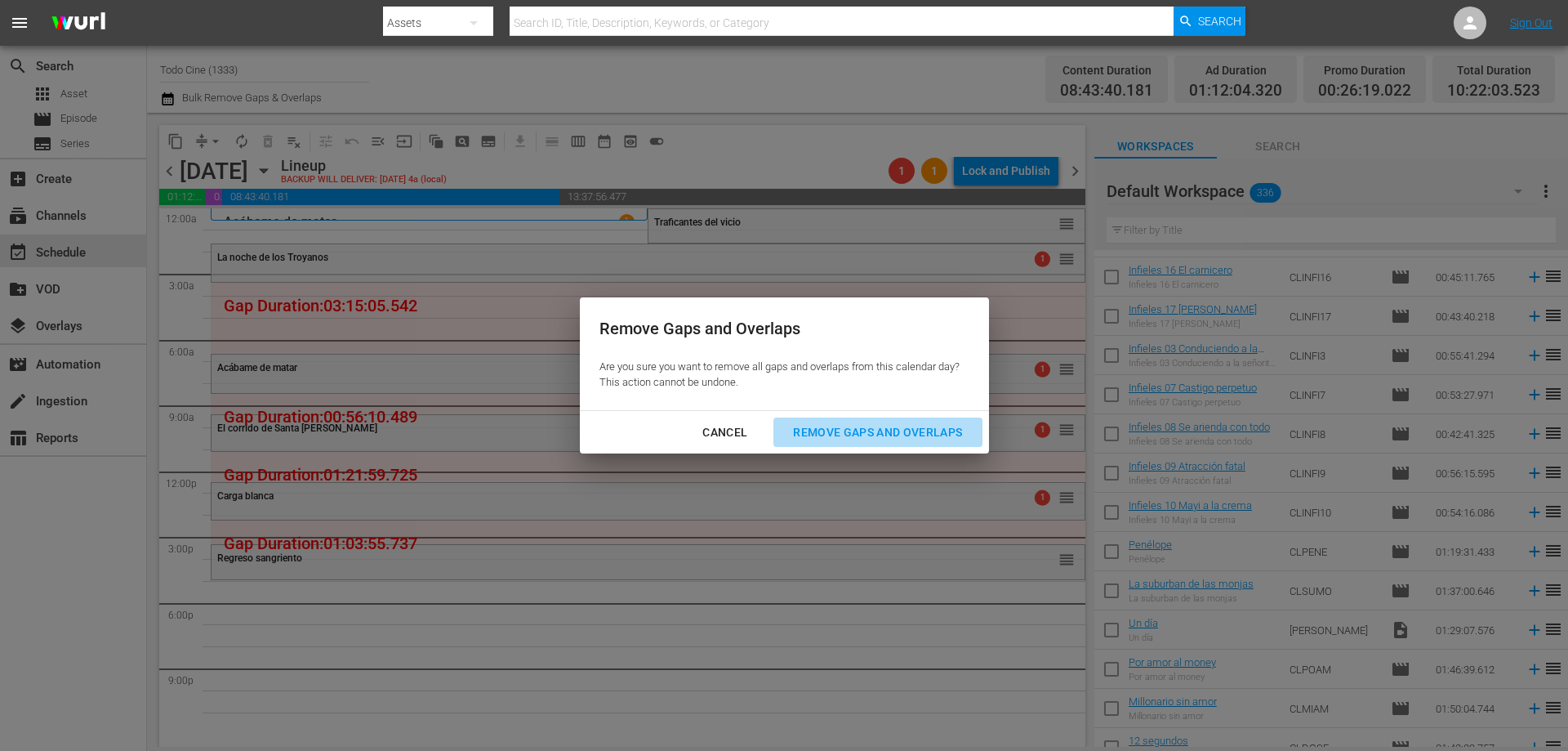 click on "Remove Gaps and Overlaps" at bounding box center [877, 432] 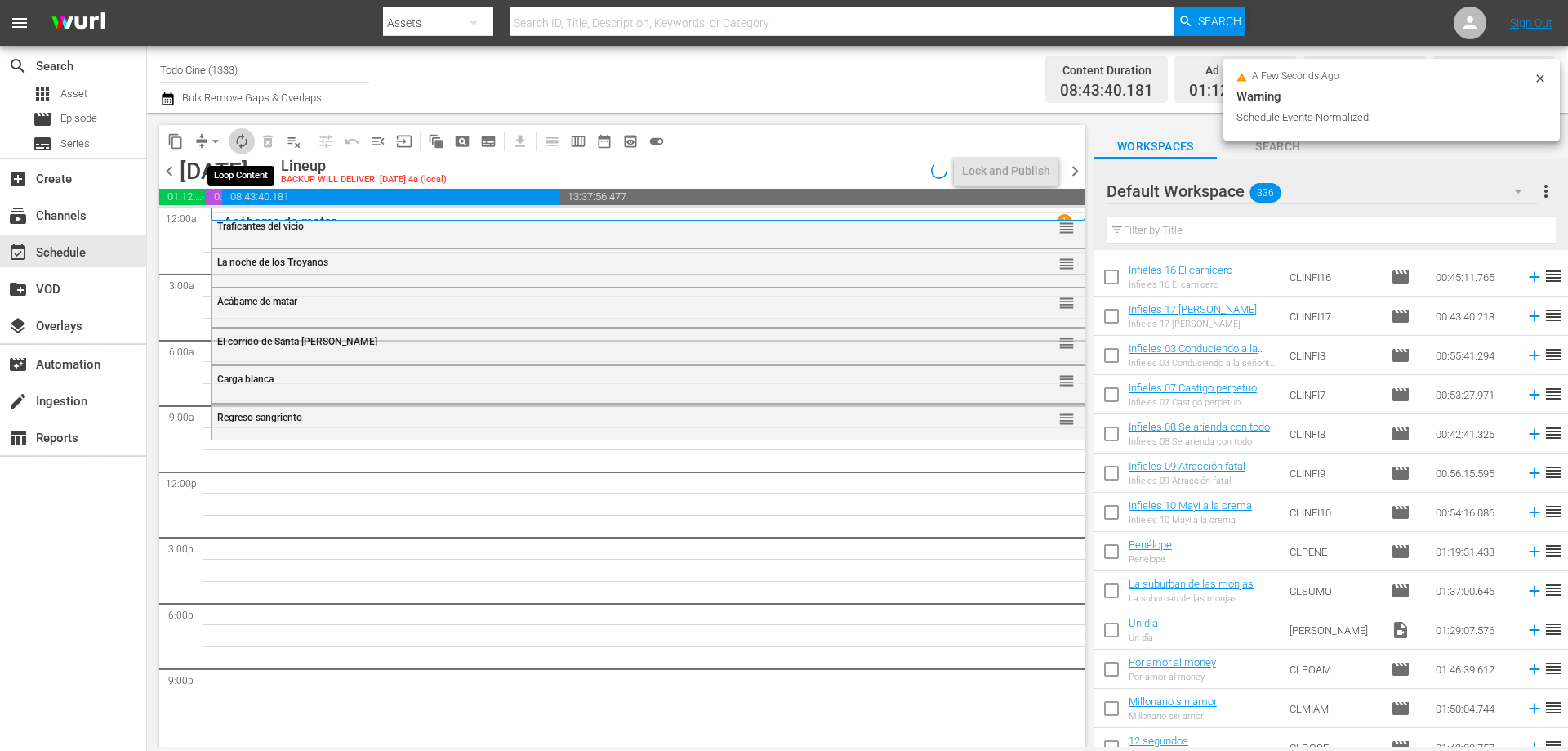 click on "autorenew_outlined" at bounding box center (242, 141) 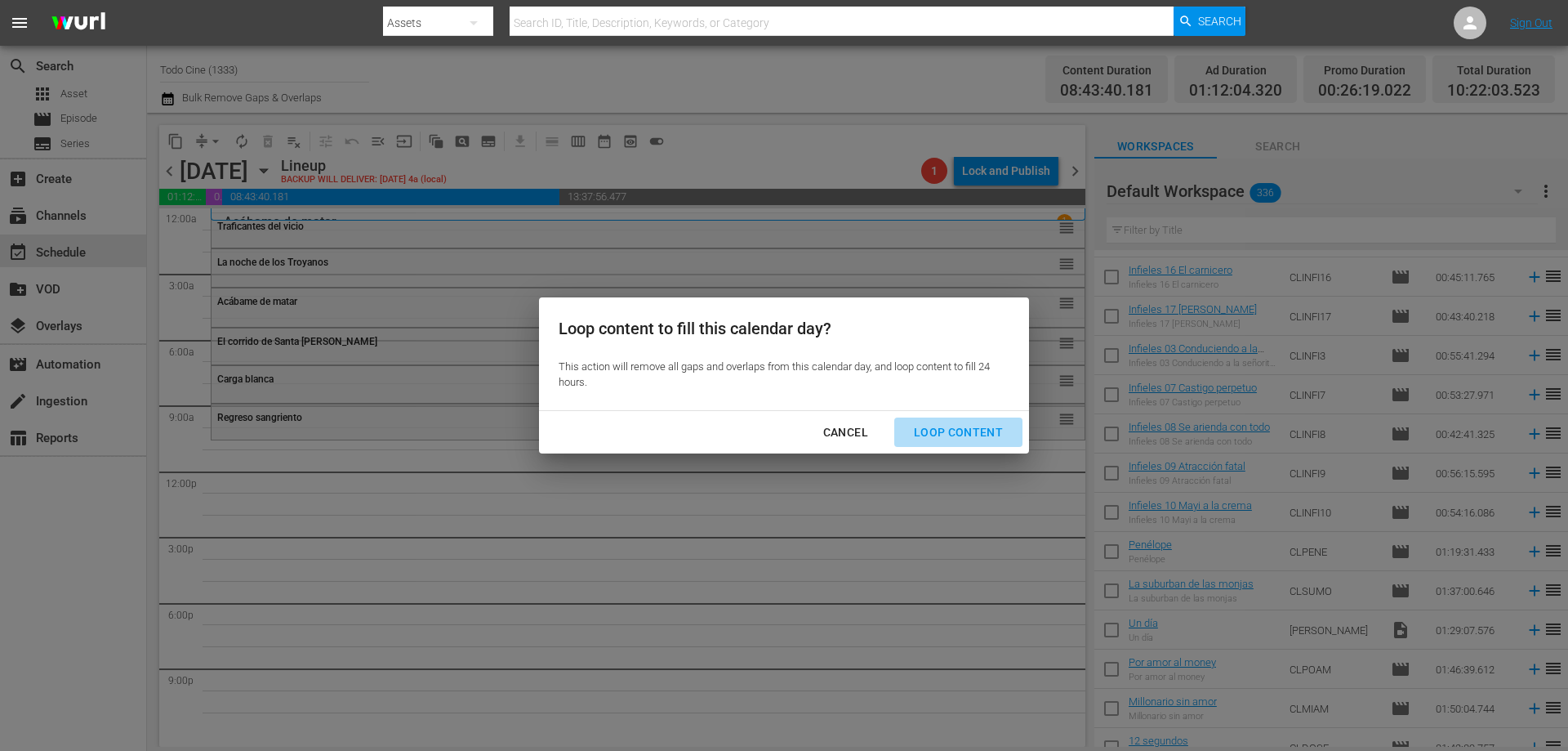 click on "Loop Content" at bounding box center [958, 432] 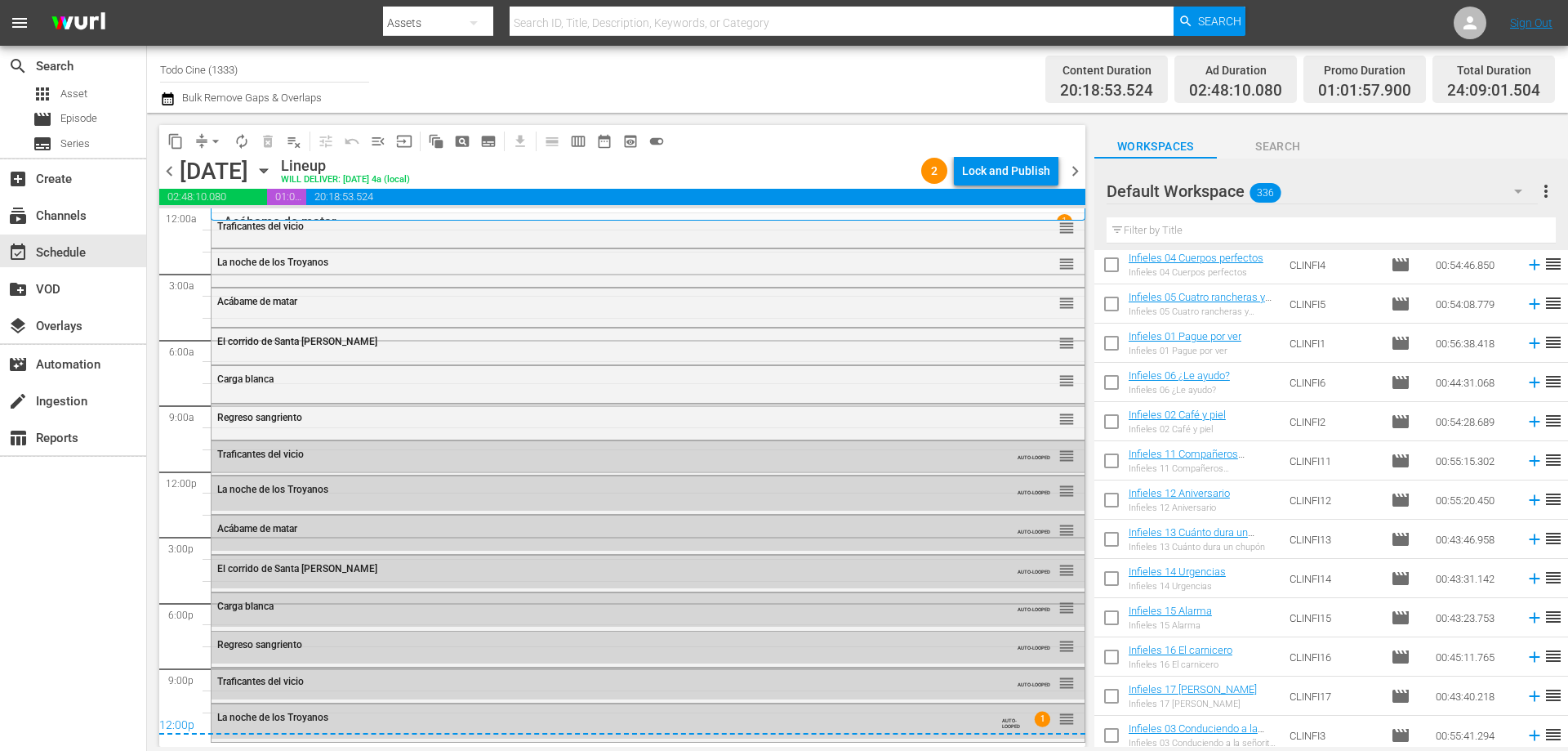 scroll, scrollTop: 409, scrollLeft: 0, axis: vertical 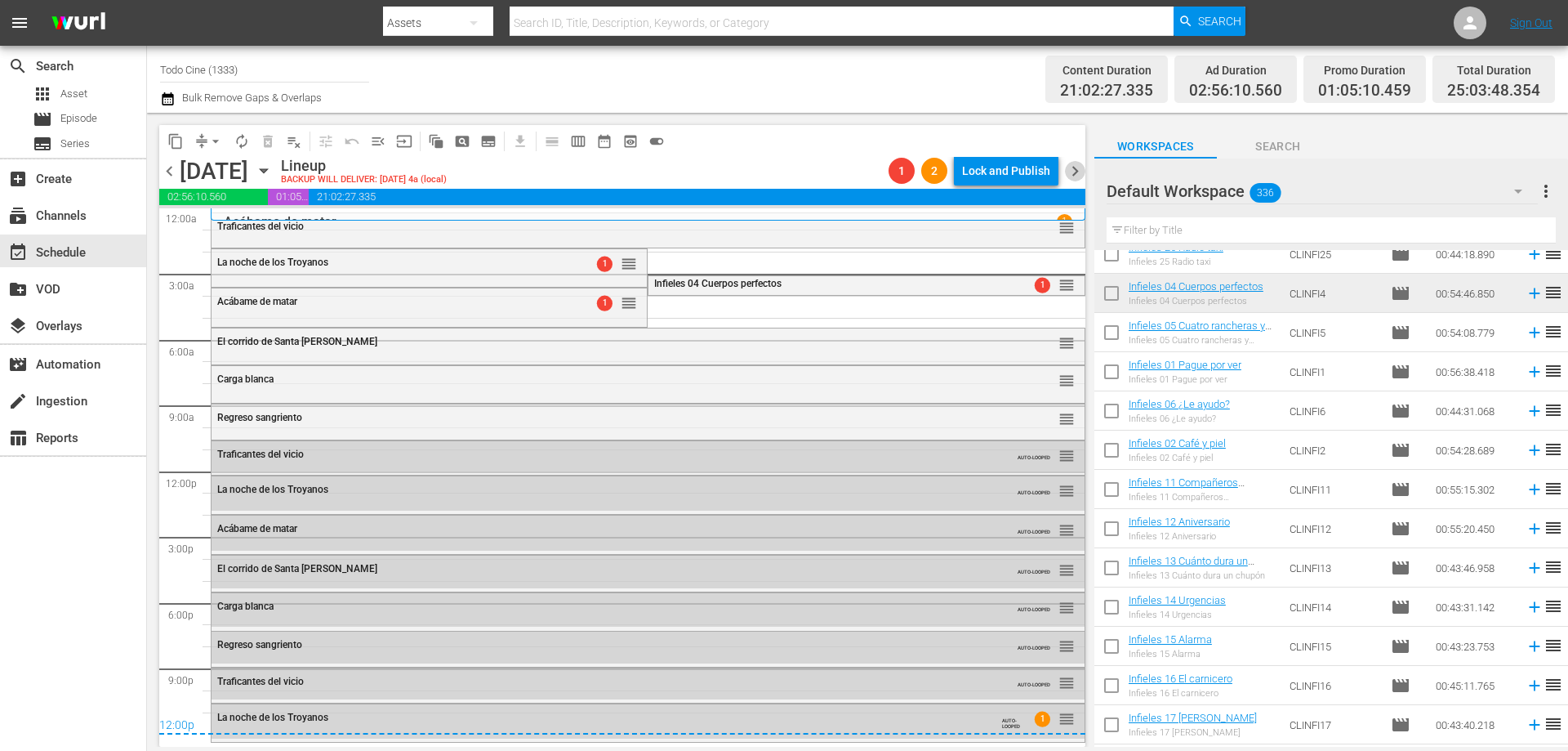 click on "chevron_right" at bounding box center (1075, 171) 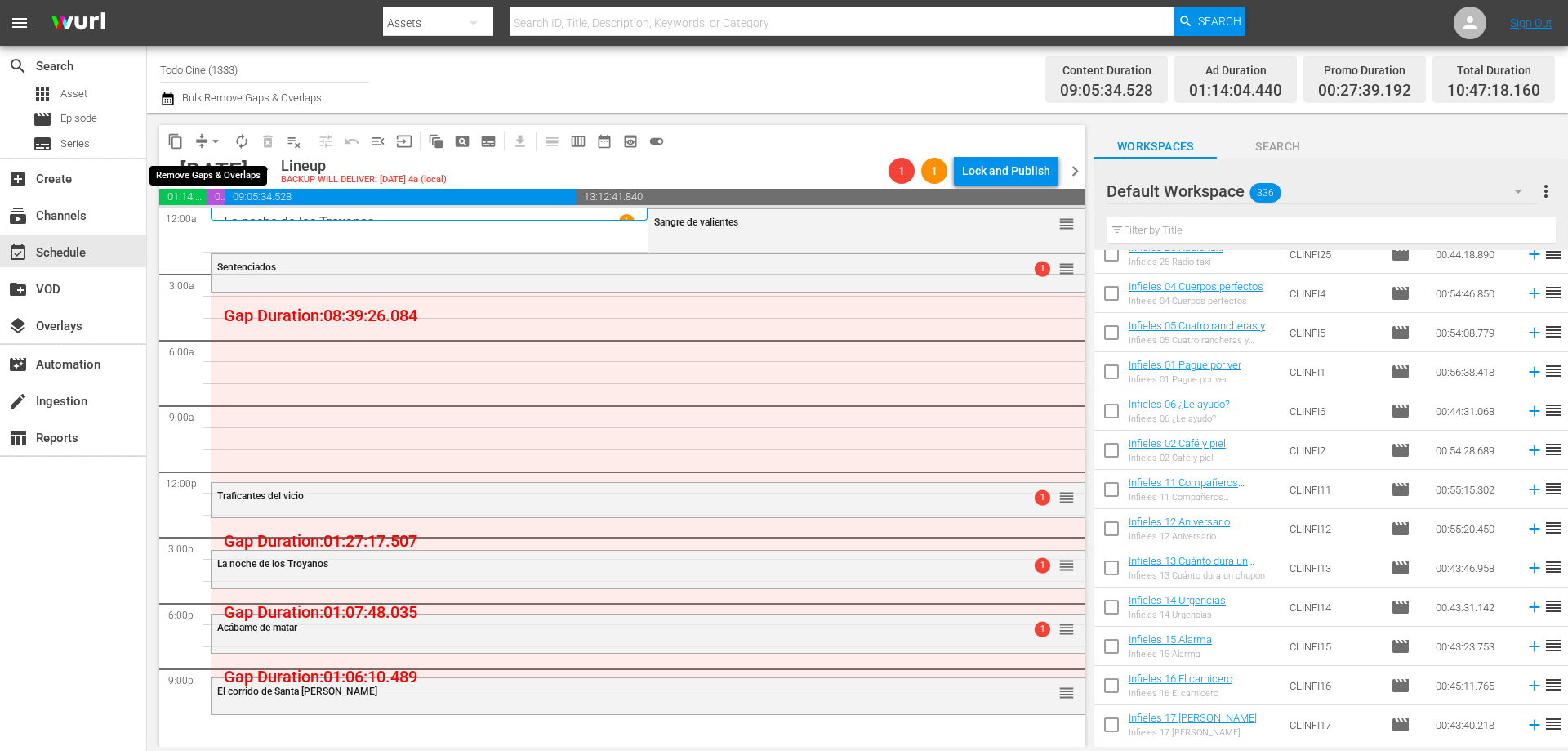 click on "arrow_drop_down" at bounding box center [216, 141] 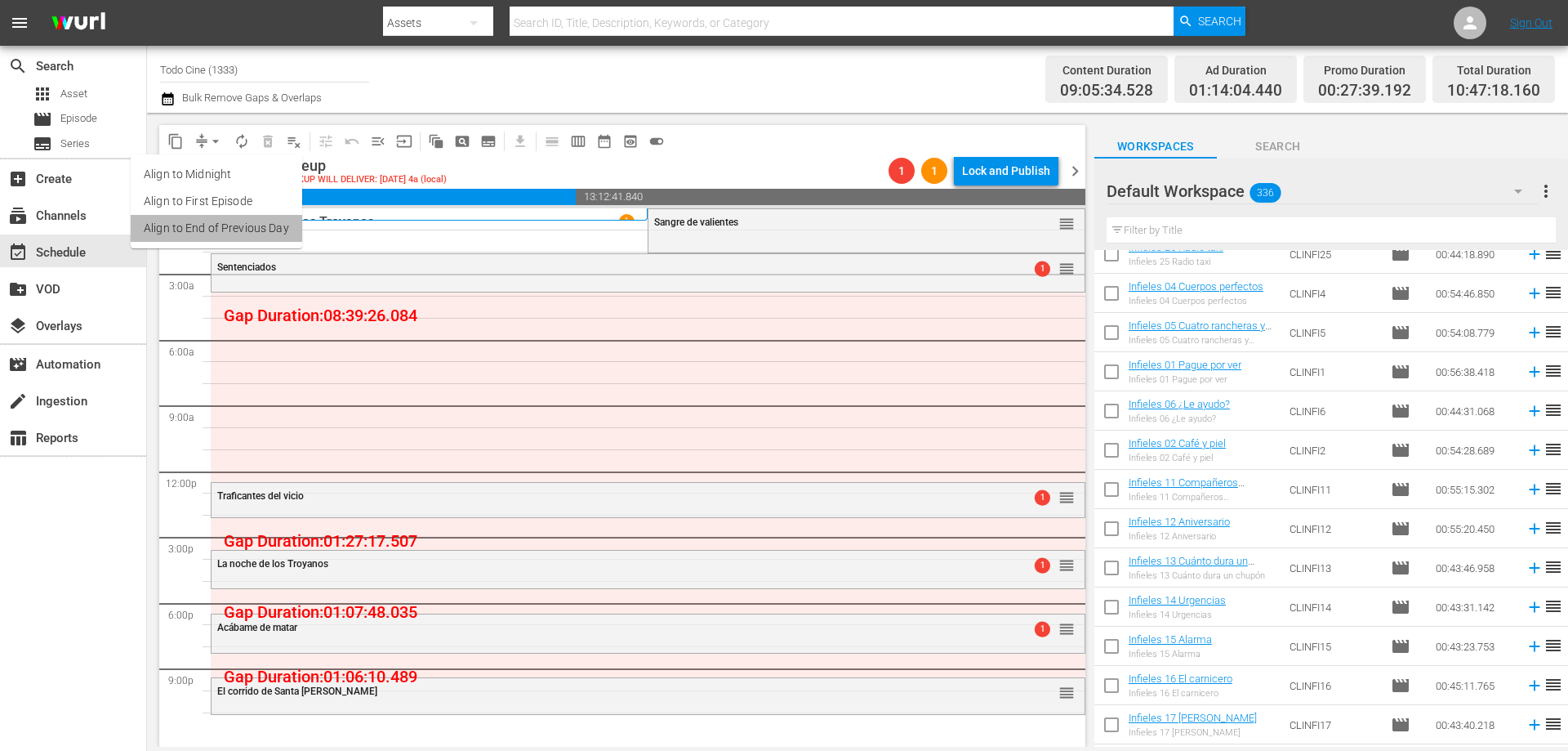 click on "Align to End of Previous Day" at bounding box center [216, 228] 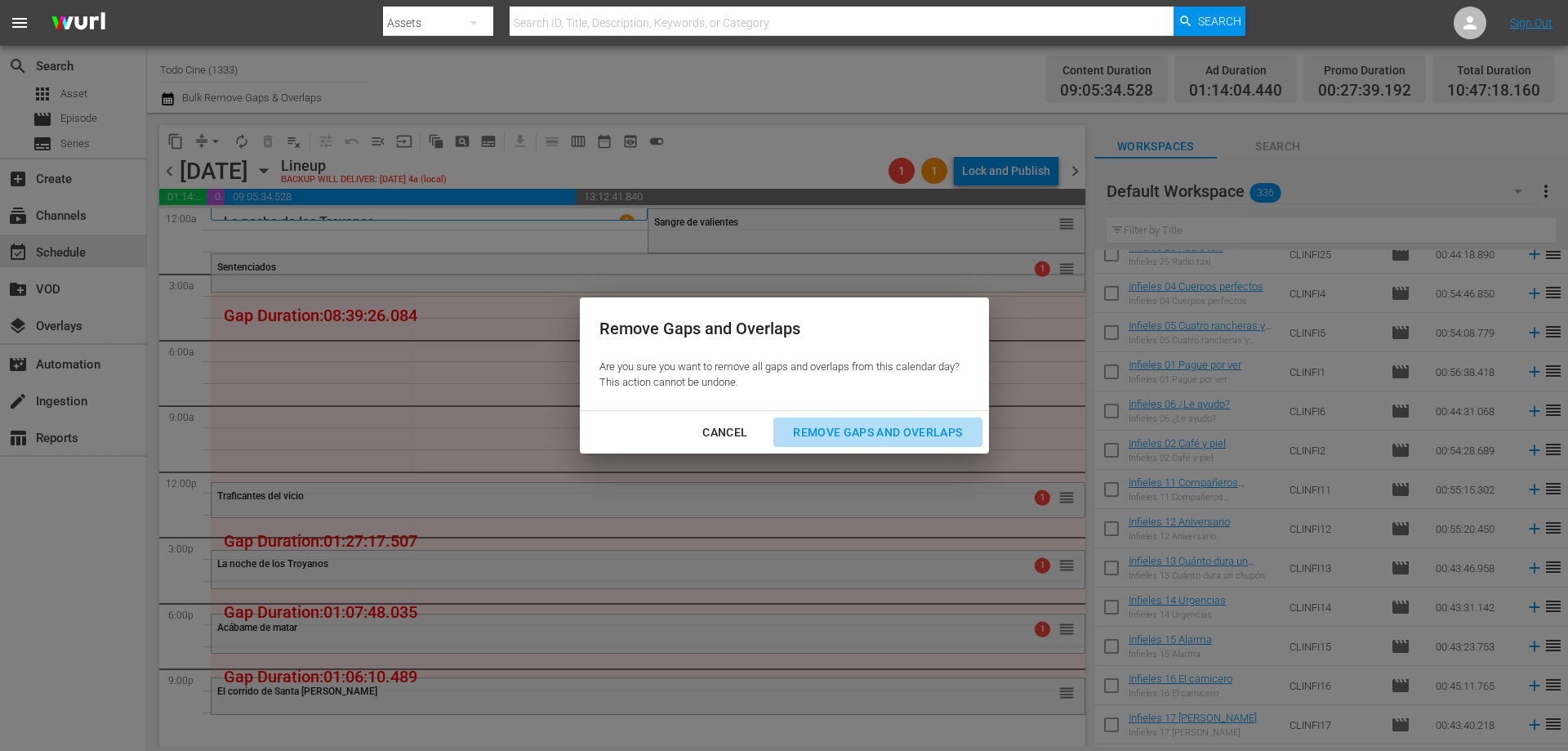 click on "Remove Gaps and Overlaps" at bounding box center (877, 432) 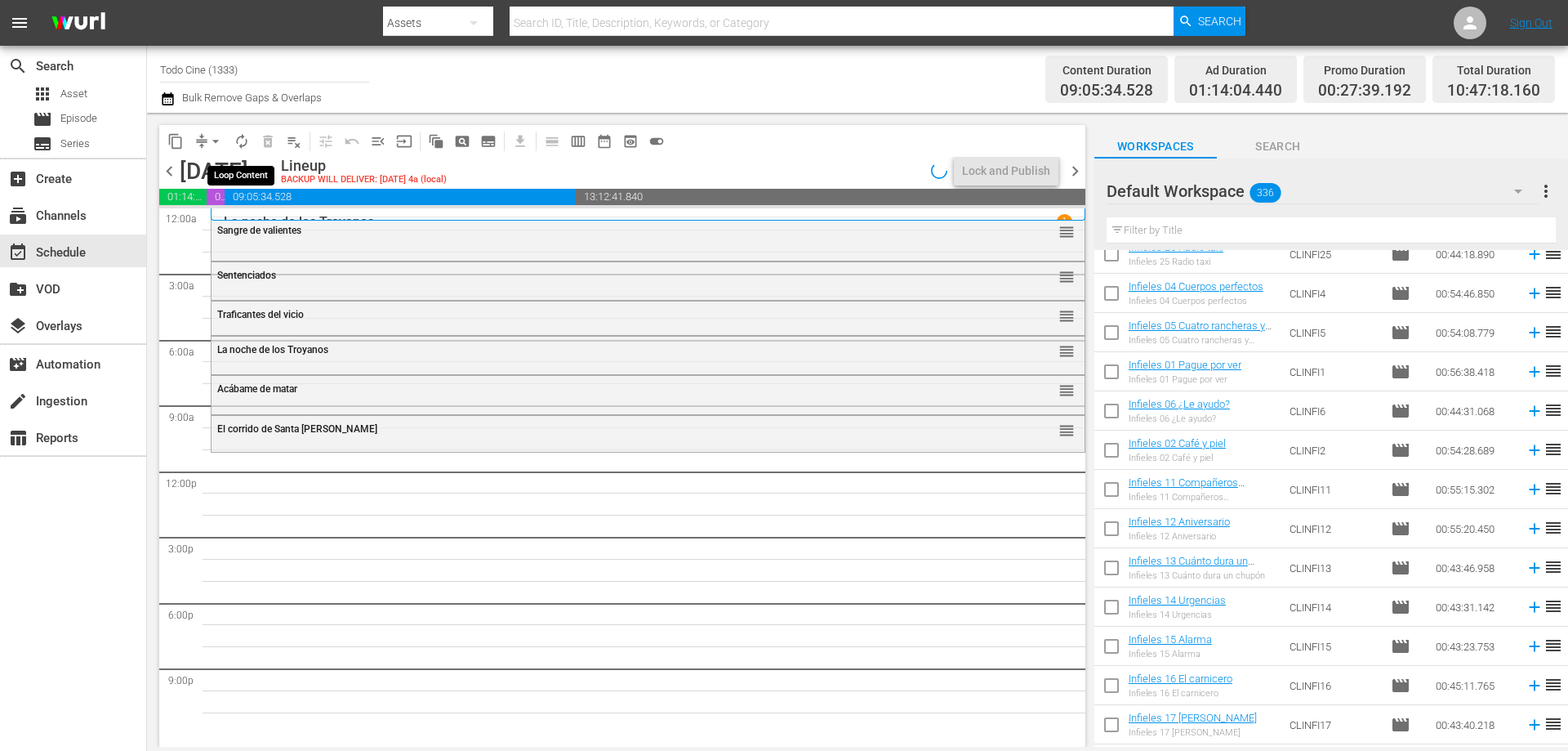 click on "autorenew_outlined" at bounding box center [242, 141] 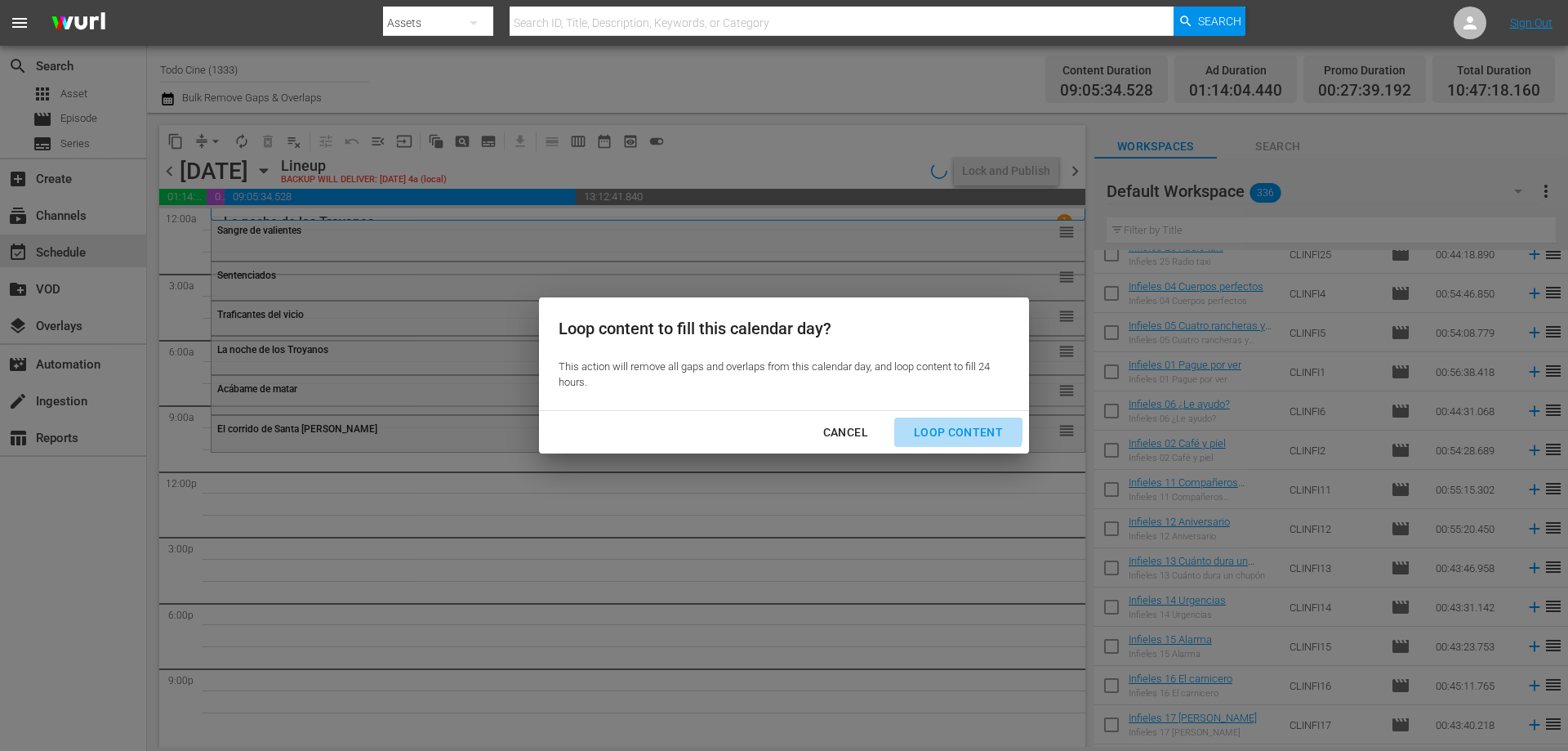 click on "Loop Content" at bounding box center (958, 432) 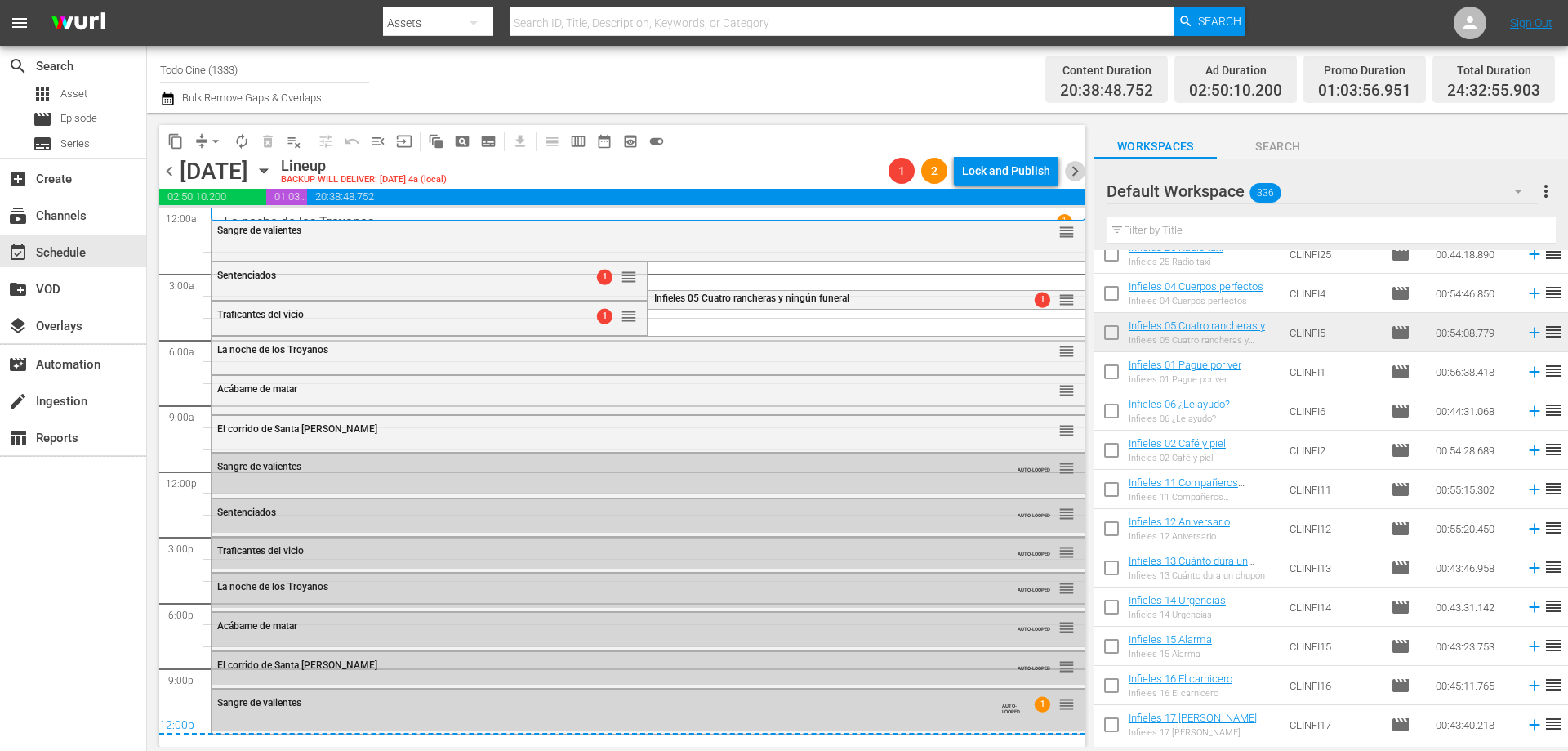 click on "chevron_right" at bounding box center [1075, 171] 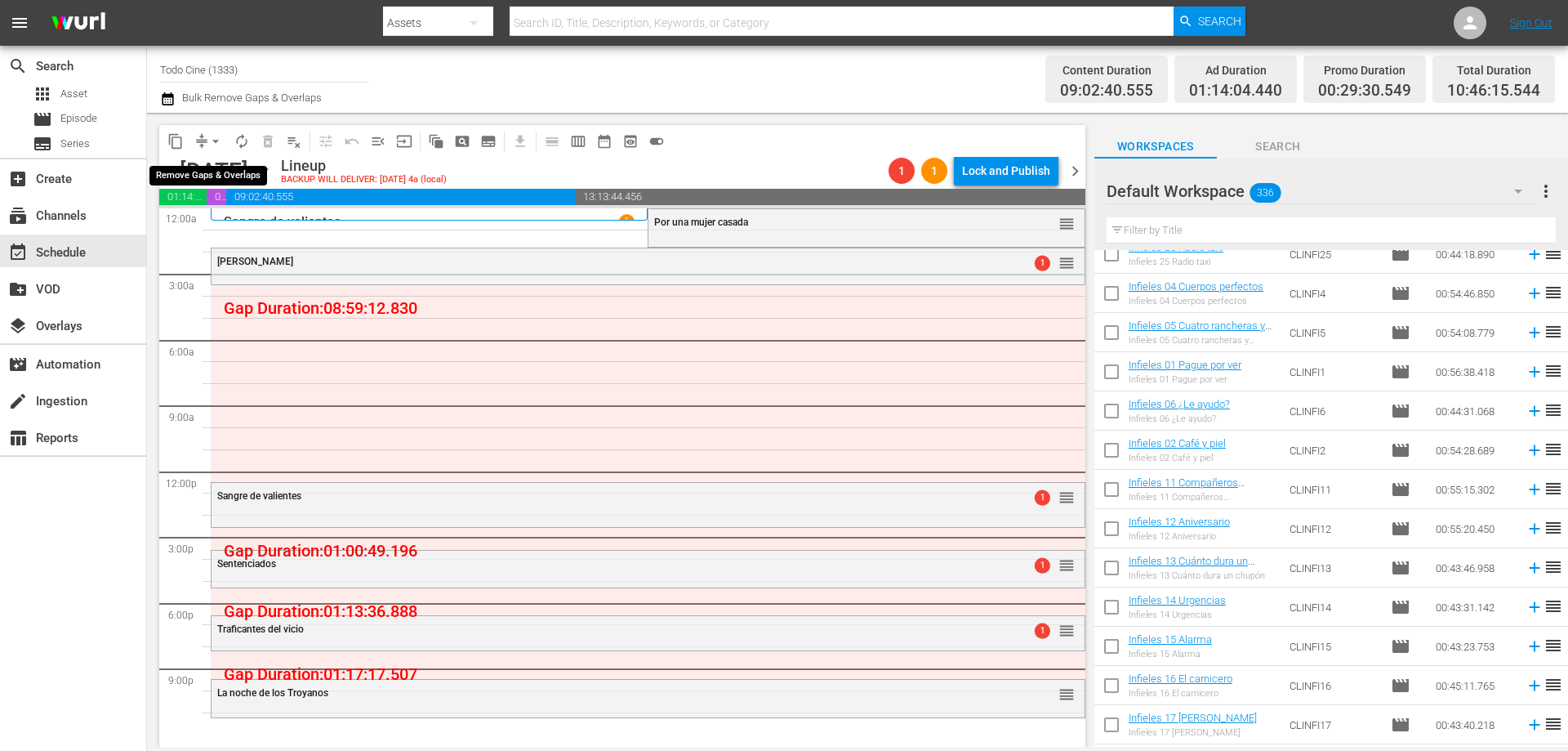 click on "arrow_drop_down" at bounding box center [216, 141] 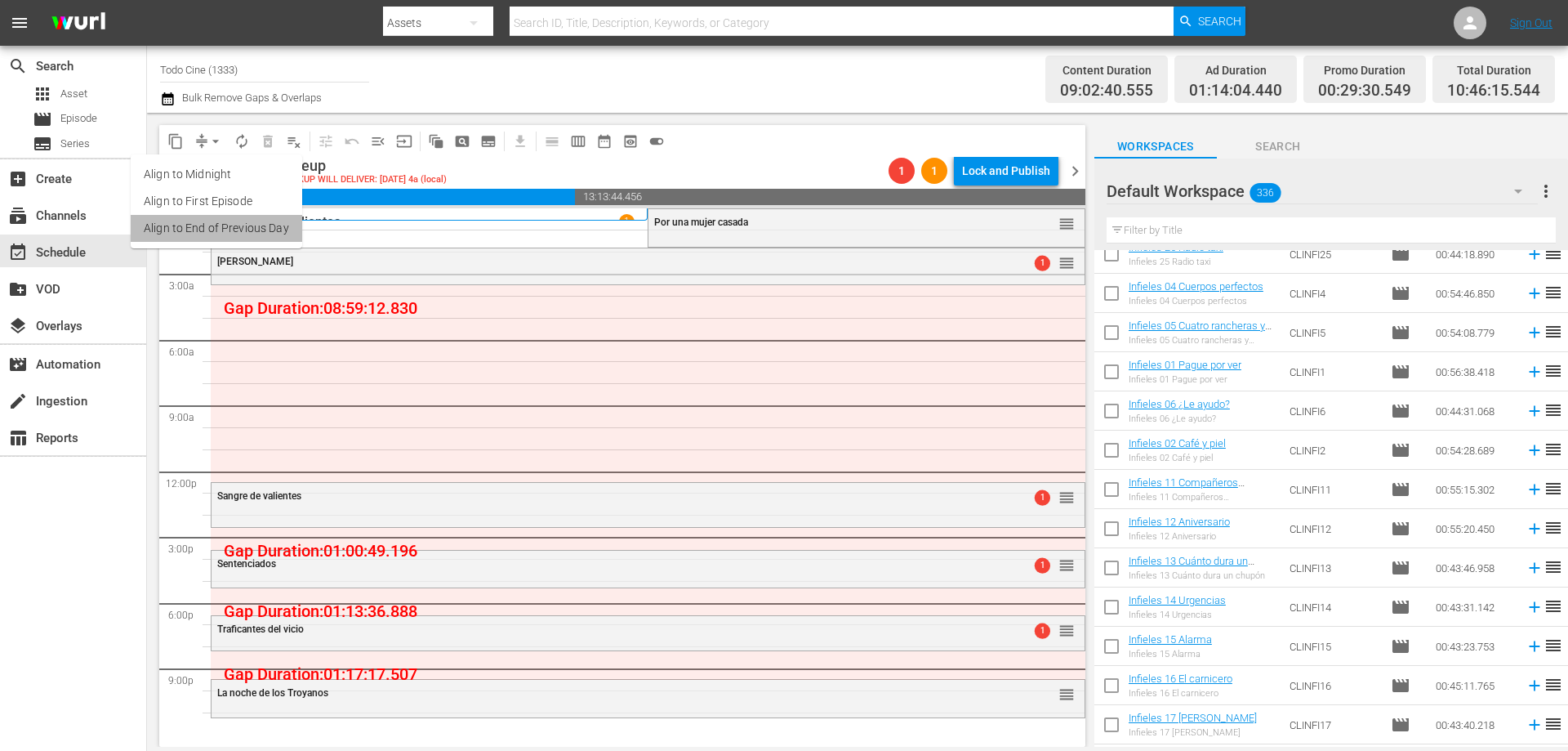 click on "Align to End of Previous Day" at bounding box center (216, 228) 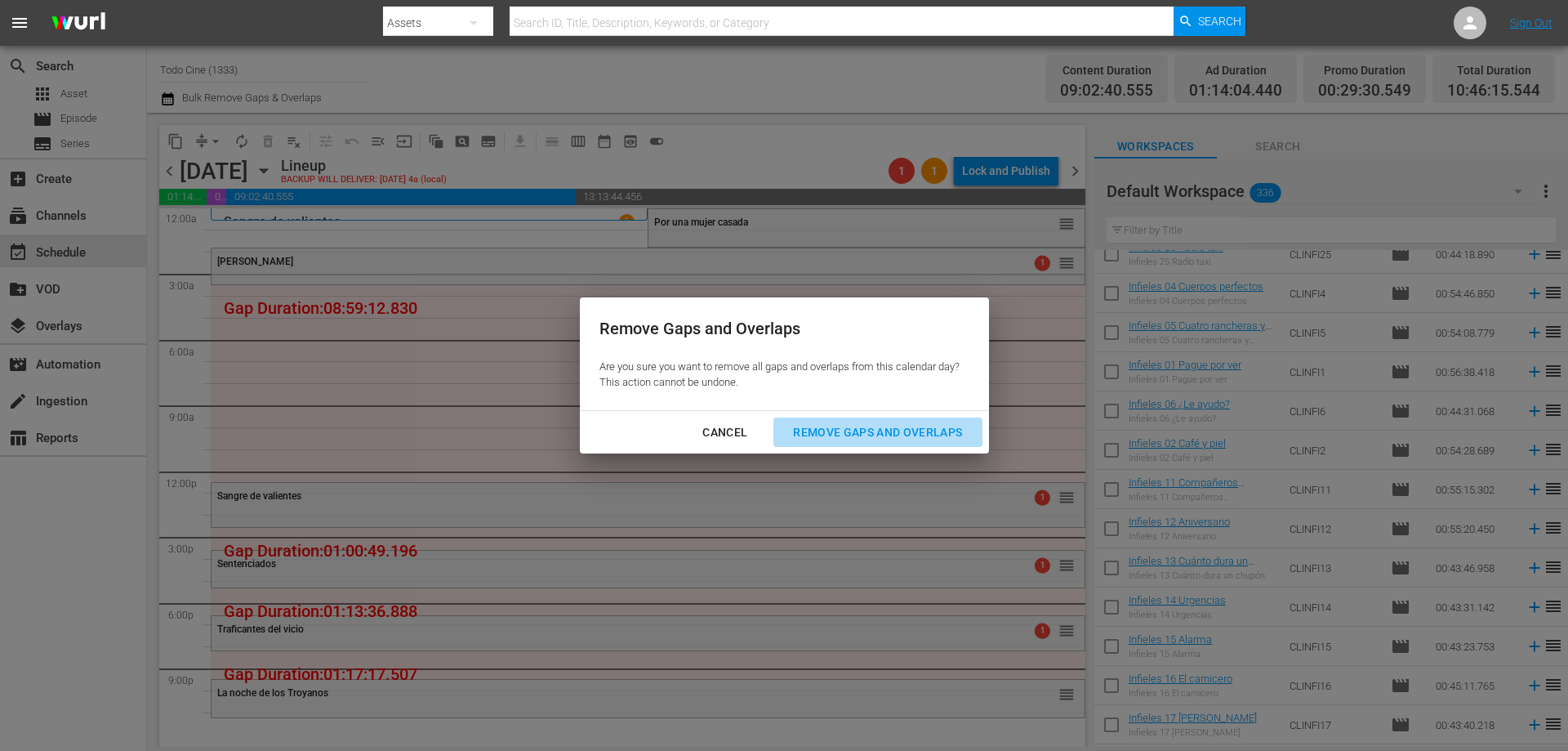click on "Remove Gaps and Overlaps" at bounding box center [877, 432] 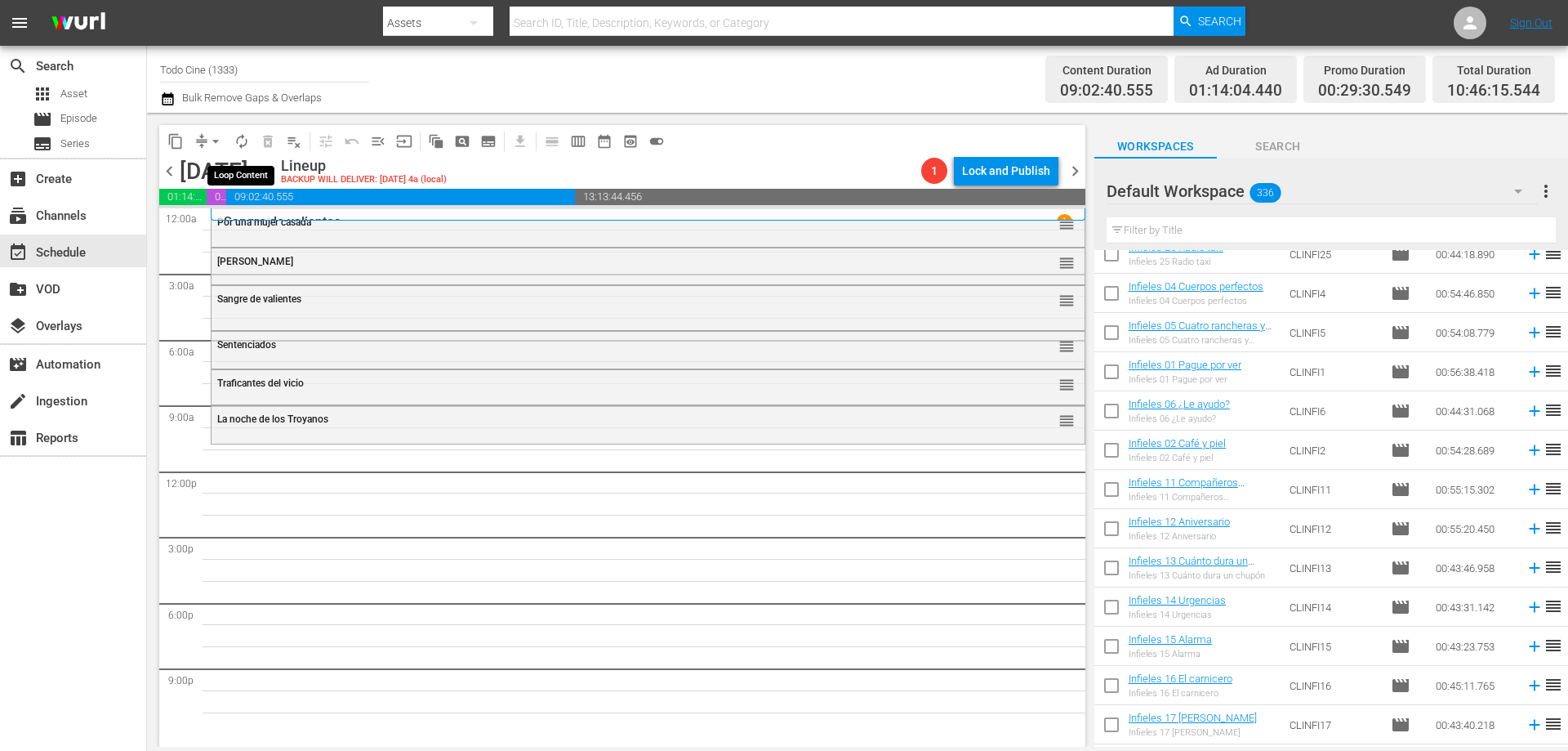click on "autorenew_outlined" at bounding box center (242, 141) 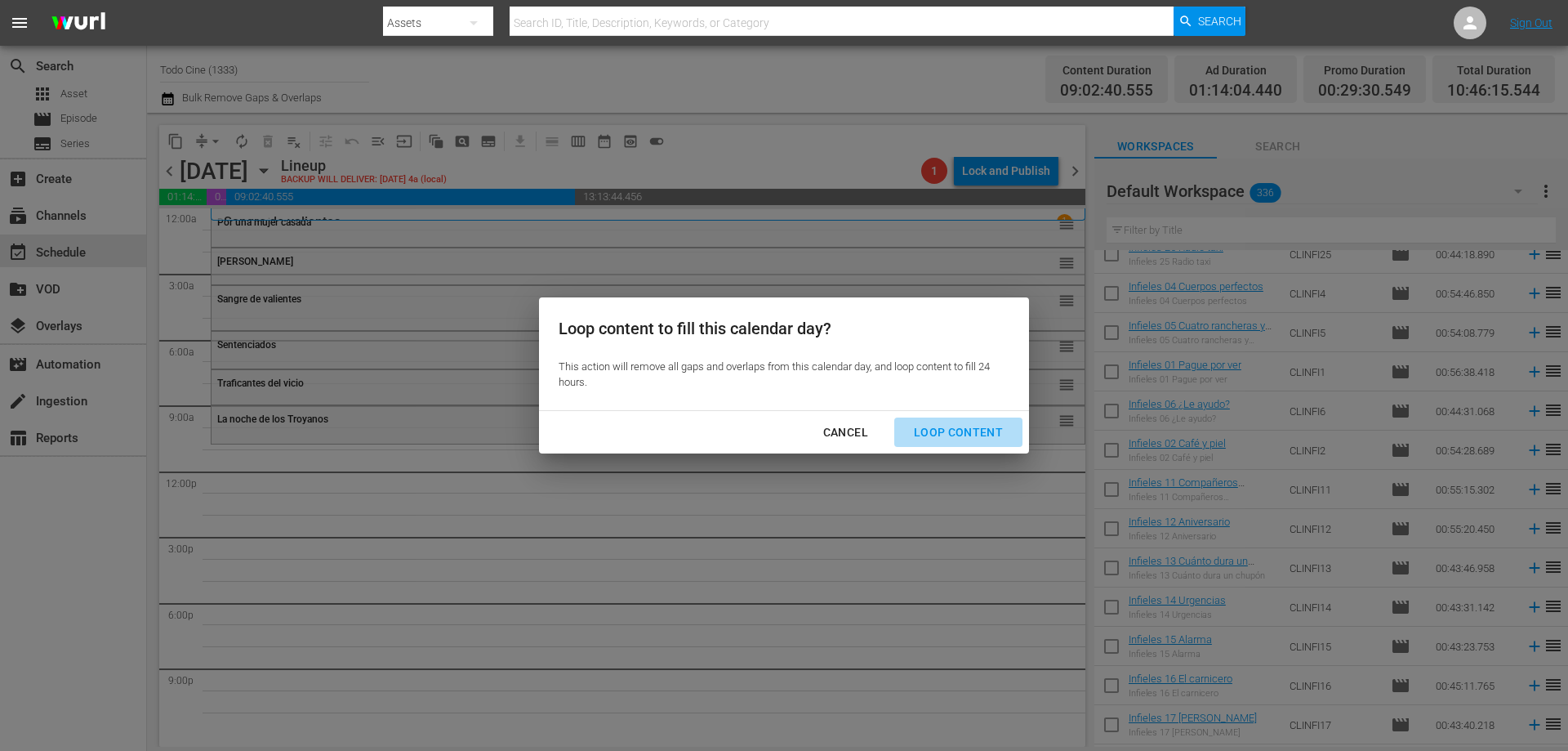 click on "Loop Content" at bounding box center (958, 432) 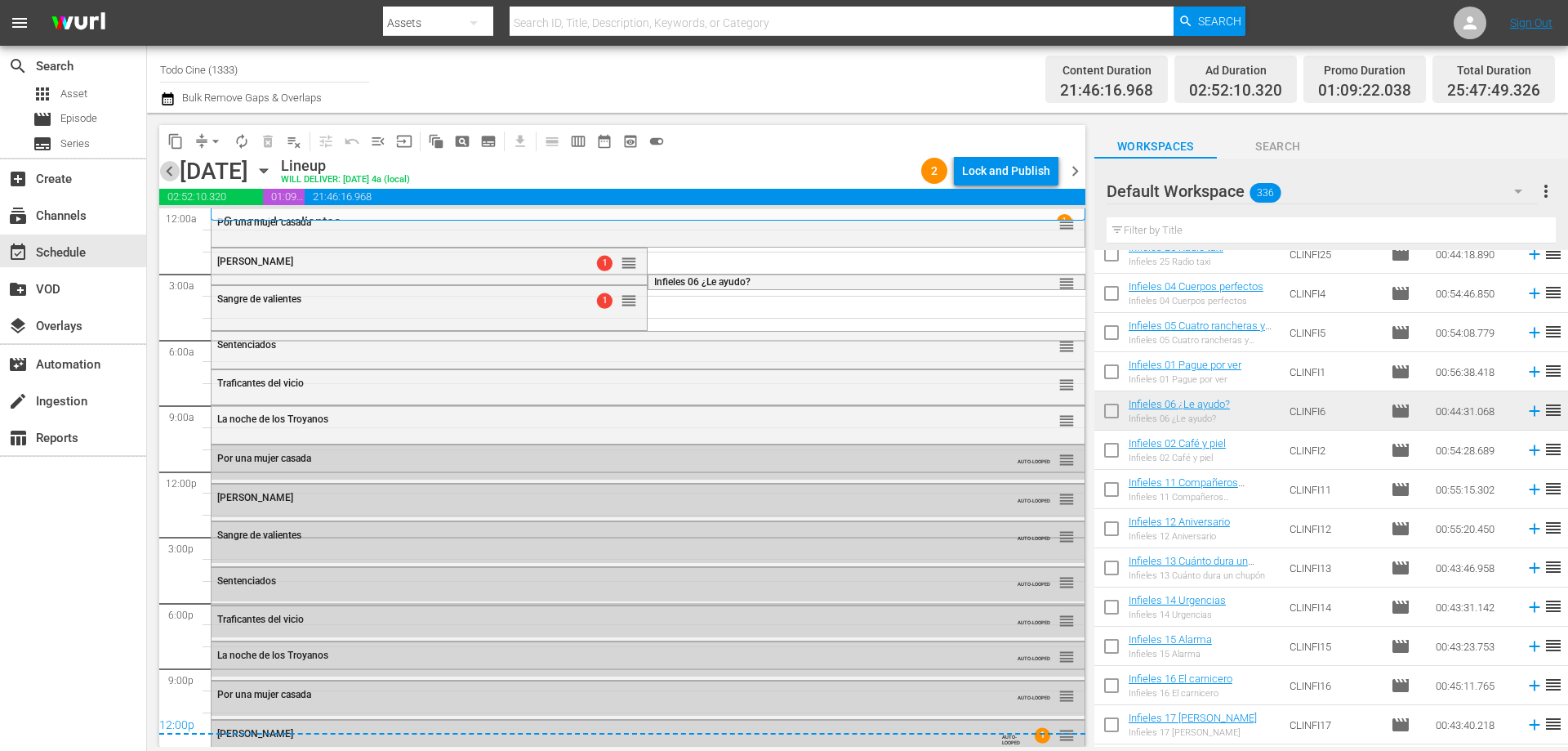 click on "chevron_left" at bounding box center [169, 171] 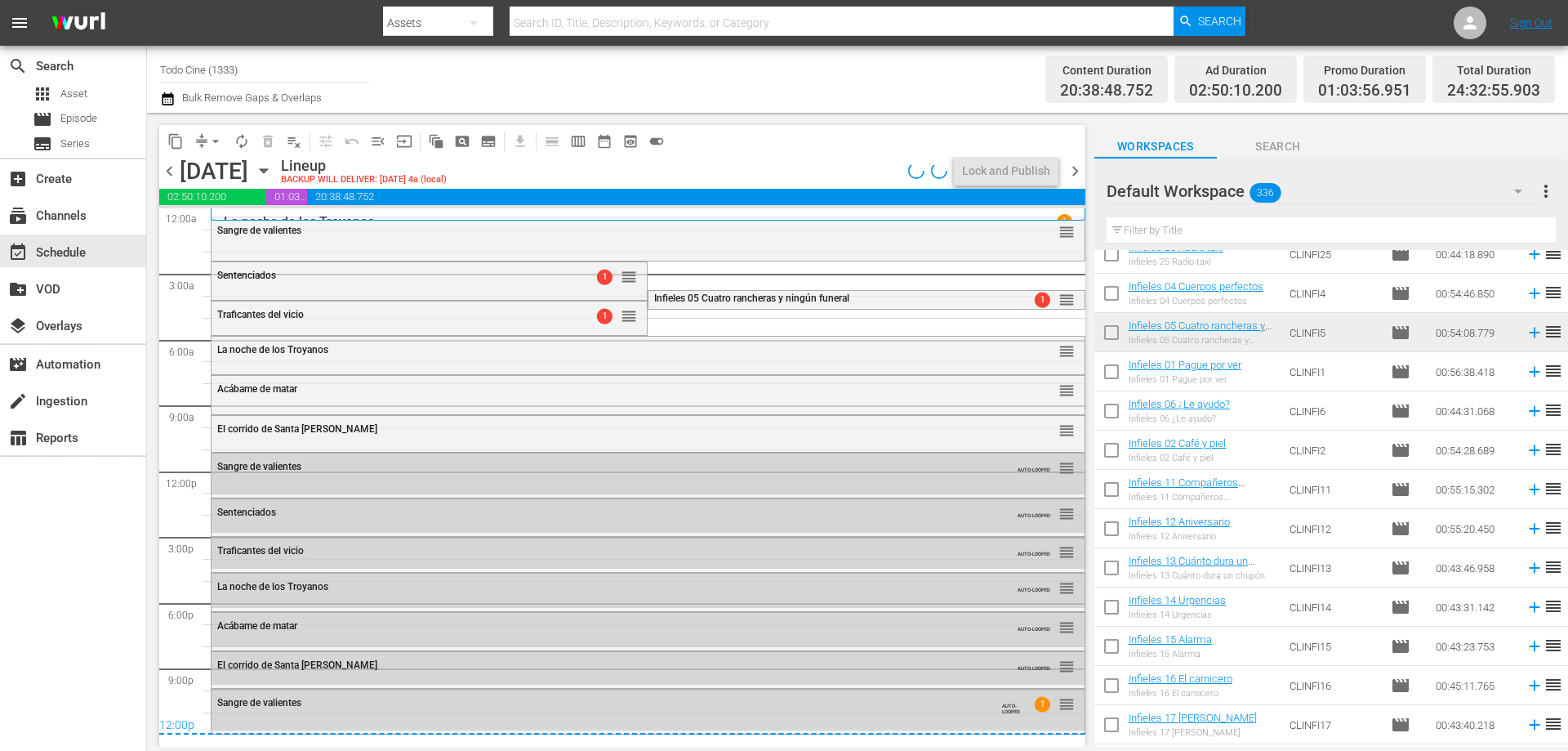 click on "chevron_right" at bounding box center (1075, 171) 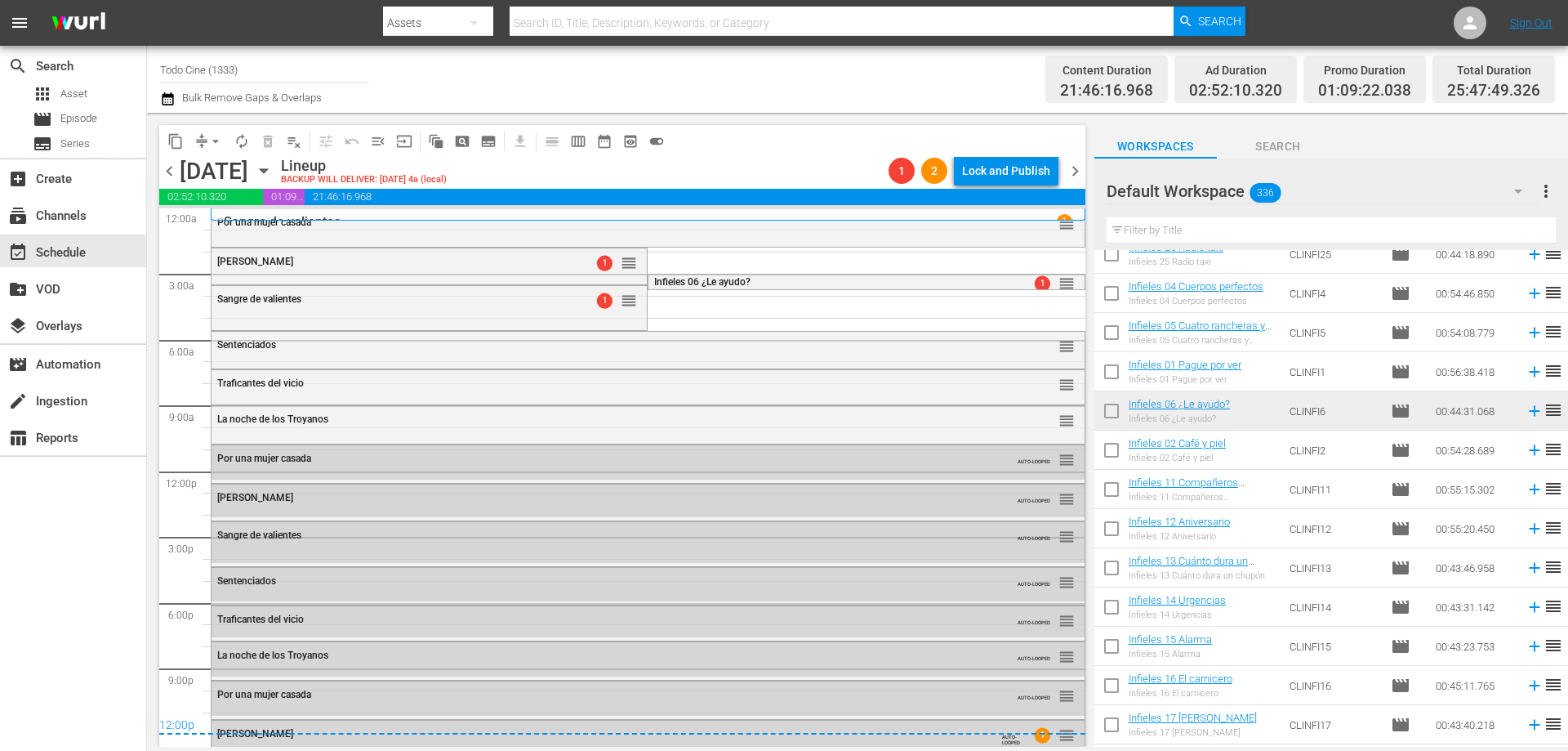 drag, startPoint x: 1071, startPoint y: 171, endPoint x: 160, endPoint y: 6, distance: 925.822 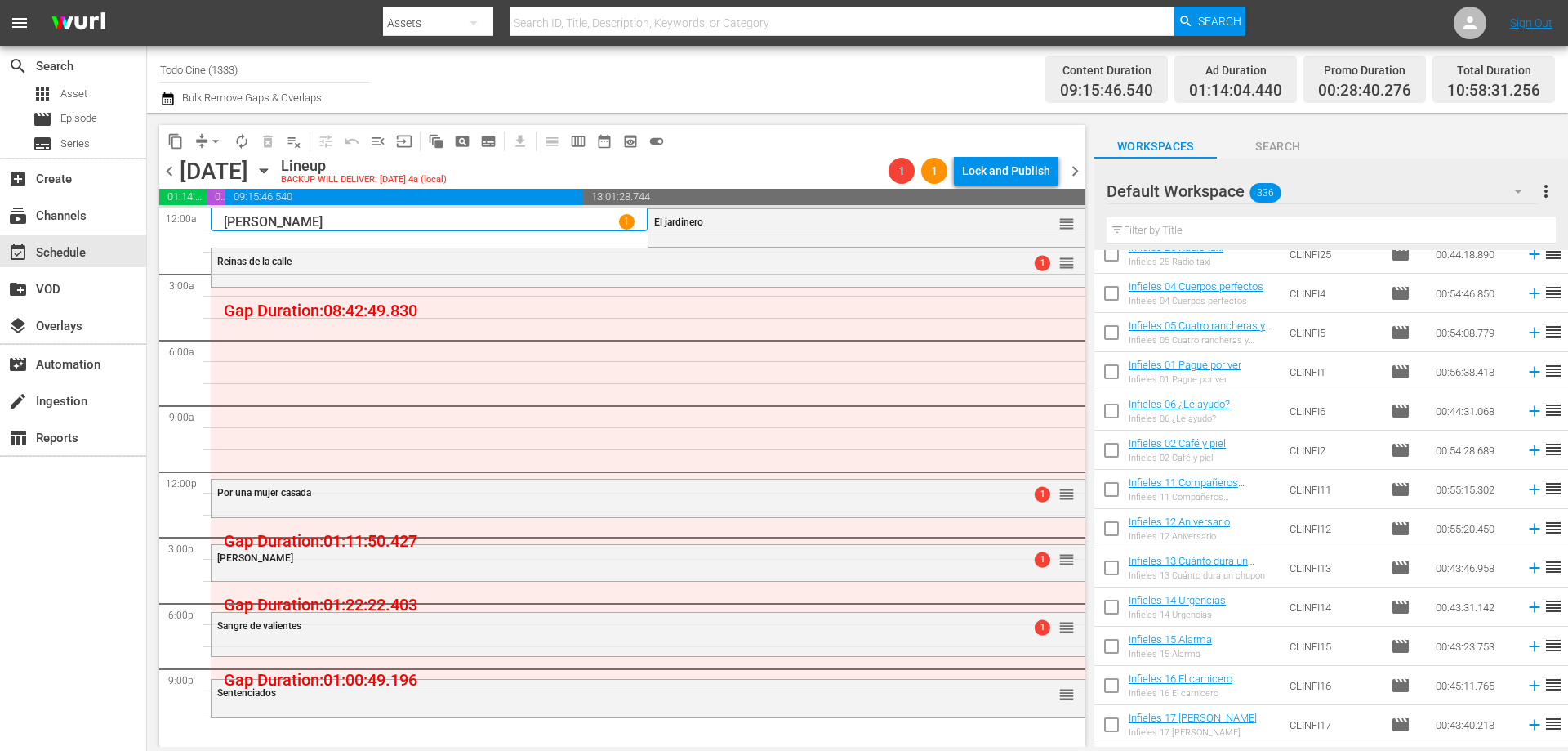 click on "content_copy compress arrow_drop_down autorenew_outlined delete_forever_outlined playlist_remove_outlined tune_outlined undo_outined menu_open input auto_awesome_motion_outlined pageview_outlined subtitles_outlined get_app calendar_view_day_outlined calendar_view_week_outlined date_range_outlined preview_outlined toggle_on" at bounding box center [622, 141] 